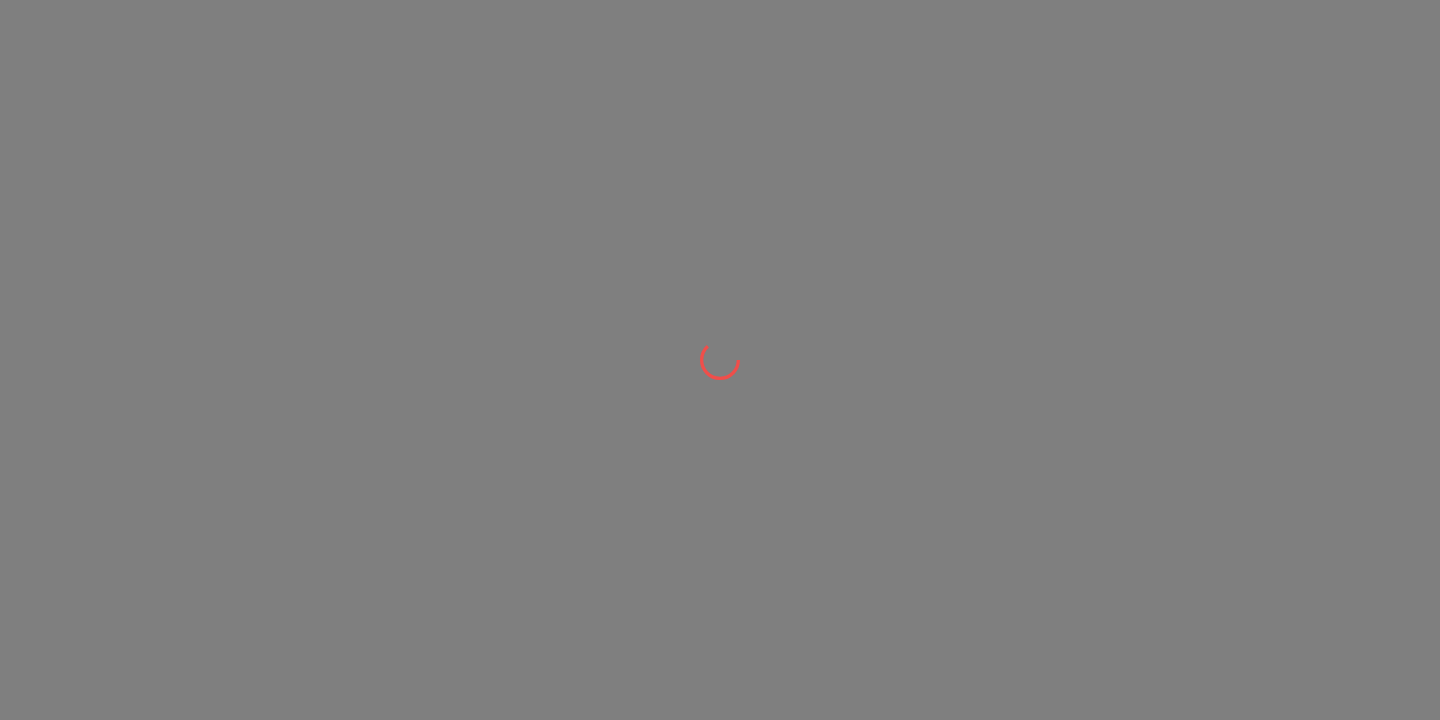 scroll, scrollTop: 0, scrollLeft: 0, axis: both 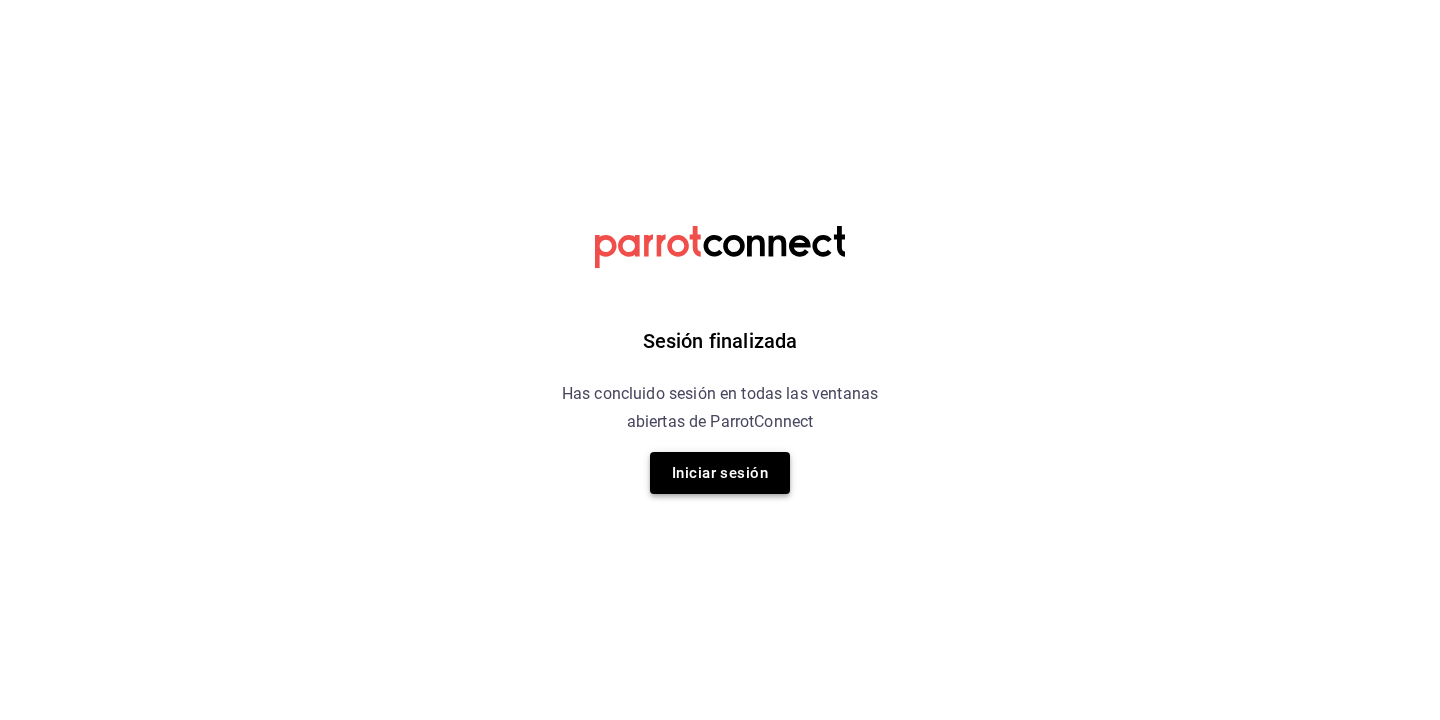 click on "Iniciar sesión" at bounding box center (720, 473) 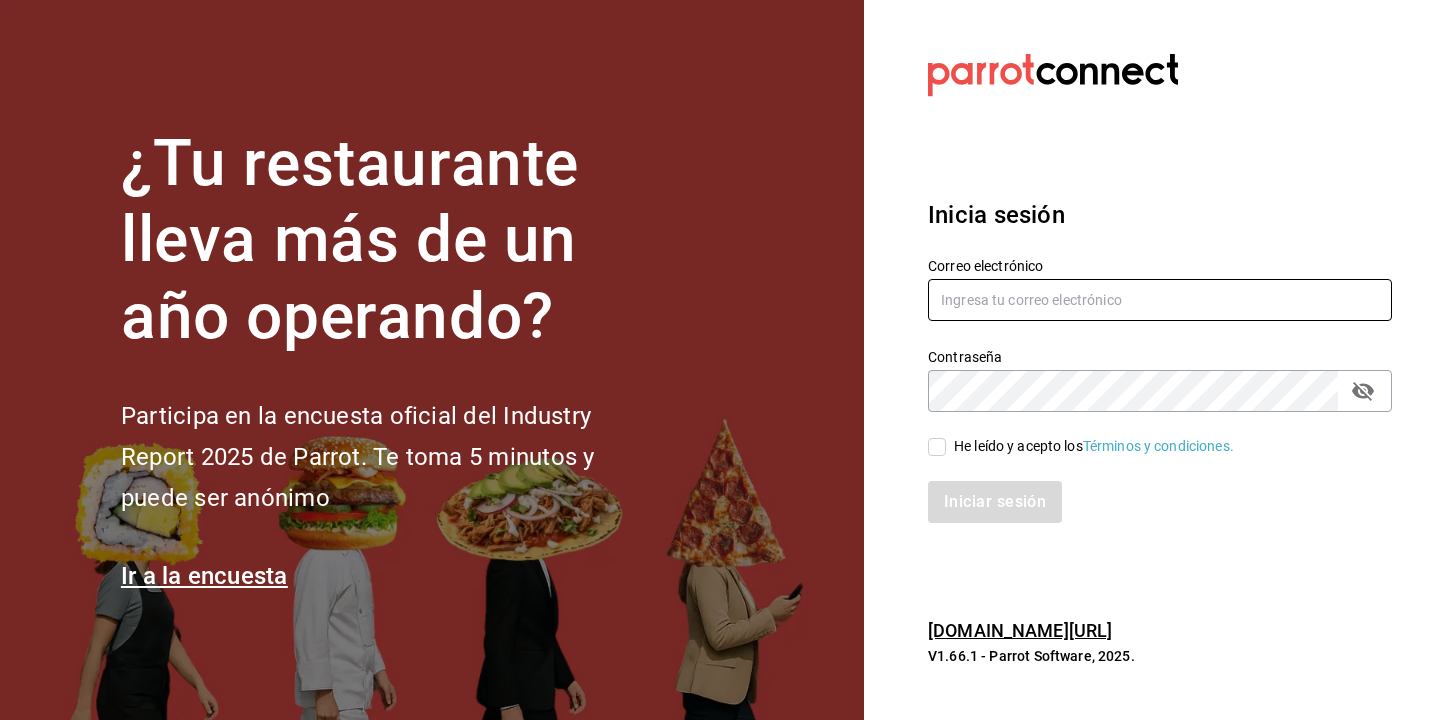 click at bounding box center (1160, 300) 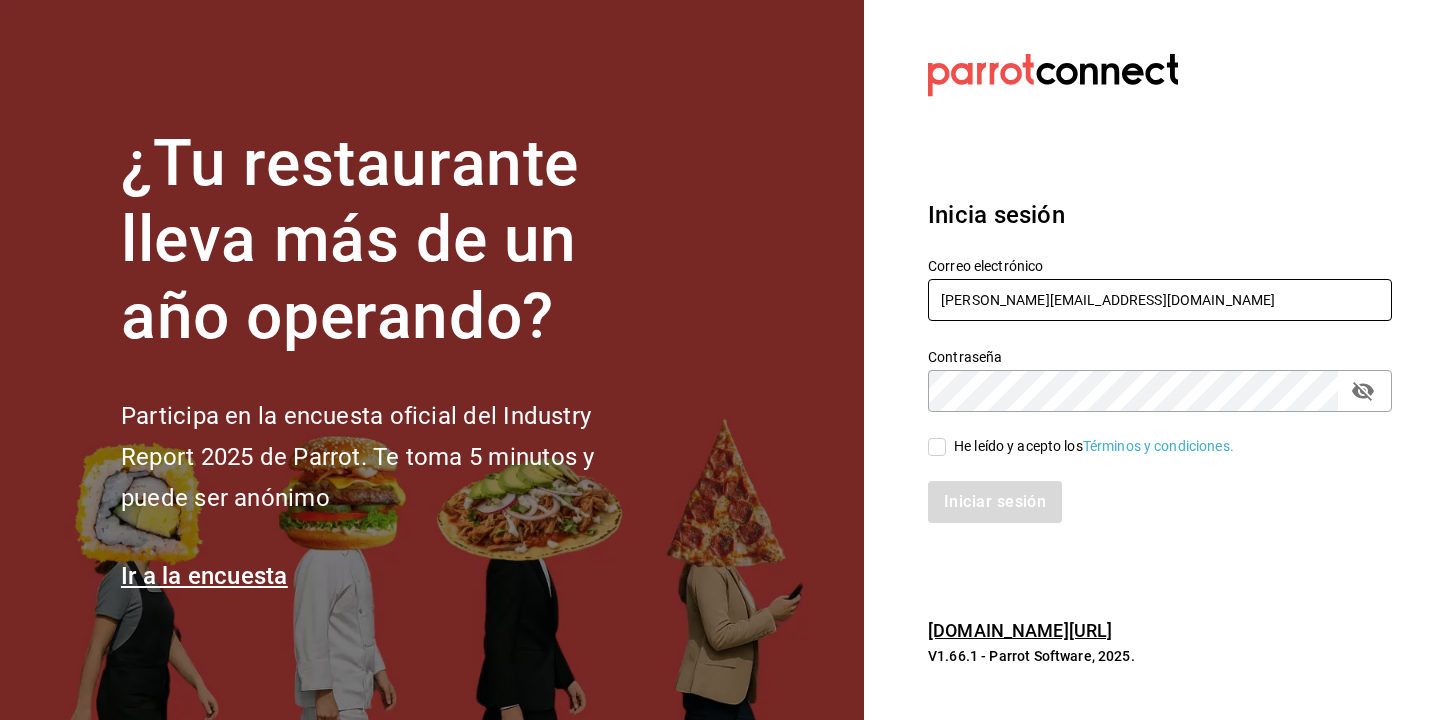 type on "[PERSON_NAME][EMAIL_ADDRESS][DOMAIN_NAME]" 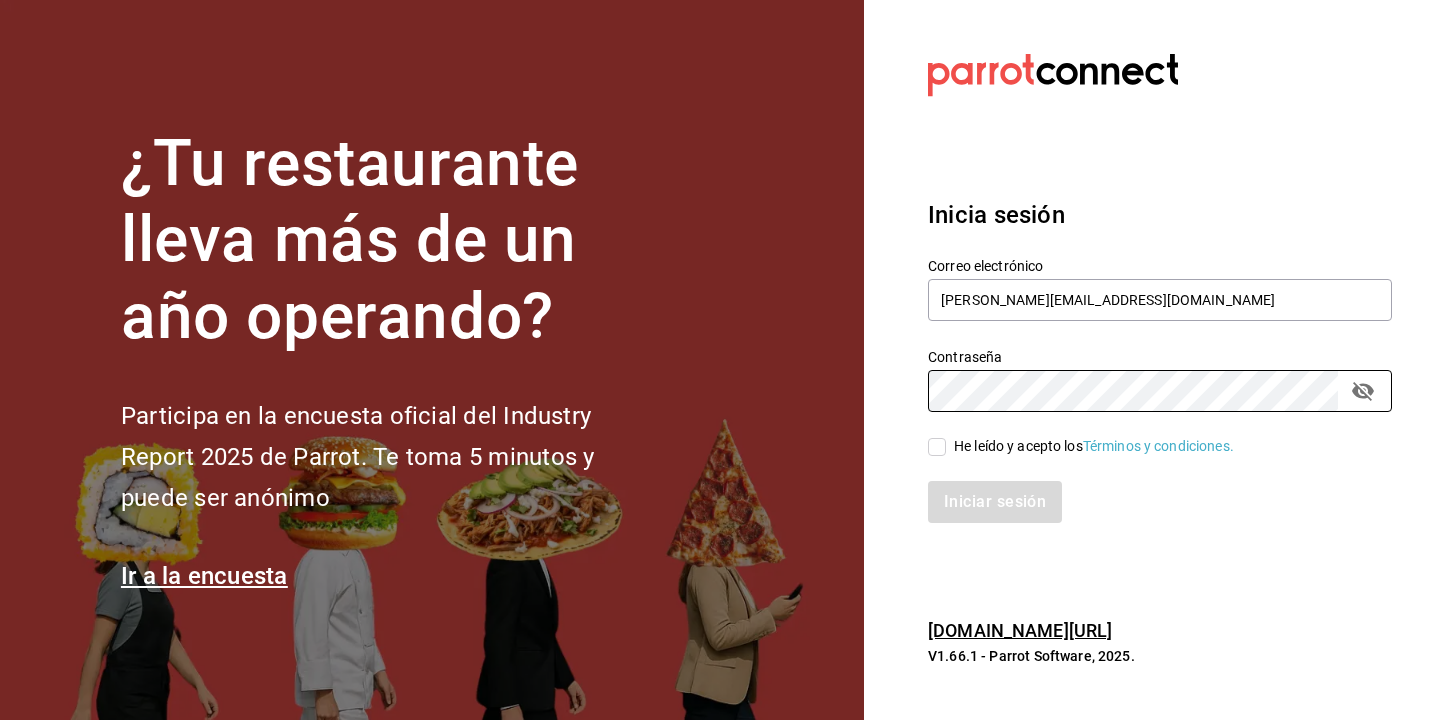 click on "He leído y acepto los  Términos y condiciones." at bounding box center (937, 447) 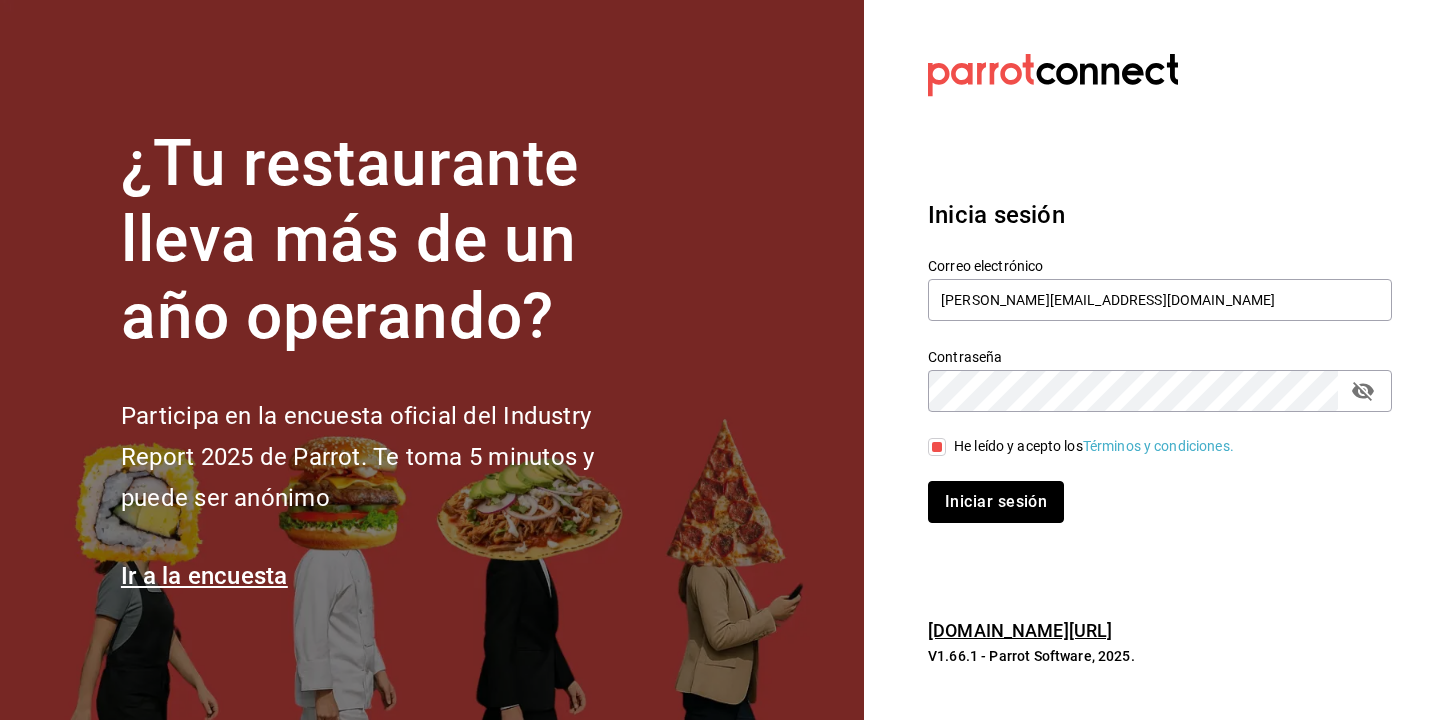 click on "Iniciar sesión" at bounding box center (996, 502) 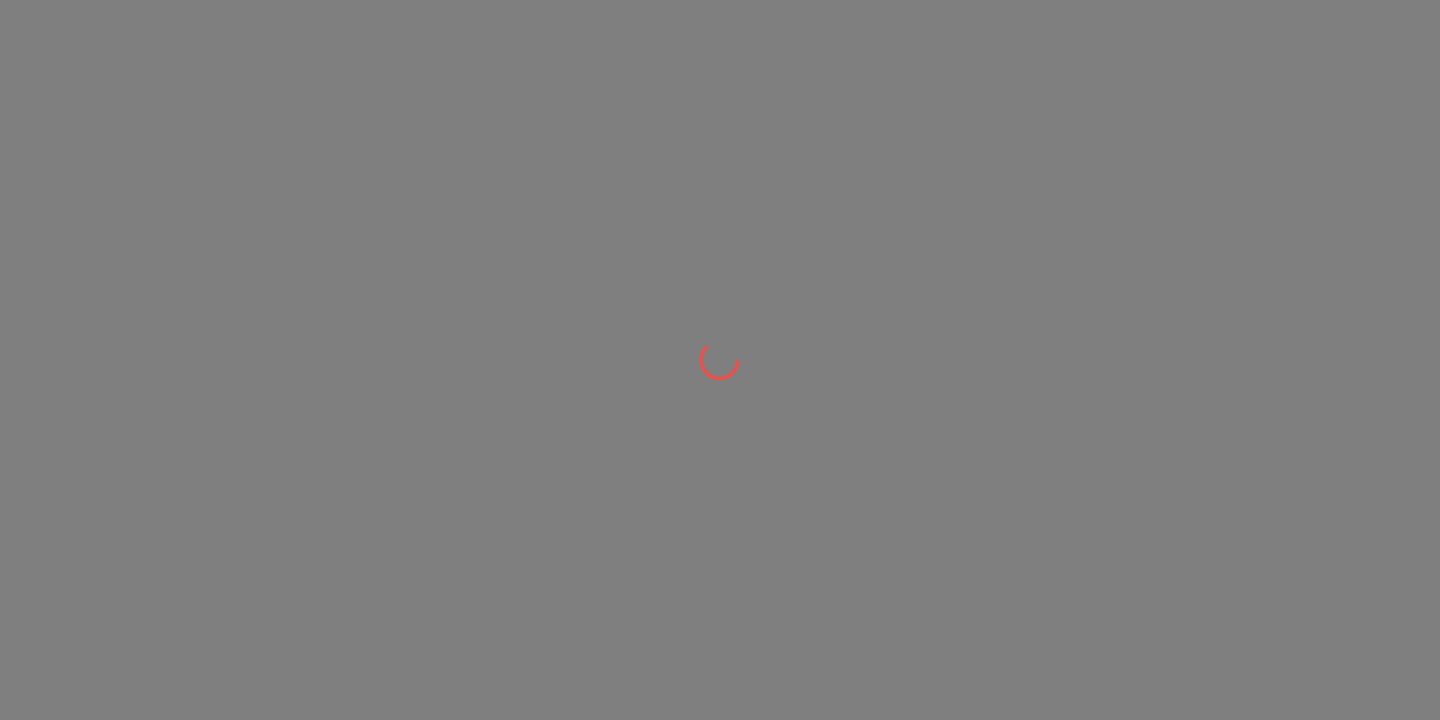 scroll, scrollTop: 0, scrollLeft: 0, axis: both 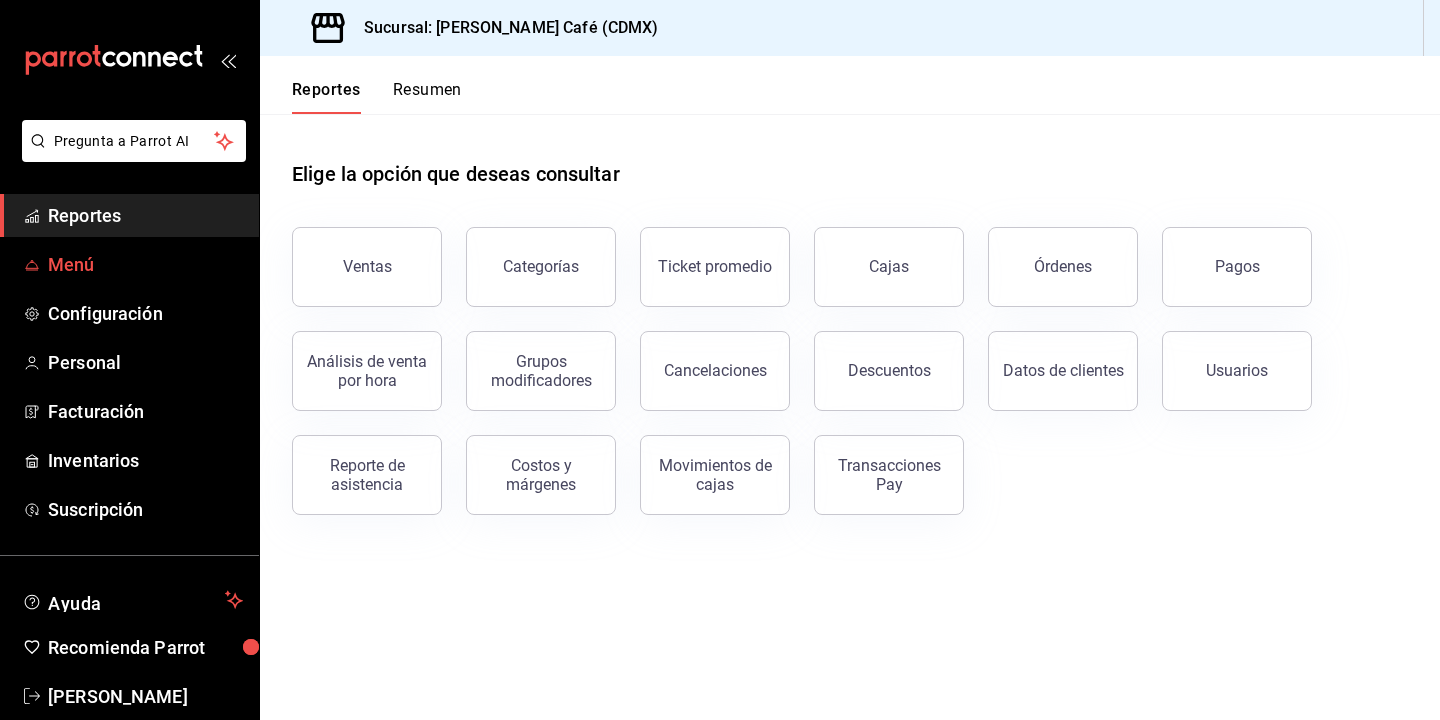 click on "Menú" at bounding box center (145, 264) 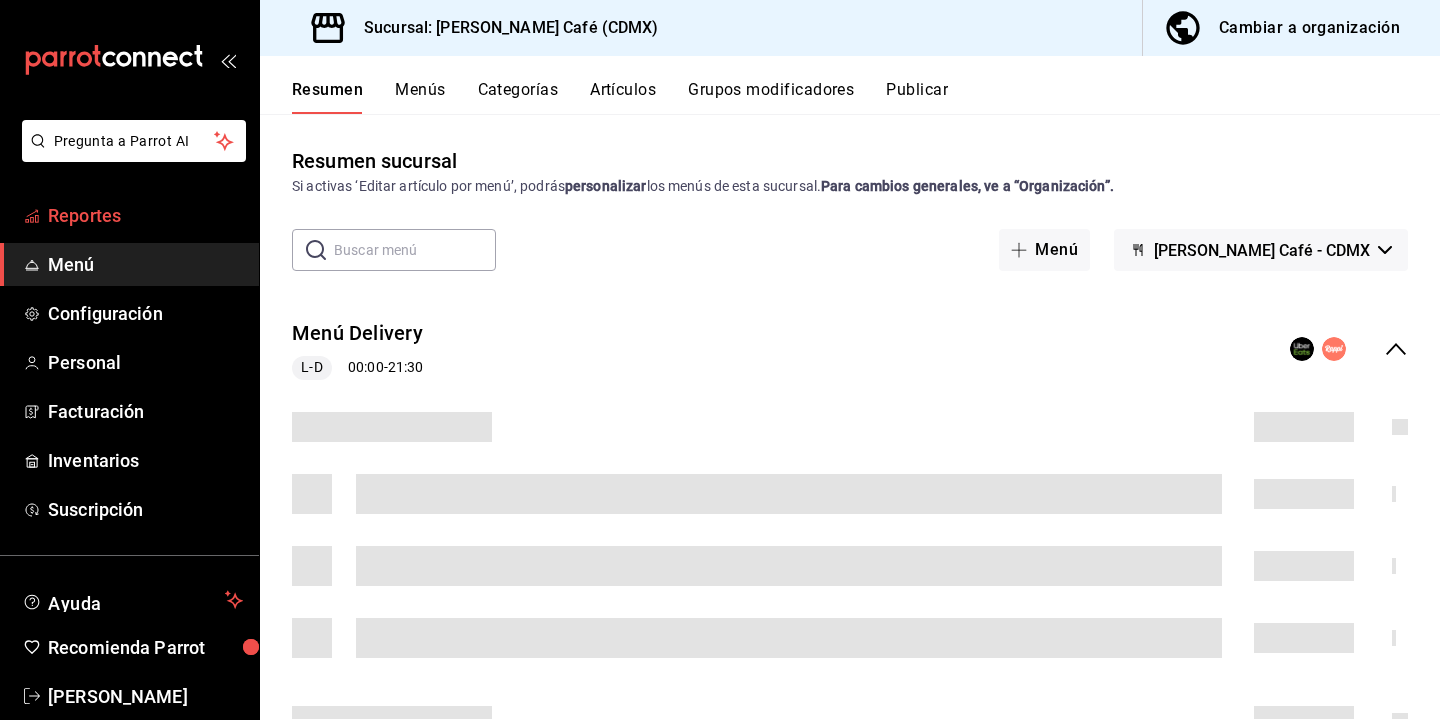 click on "Reportes" at bounding box center [145, 215] 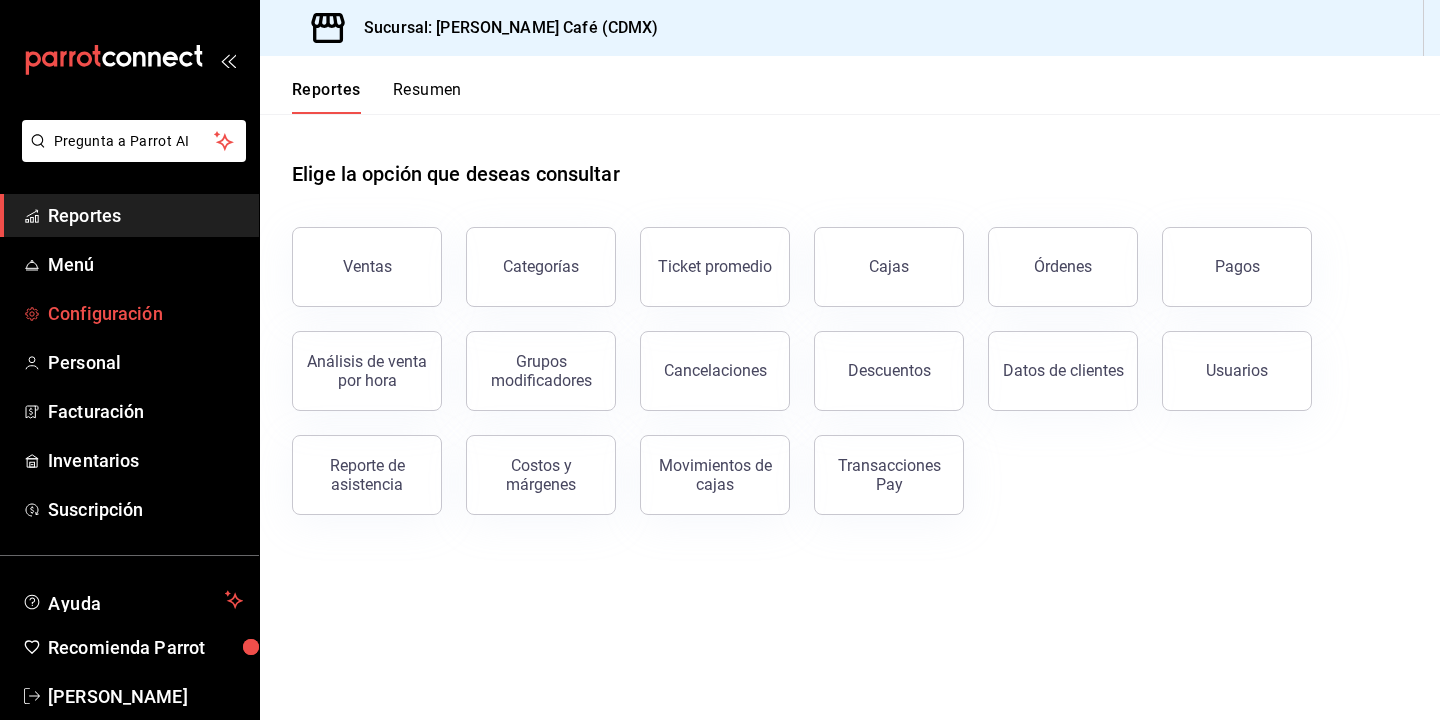 click on "Configuración" at bounding box center [145, 313] 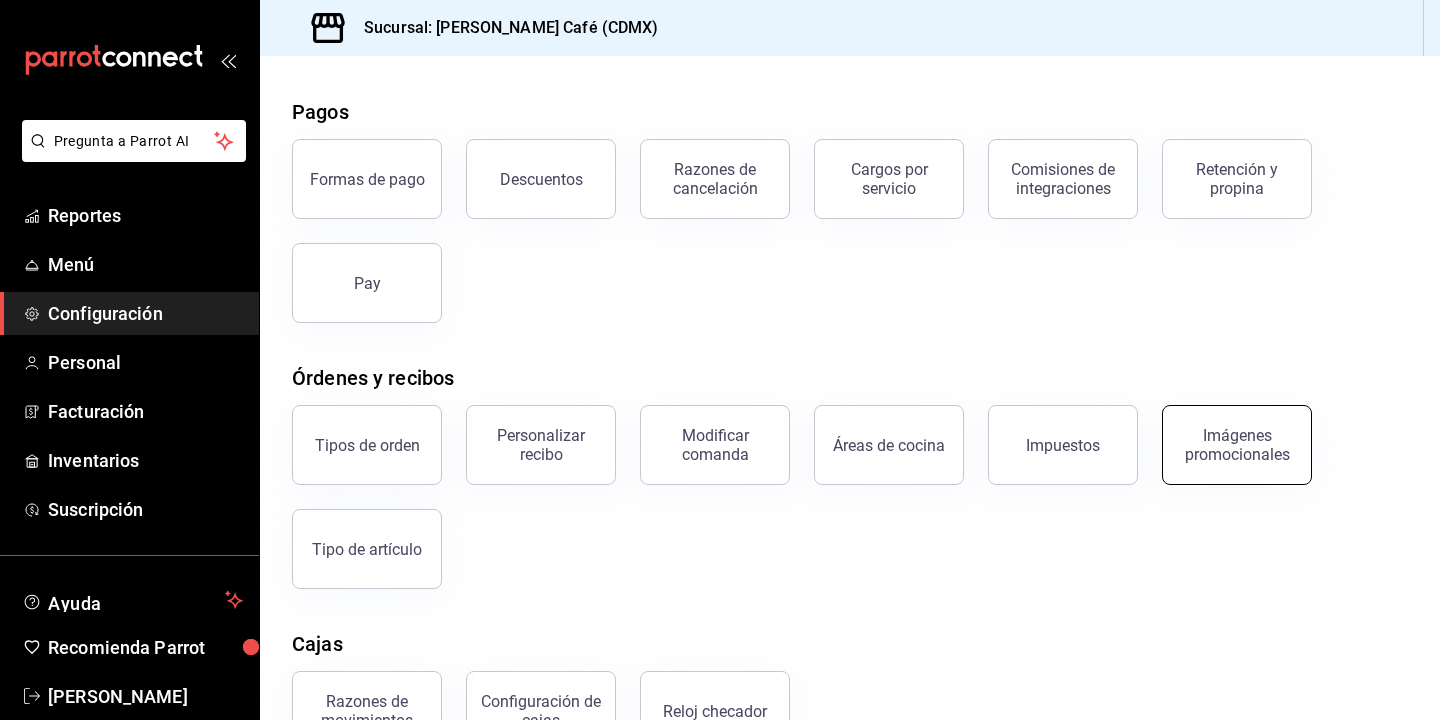 scroll, scrollTop: 73, scrollLeft: 0, axis: vertical 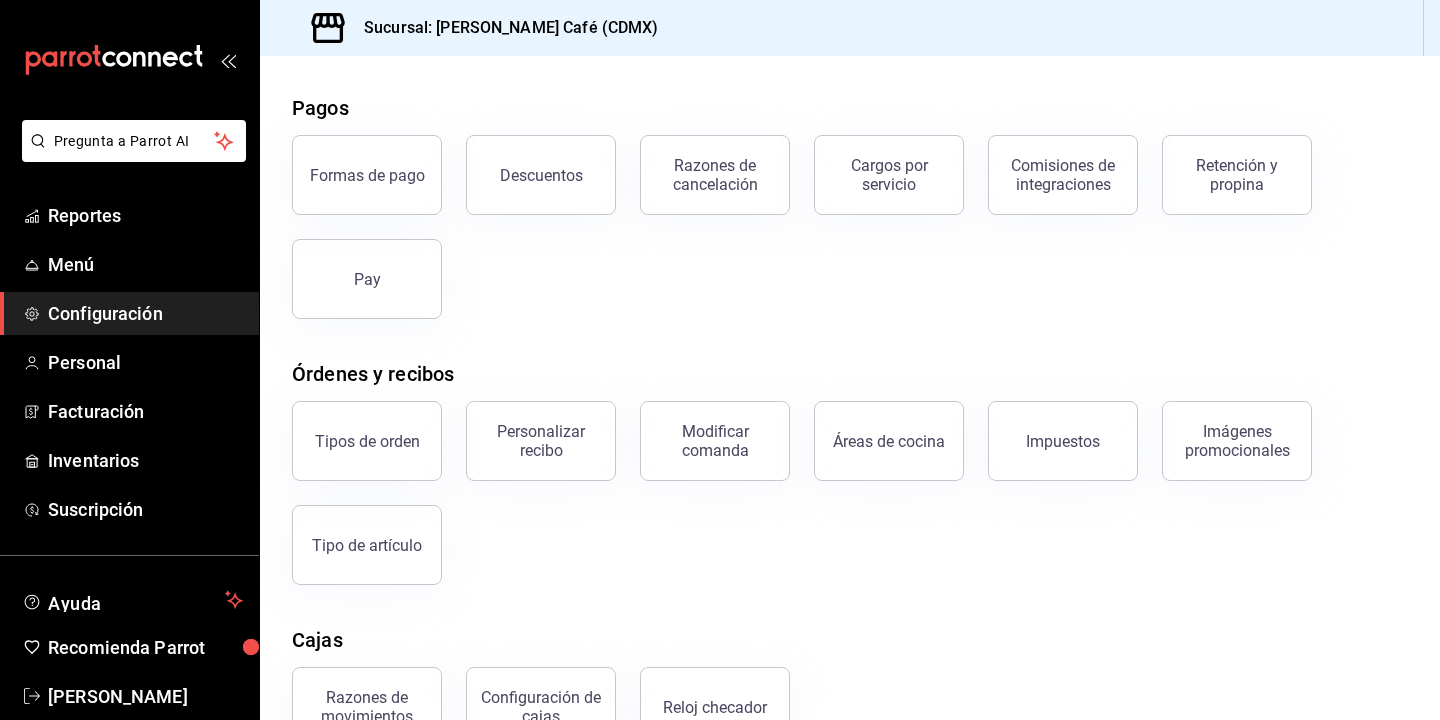 click on "Imágenes promocionales" at bounding box center (1237, 441) 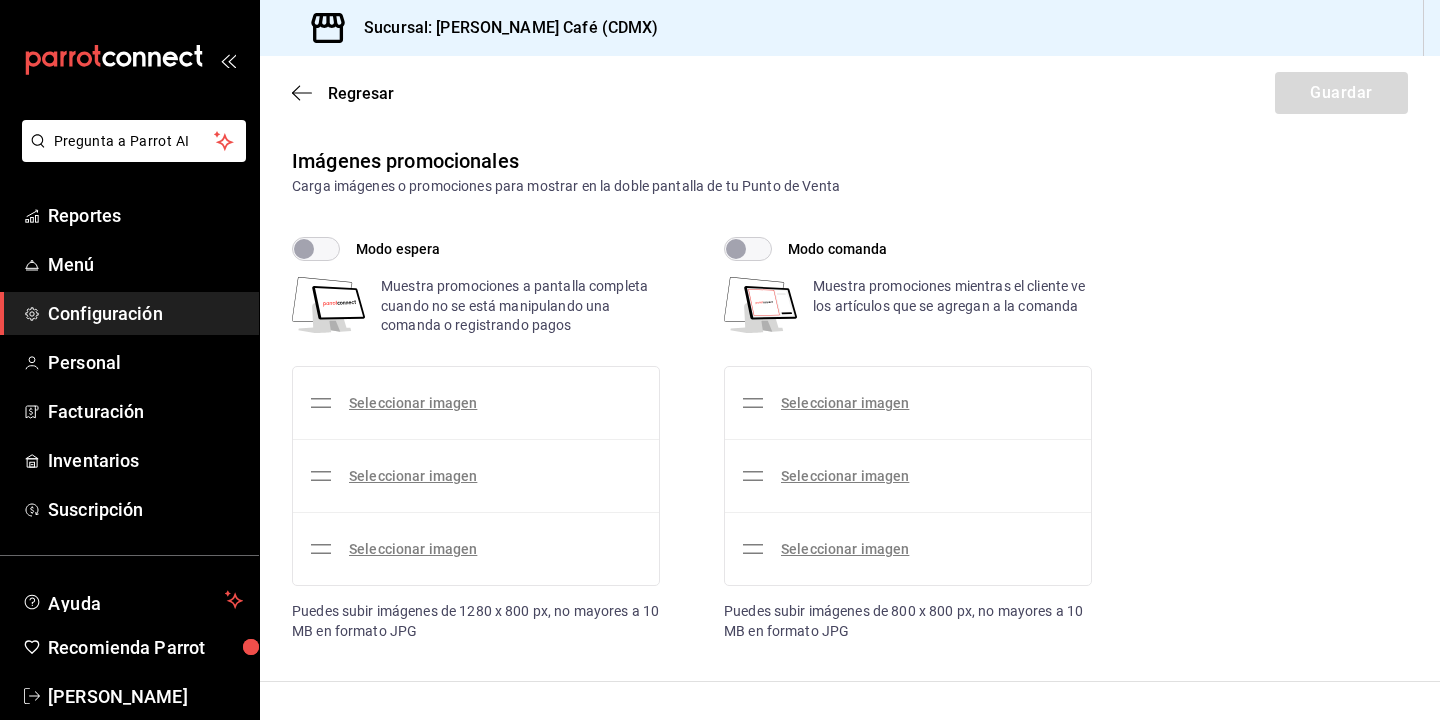 checkbox on "true" 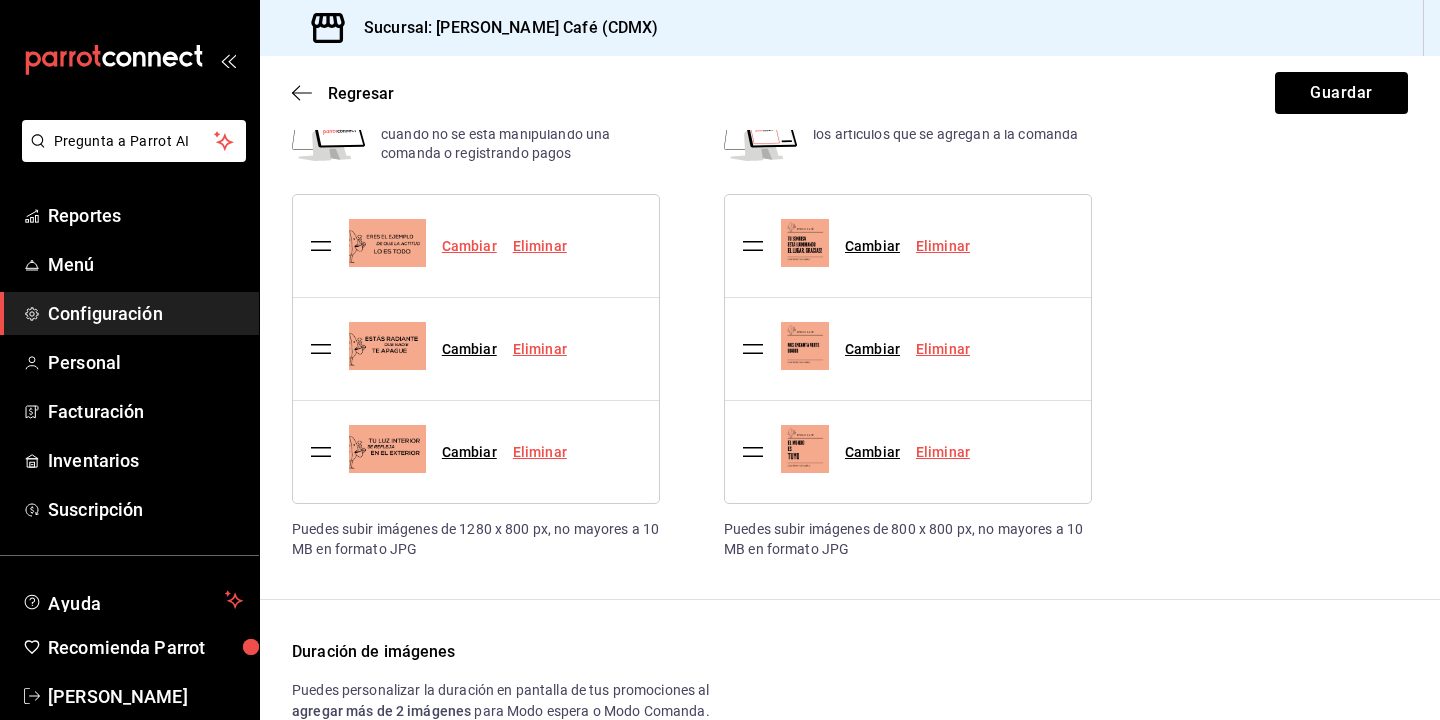 scroll, scrollTop: 188, scrollLeft: 0, axis: vertical 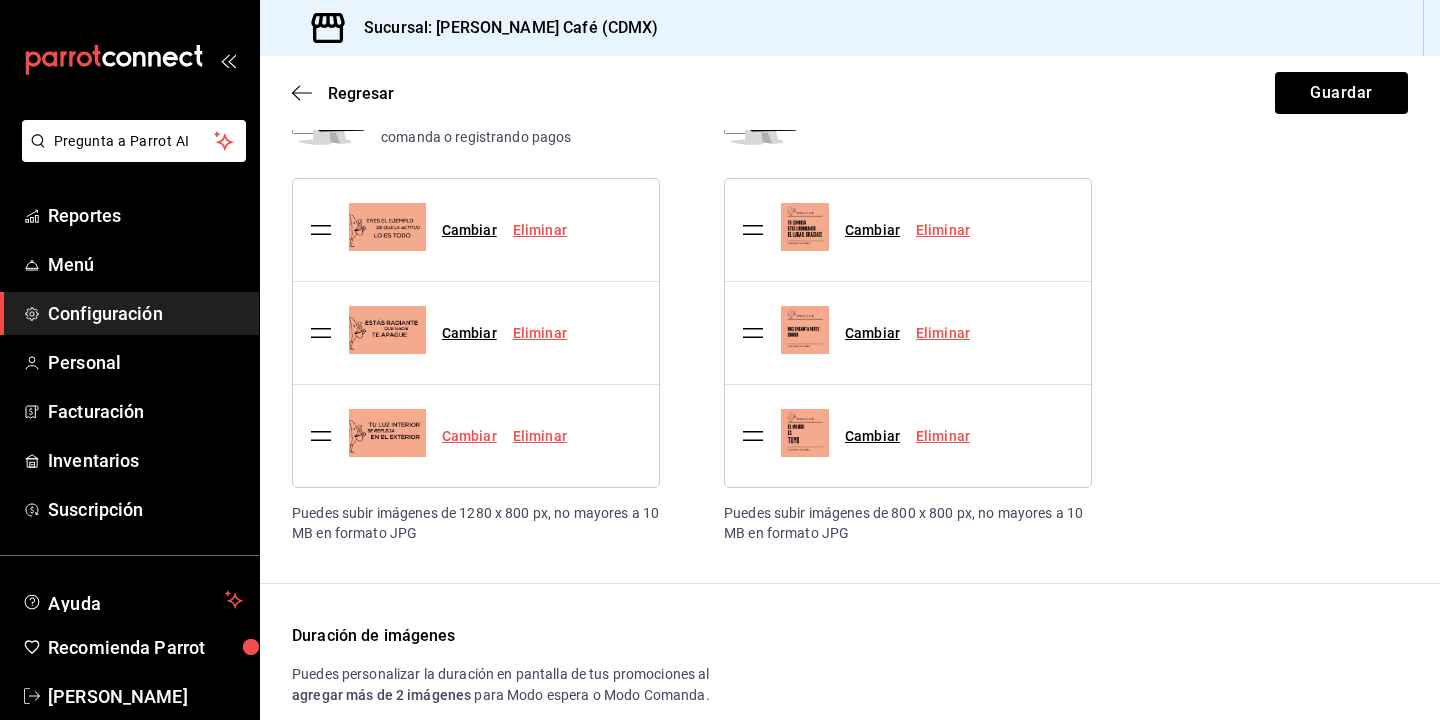 click on "Cambiar" at bounding box center (469, 436) 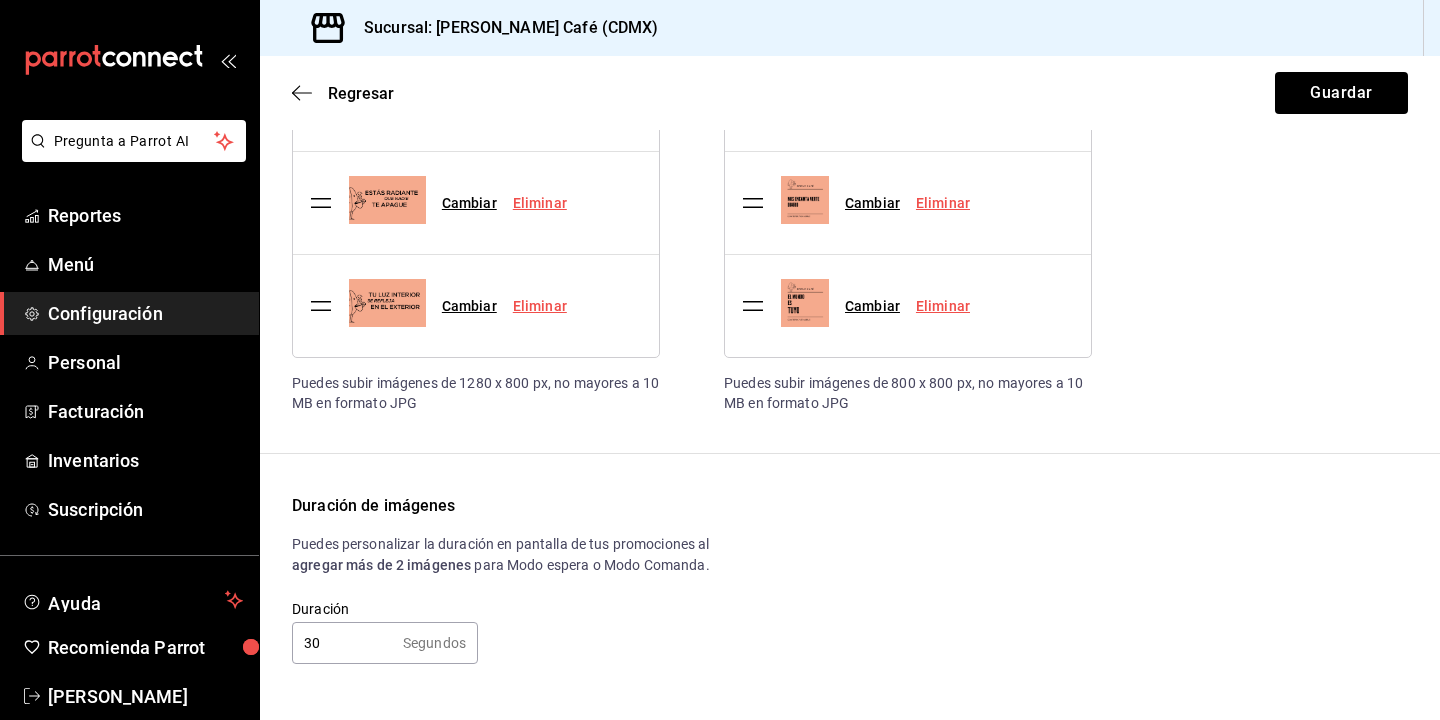 scroll, scrollTop: 326, scrollLeft: 0, axis: vertical 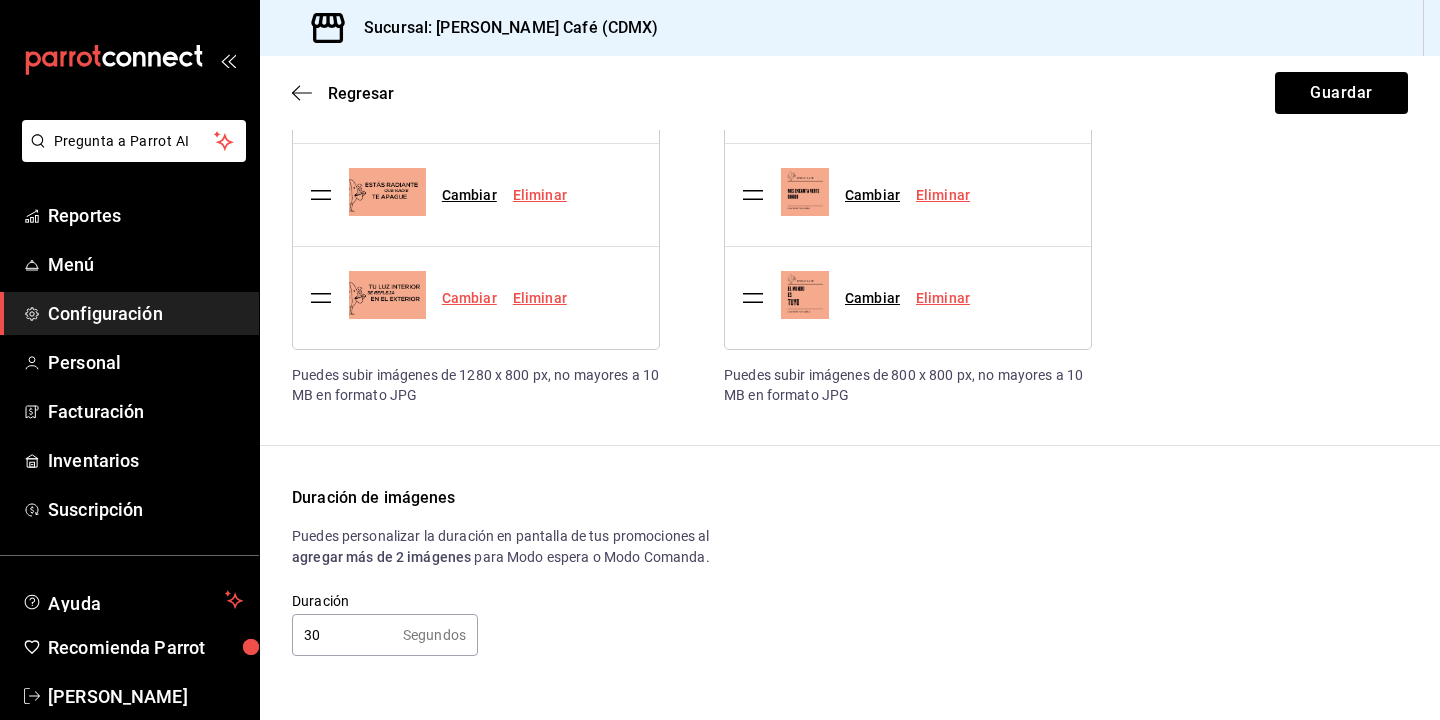 click on "Cambiar" at bounding box center (469, 298) 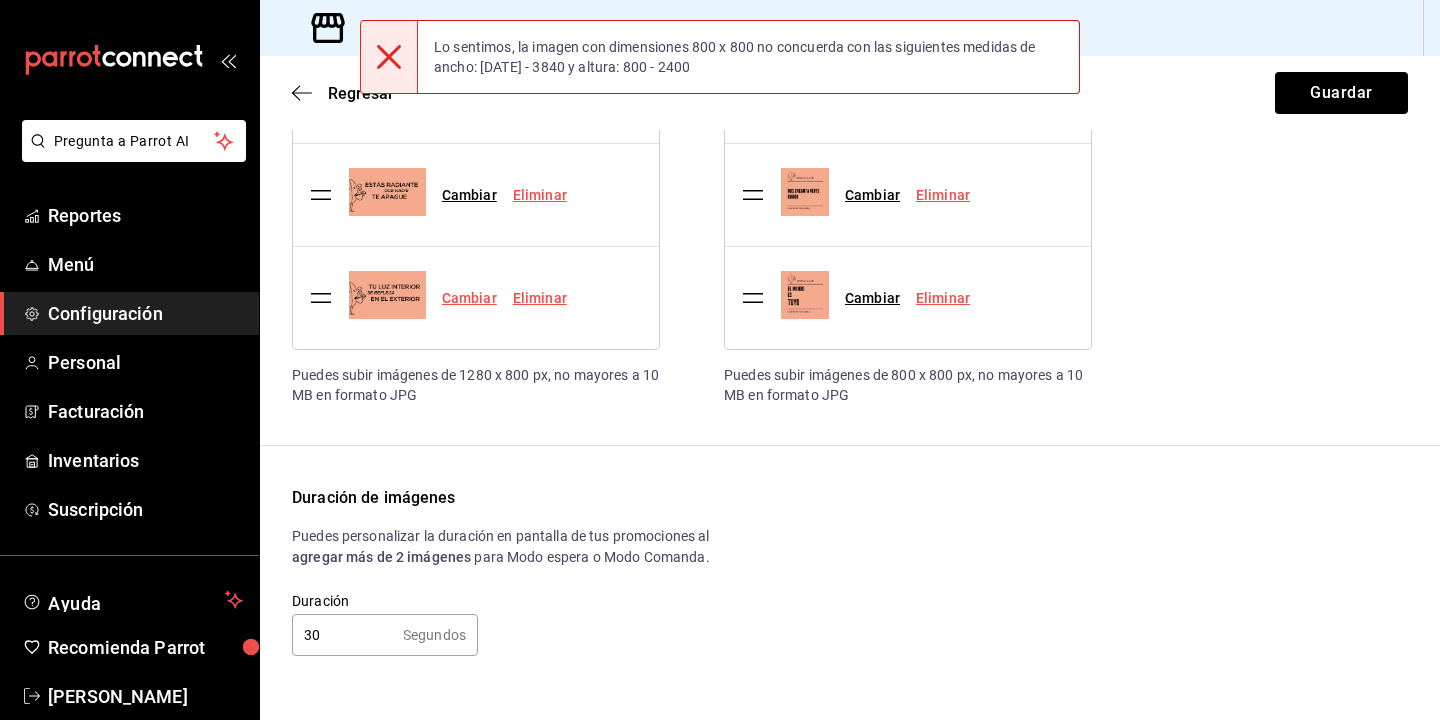 click on "Cambiar" at bounding box center [469, 298] 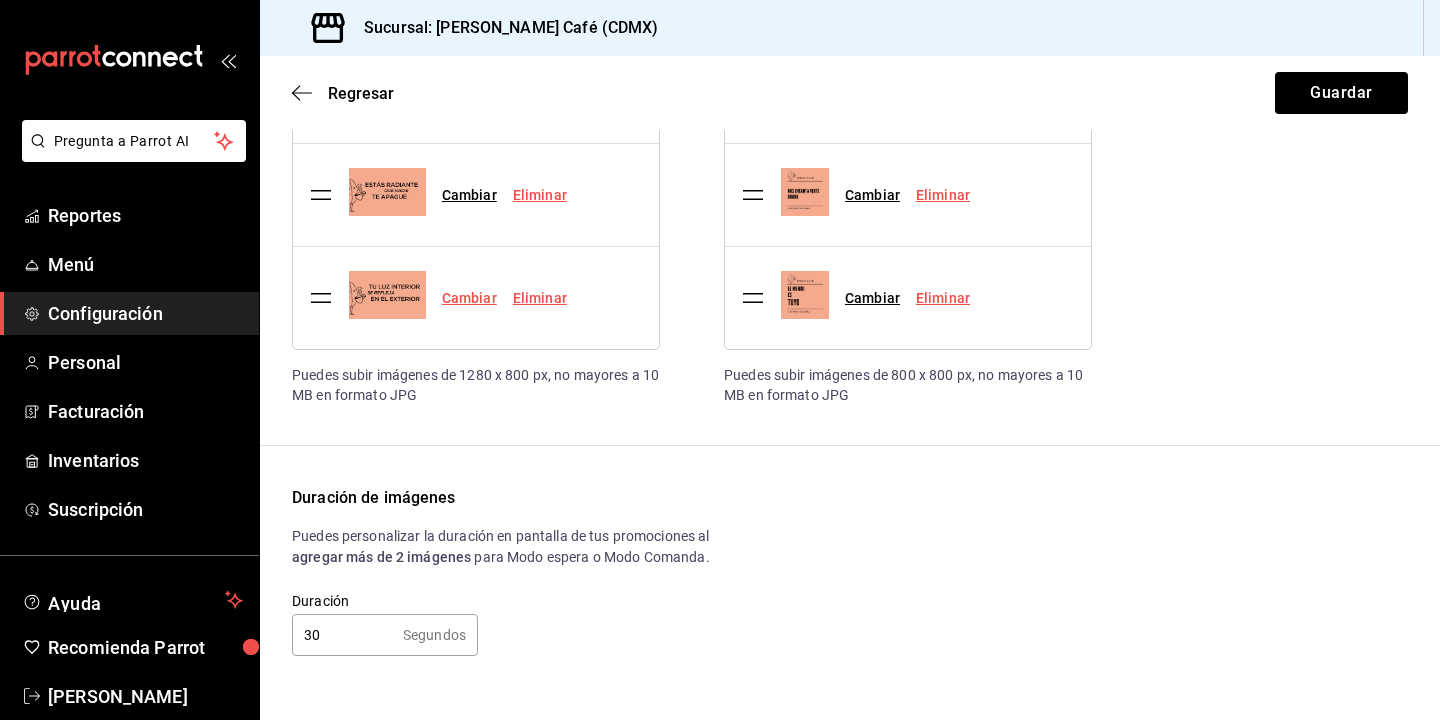 click on "Cambiar" at bounding box center (469, 298) 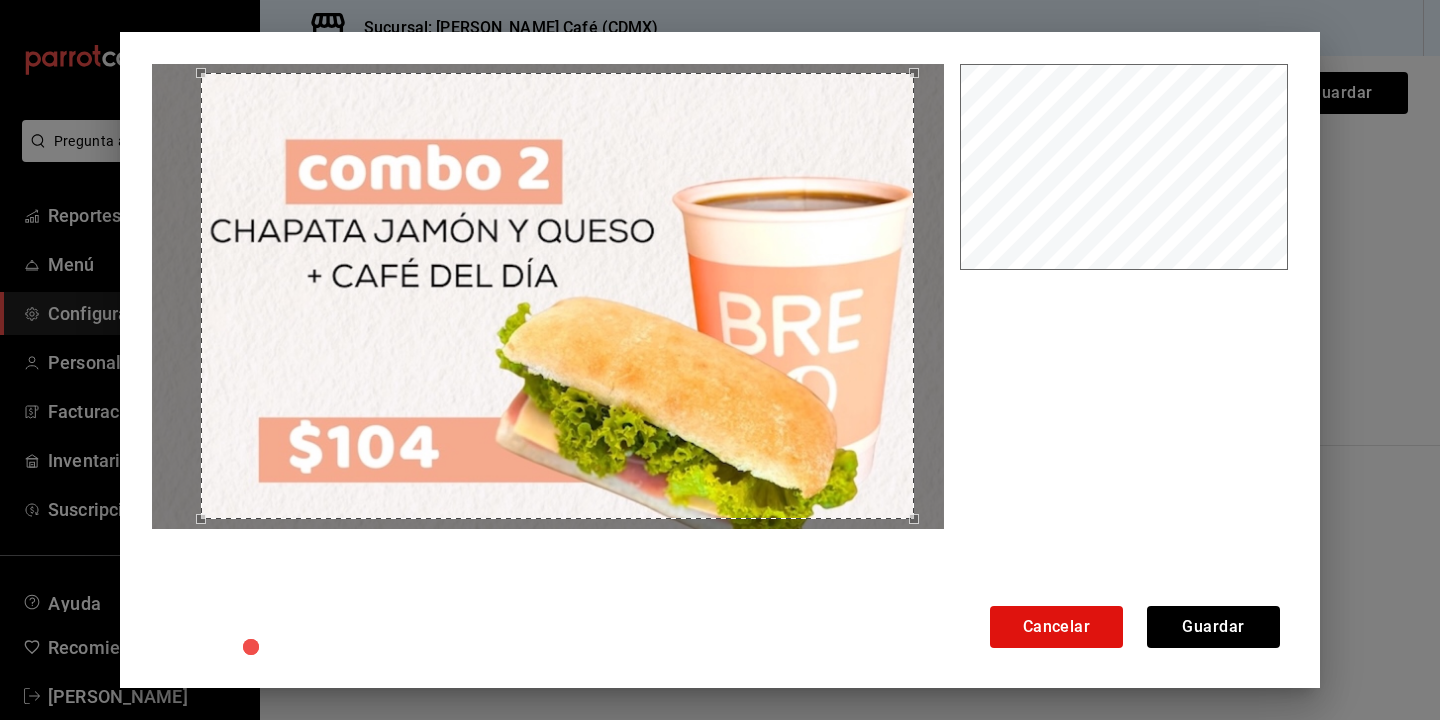 click at bounding box center (557, 295) 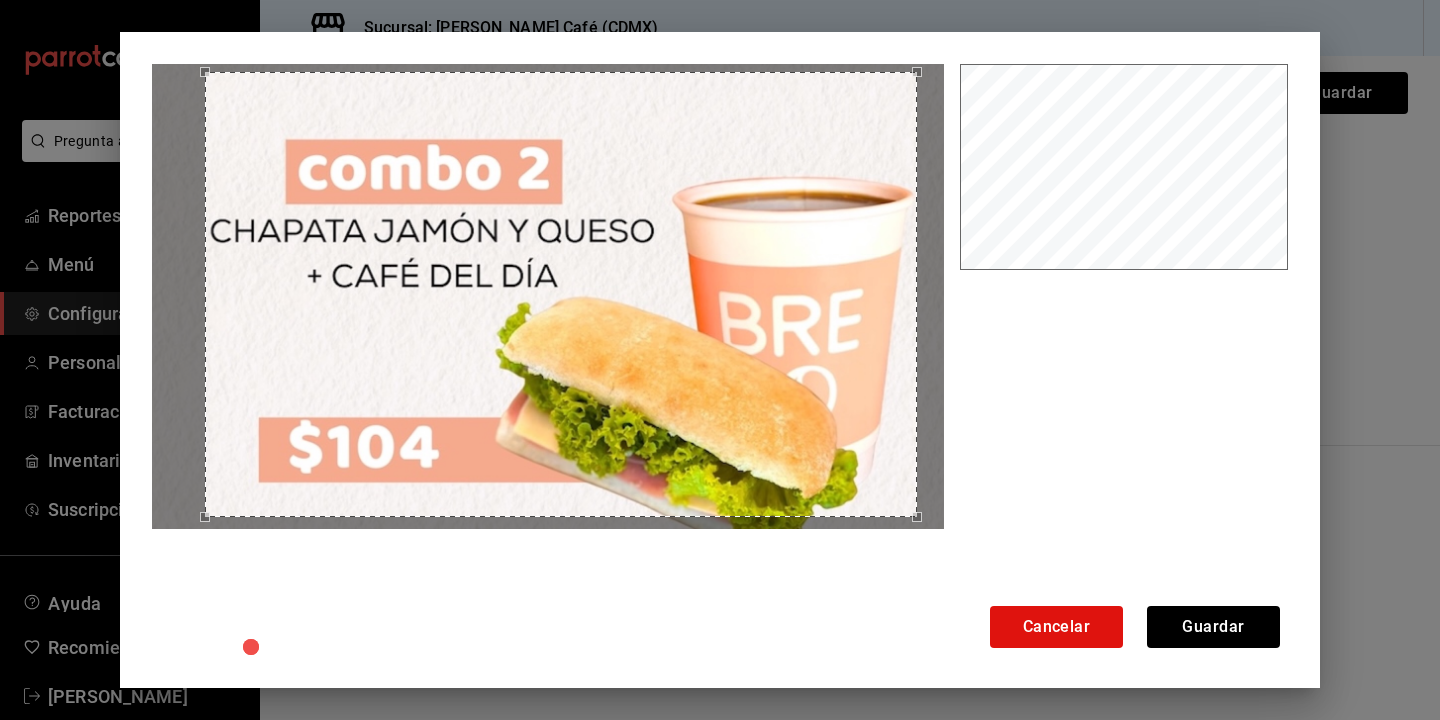 click at bounding box center [561, 294] 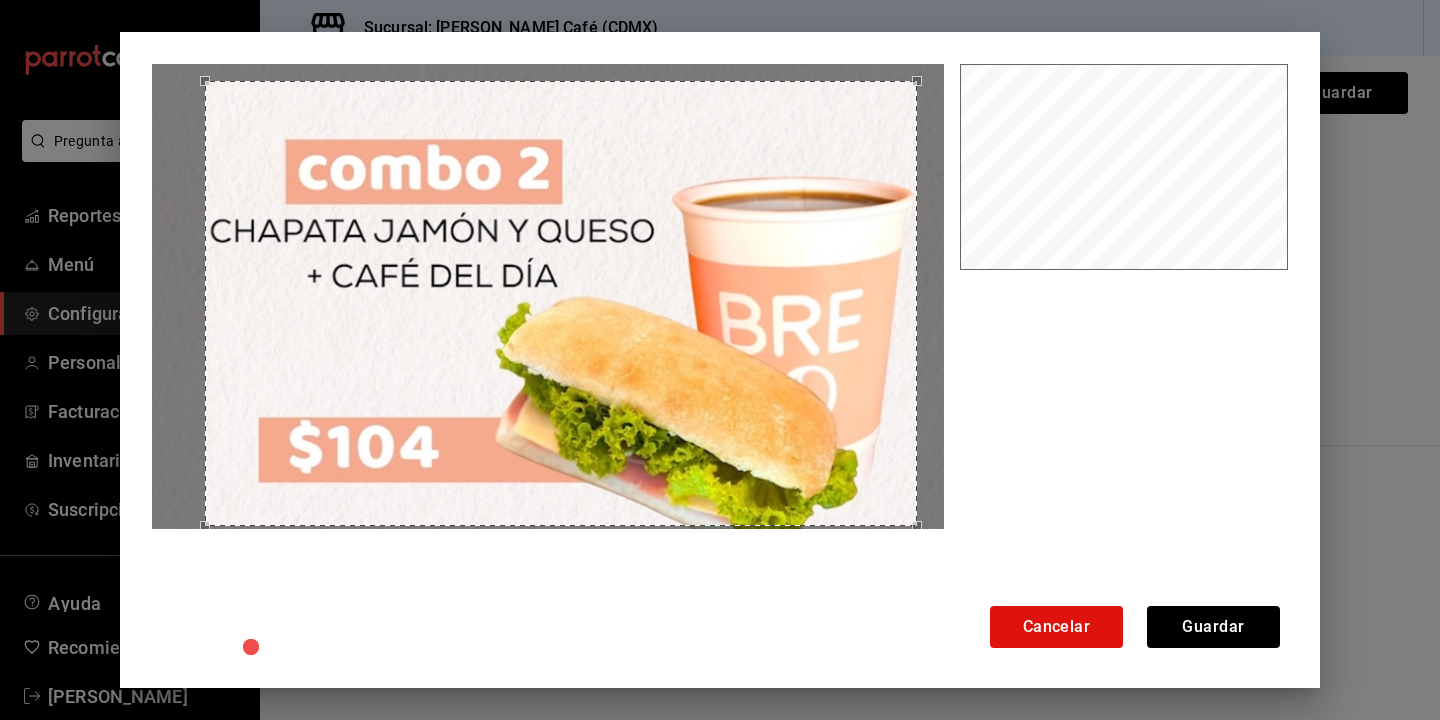 click at bounding box center [561, 303] 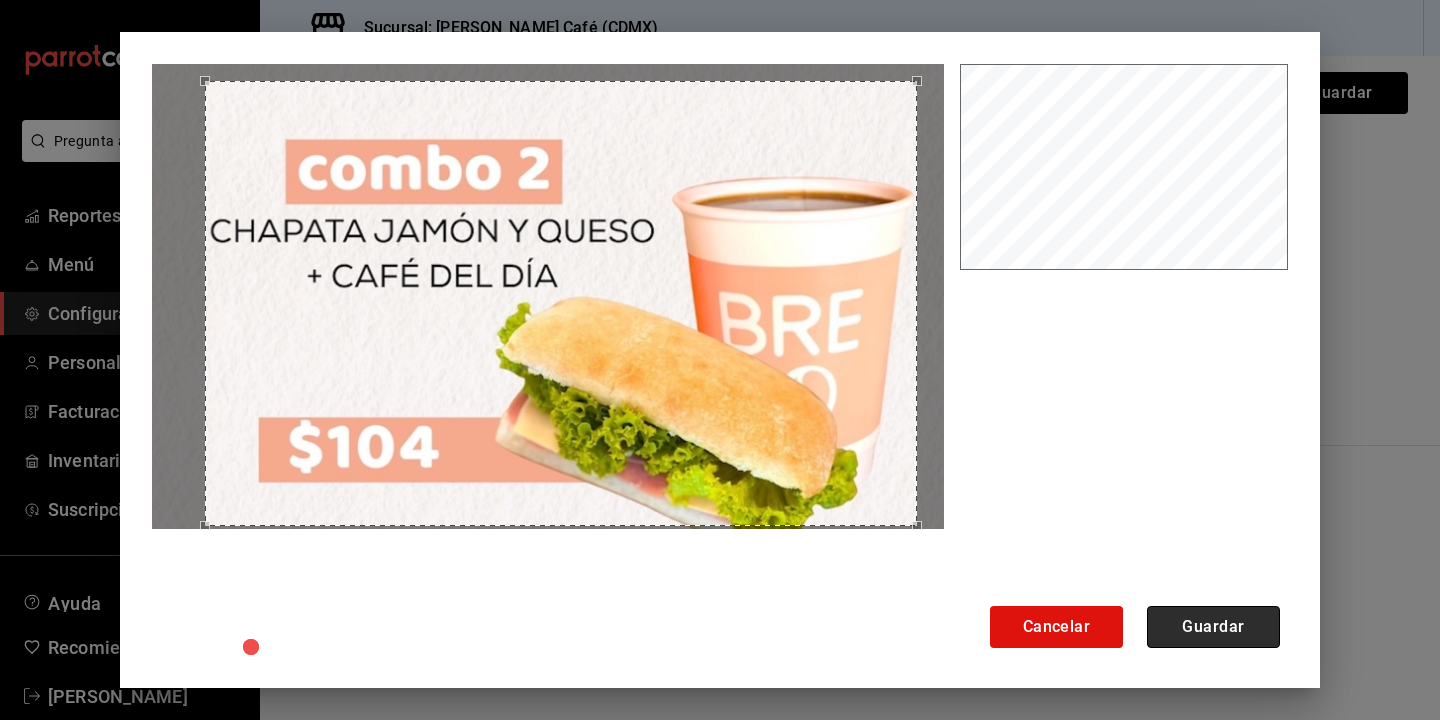 click on "Guardar" at bounding box center (1213, 627) 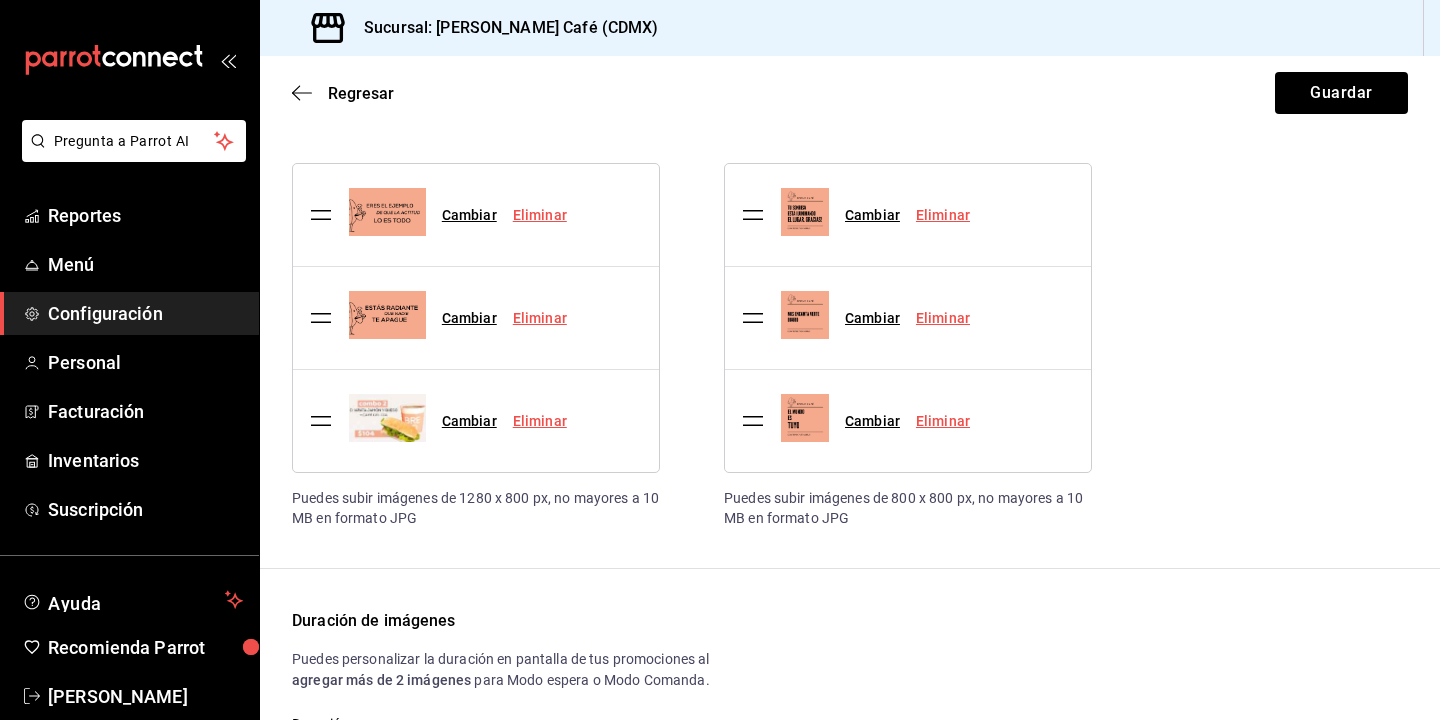 scroll, scrollTop: 117, scrollLeft: 0, axis: vertical 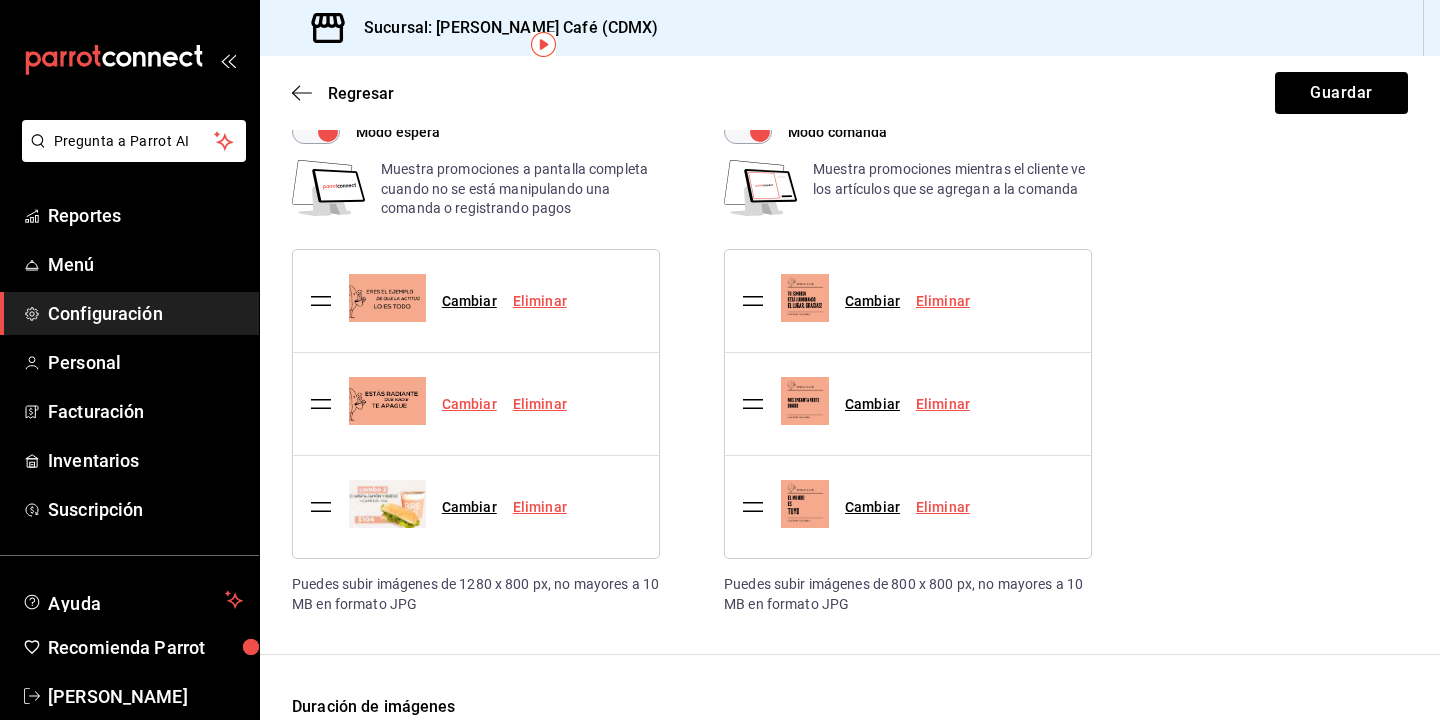click on "Cambiar" at bounding box center (469, 404) 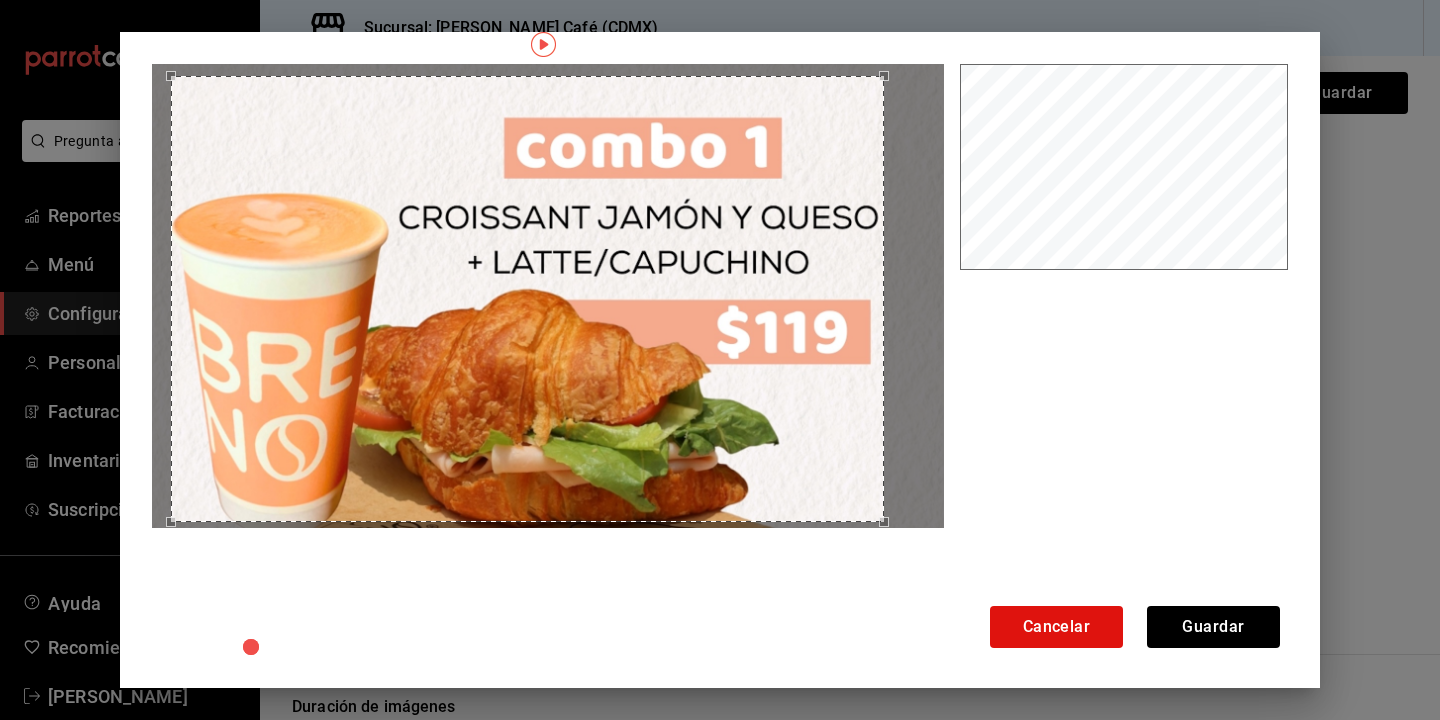 click at bounding box center (527, 299) 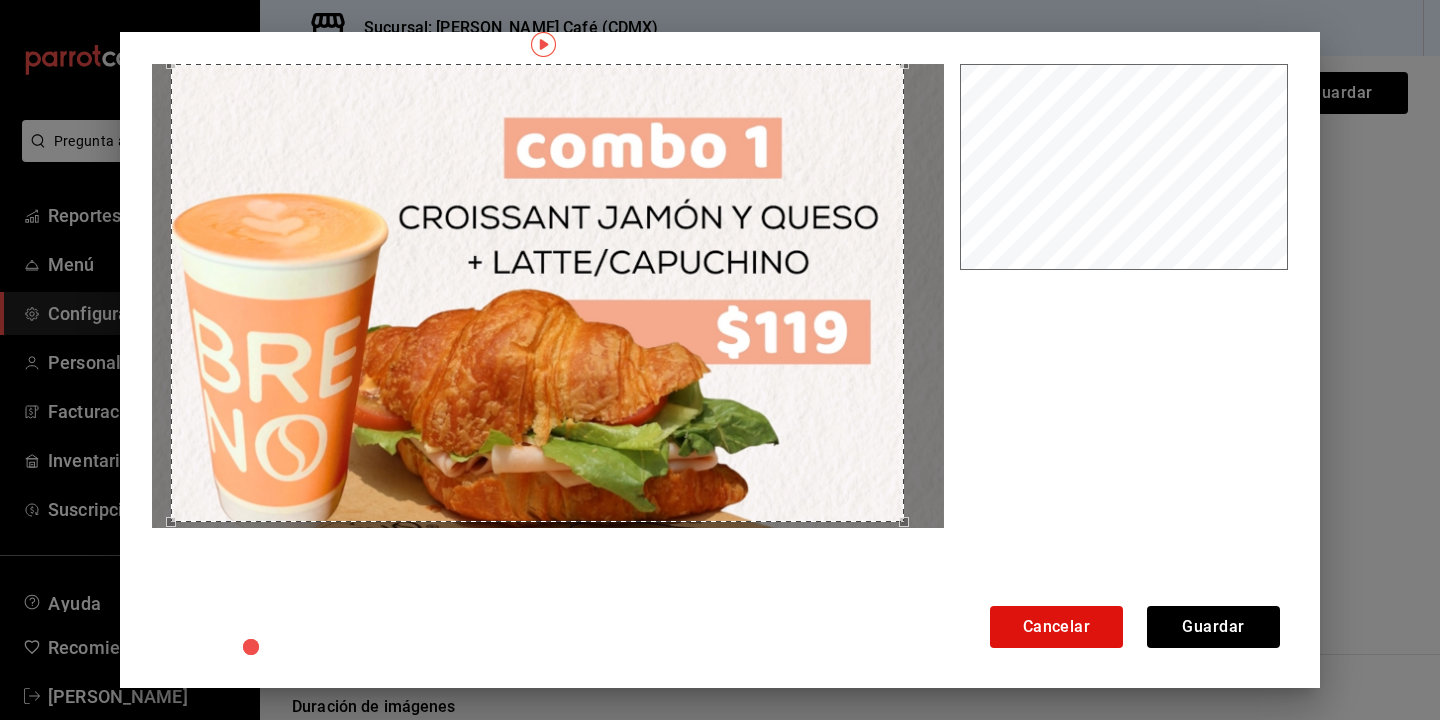 click at bounding box center [548, 296] 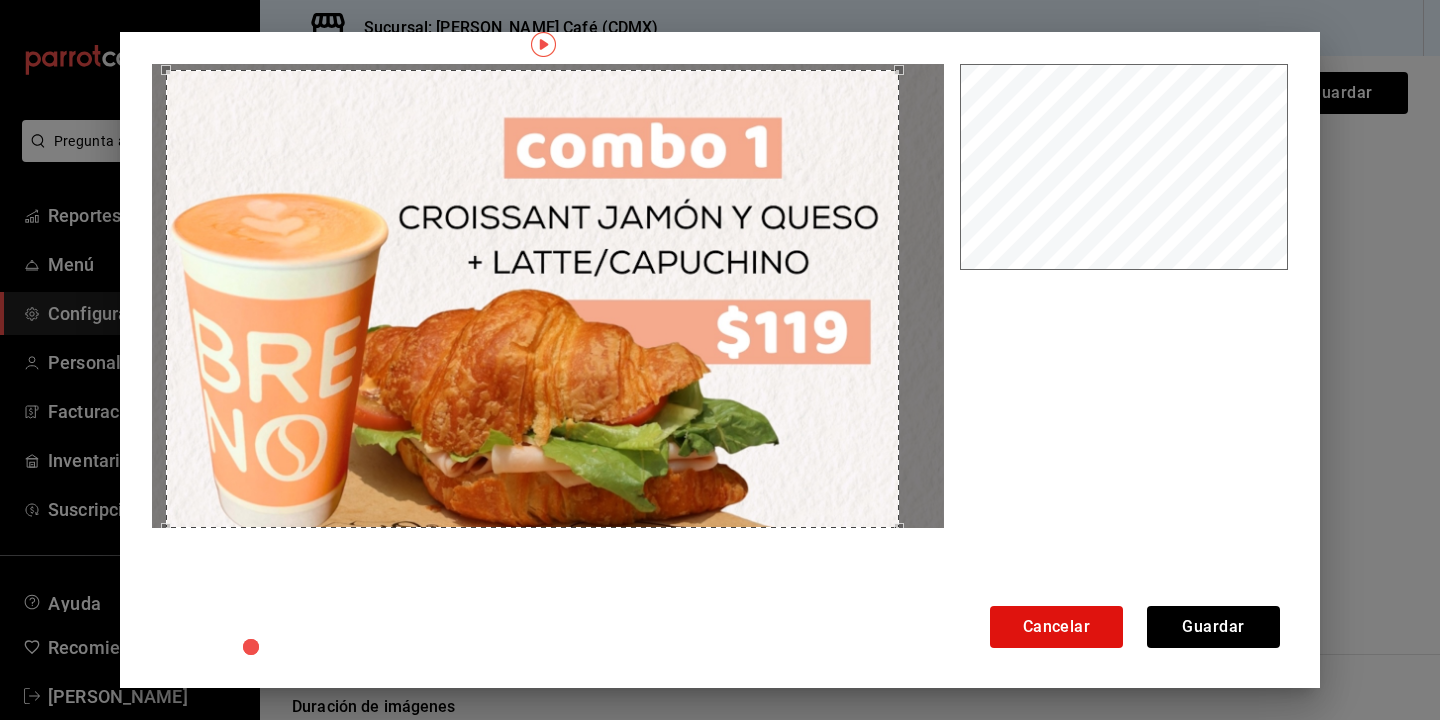 click at bounding box center [532, 299] 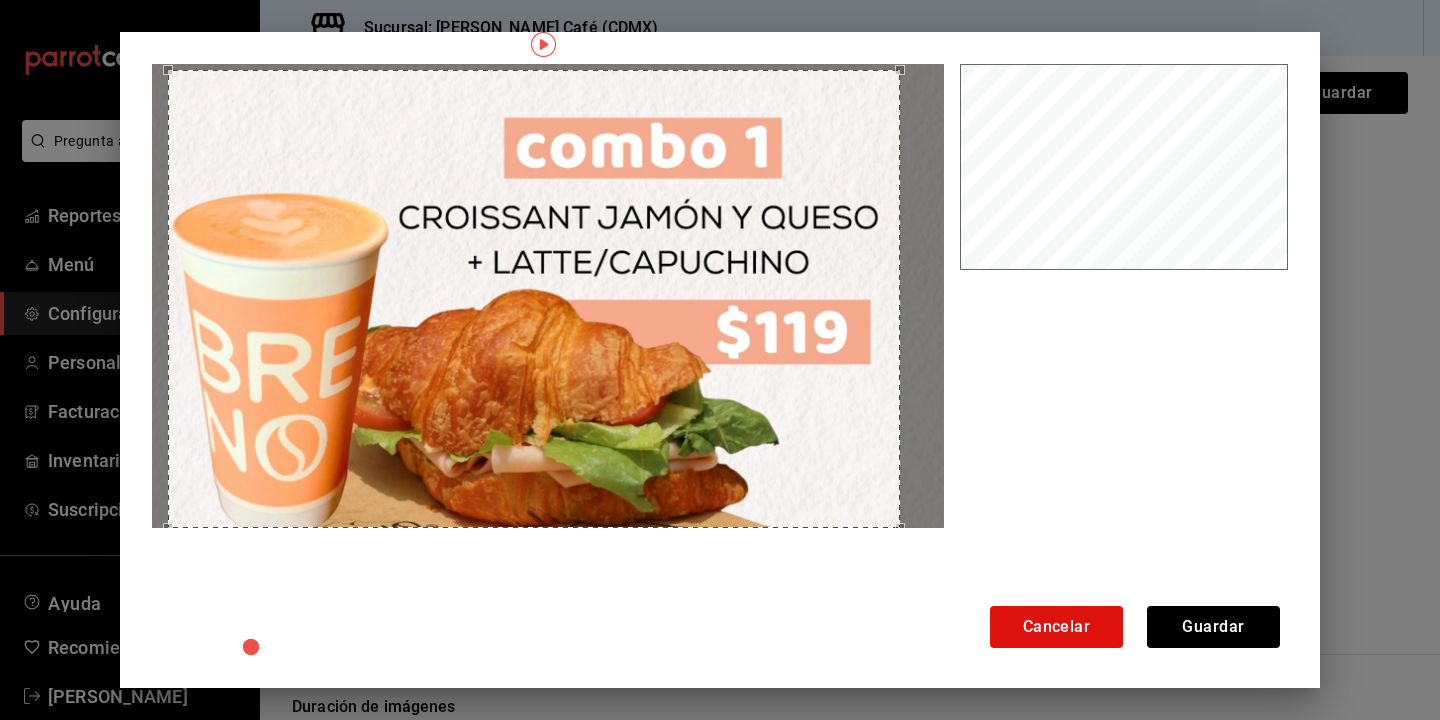 click at bounding box center [534, 299] 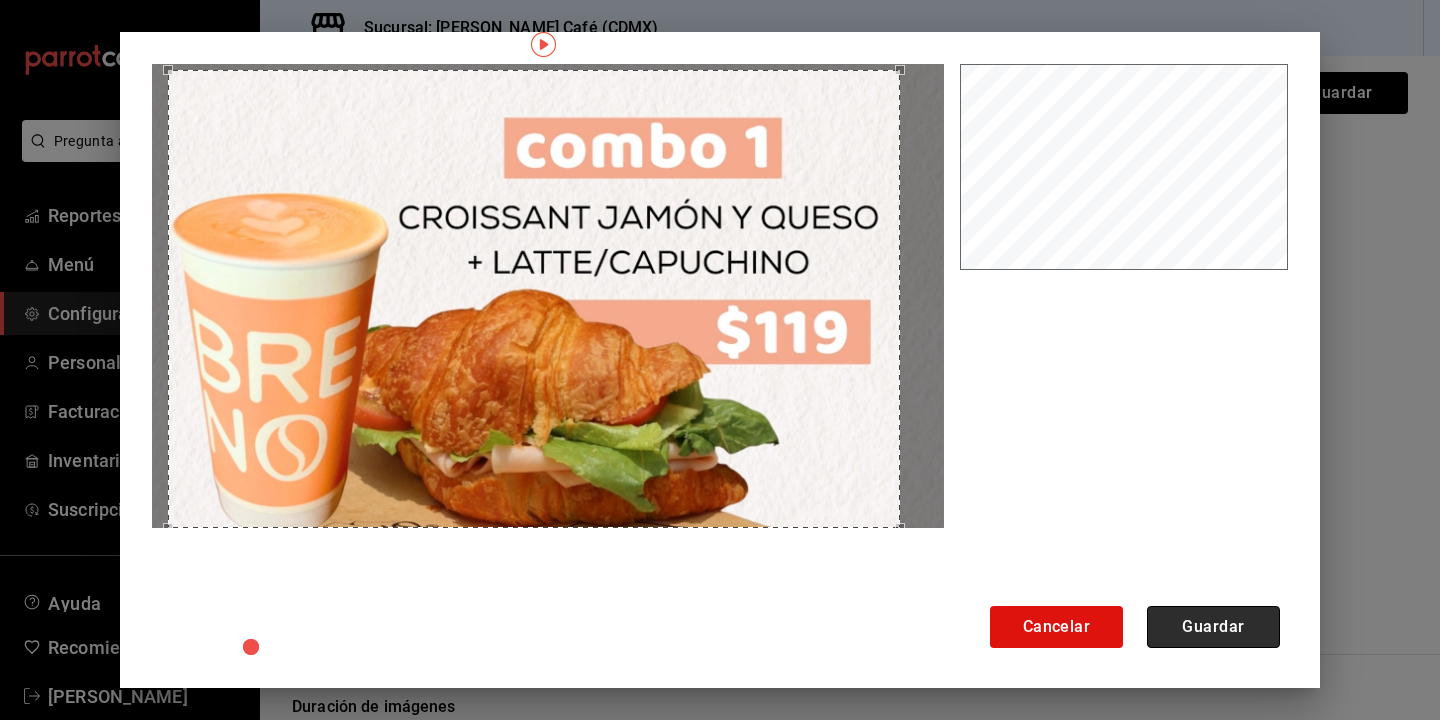 click on "Guardar" at bounding box center (1213, 627) 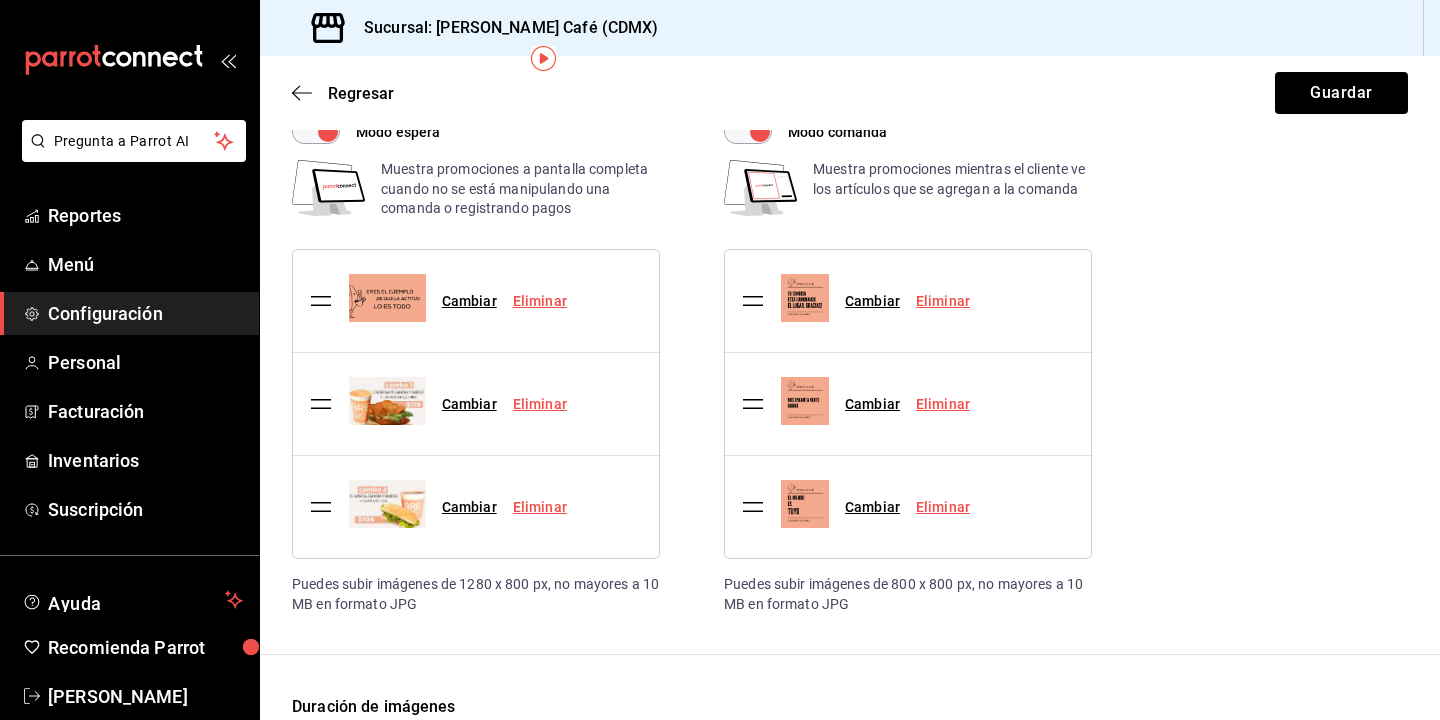 scroll, scrollTop: 0, scrollLeft: 0, axis: both 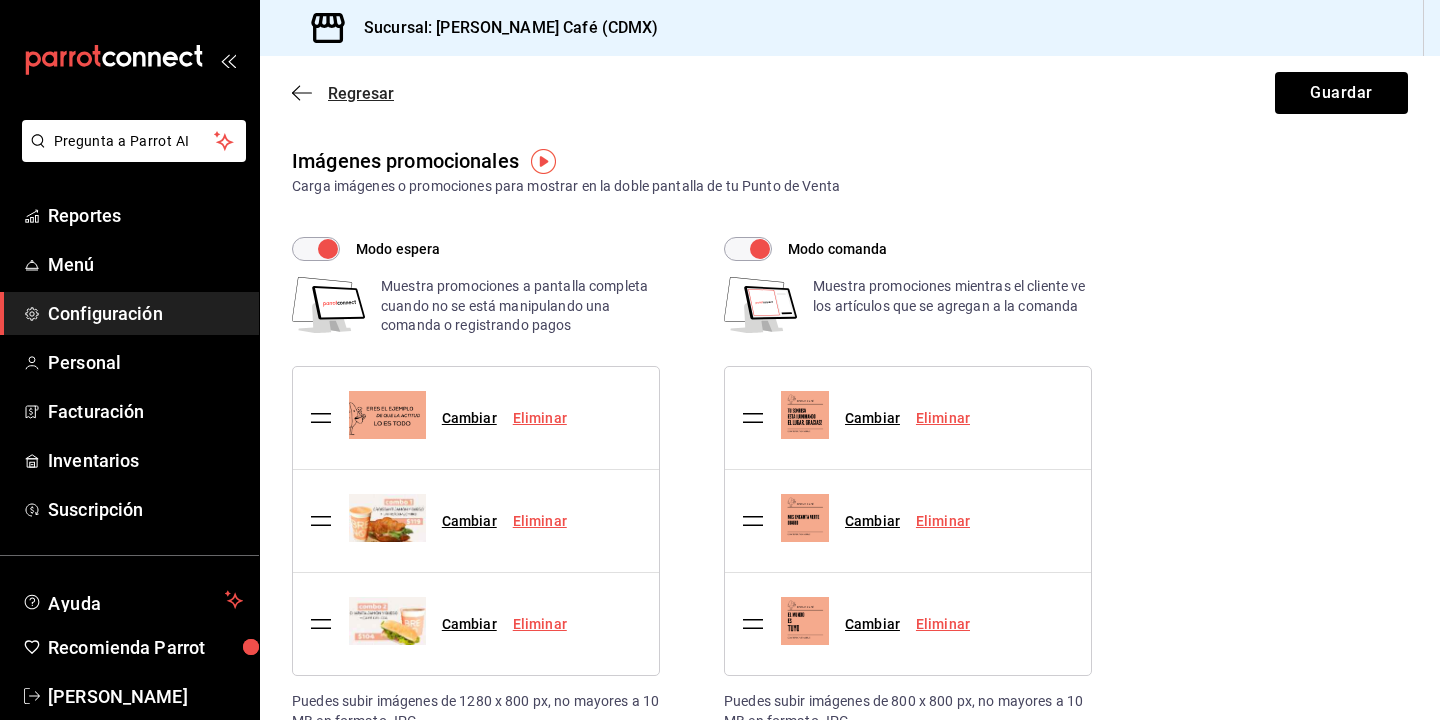 click on "Regresar" at bounding box center (361, 93) 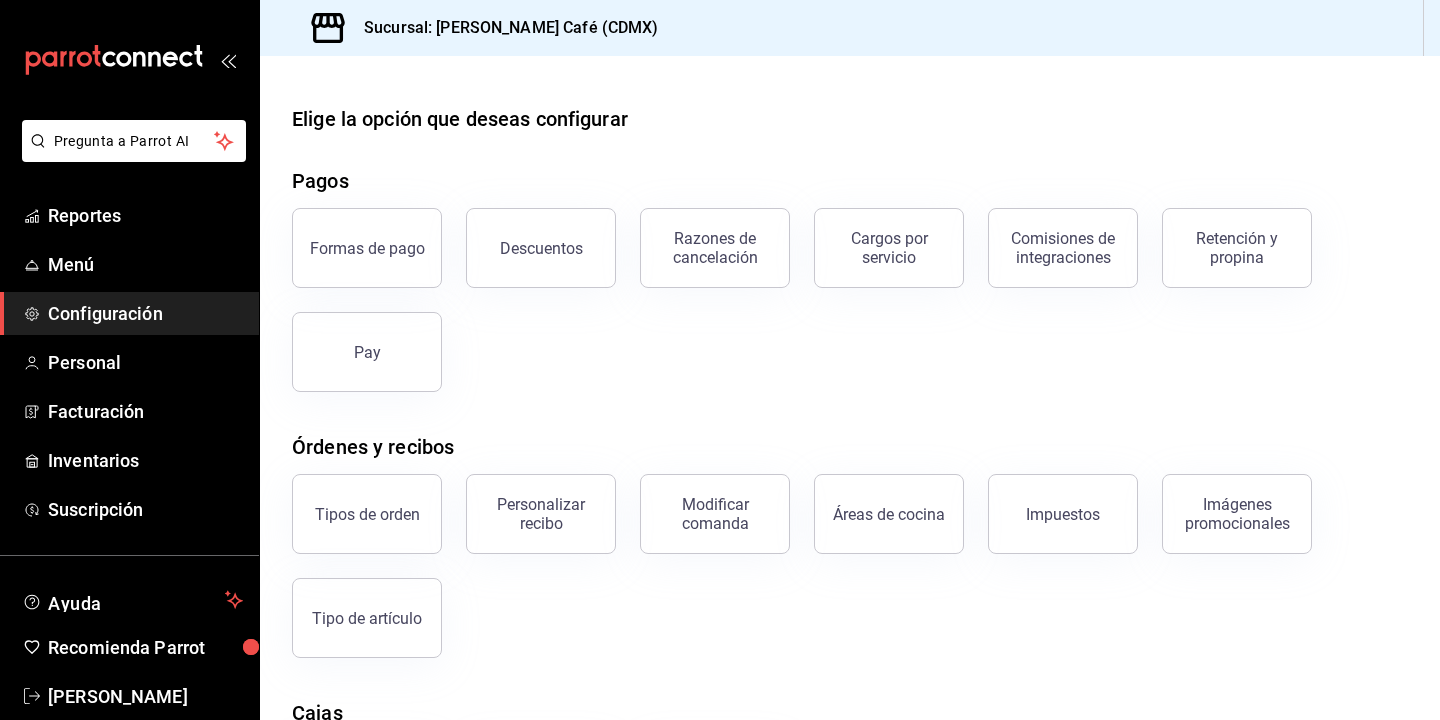 click on "Configuración" at bounding box center [145, 313] 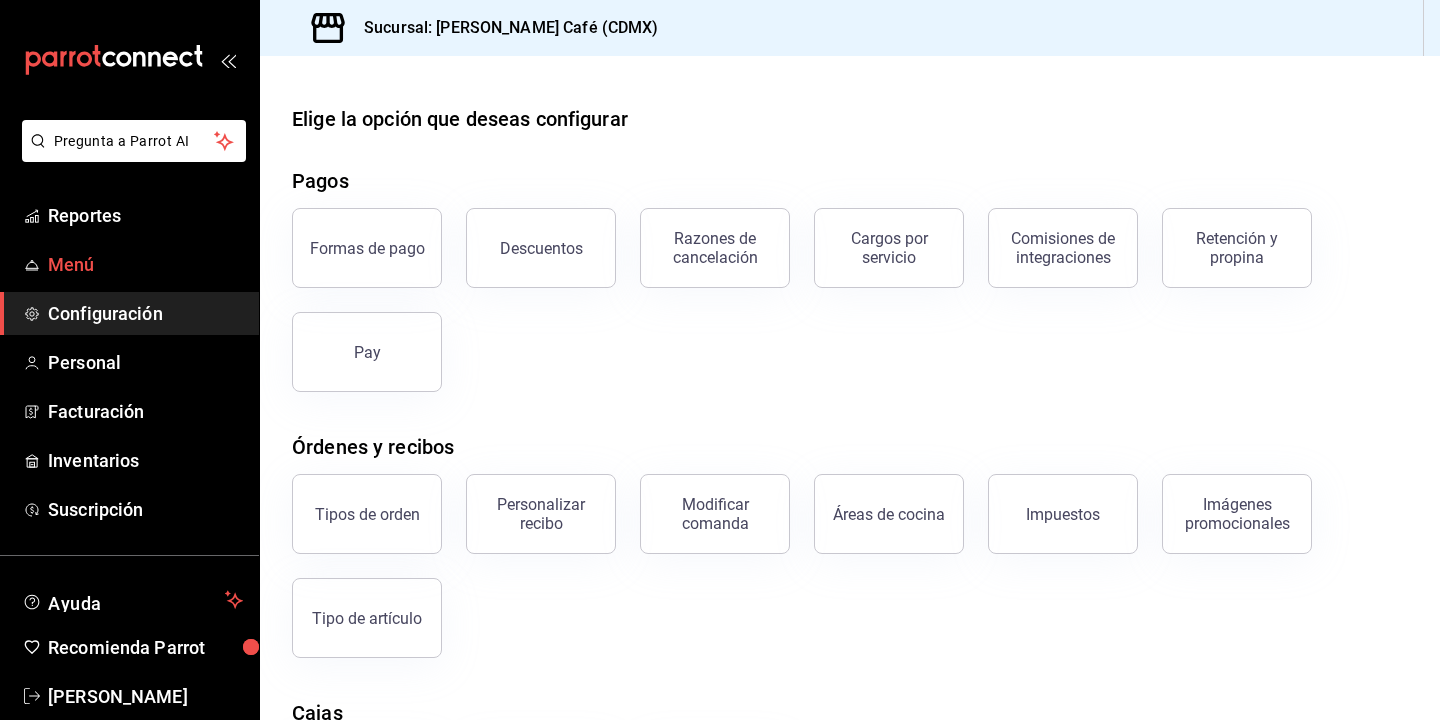 click on "Menú" at bounding box center [145, 264] 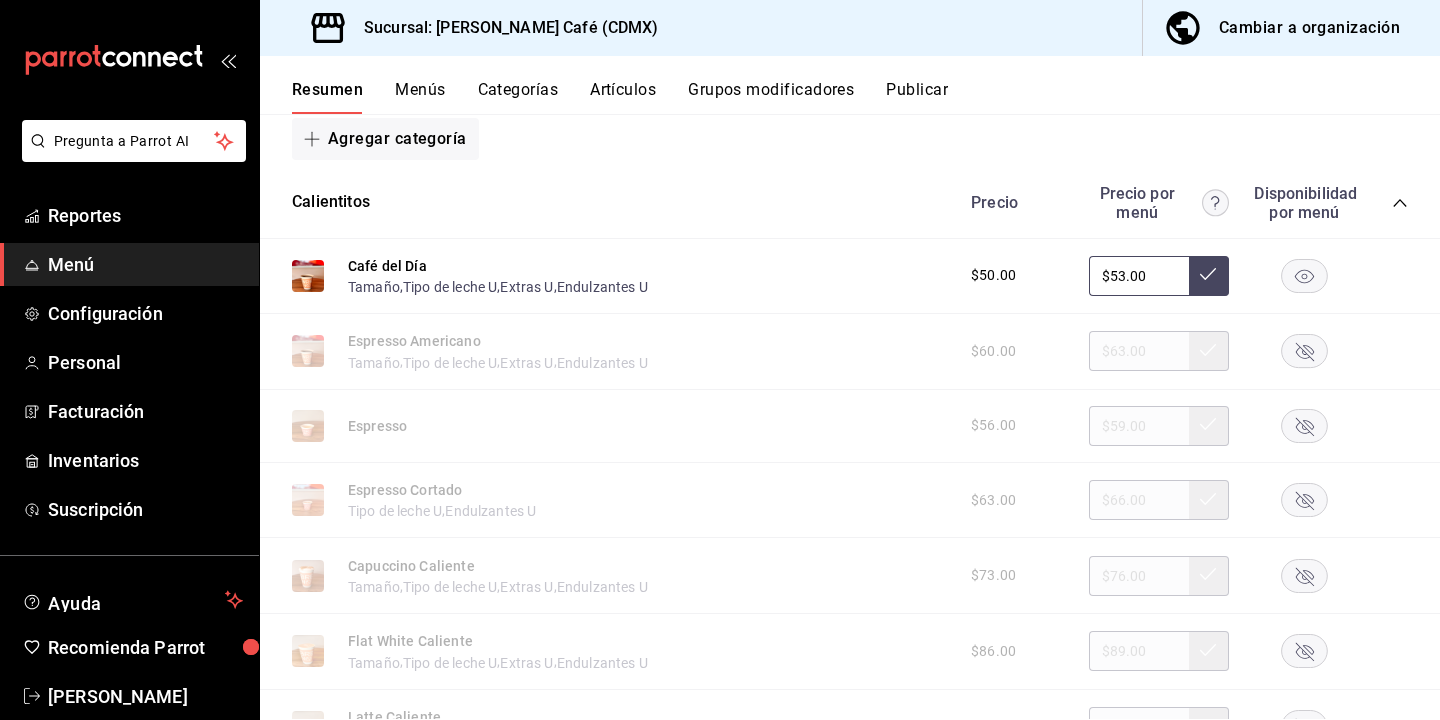 scroll, scrollTop: 0, scrollLeft: 0, axis: both 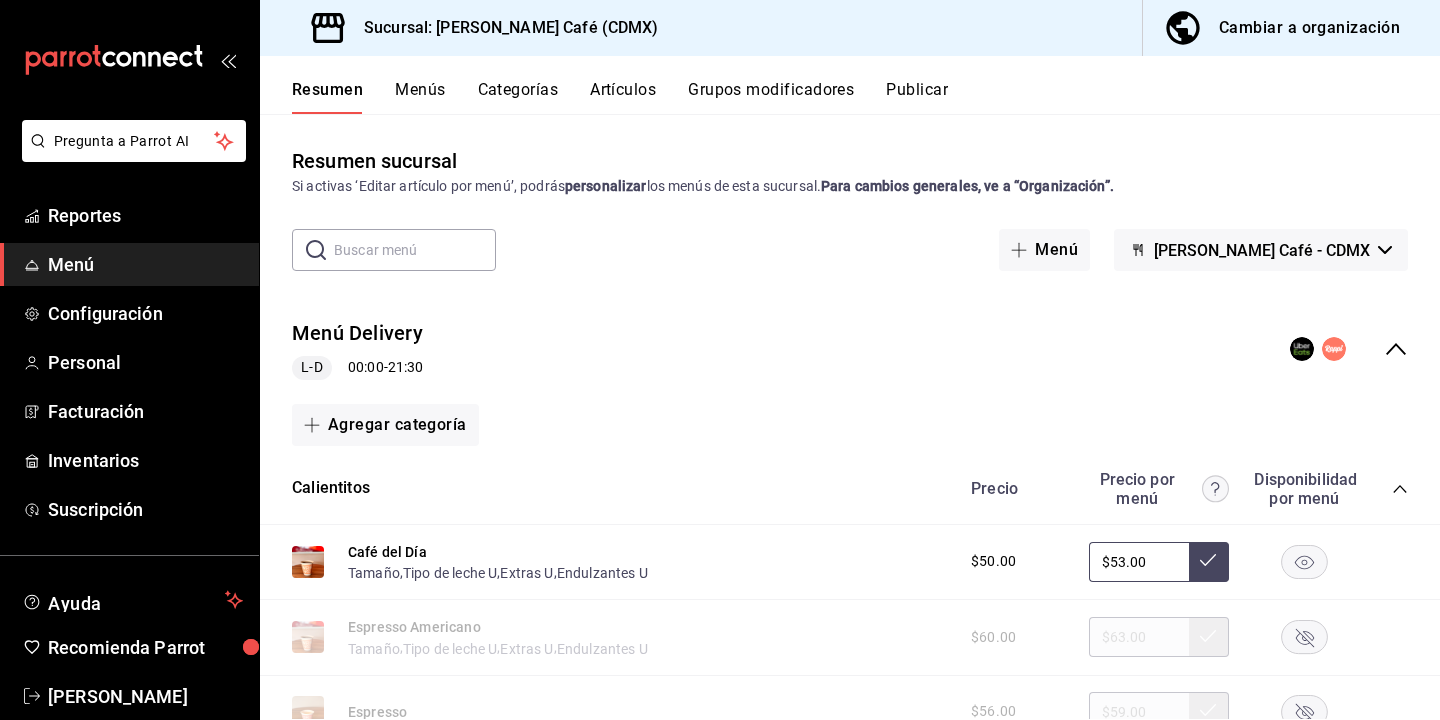 click 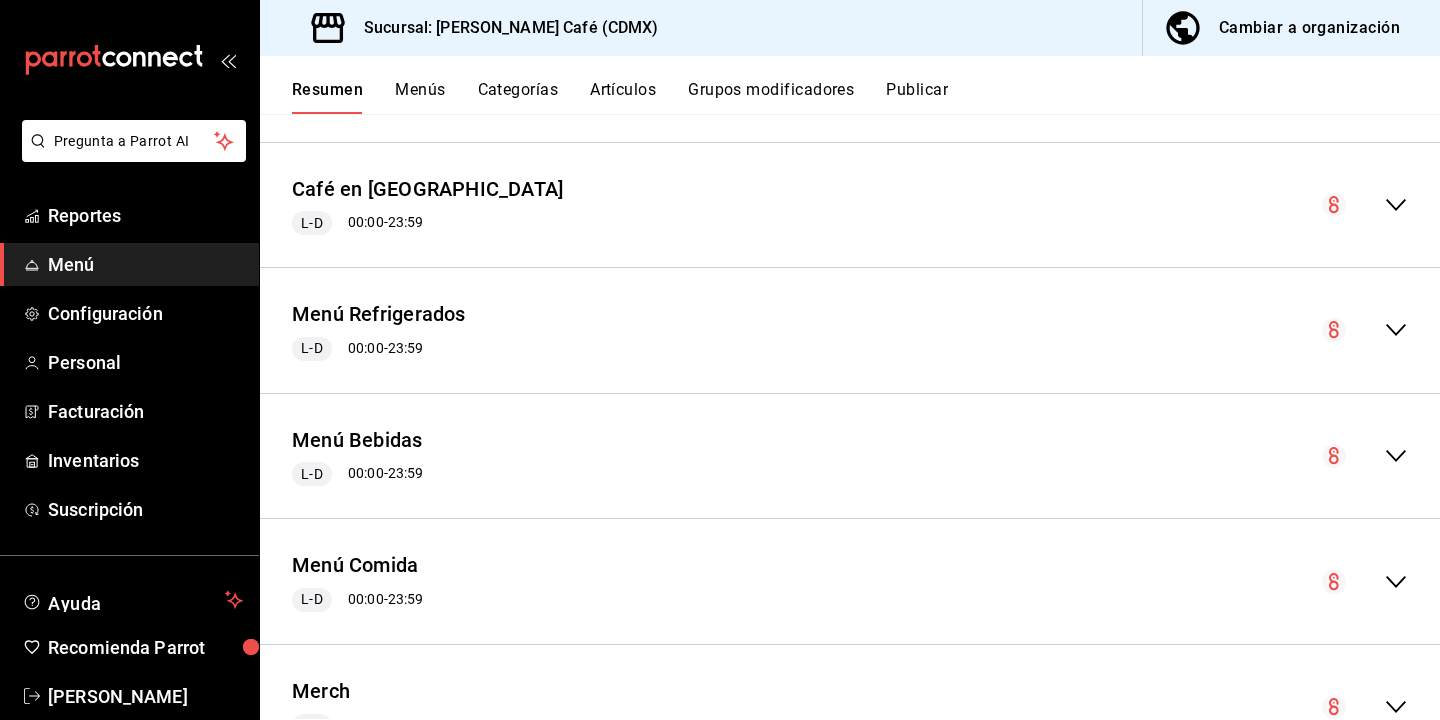 scroll, scrollTop: 361, scrollLeft: 0, axis: vertical 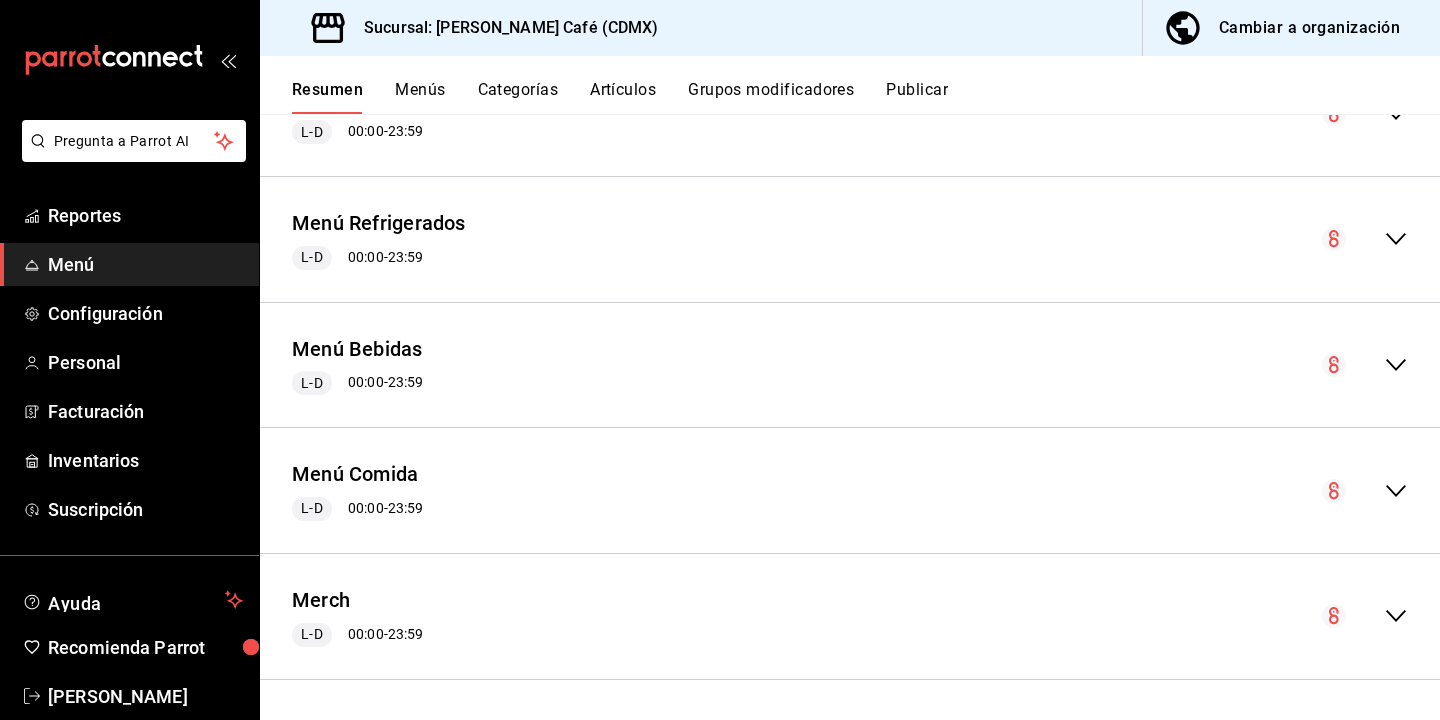 click on "Resumen Menús Categorías Artículos Grupos modificadores Publicar" at bounding box center (850, 85) 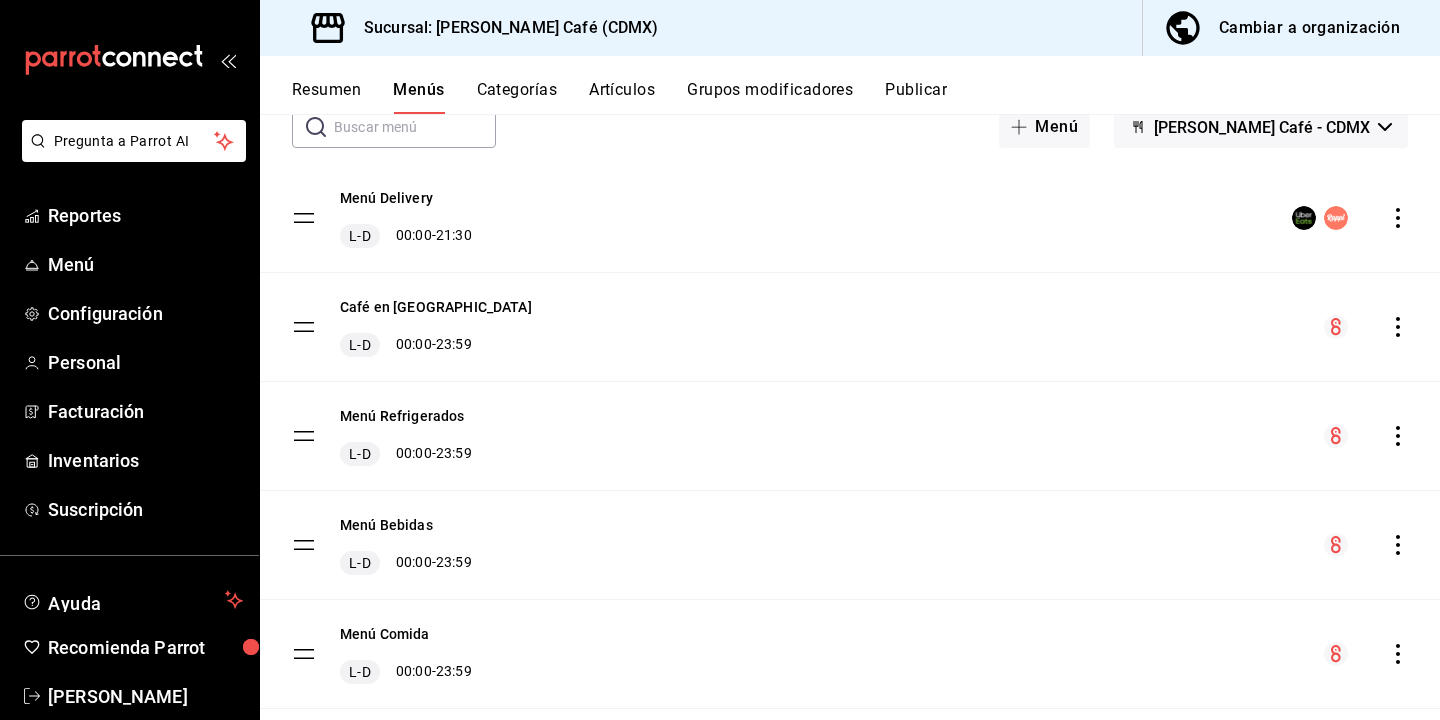 scroll, scrollTop: 0, scrollLeft: 0, axis: both 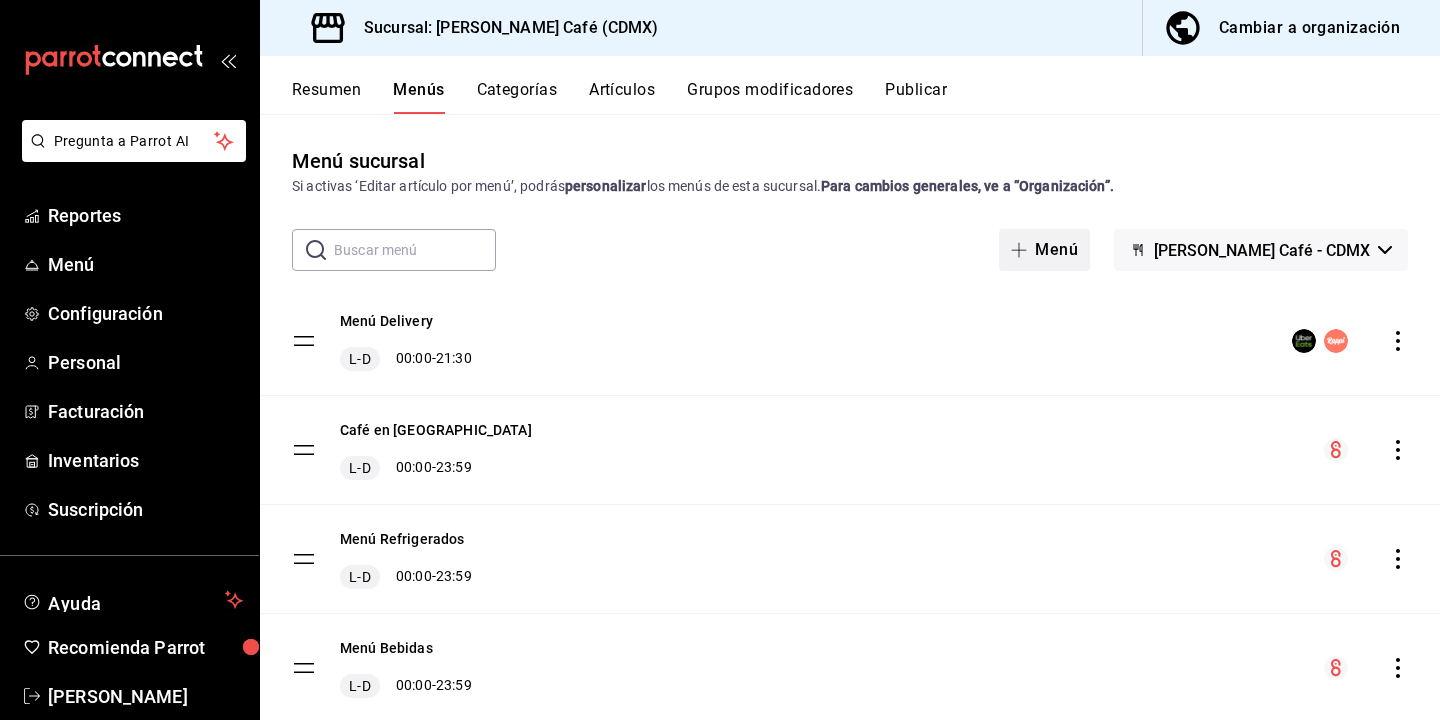 click on "Menú" at bounding box center [1044, 250] 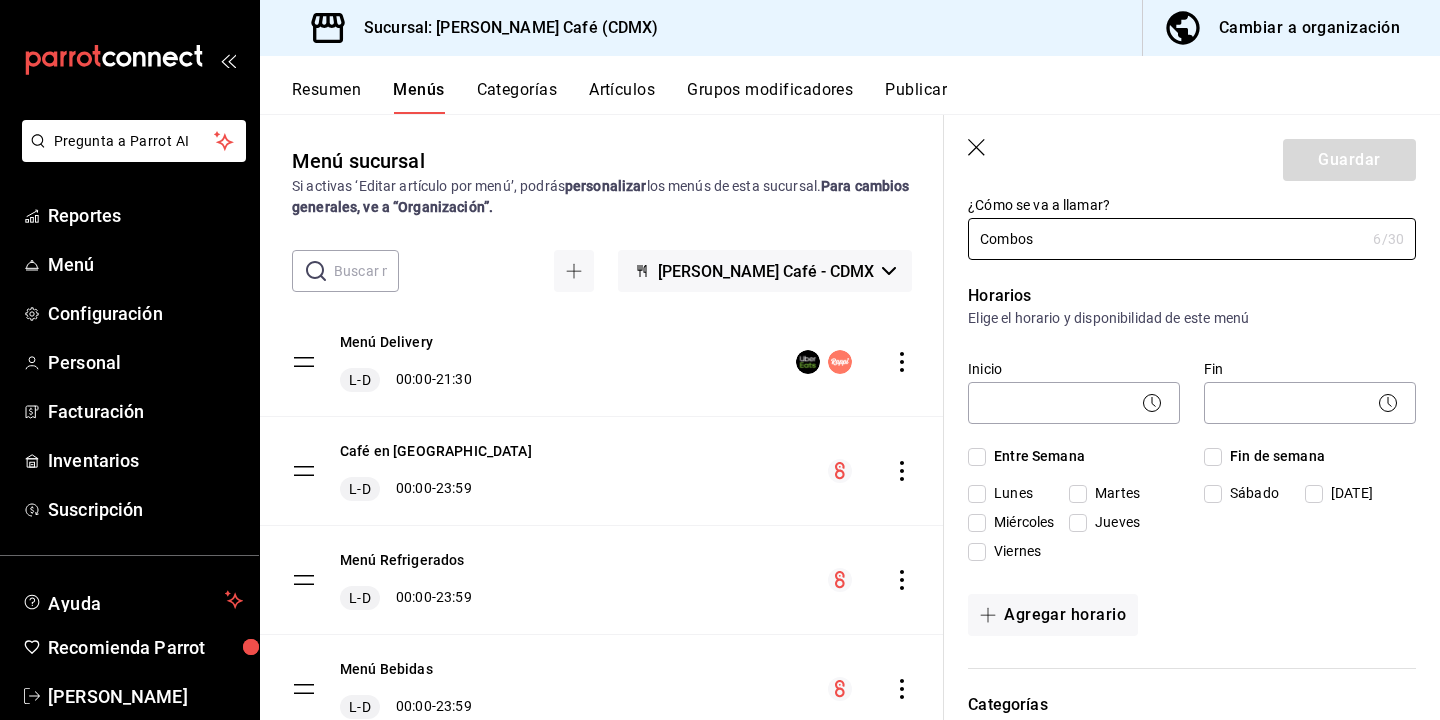 scroll, scrollTop: 45, scrollLeft: 0, axis: vertical 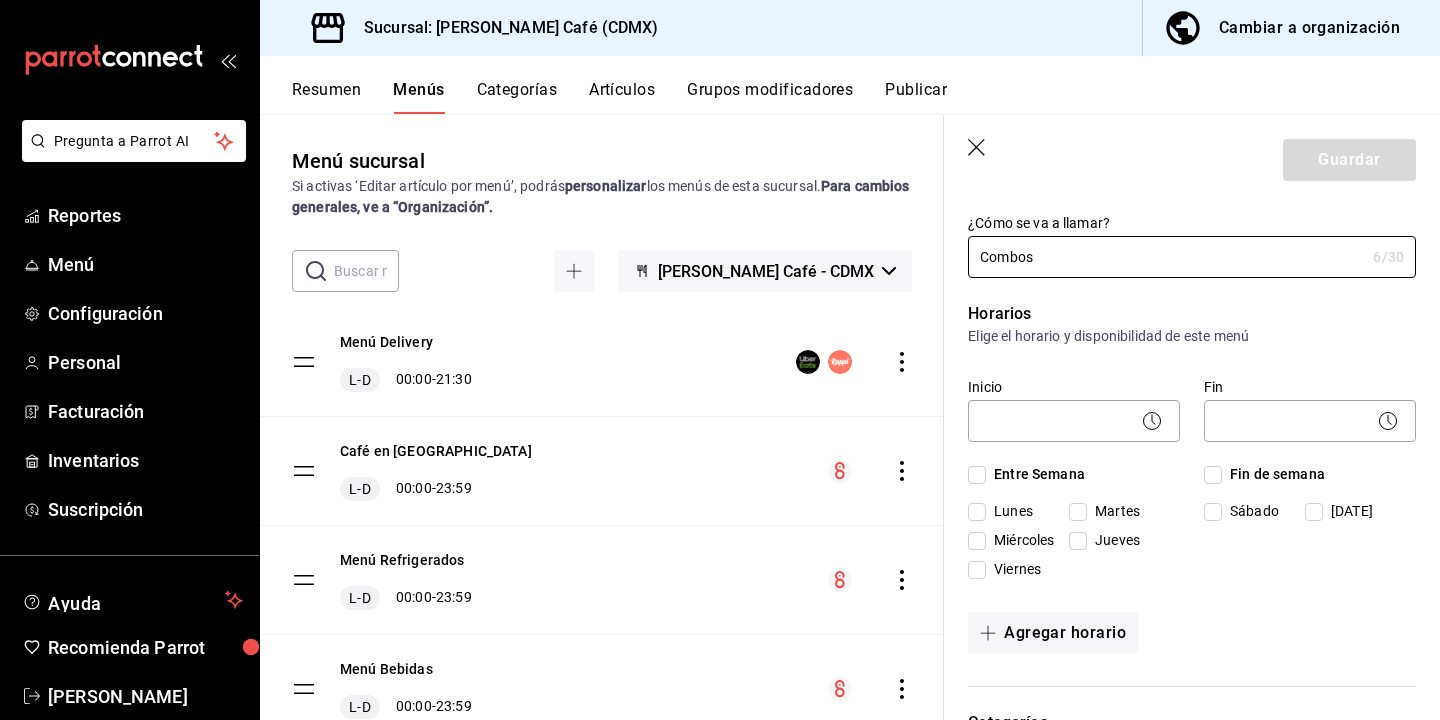 type on "Combos" 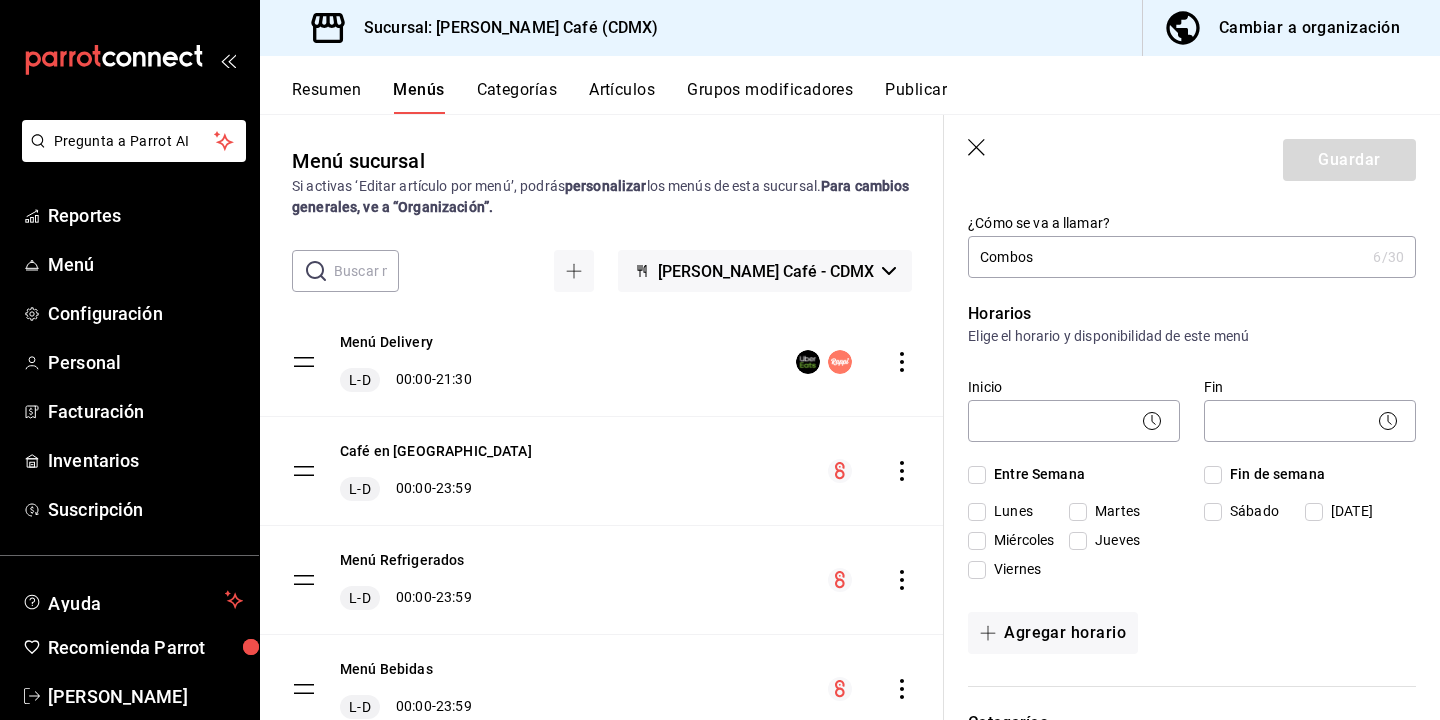 click on "Lunes" at bounding box center [977, 512] 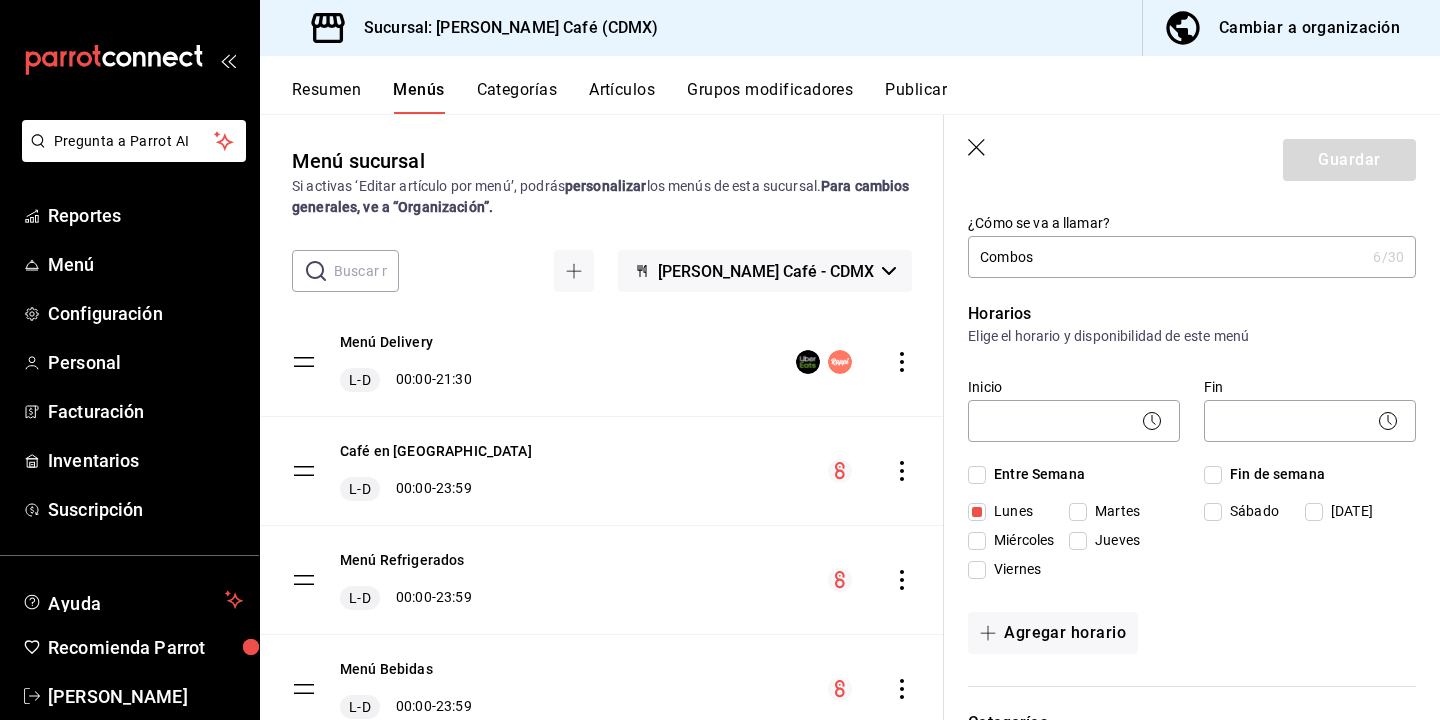 click on "Martes" at bounding box center (1078, 512) 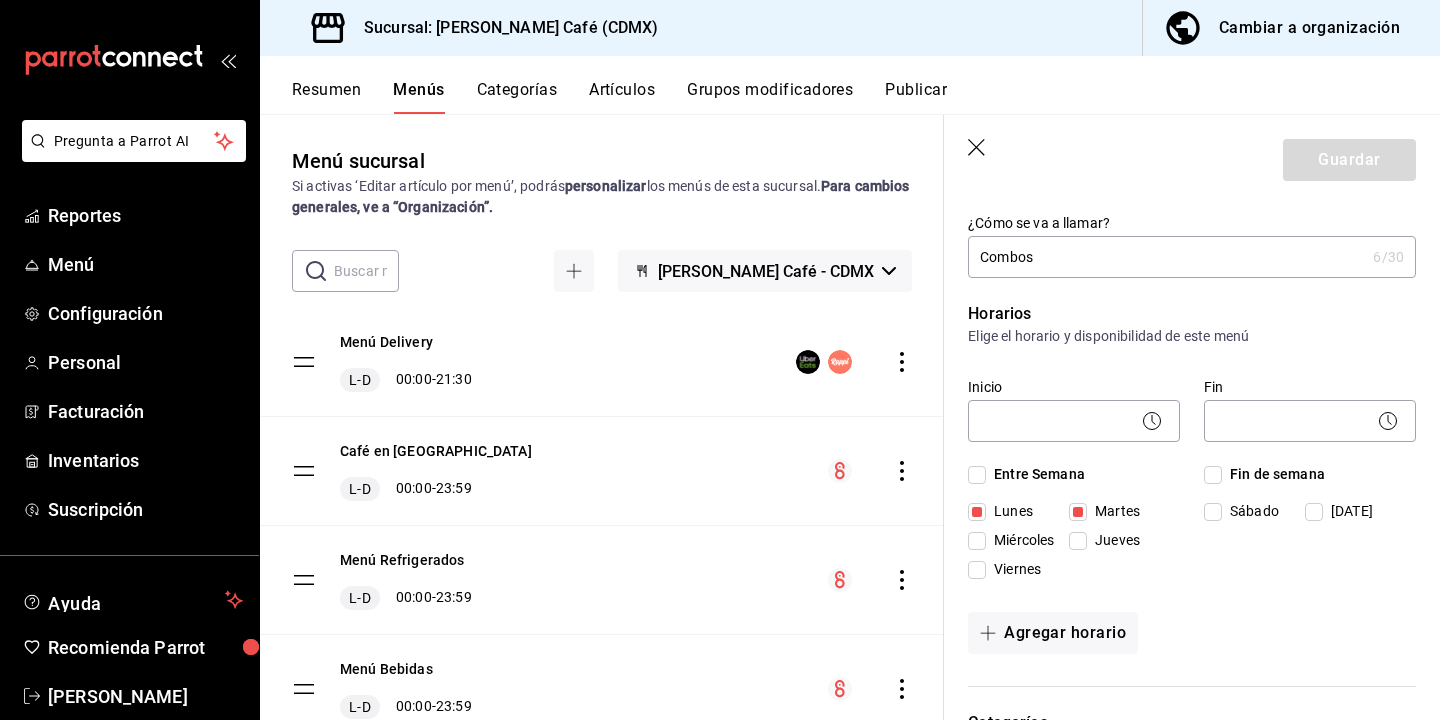 click on "Miércoles" at bounding box center [977, 541] 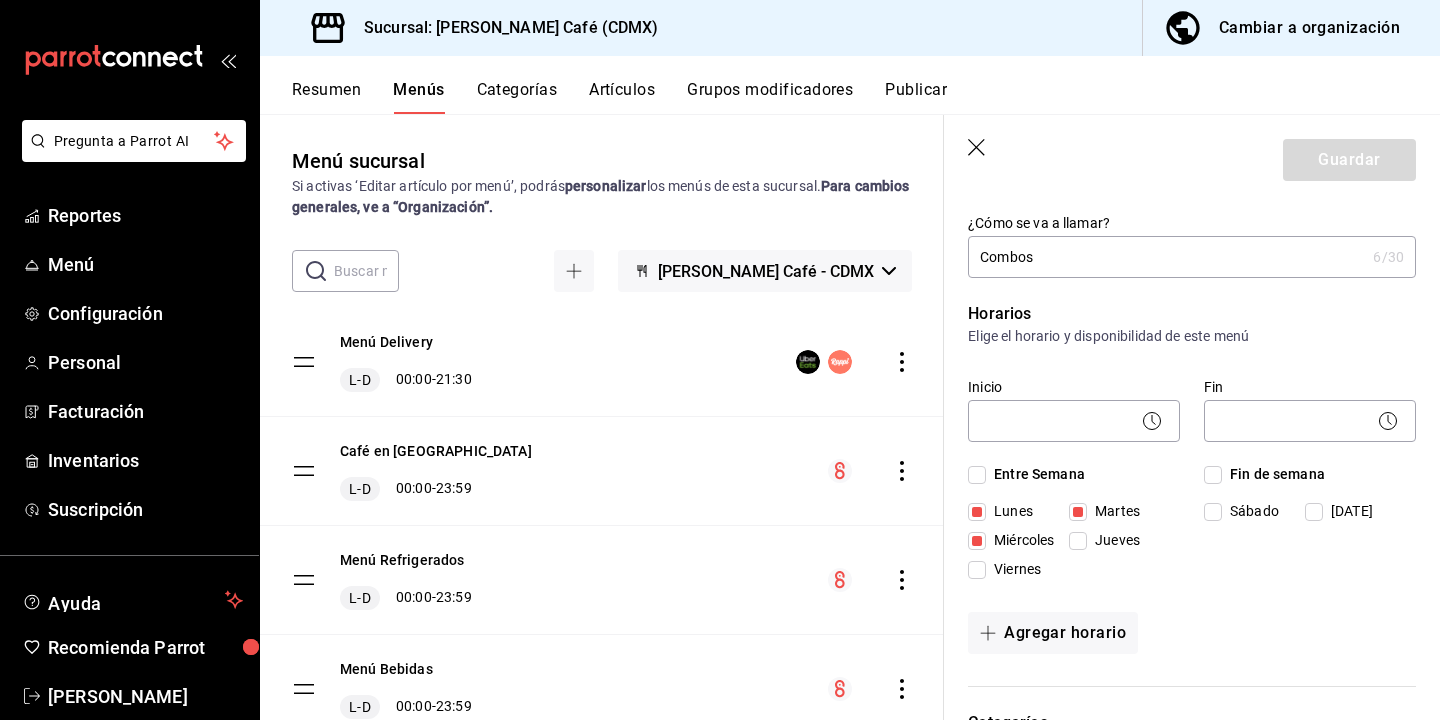 click on "Jueves" at bounding box center (1078, 541) 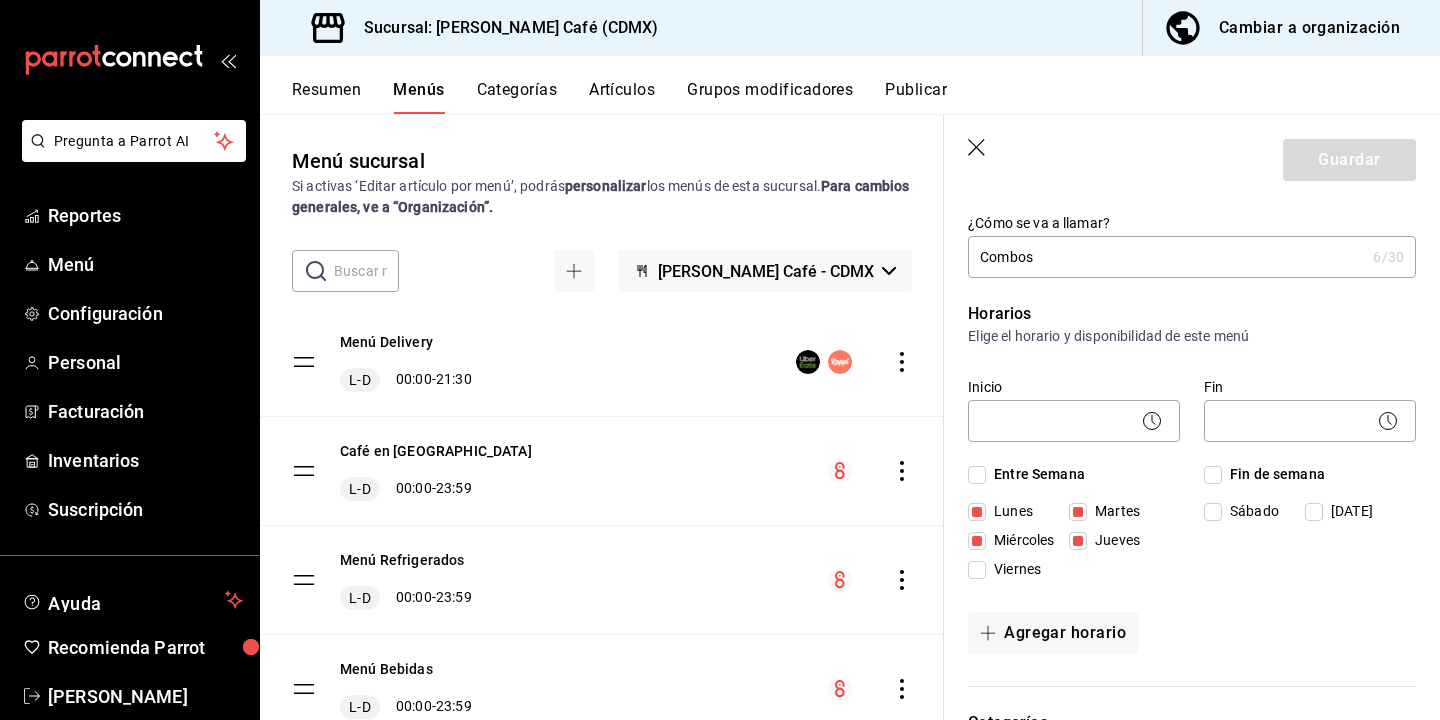 click on "Horarios Elige el horario y disponibilidad de este menú Inicio ​ Fin ​ Entre Semana Lunes Martes Miércoles Jueves Viernes Fin de semana Sábado Domingo Agregar horario" at bounding box center (1180, 482) 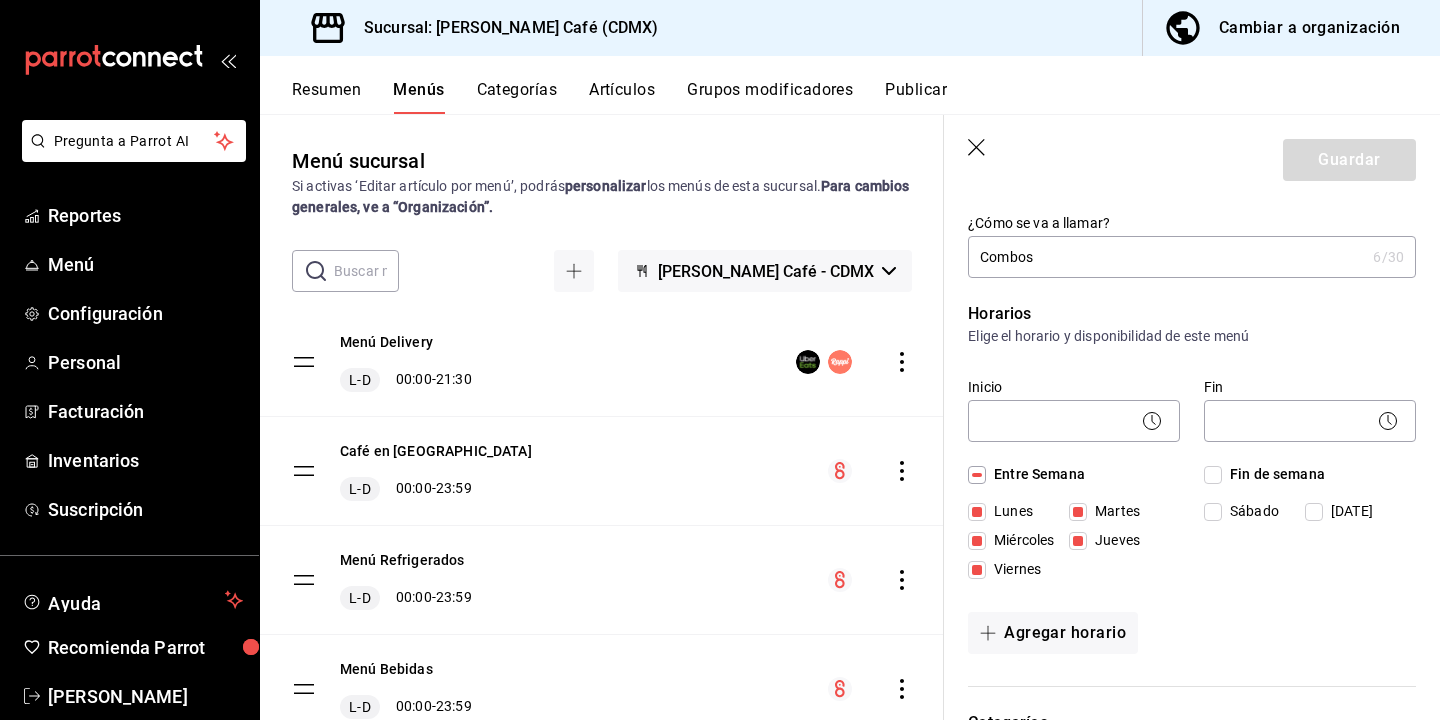click on "Sábado" at bounding box center [1213, 512] 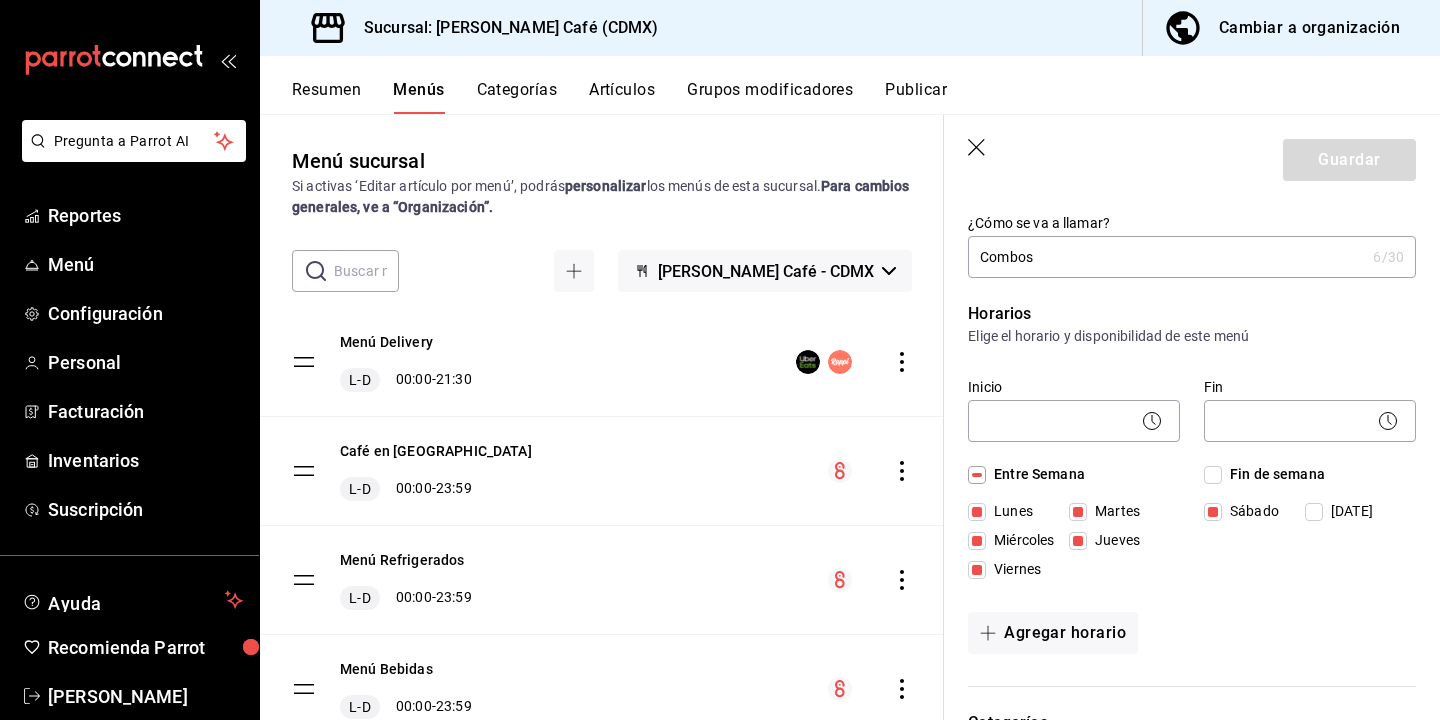 click on "Domingo" at bounding box center [1314, 512] 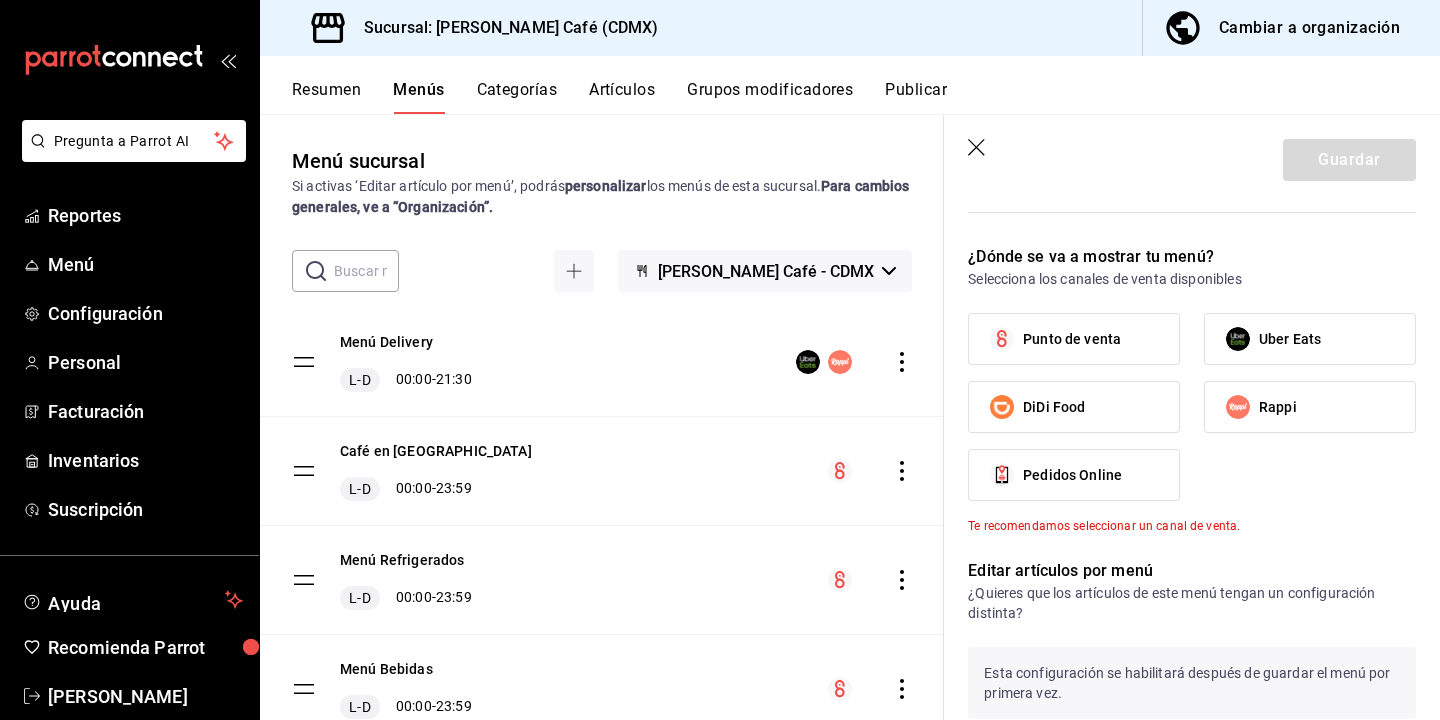 scroll, scrollTop: 677, scrollLeft: 0, axis: vertical 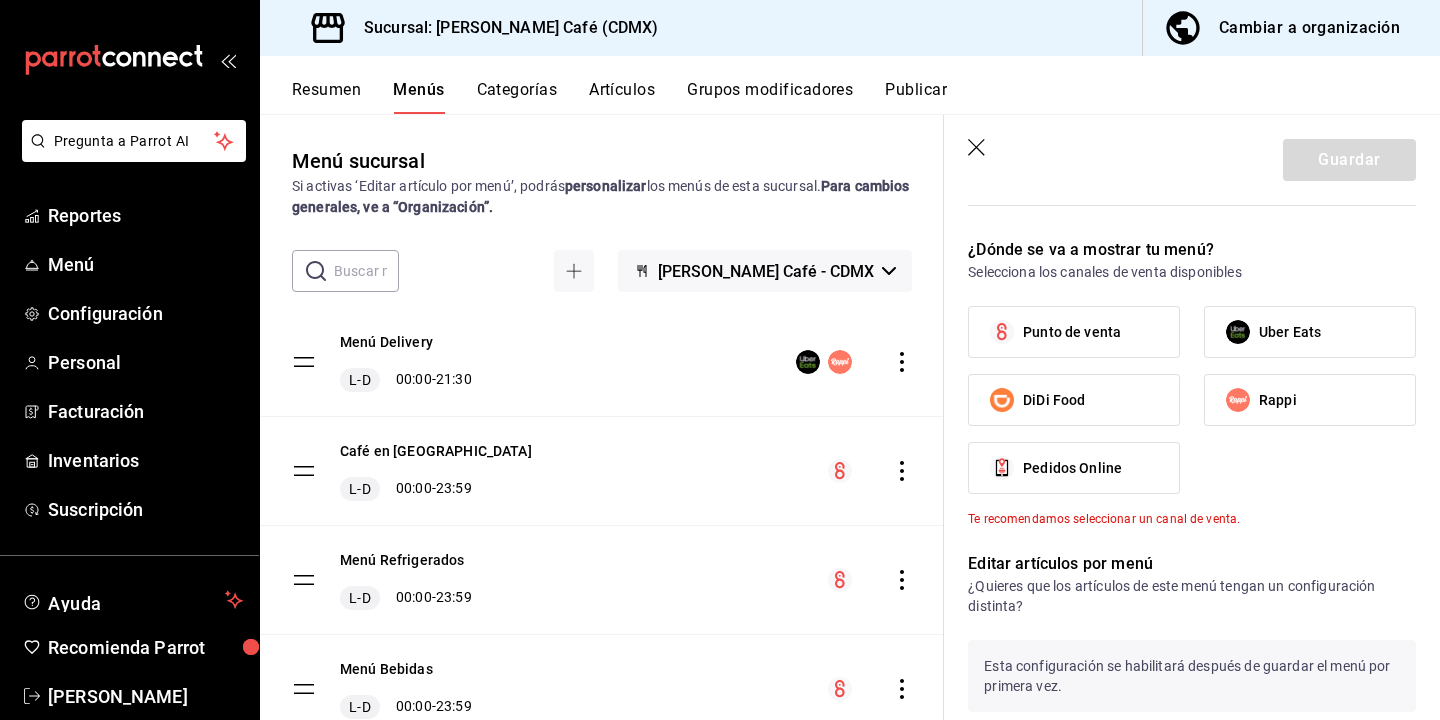 click on "Punto de venta" at bounding box center [1072, 332] 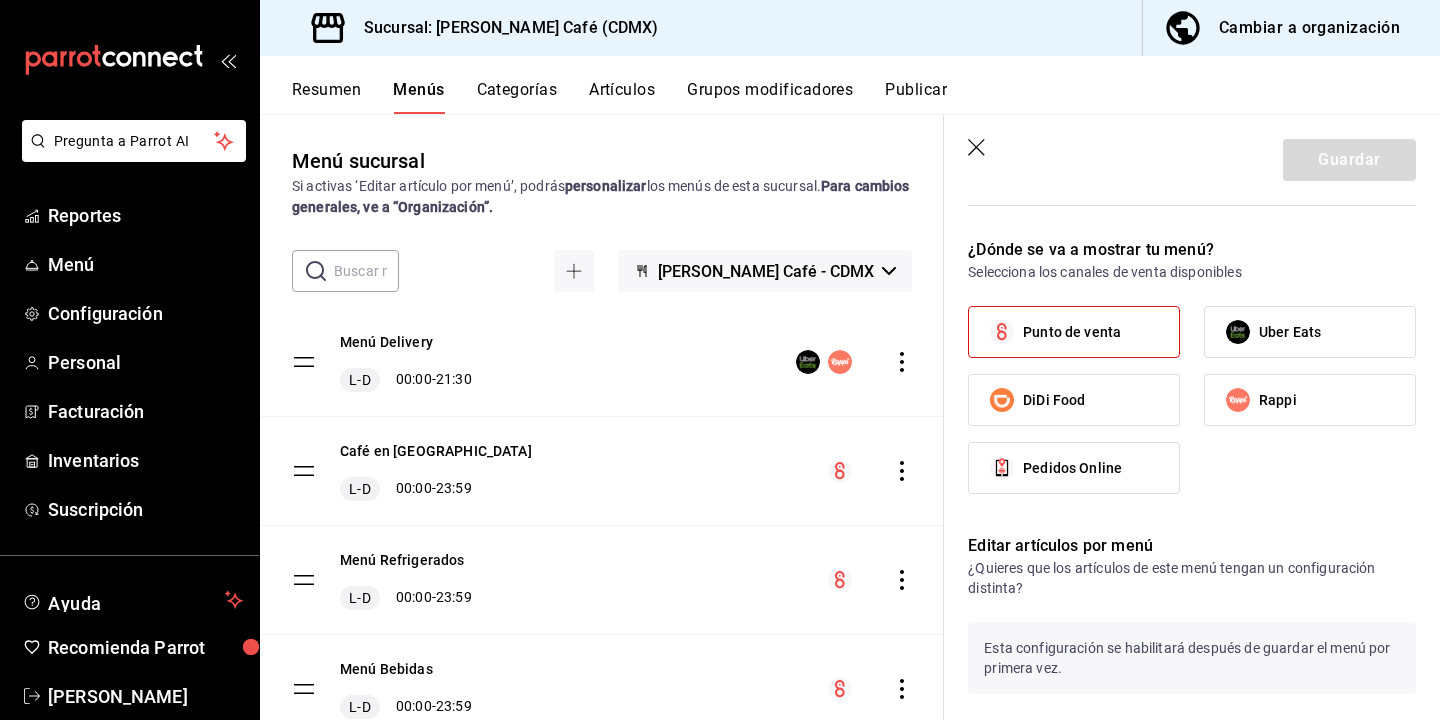 click 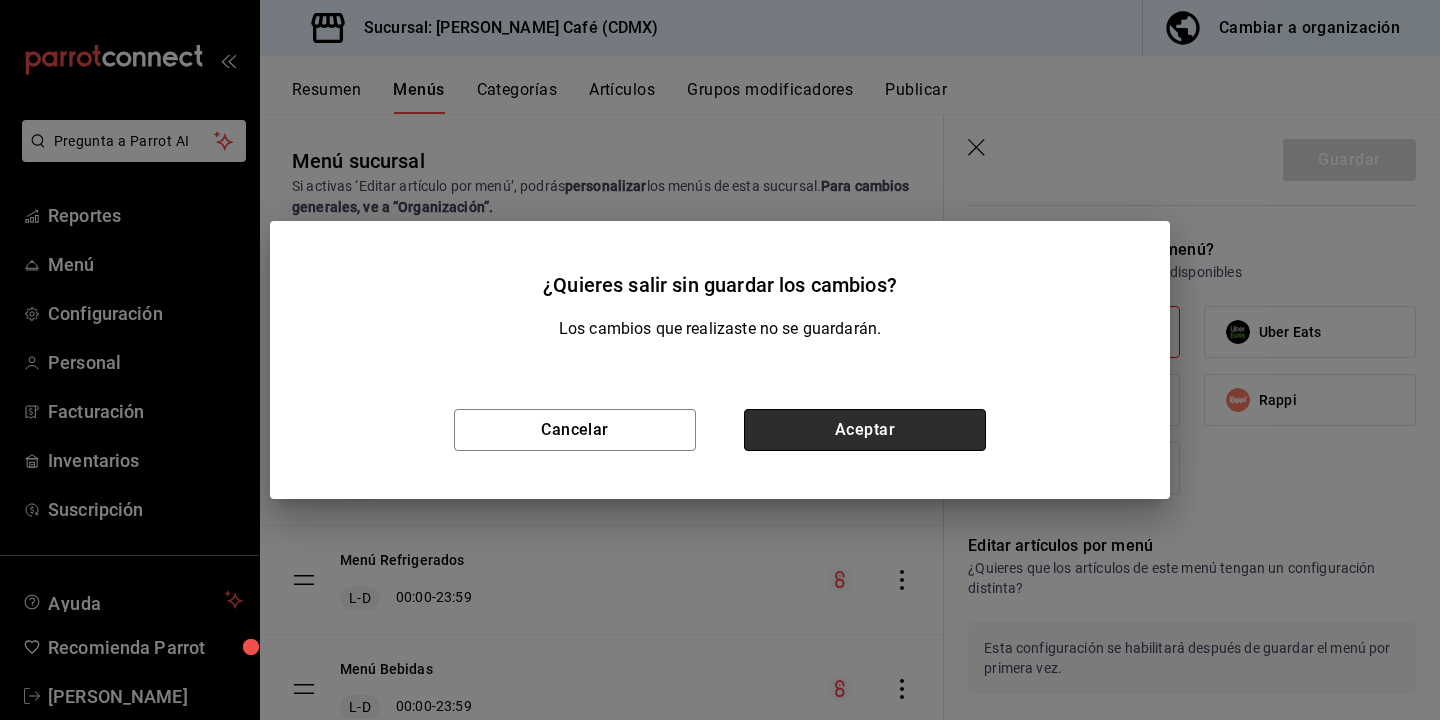click on "Aceptar" at bounding box center [865, 430] 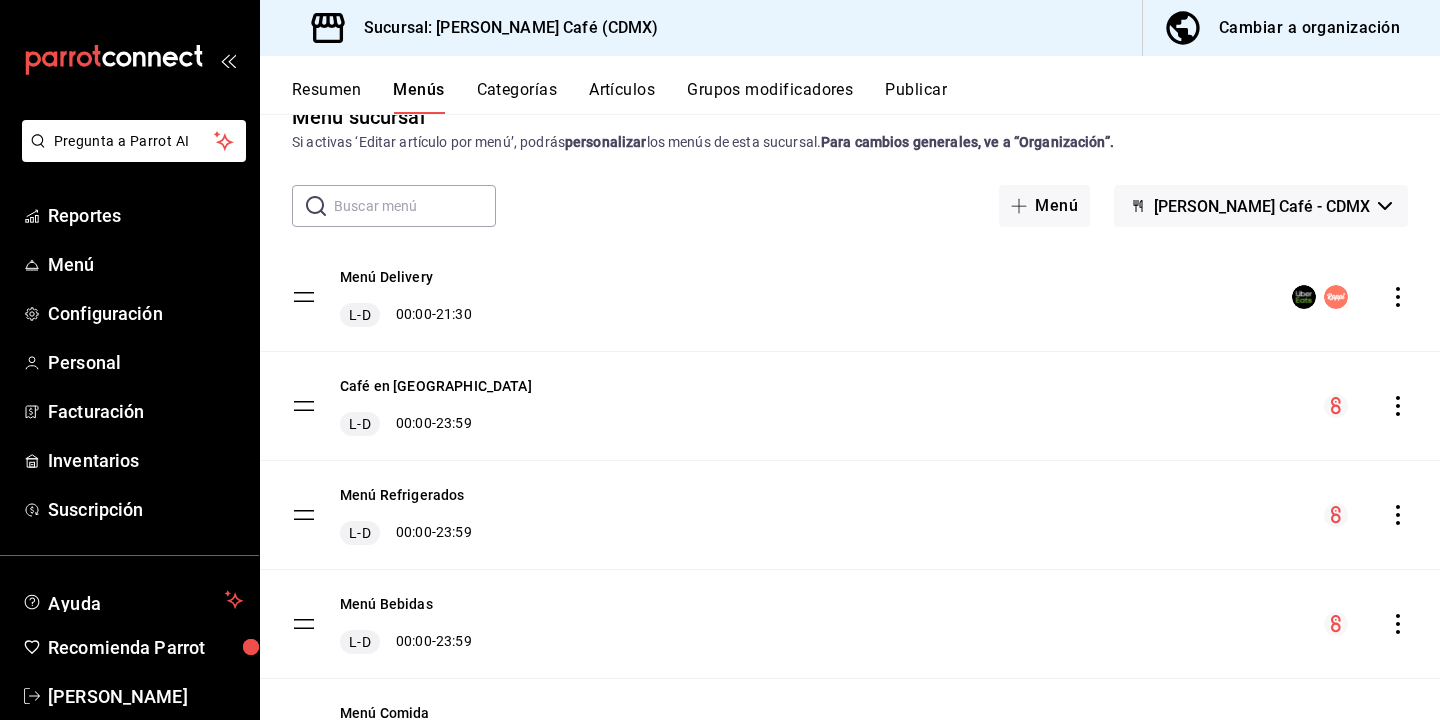 scroll, scrollTop: 30, scrollLeft: 0, axis: vertical 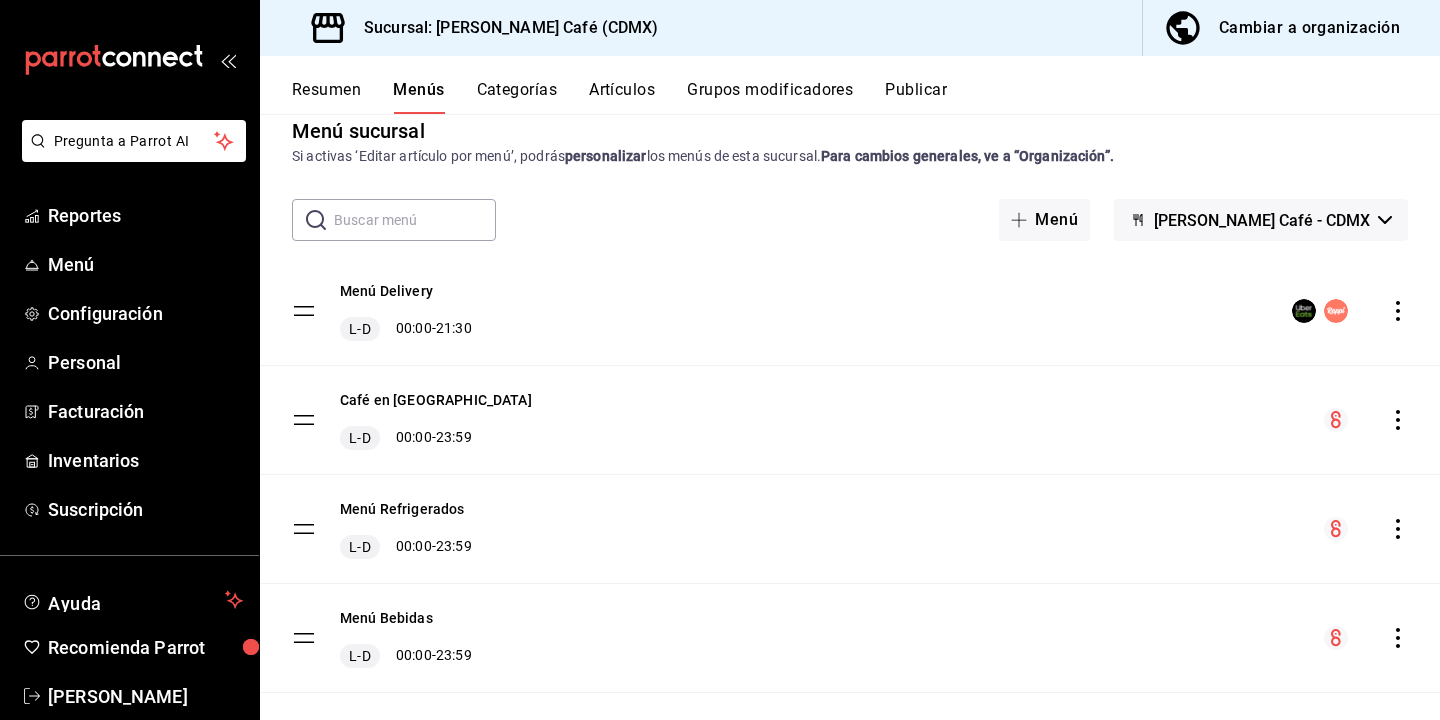 click on "Resumen" at bounding box center (326, 97) 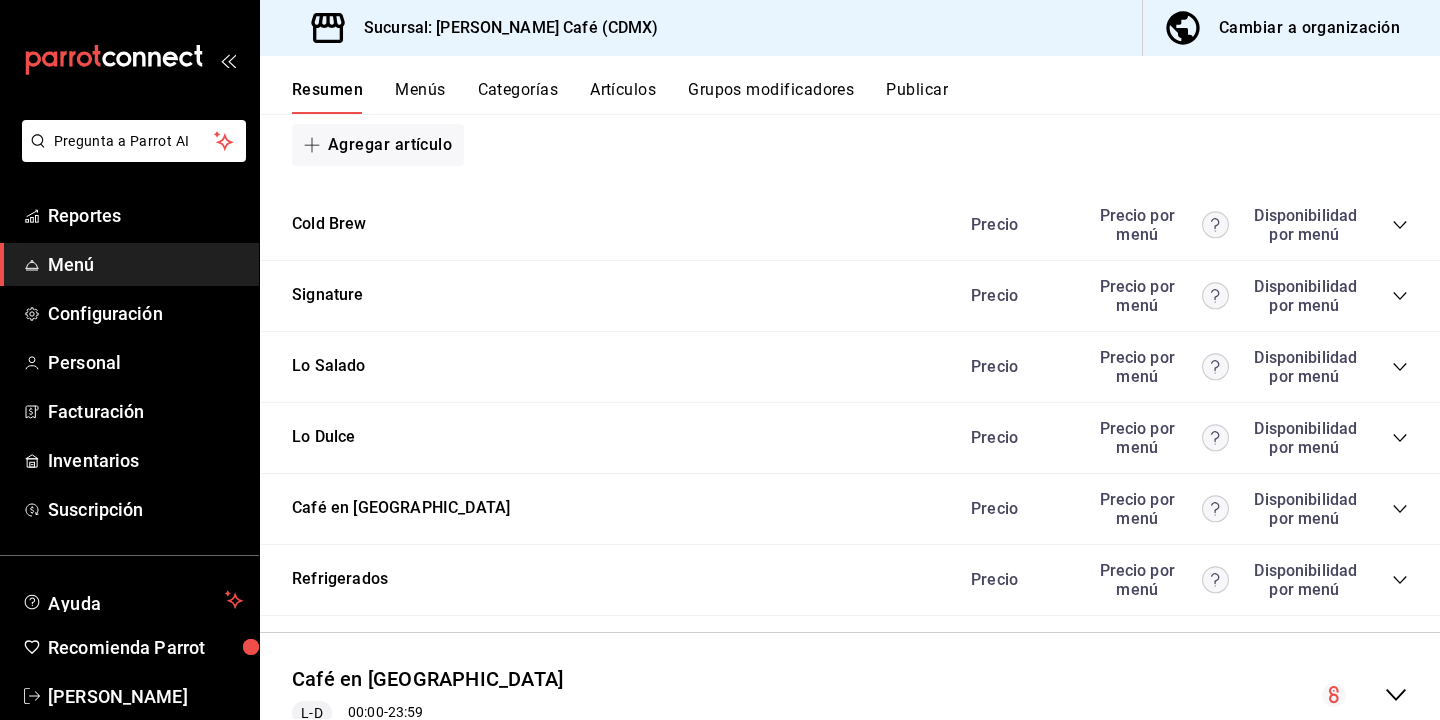 scroll, scrollTop: 2496, scrollLeft: 0, axis: vertical 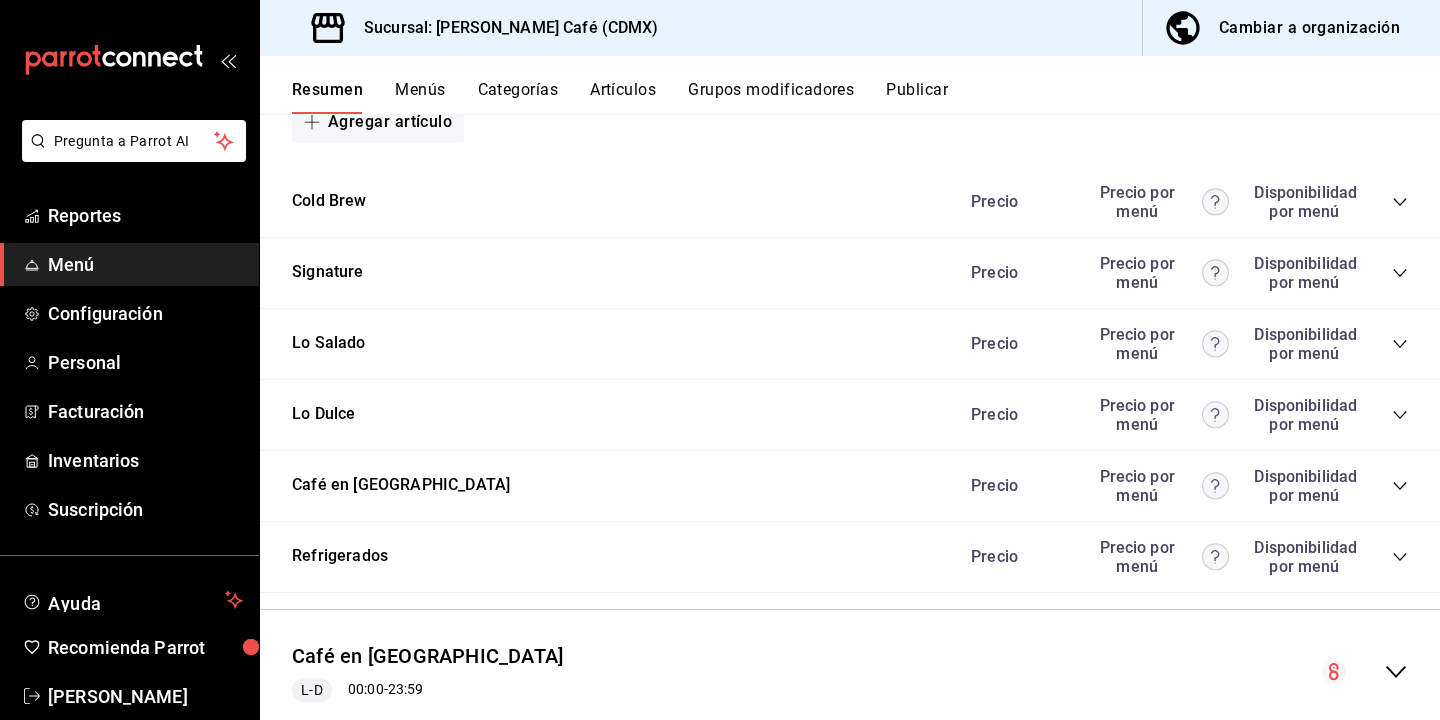 click 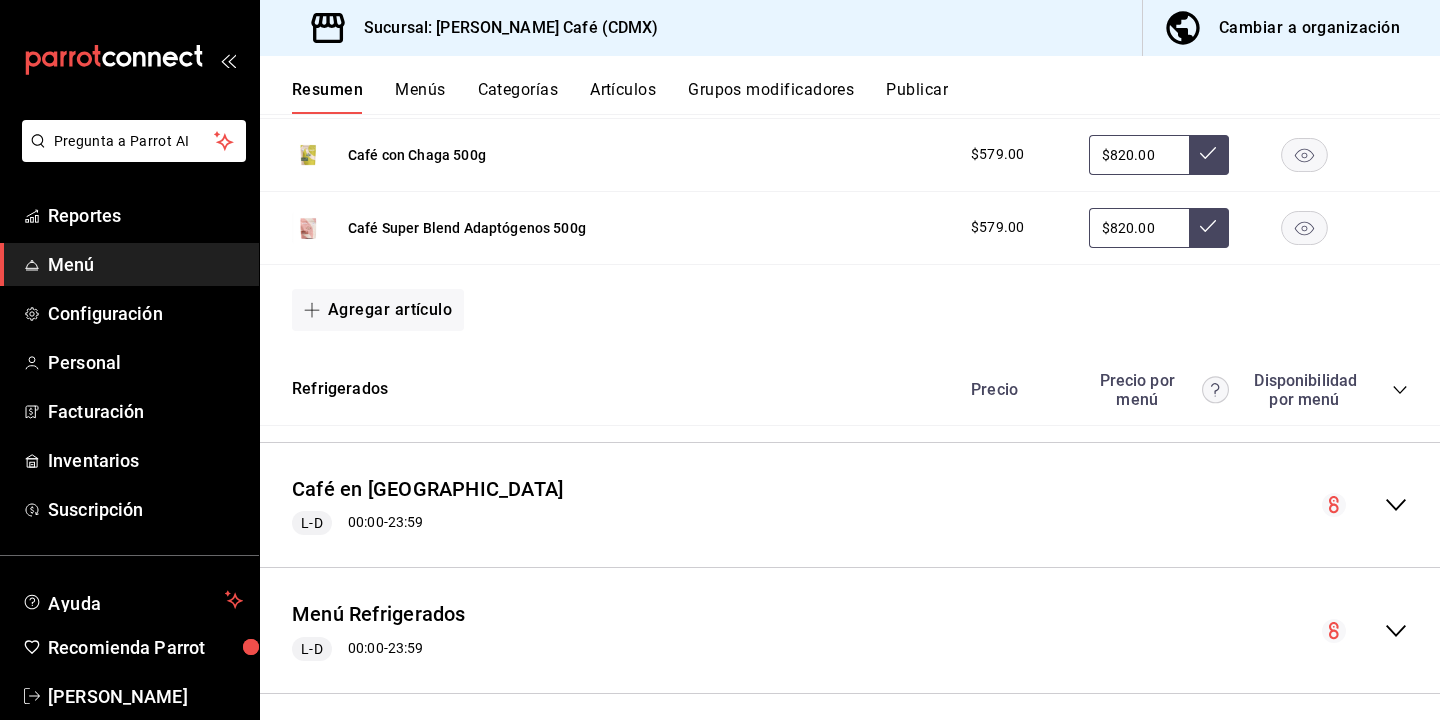 scroll, scrollTop: 3778, scrollLeft: 0, axis: vertical 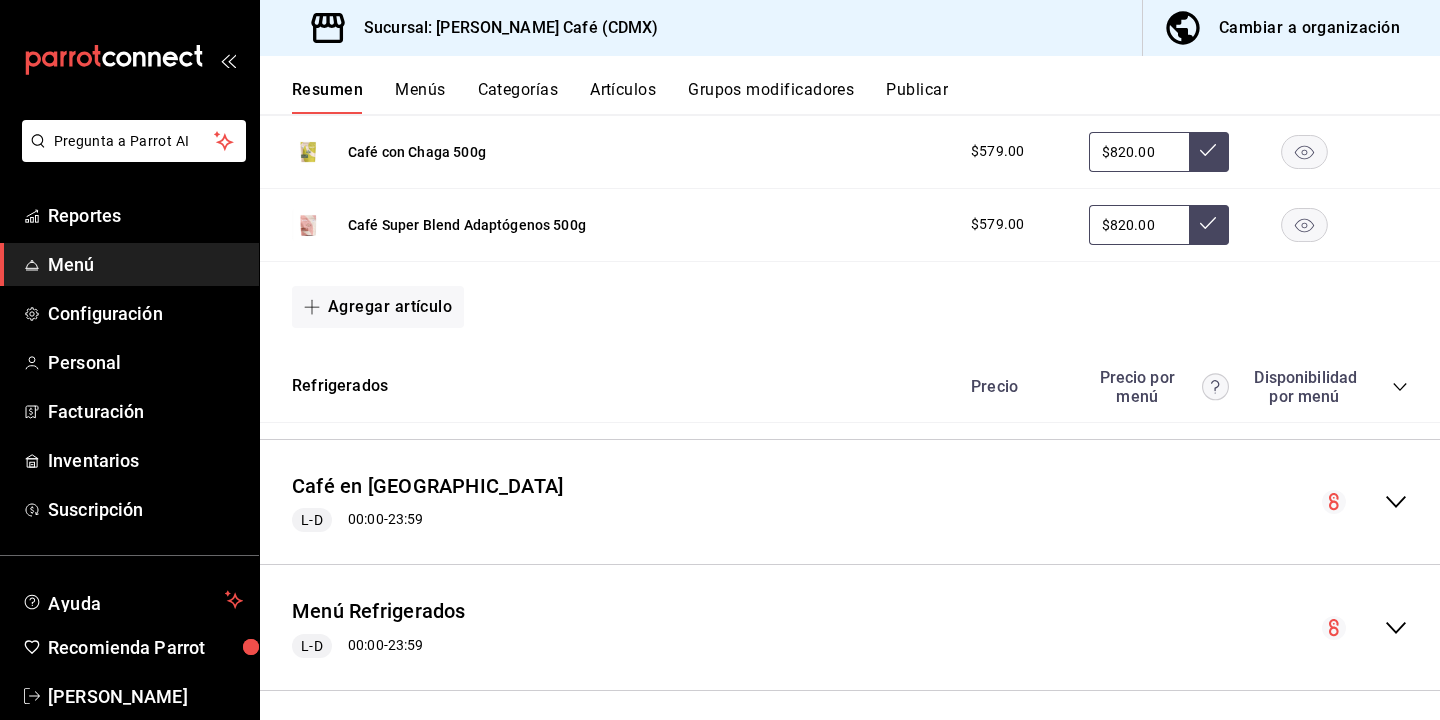click 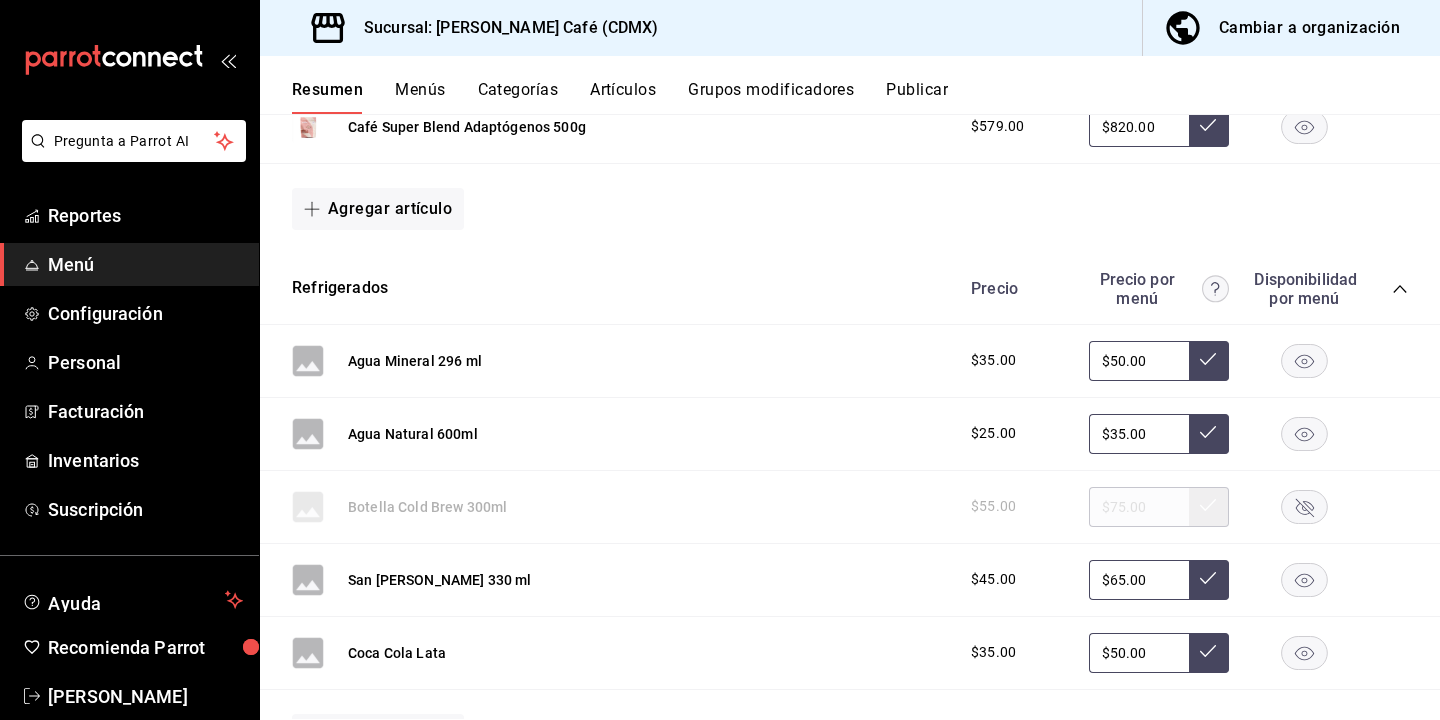scroll, scrollTop: 3875, scrollLeft: 0, axis: vertical 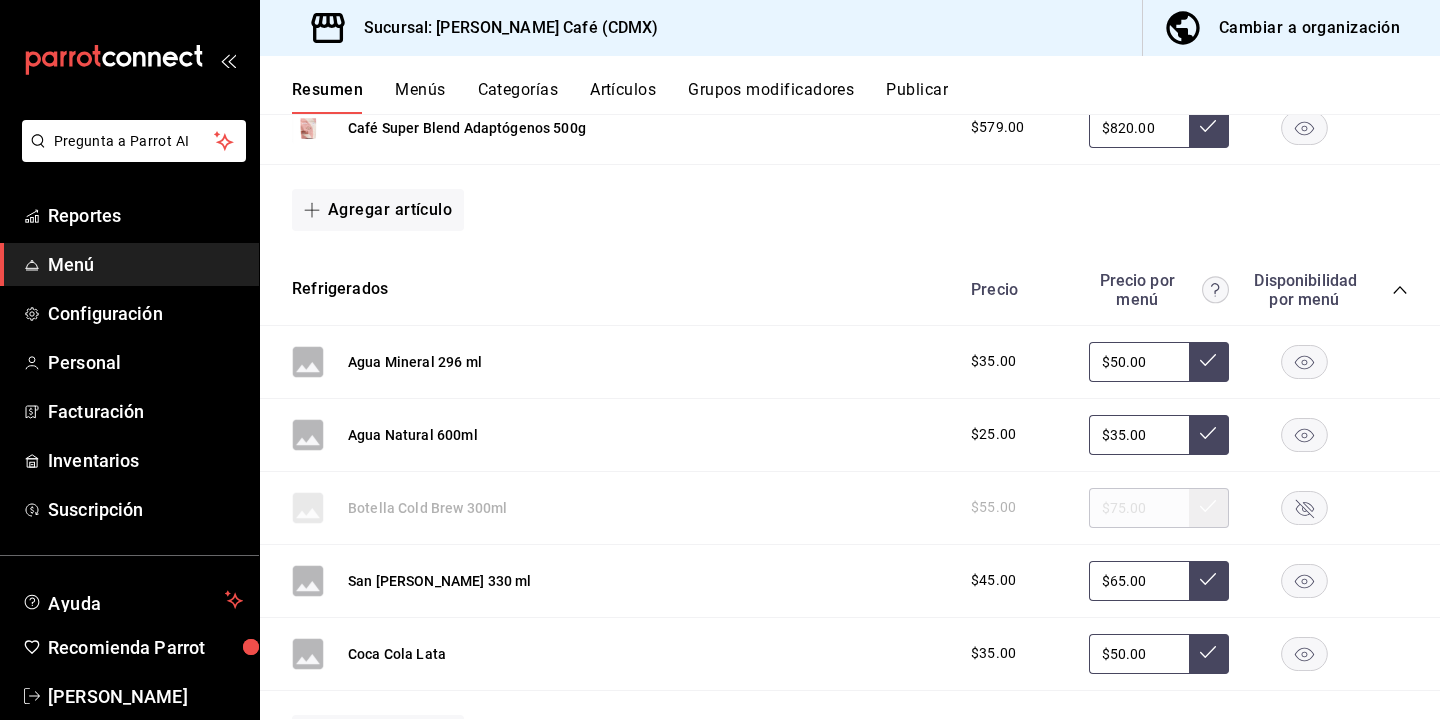 click 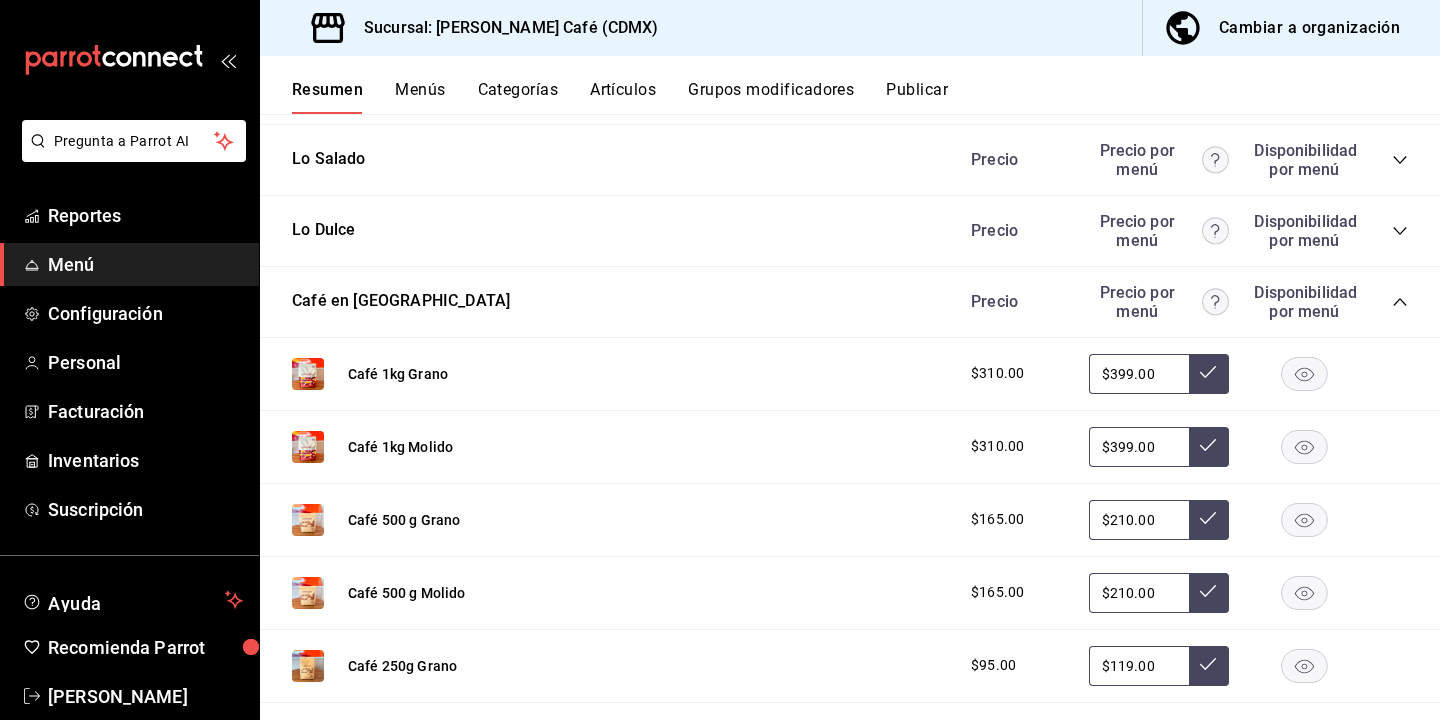 scroll, scrollTop: 2669, scrollLeft: 0, axis: vertical 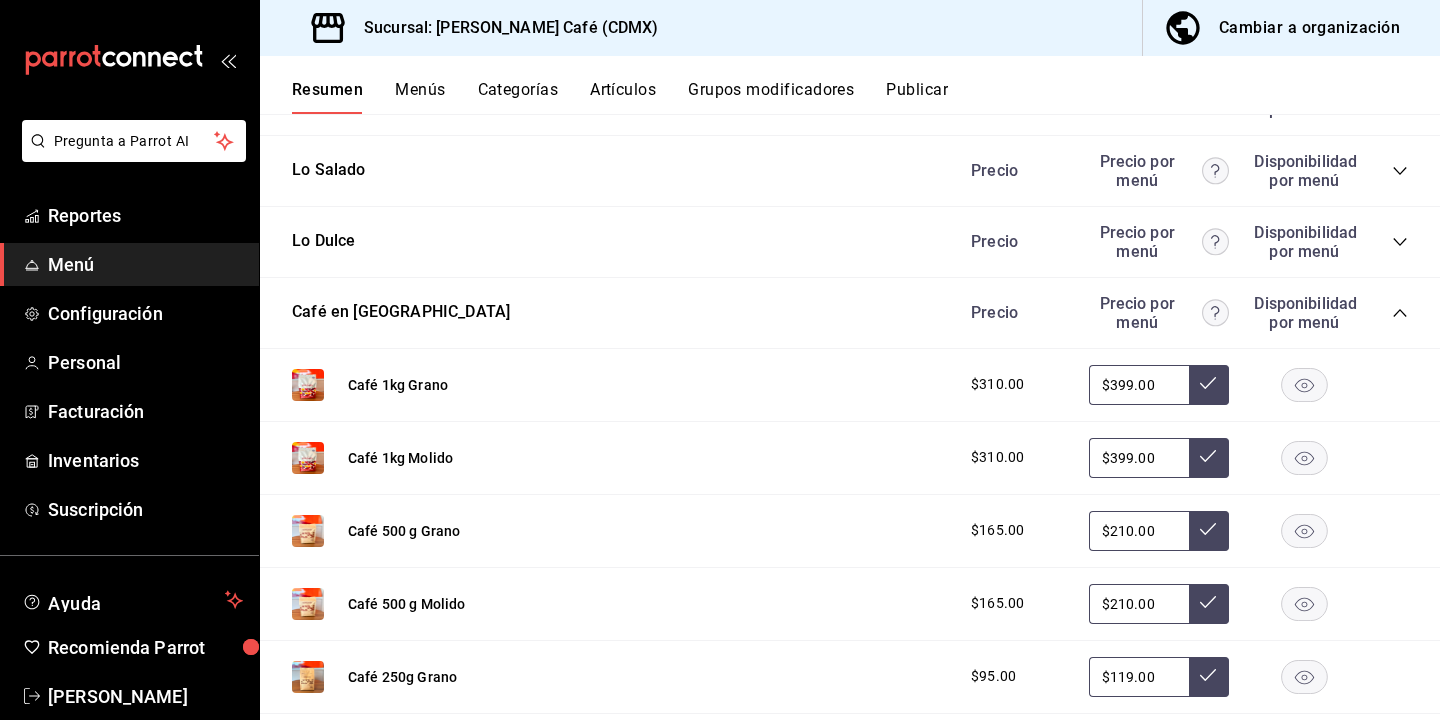 click on "Café en Bolsa Precio Precio por menú   Disponibilidad por menú" at bounding box center (850, 313) 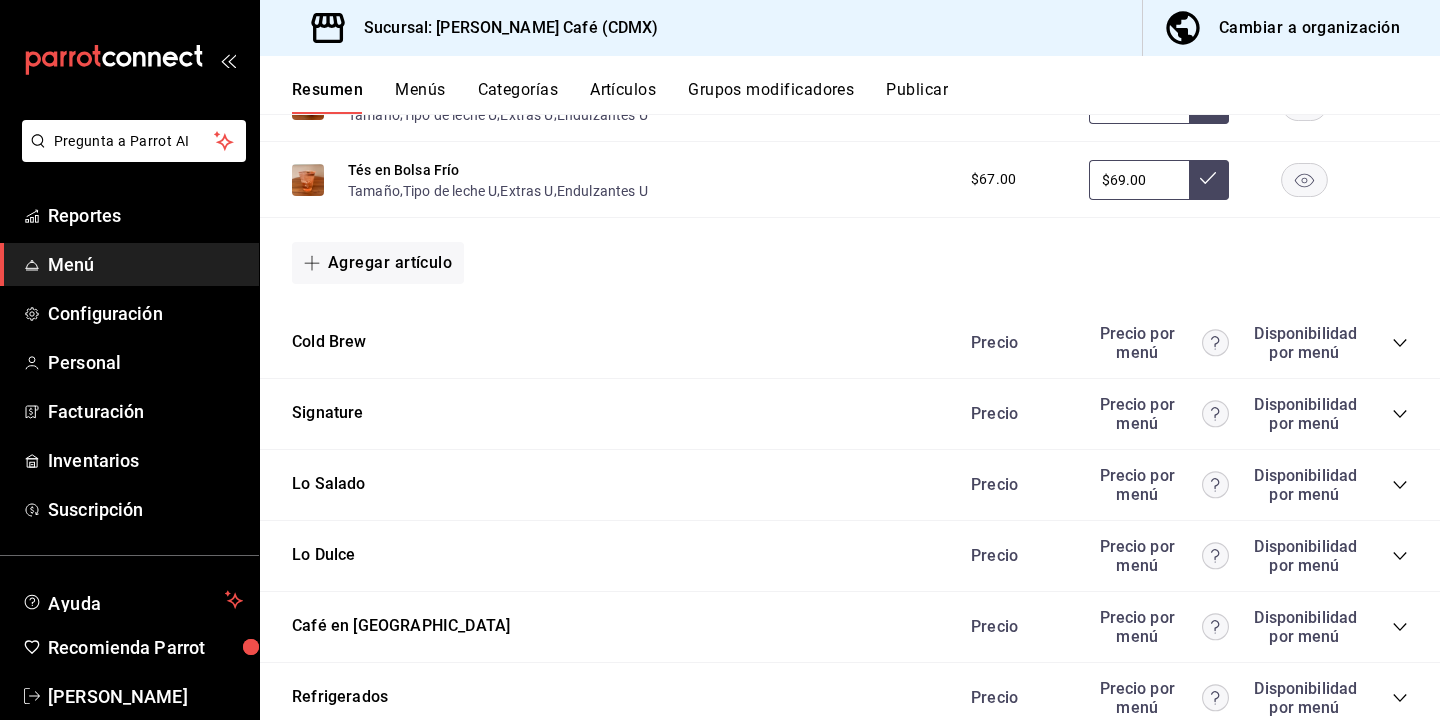 scroll, scrollTop: 2137, scrollLeft: 0, axis: vertical 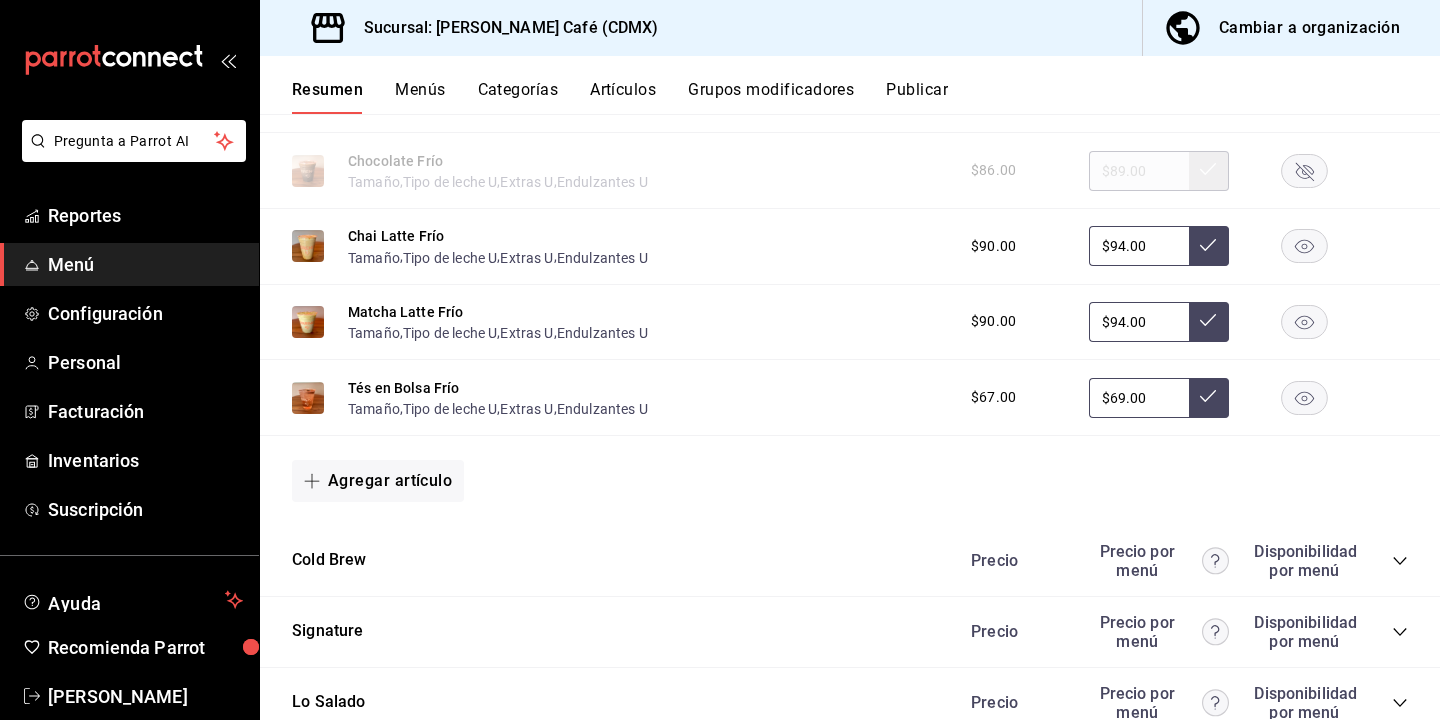 click on "Cambiar a organización" at bounding box center [1283, 28] 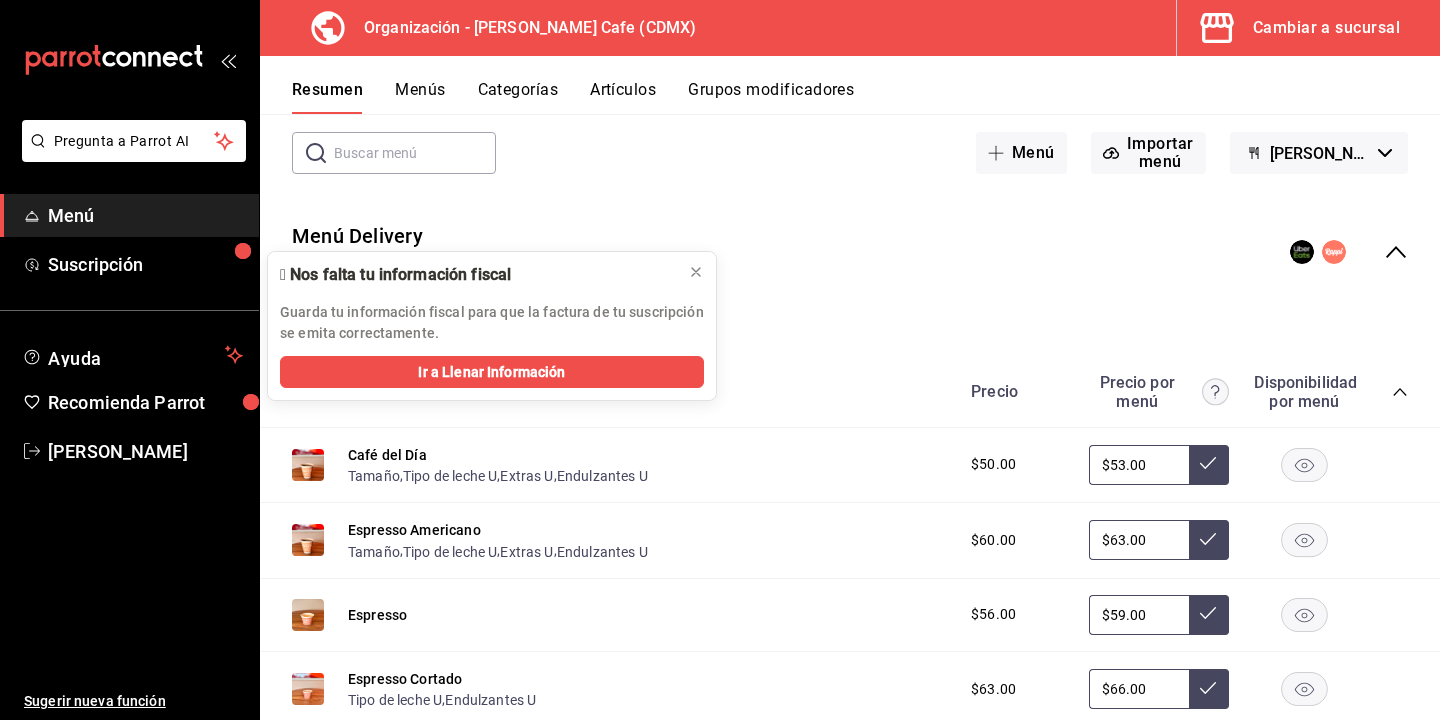 scroll, scrollTop: 100, scrollLeft: 0, axis: vertical 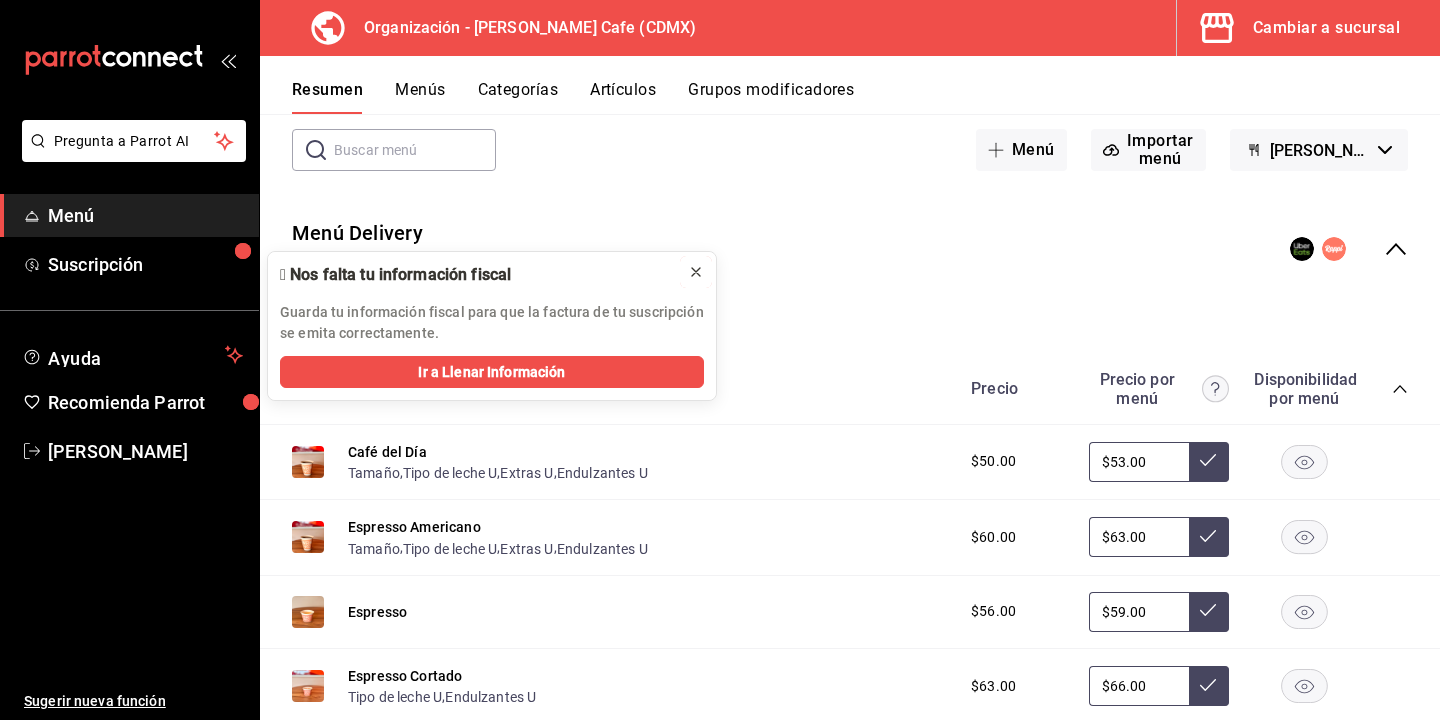 click 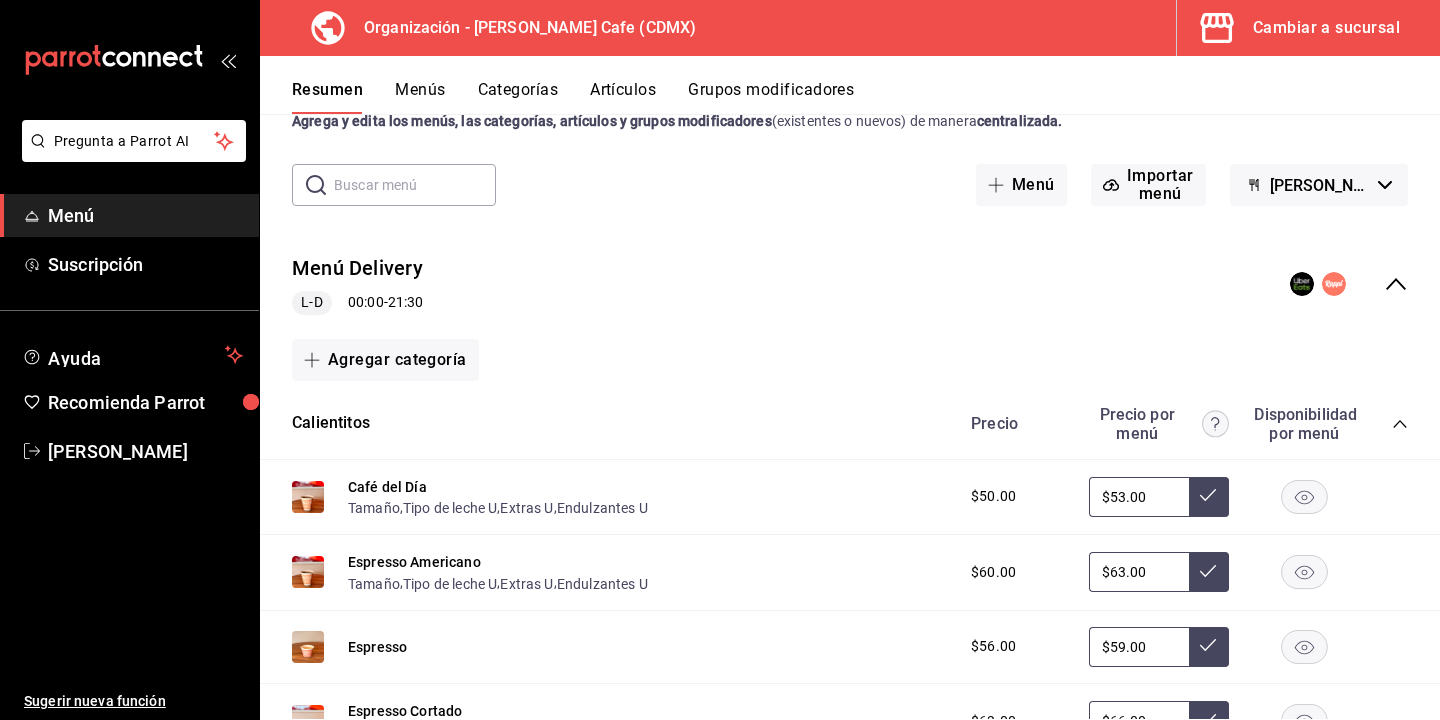 scroll, scrollTop: 70, scrollLeft: 0, axis: vertical 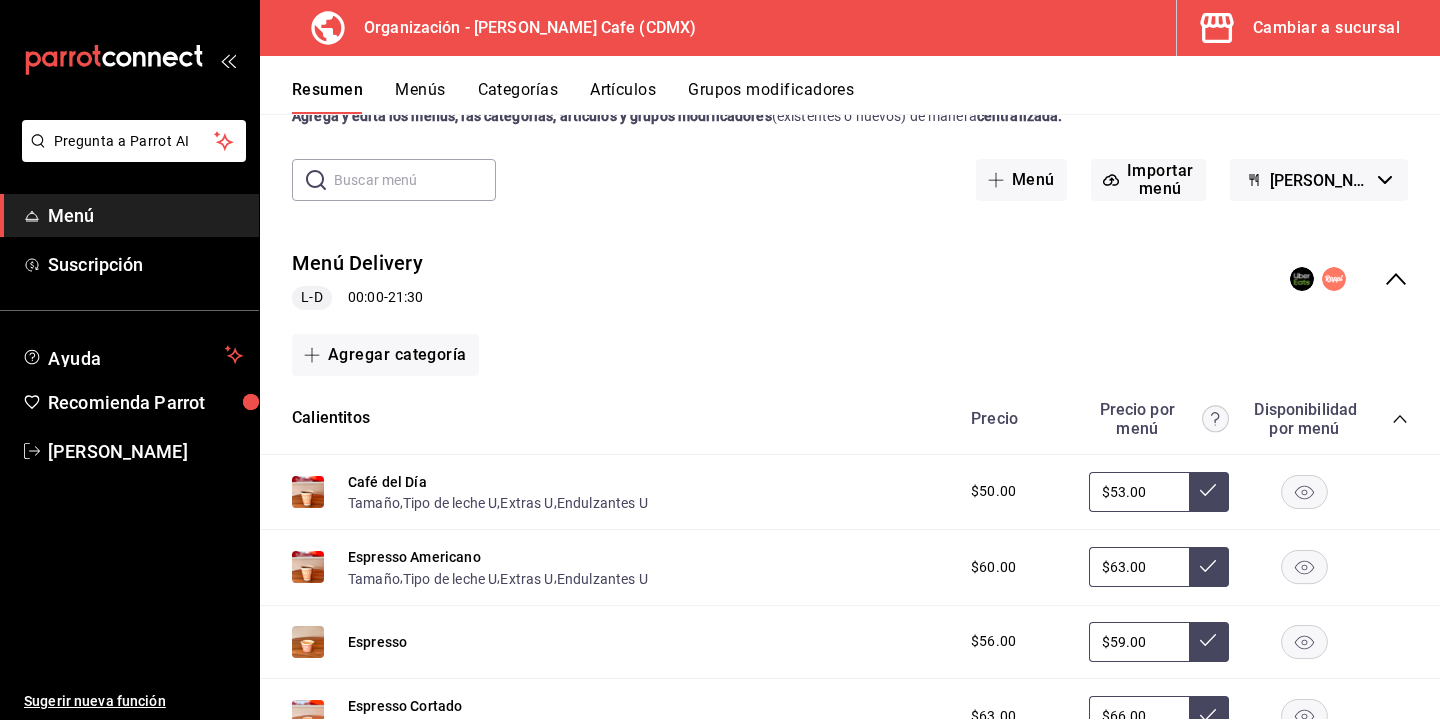 click 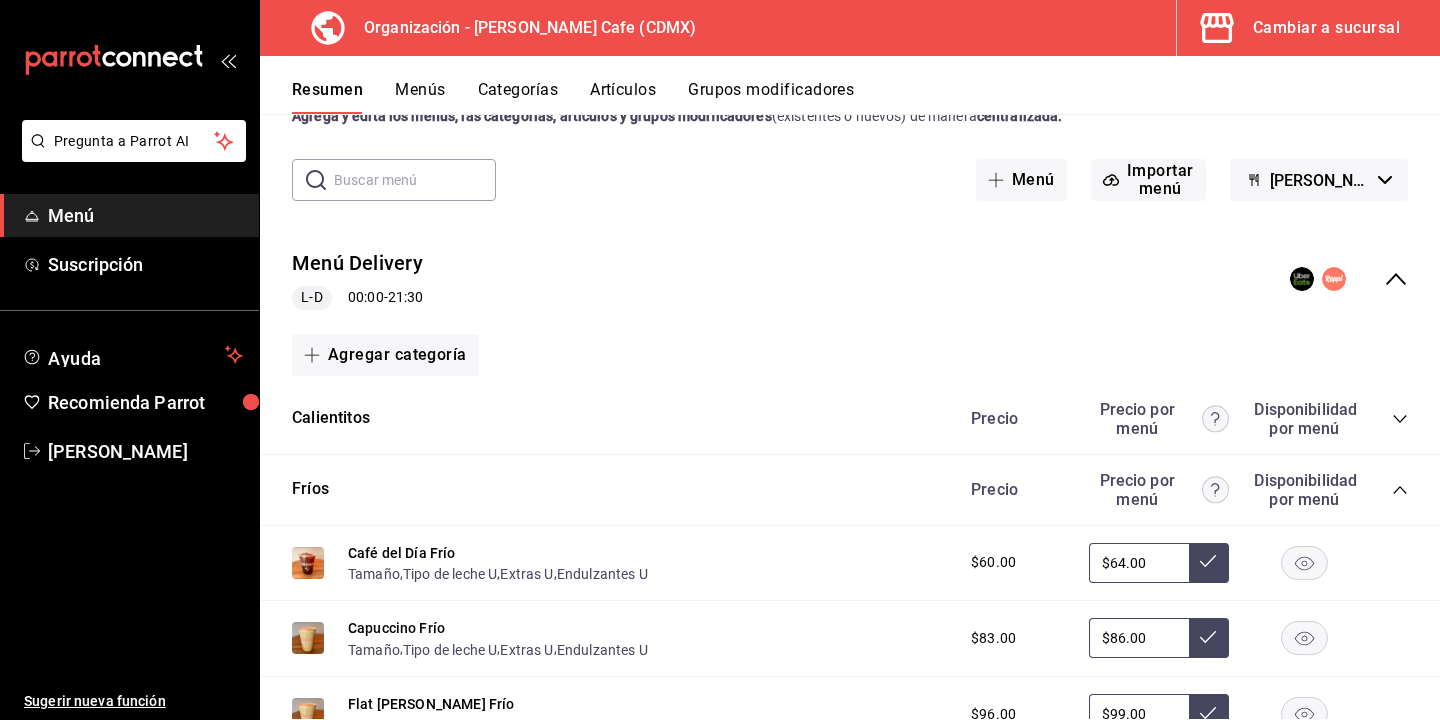 scroll, scrollTop: 105, scrollLeft: 0, axis: vertical 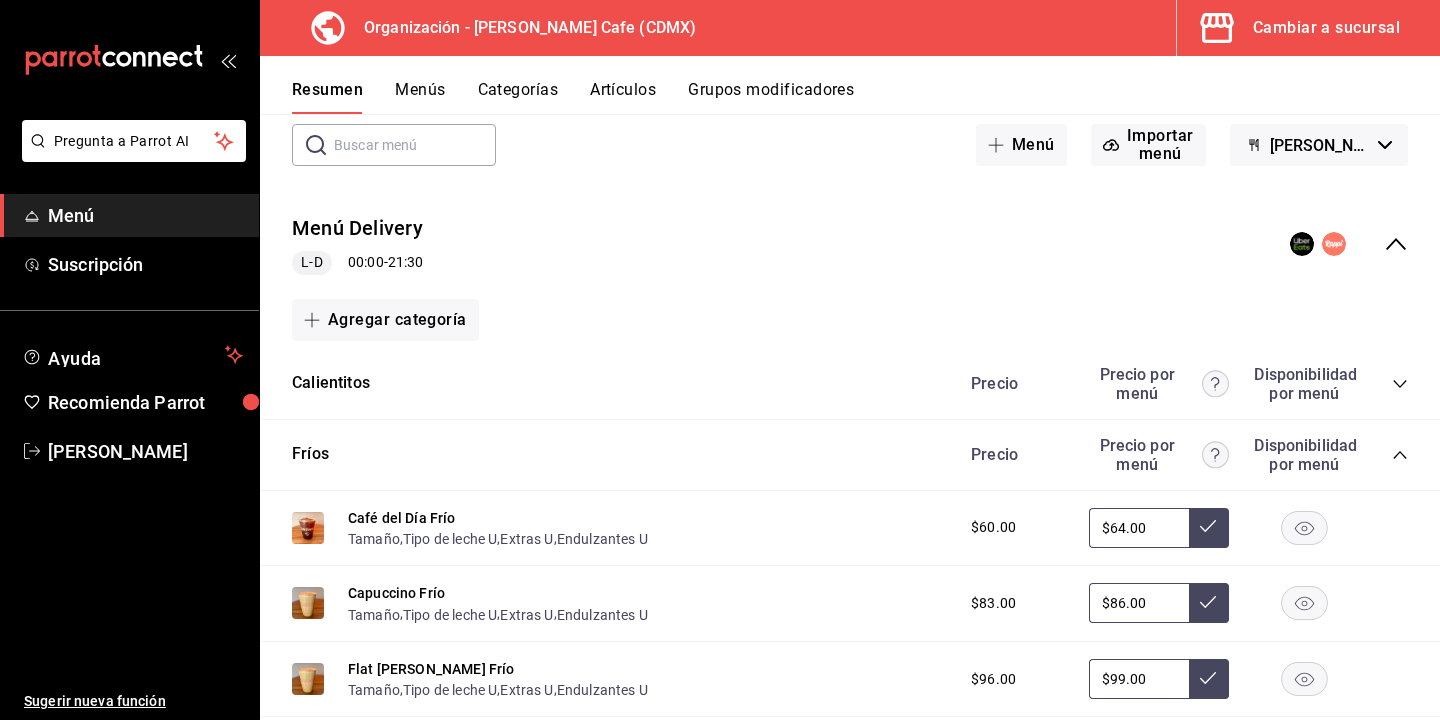 click 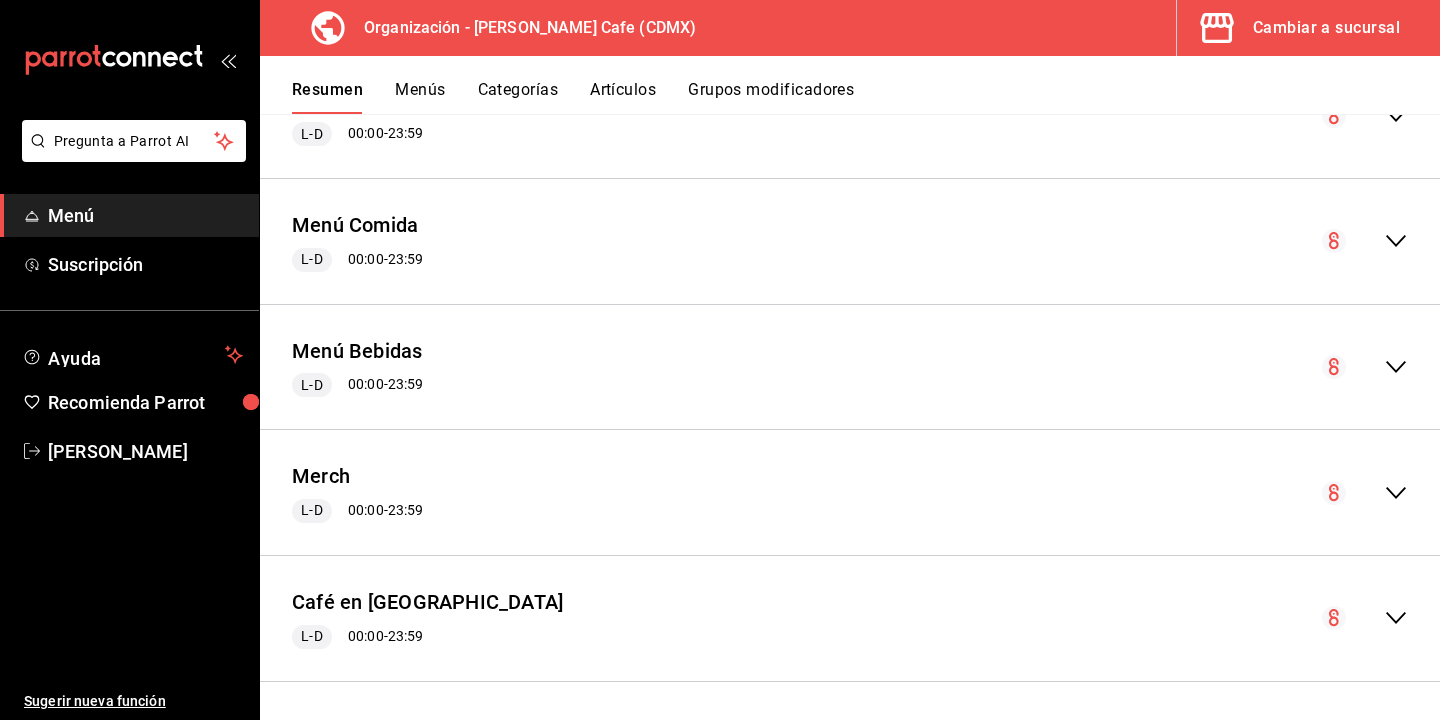 scroll, scrollTop: 987, scrollLeft: 0, axis: vertical 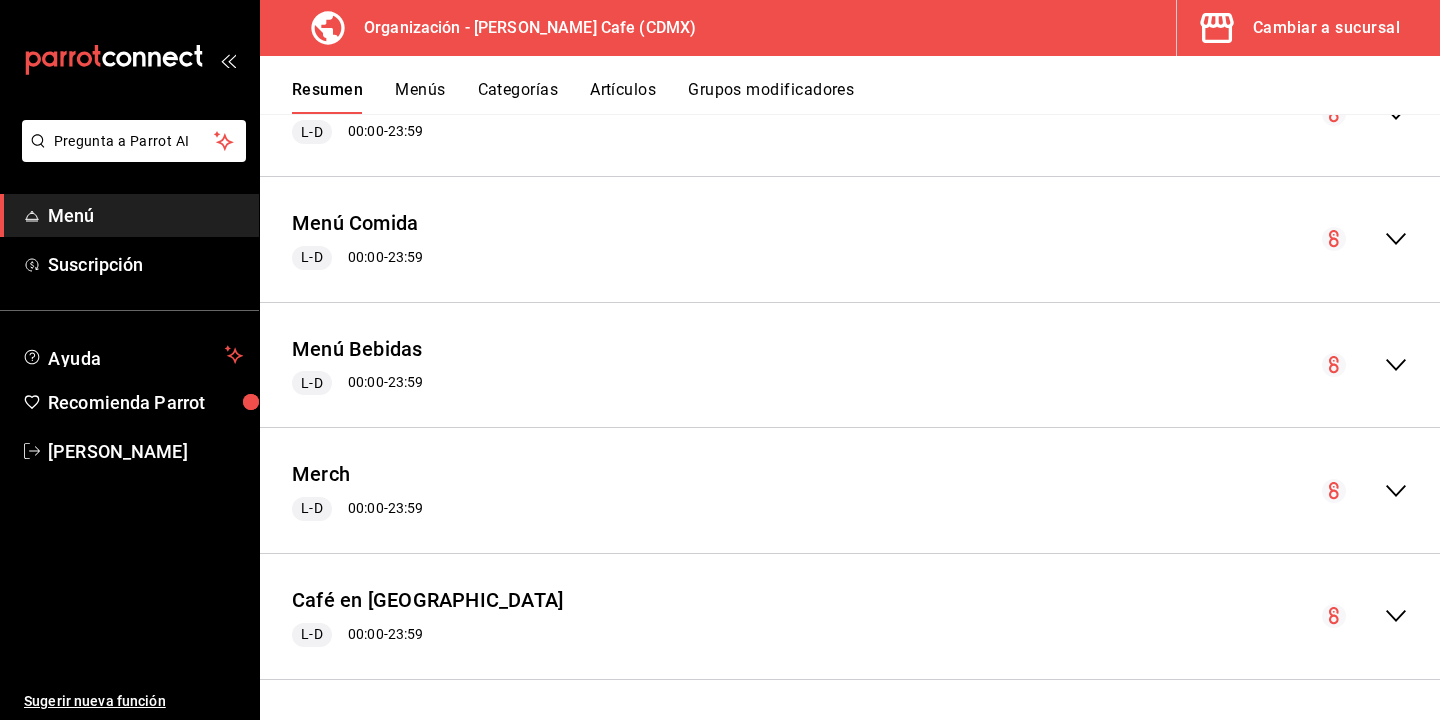 click on "Menús" at bounding box center [420, 97] 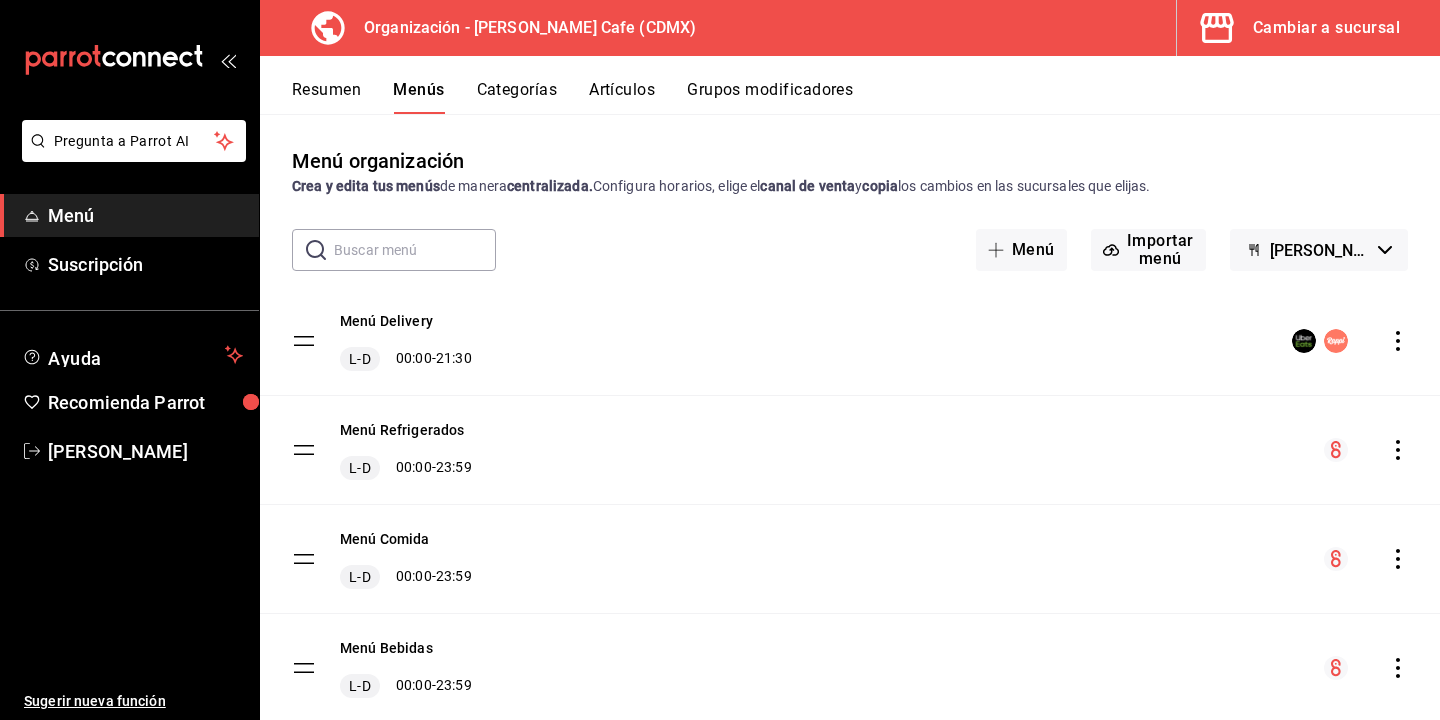 click 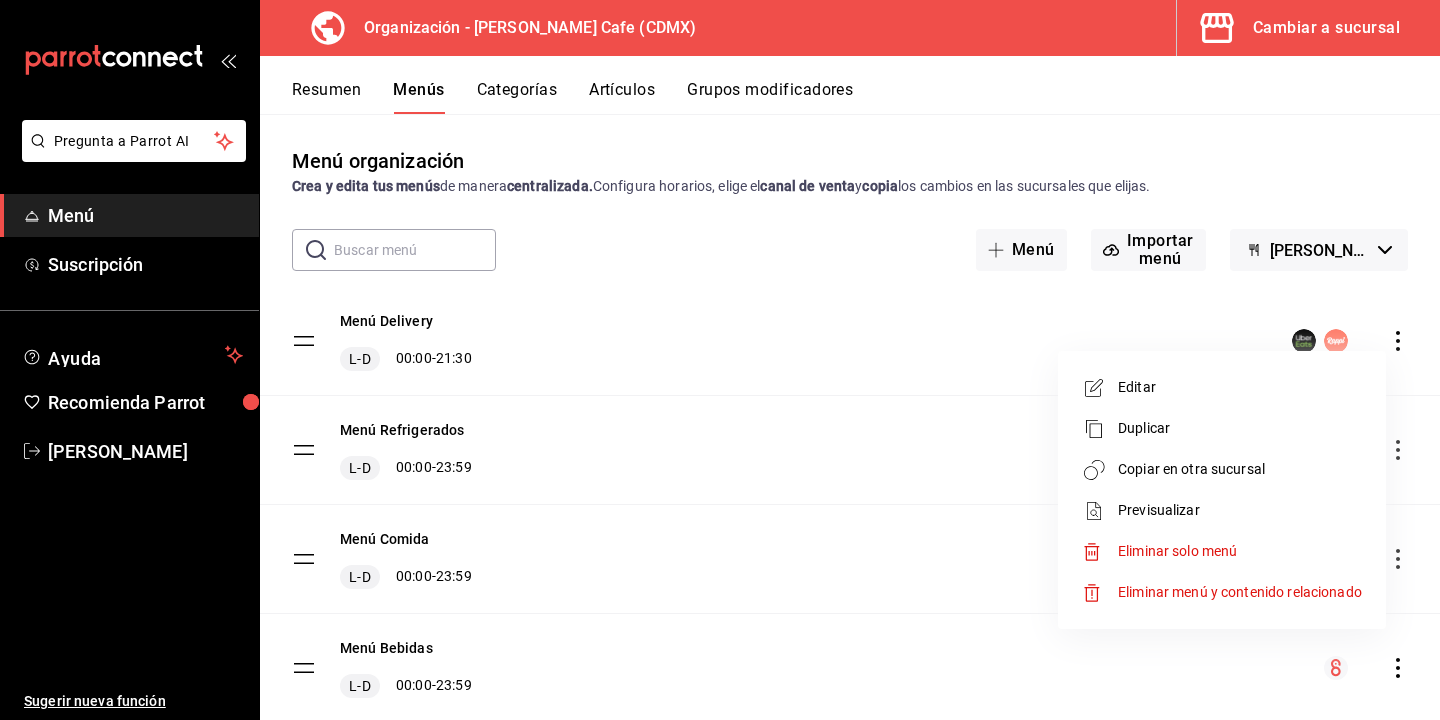click at bounding box center [720, 360] 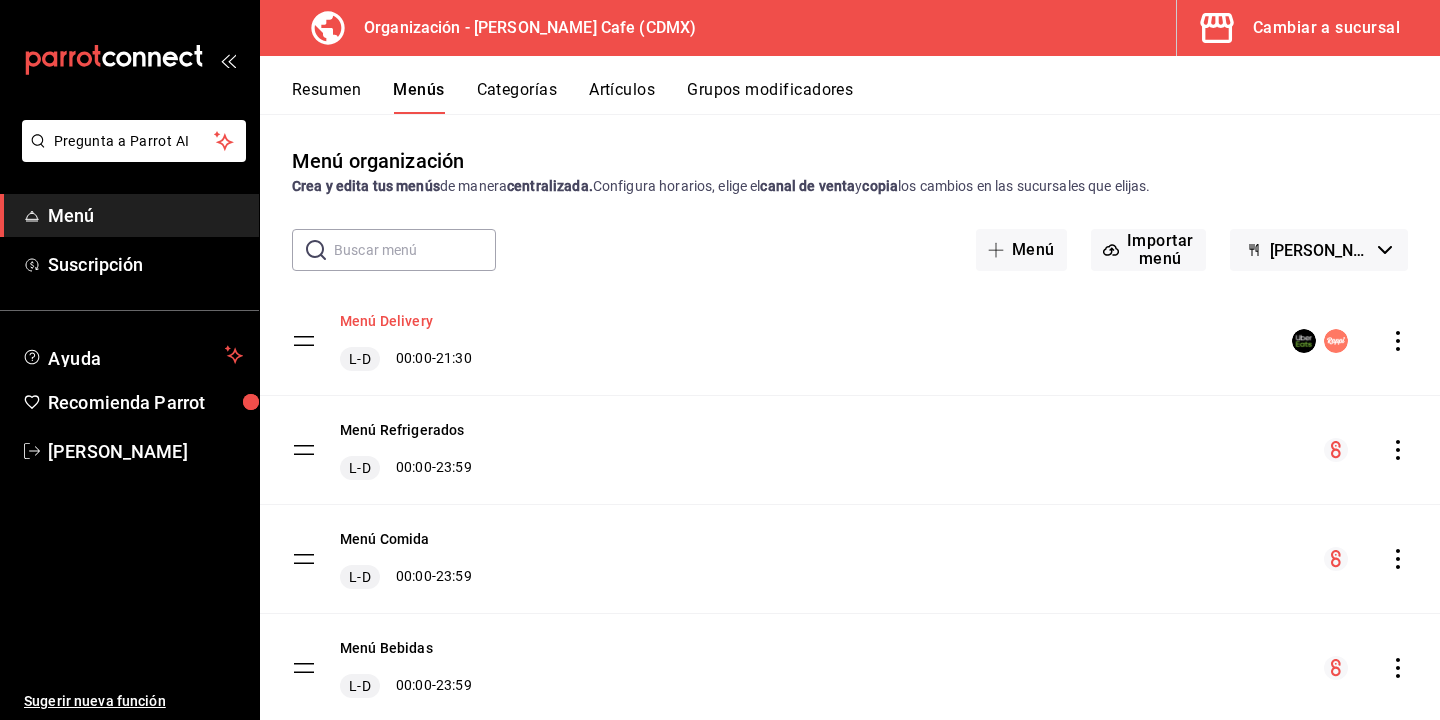click on "Menú Delivery" at bounding box center (386, 321) 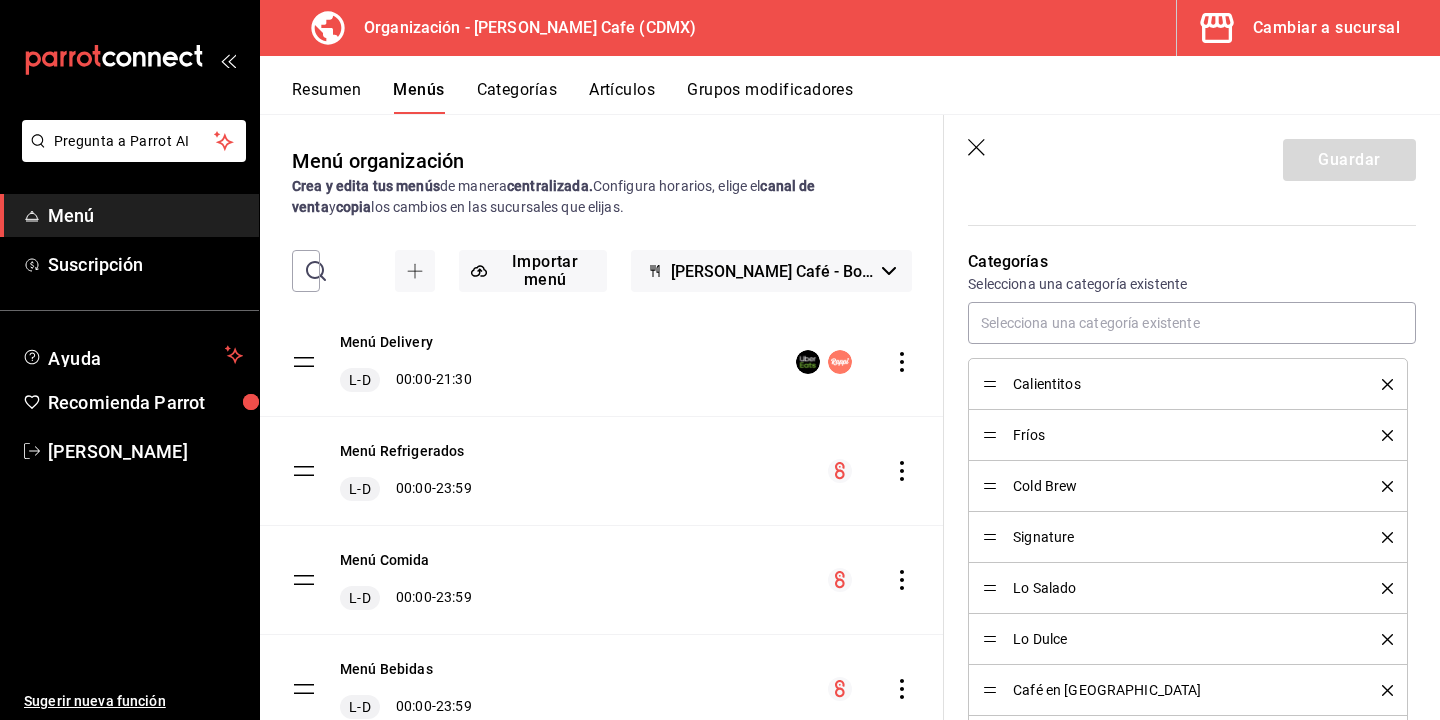 scroll, scrollTop: 499, scrollLeft: 0, axis: vertical 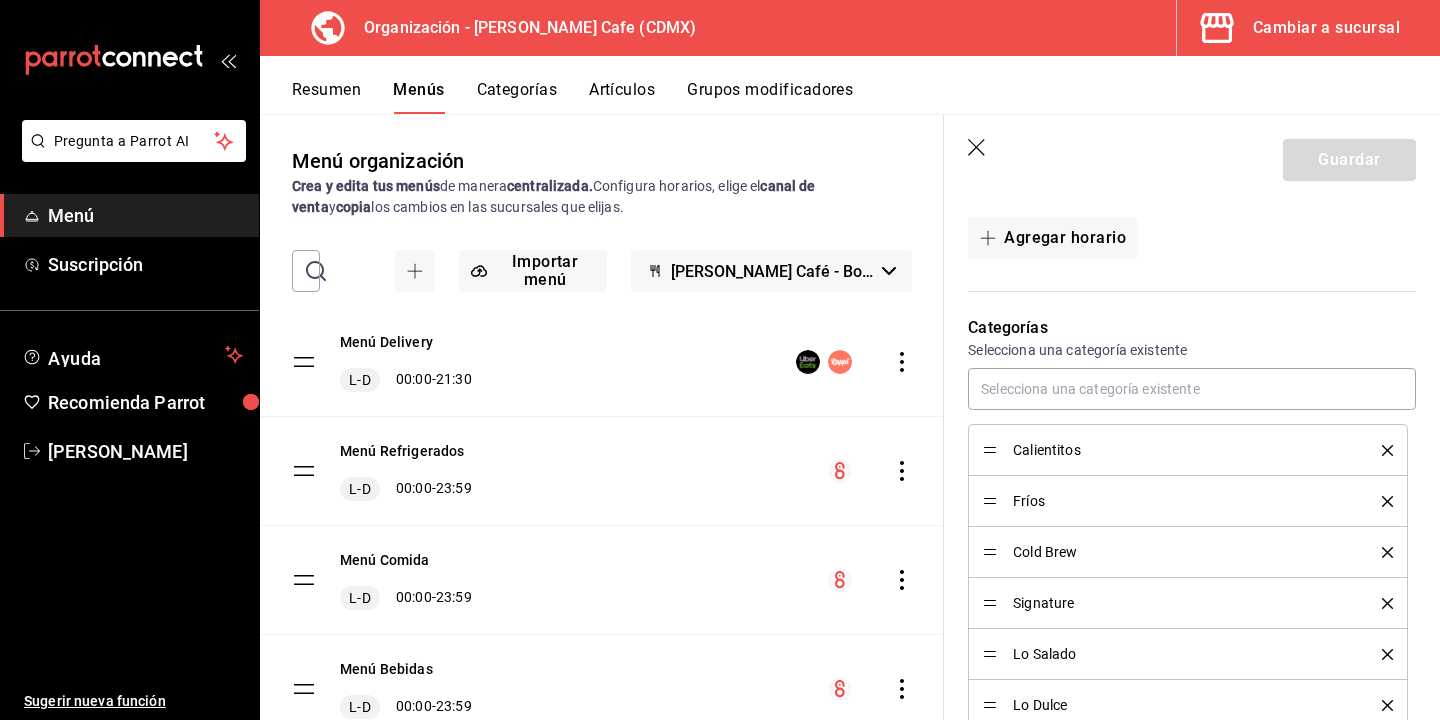 click 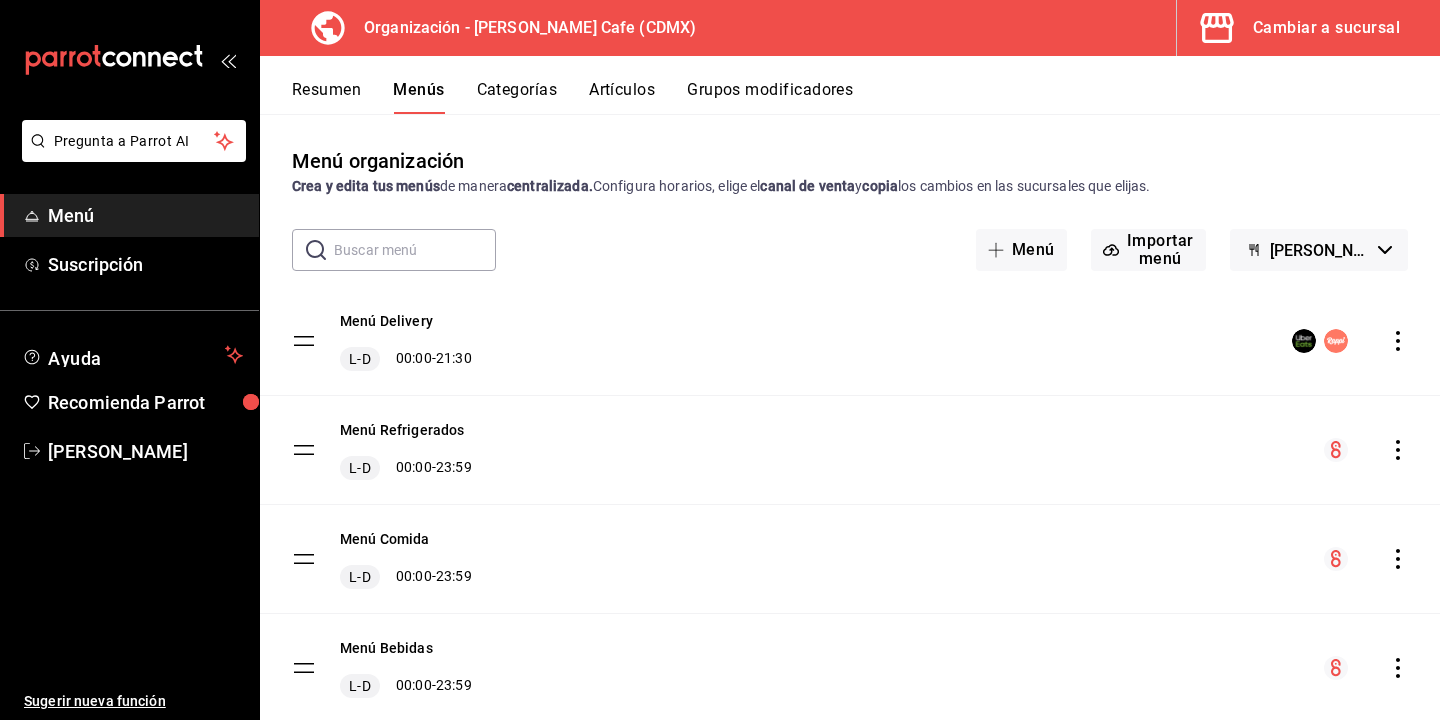 click on "Categorías" at bounding box center (517, 97) 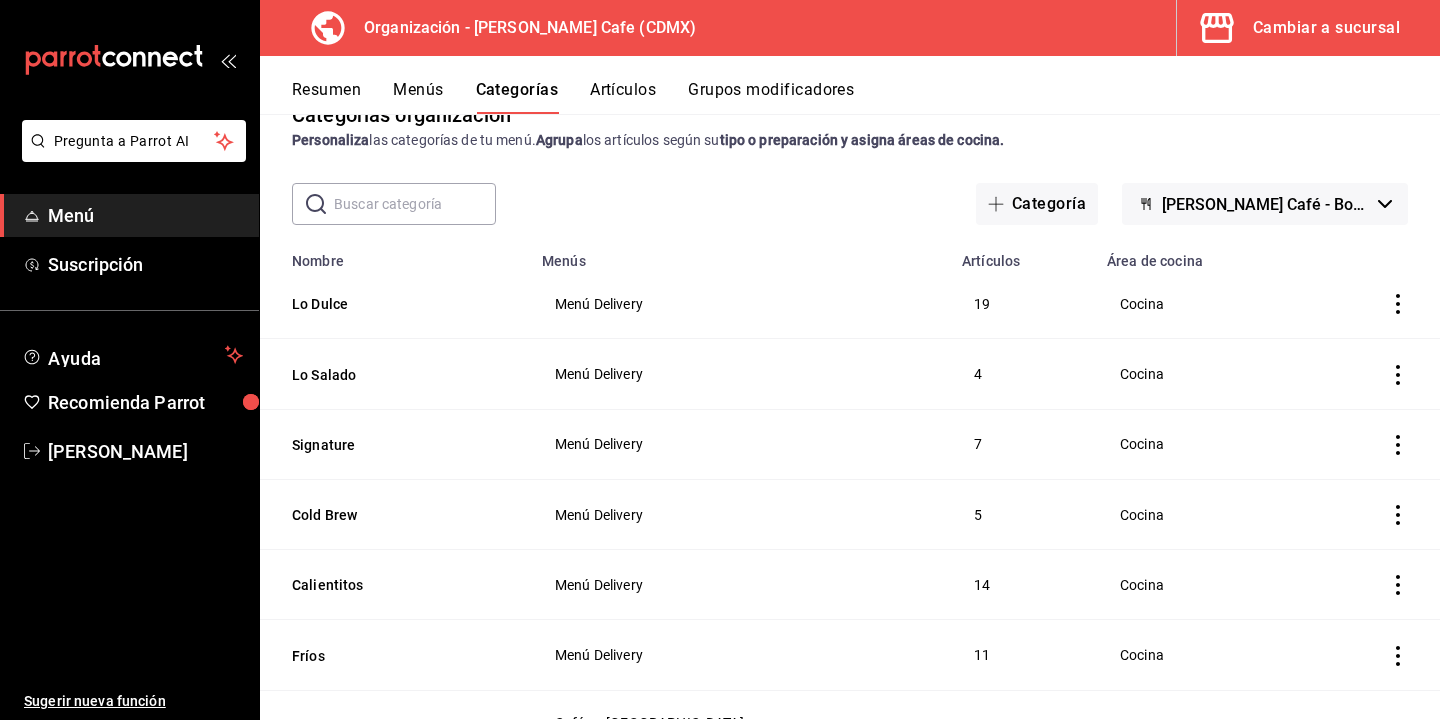 scroll, scrollTop: 0, scrollLeft: 0, axis: both 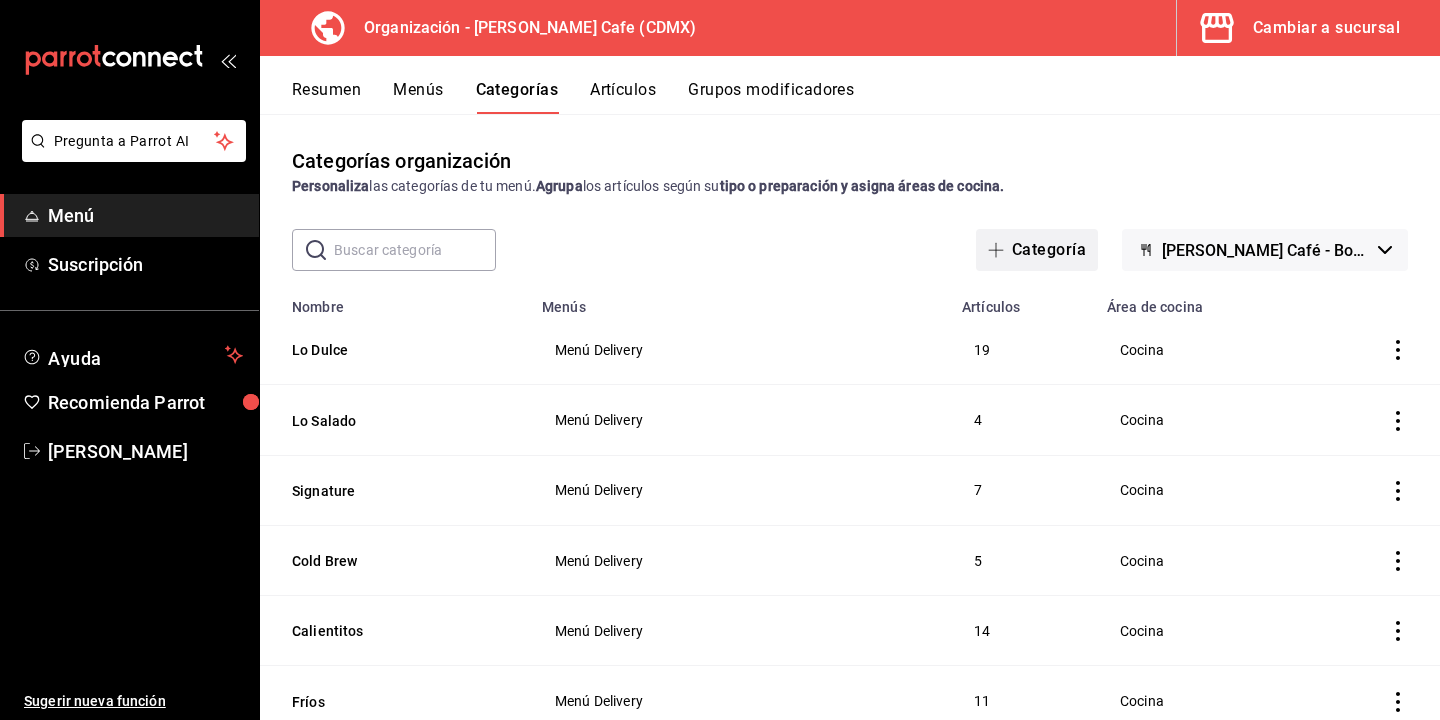 click on "Categoría" at bounding box center (1037, 250) 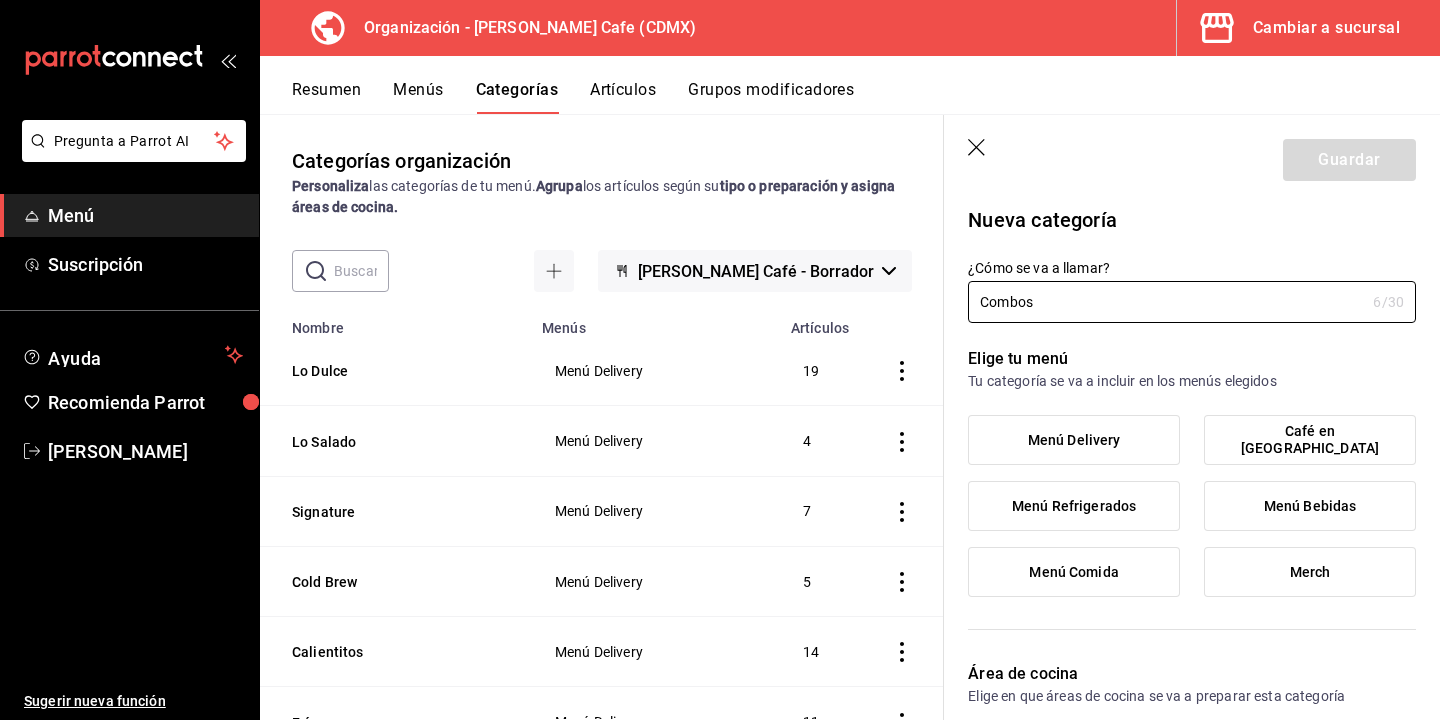 type on "Combos" 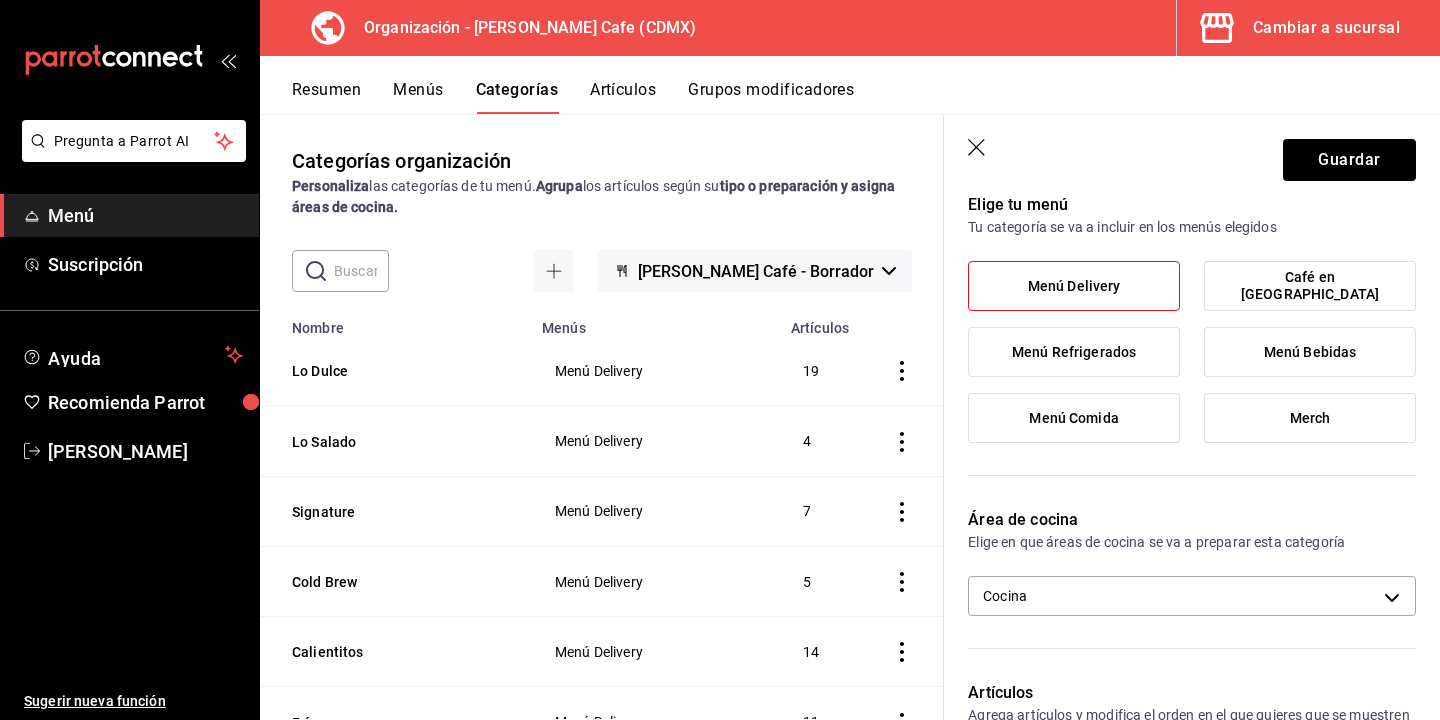 scroll, scrollTop: 155, scrollLeft: 0, axis: vertical 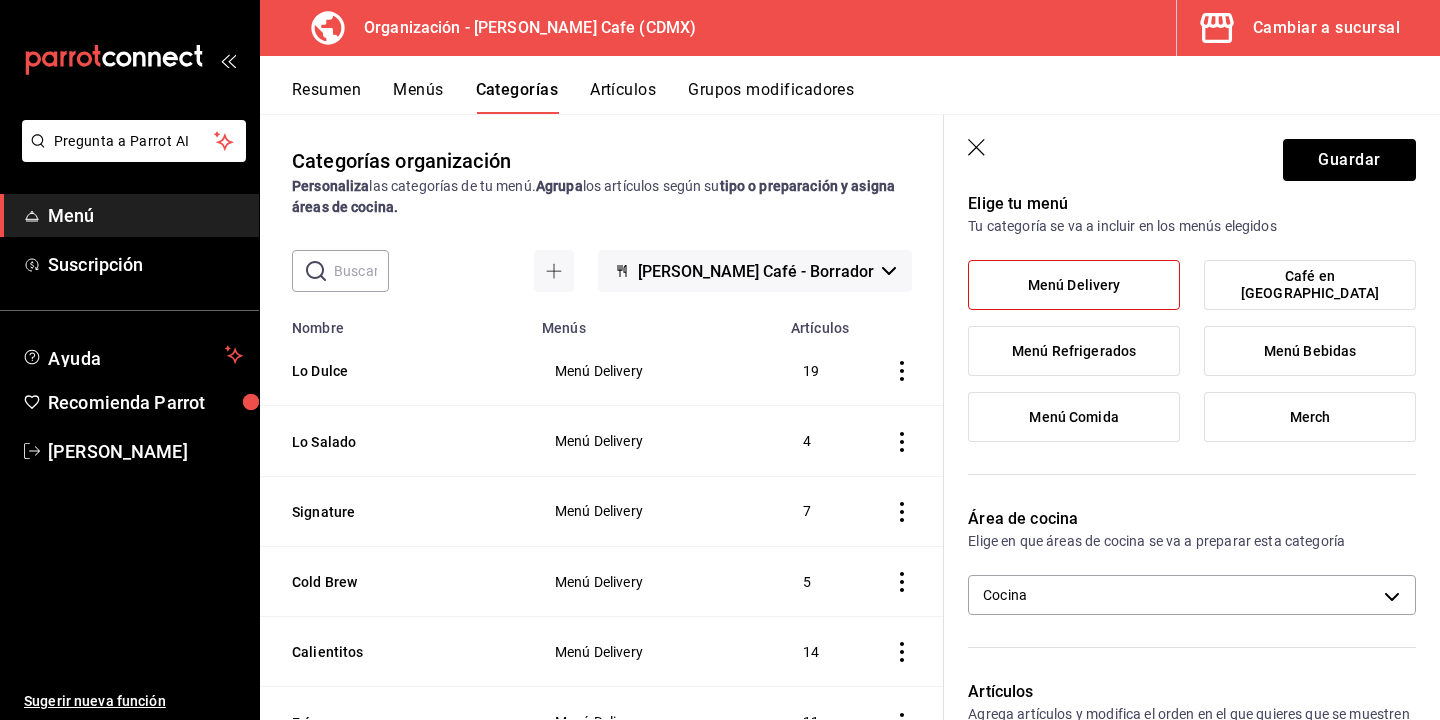 click on "Menú Comida" at bounding box center (1073, 417) 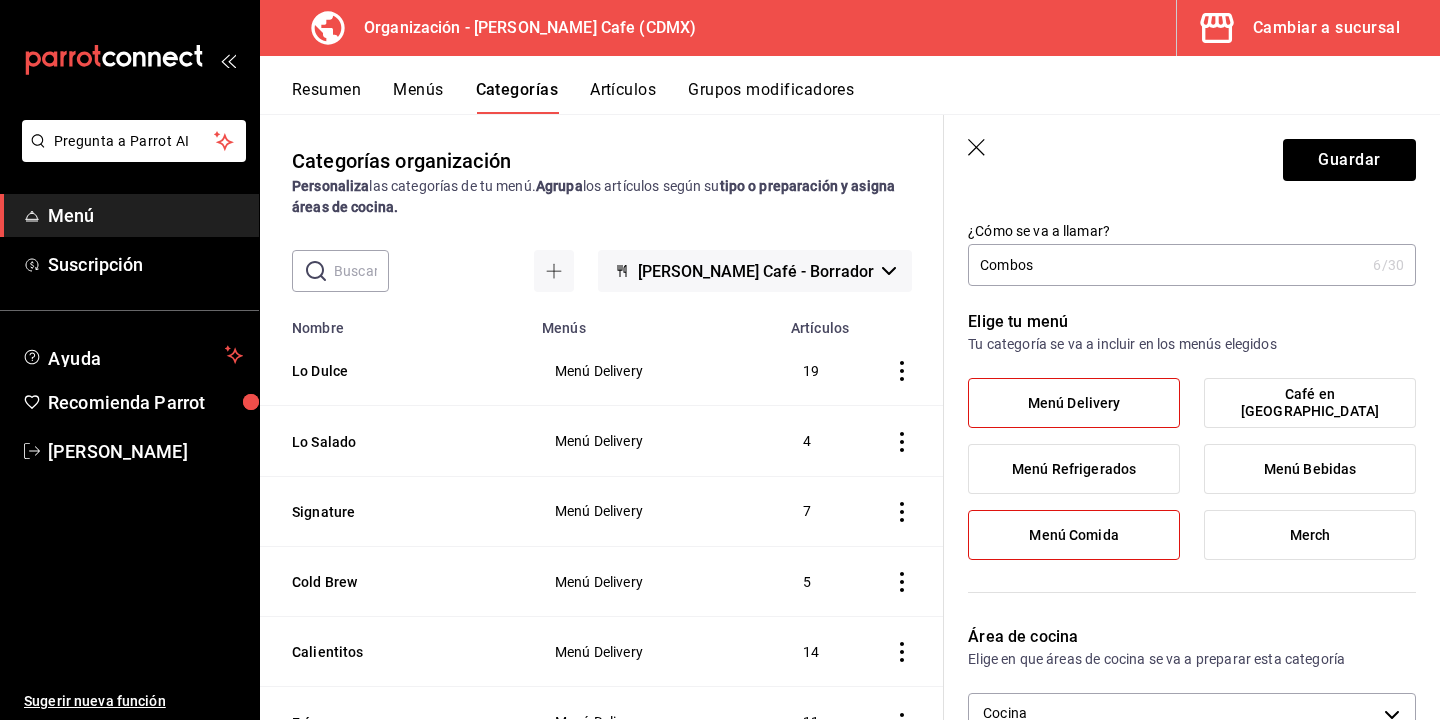 scroll, scrollTop: 0, scrollLeft: 0, axis: both 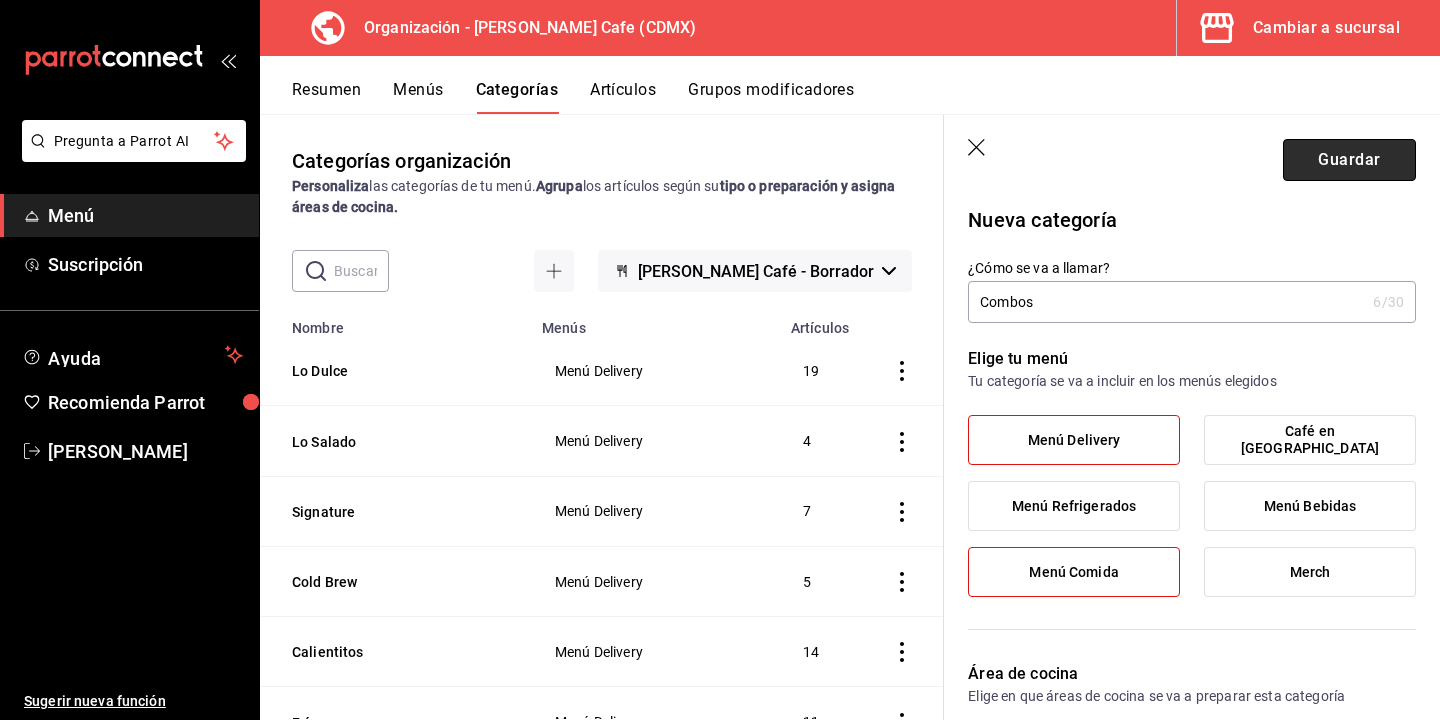 click on "Guardar" at bounding box center (1349, 160) 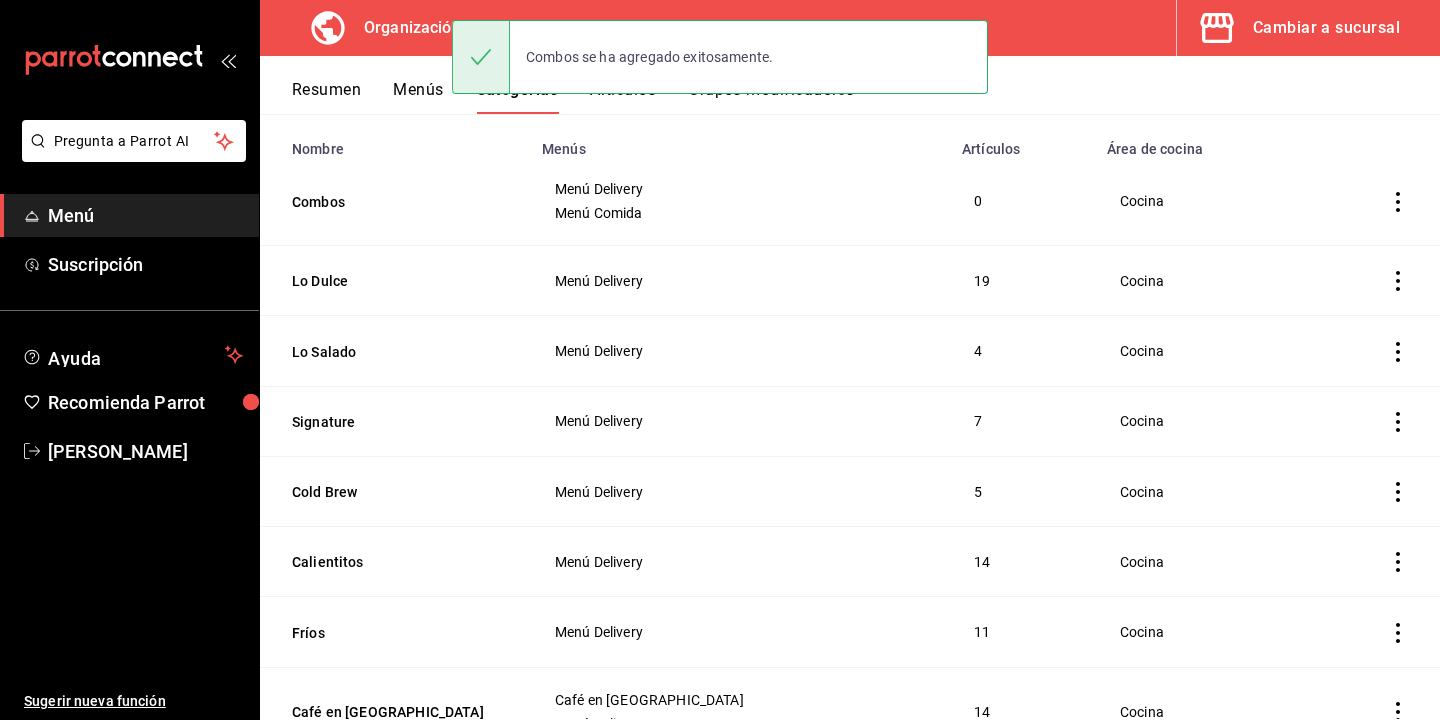 scroll, scrollTop: 176, scrollLeft: 0, axis: vertical 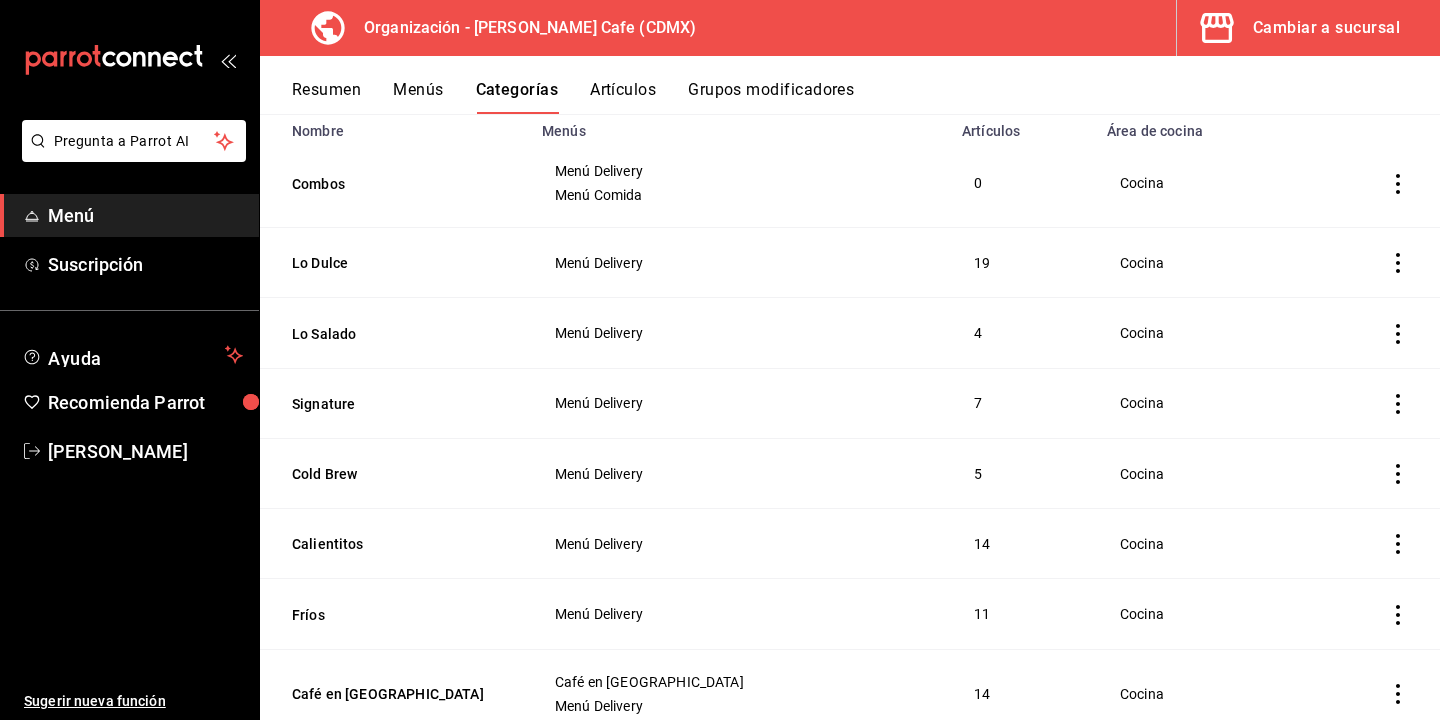 drag, startPoint x: 320, startPoint y: 180, endPoint x: 321, endPoint y: 308, distance: 128.0039 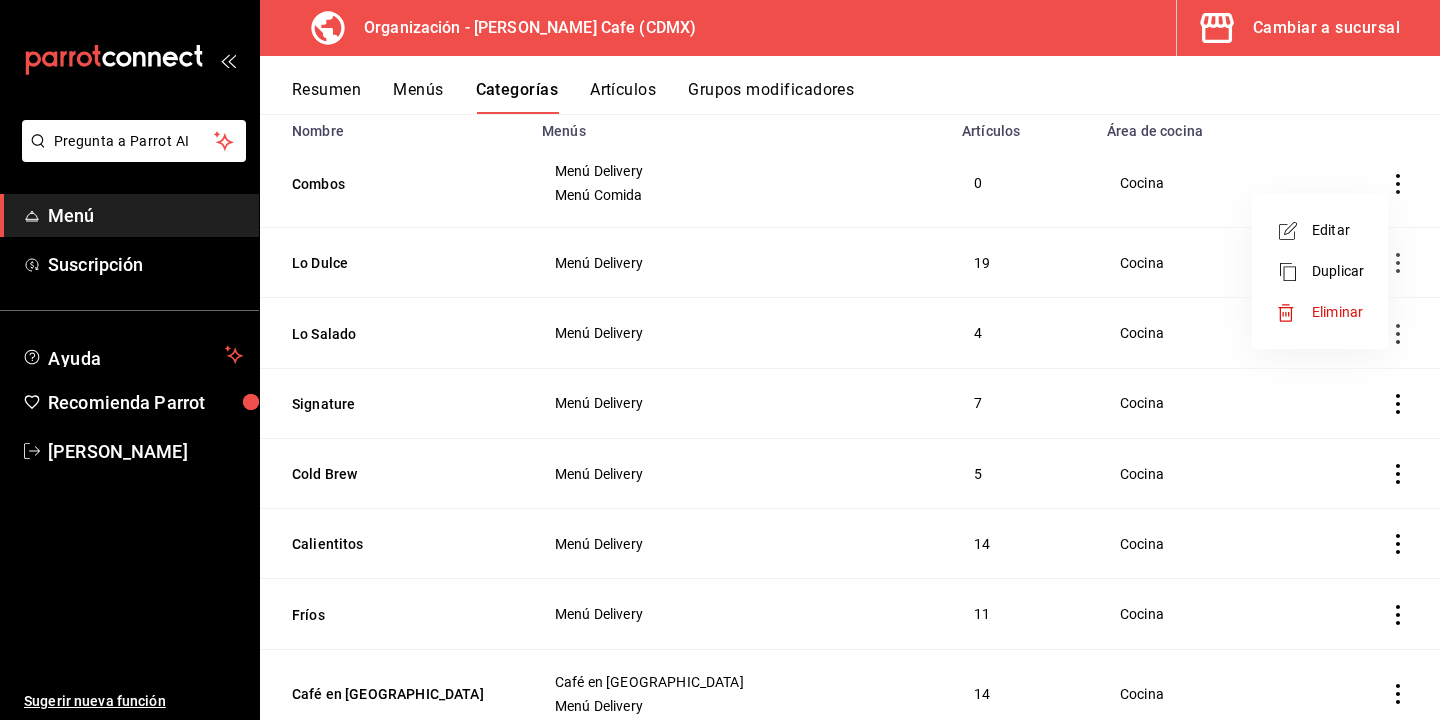 click at bounding box center (720, 360) 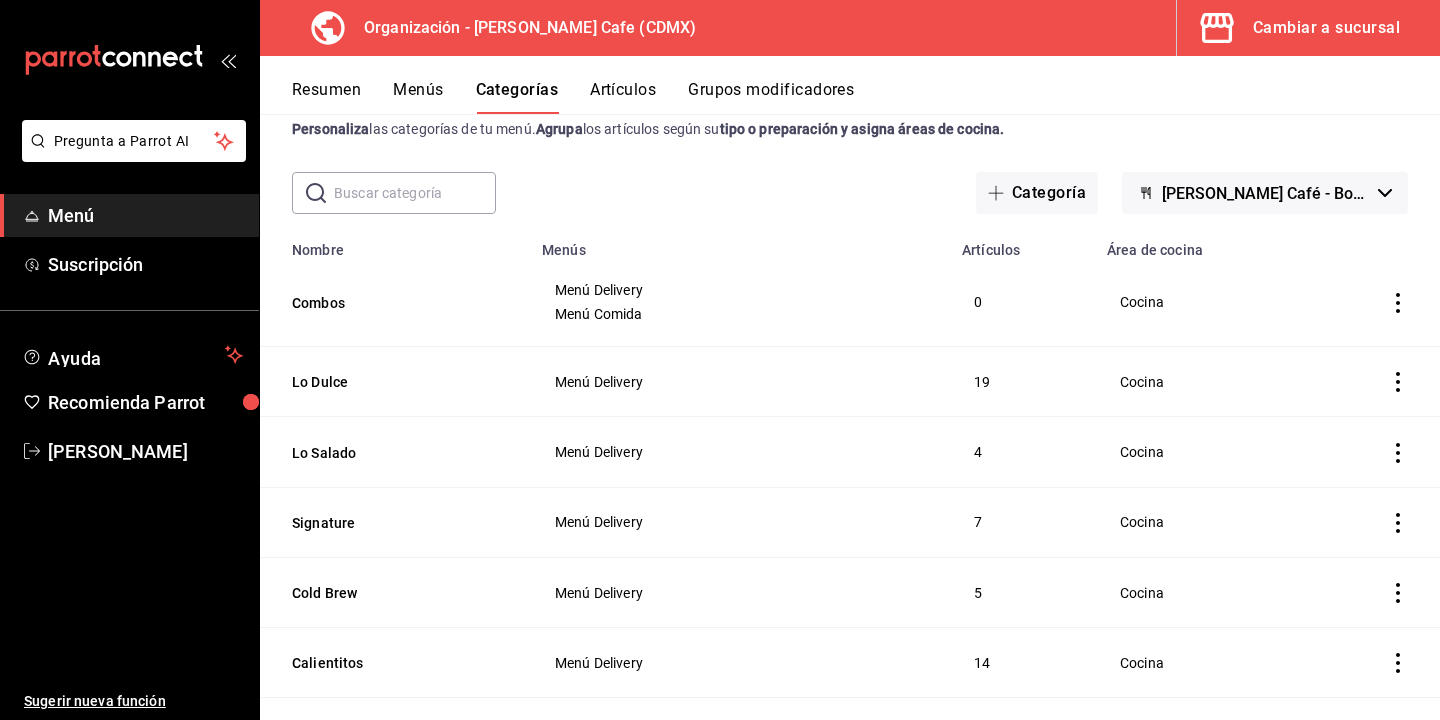 scroll, scrollTop: 31, scrollLeft: 0, axis: vertical 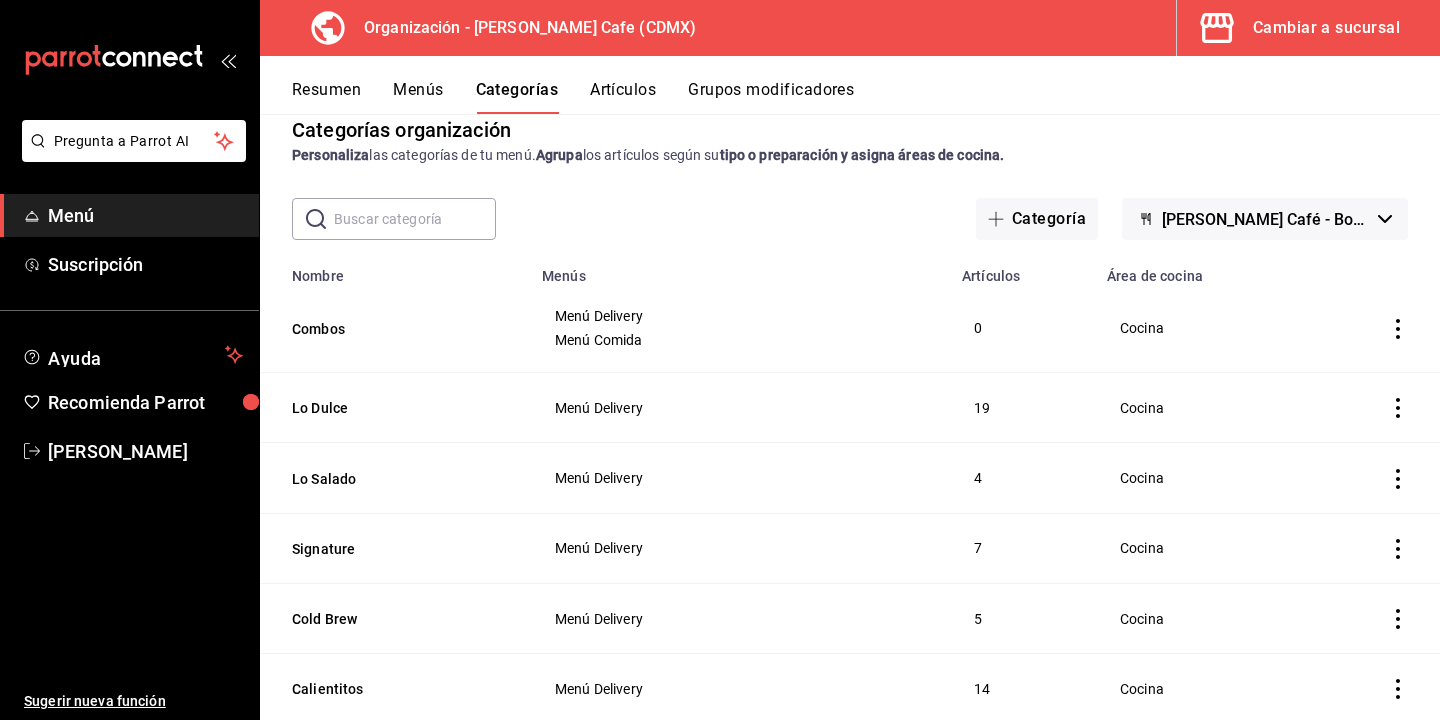 click on "Resumen" at bounding box center [326, 97] 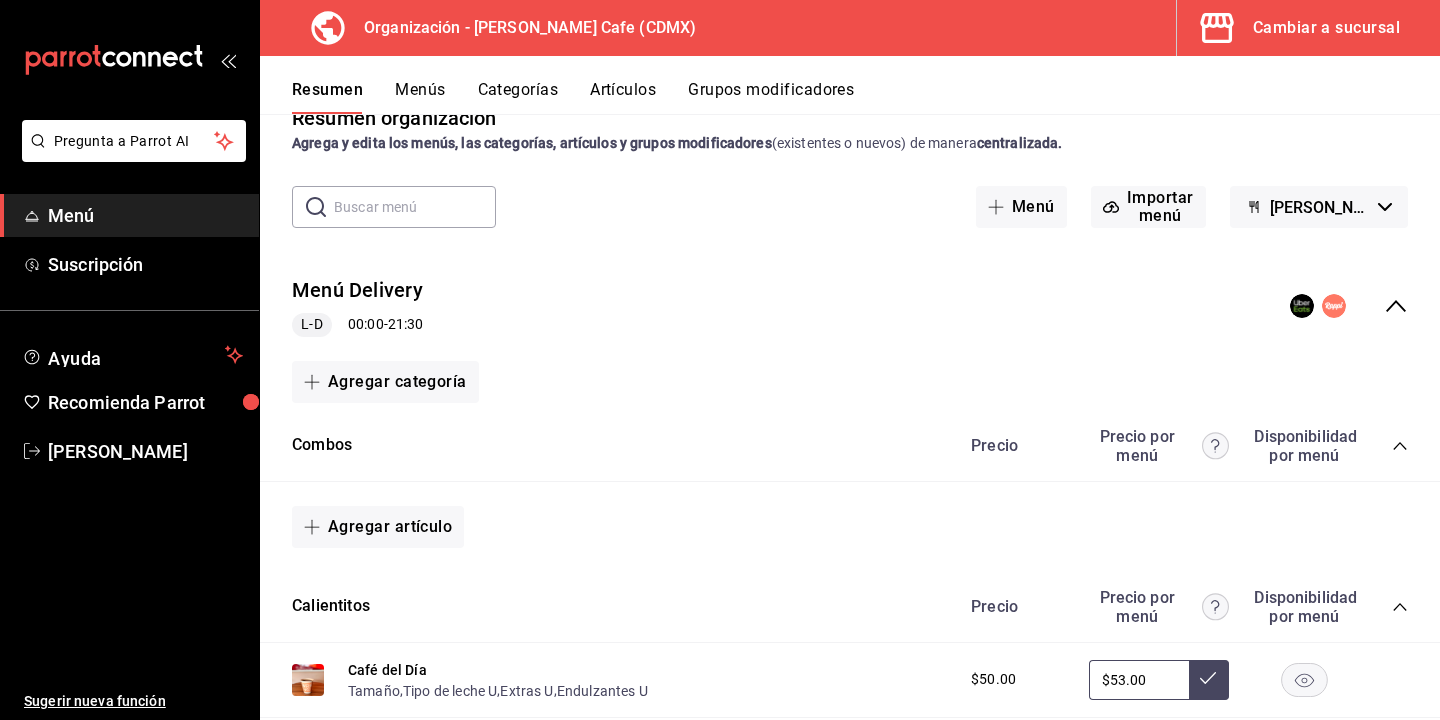 scroll, scrollTop: 45, scrollLeft: 0, axis: vertical 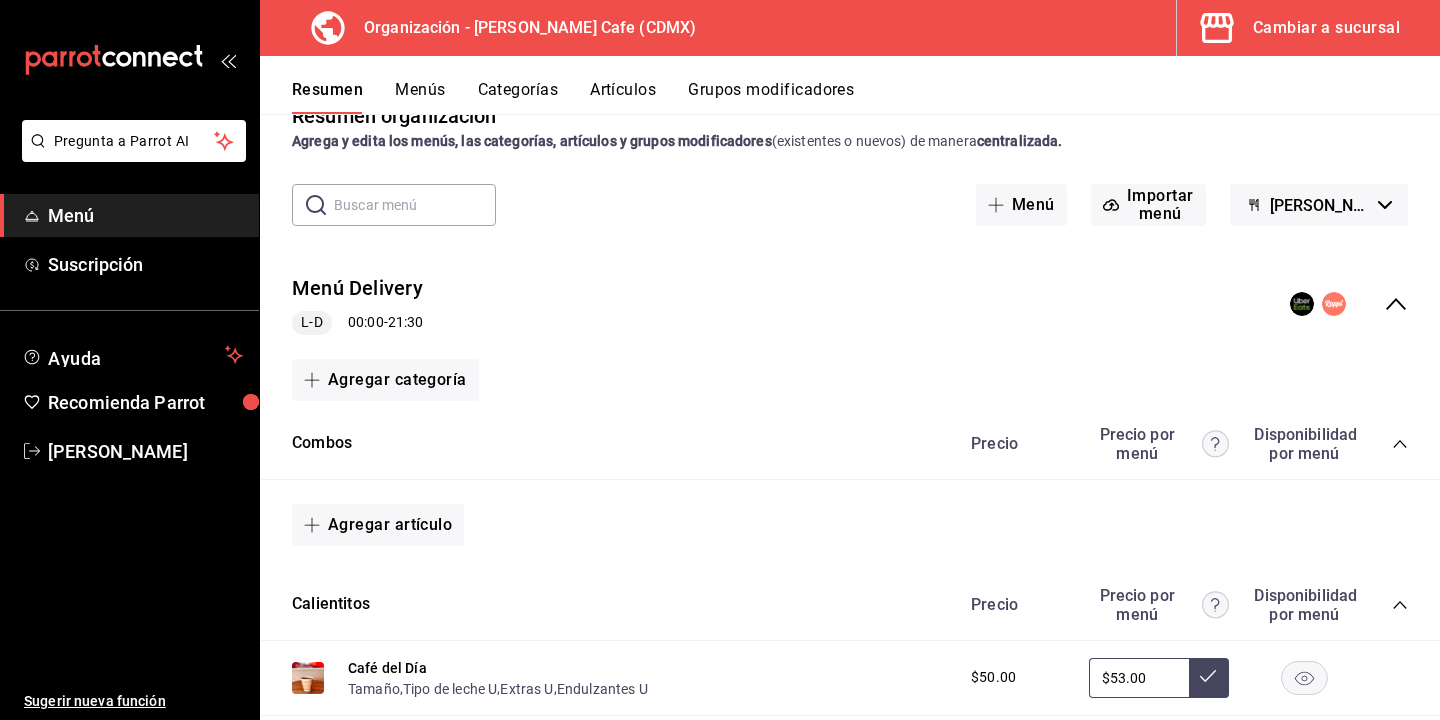 click 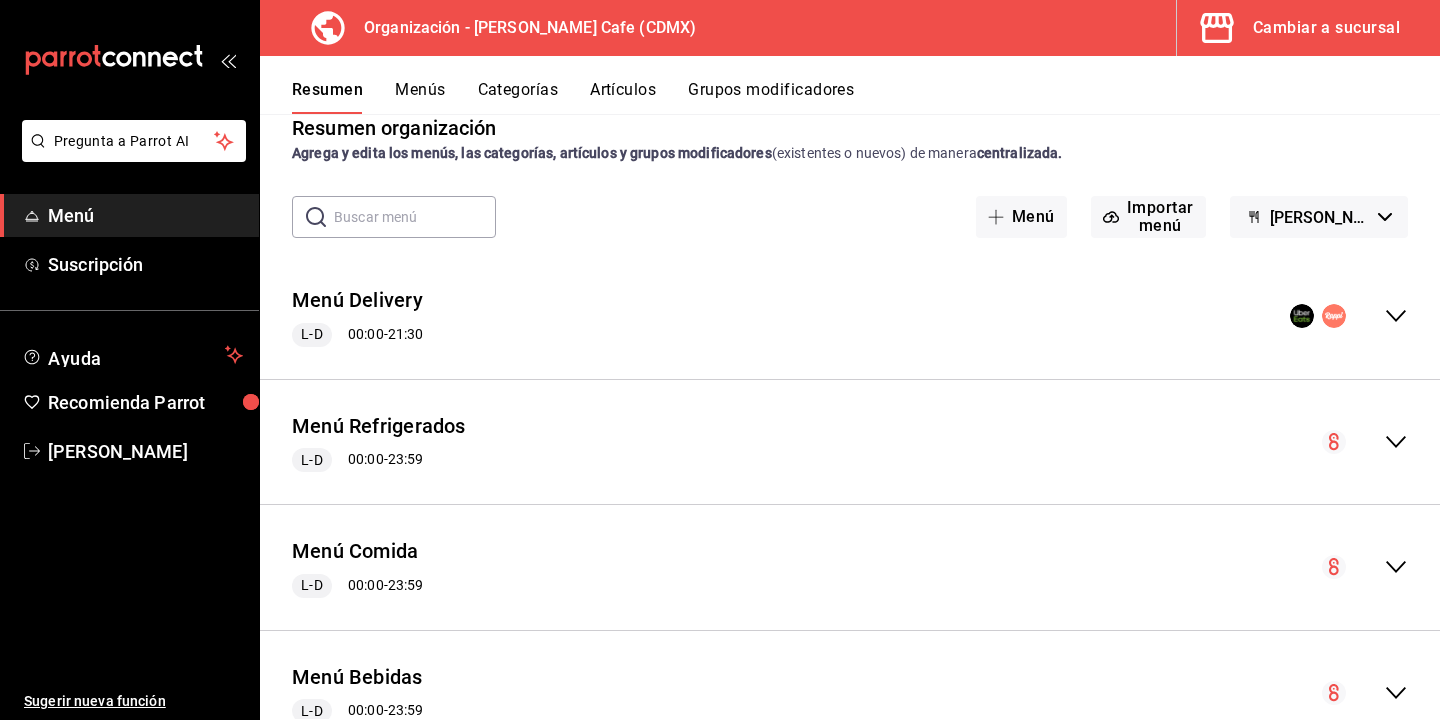 scroll, scrollTop: 30, scrollLeft: 0, axis: vertical 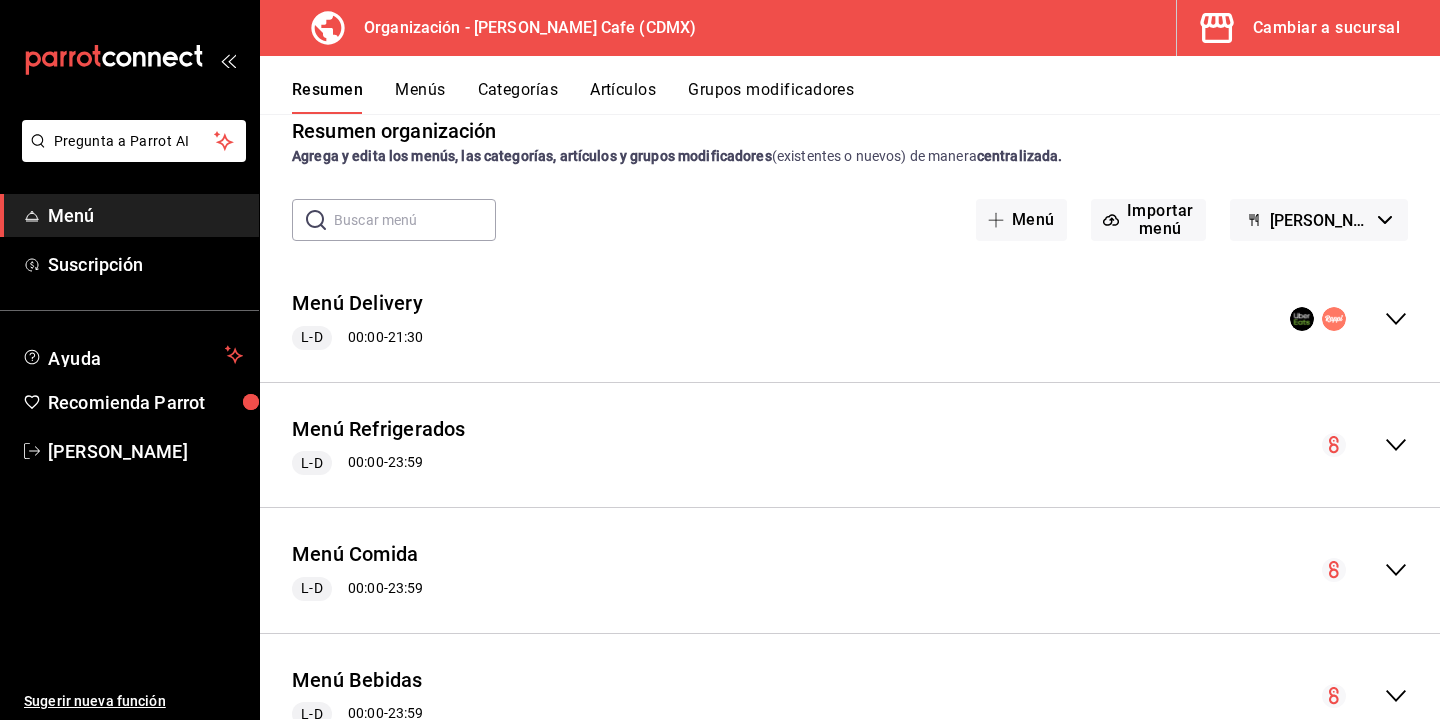 click 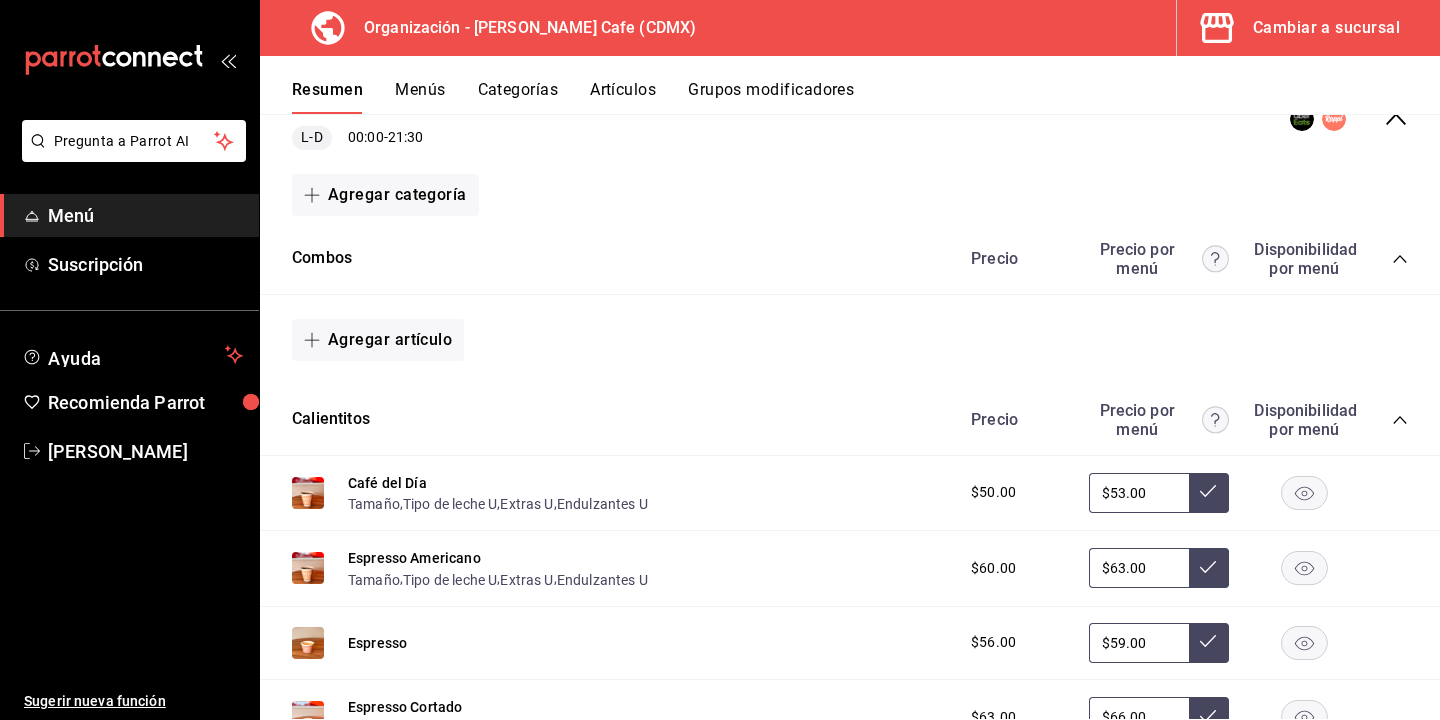 scroll, scrollTop: 229, scrollLeft: 0, axis: vertical 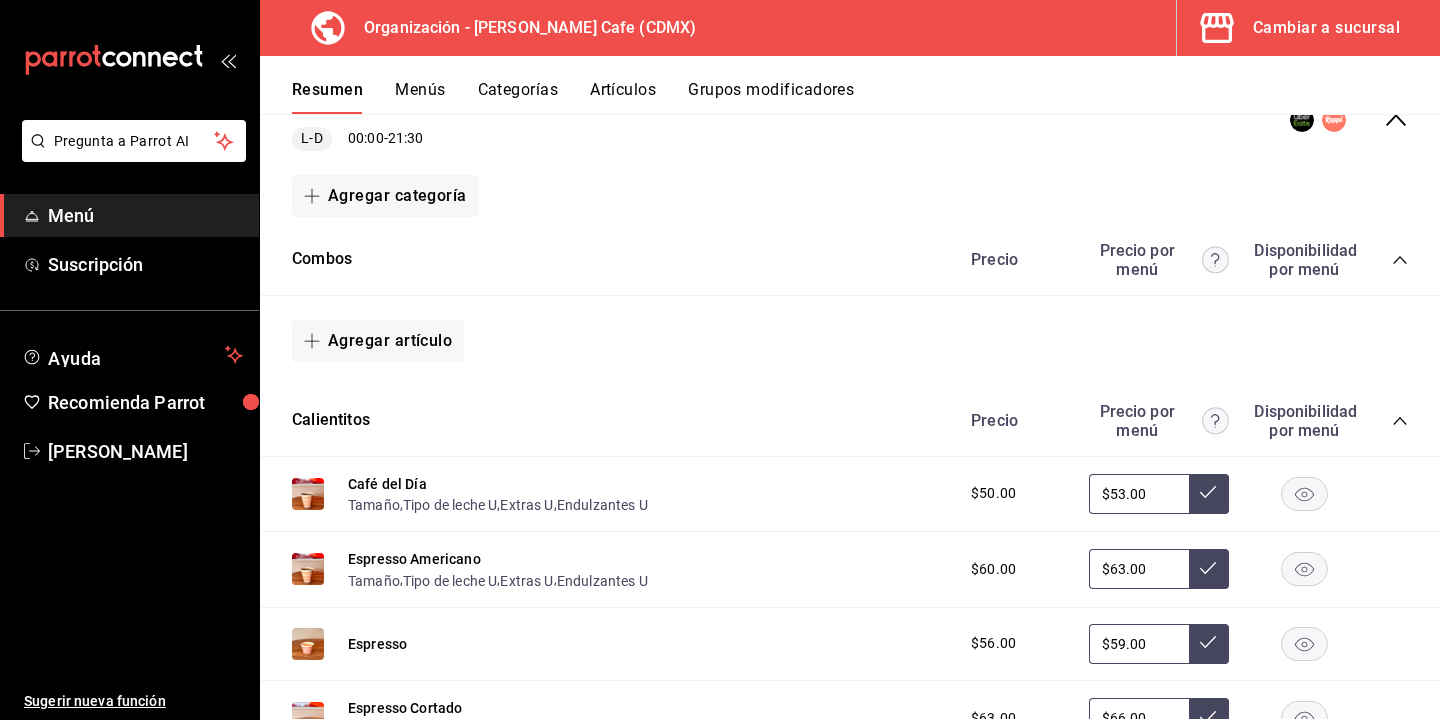 click on "Resumen Menús Categorías Artículos Grupos modificadores" at bounding box center (850, 85) 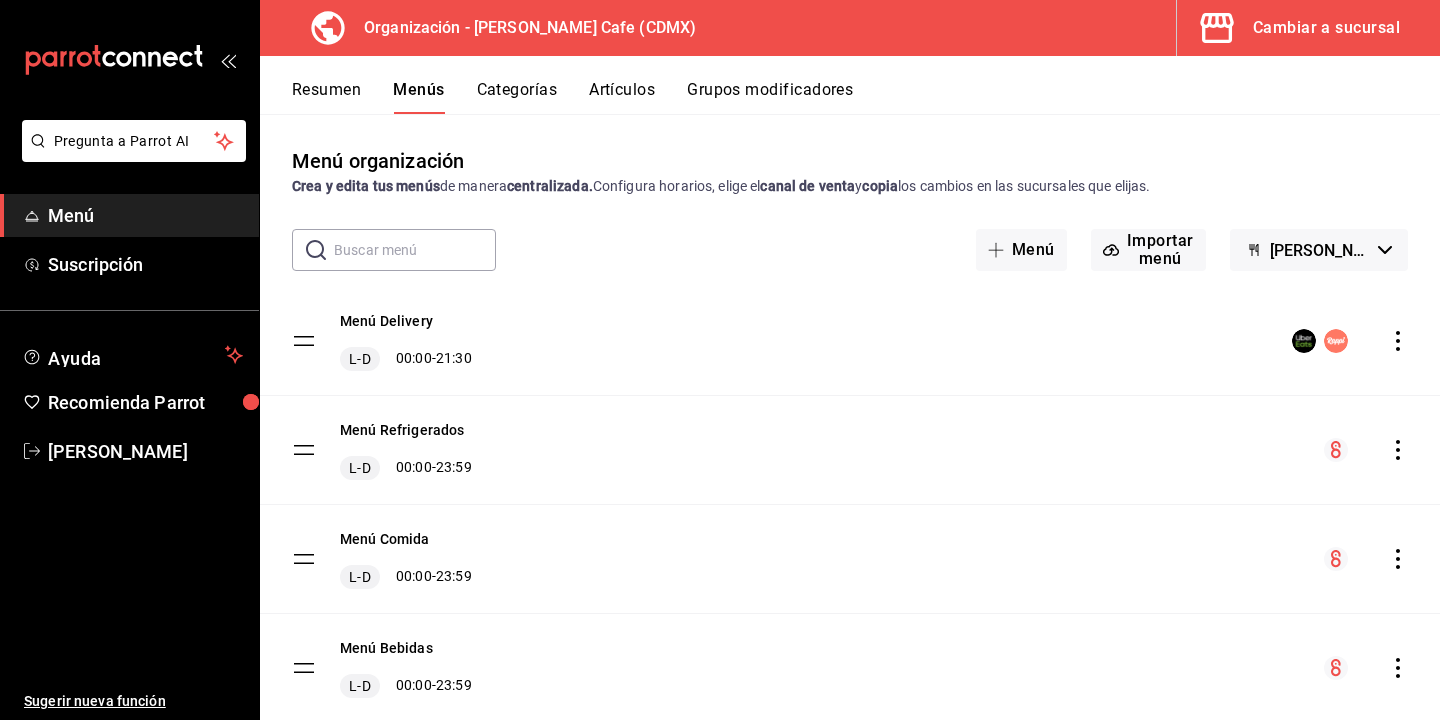 click 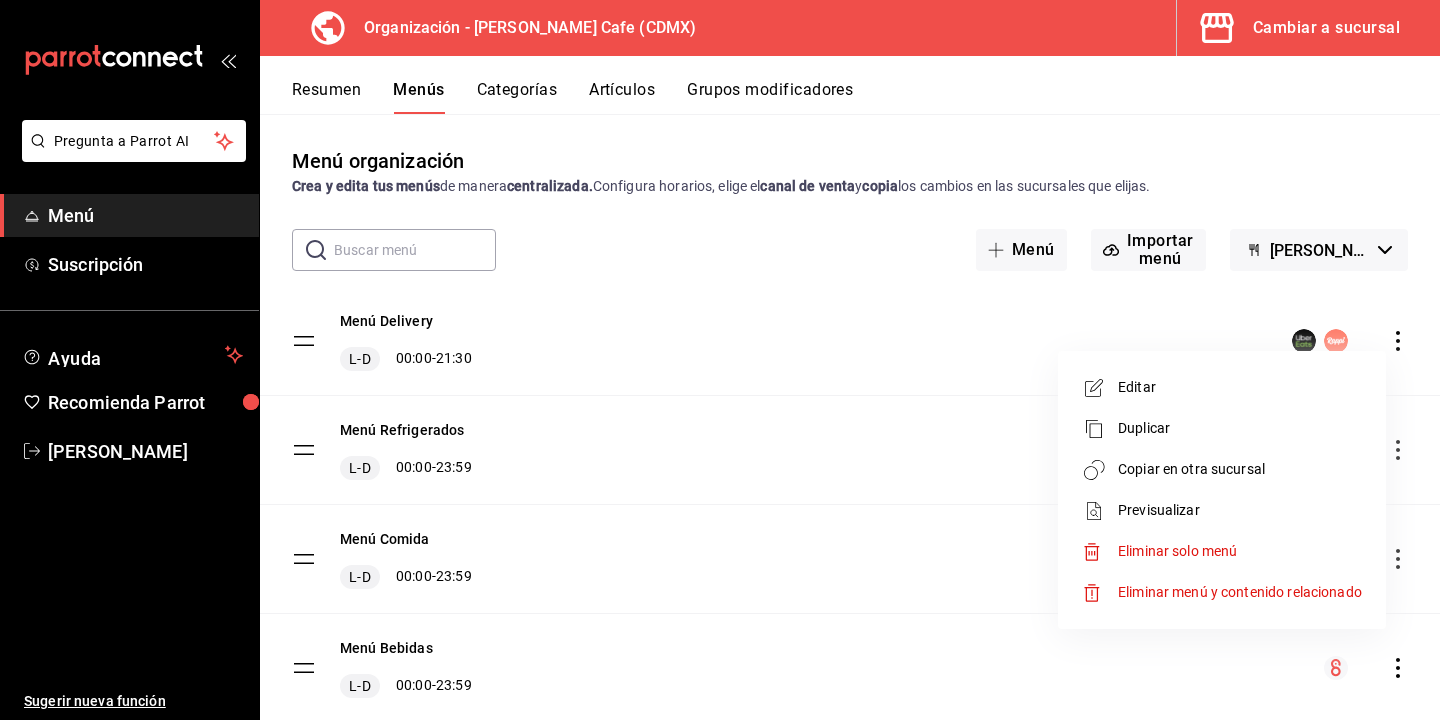 click at bounding box center [720, 360] 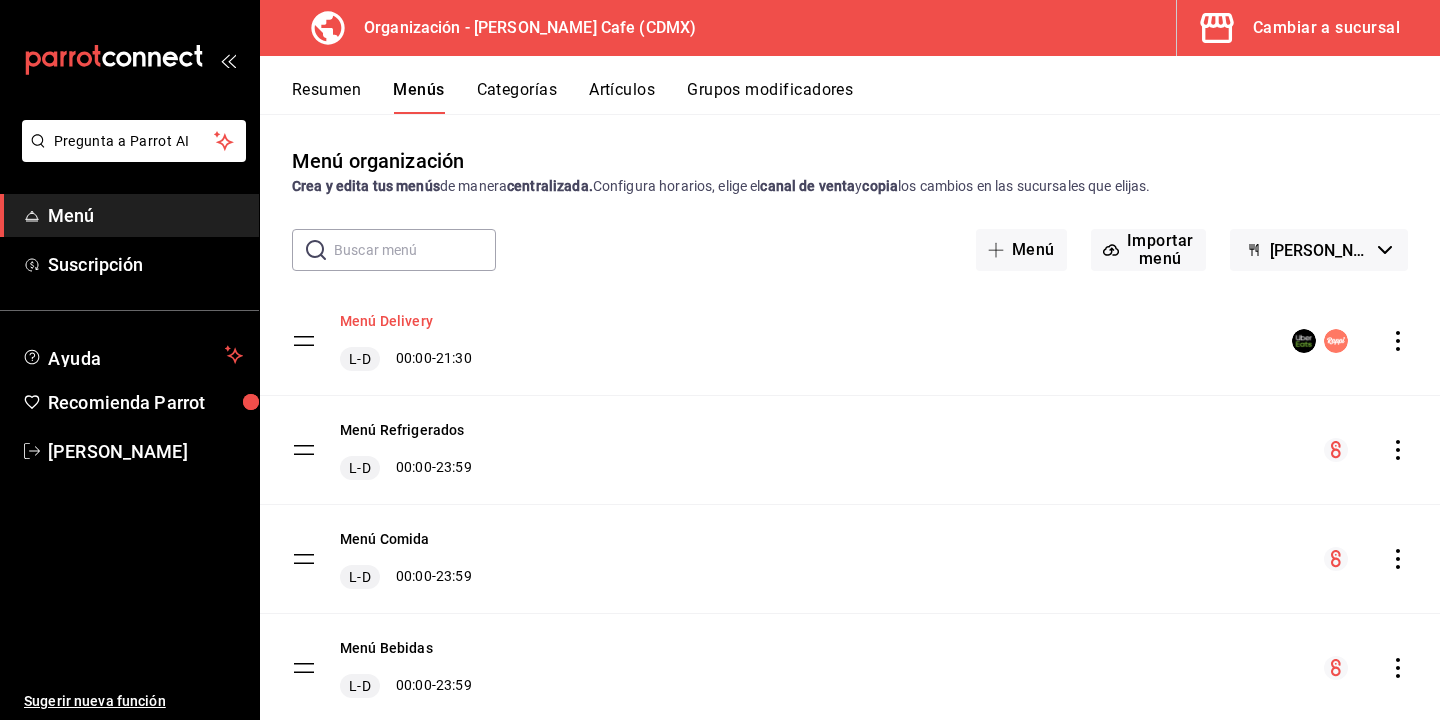 click on "Menú Delivery" at bounding box center (386, 321) 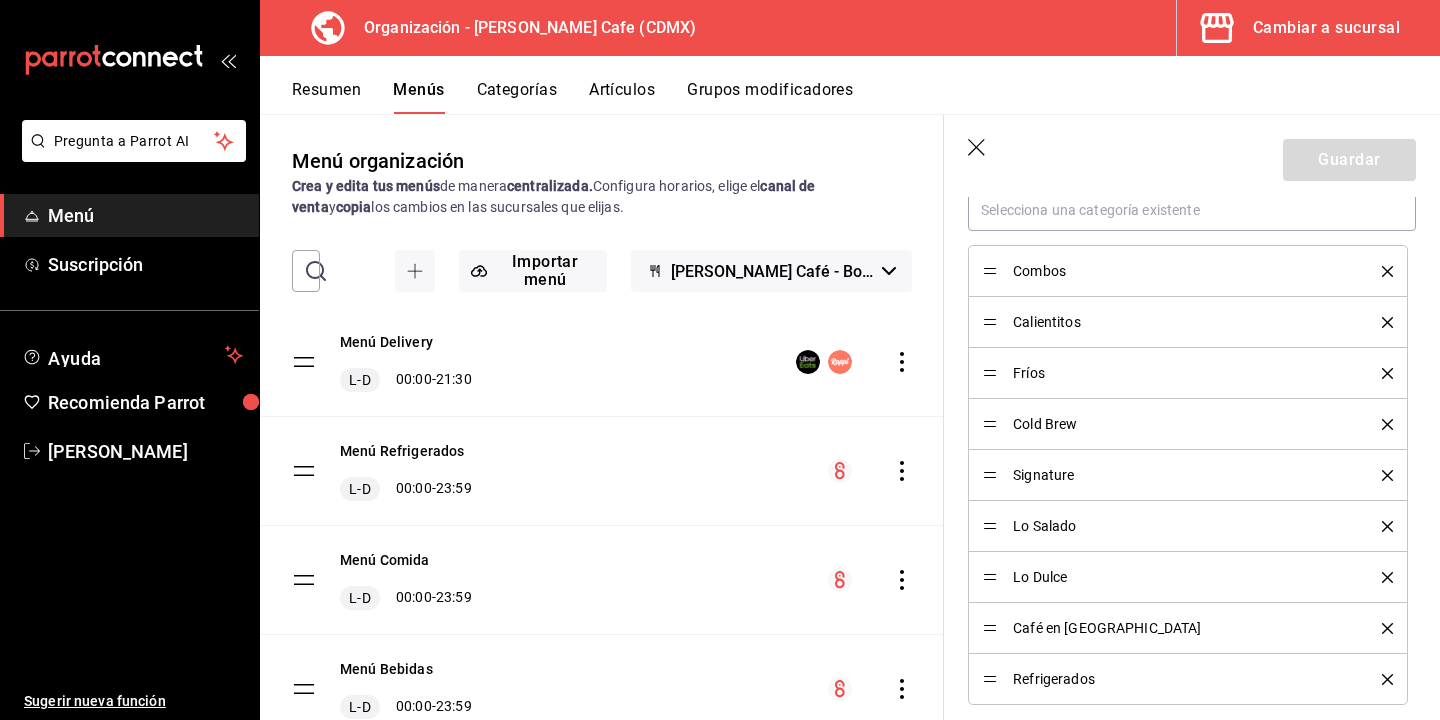 scroll, scrollTop: 630, scrollLeft: 0, axis: vertical 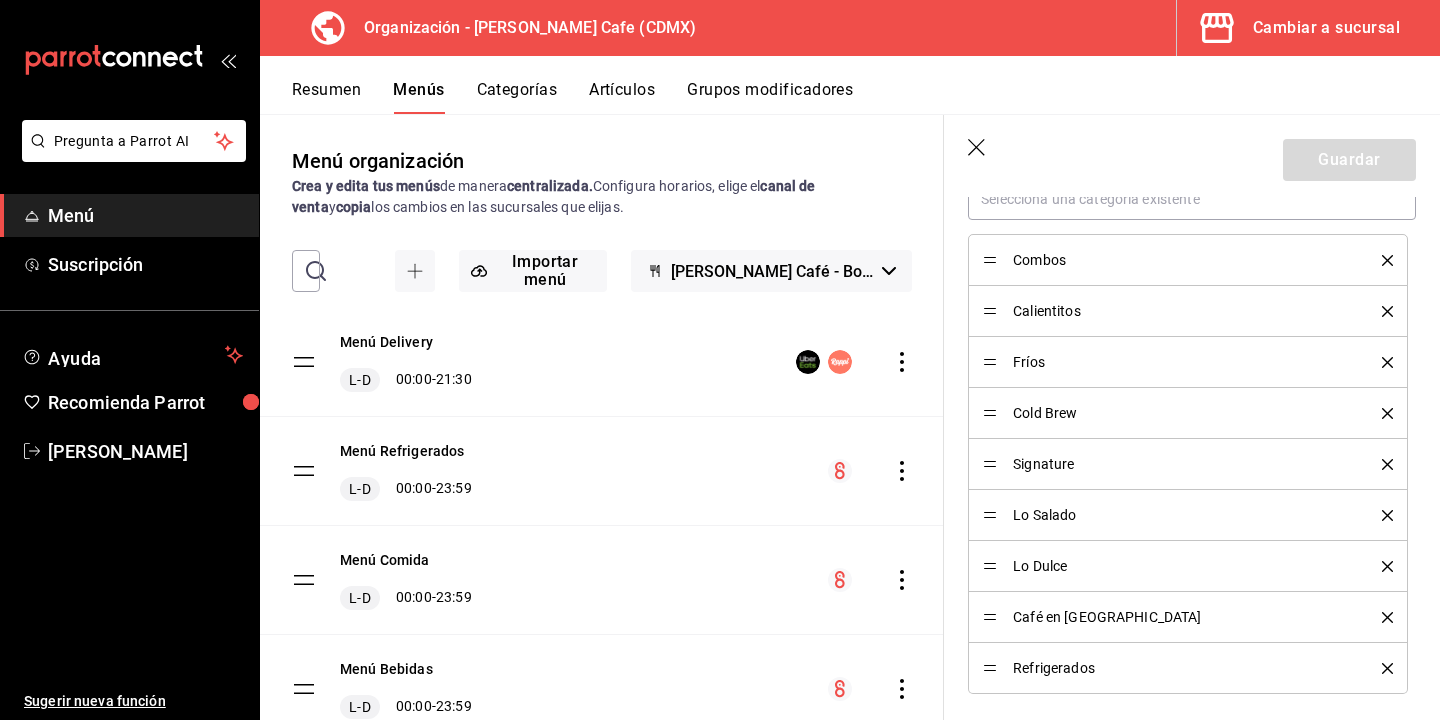 click 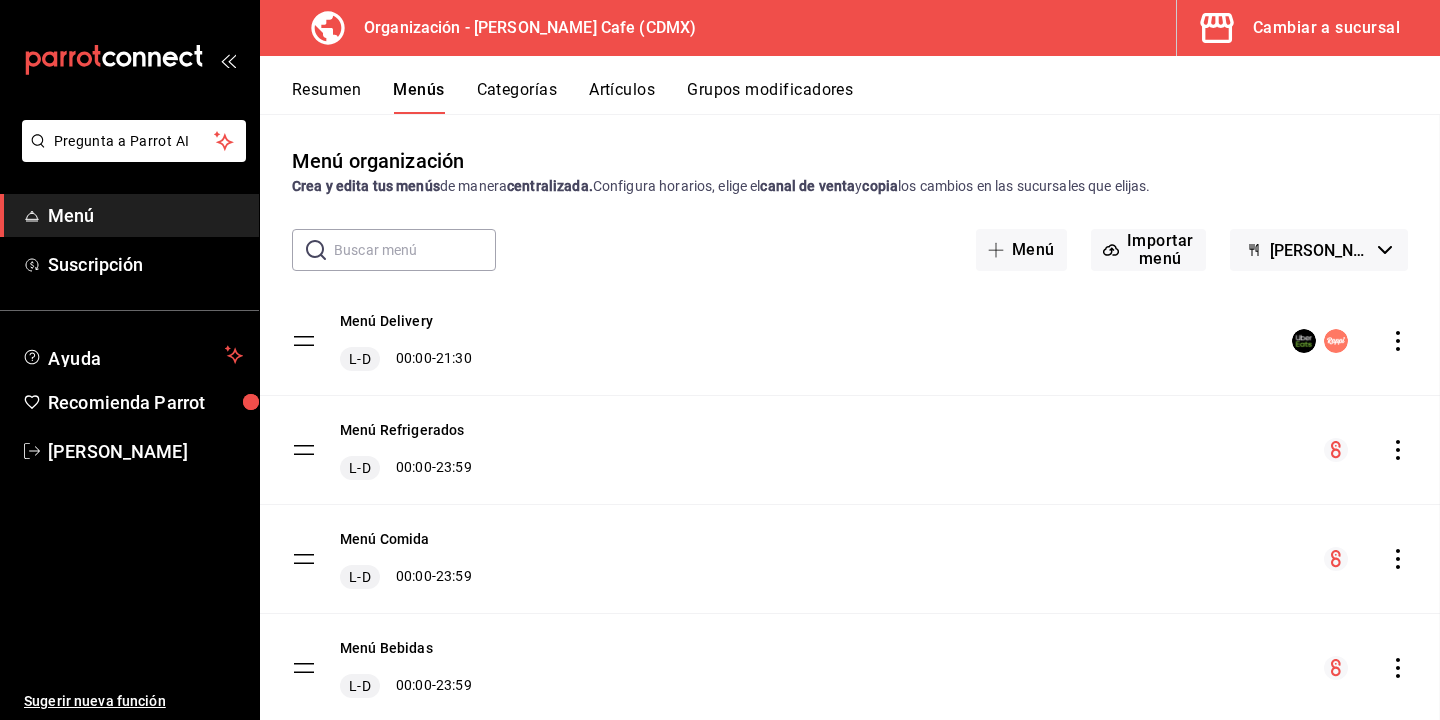 checkbox on "false" 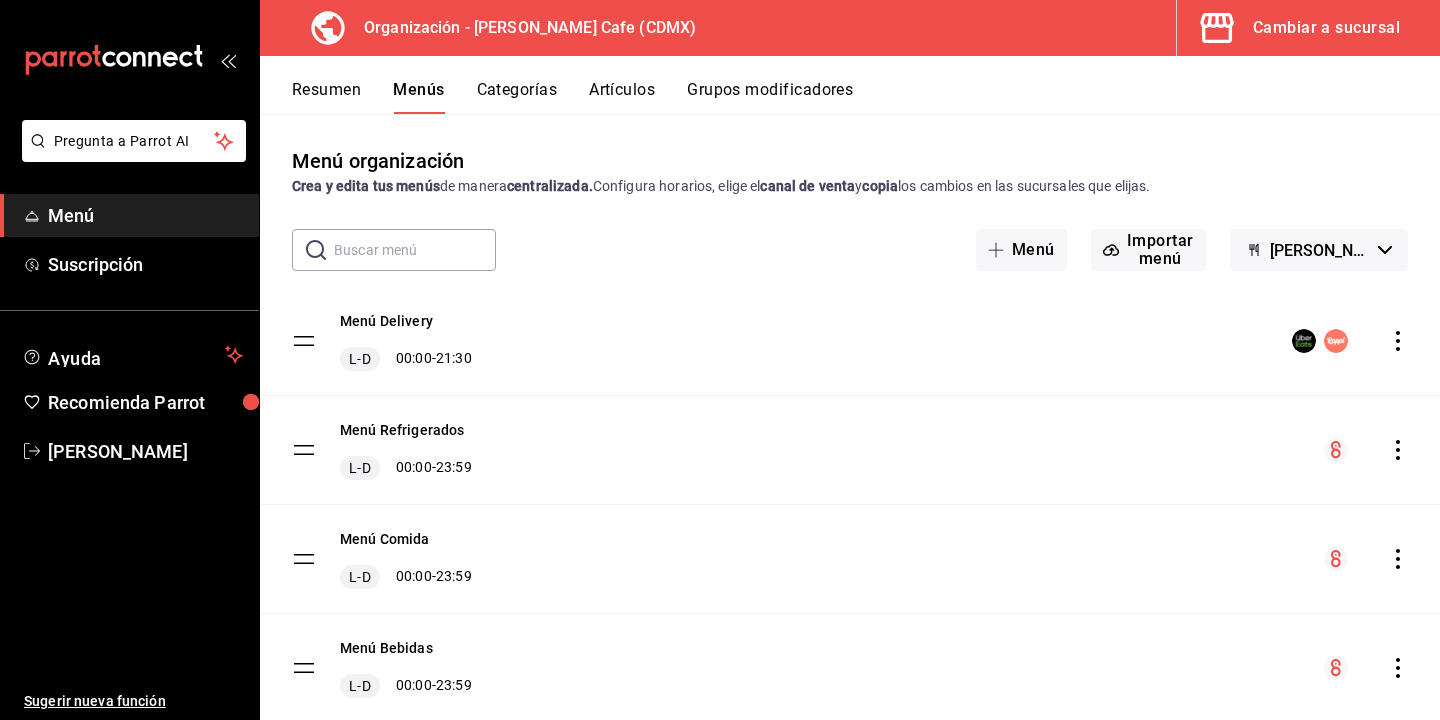 scroll, scrollTop: 14, scrollLeft: 0, axis: vertical 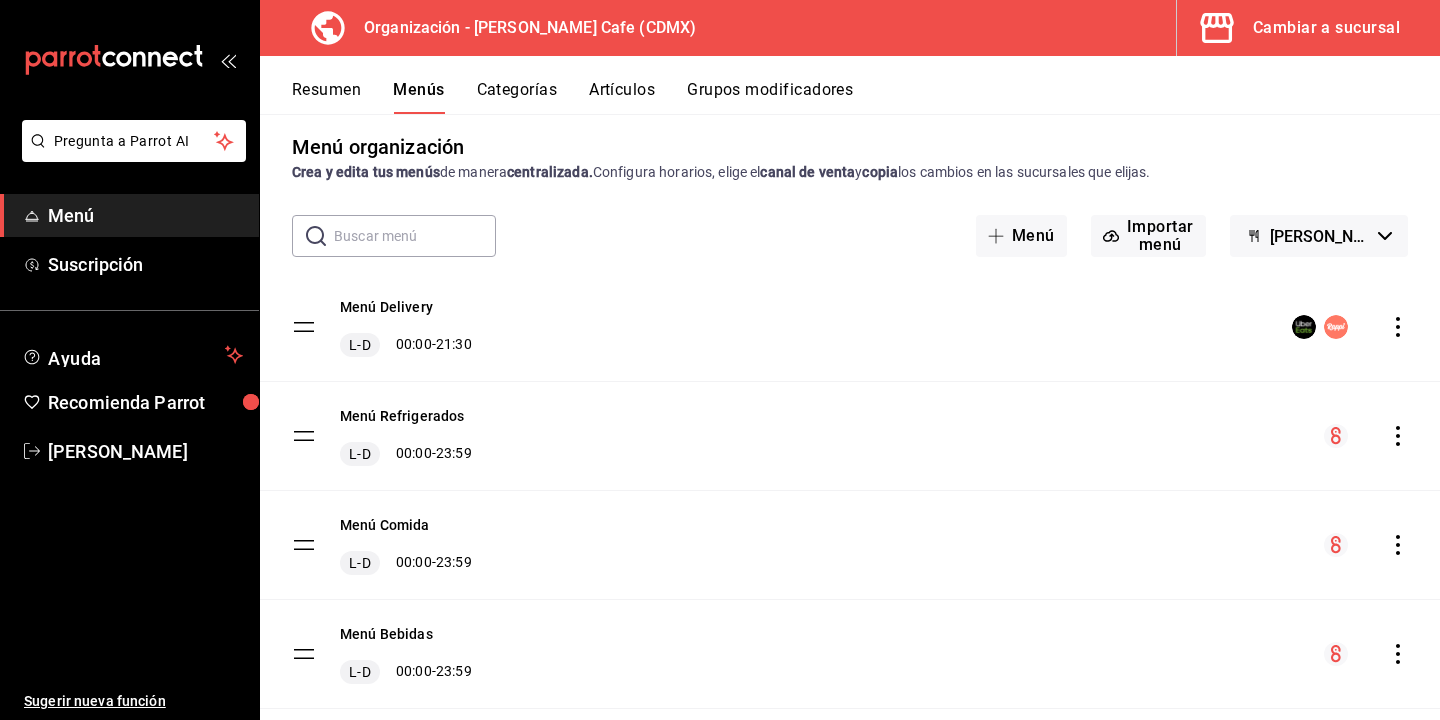click on "Resumen" at bounding box center [326, 97] 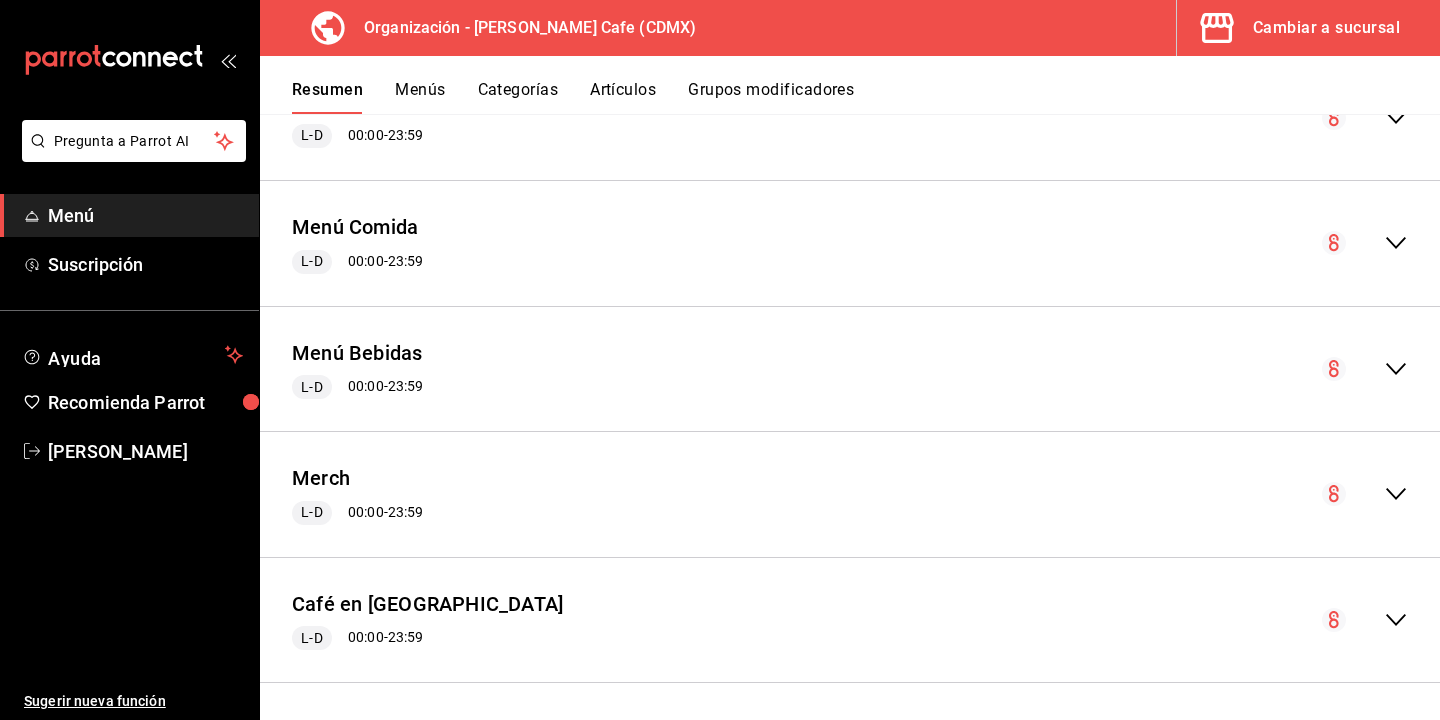 scroll, scrollTop: 2294, scrollLeft: 0, axis: vertical 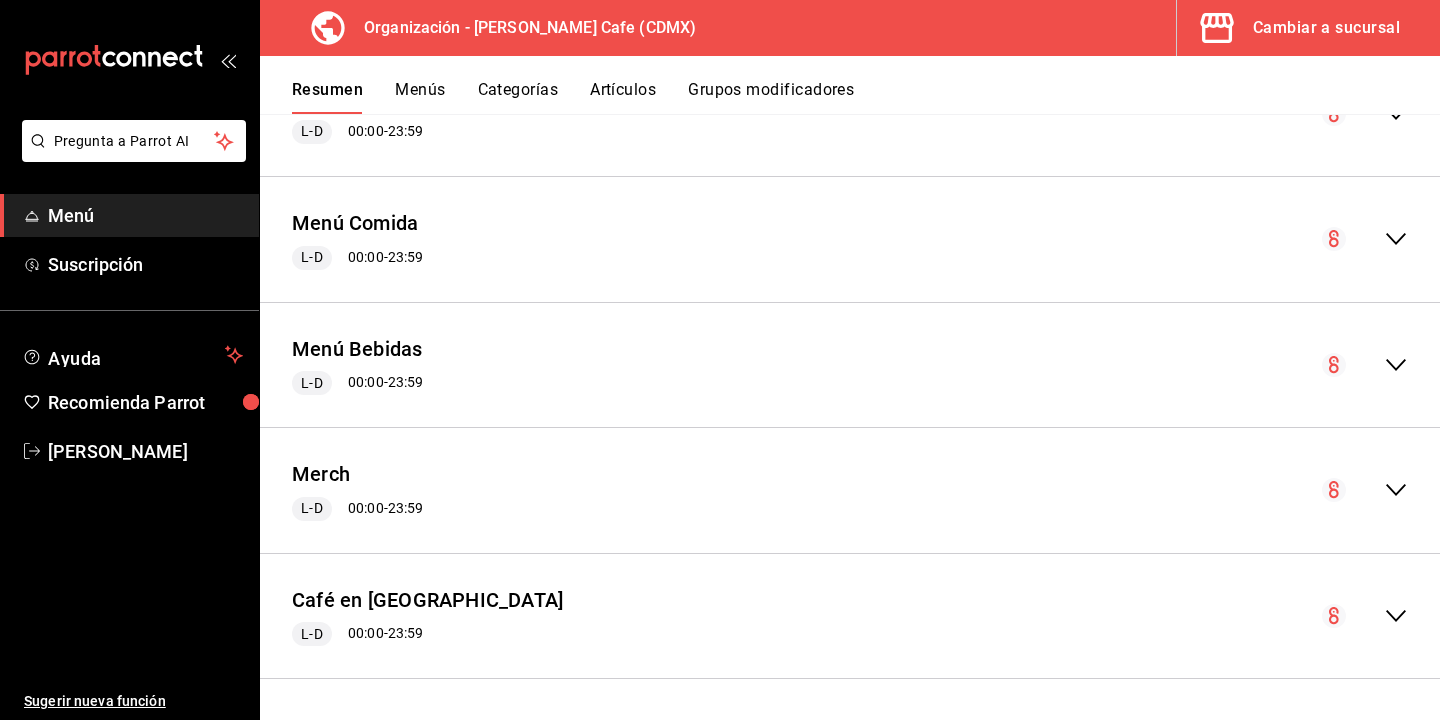 click 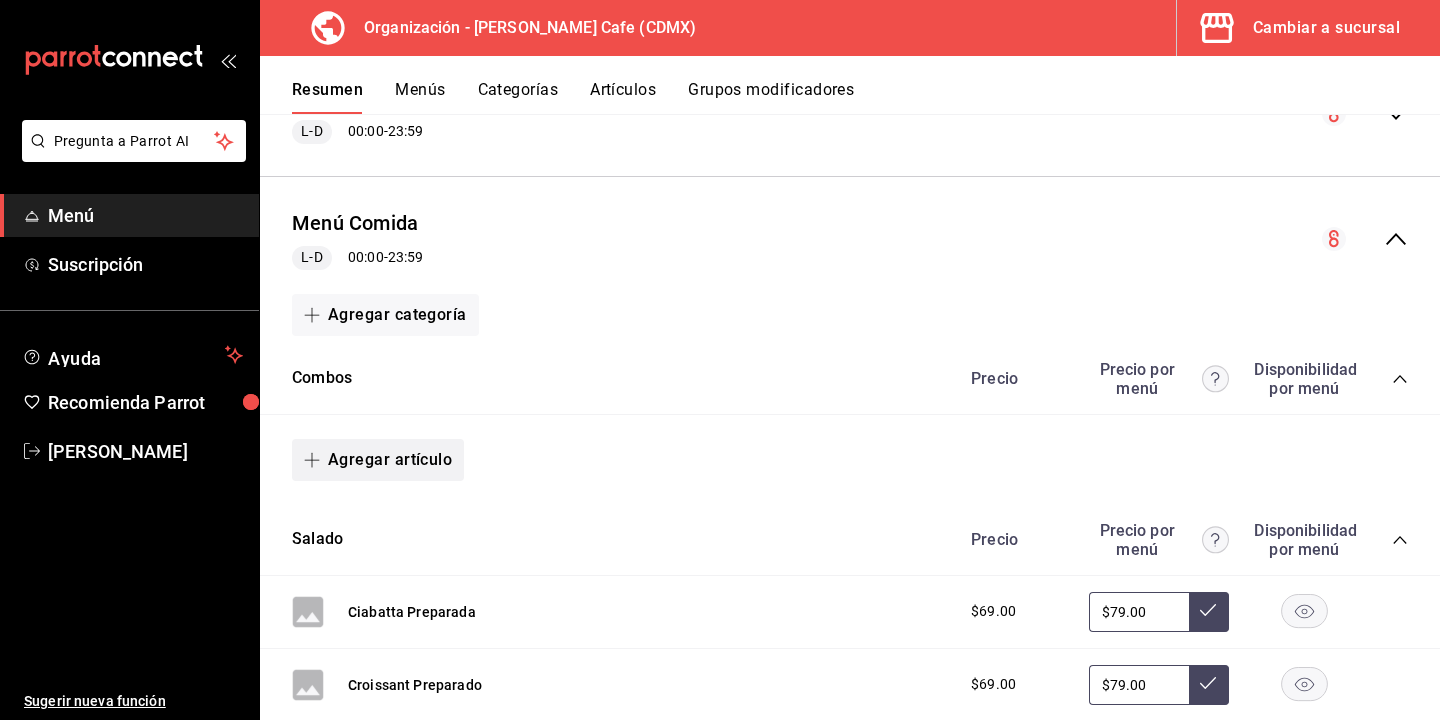 click on "Agregar artículo" at bounding box center [378, 460] 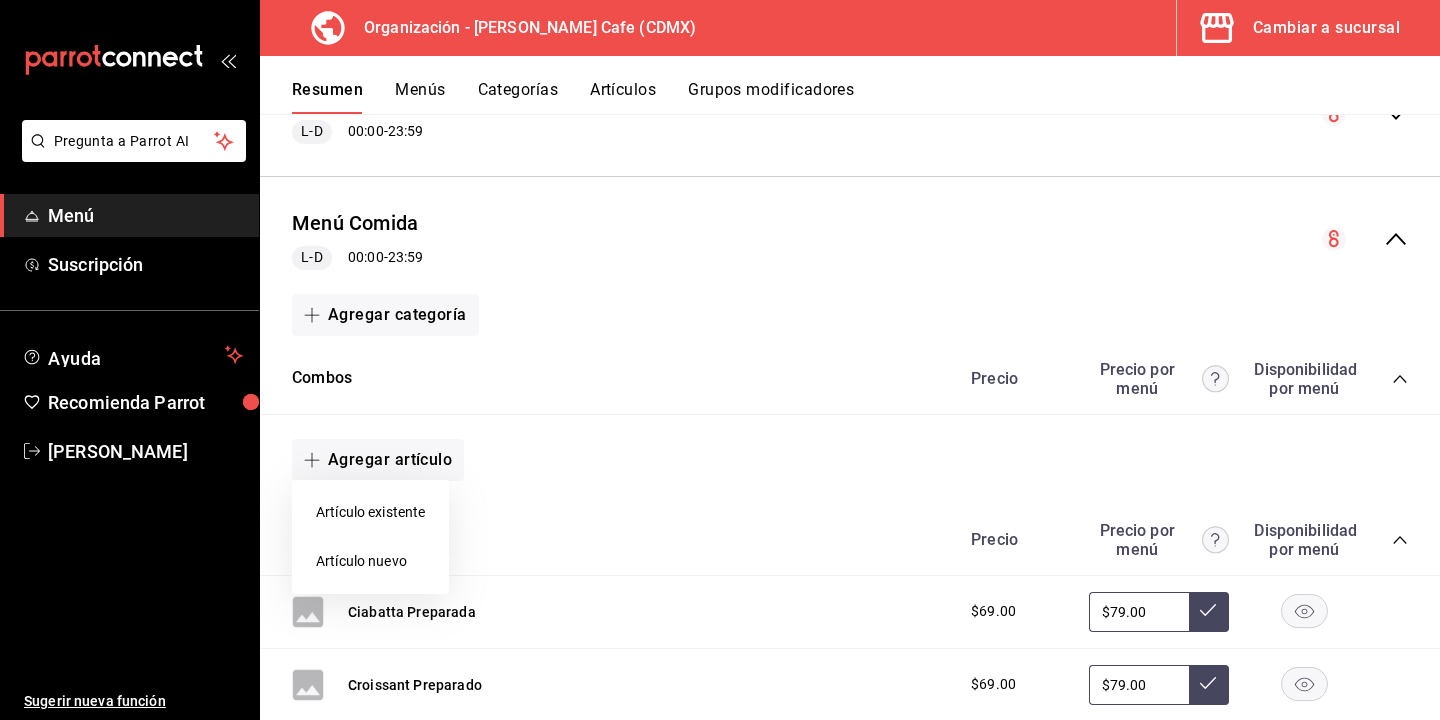 click on "Artículo nuevo" at bounding box center (370, 561) 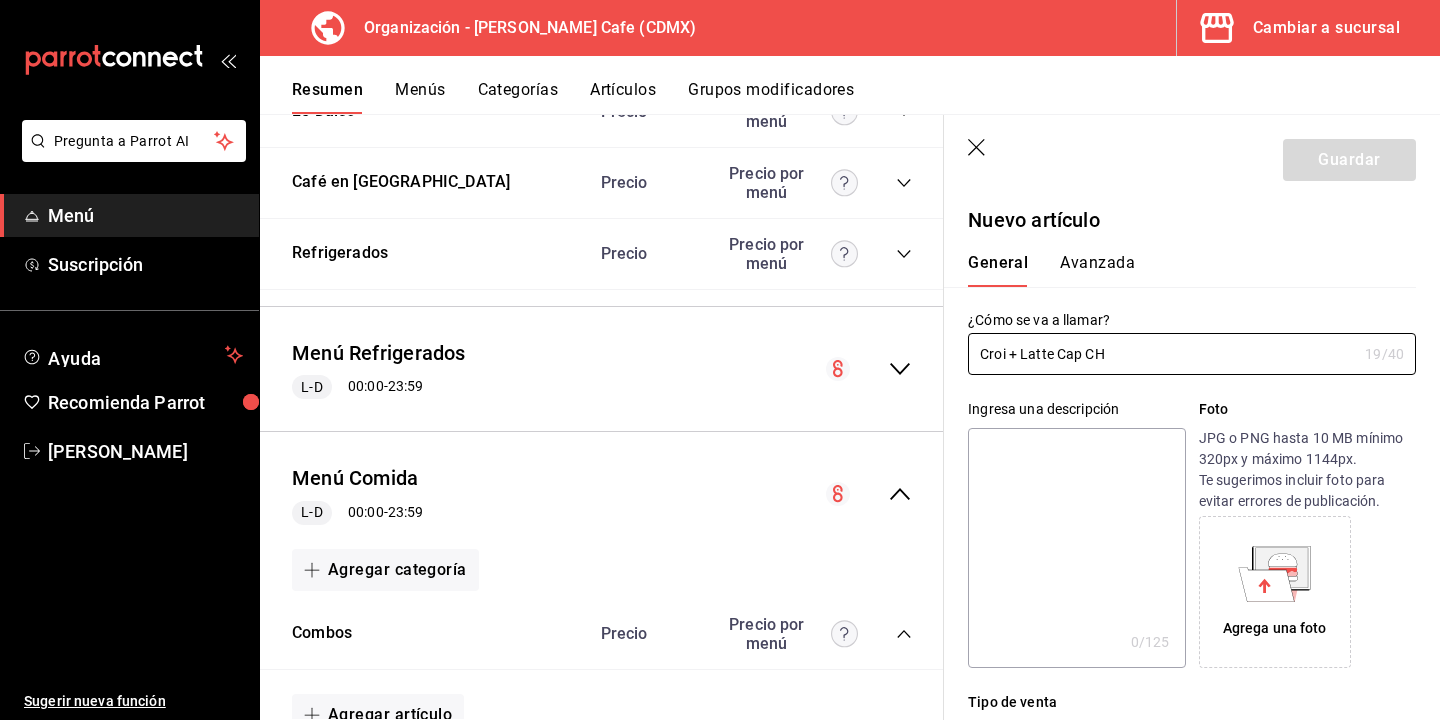 drag, startPoint x: 1058, startPoint y: 358, endPoint x: 1058, endPoint y: 404, distance: 46 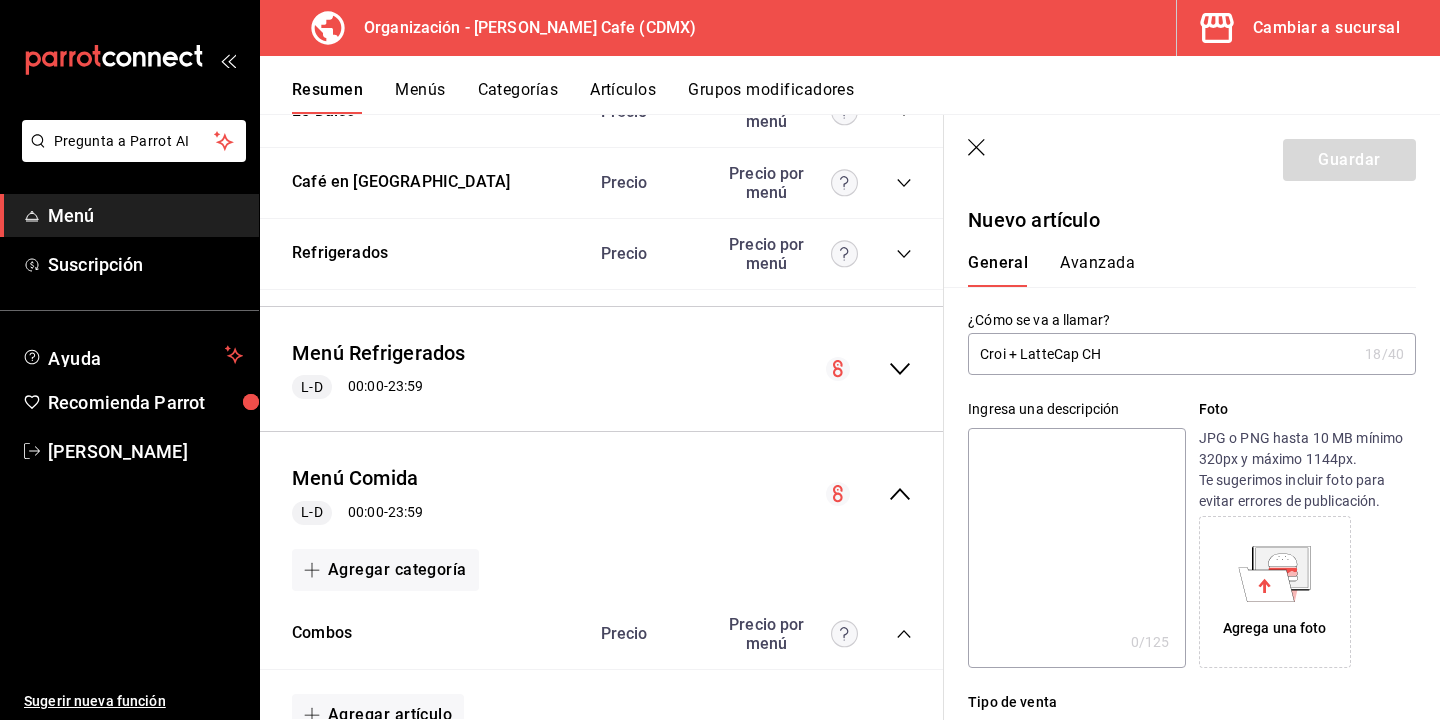 drag, startPoint x: 1111, startPoint y: 352, endPoint x: 1023, endPoint y: 354, distance: 88.02273 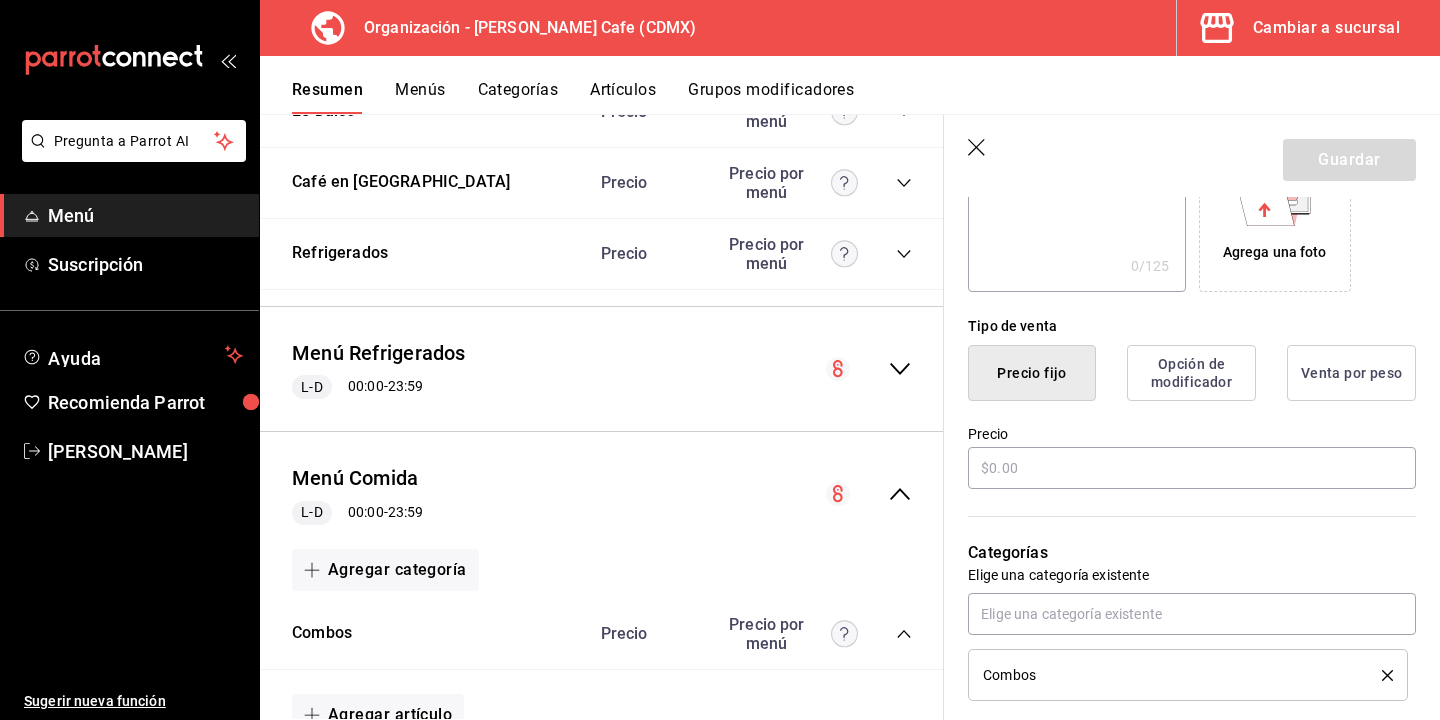 scroll, scrollTop: 378, scrollLeft: 0, axis: vertical 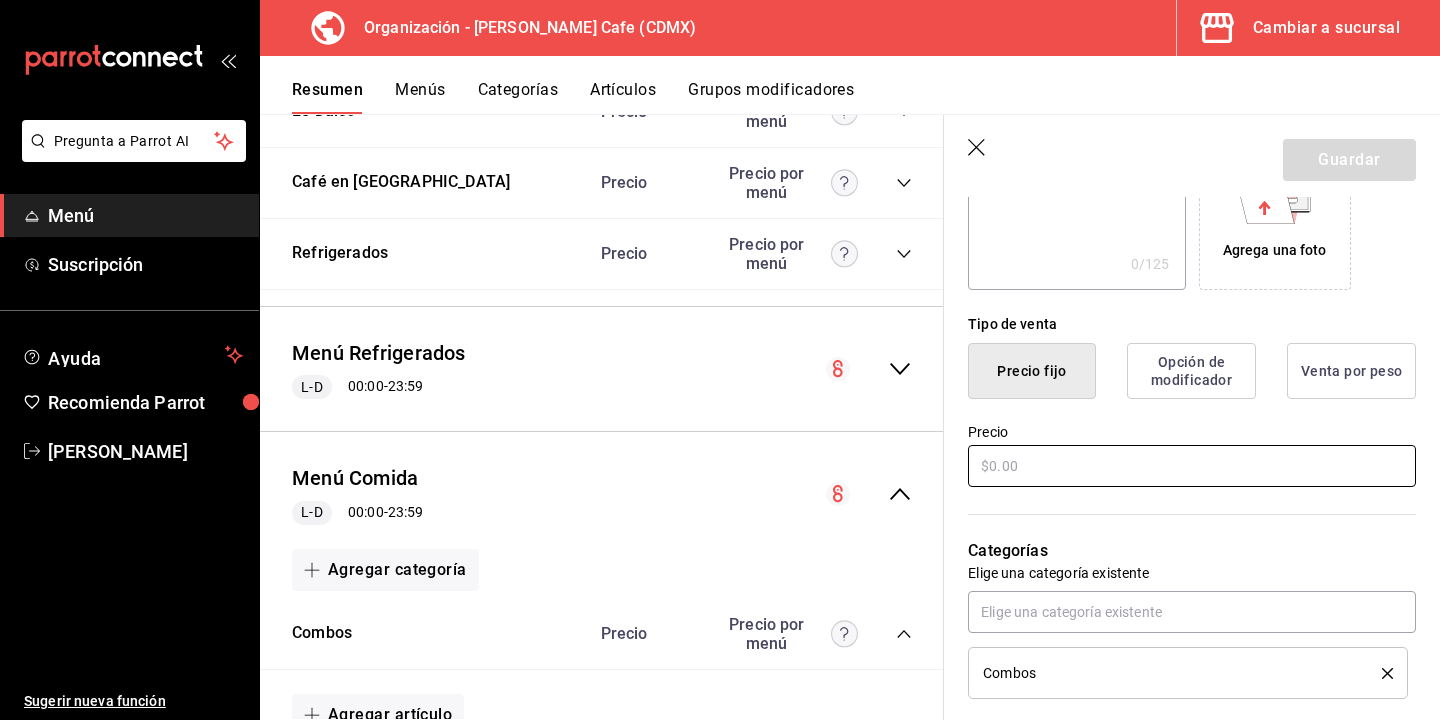 type on "Croi + Cappuccino Caliente" 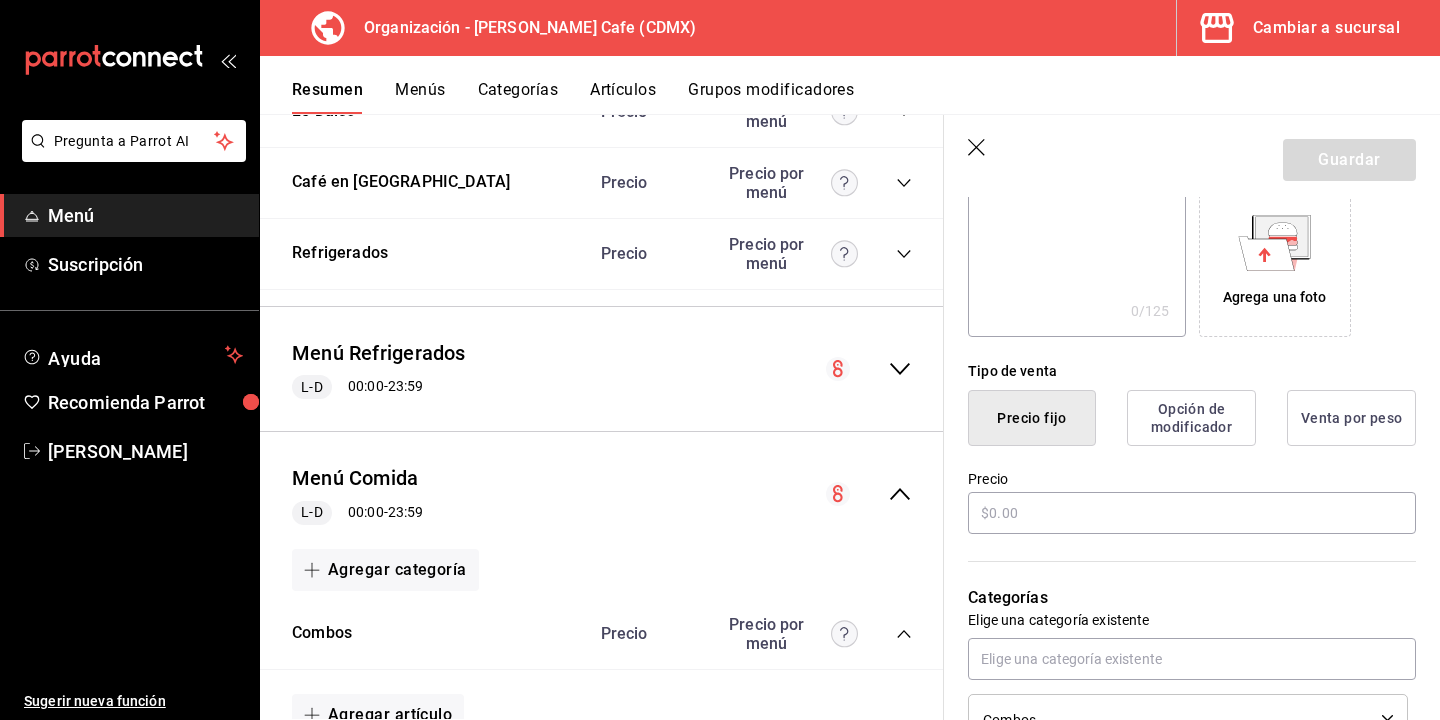 scroll, scrollTop: 343, scrollLeft: 0, axis: vertical 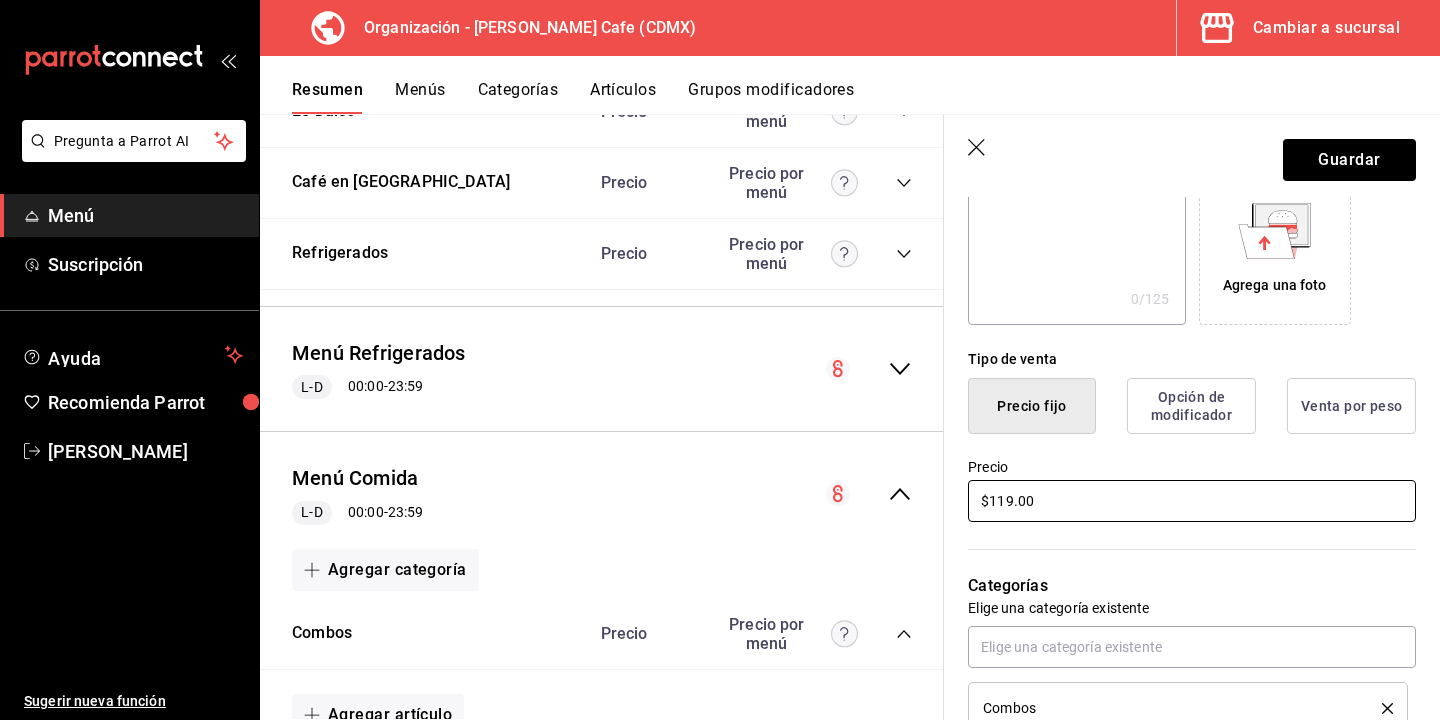 type on "$119.00" 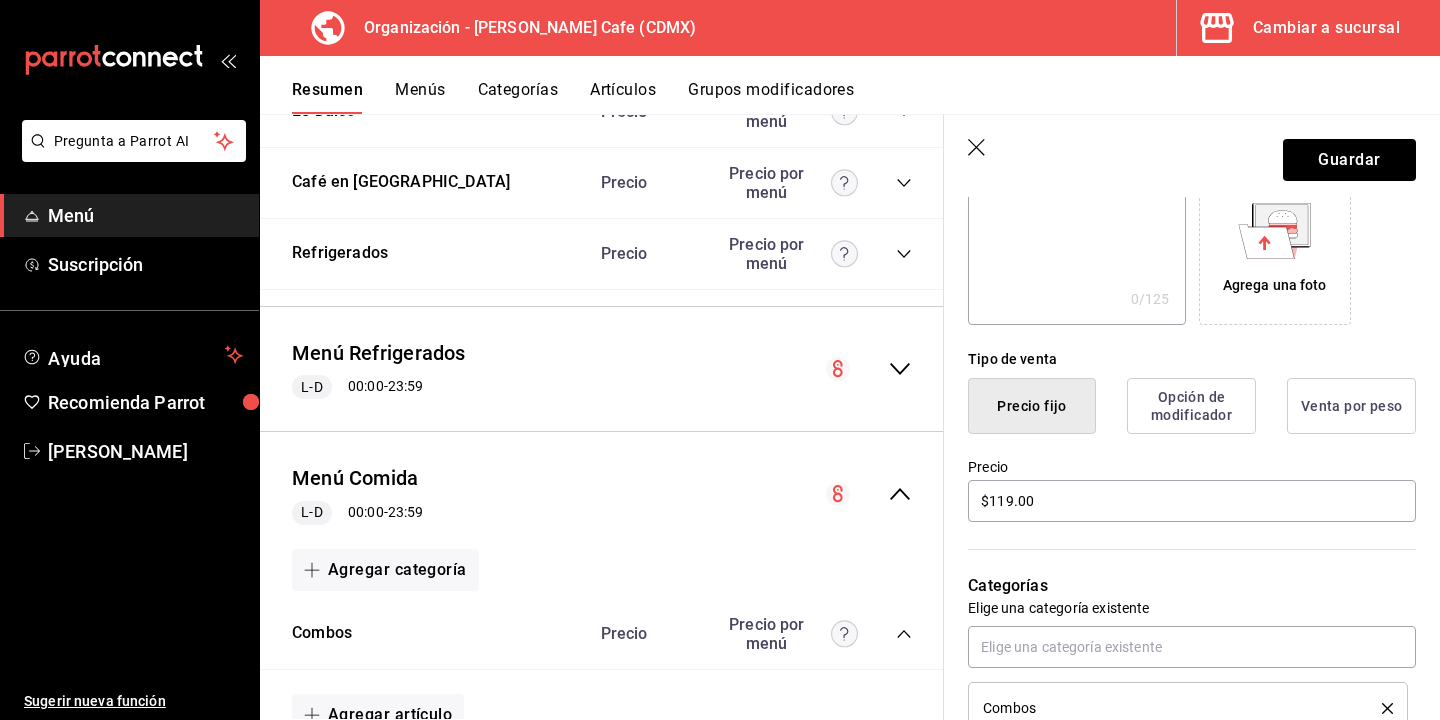 click on "Categorías Elige una categoría existente Combos" at bounding box center (1180, 629) 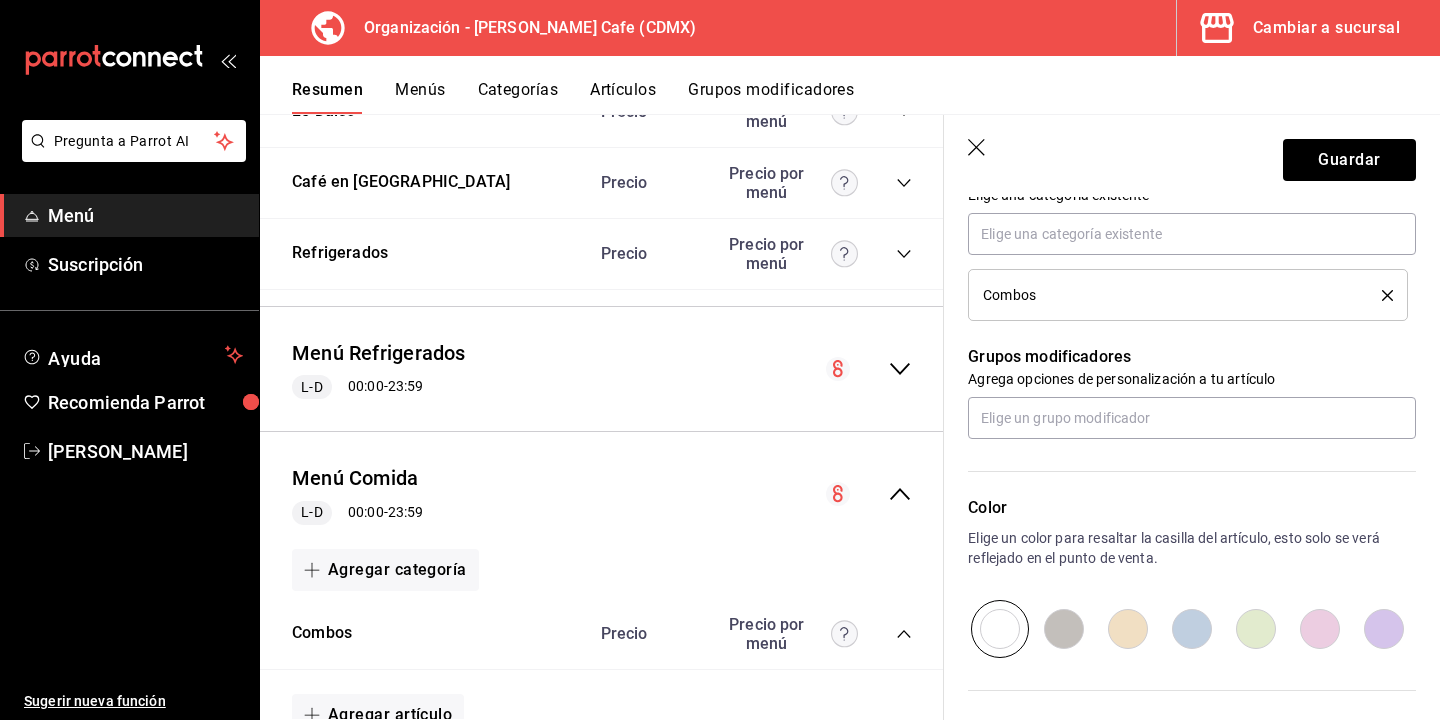 scroll, scrollTop: 758, scrollLeft: 0, axis: vertical 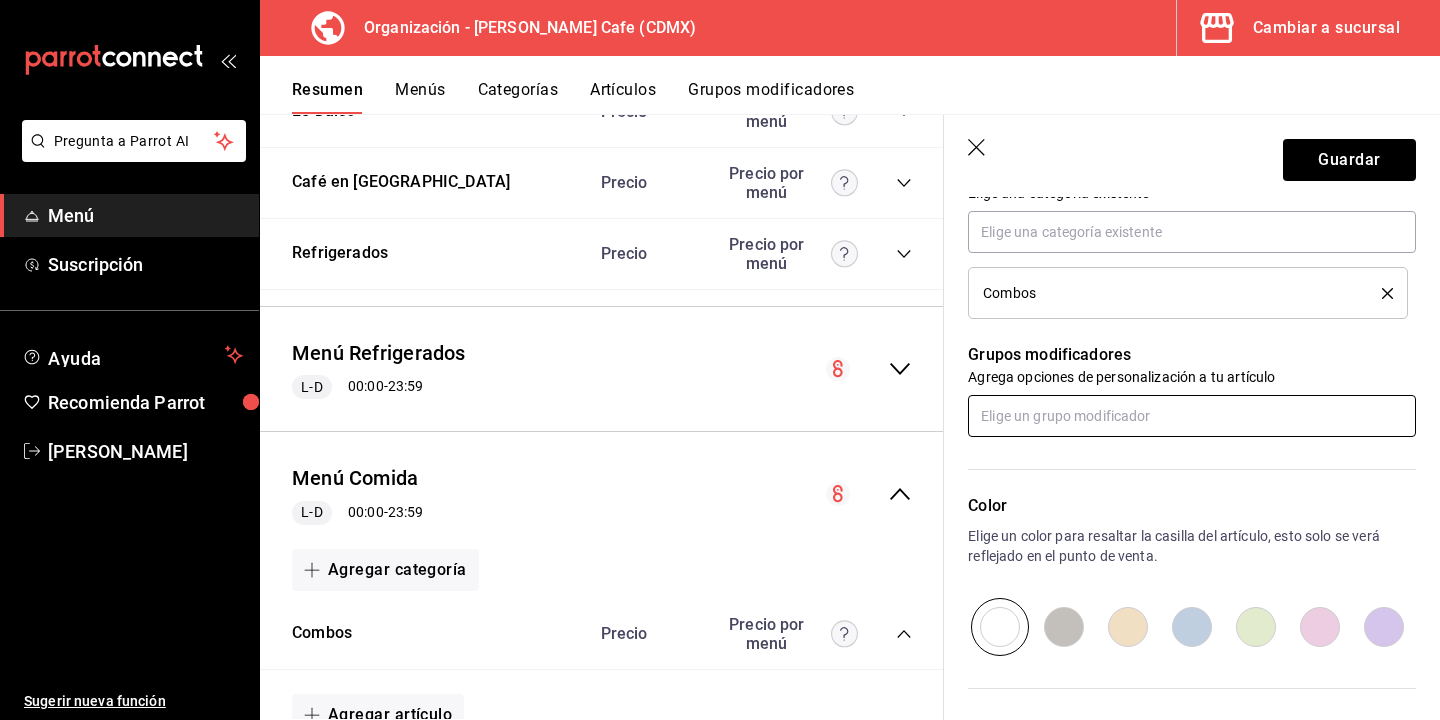 click at bounding box center [1192, 416] 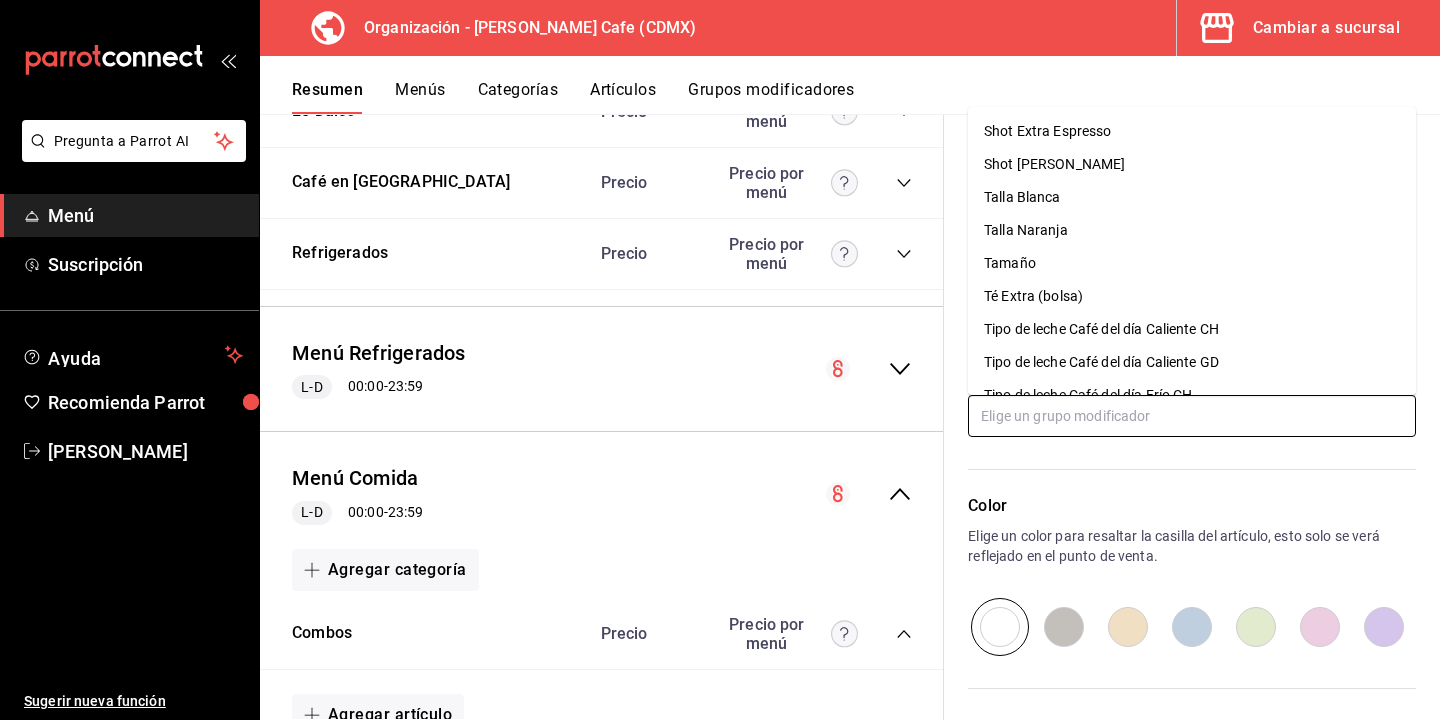 scroll, scrollTop: 134, scrollLeft: 0, axis: vertical 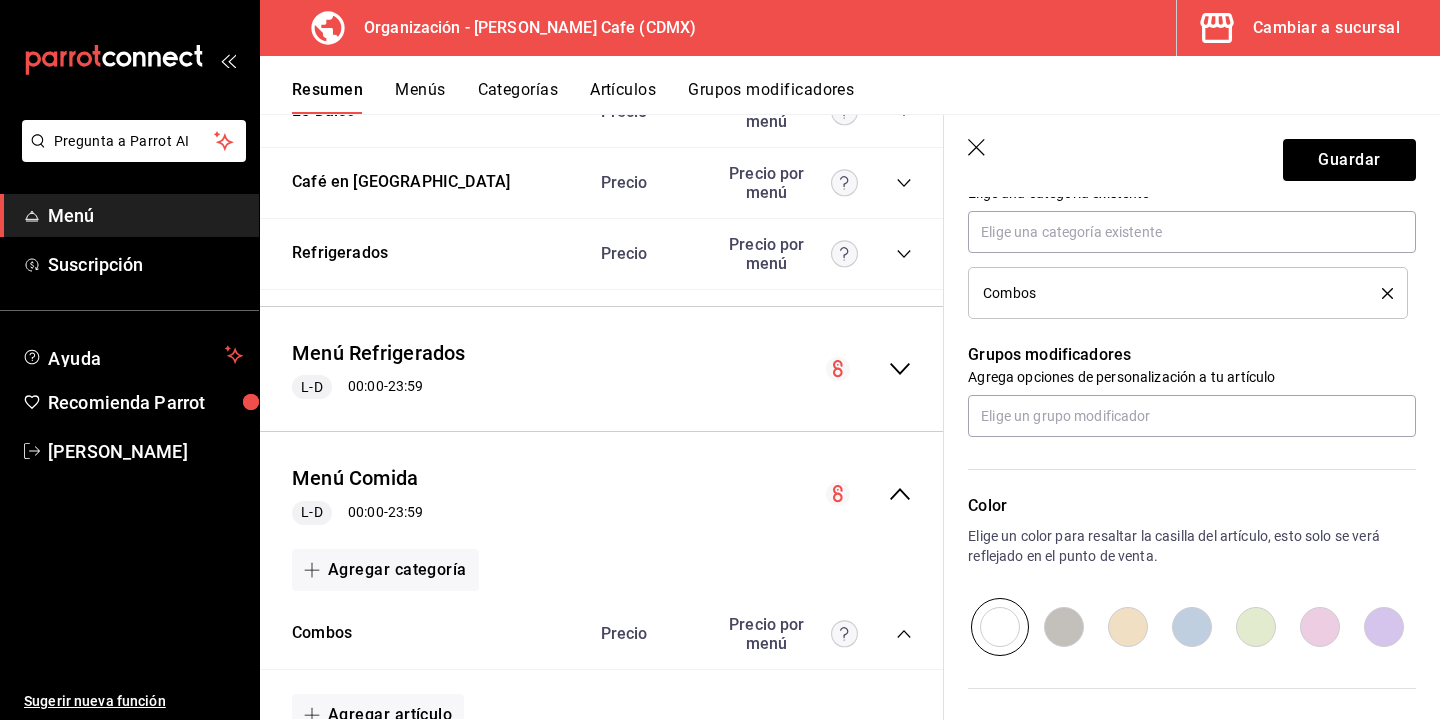 click on "Color Elige un color para resaltar la casilla del artículo, esto solo se verá reflejado en el punto de venta." at bounding box center (1180, 546) 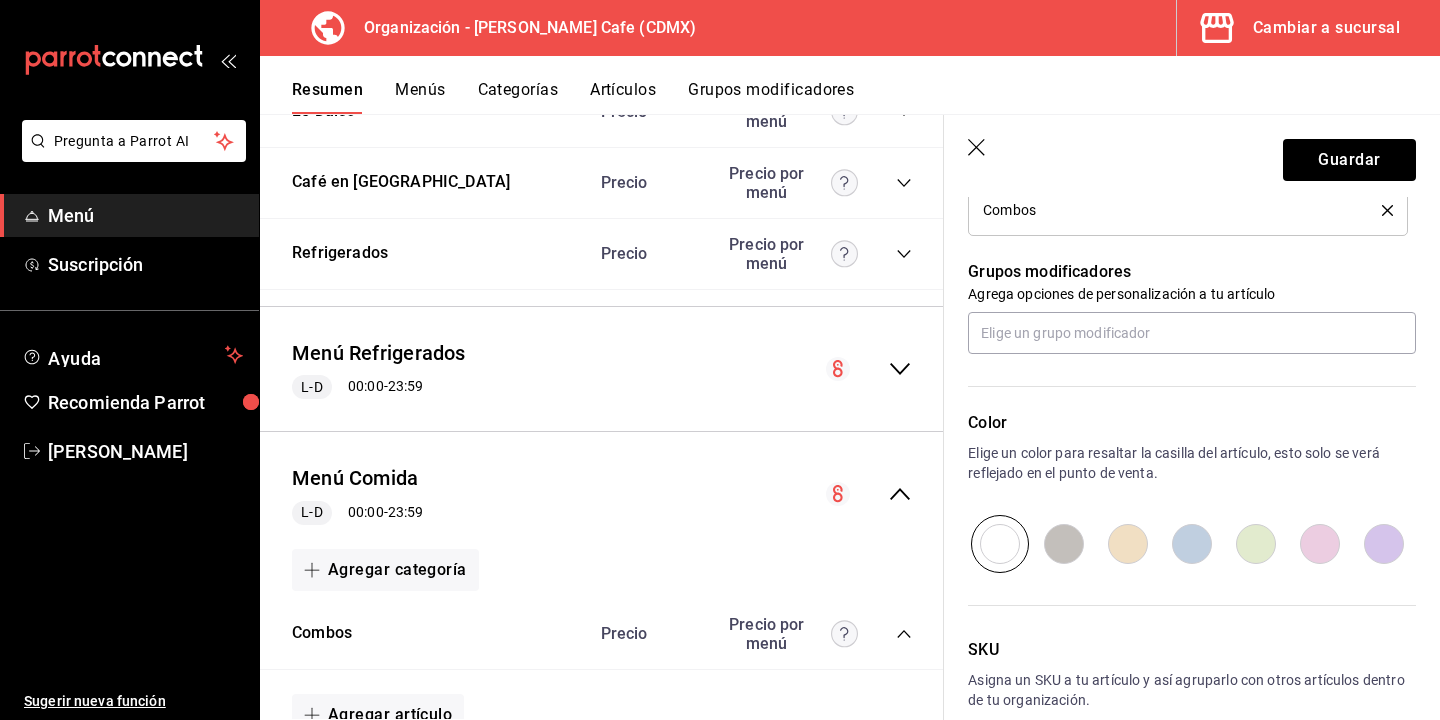 scroll, scrollTop: 863, scrollLeft: 0, axis: vertical 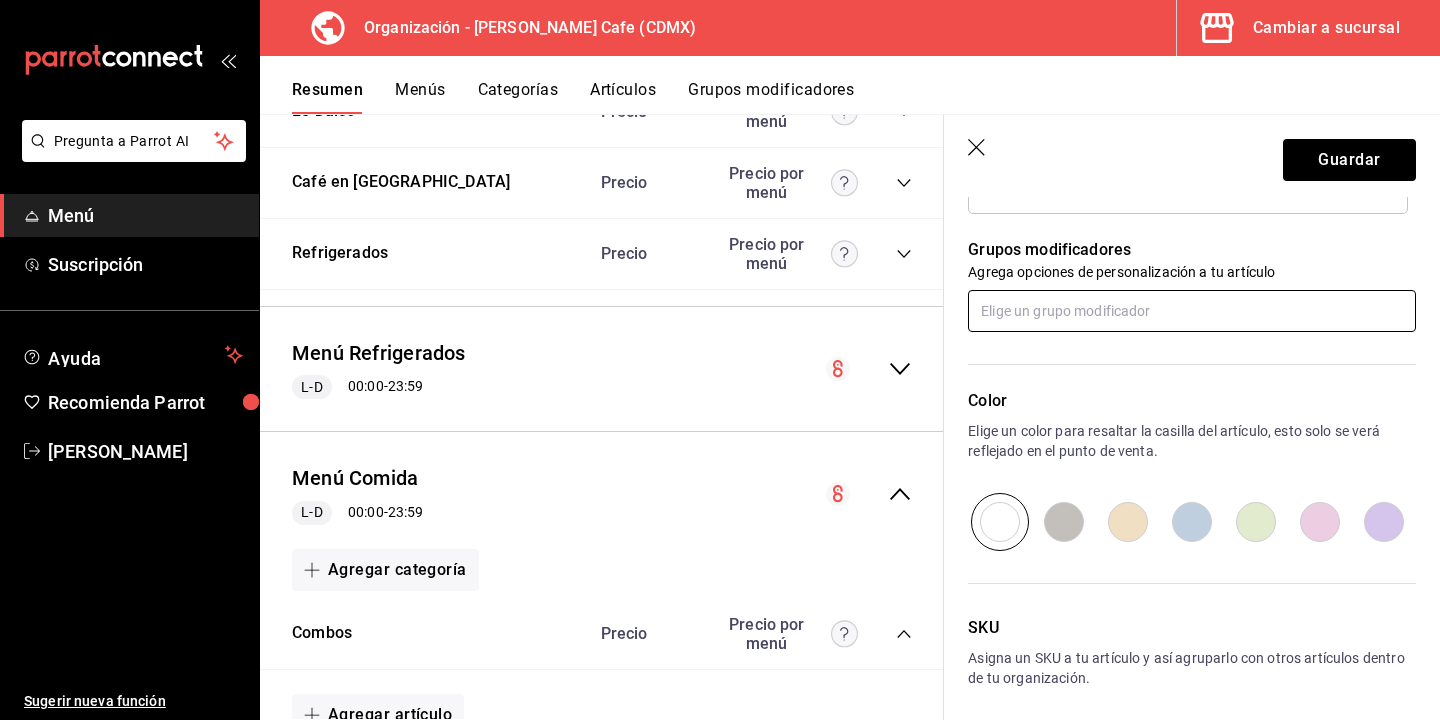 click at bounding box center [1192, 311] 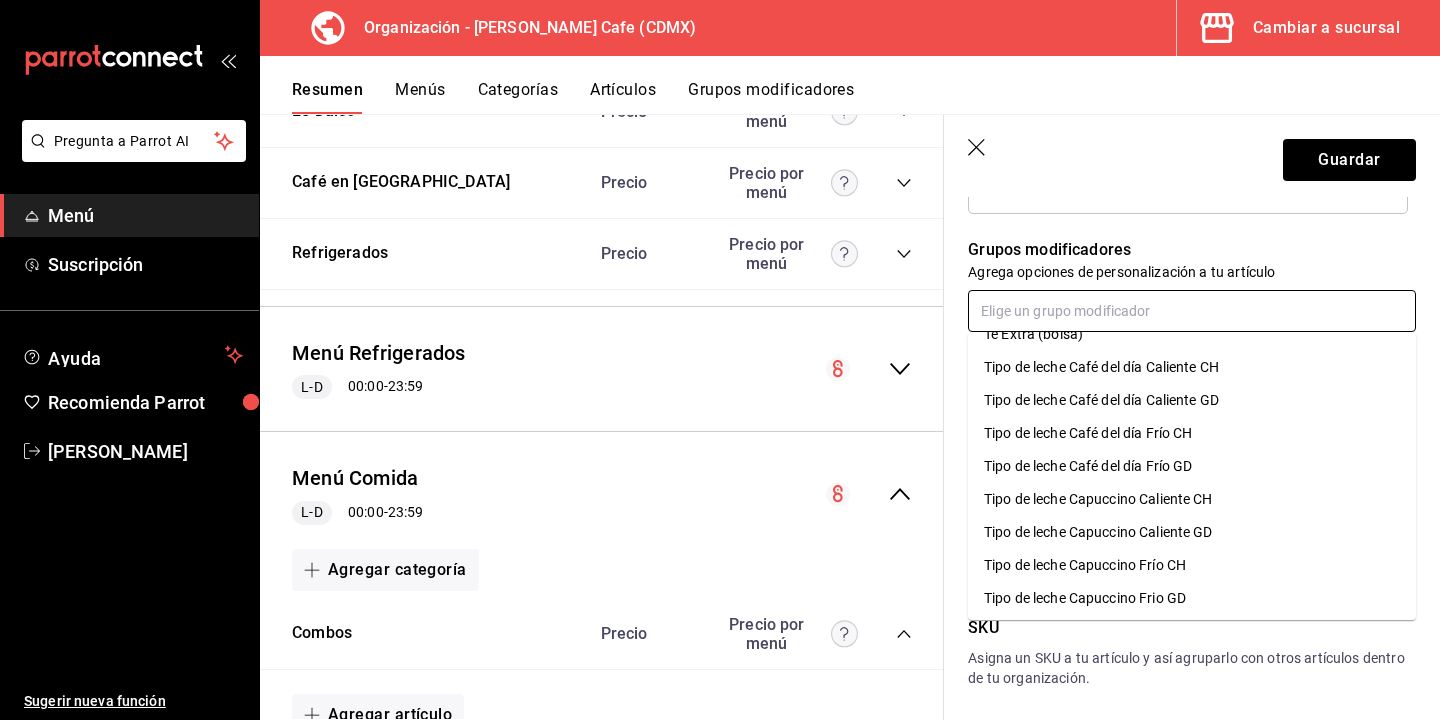 scroll, scrollTop: 326, scrollLeft: 0, axis: vertical 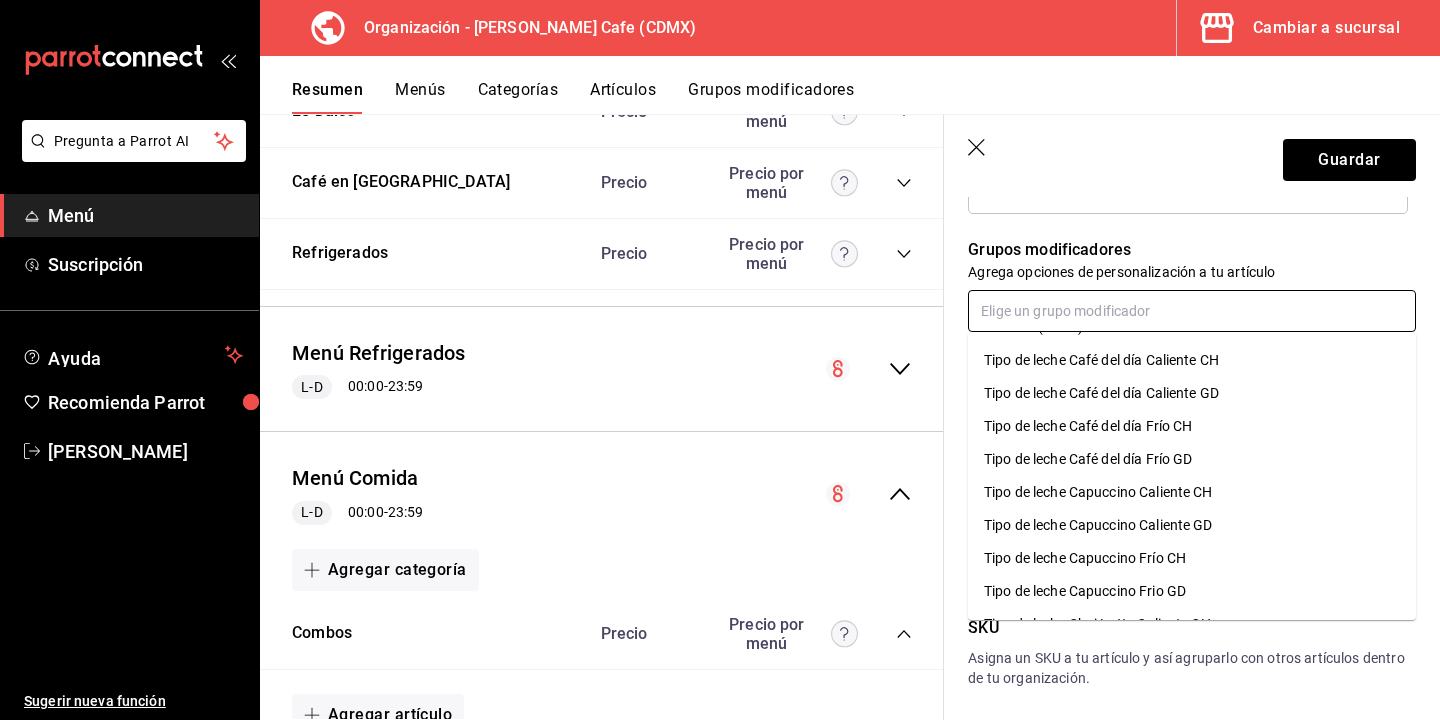 click on "Tipo de leche Capuccino Caliente CH" at bounding box center [1098, 492] 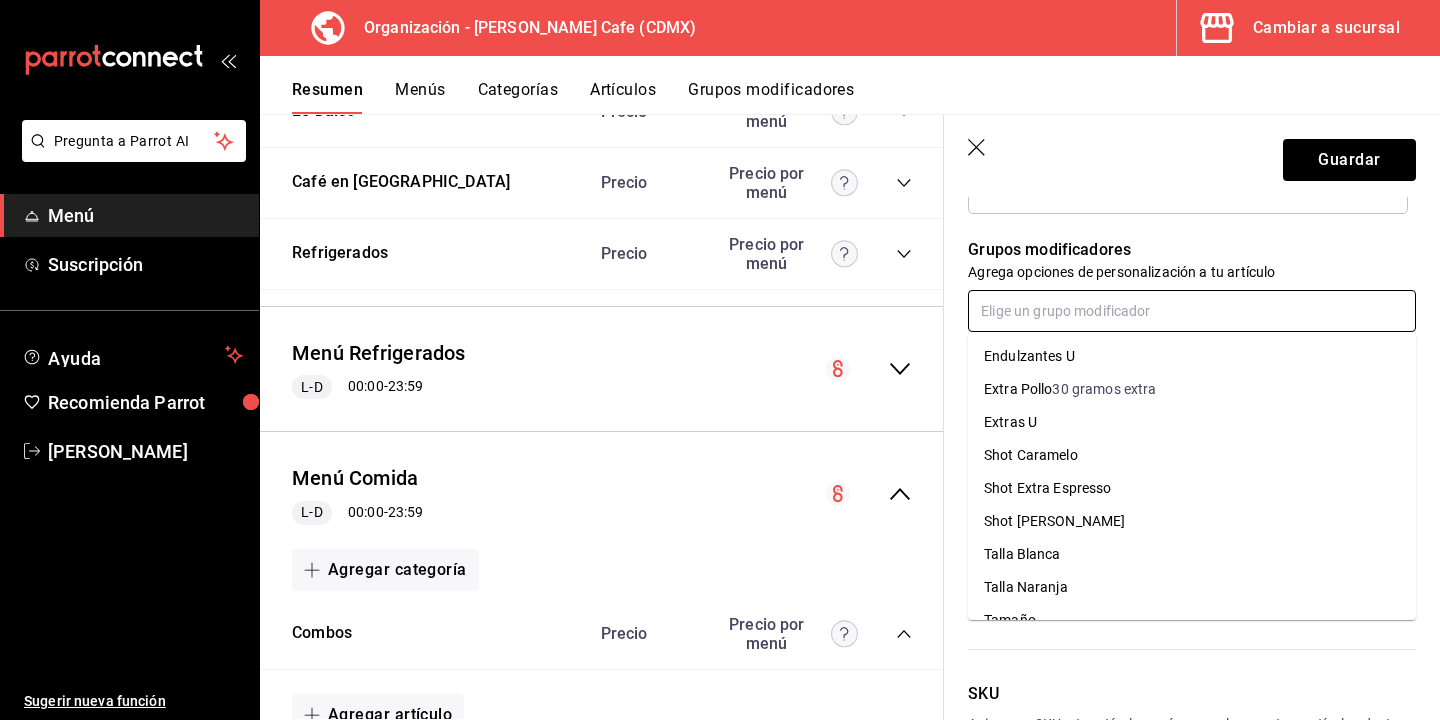 click at bounding box center [1192, 311] 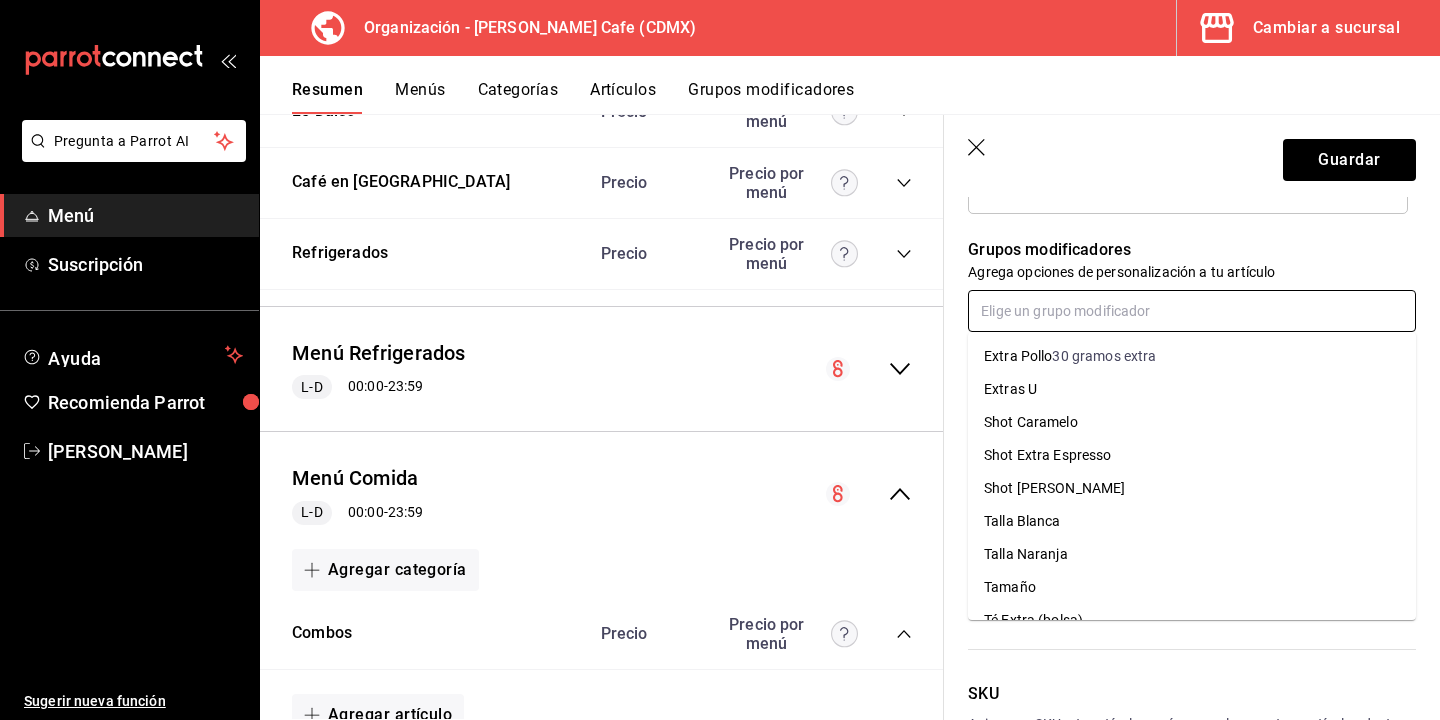 scroll, scrollTop: 35, scrollLeft: 0, axis: vertical 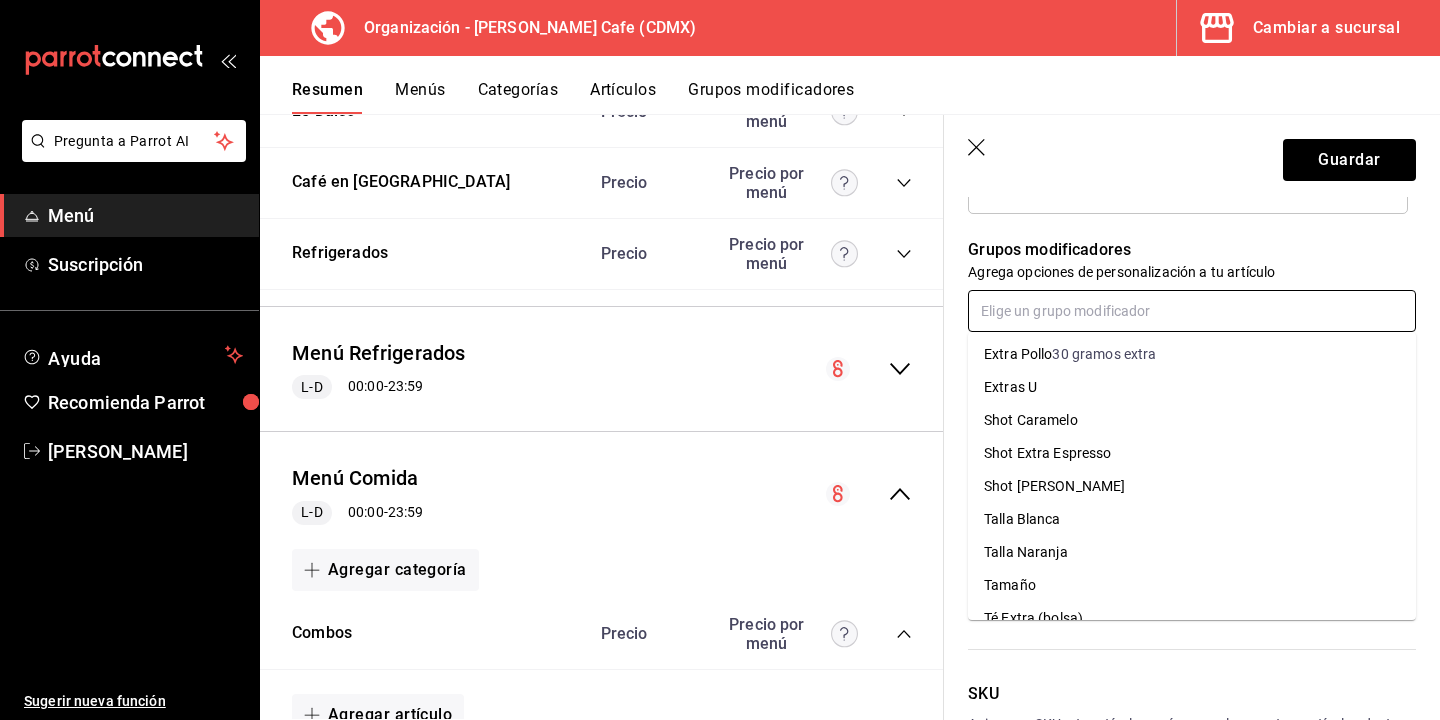 click on "Shot Caramelo" at bounding box center [1031, 420] 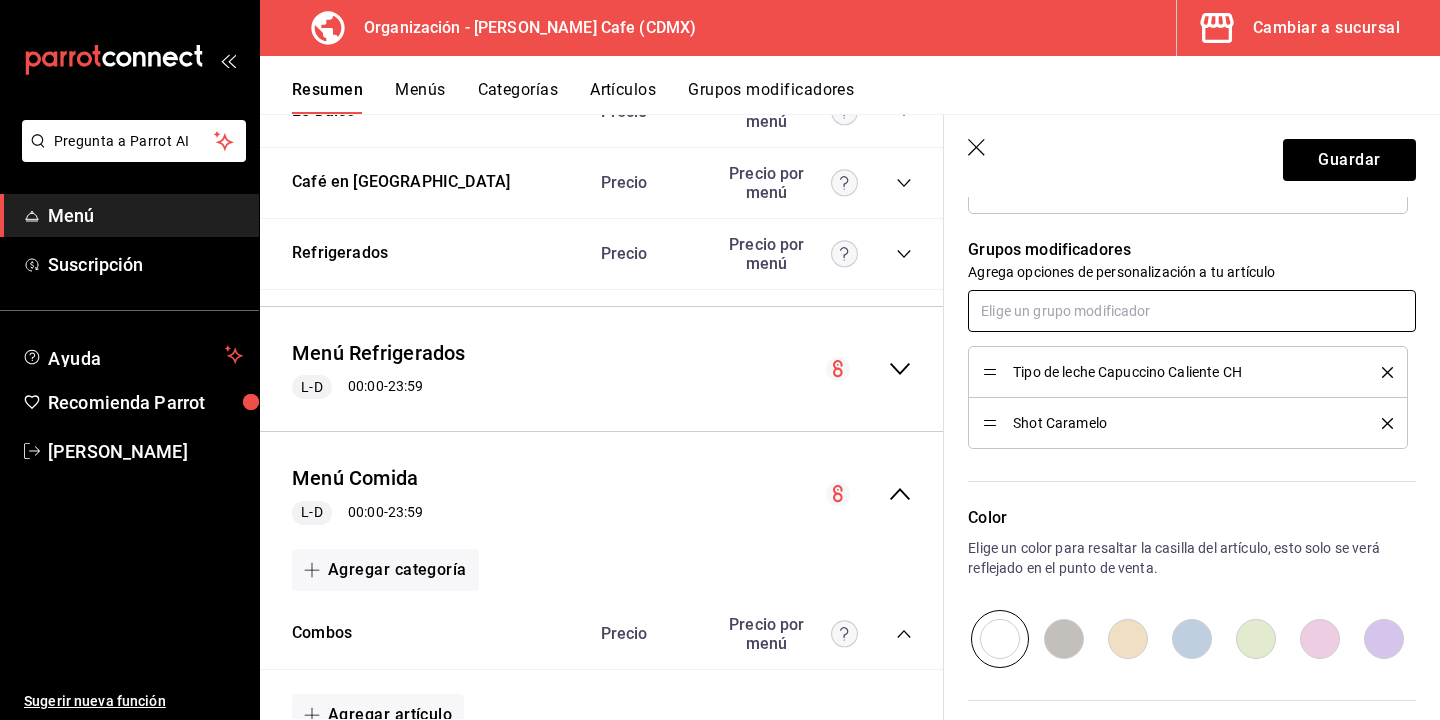 click at bounding box center [1192, 311] 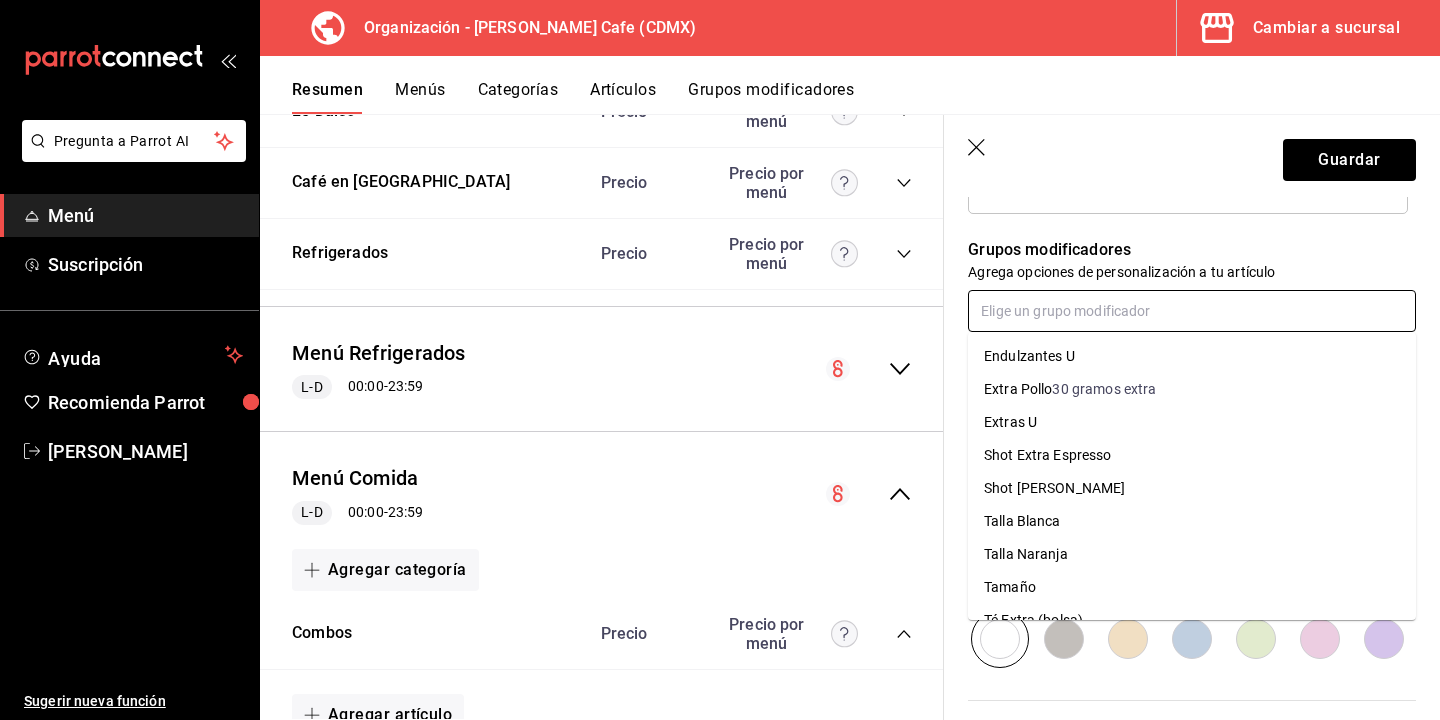 click on "Shot Extra Espresso" at bounding box center [1048, 455] 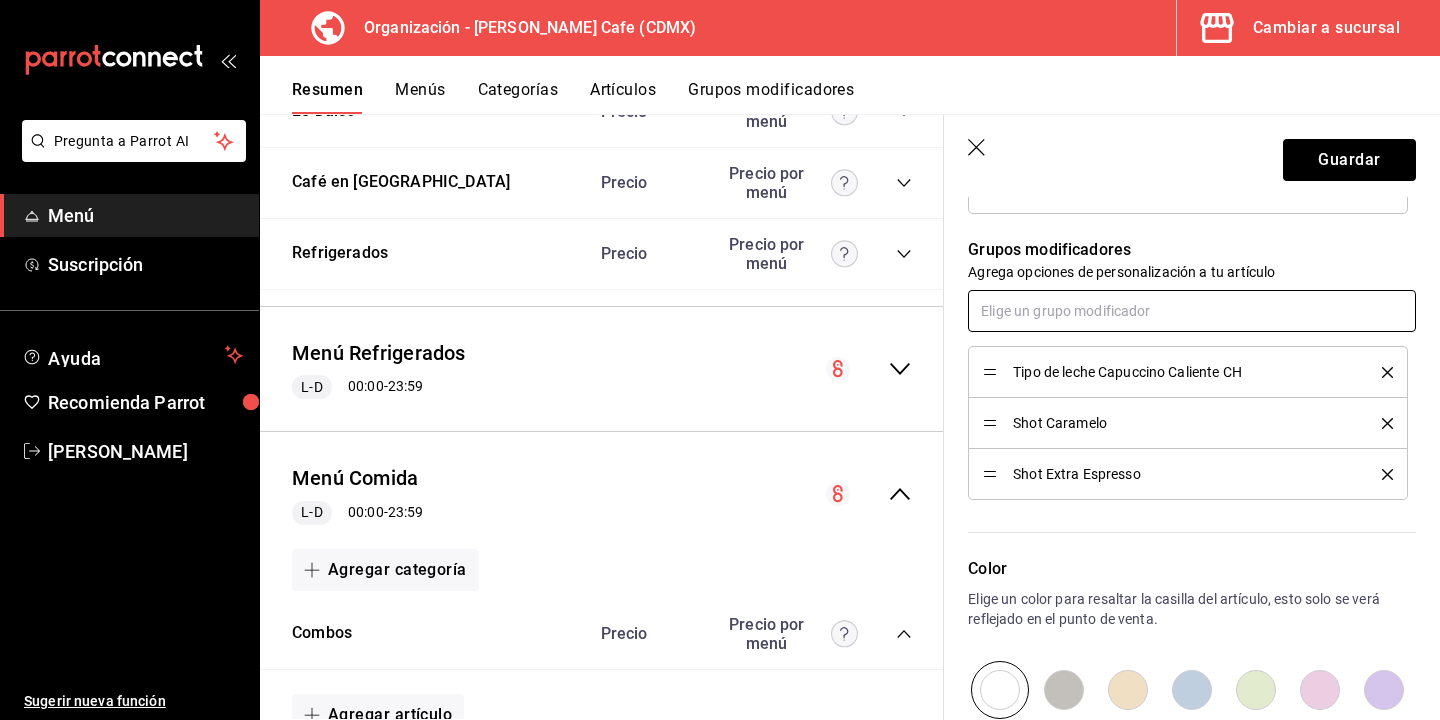 click at bounding box center (1192, 311) 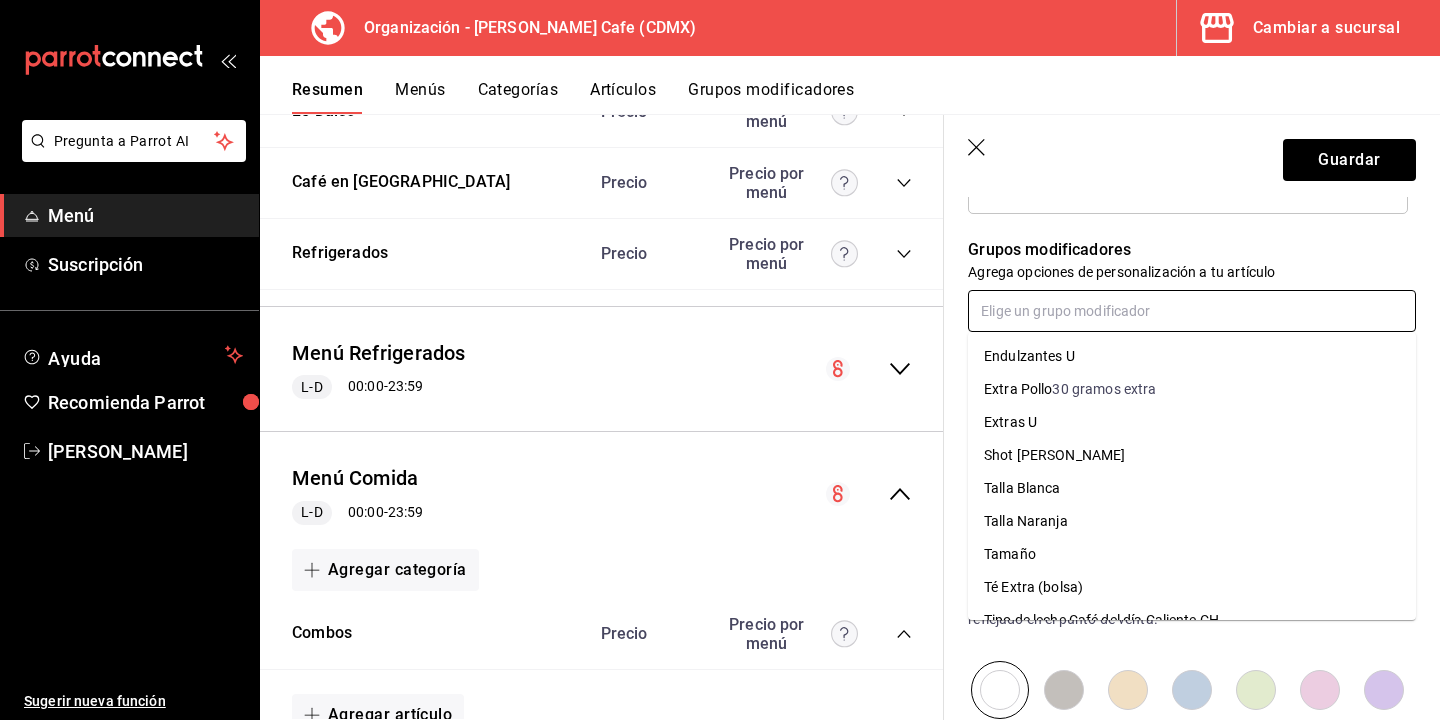 click on "Shot [PERSON_NAME]" at bounding box center (1054, 455) 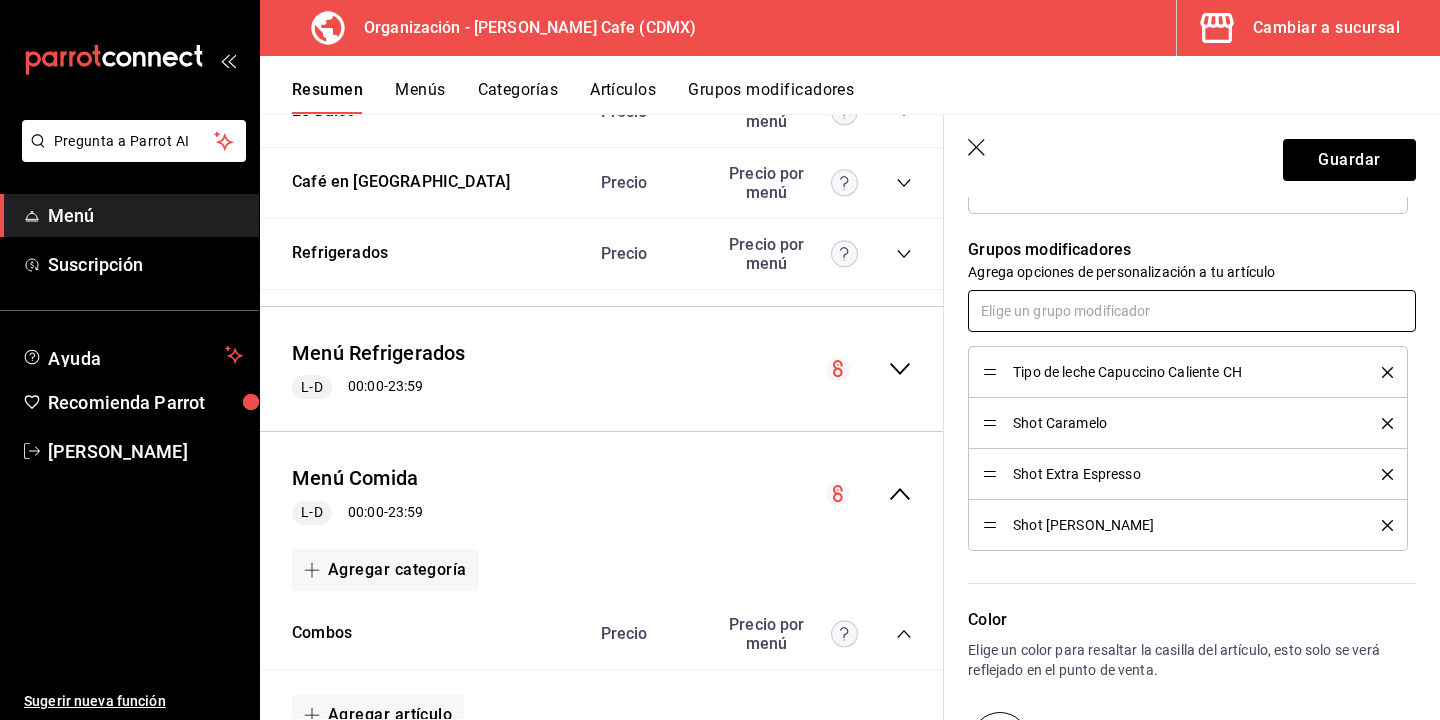 click at bounding box center (1192, 311) 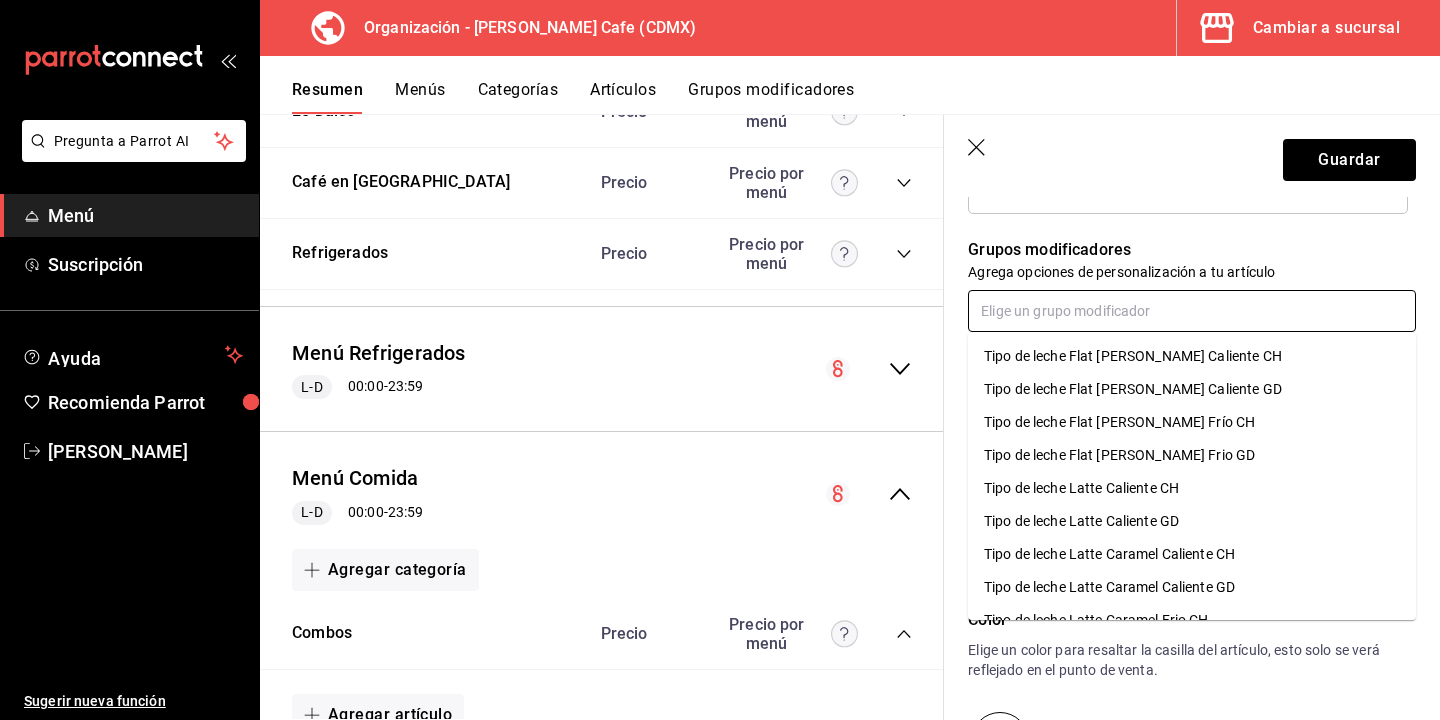 scroll, scrollTop: 952, scrollLeft: 0, axis: vertical 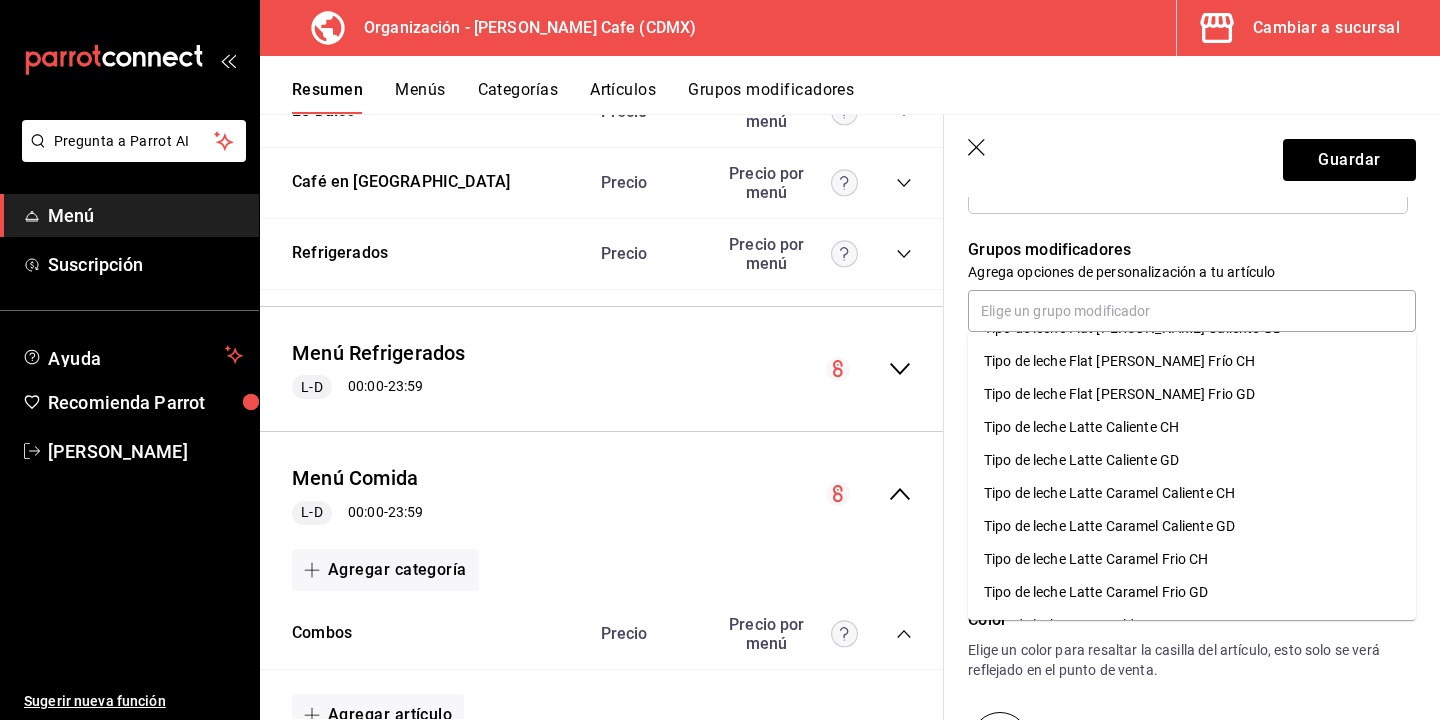 click on "Elige un color para resaltar la casilla del artículo, esto solo se verá reflejado en el punto de venta." at bounding box center [1192, 660] 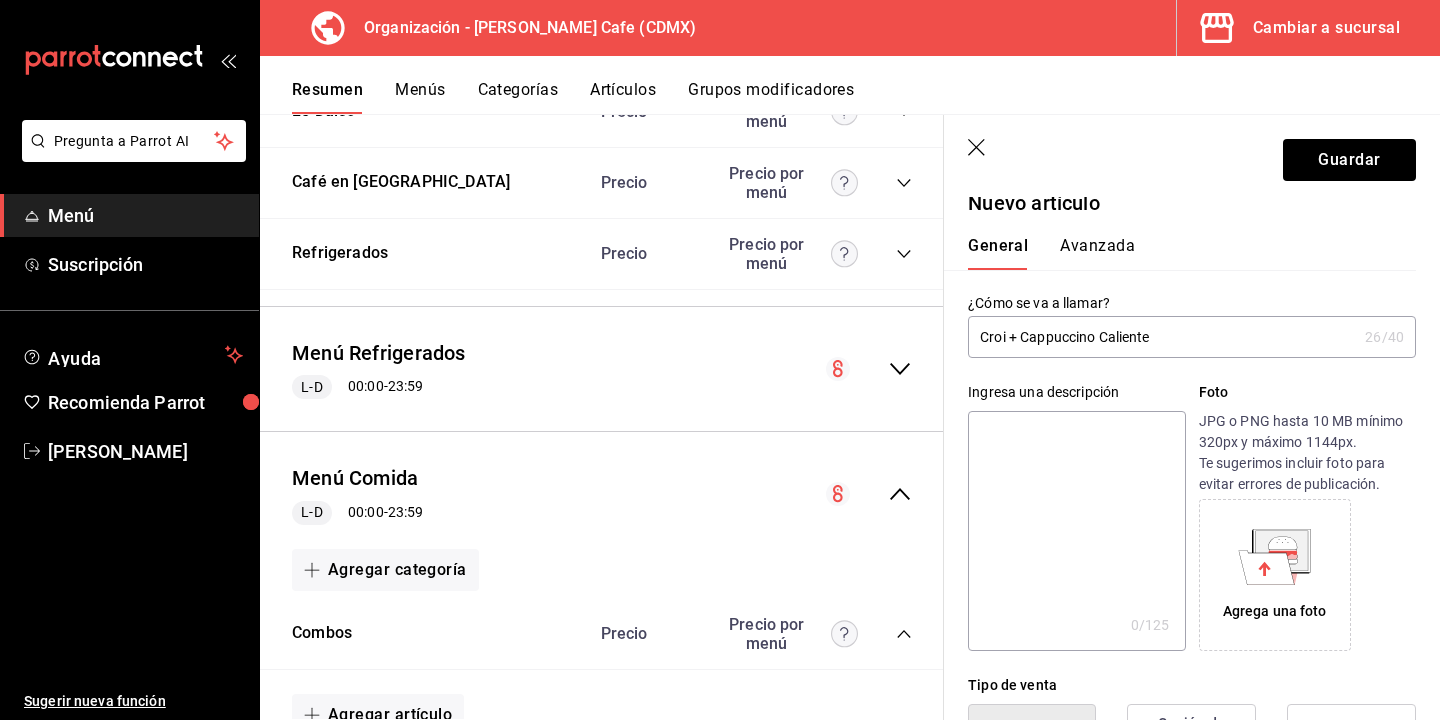 scroll, scrollTop: 0, scrollLeft: 0, axis: both 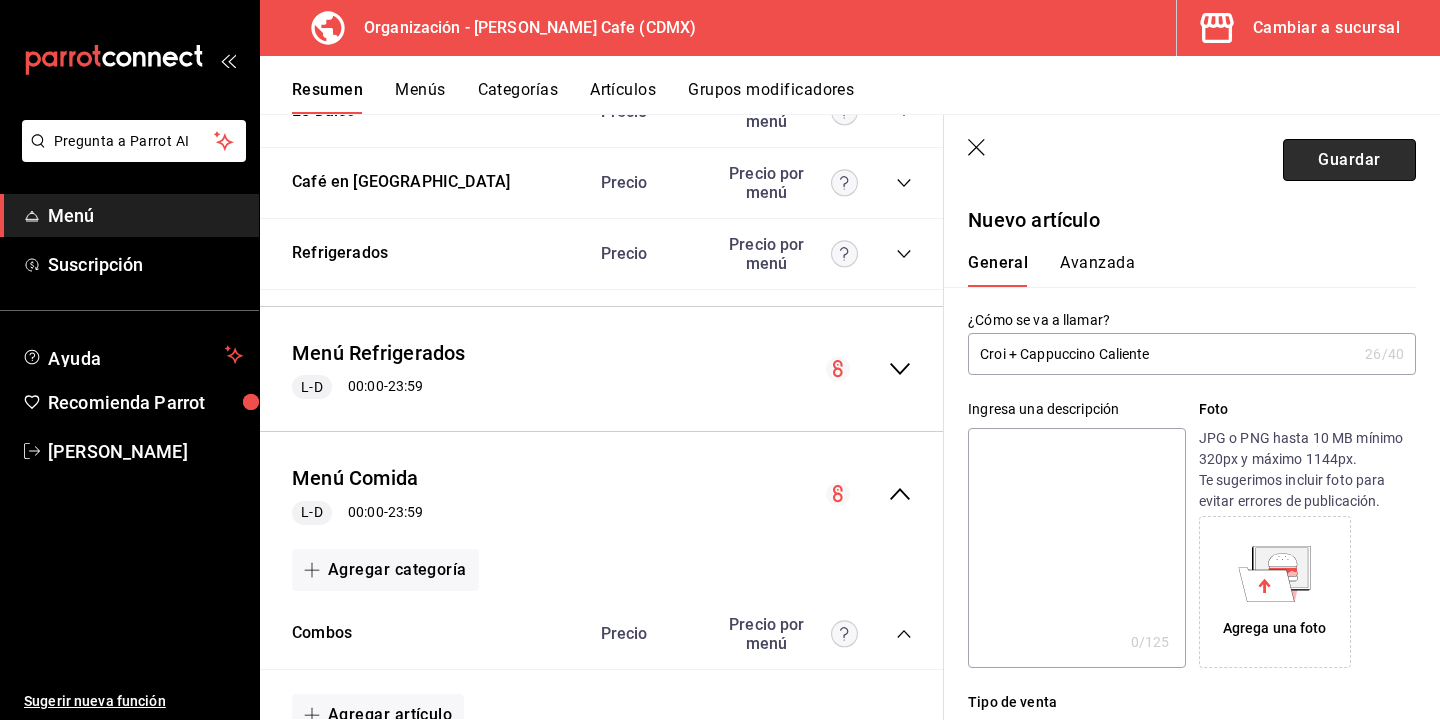 click on "Guardar" at bounding box center [1349, 160] 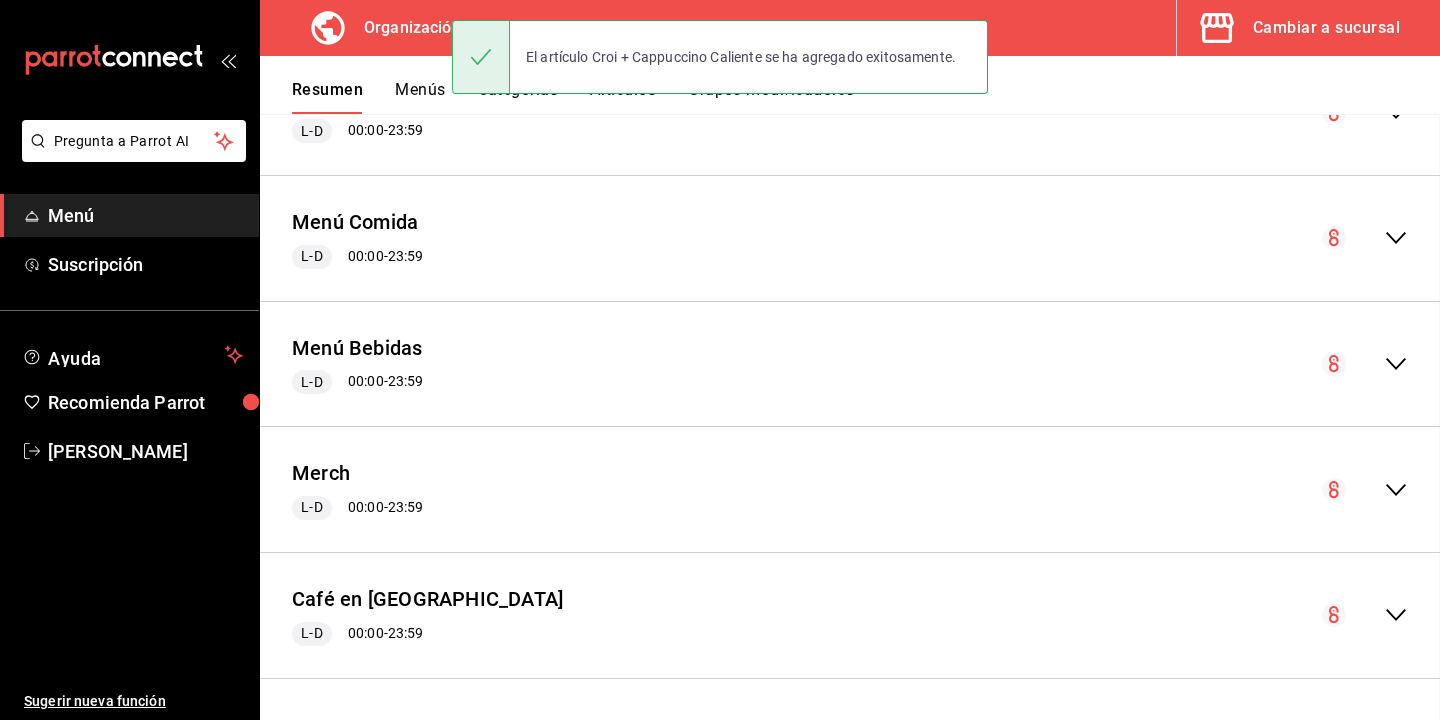 scroll, scrollTop: 2370, scrollLeft: 0, axis: vertical 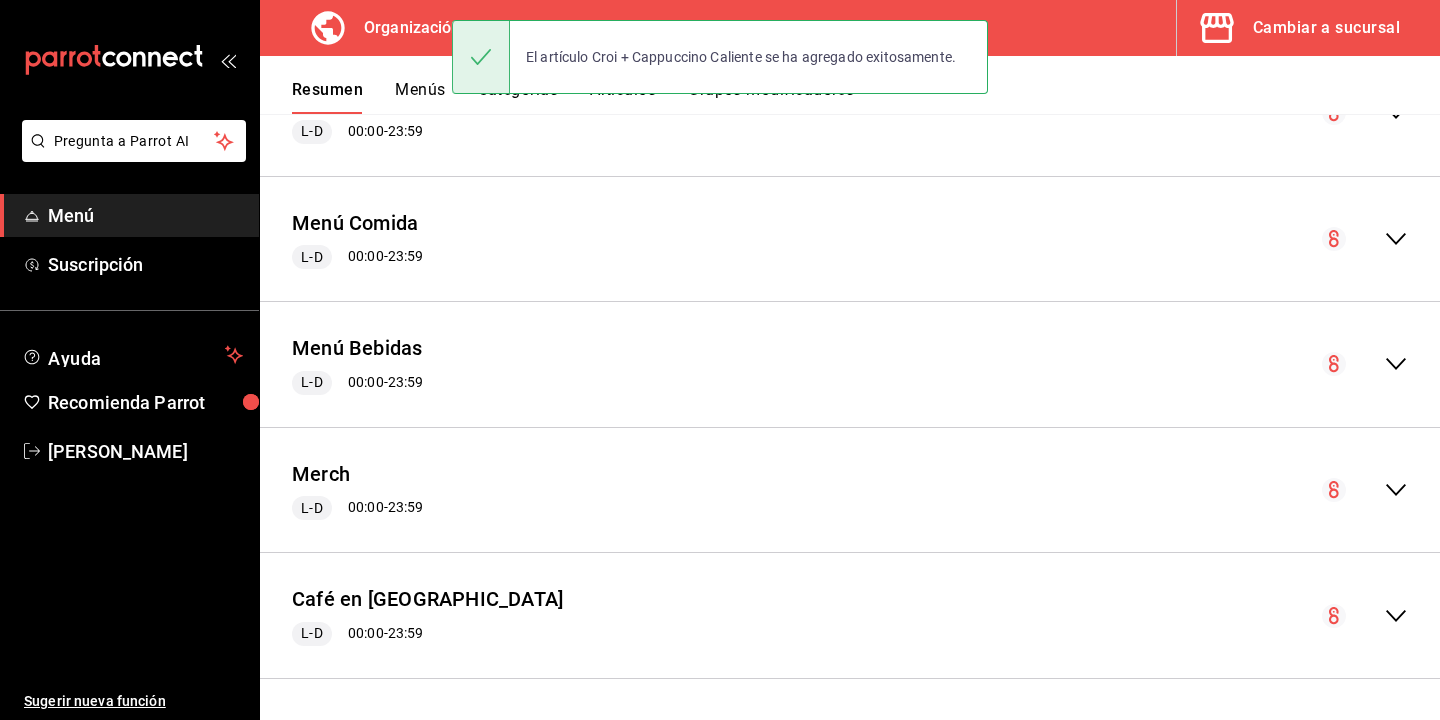 click 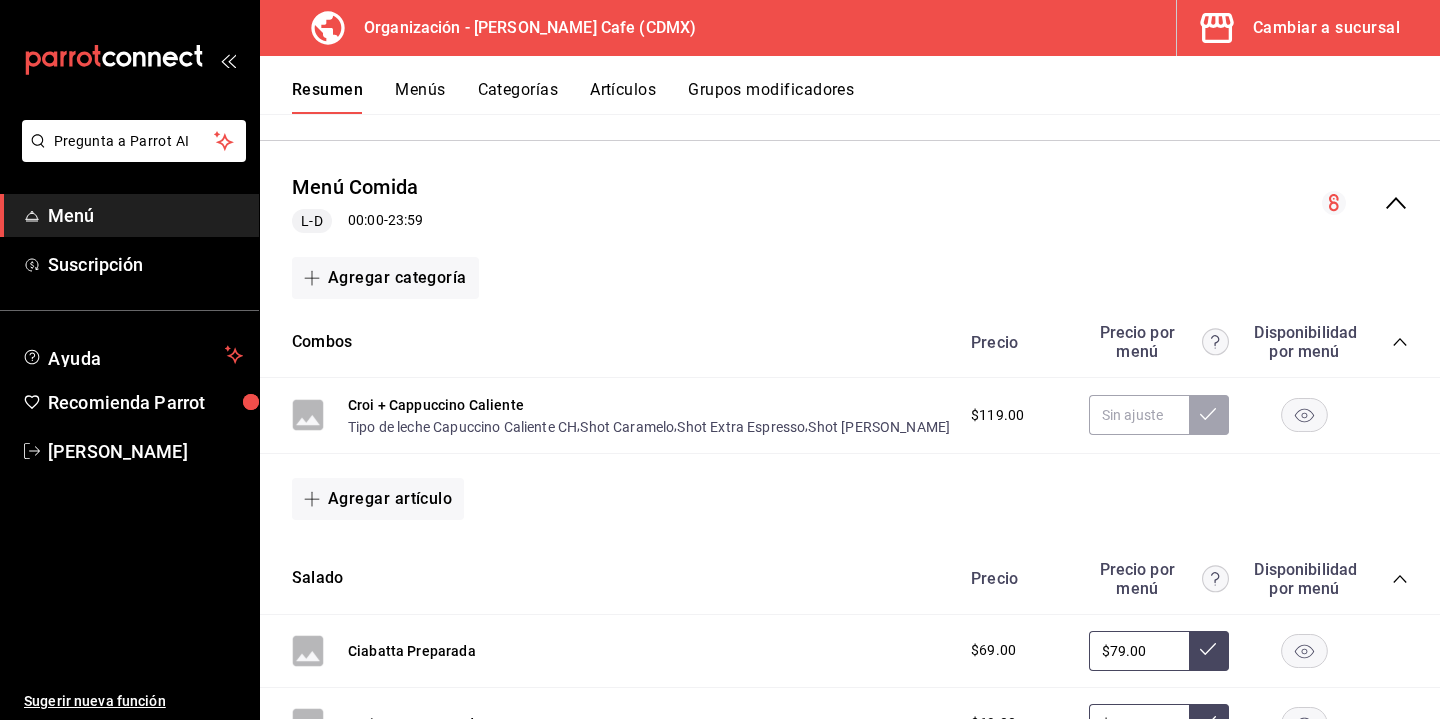 scroll, scrollTop: 2402, scrollLeft: 0, axis: vertical 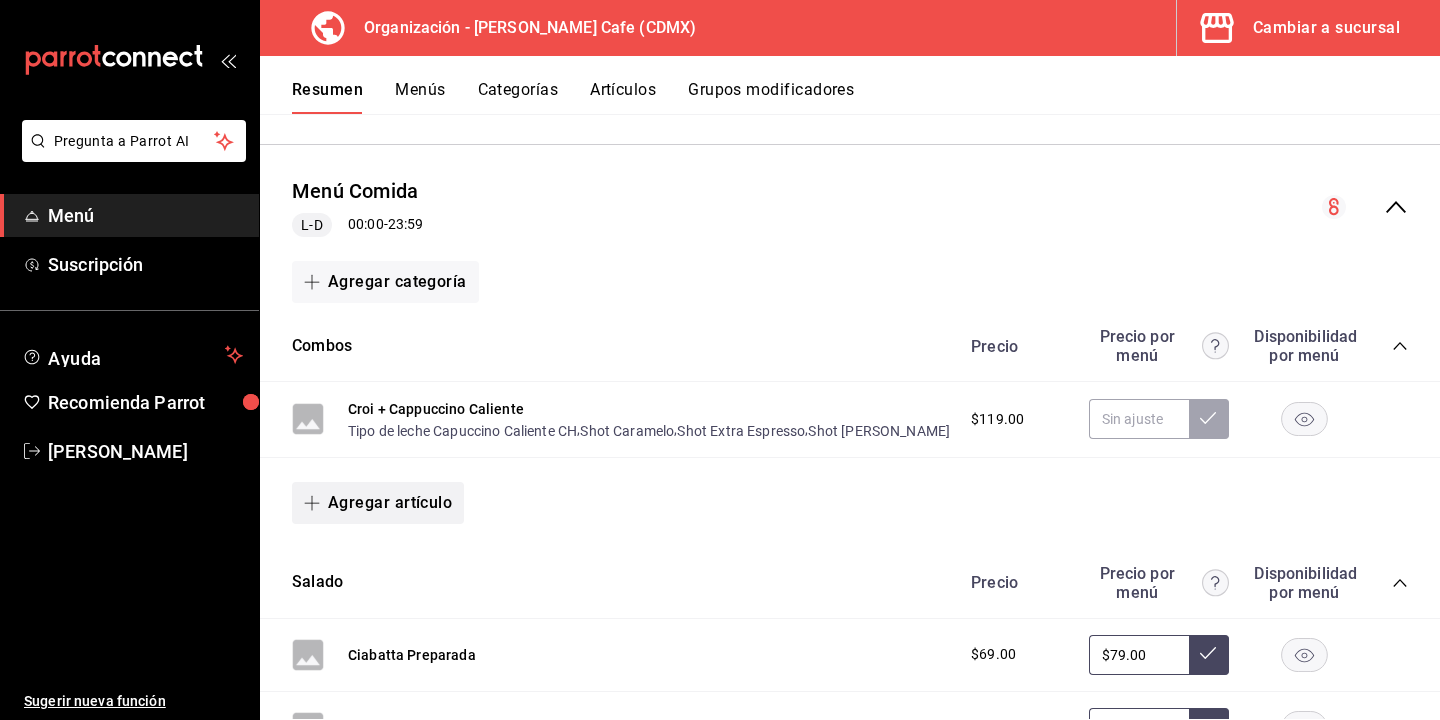 click on "Agregar artículo" at bounding box center [378, 503] 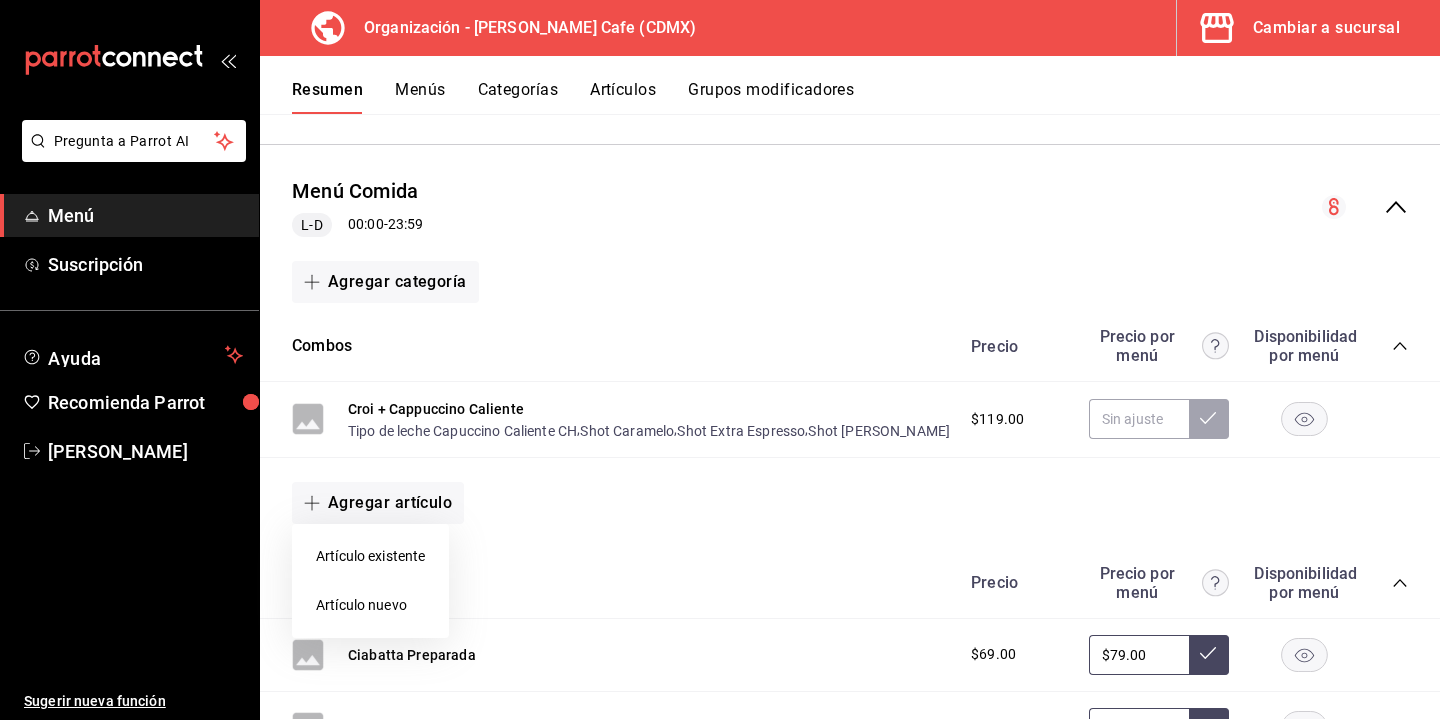 click on "Artículo nuevo" at bounding box center (370, 605) 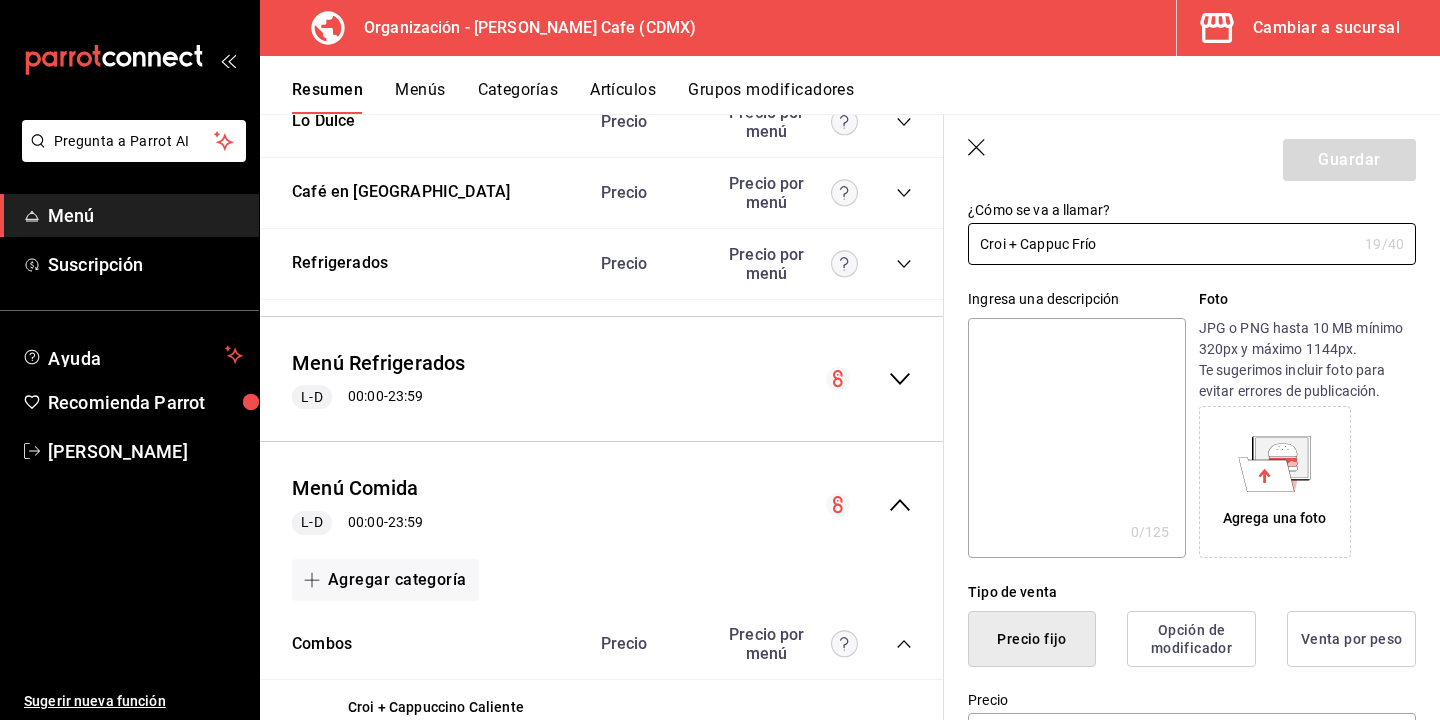 scroll, scrollTop: 216, scrollLeft: 0, axis: vertical 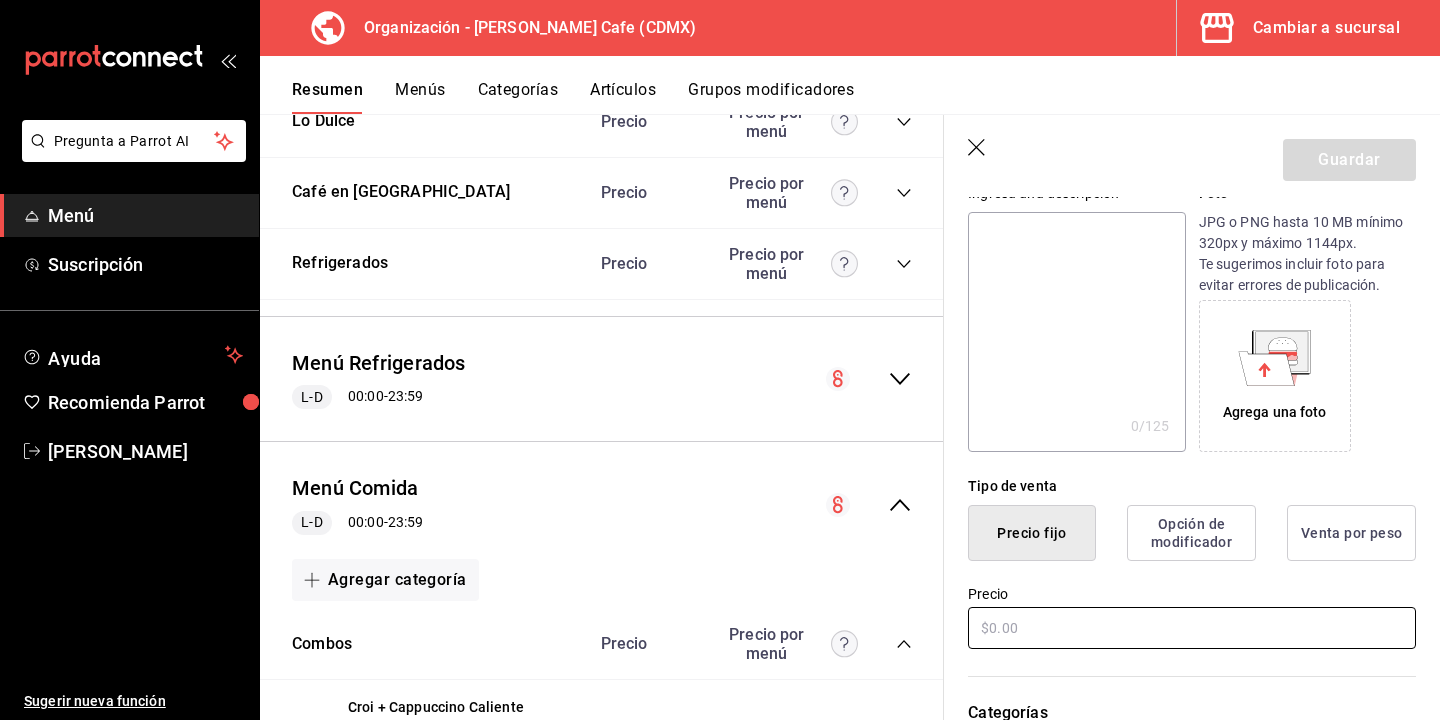 type on "Croi + Cappuc Frío" 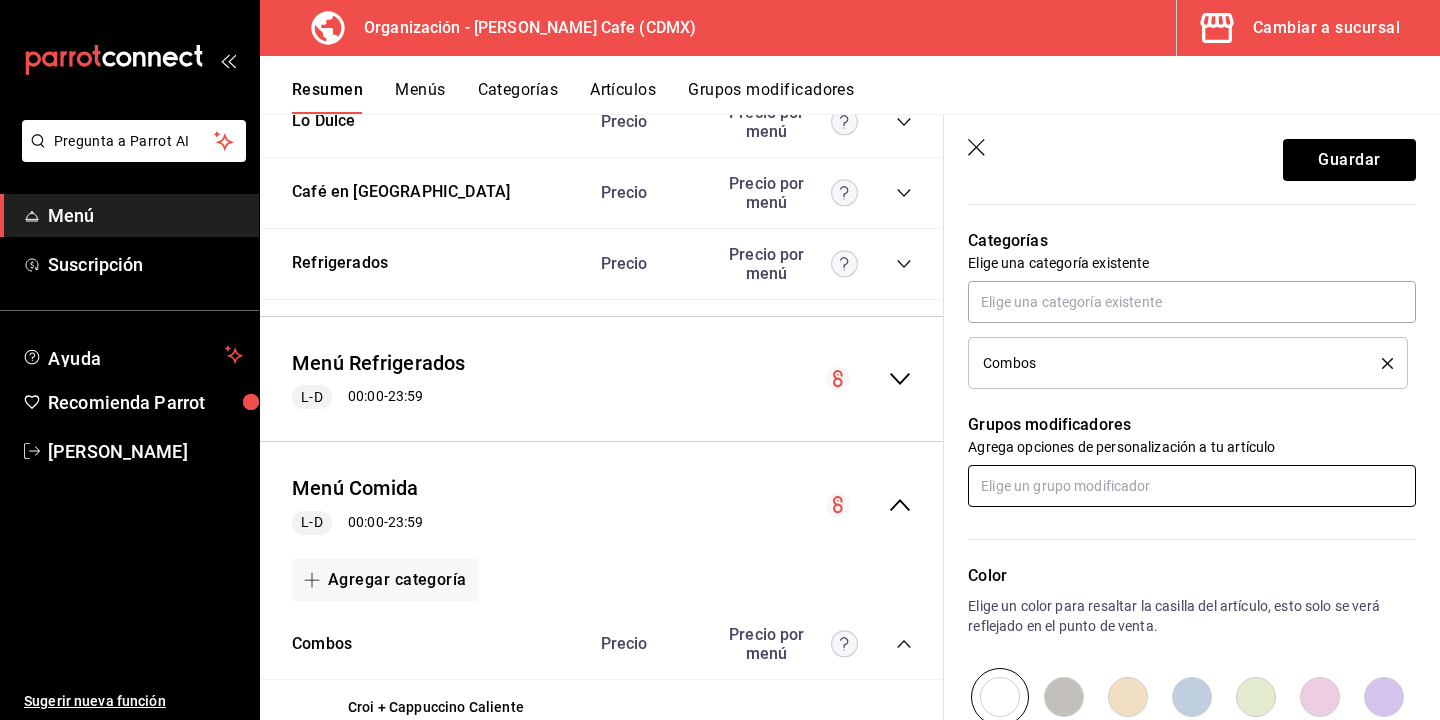 scroll, scrollTop: 706, scrollLeft: 0, axis: vertical 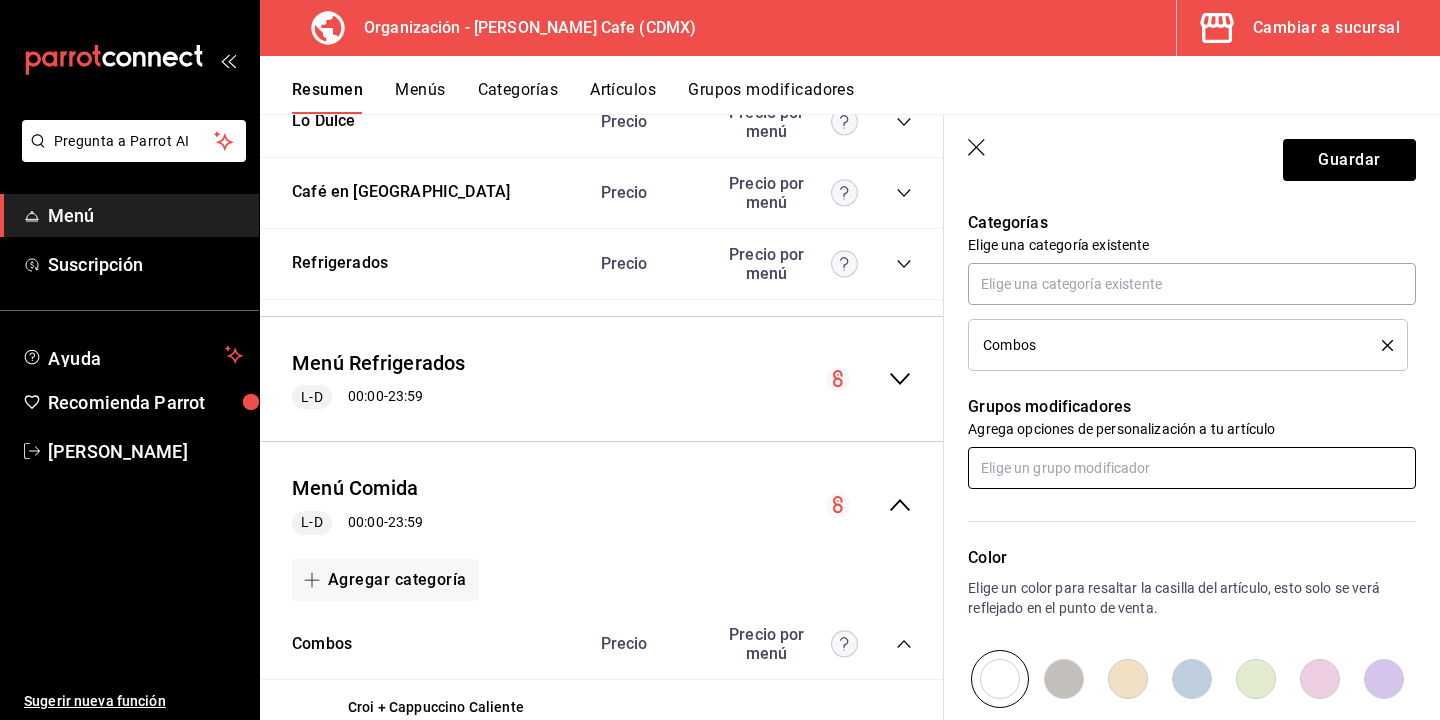 type on "$129.00" 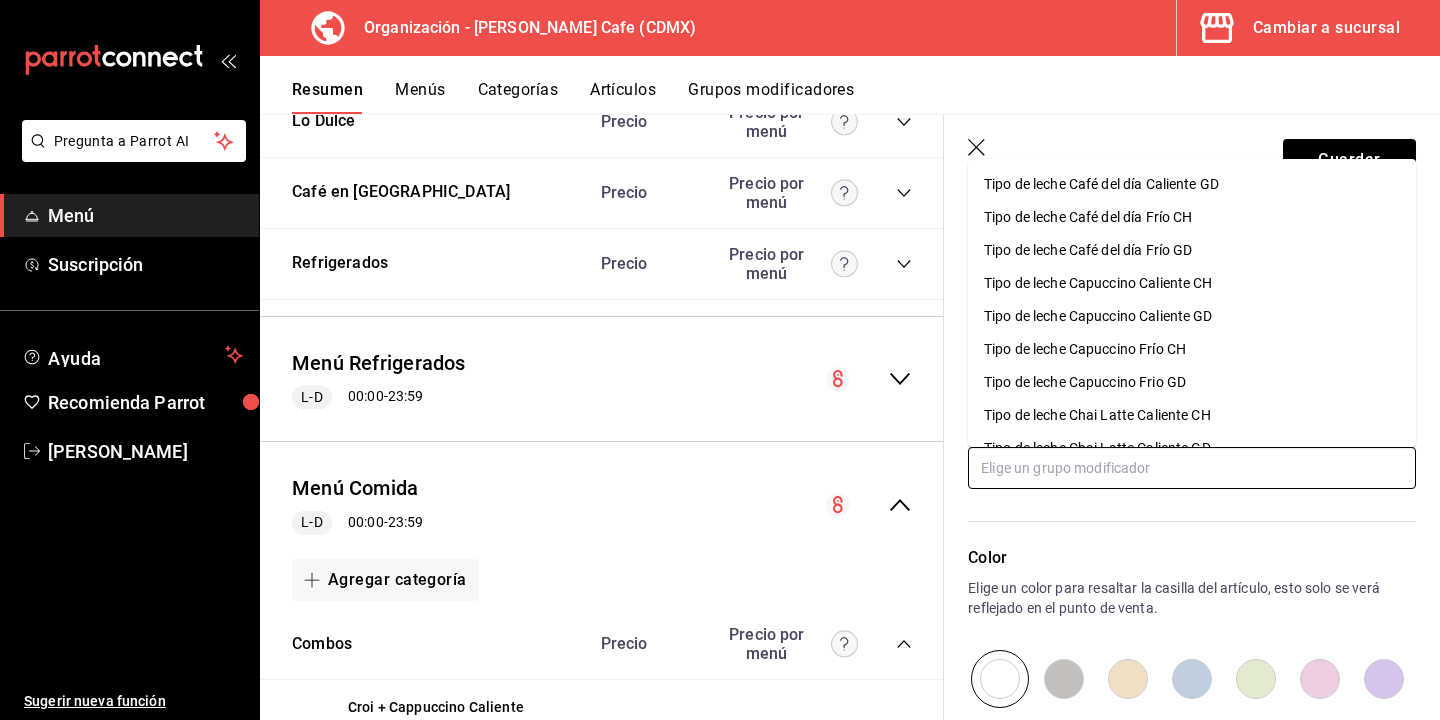 scroll, scrollTop: 366, scrollLeft: 0, axis: vertical 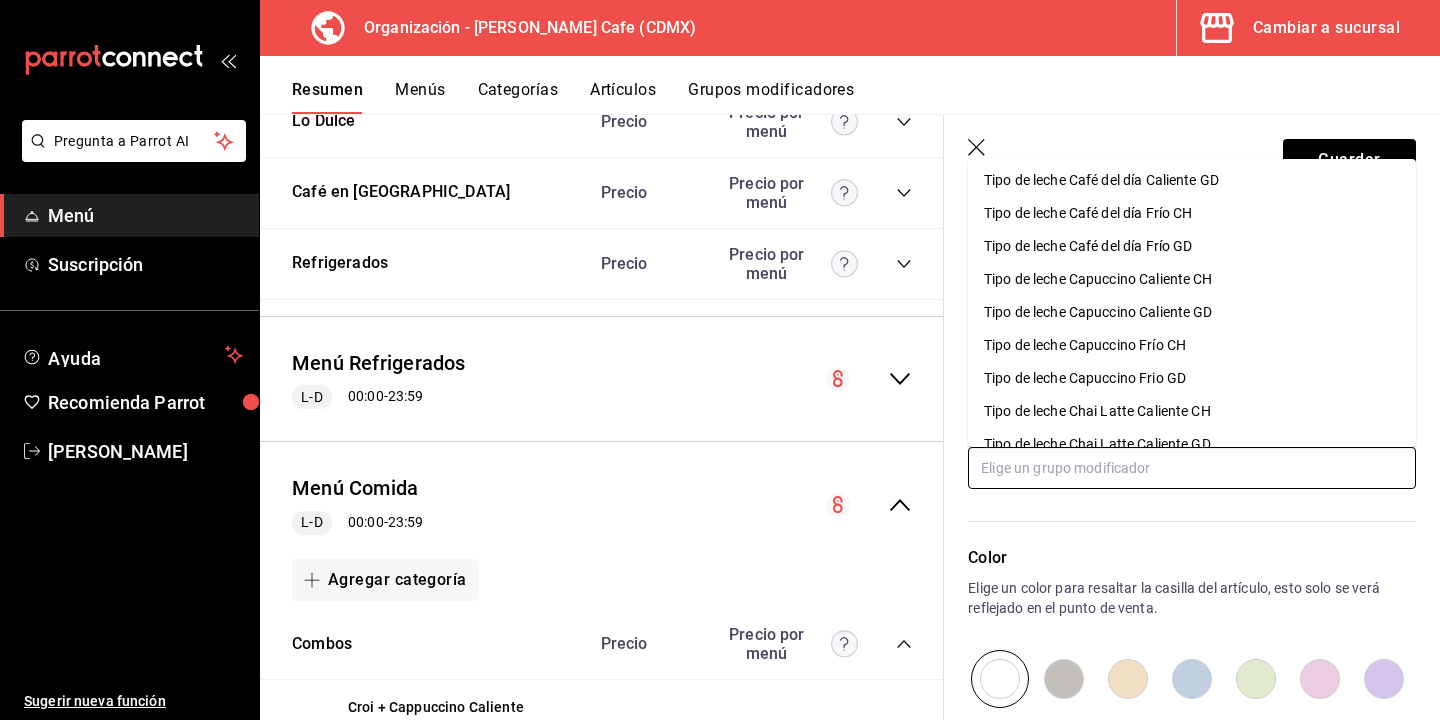 click on "Tipo de leche Capuccino Frío CH" at bounding box center [1085, 345] 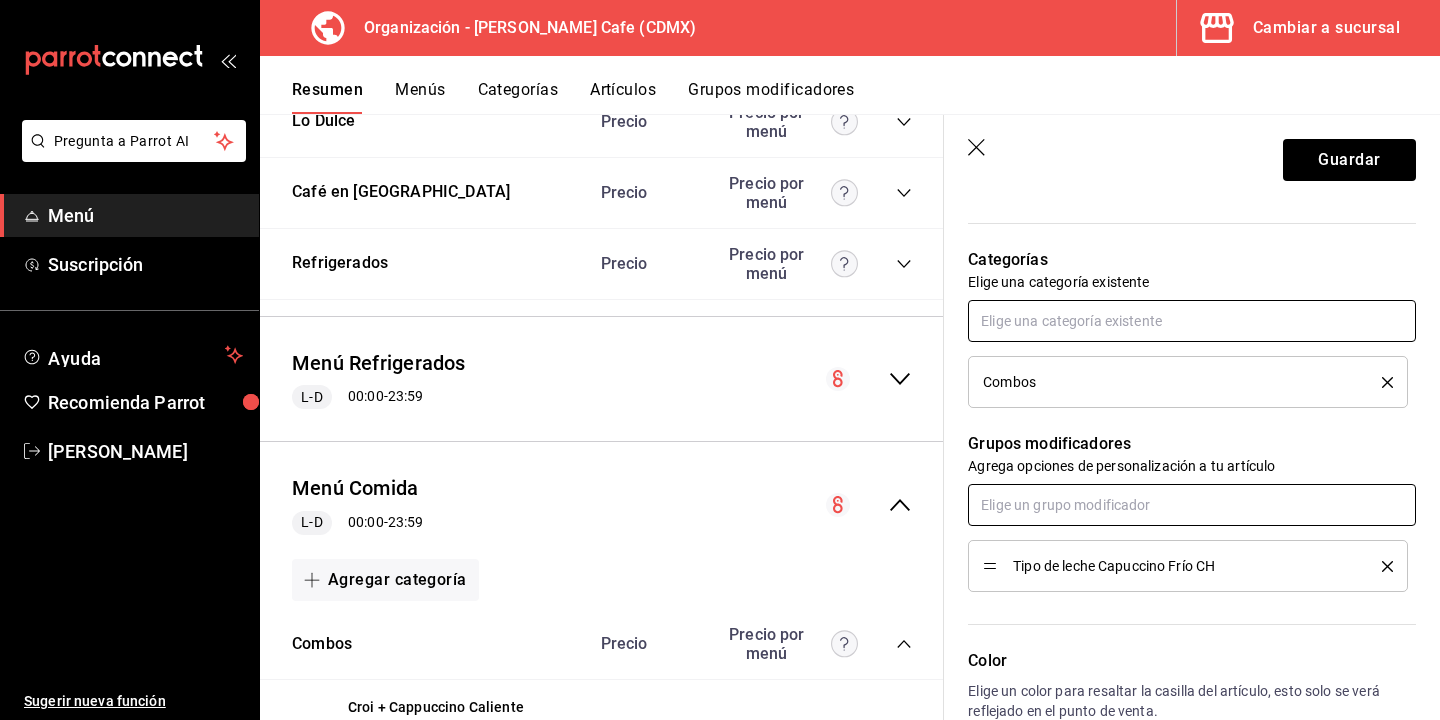 scroll, scrollTop: 670, scrollLeft: 0, axis: vertical 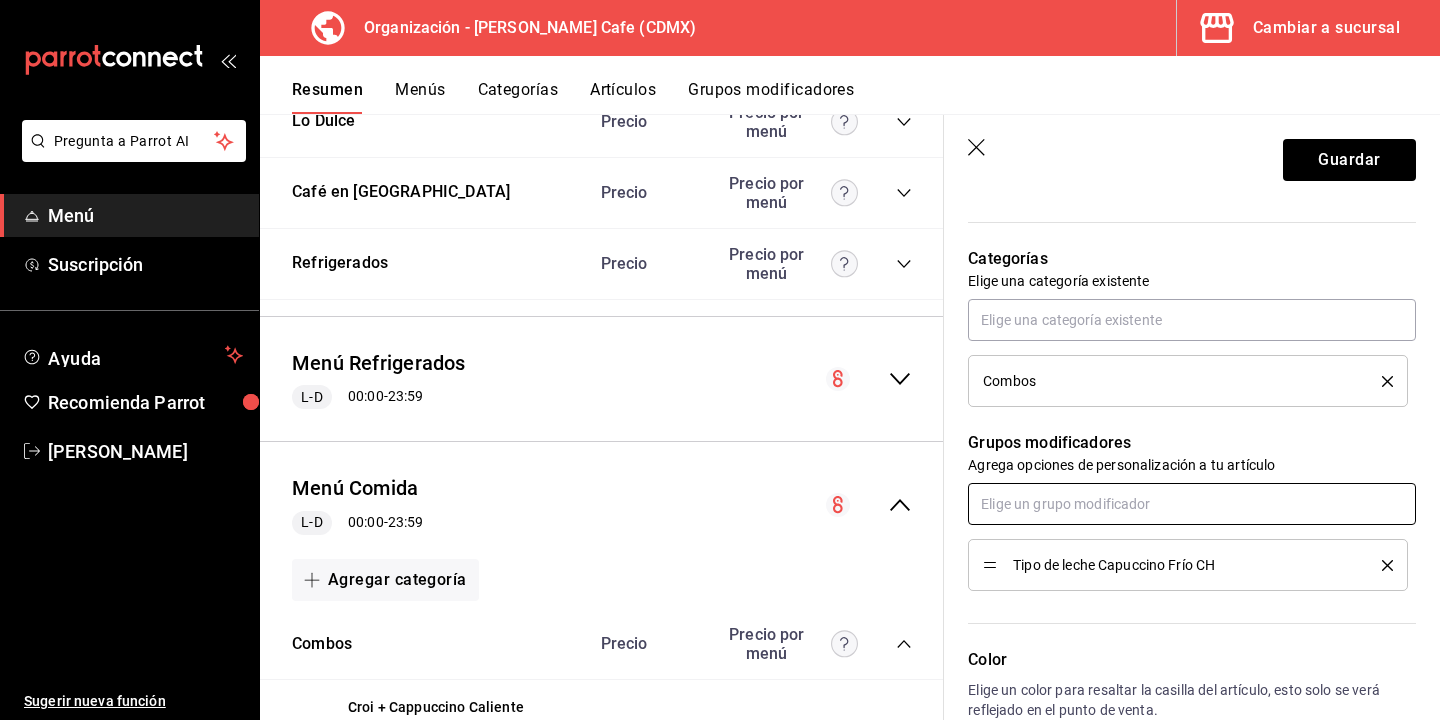 click at bounding box center (1192, 504) 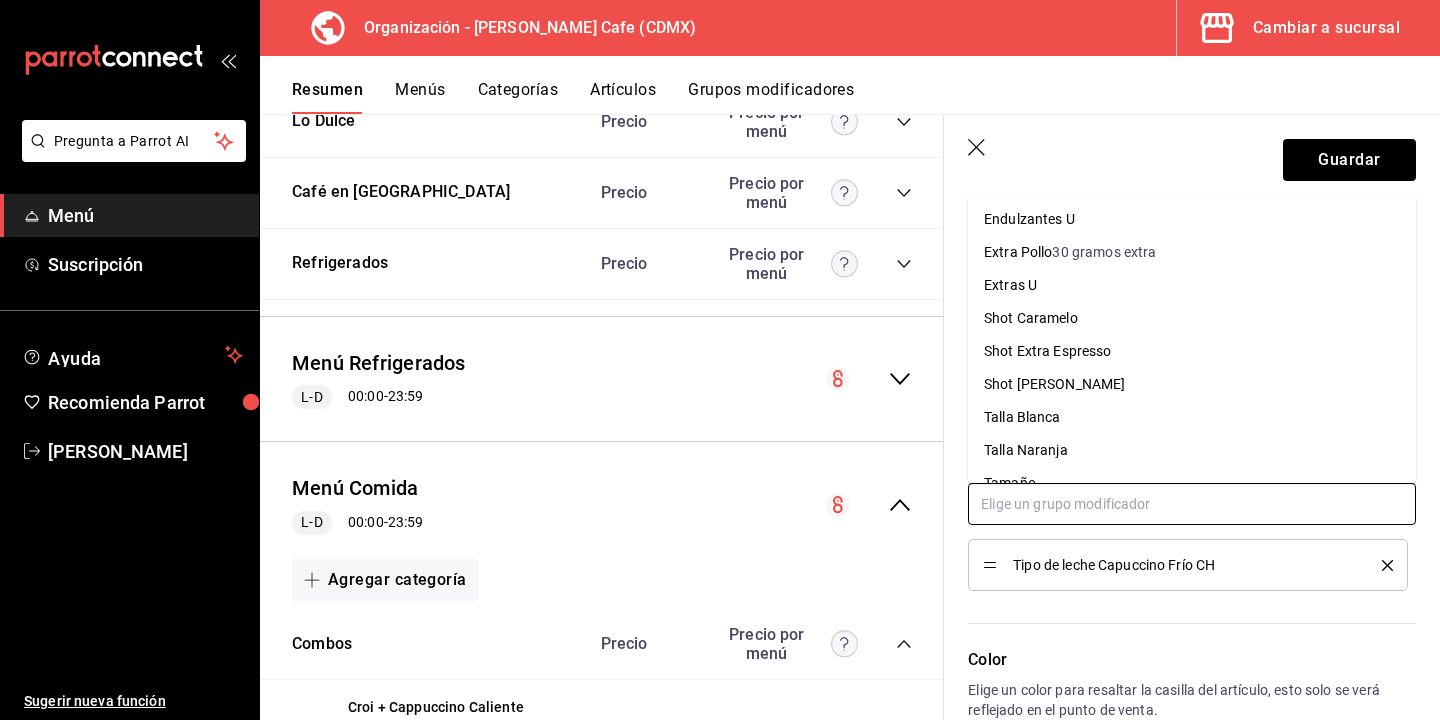 click on "Shot Caramelo" at bounding box center [1031, 318] 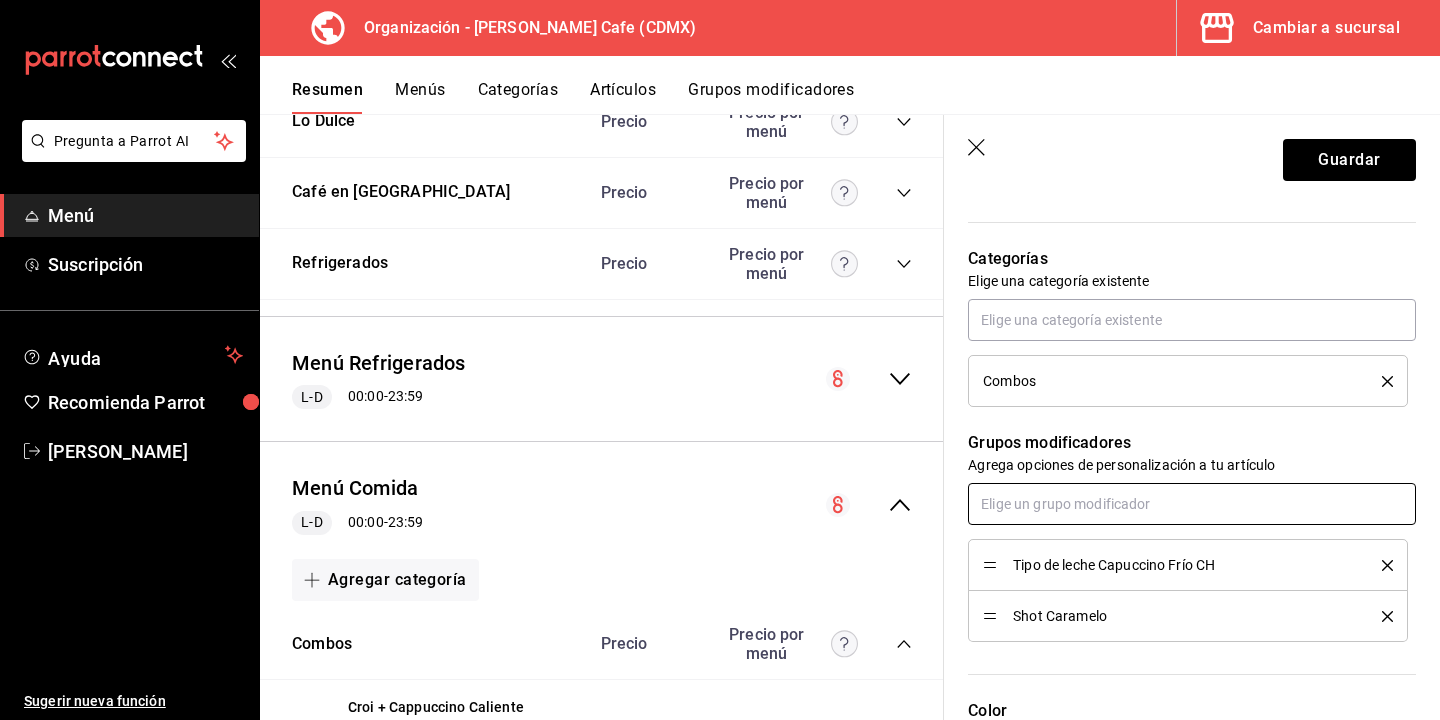 click at bounding box center (1192, 504) 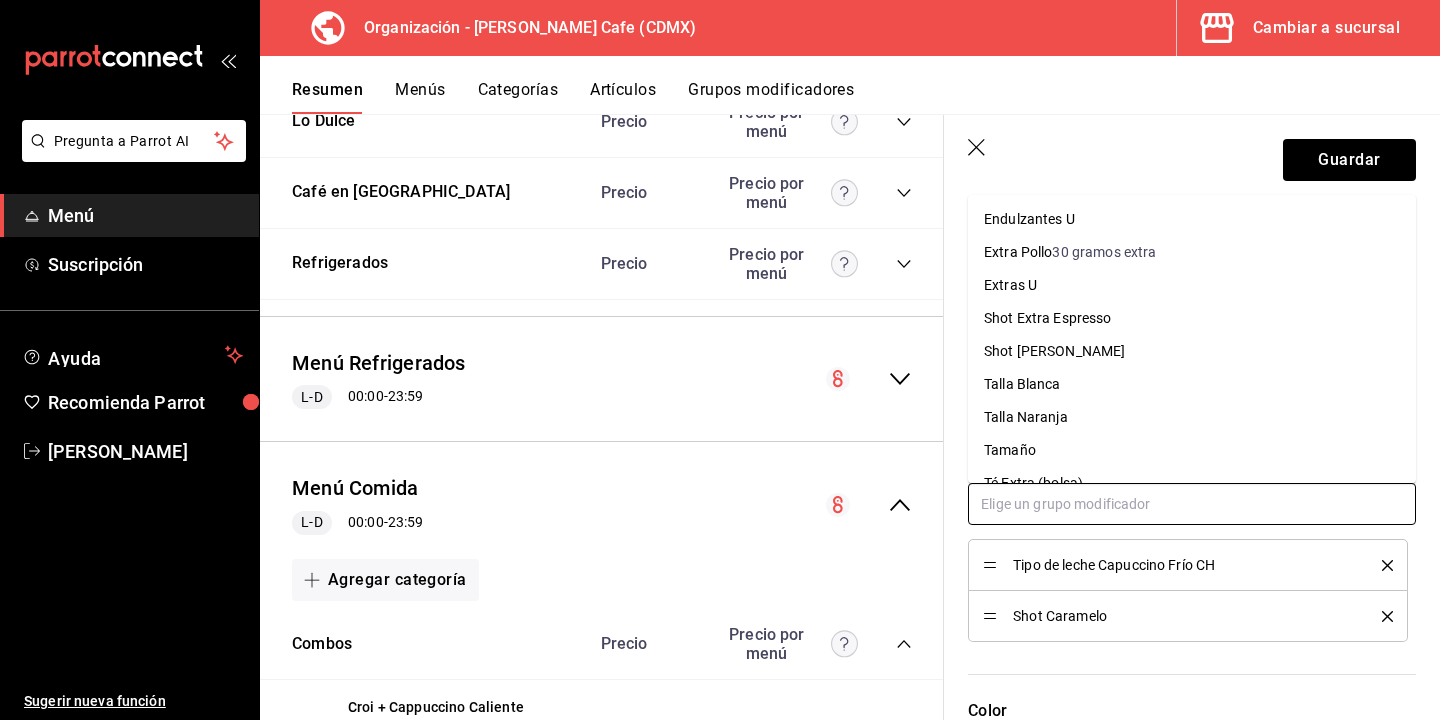 click on "Shot [PERSON_NAME]" at bounding box center [1054, 351] 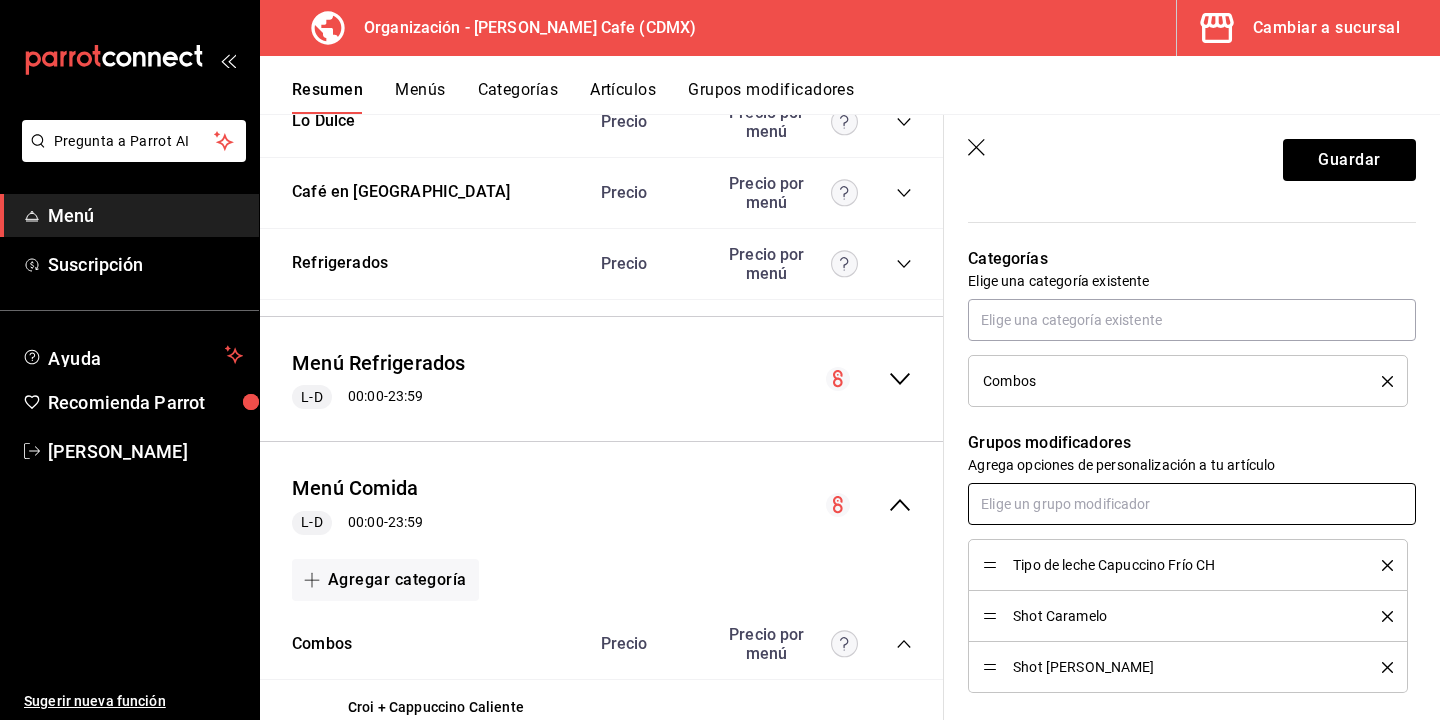 click at bounding box center [1192, 504] 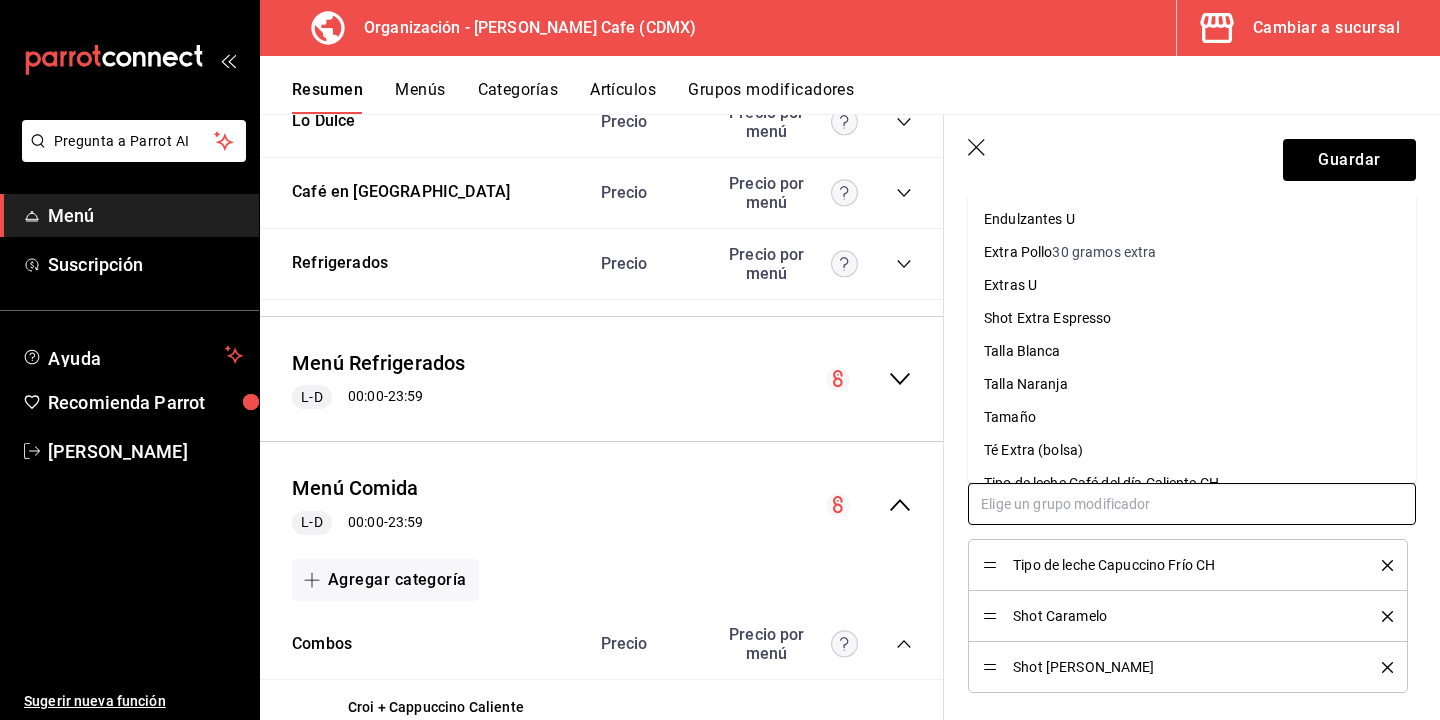 click on "Shot Extra Espresso" at bounding box center [1048, 318] 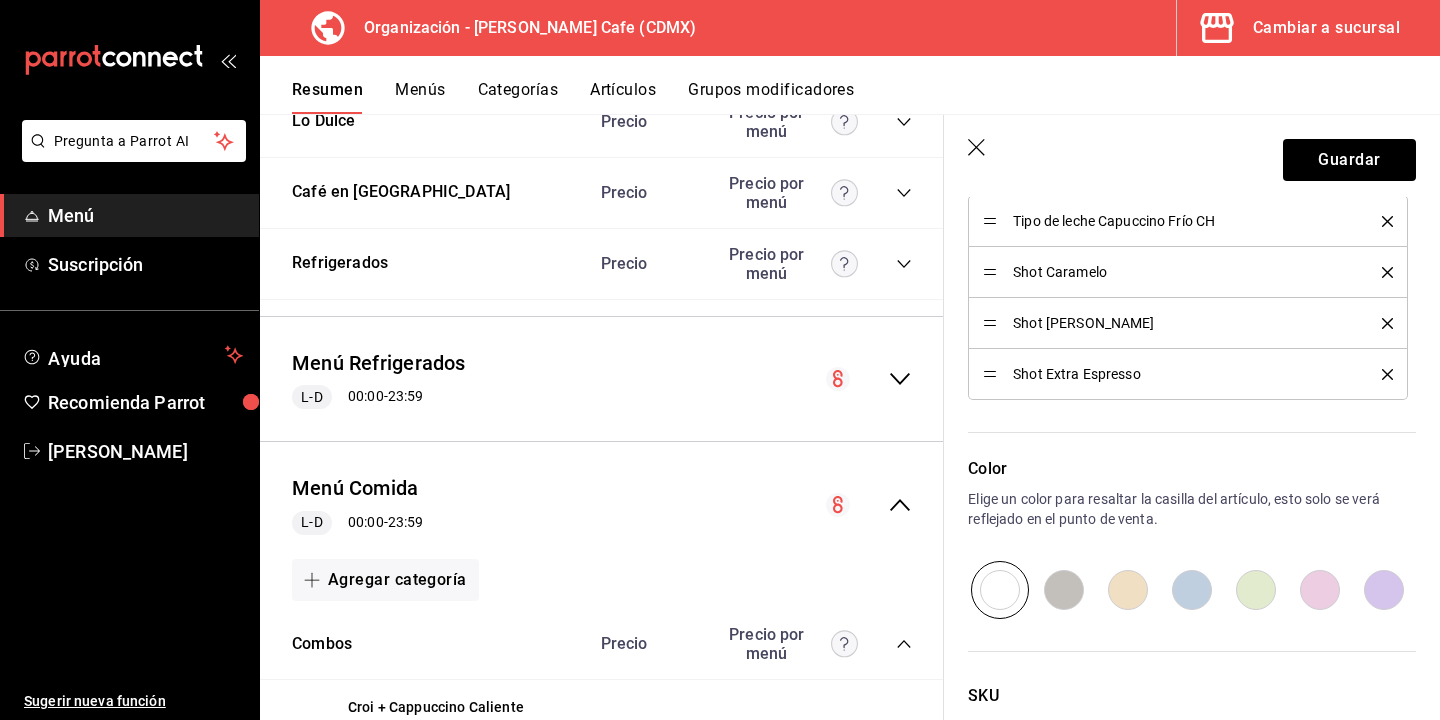 scroll, scrollTop: 1164, scrollLeft: 0, axis: vertical 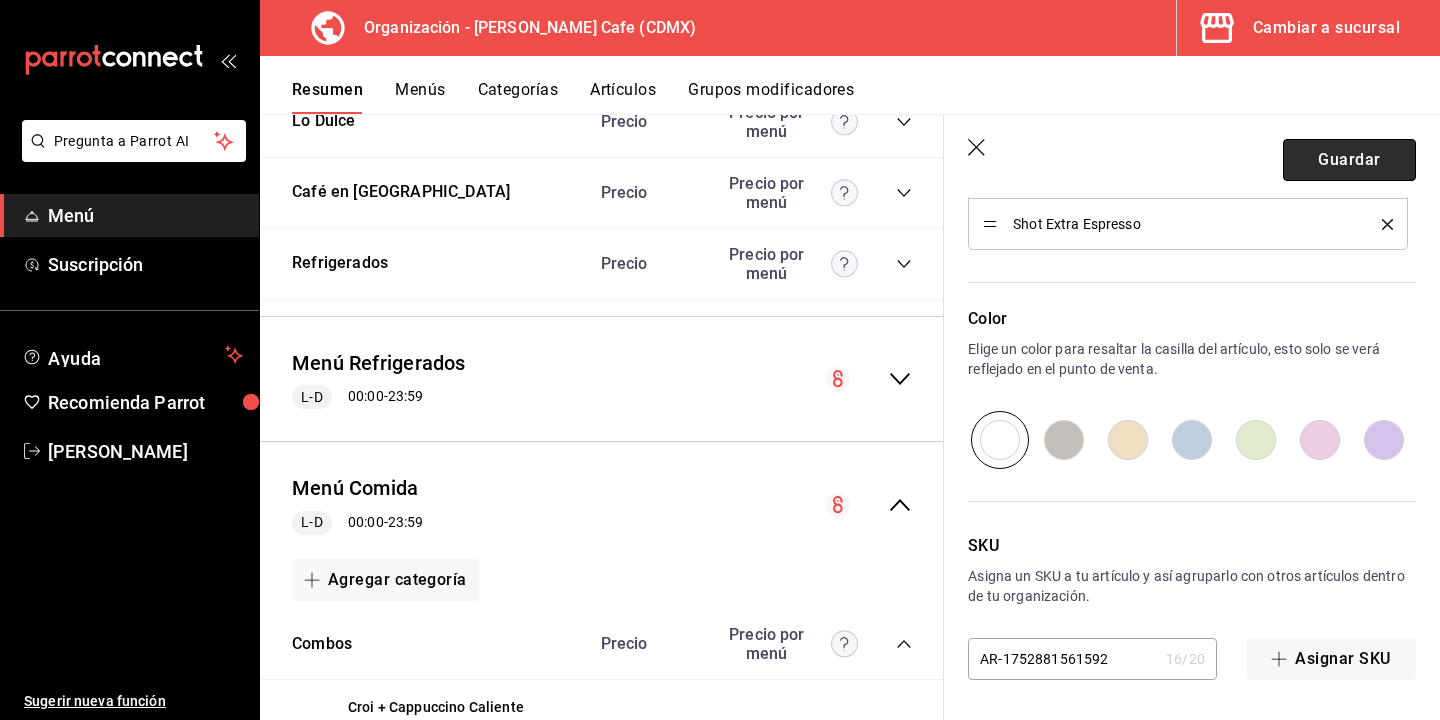 click on "Guardar" at bounding box center [1349, 160] 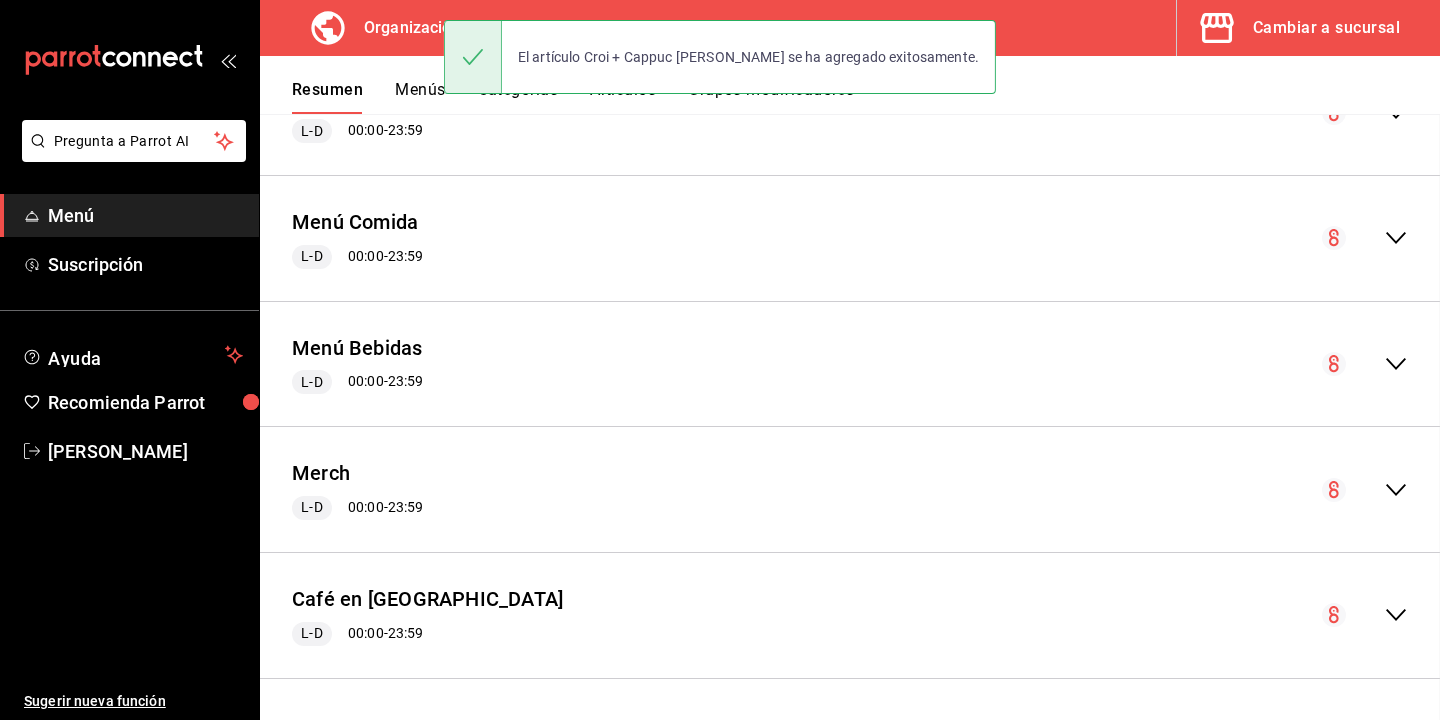 scroll, scrollTop: 1241, scrollLeft: 0, axis: vertical 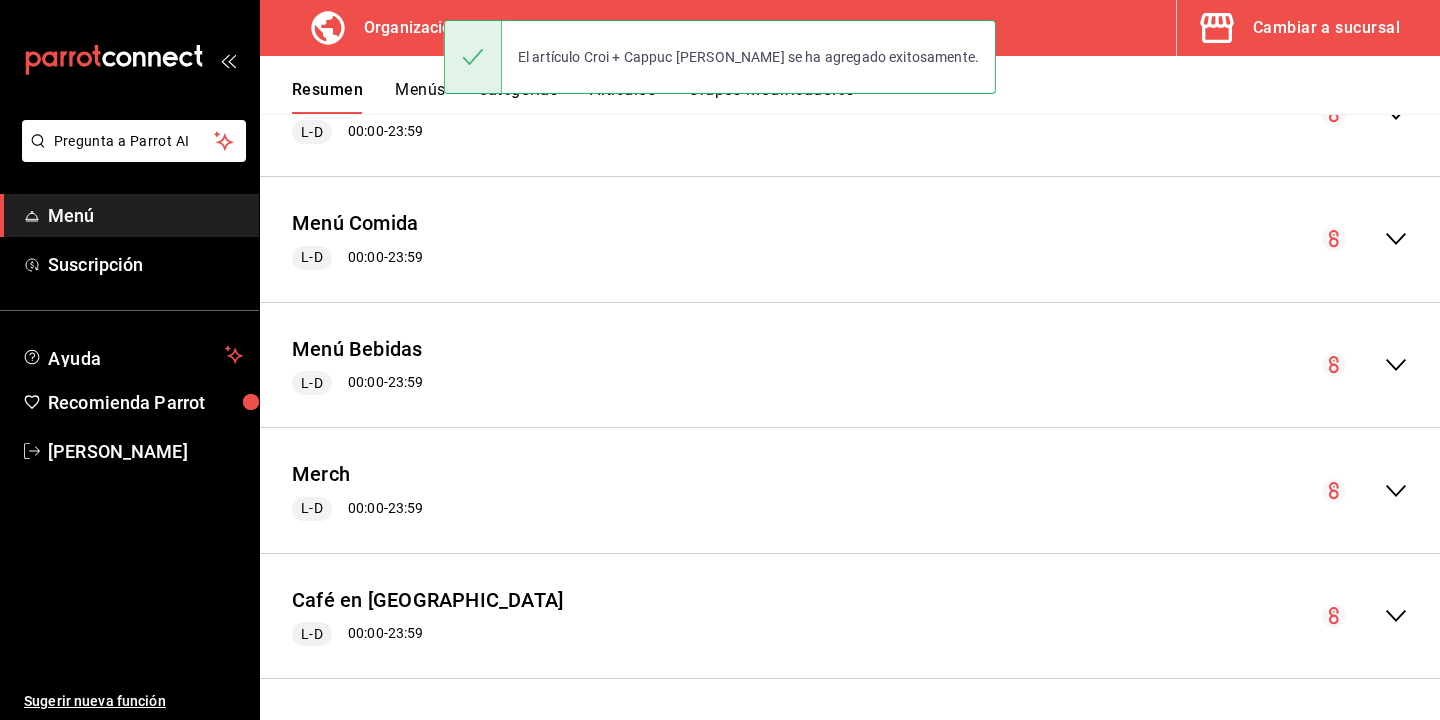 click 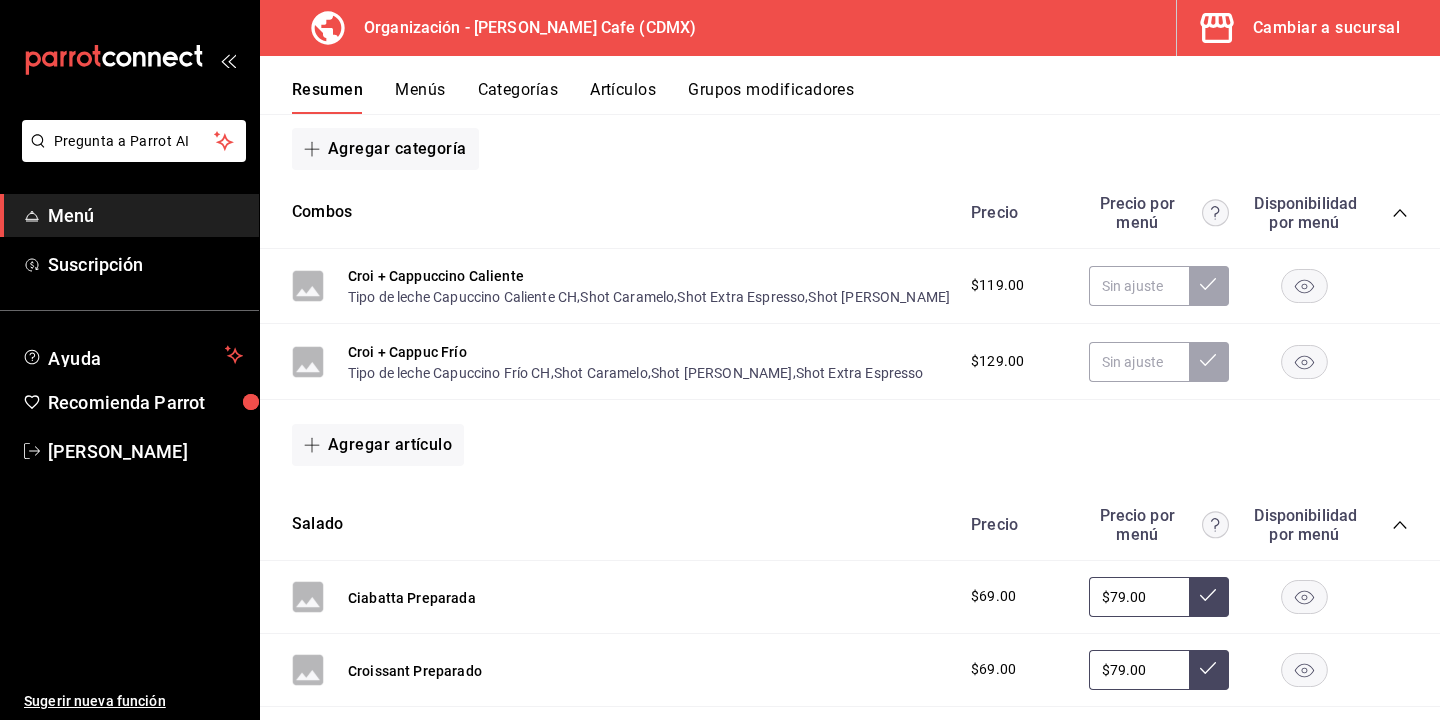 scroll, scrollTop: 2612, scrollLeft: 0, axis: vertical 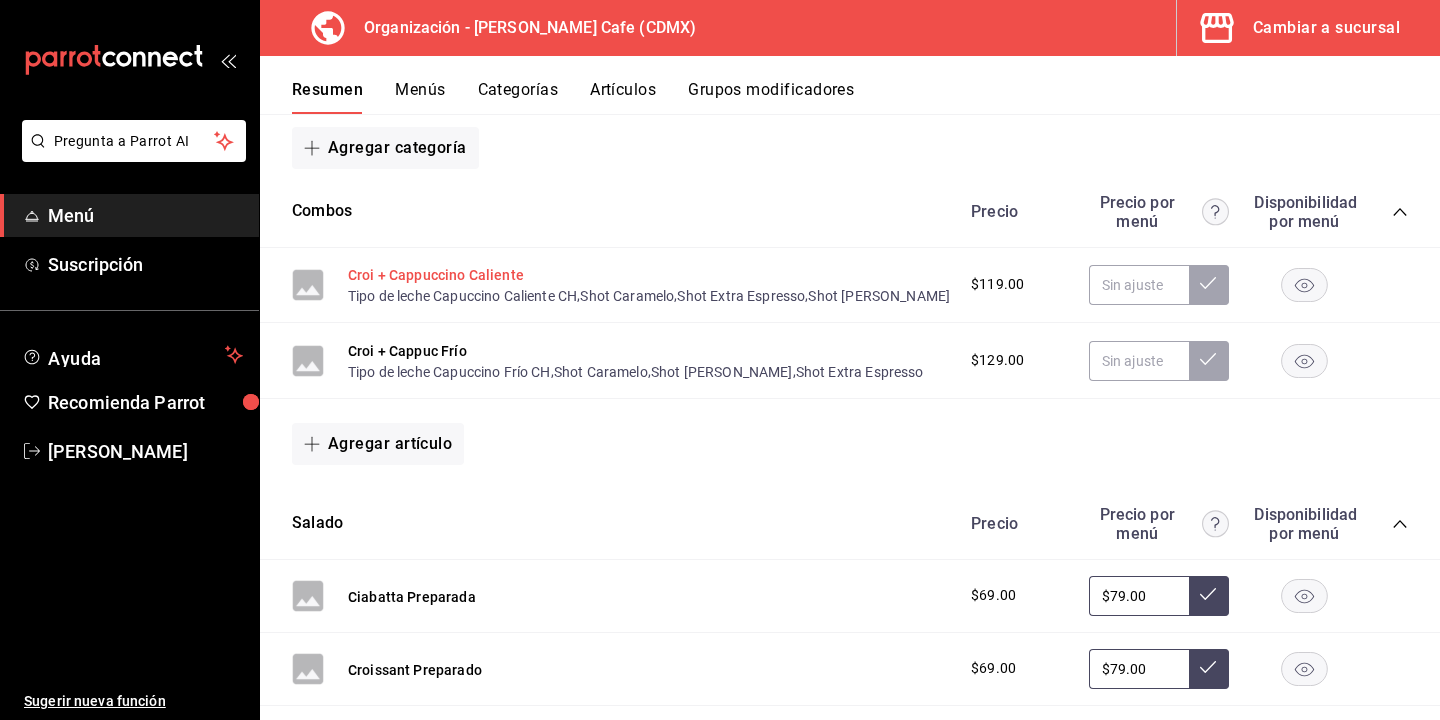 click on "Croi + Cappuccino Caliente" at bounding box center [436, 275] 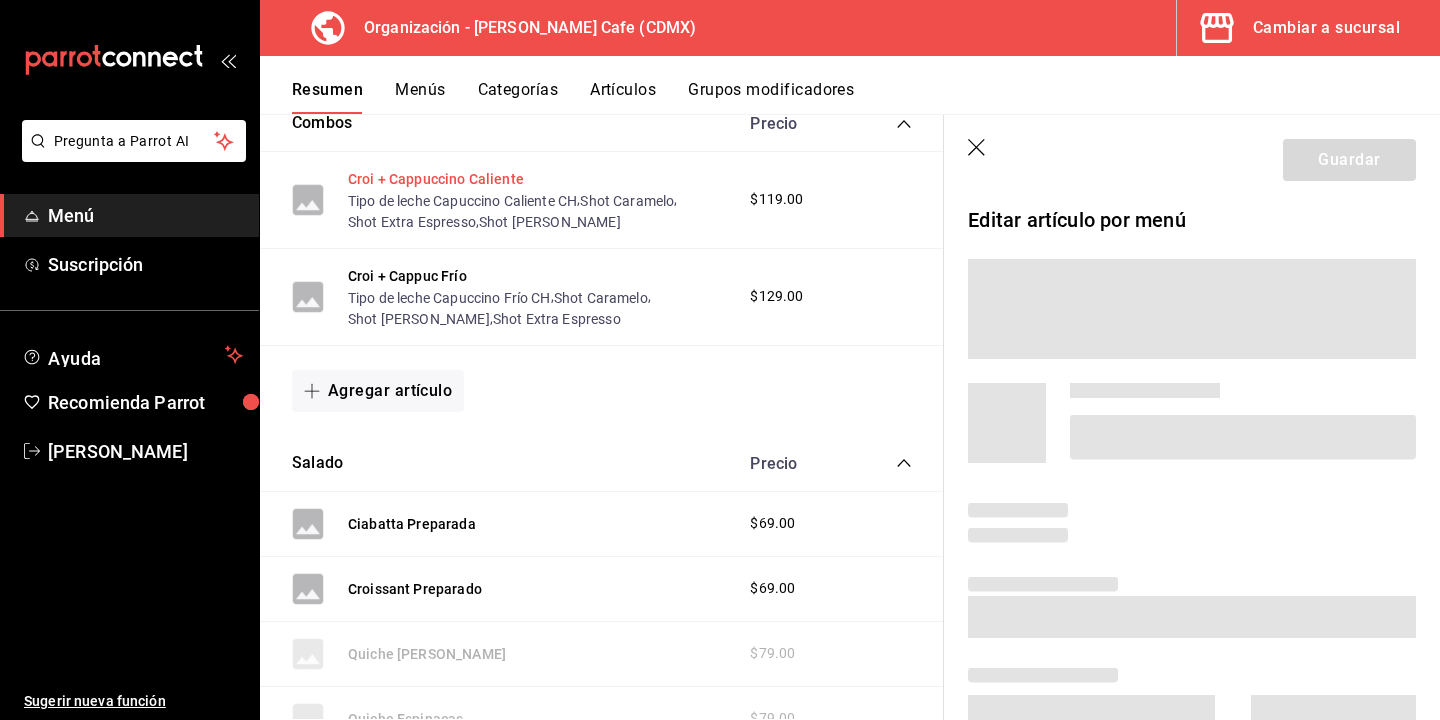 scroll, scrollTop: 2468, scrollLeft: 0, axis: vertical 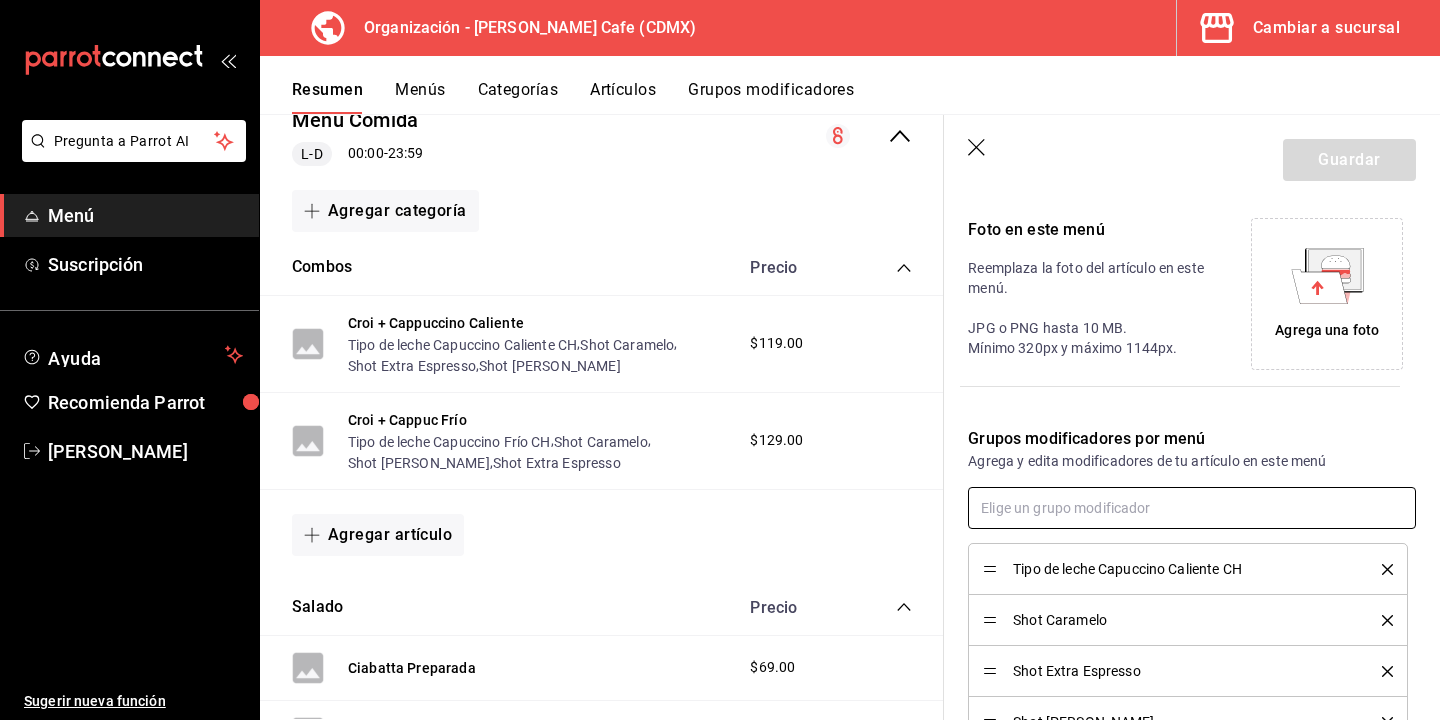 click at bounding box center (1192, 508) 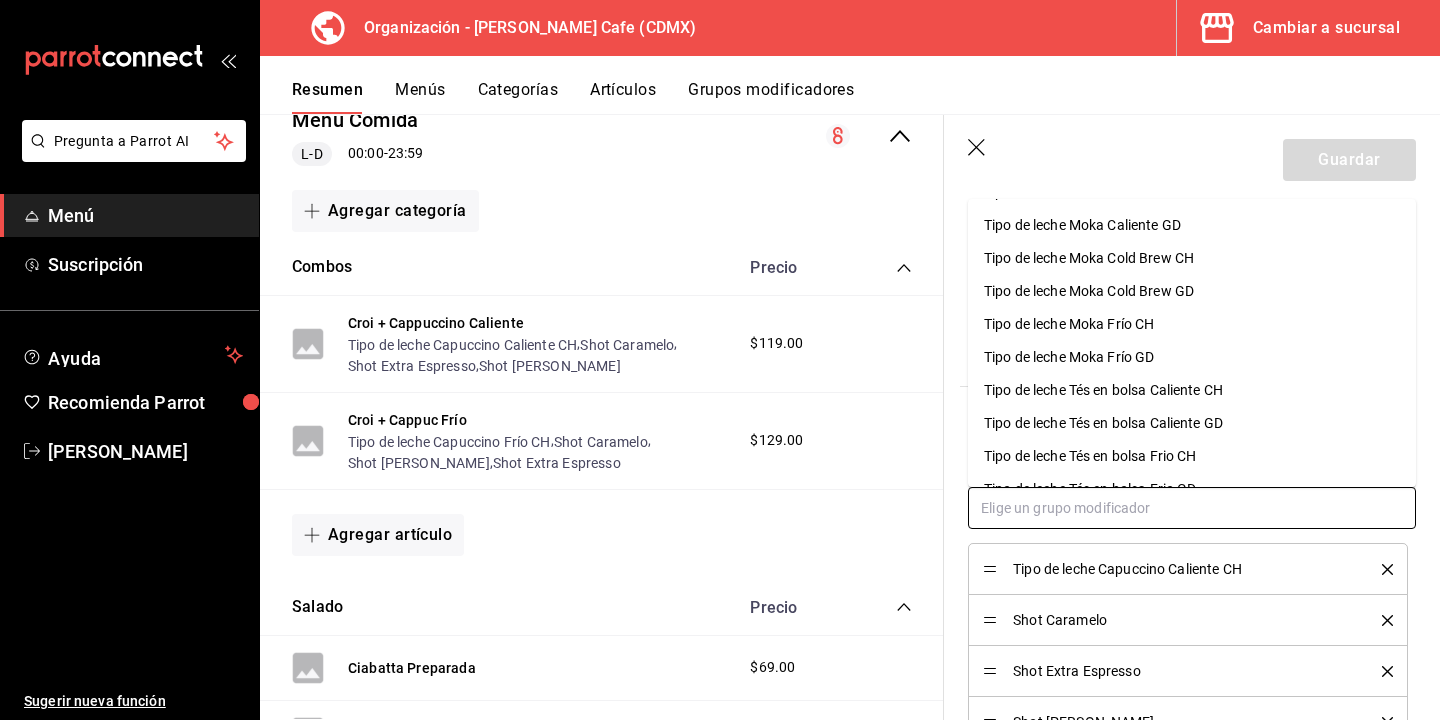 scroll, scrollTop: 1510, scrollLeft: 0, axis: vertical 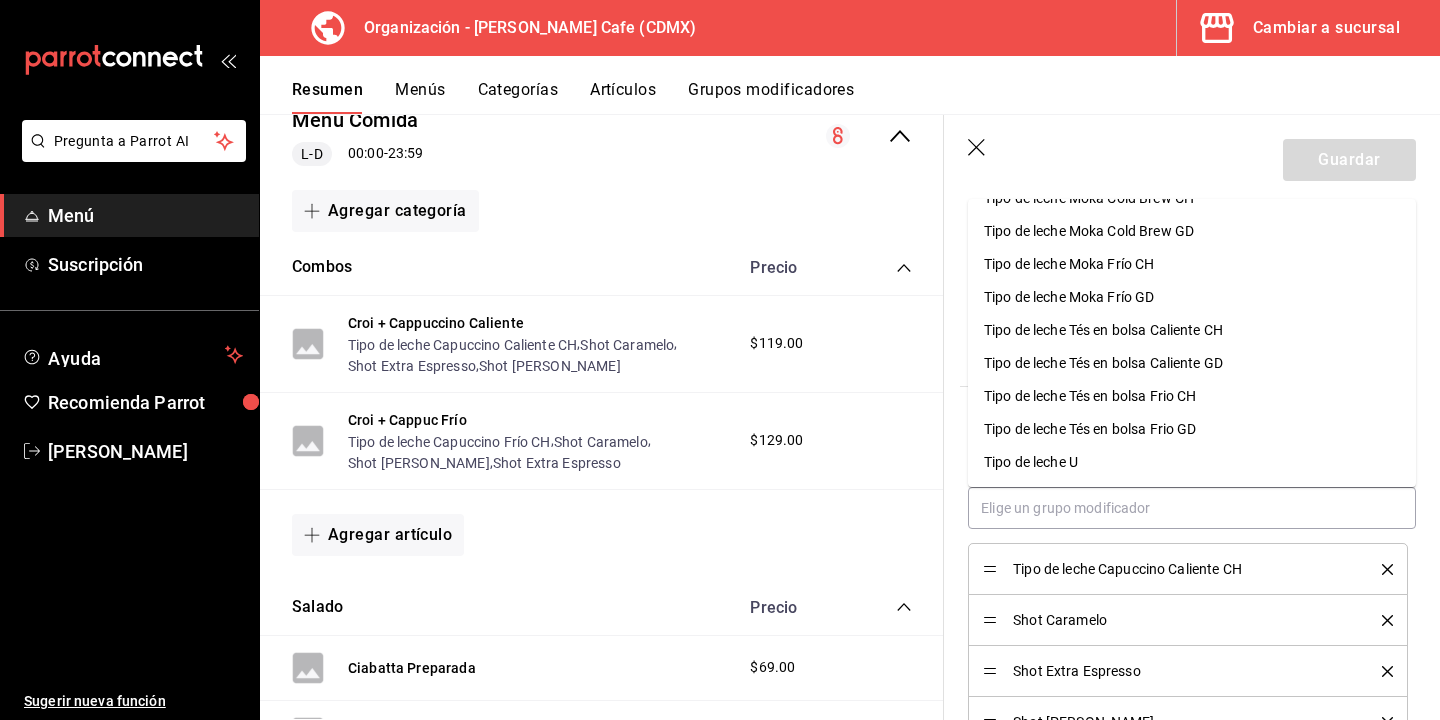 click on "Tipo de leche Capuccino Caliente CH Shot Caramelo Shot Extra Espresso Shot Vainilla" at bounding box center [1192, 617] 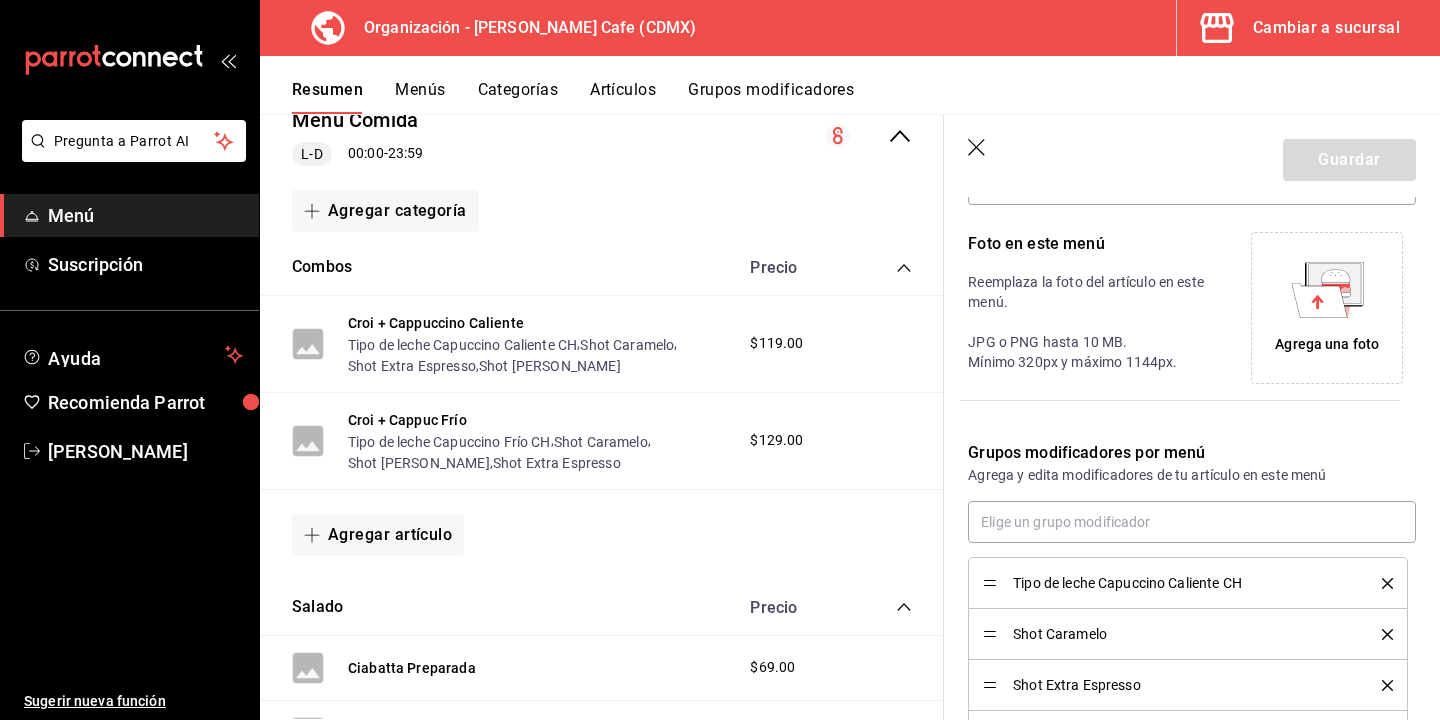scroll, scrollTop: 373, scrollLeft: 0, axis: vertical 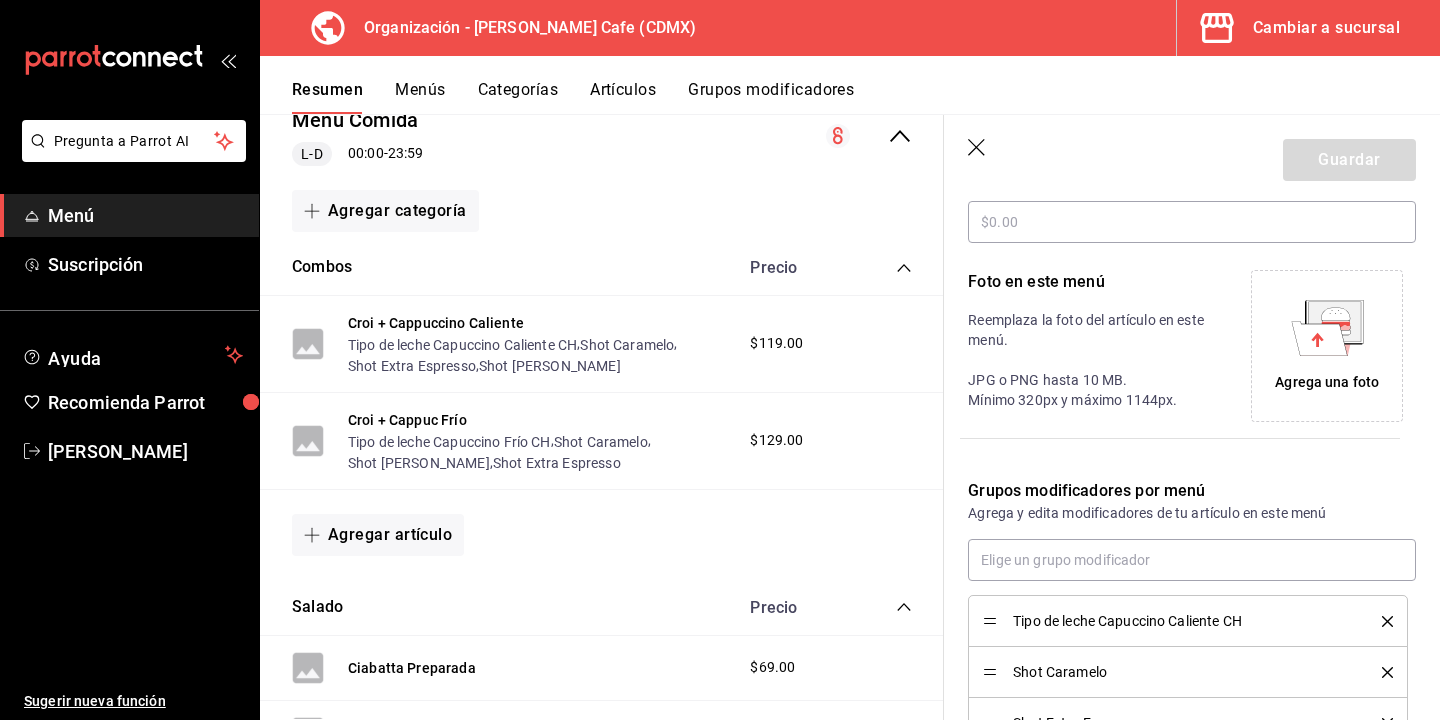 click 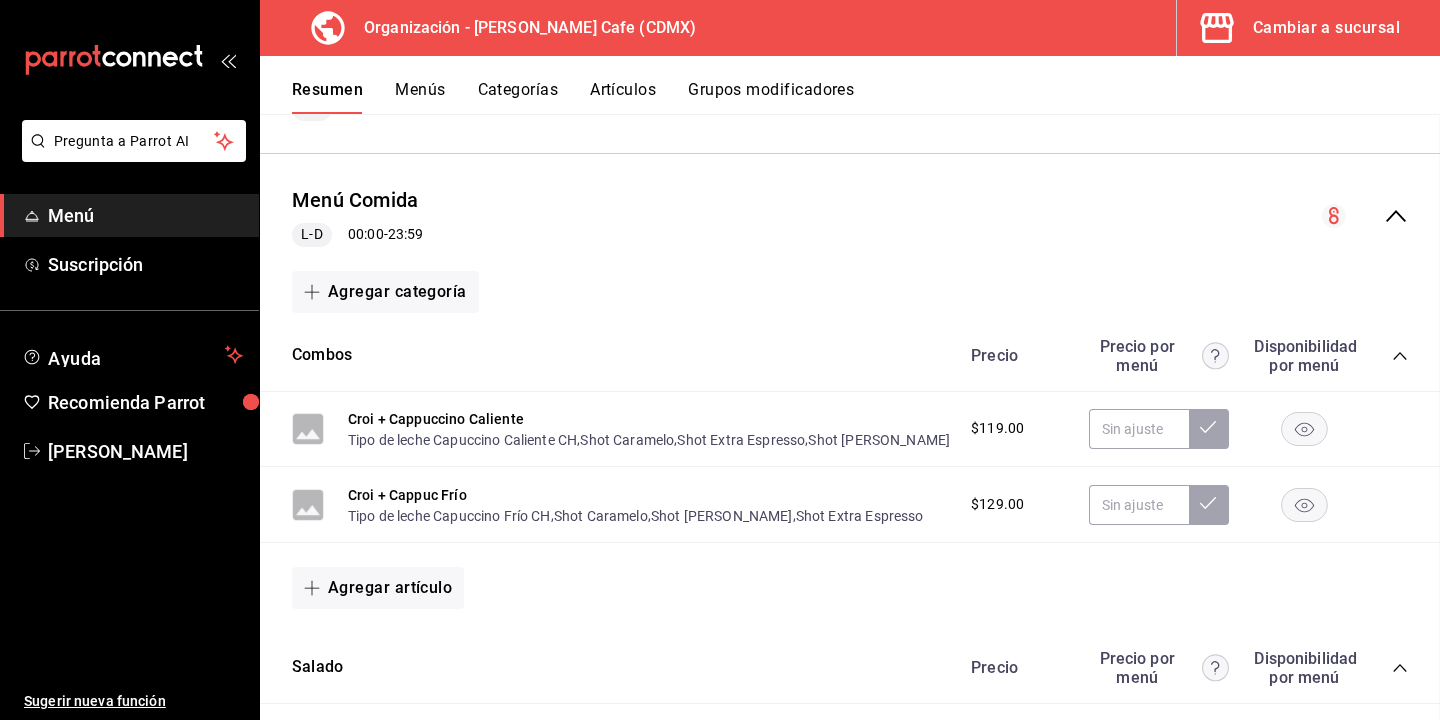 scroll, scrollTop: 3491, scrollLeft: 0, axis: vertical 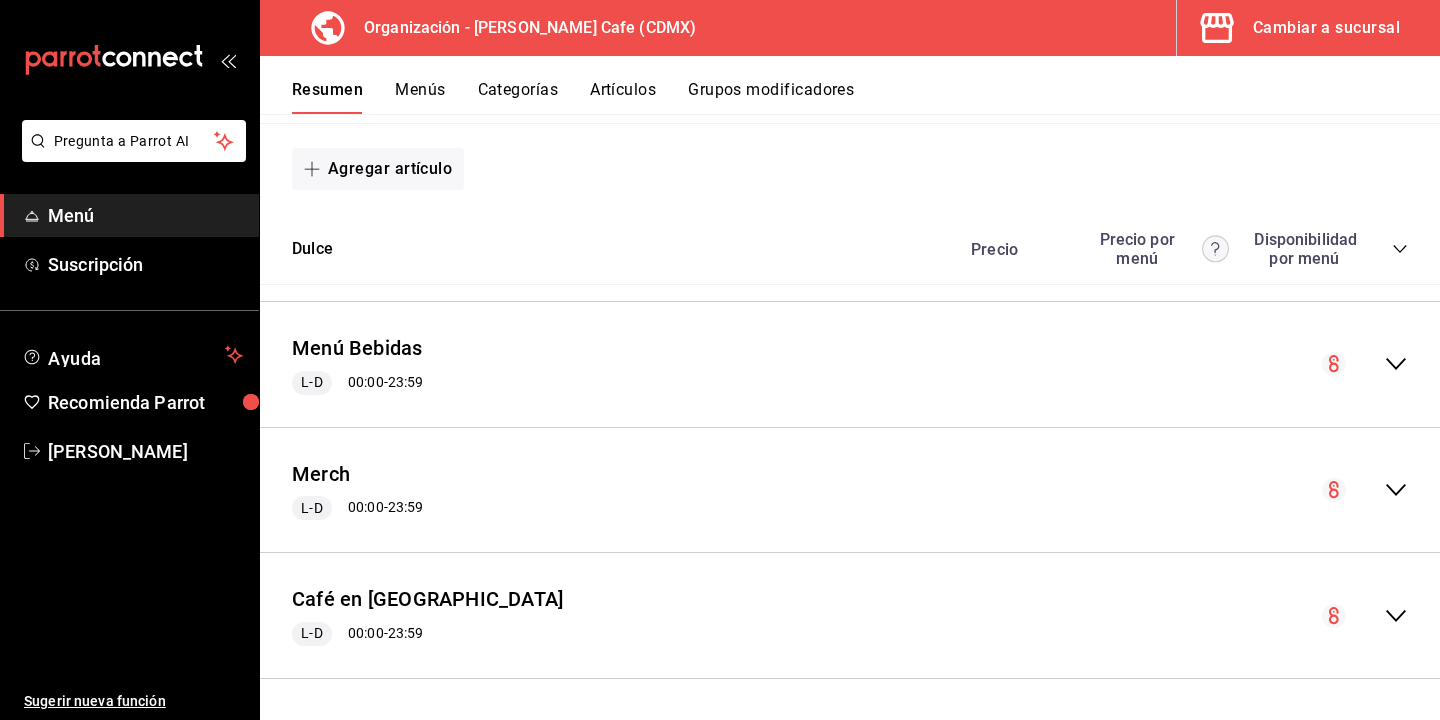 click on "Grupos modificadores" at bounding box center [771, 97] 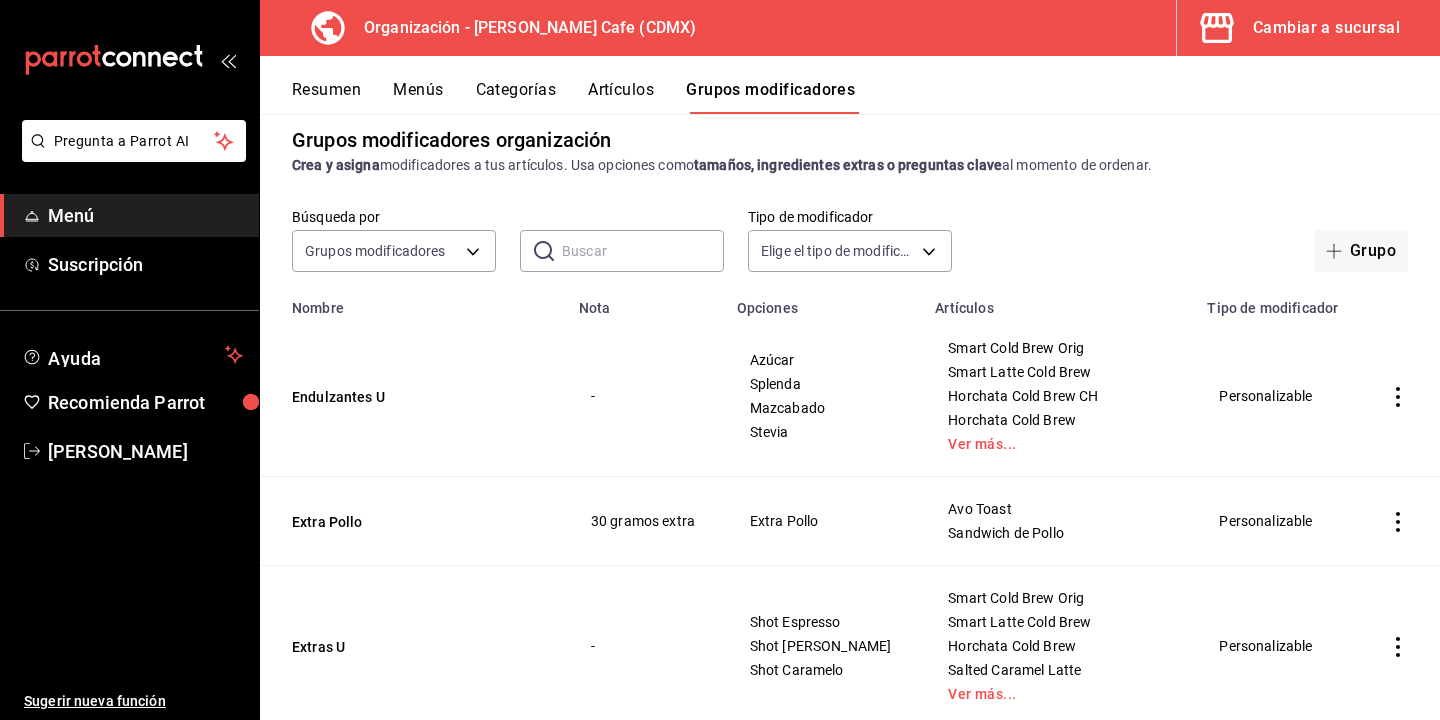 scroll, scrollTop: 0, scrollLeft: 0, axis: both 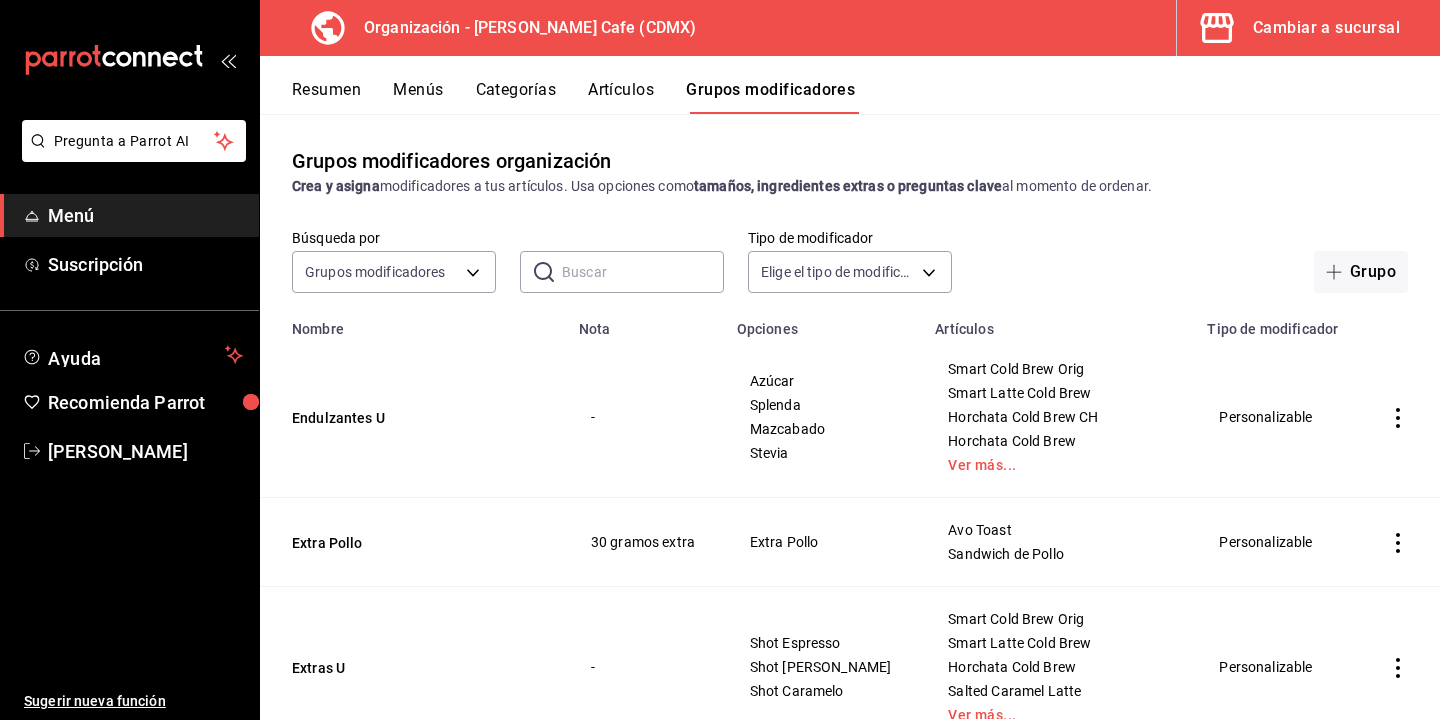 click on "Resumen" at bounding box center (326, 97) 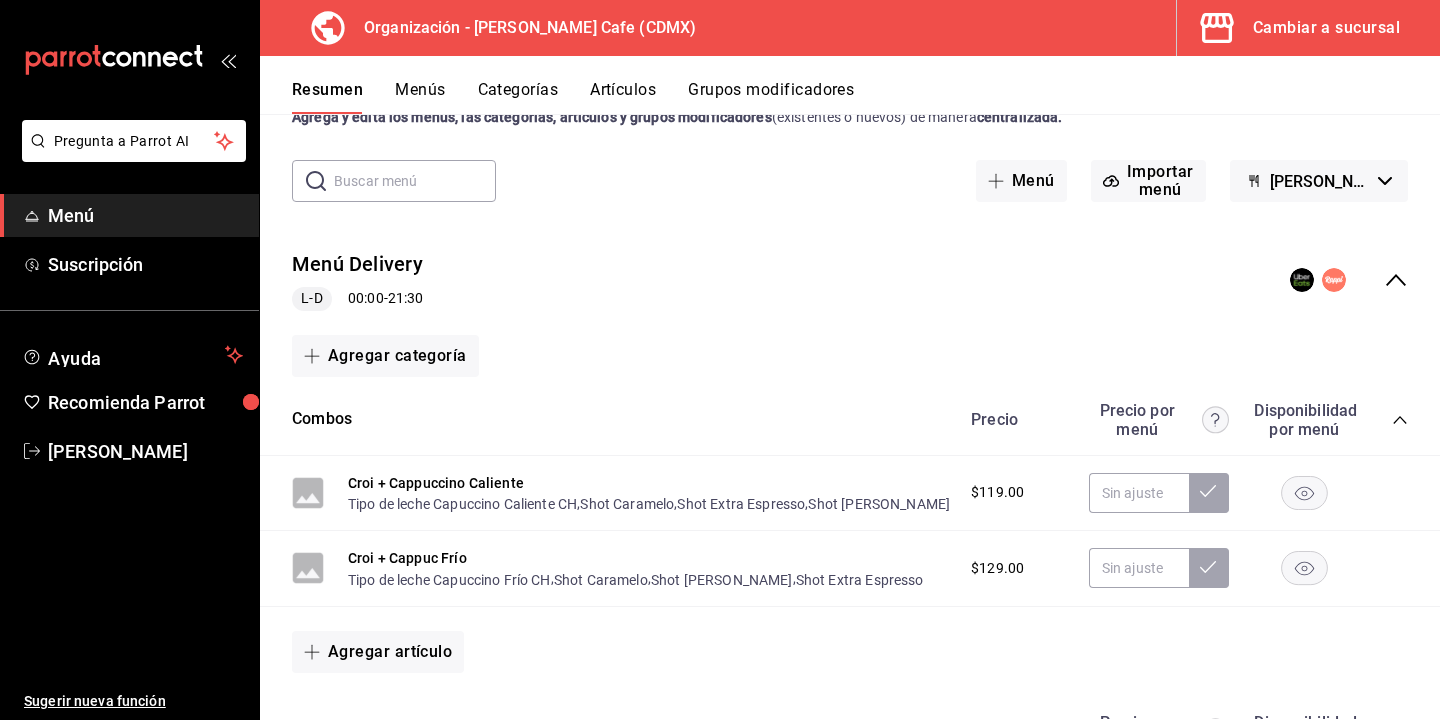 scroll, scrollTop: 48, scrollLeft: 0, axis: vertical 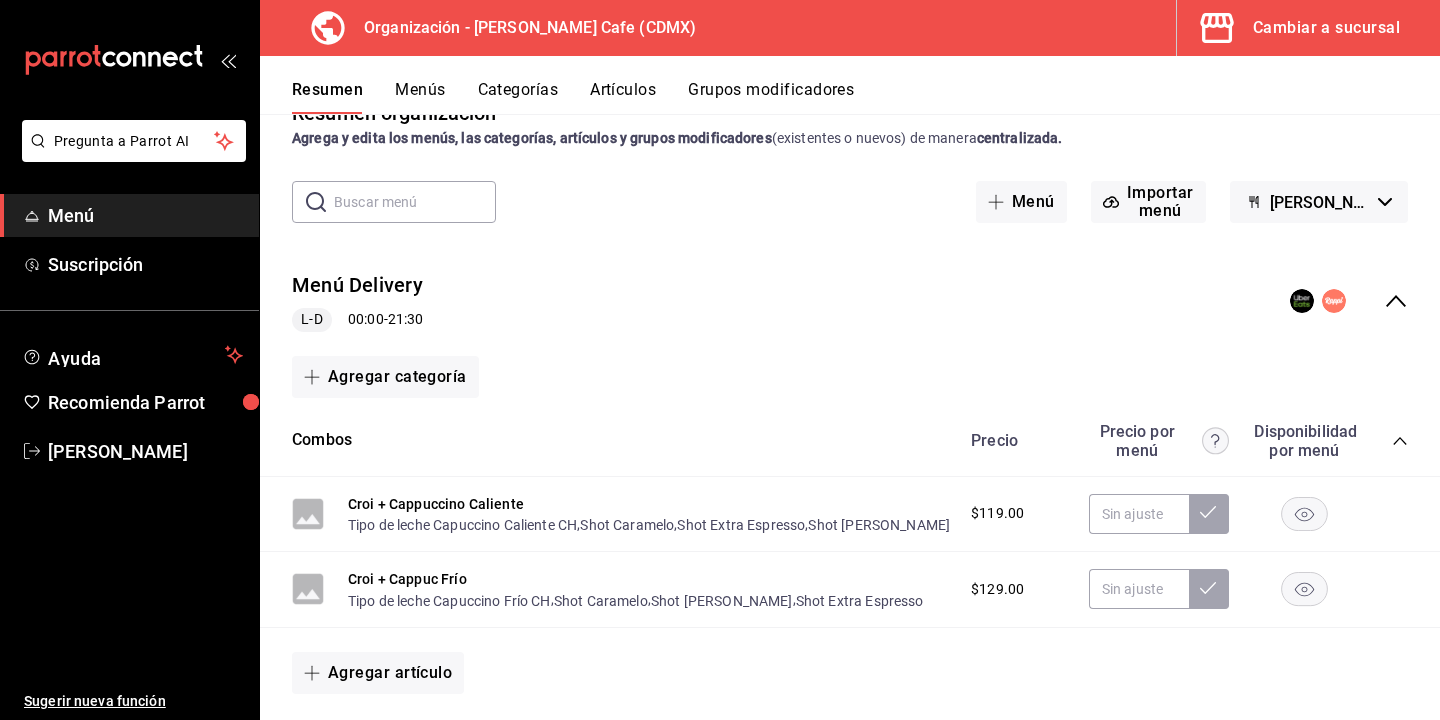 click 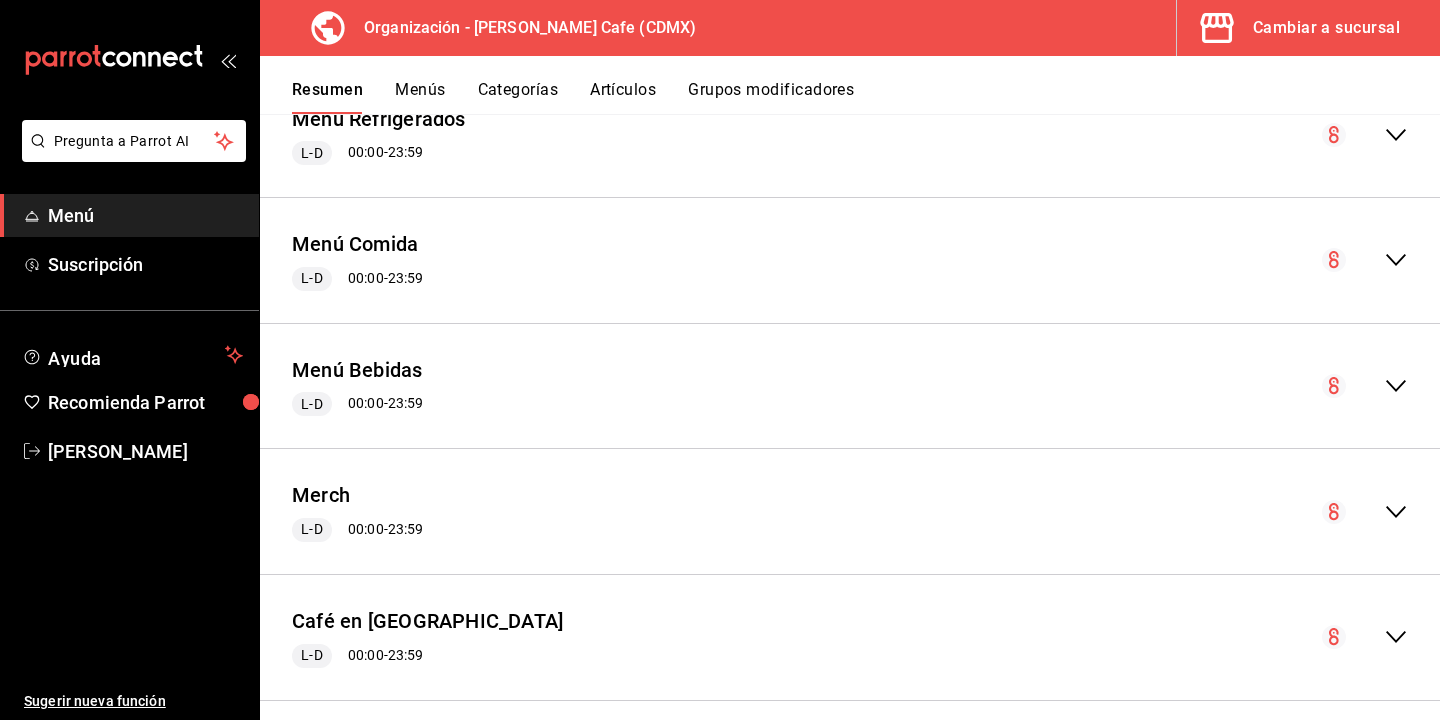 scroll, scrollTop: 345, scrollLeft: 0, axis: vertical 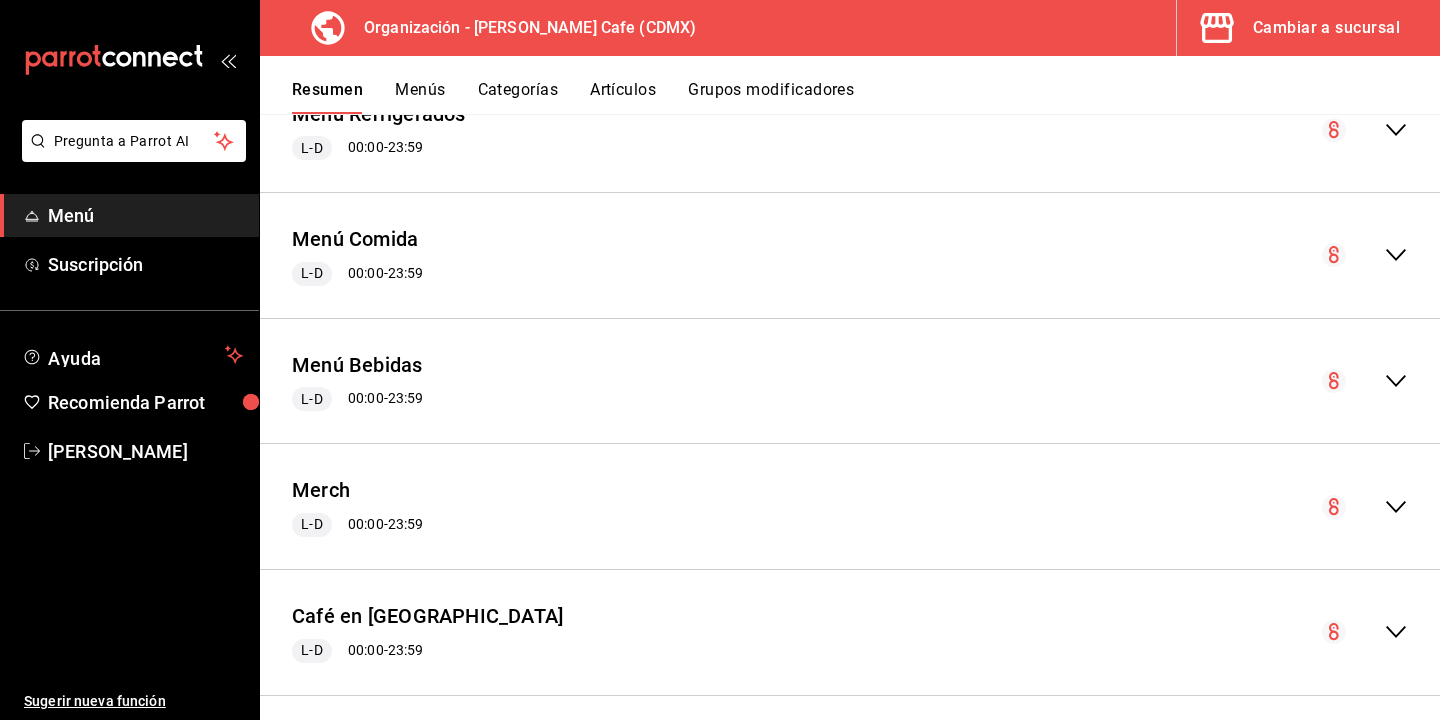 click 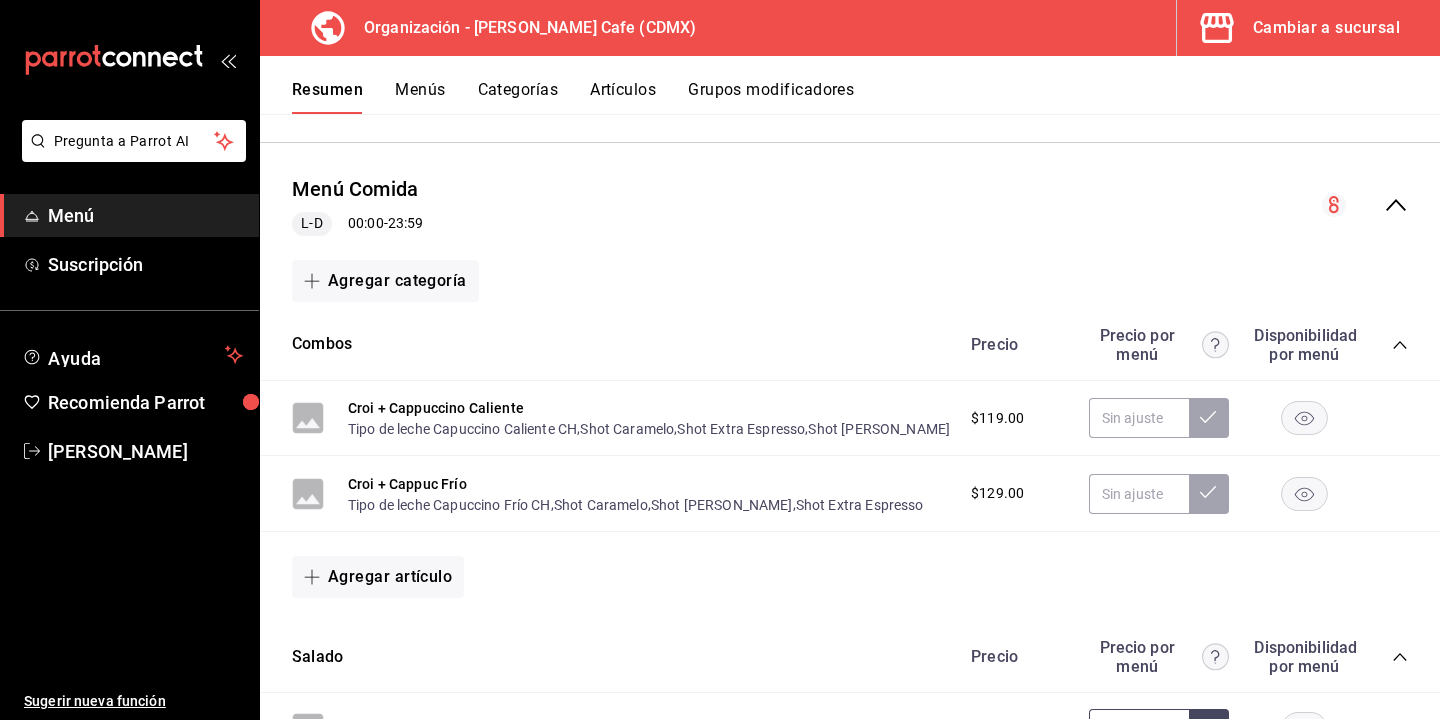 scroll, scrollTop: 420, scrollLeft: 0, axis: vertical 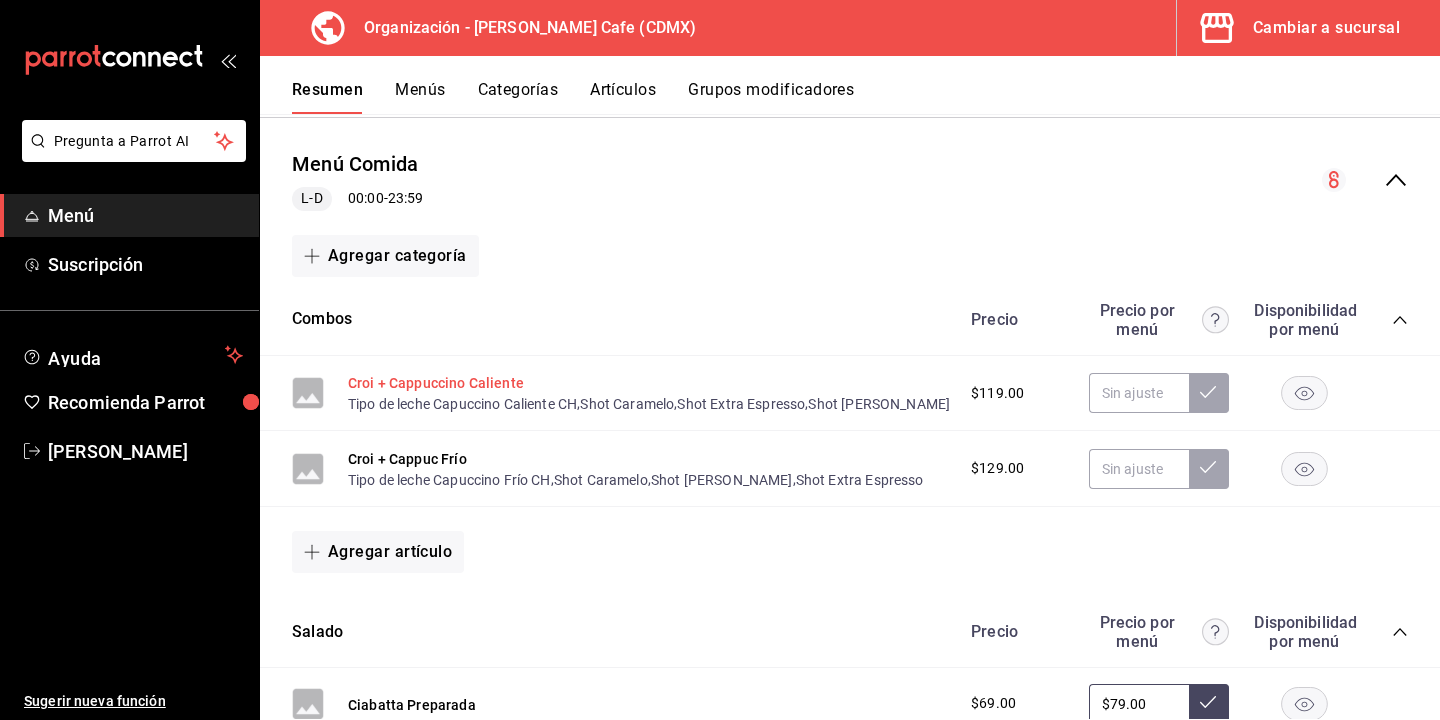 click on "Croi + Cappuccino Caliente" at bounding box center [436, 383] 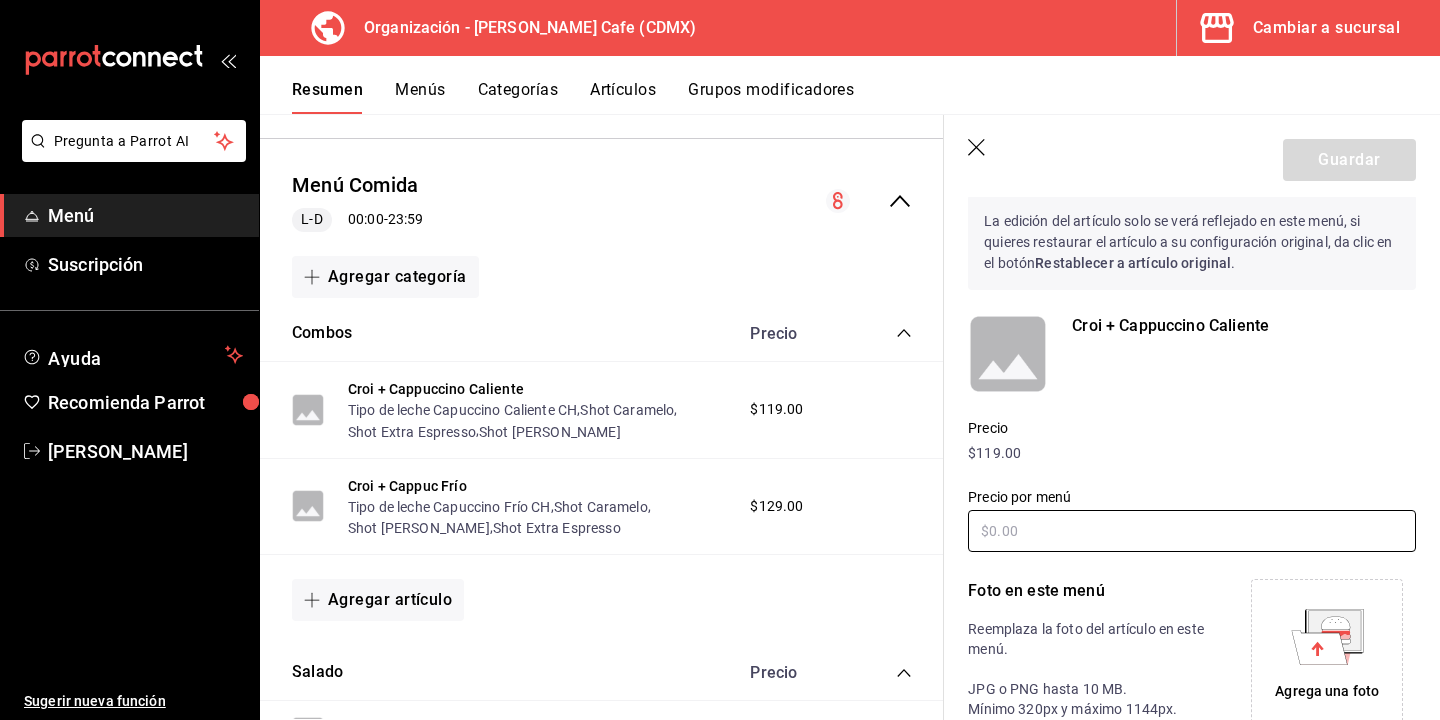 scroll, scrollTop: 62, scrollLeft: 0, axis: vertical 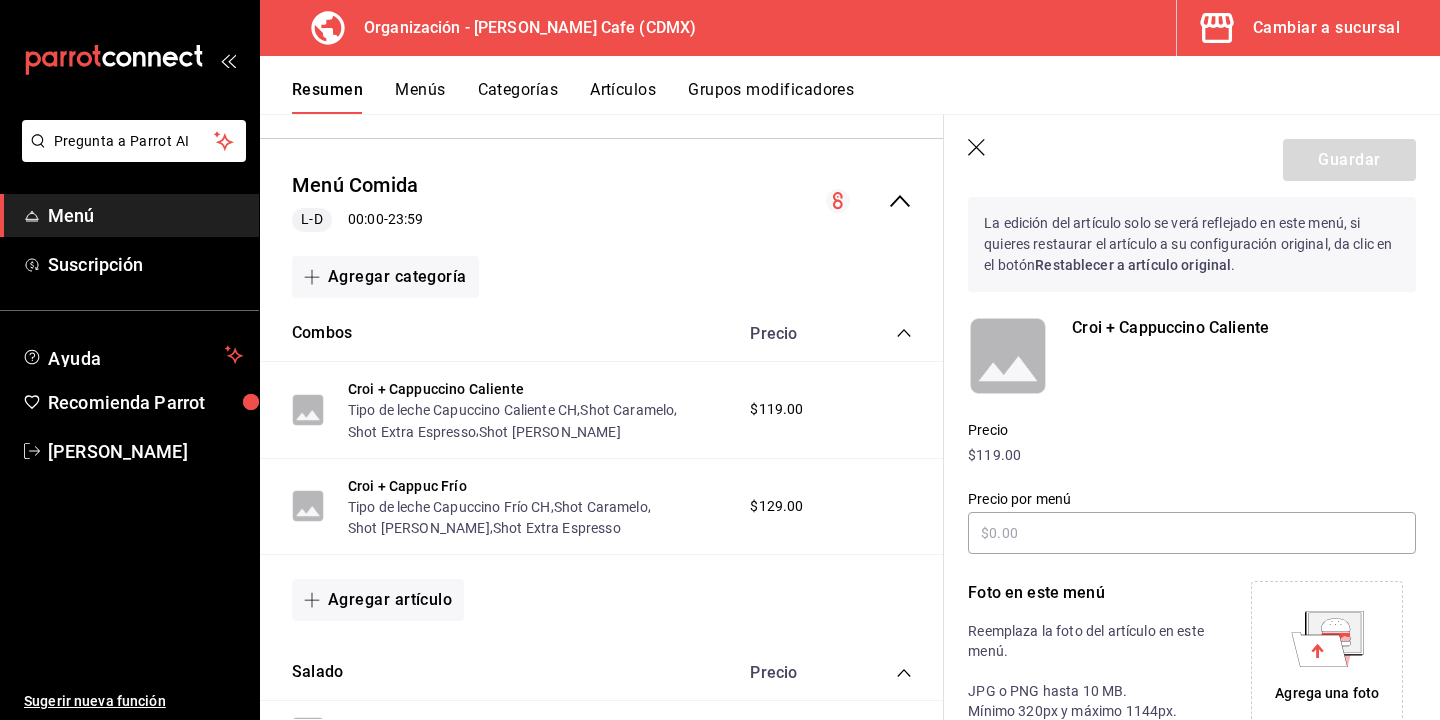 click on "Croi + Cappuccino Caliente" at bounding box center (1244, 328) 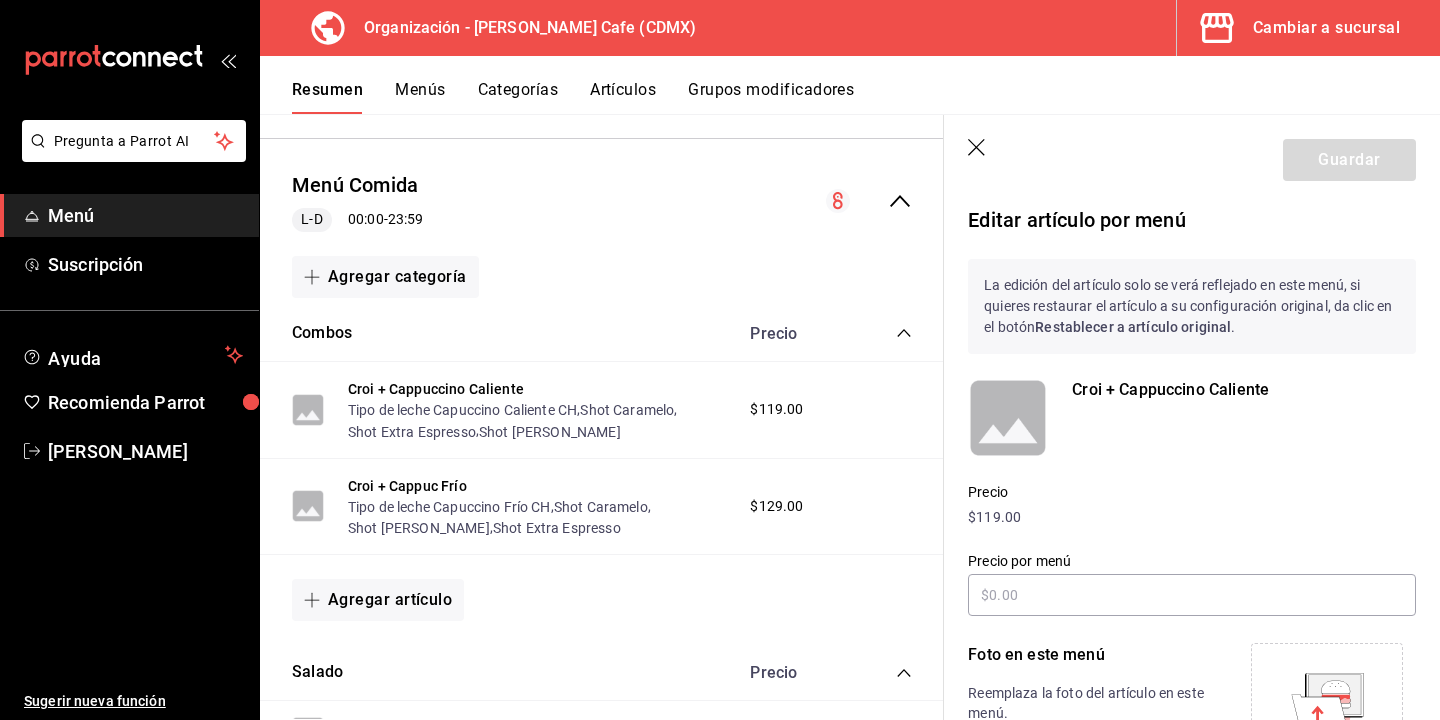 click 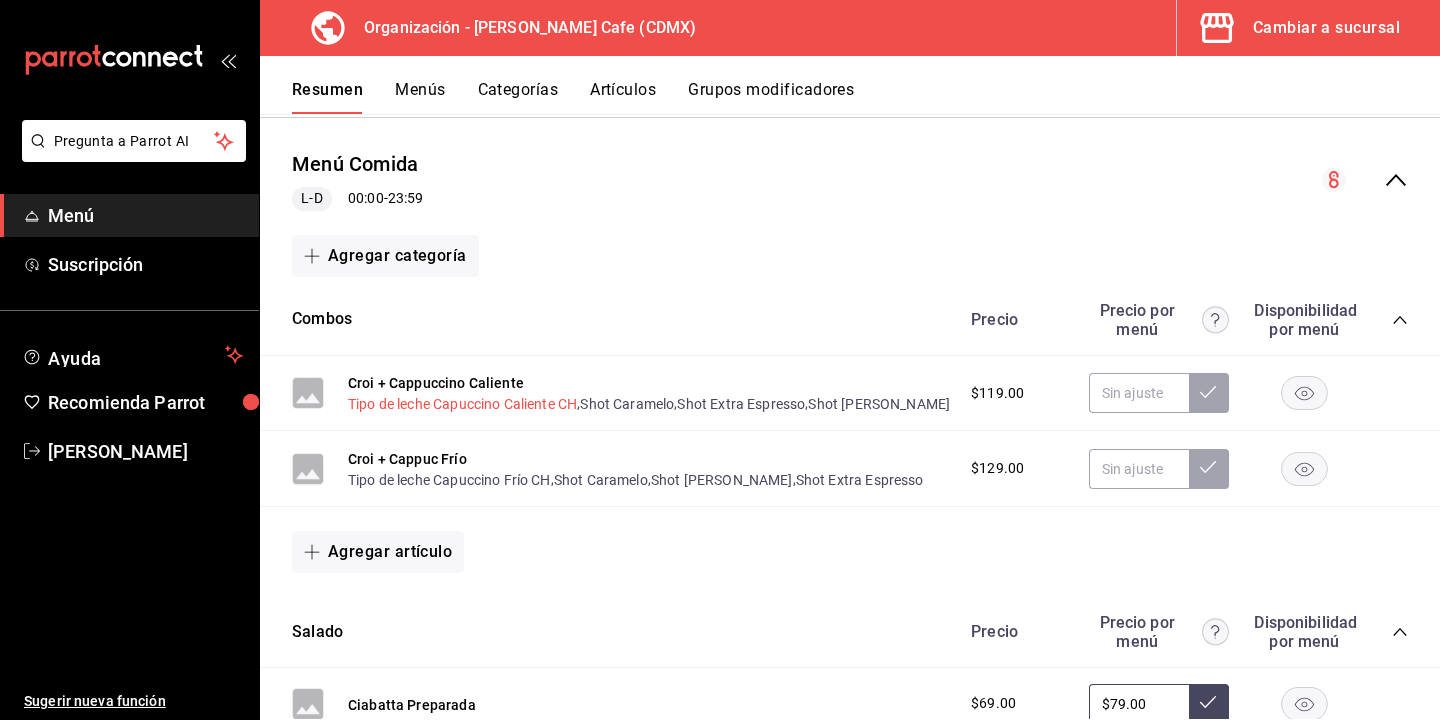 click on "Tipo de leche Capuccino Caliente CH" at bounding box center (462, 404) 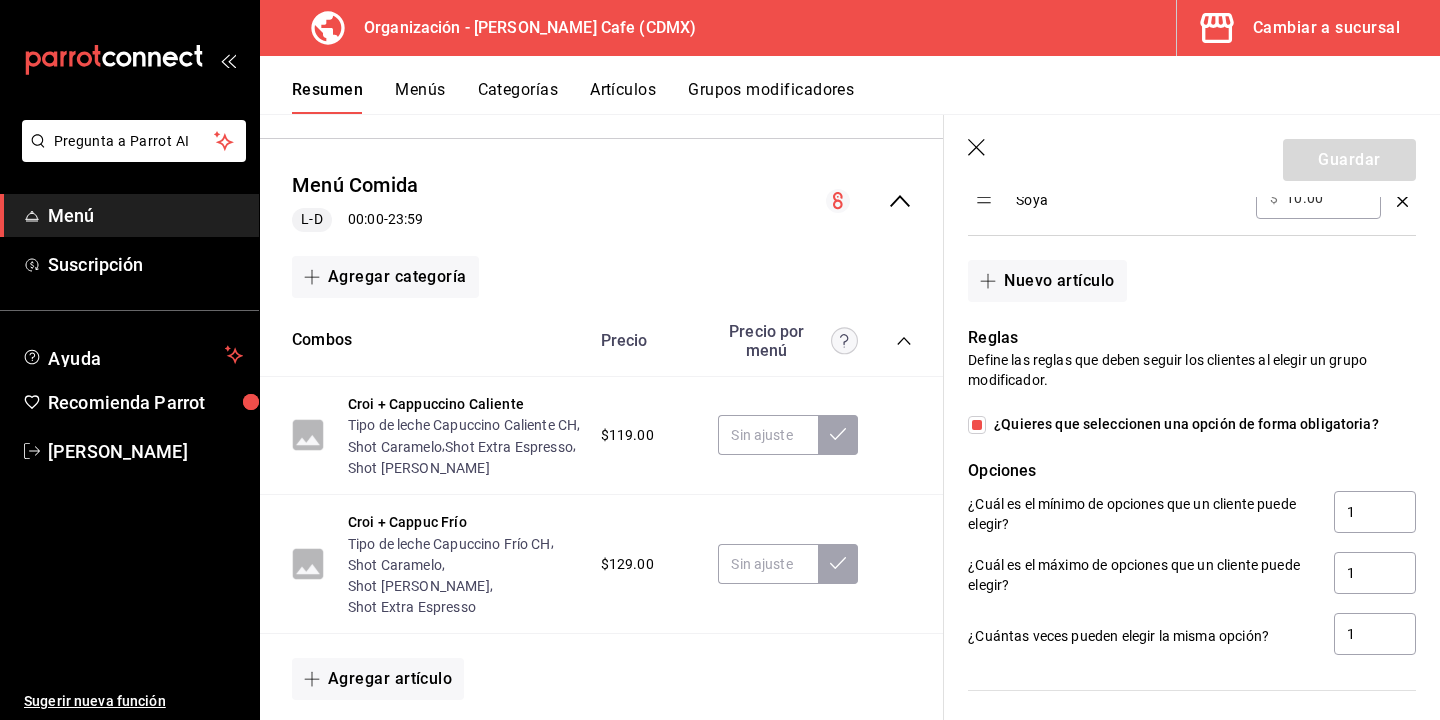 scroll, scrollTop: 439, scrollLeft: 0, axis: vertical 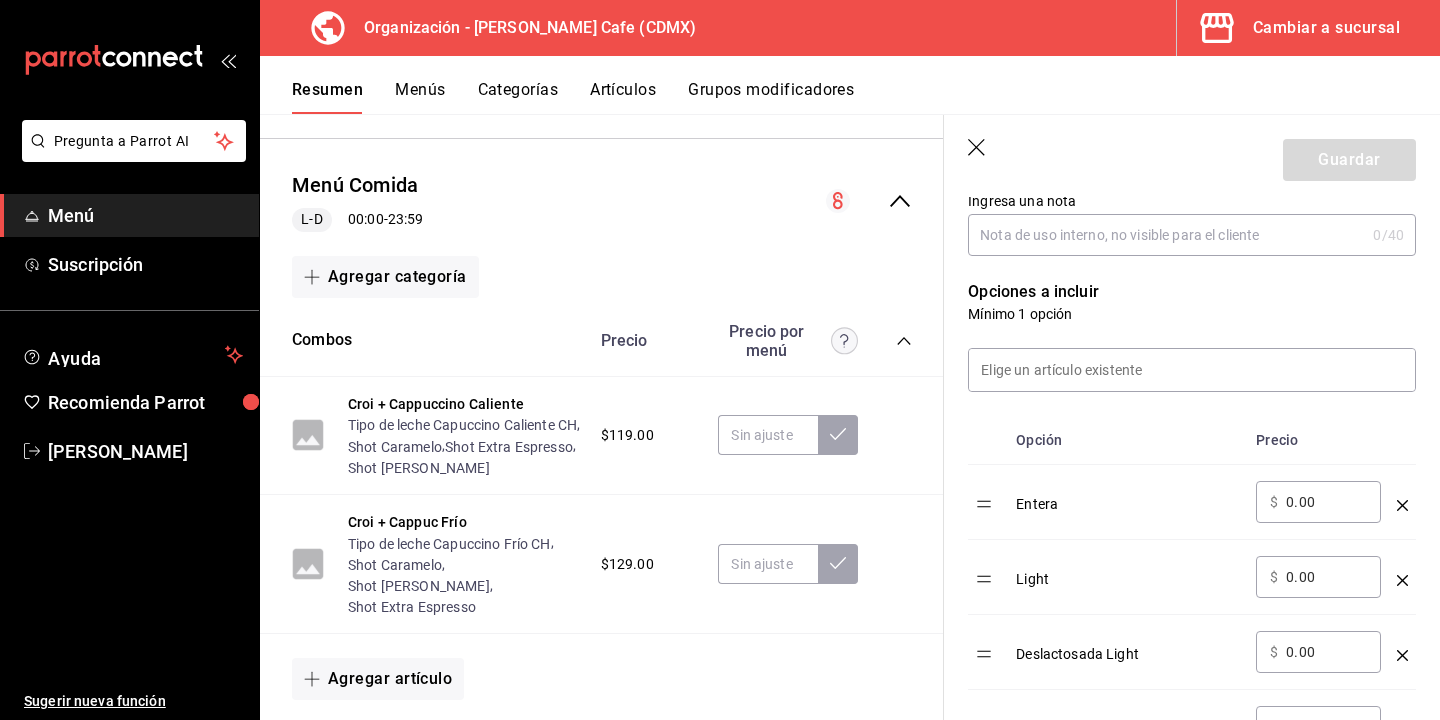click 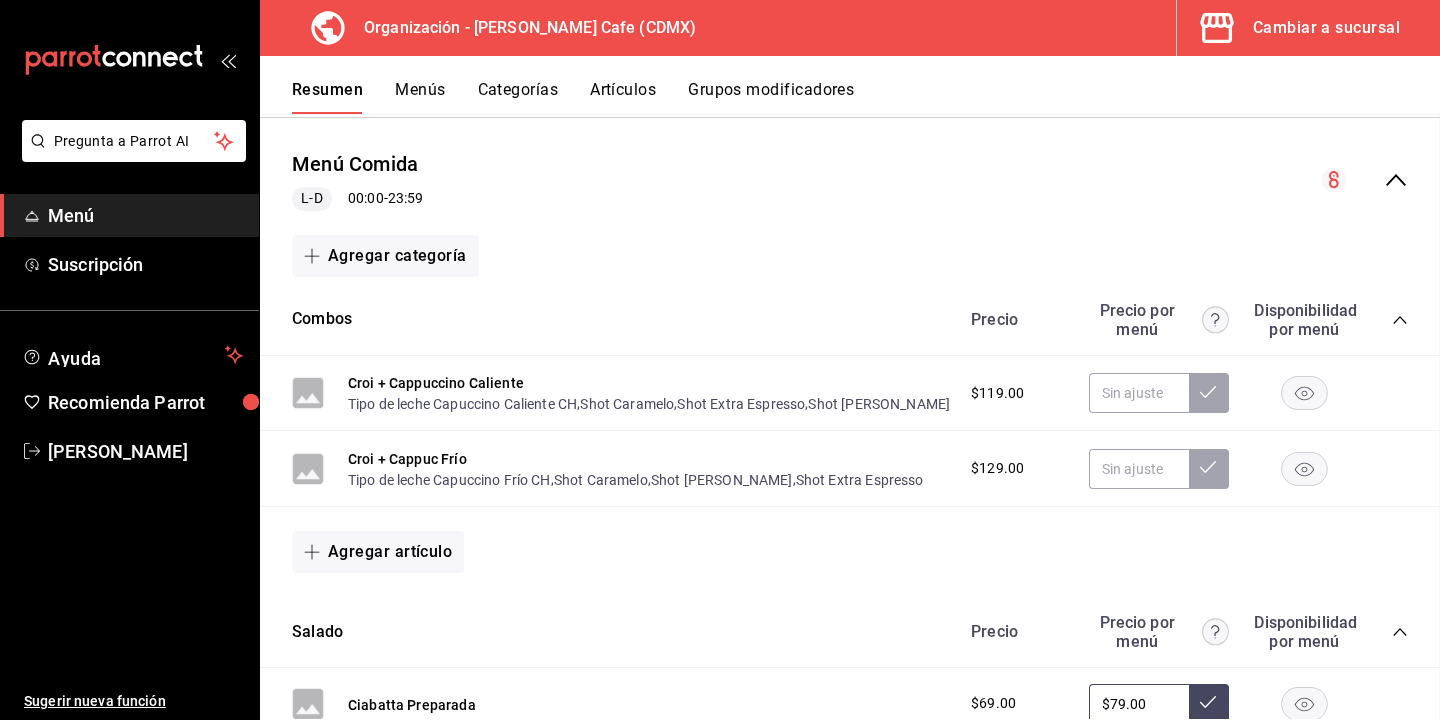 scroll, scrollTop: 0, scrollLeft: 0, axis: both 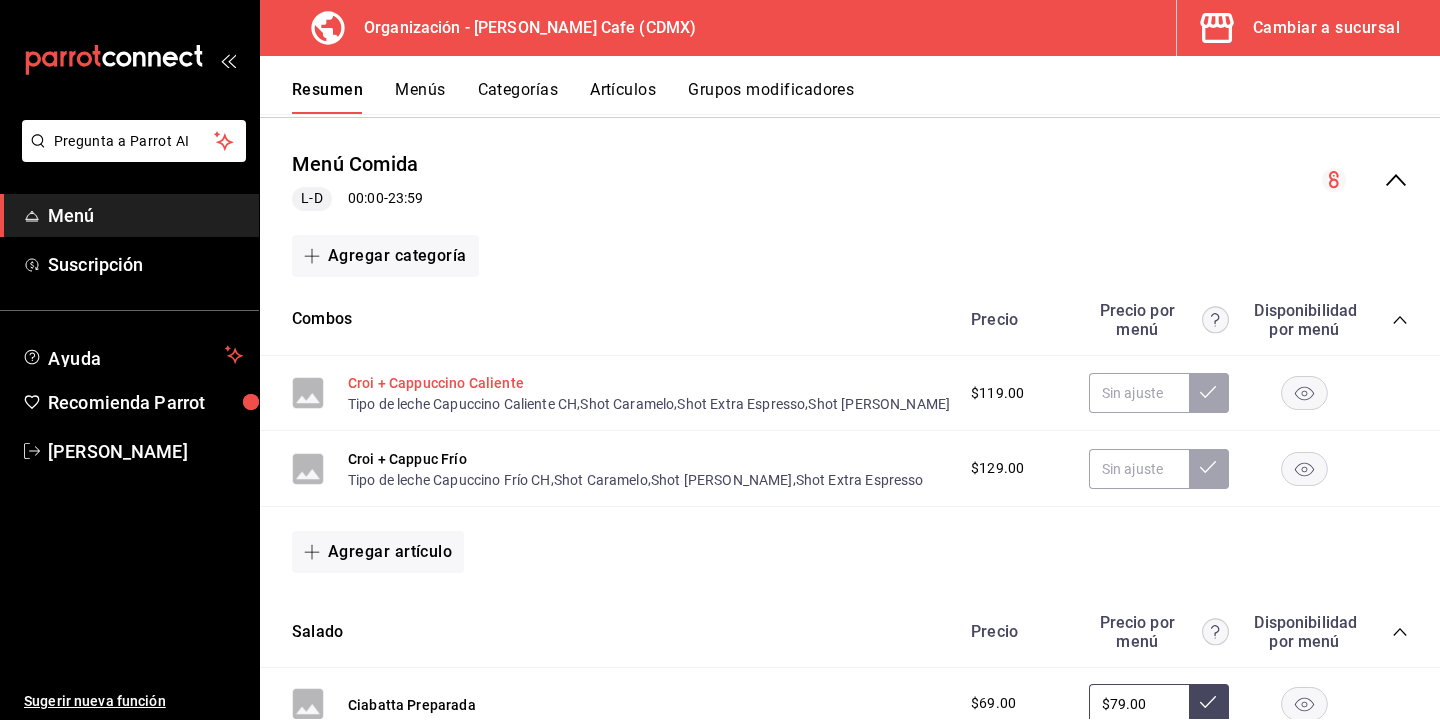 click on "Croi + Cappuccino Caliente" at bounding box center [436, 383] 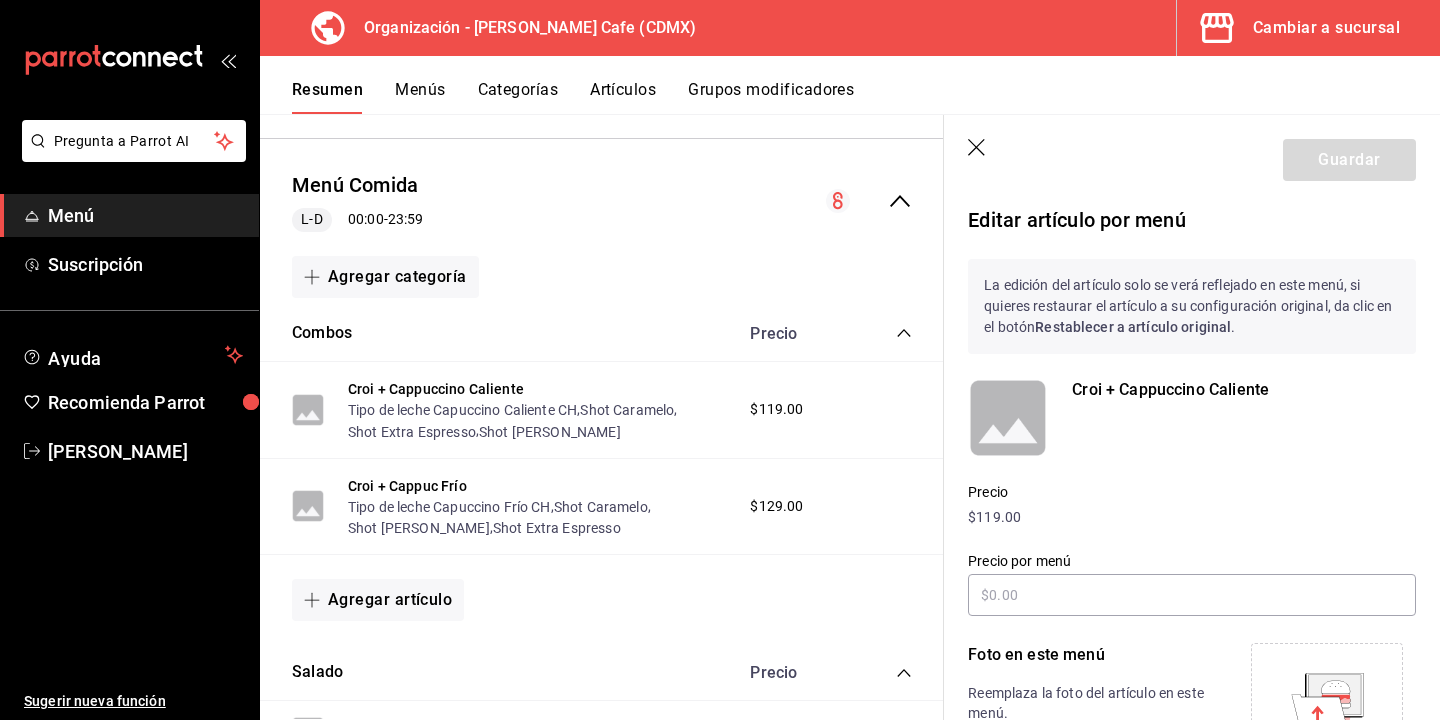 click on "Croi + Cappuccino Caliente" at bounding box center [1244, 390] 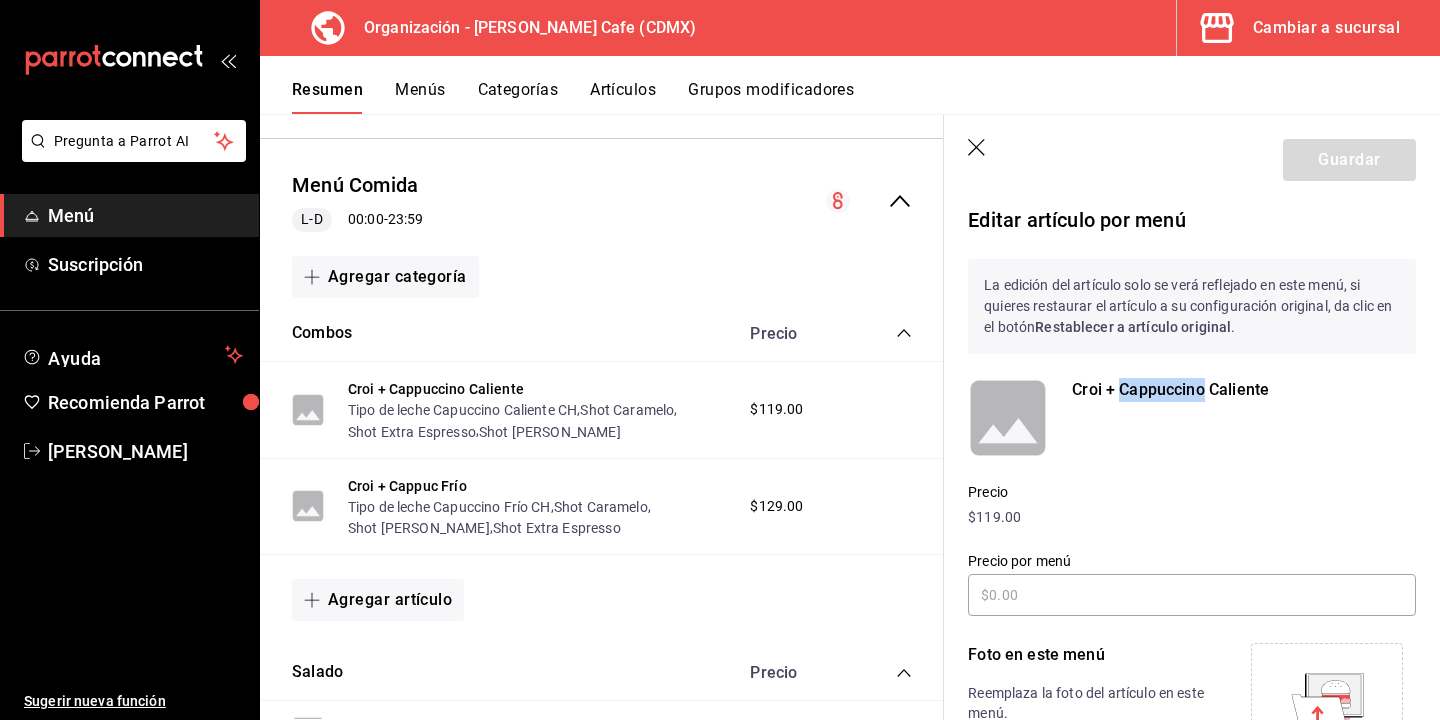 click on "Croi + Cappuccino Caliente" at bounding box center [1244, 390] 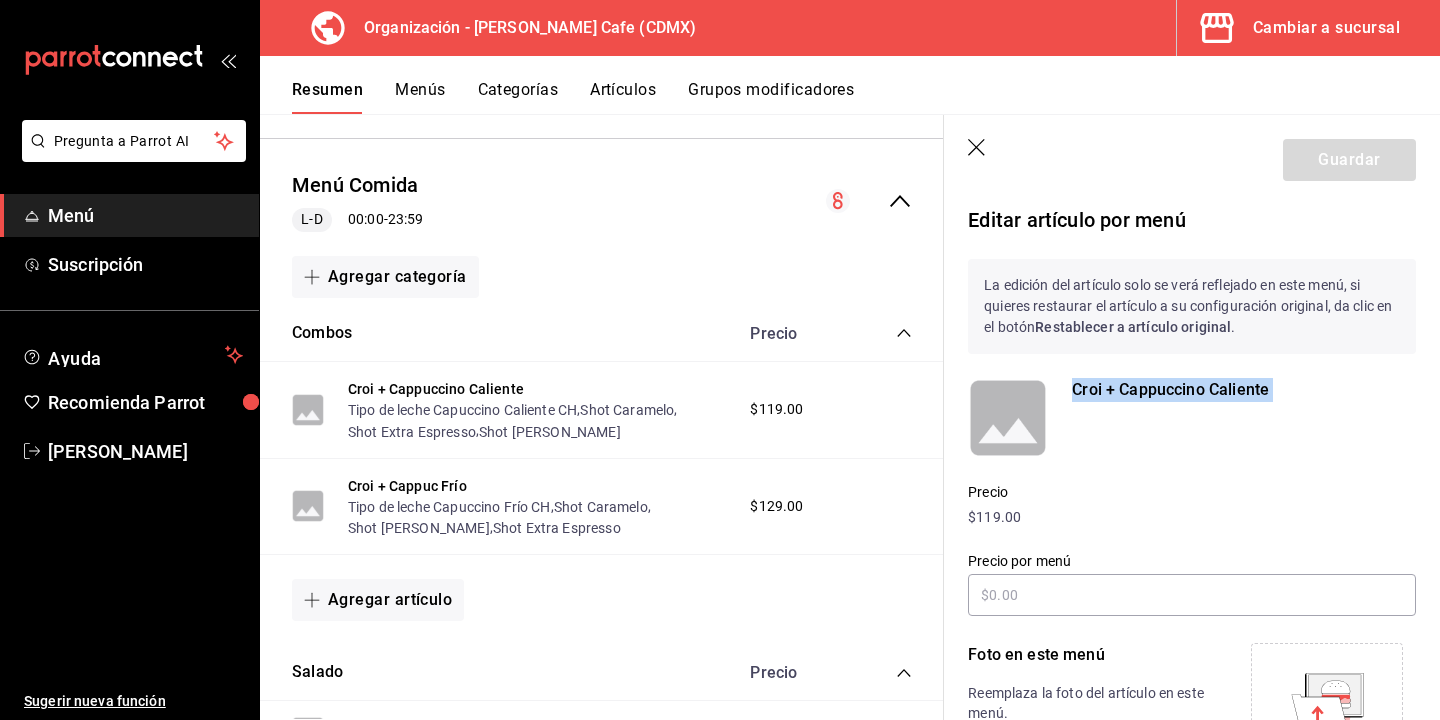 click on "Croi + Cappuccino Caliente" at bounding box center [1244, 390] 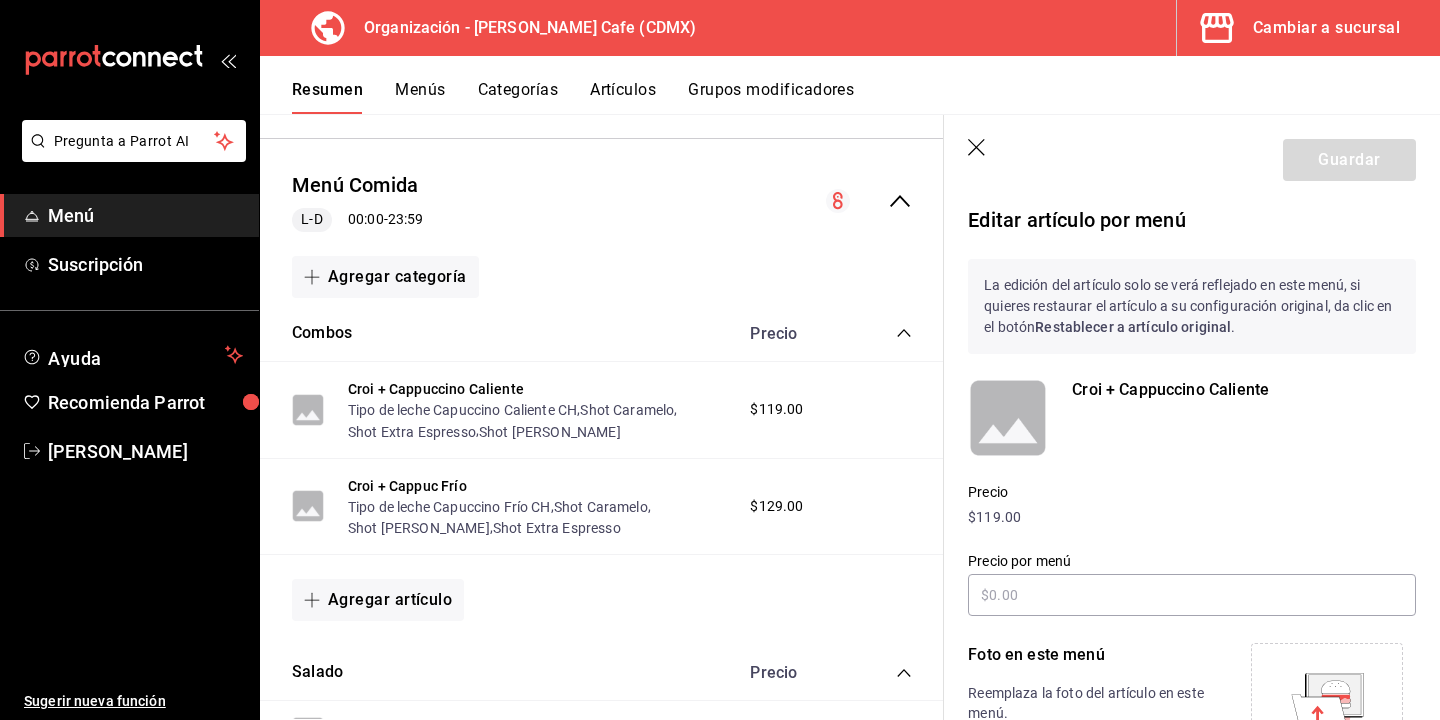 click on "Croi + Cappuccino Caliente" at bounding box center [1244, 418] 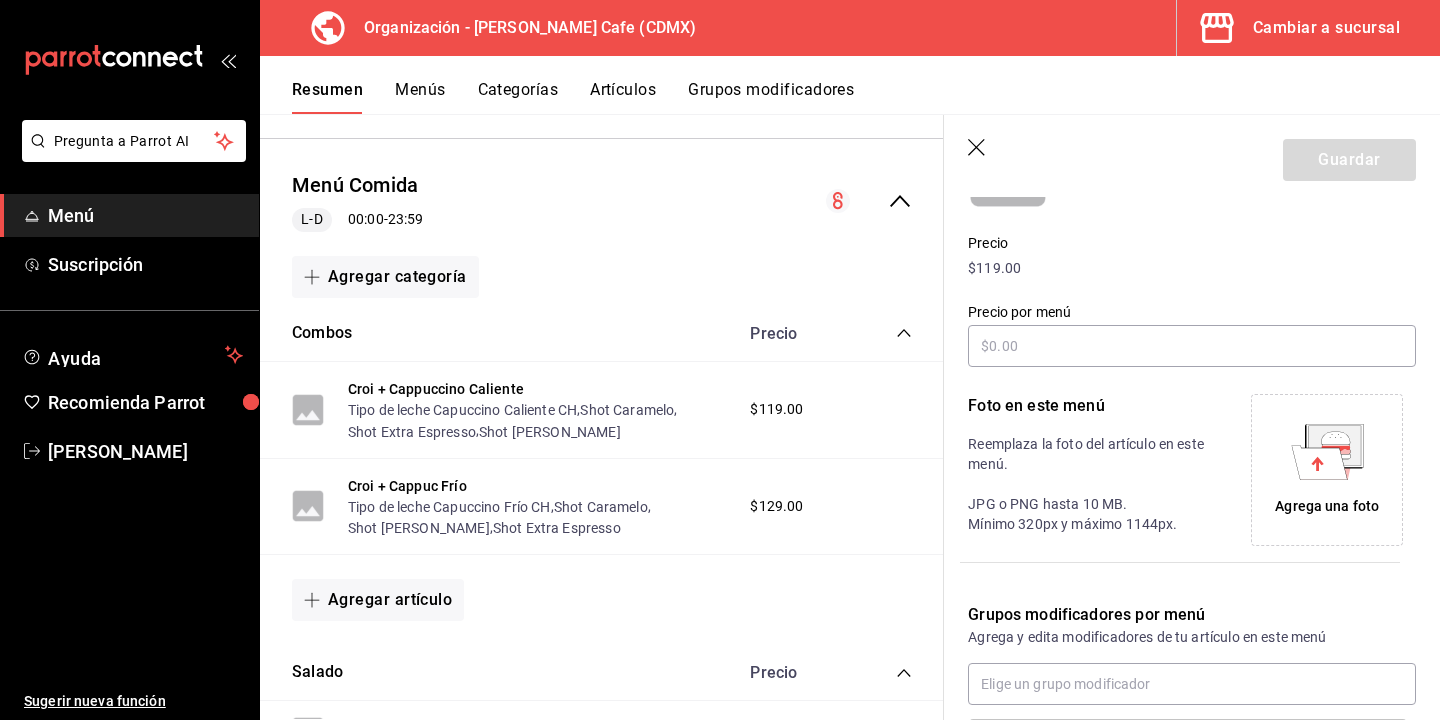 scroll, scrollTop: 0, scrollLeft: 0, axis: both 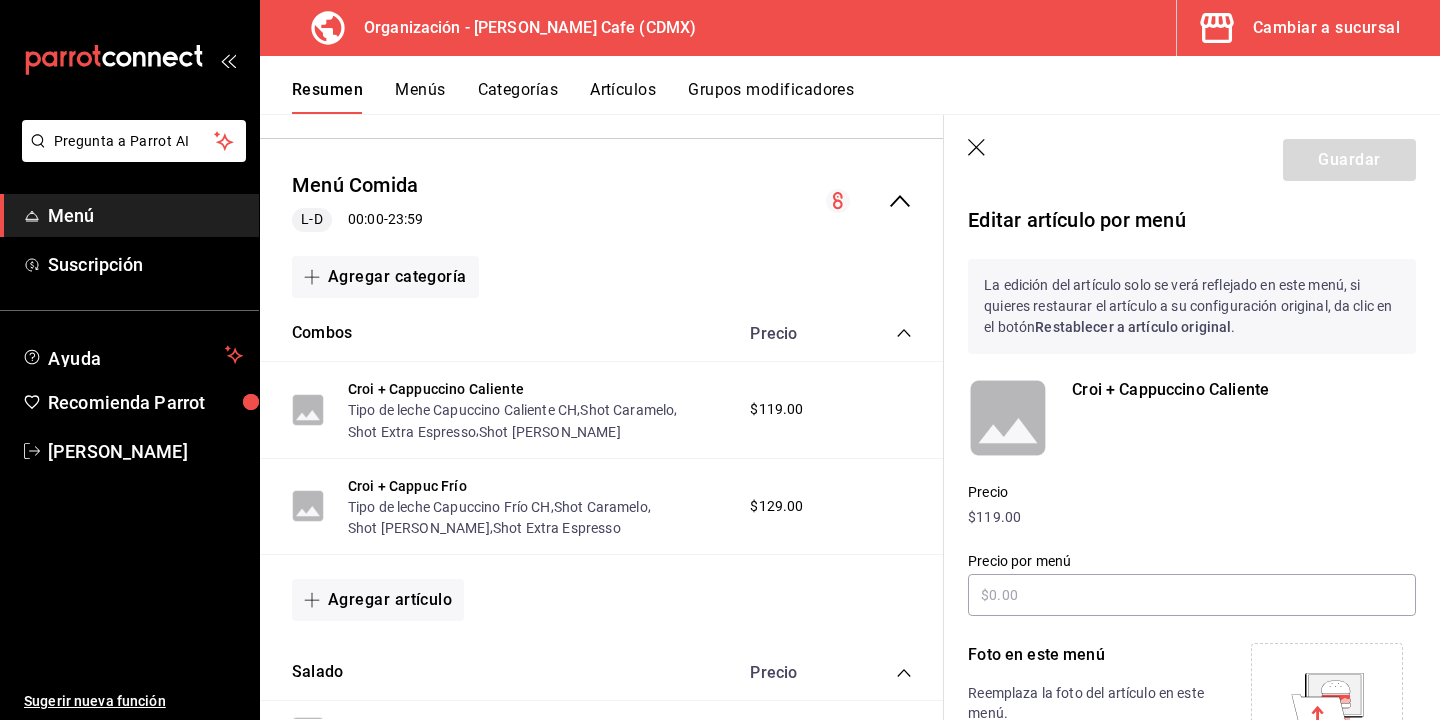 click on "Editar artículo por menú" at bounding box center [1192, 220] 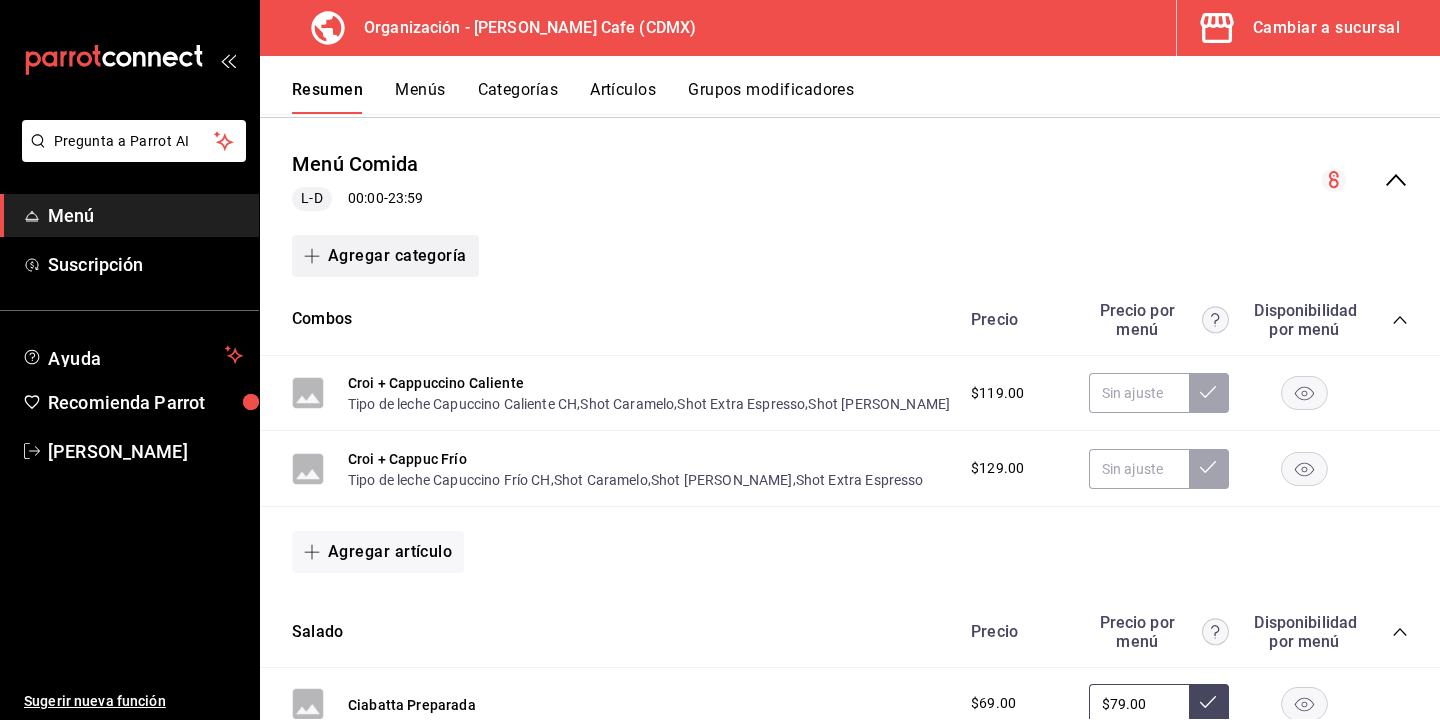 scroll, scrollTop: 0, scrollLeft: 0, axis: both 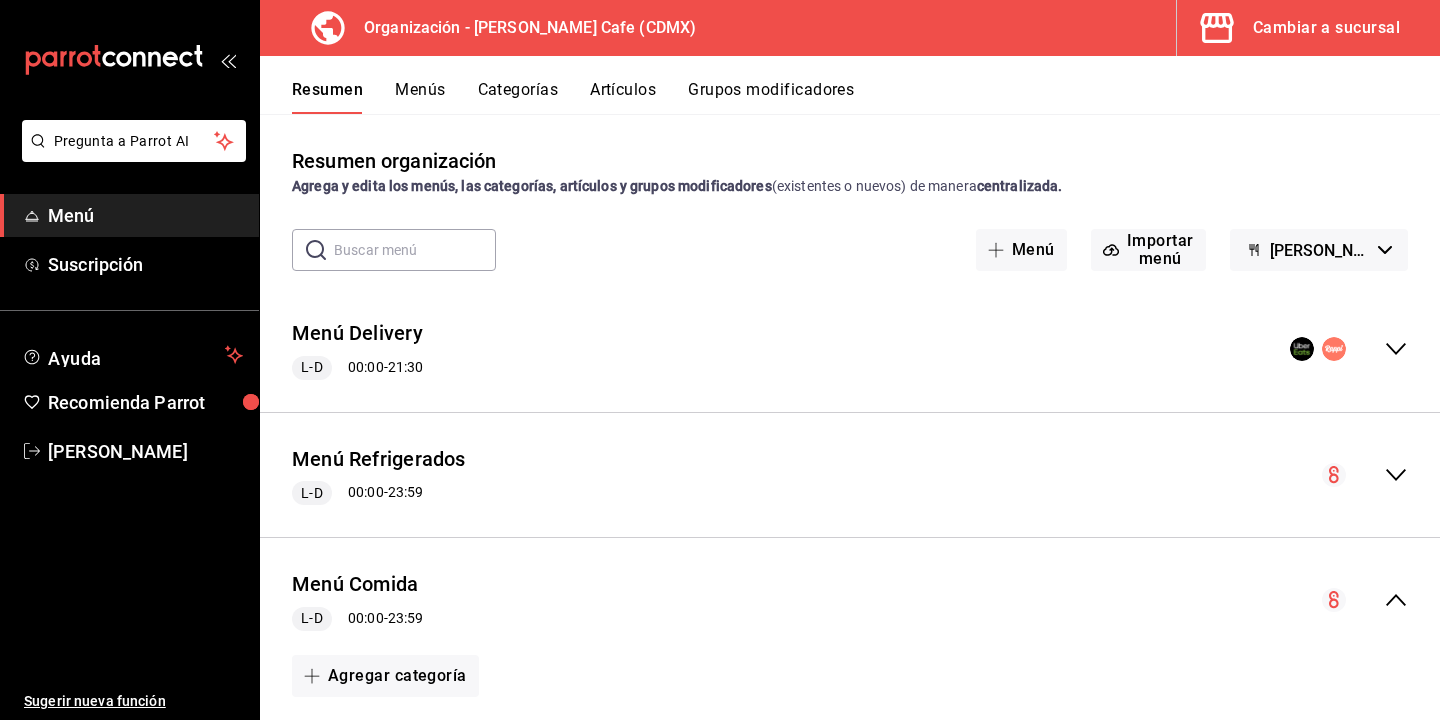 click 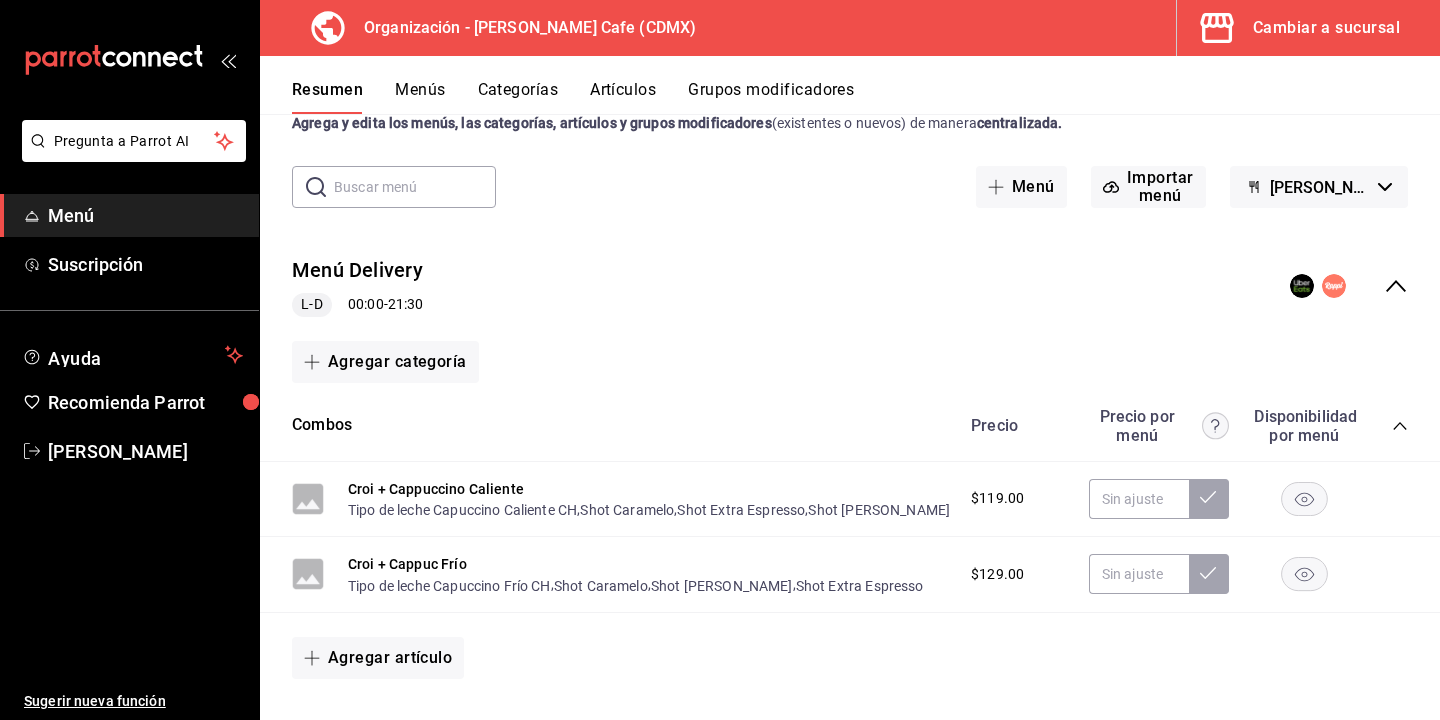 scroll, scrollTop: 72, scrollLeft: 0, axis: vertical 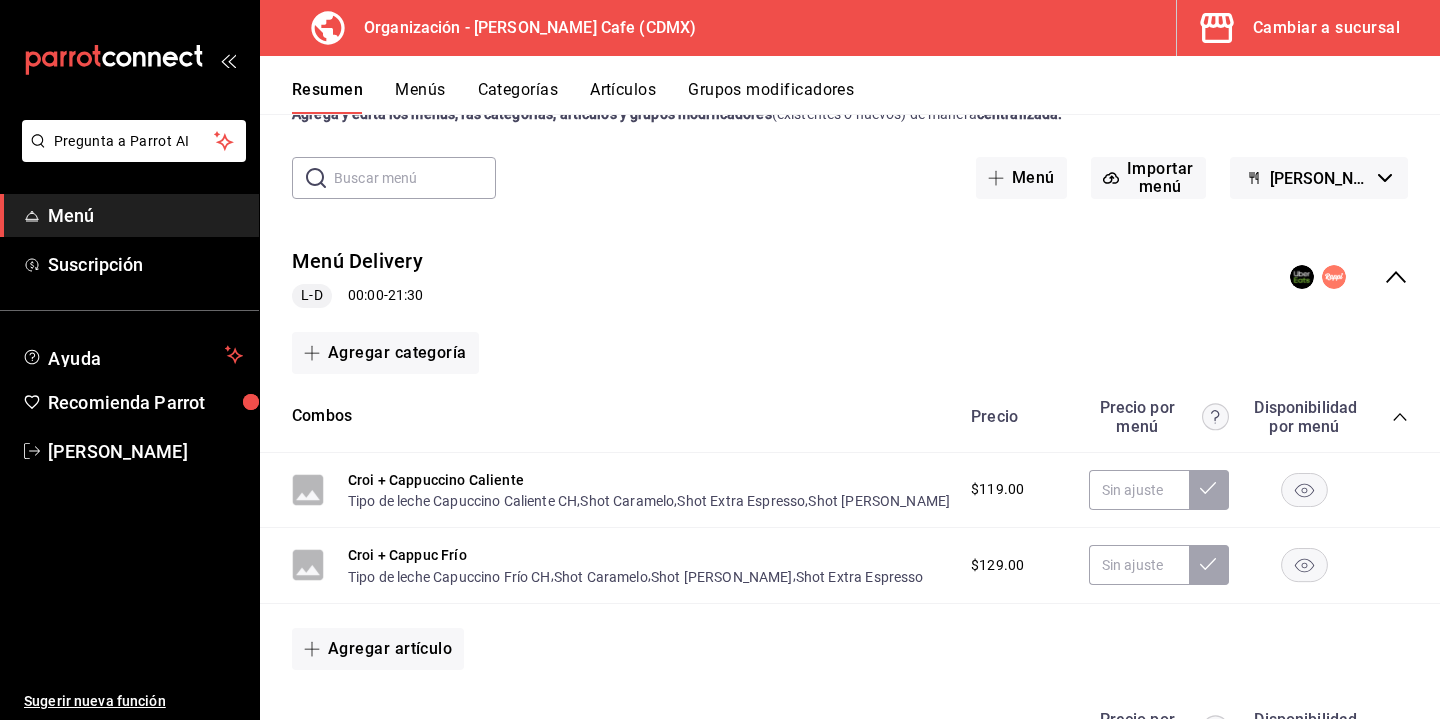 click on "Artículos" at bounding box center (623, 97) 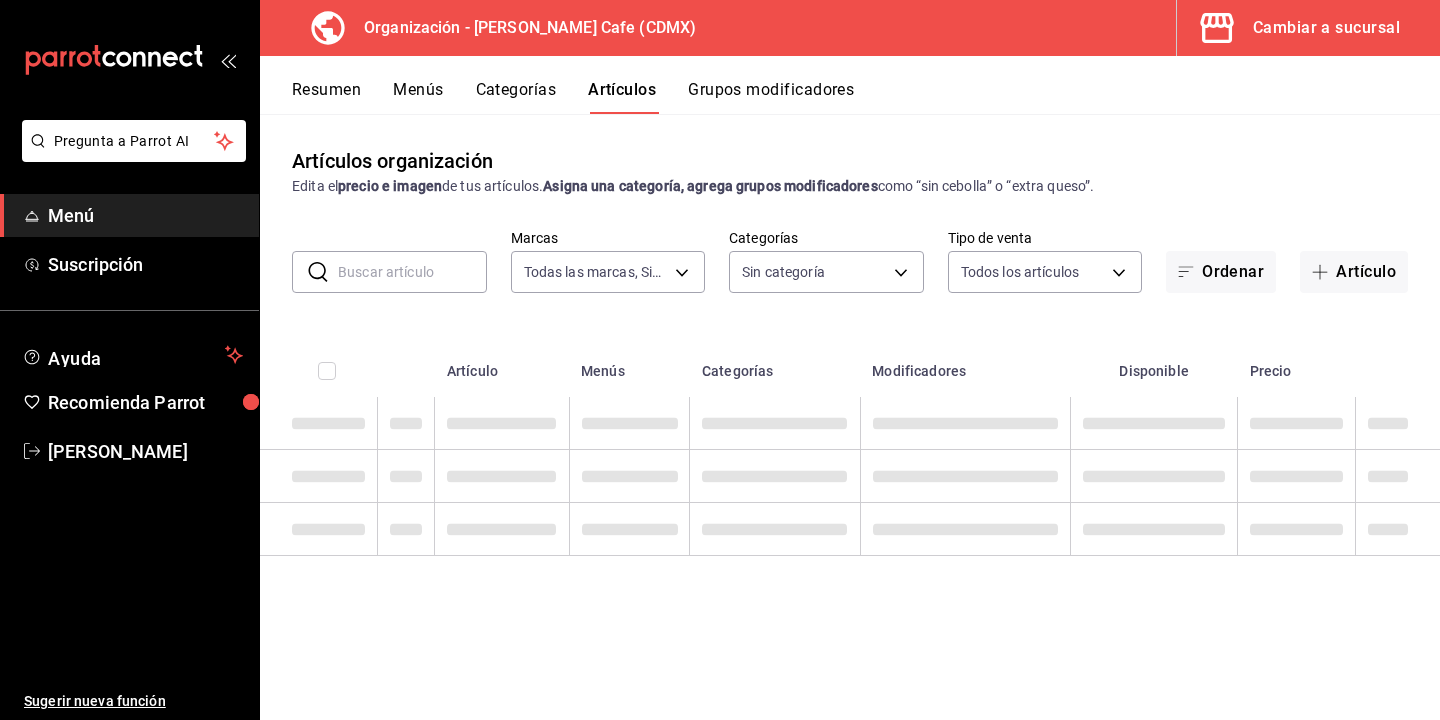 type on "ae5e8b3b-2cb9-42be-ab69-03a7b87ca303" 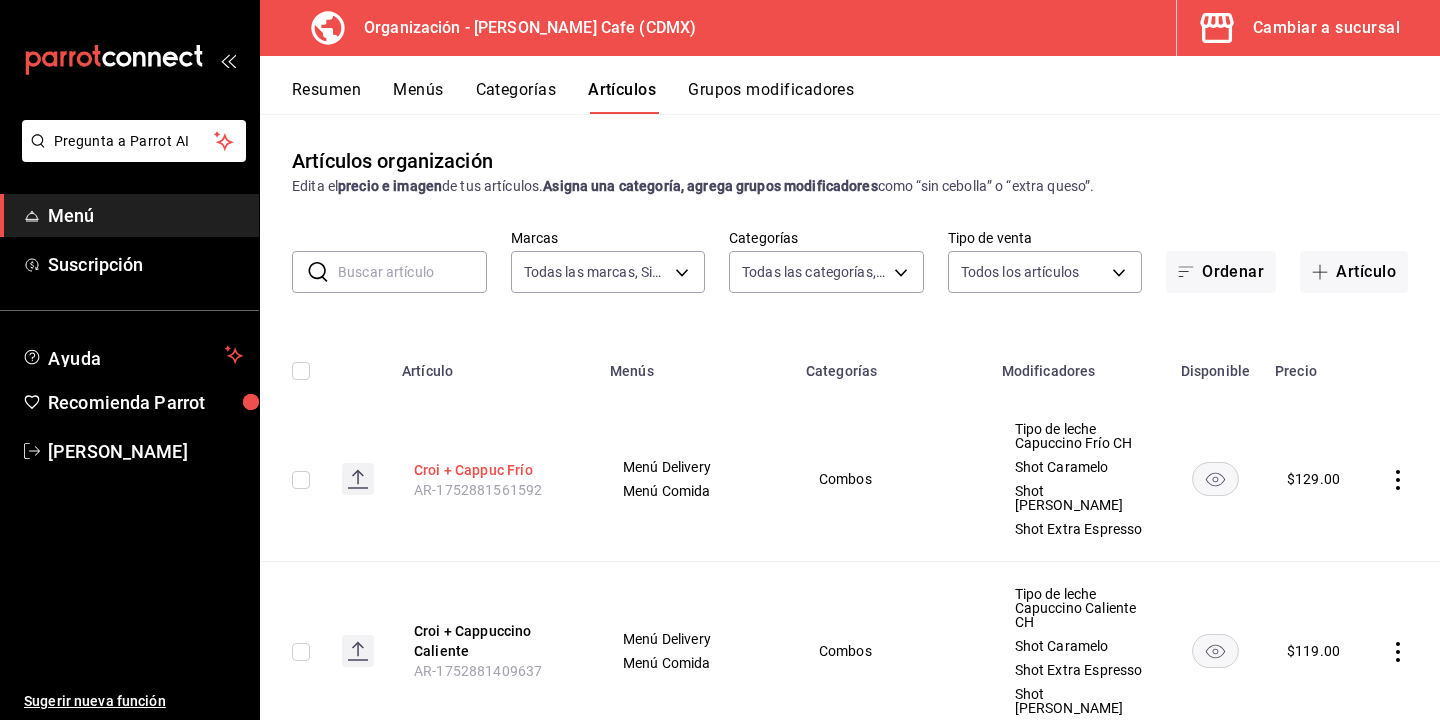 click on "Croi + Cappuc Frío" at bounding box center (494, 470) 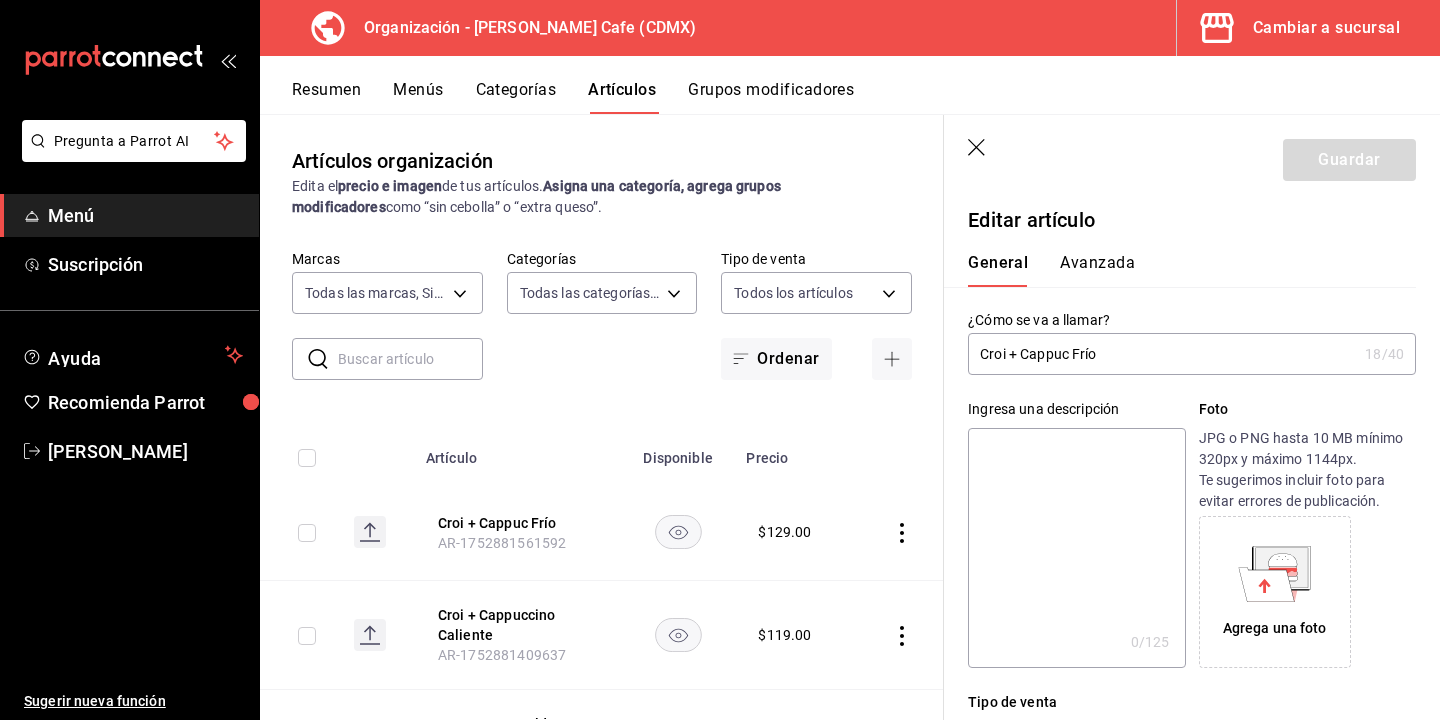 click on "Croi + Cappuc Frío" at bounding box center (1162, 354) 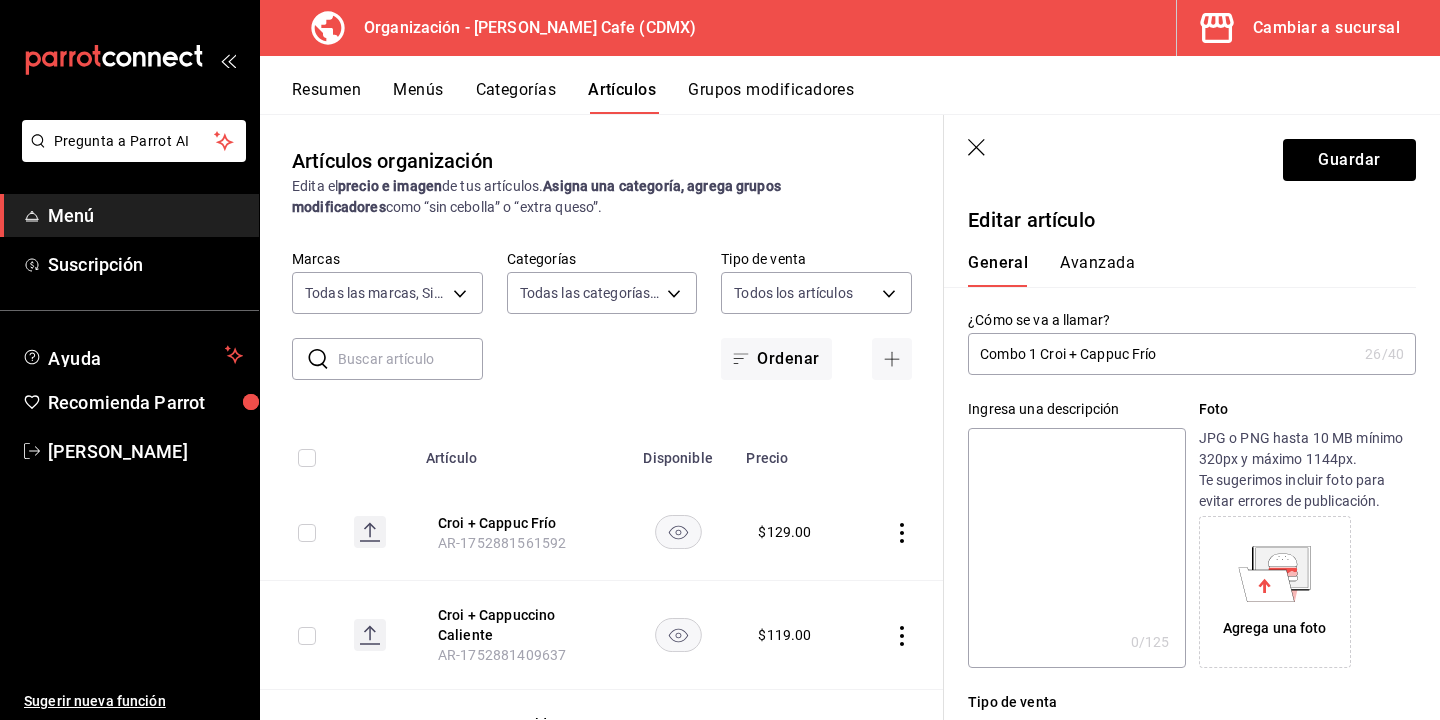 click on "Combo 1 Croi + Cappuc Frío" at bounding box center (1162, 354) 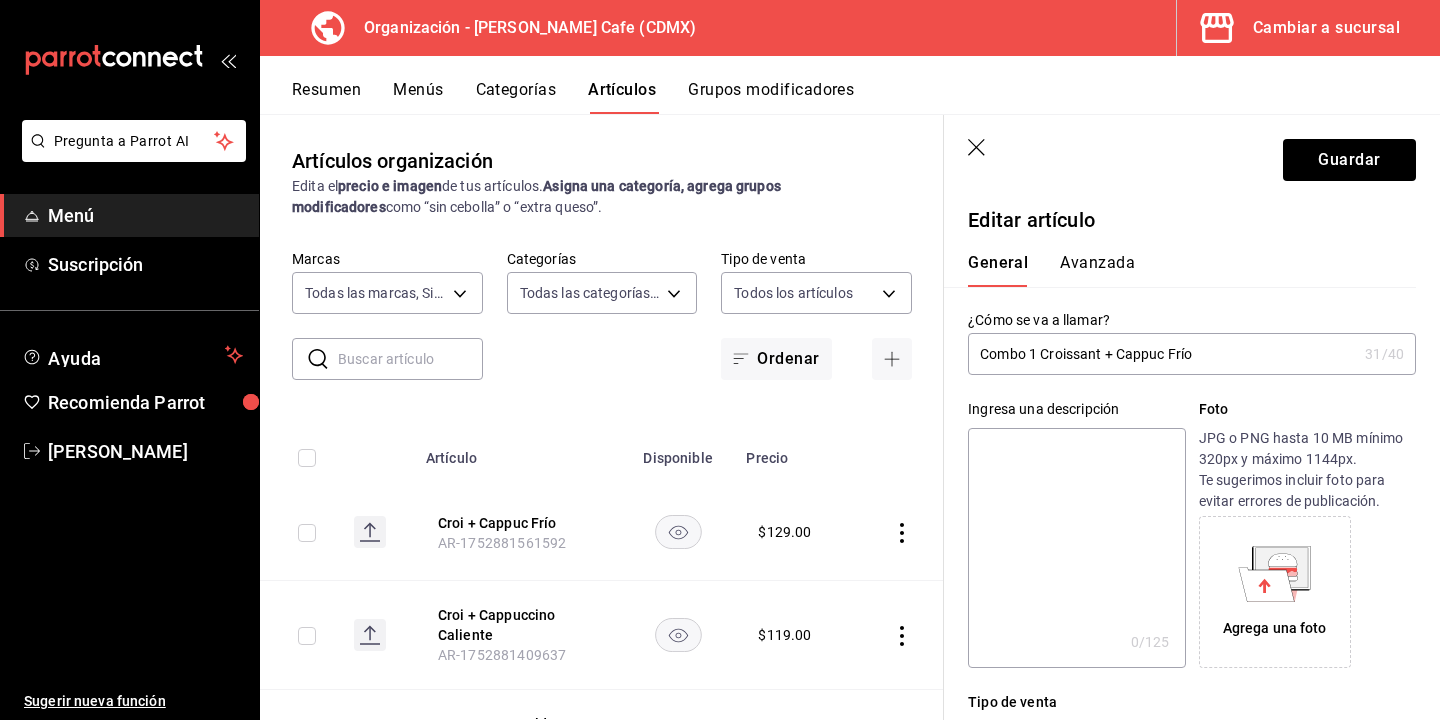 click on "Combo 1 Croissant + Cappuc Frío" at bounding box center [1162, 354] 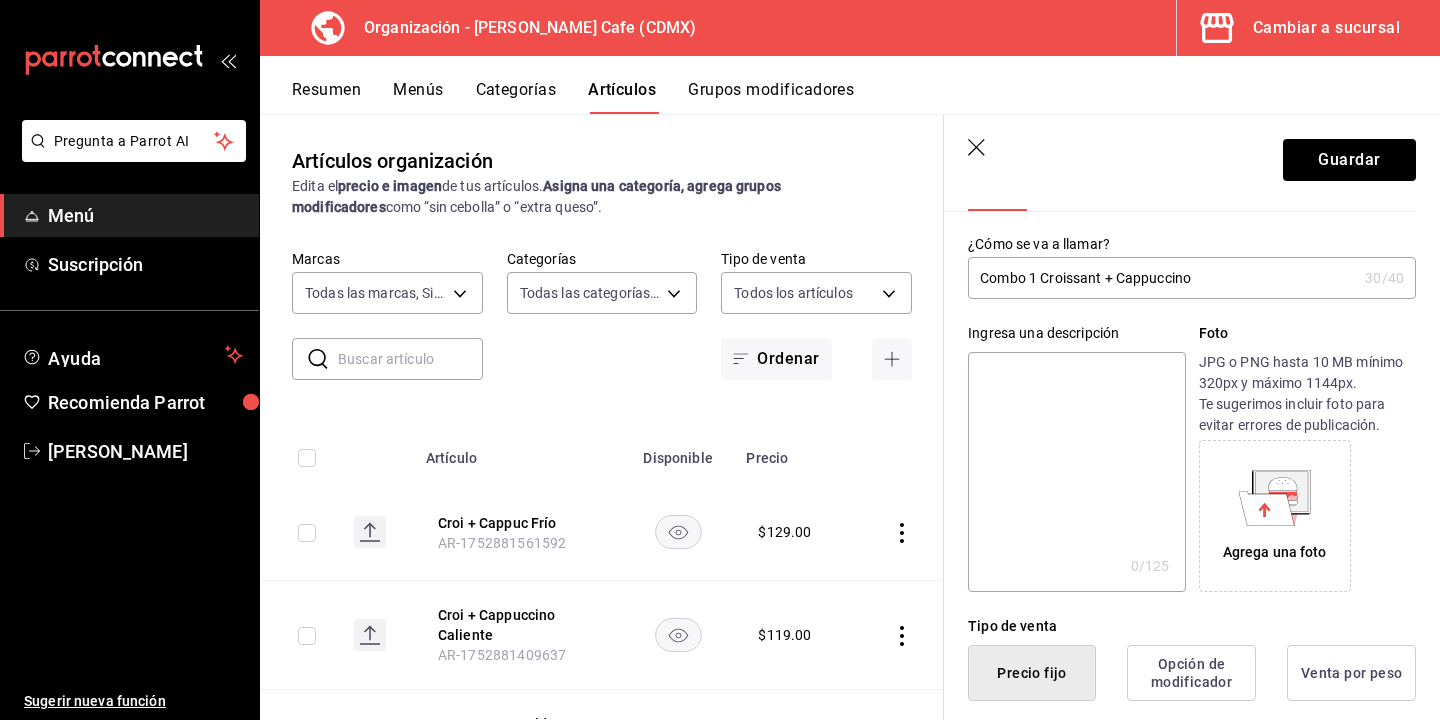 scroll, scrollTop: 0, scrollLeft: 0, axis: both 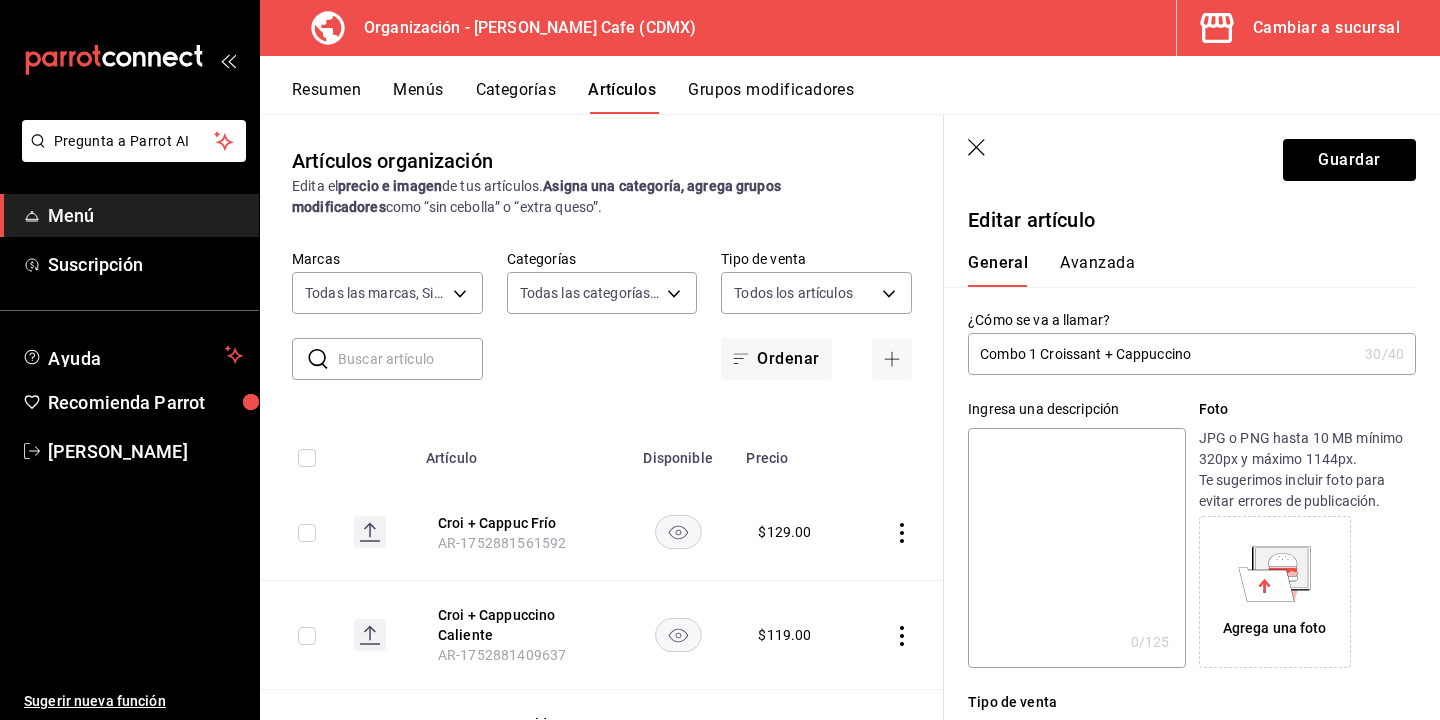drag, startPoint x: 1035, startPoint y: 351, endPoint x: 1035, endPoint y: 451, distance: 100 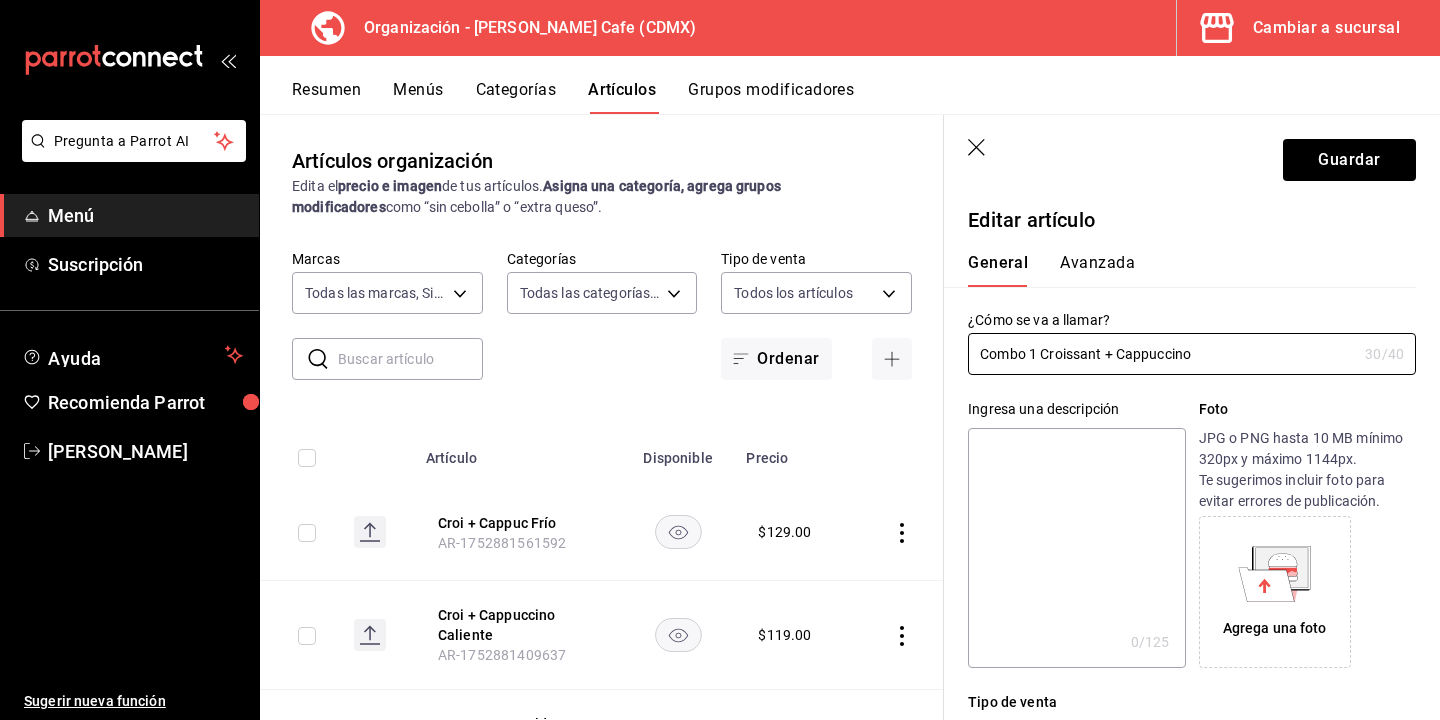 click on "Combo 1 Croissant + Cappuccino" at bounding box center [1162, 354] 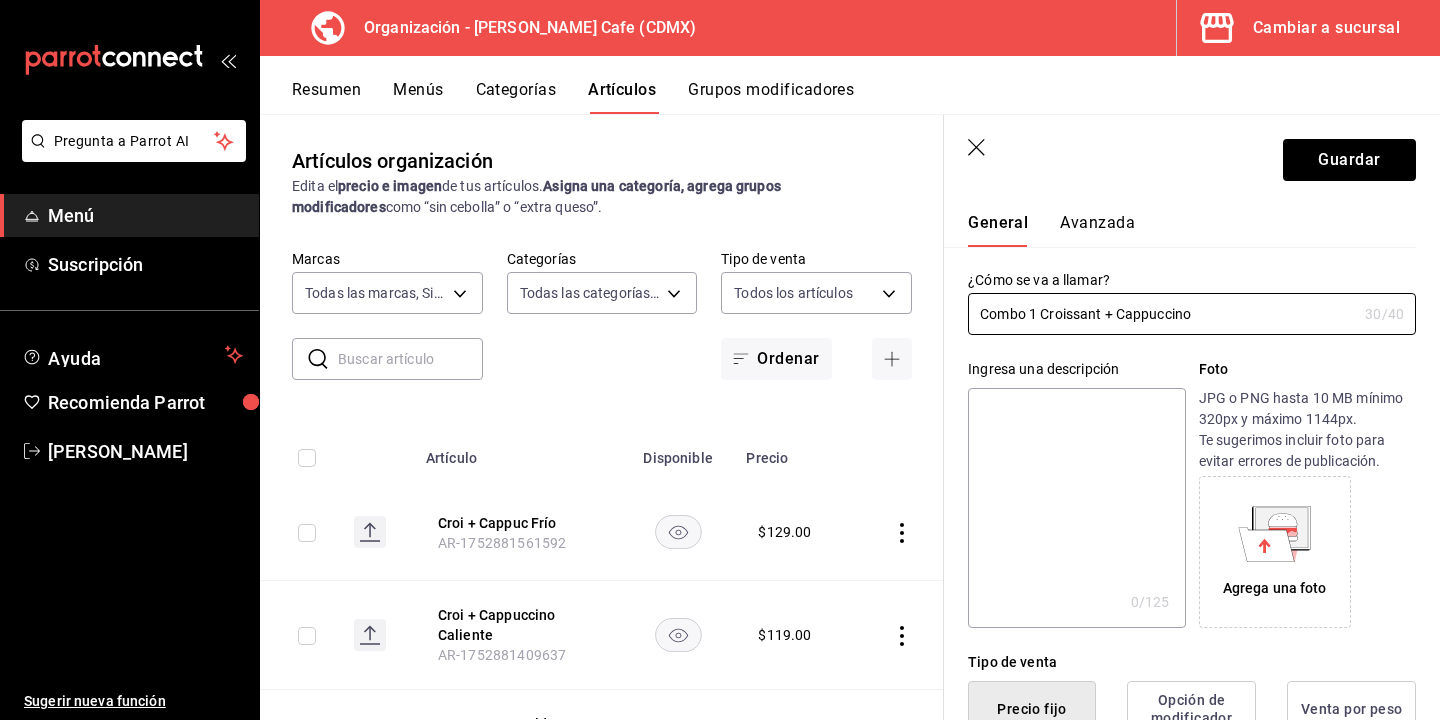 scroll, scrollTop: 0, scrollLeft: 0, axis: both 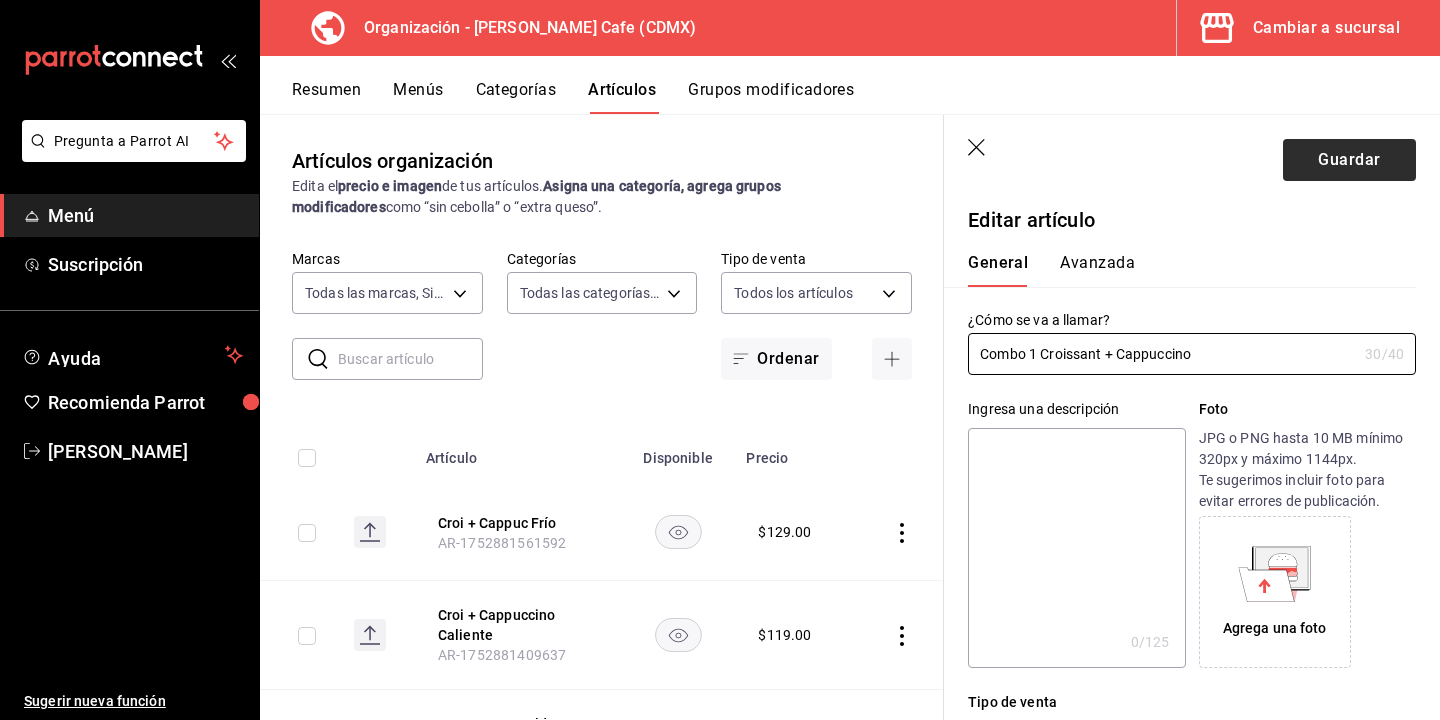 type on "Combo 1 Croissant + Cappuccino" 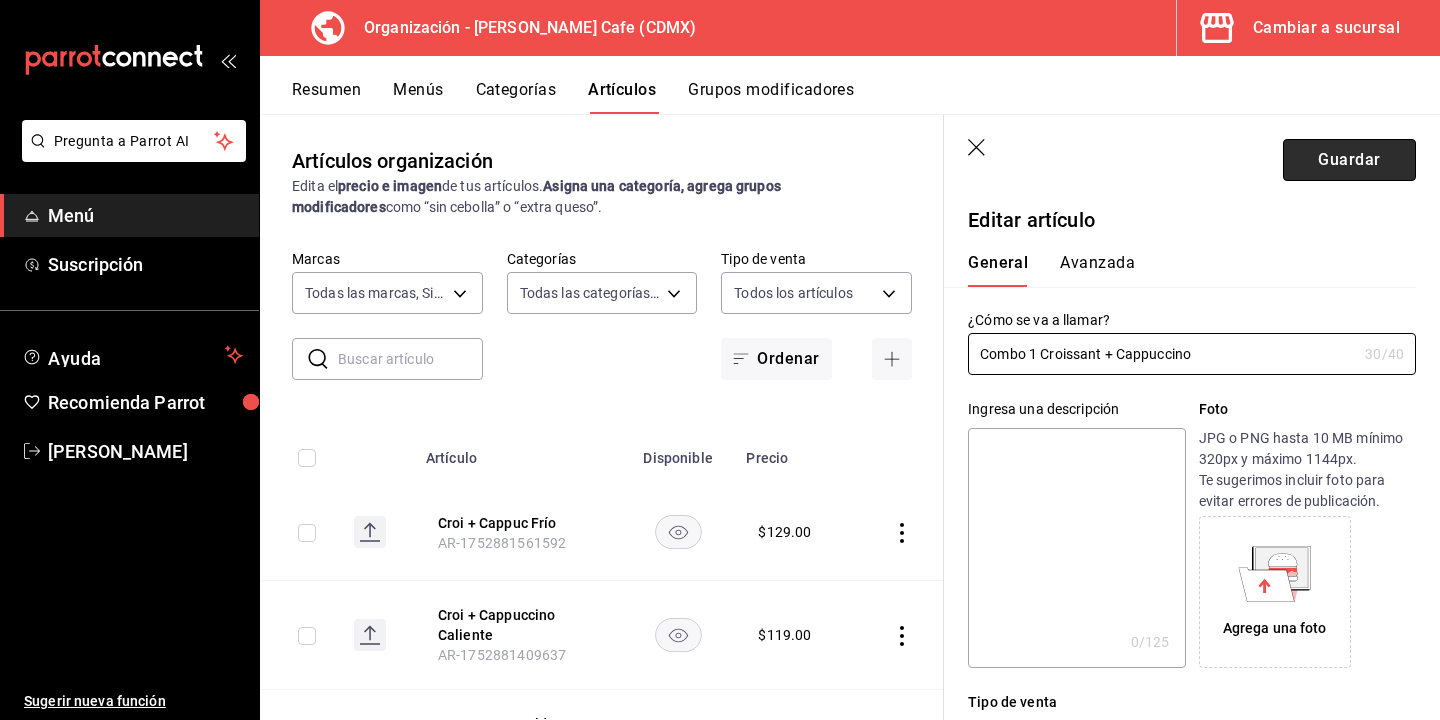 click on "Guardar" at bounding box center (1349, 160) 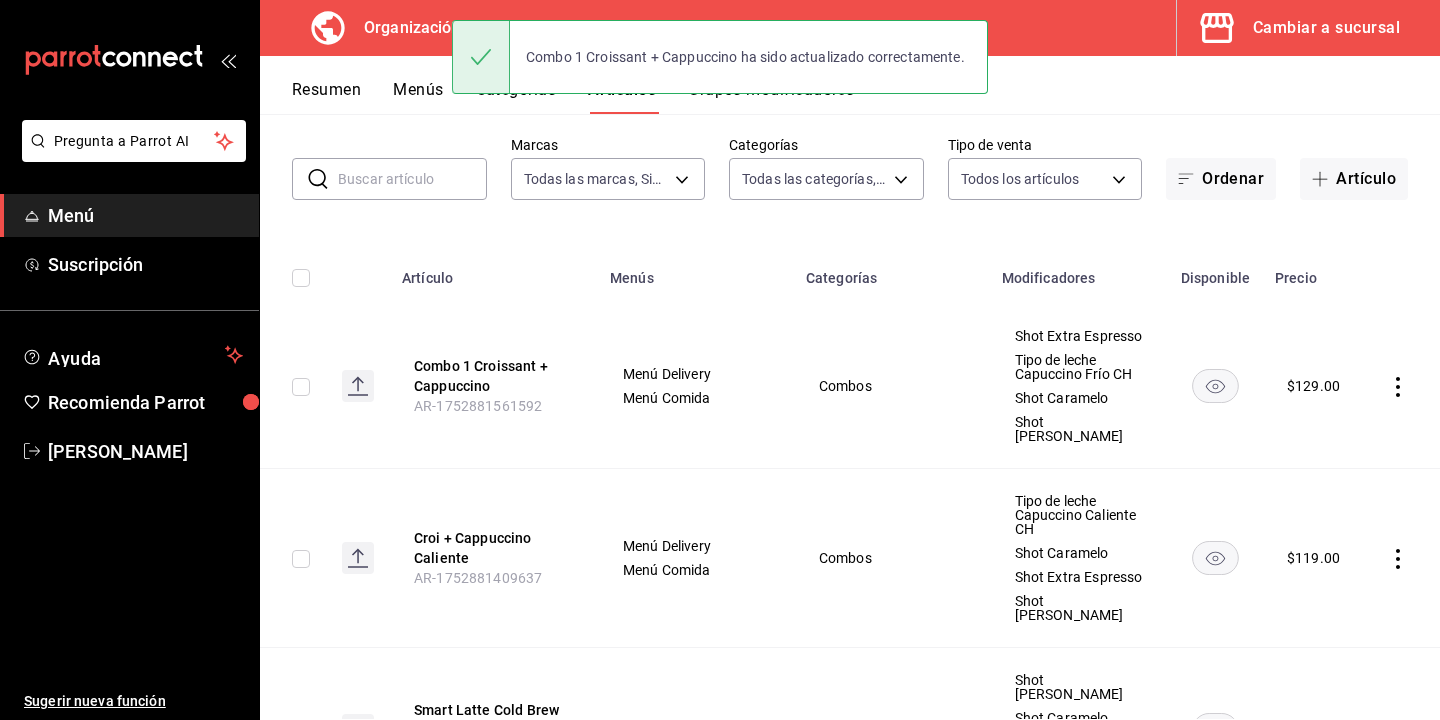 scroll, scrollTop: 94, scrollLeft: 0, axis: vertical 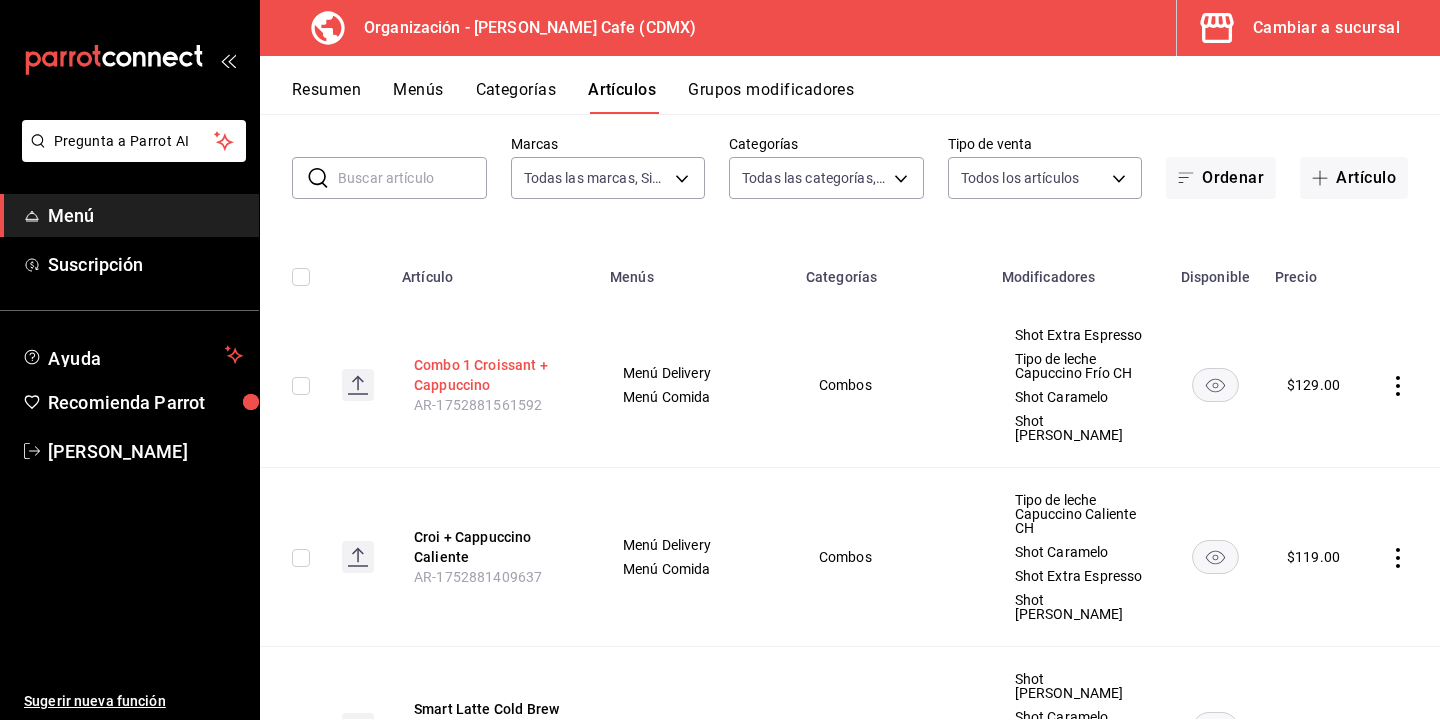 click on "Combo 1 Croissant + Cappuccino" at bounding box center (494, 375) 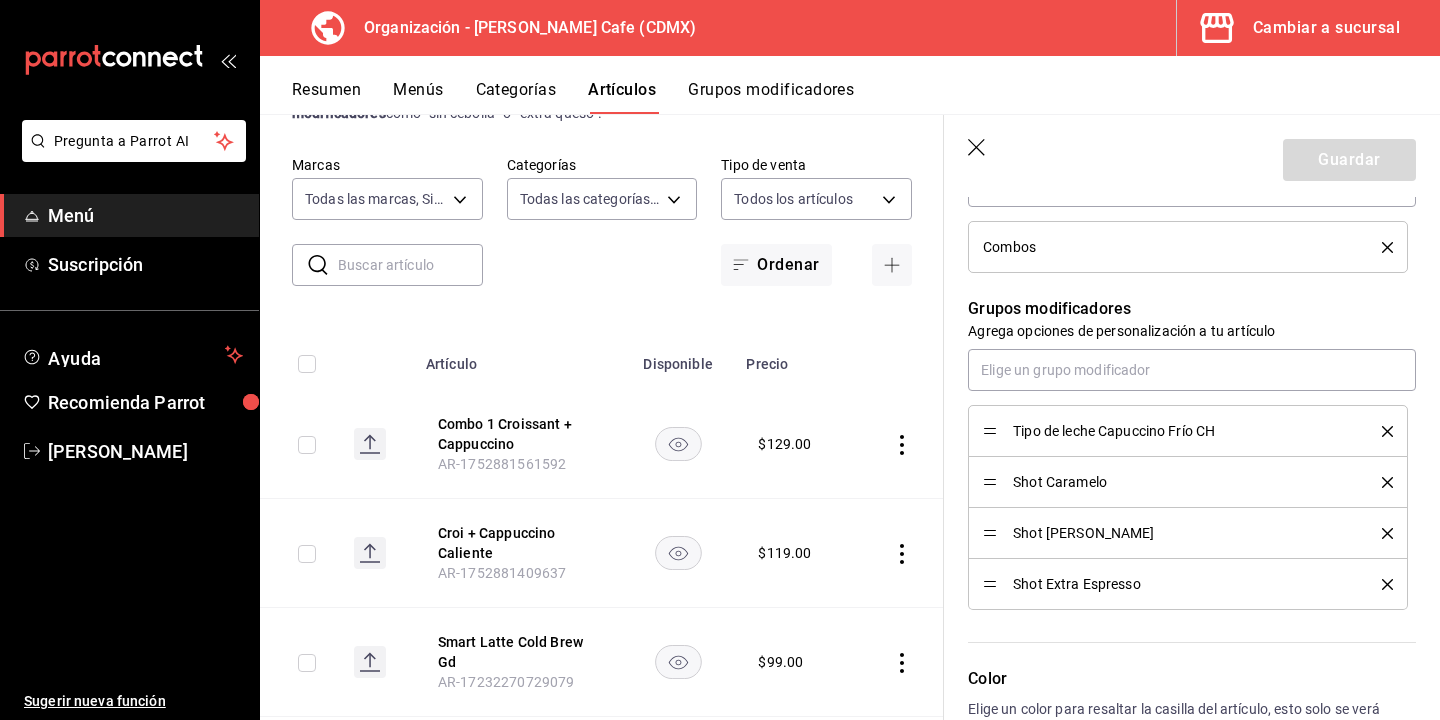 scroll, scrollTop: 806, scrollLeft: 0, axis: vertical 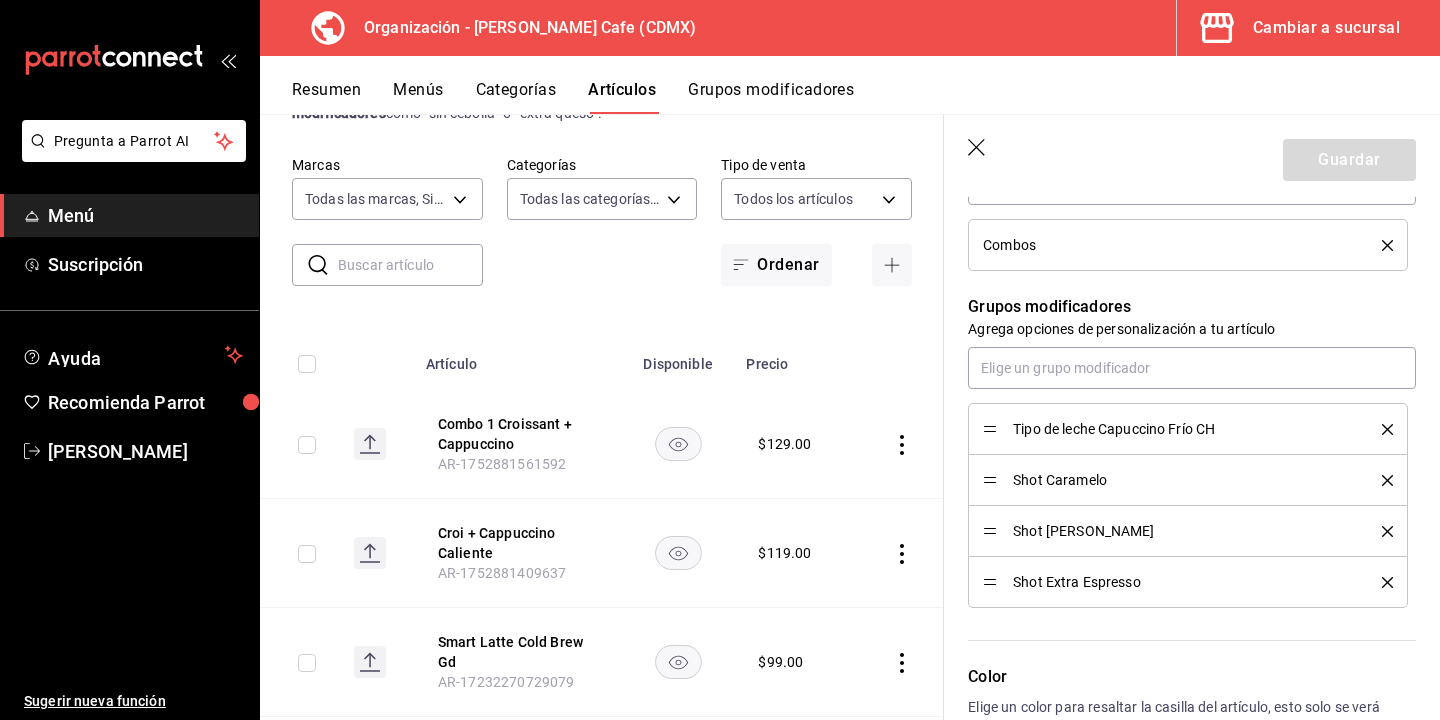 click 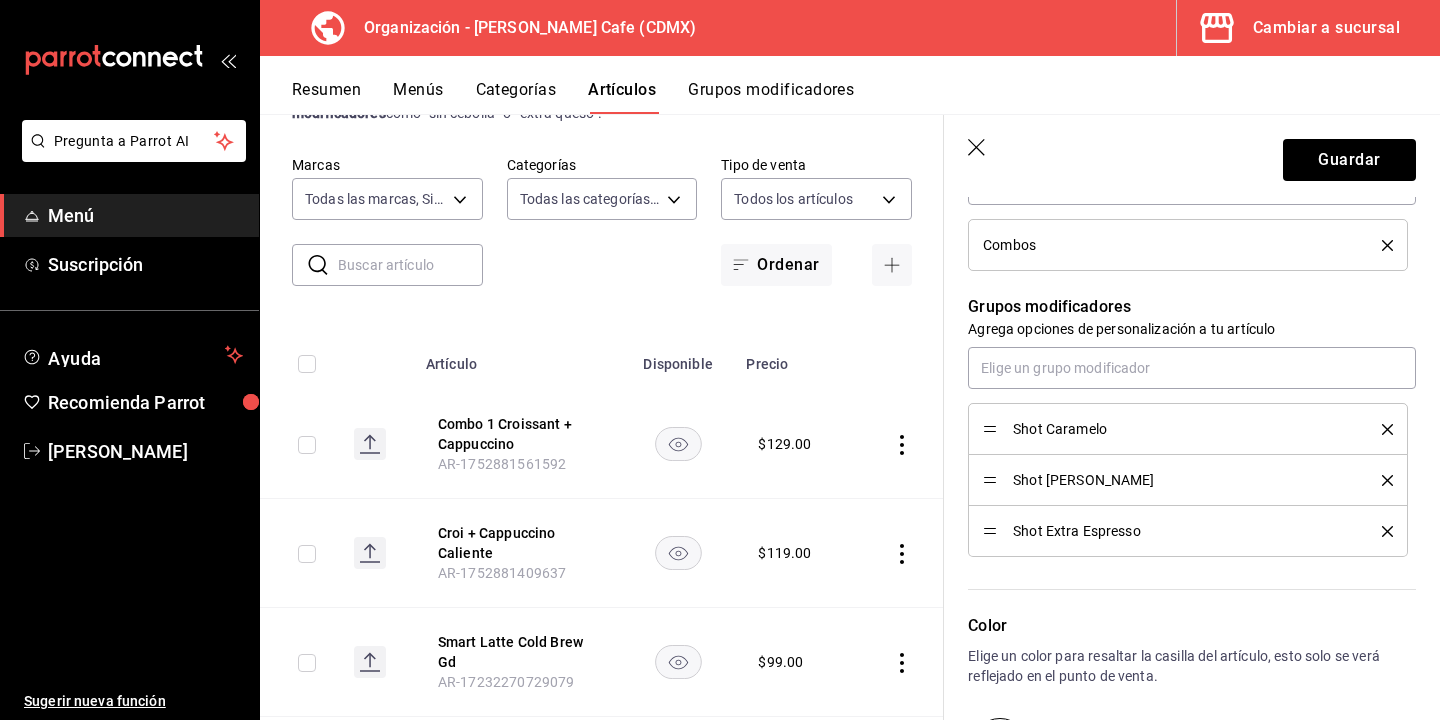click 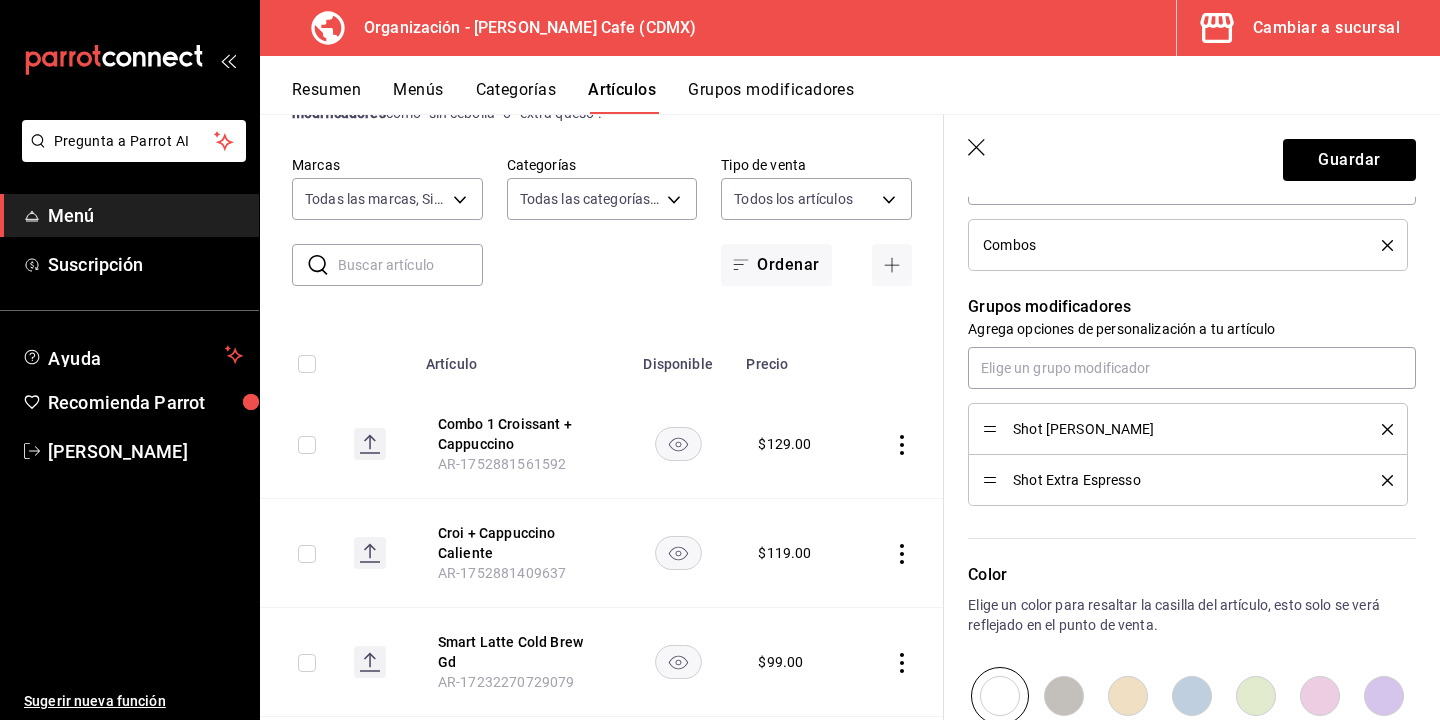 click 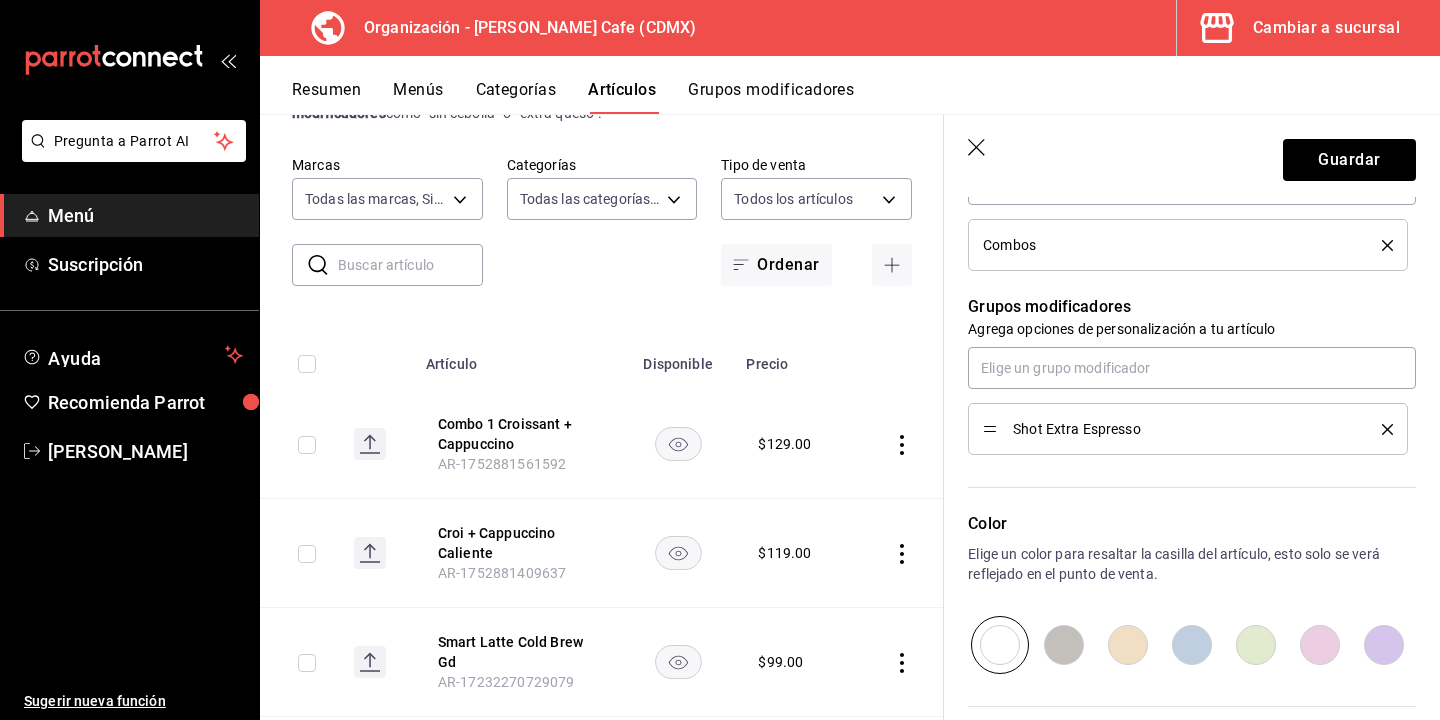 click 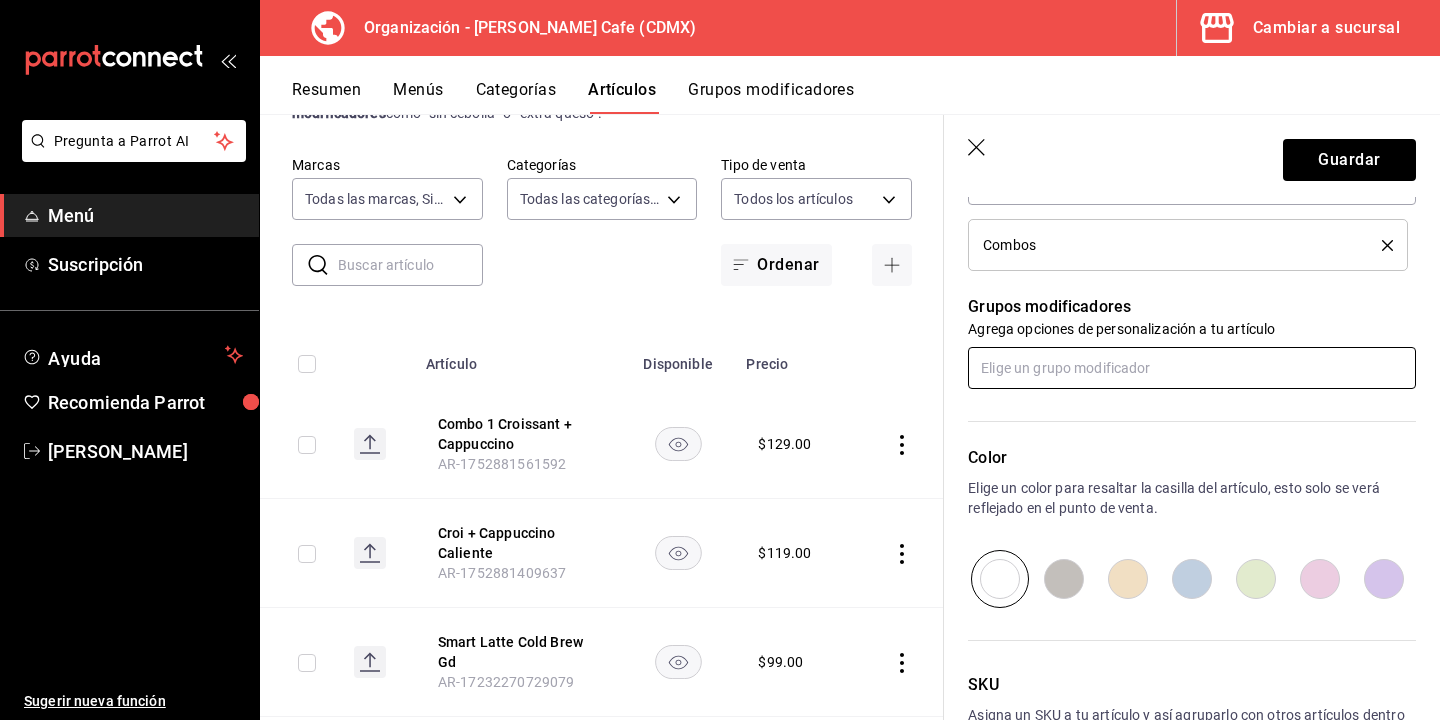 click at bounding box center (1192, 368) 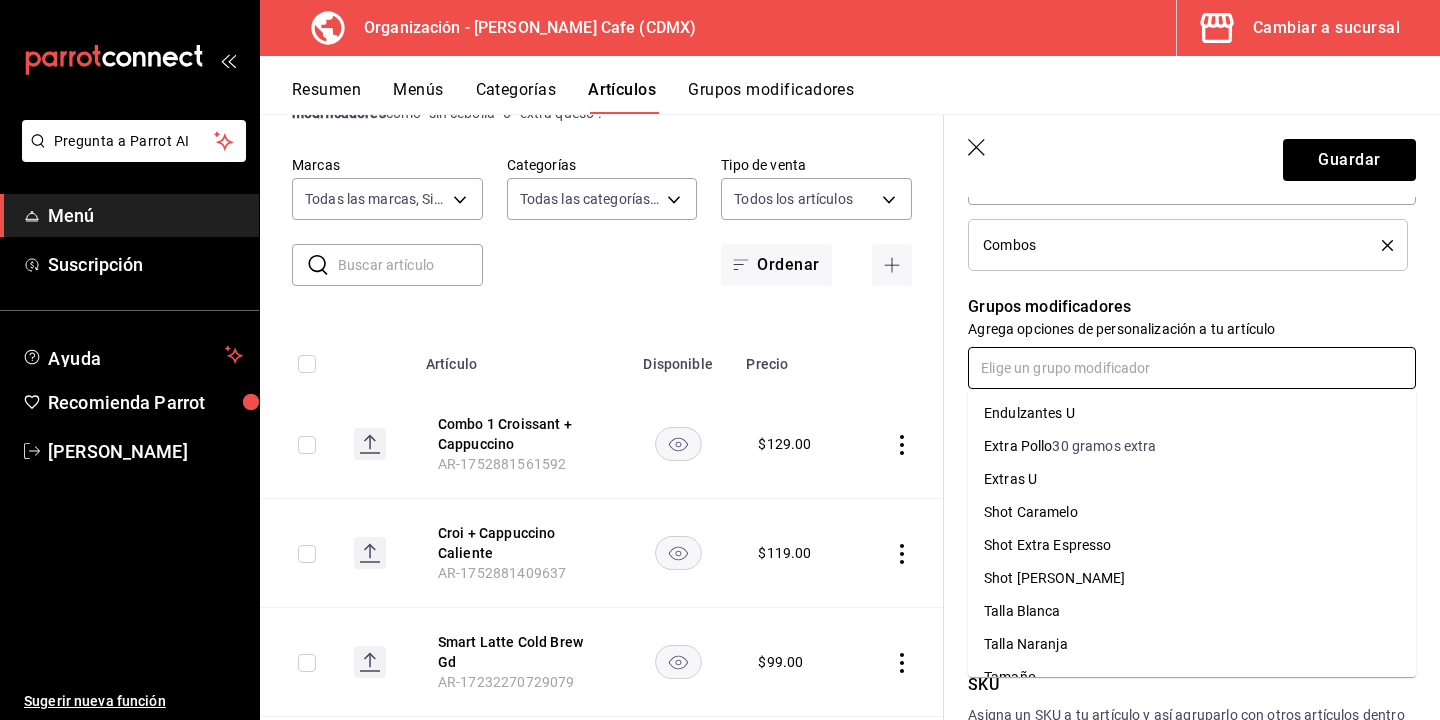 click on "Endulzantes  U" at bounding box center (1029, 413) 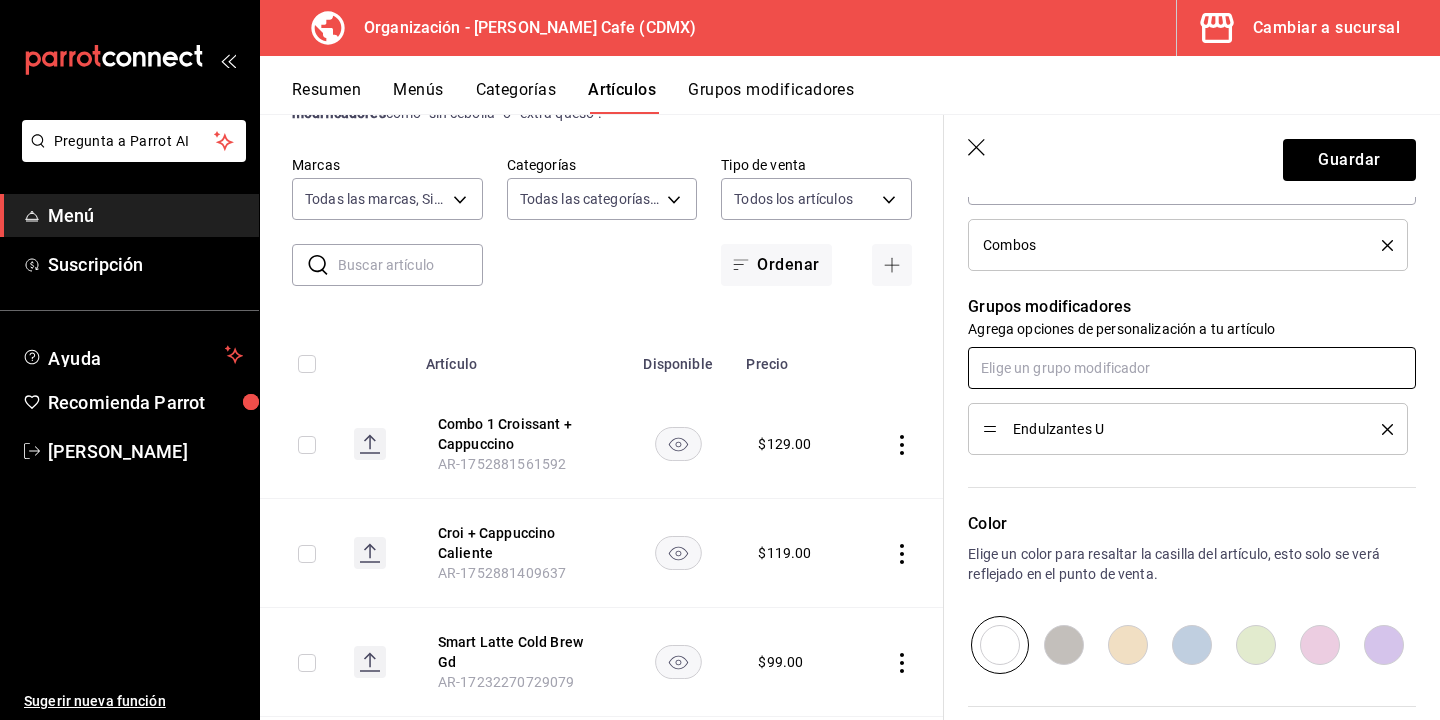 click at bounding box center [1192, 368] 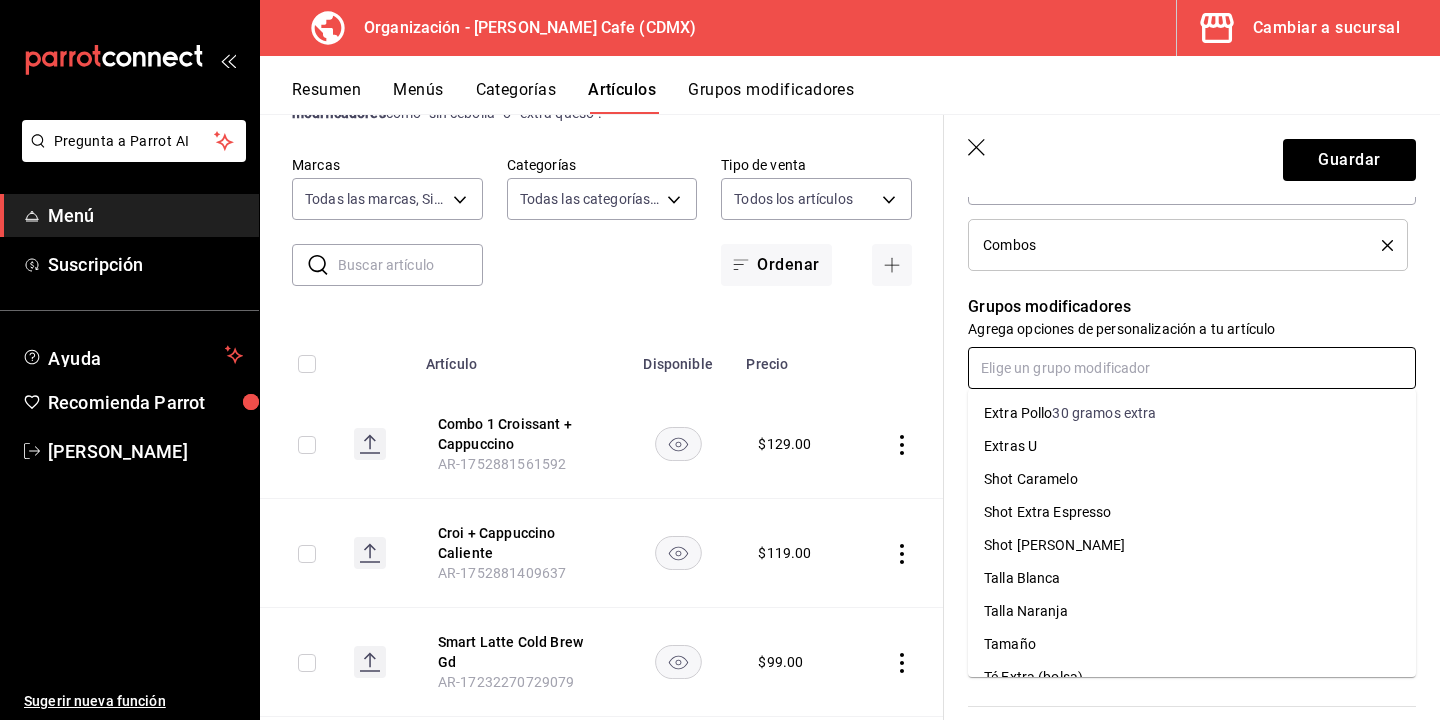 click on "Extras U" at bounding box center [1192, 446] 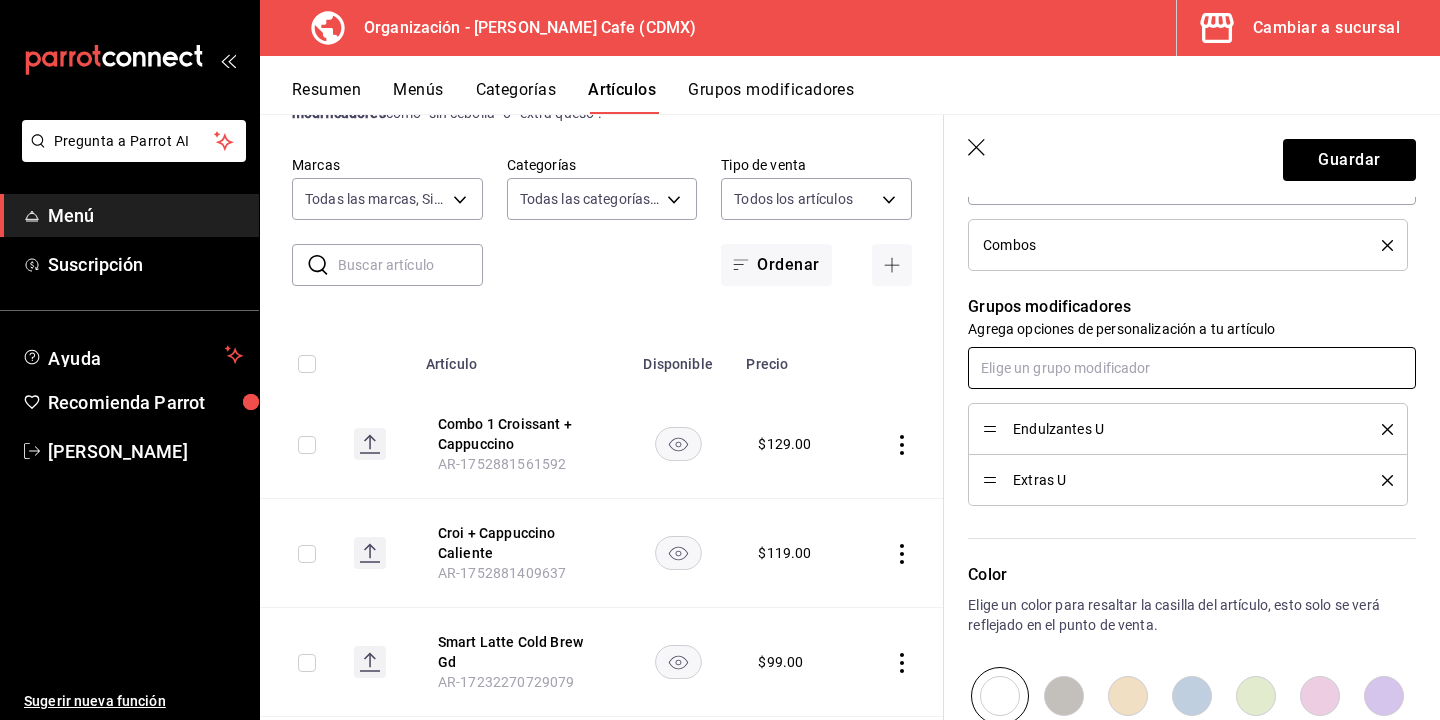 click at bounding box center [1192, 368] 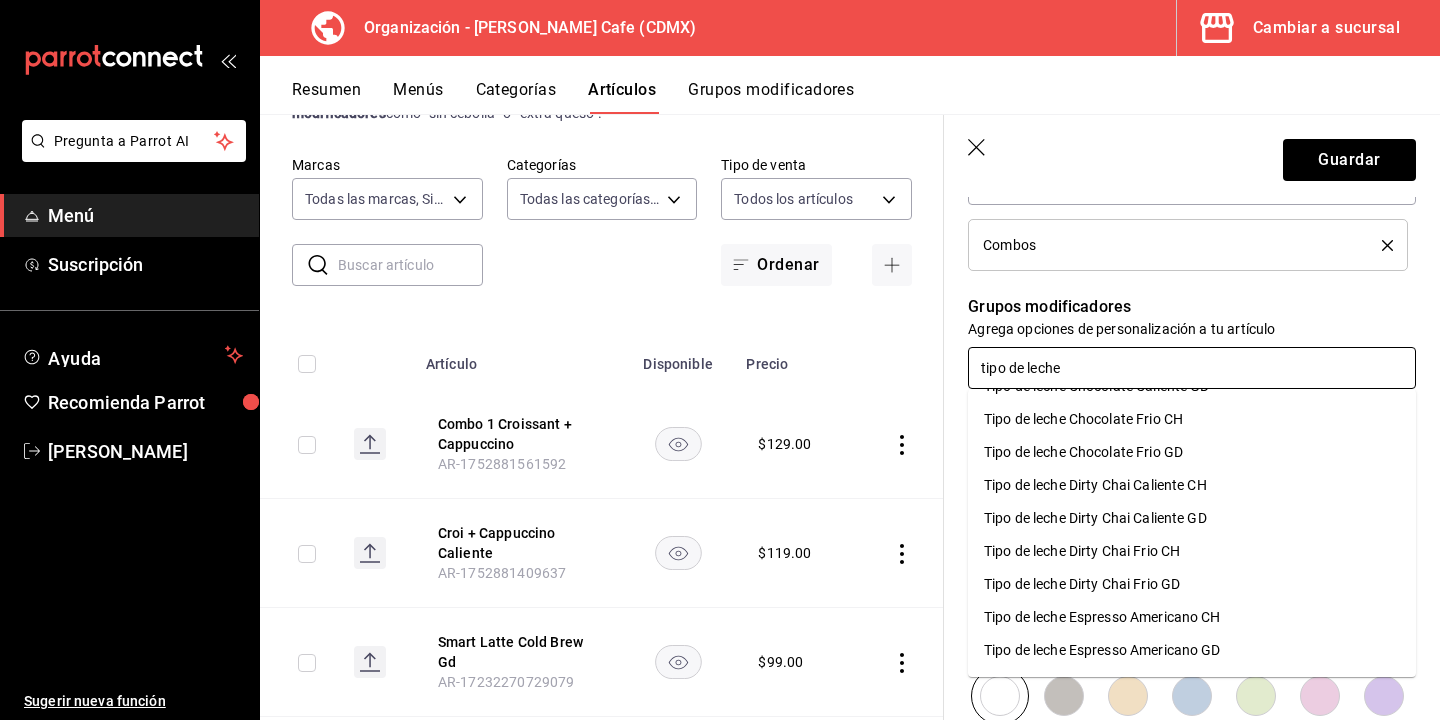scroll, scrollTop: 0, scrollLeft: 0, axis: both 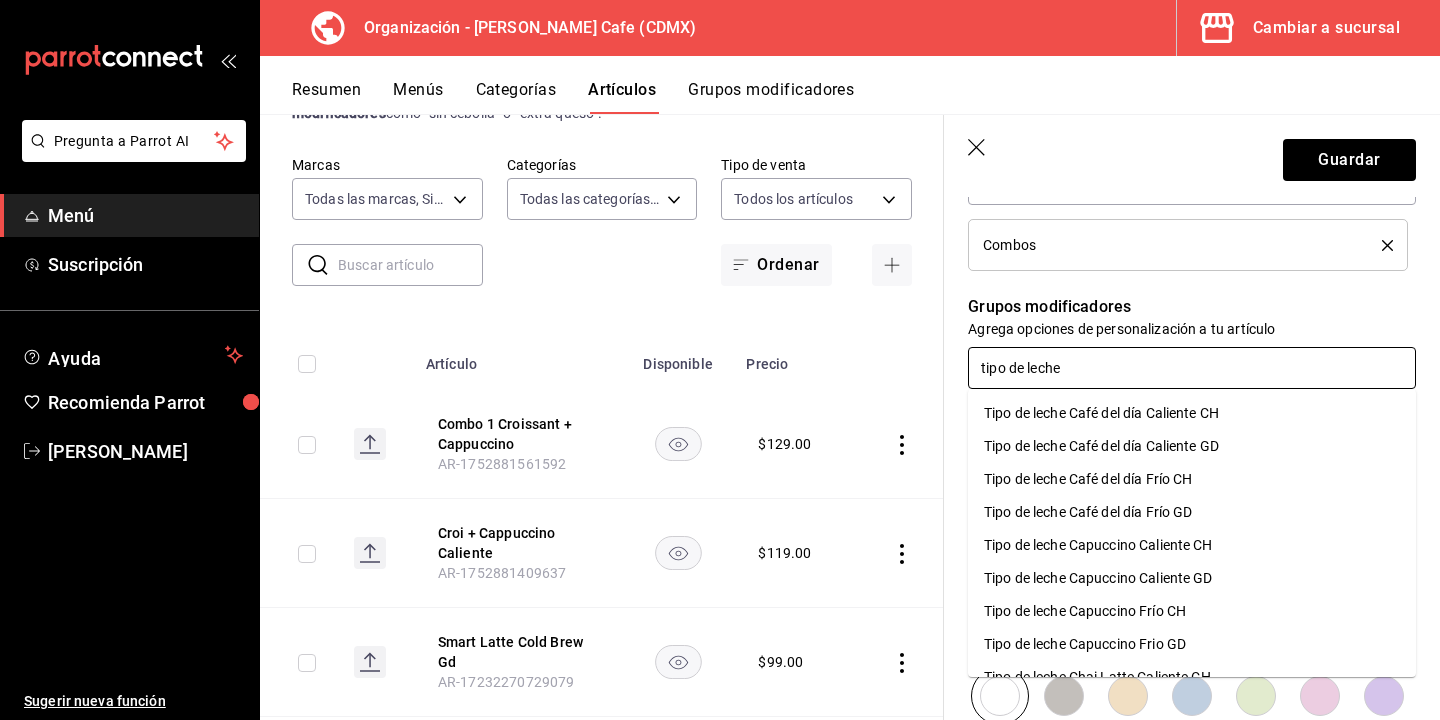 type on "tipo de leche u" 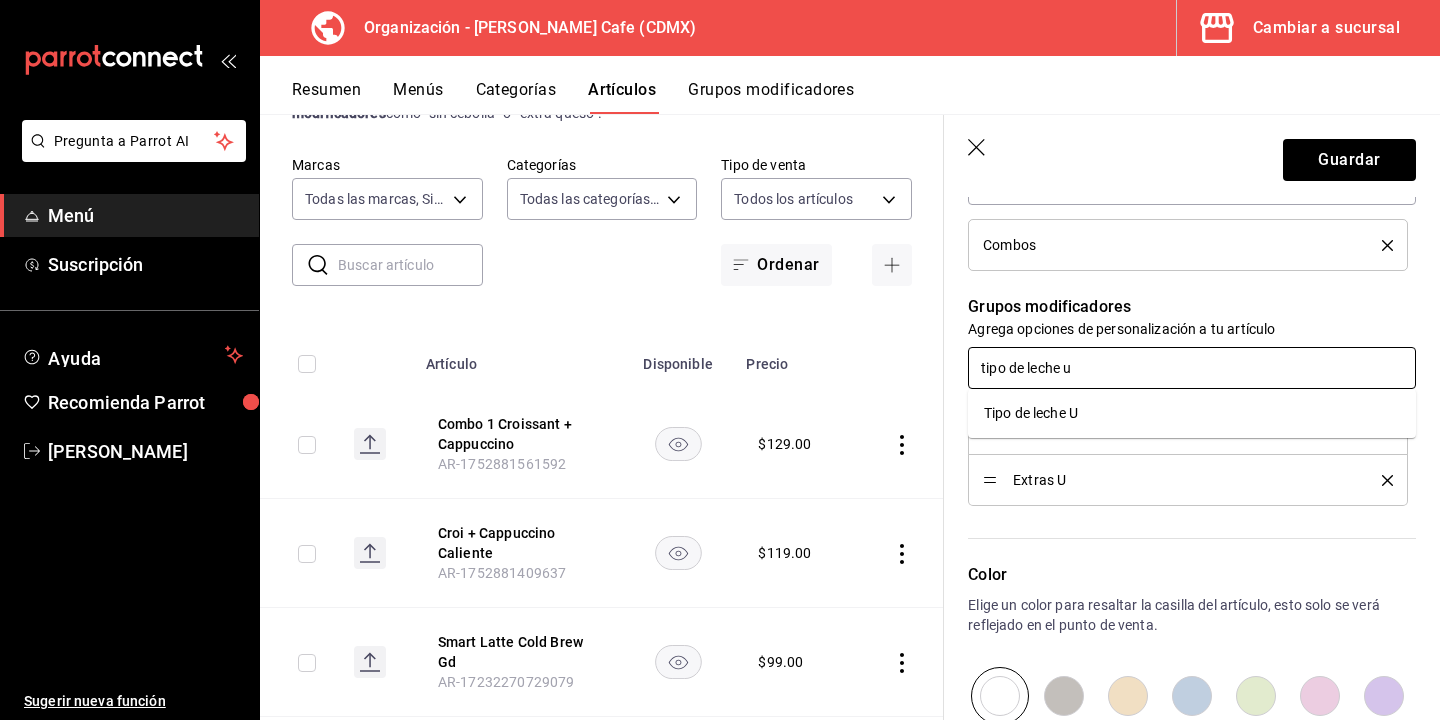 click on "Tipo de leche U" at bounding box center (1031, 413) 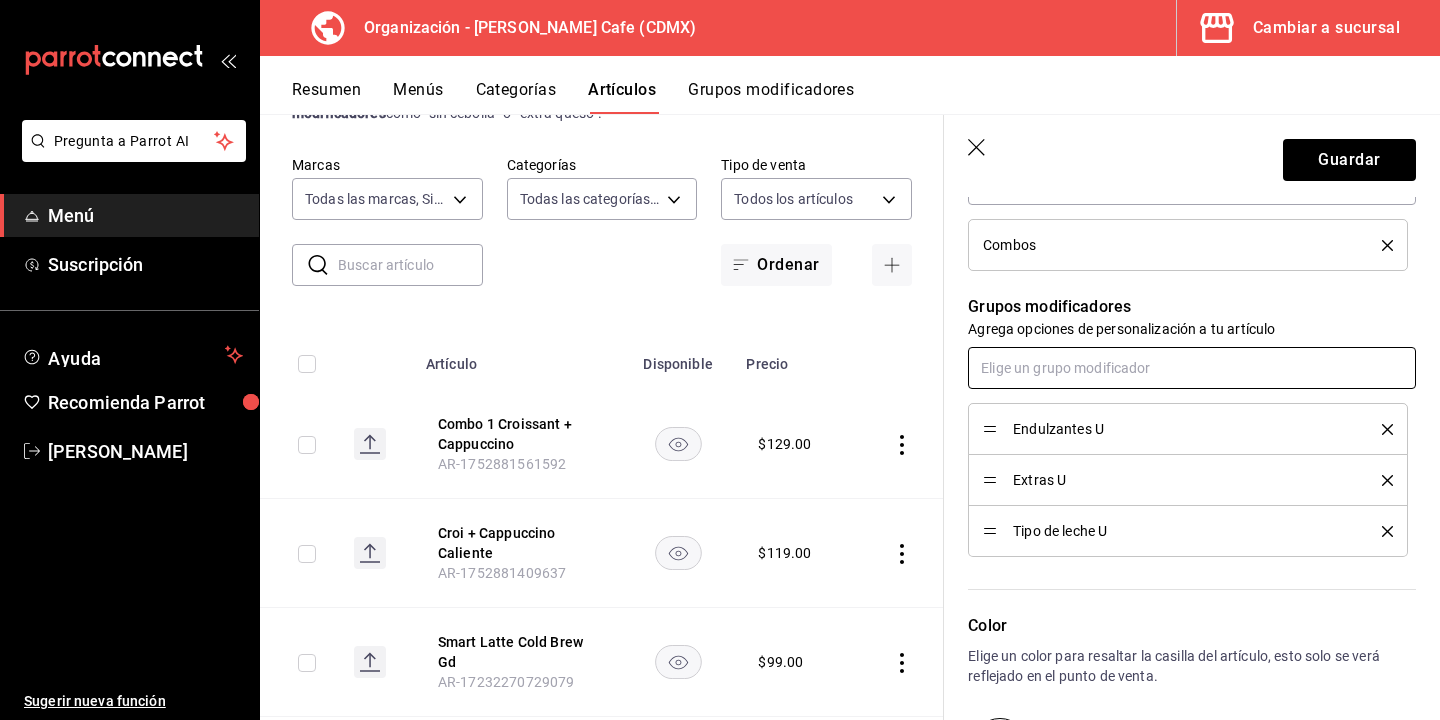 scroll, scrollTop: 841, scrollLeft: 0, axis: vertical 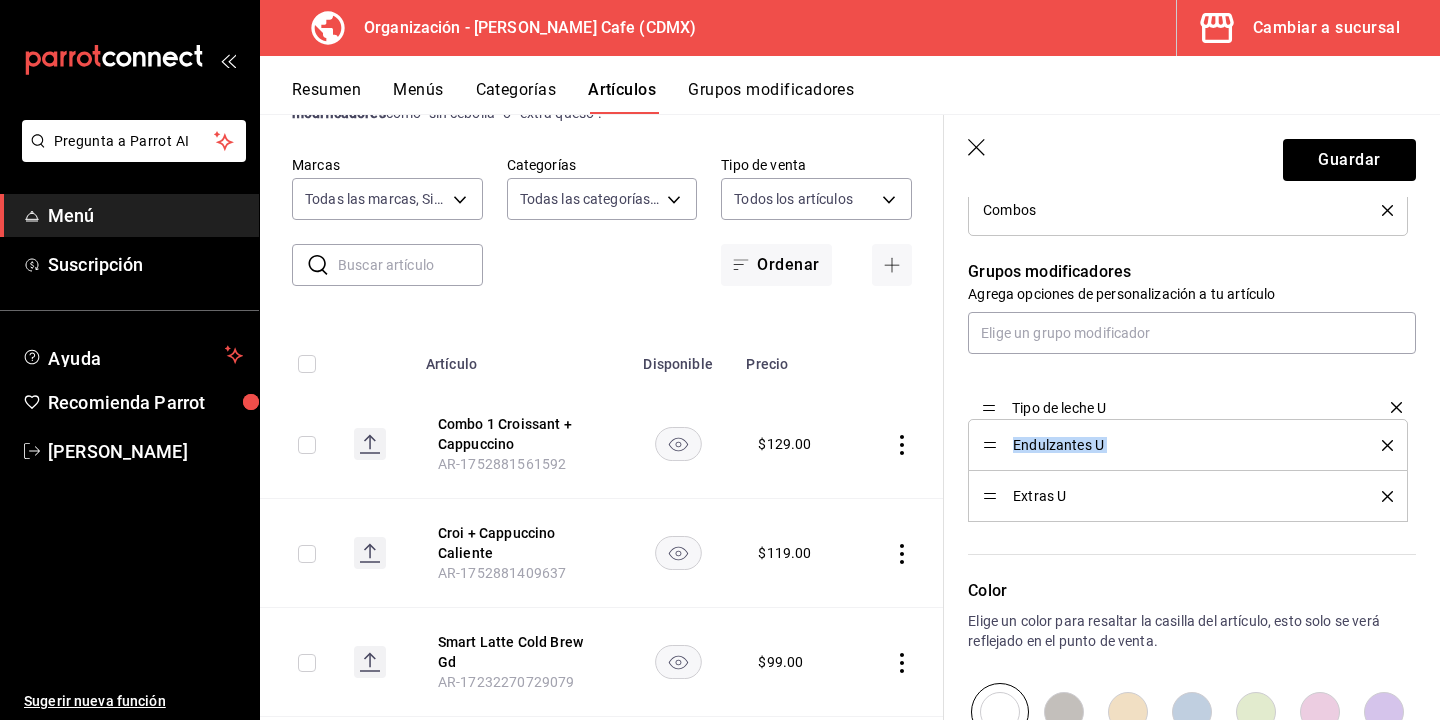 drag, startPoint x: 988, startPoint y: 494, endPoint x: 988, endPoint y: 405, distance: 89 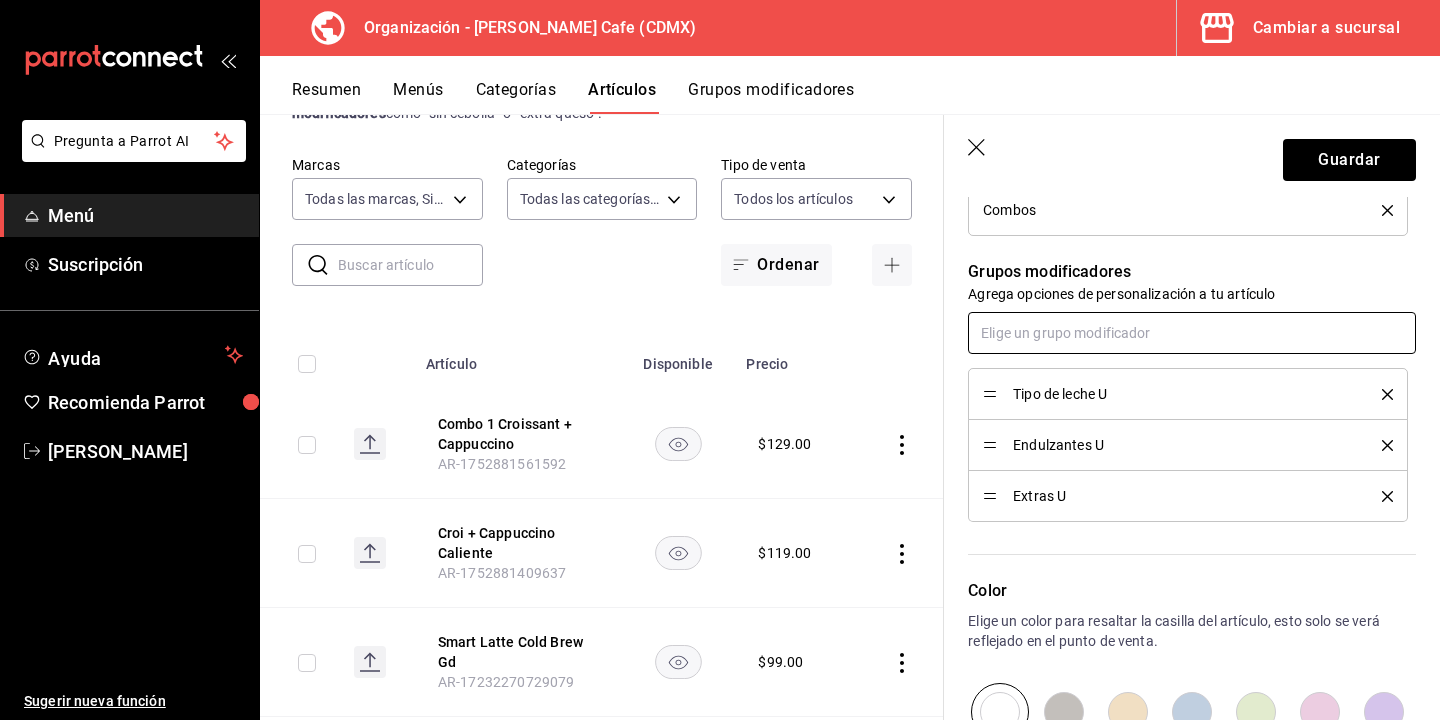 click at bounding box center [1192, 333] 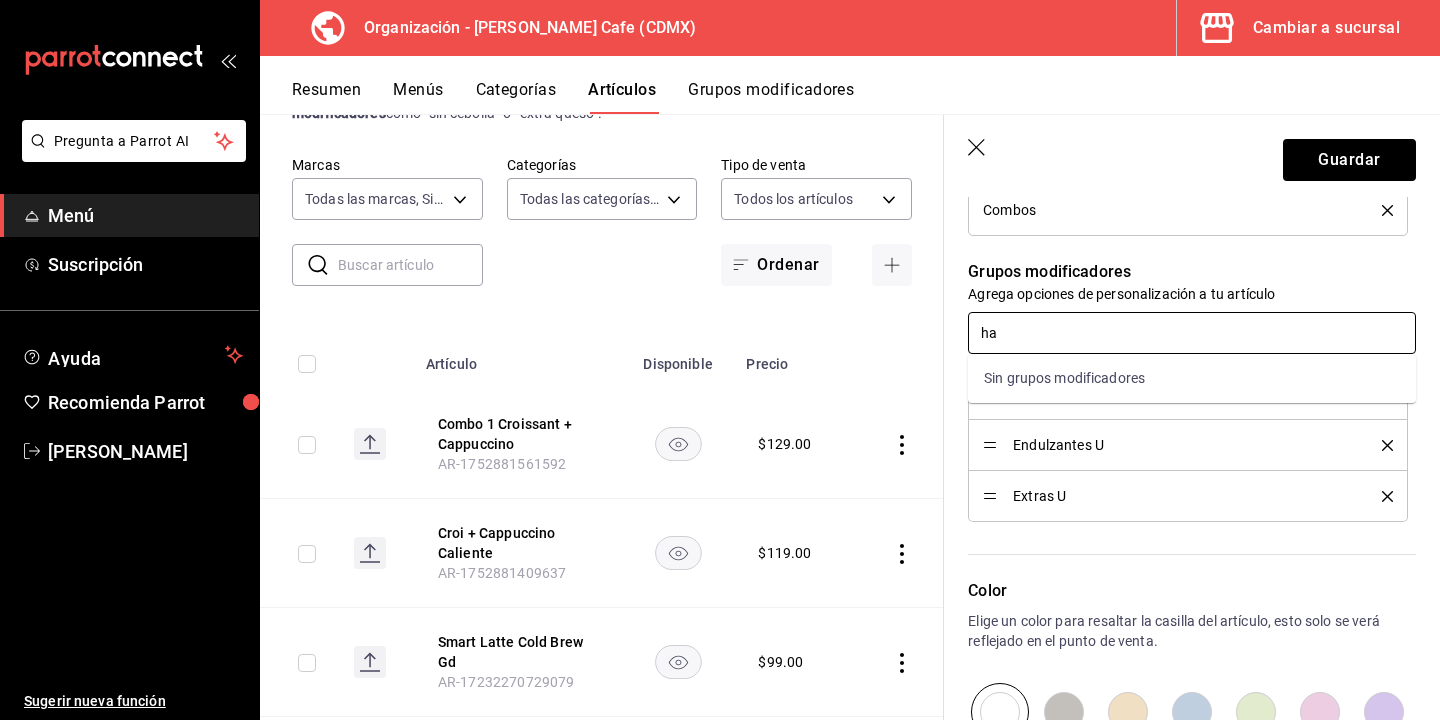 type on "h" 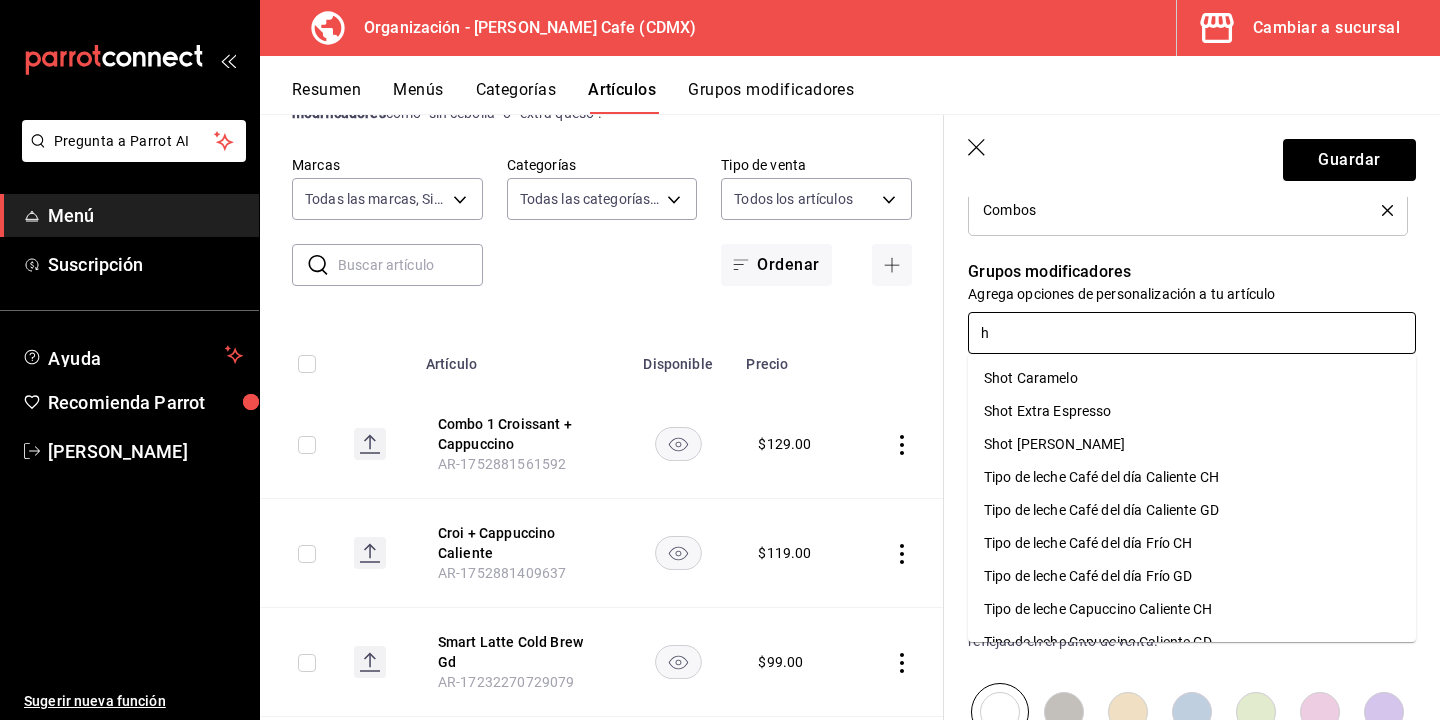 type 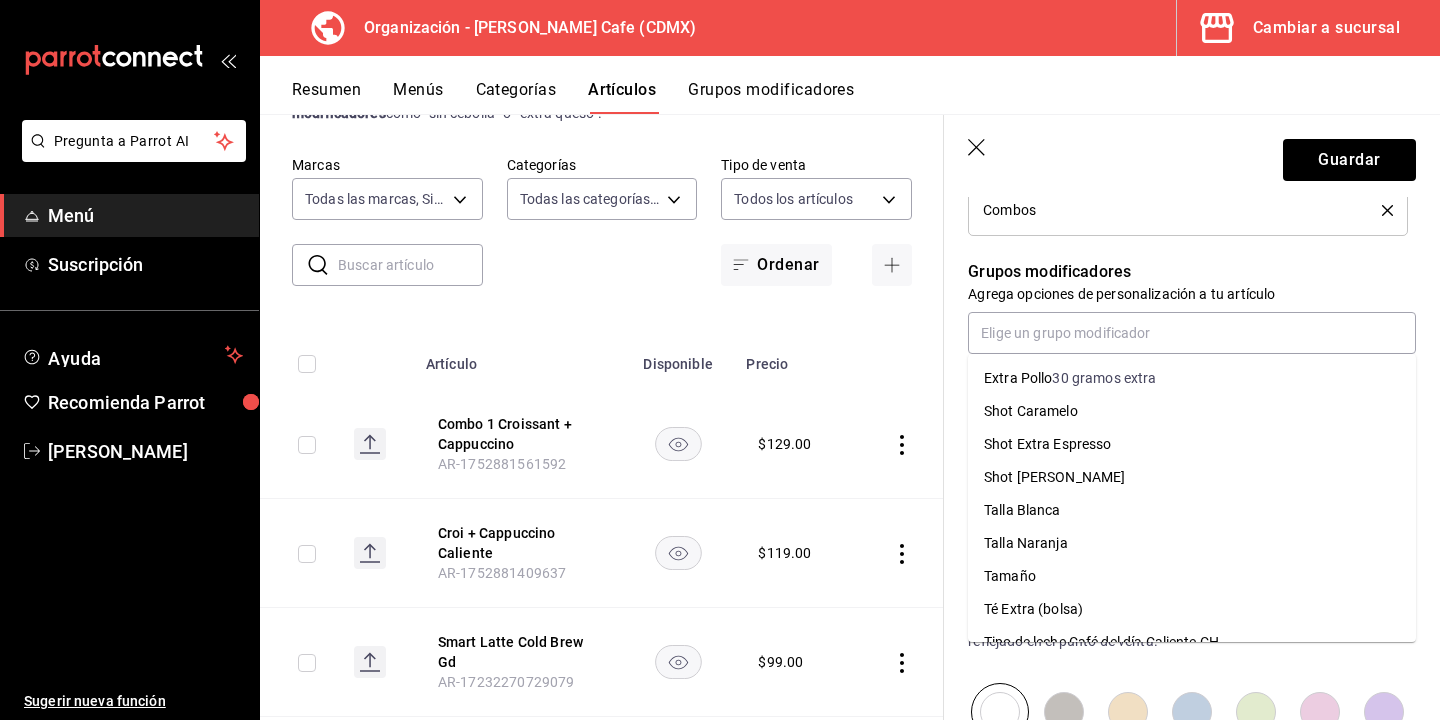 click on "Grupos modificadores" at bounding box center [1192, 272] 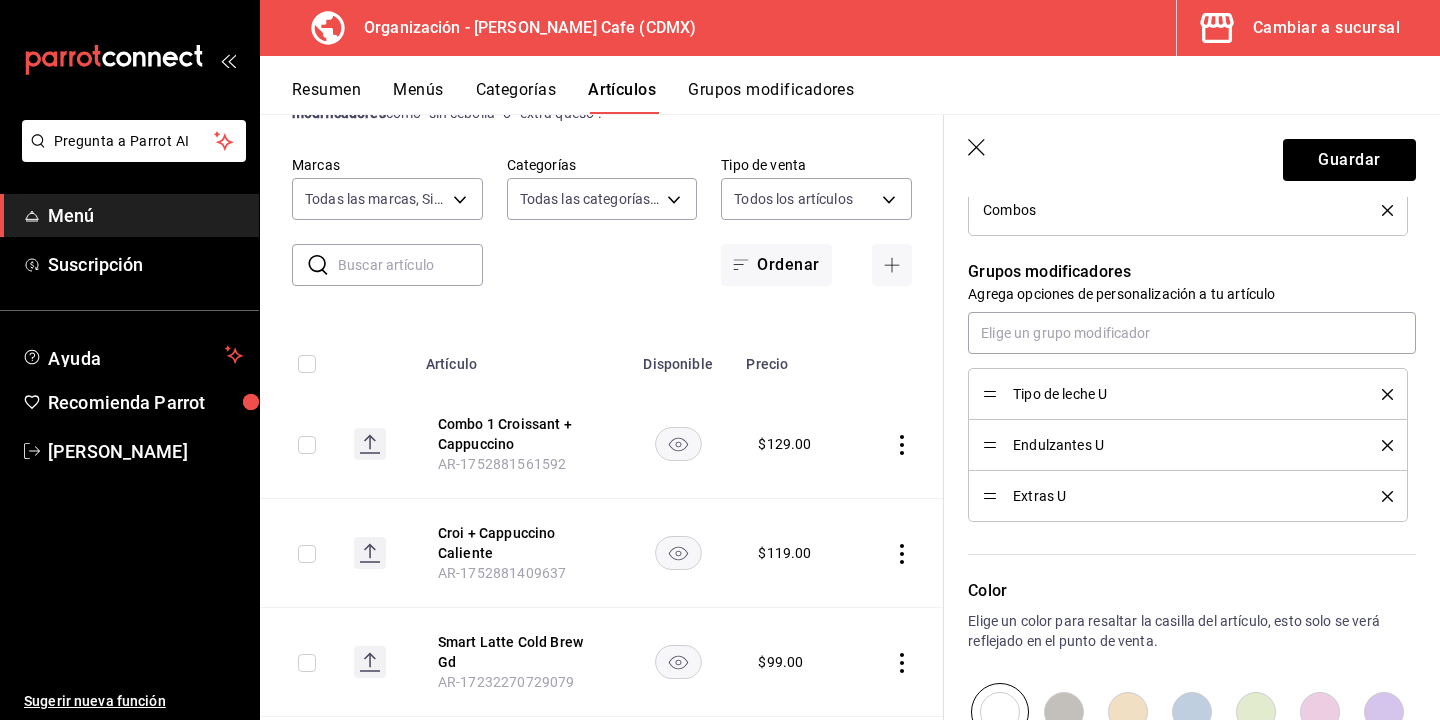 click 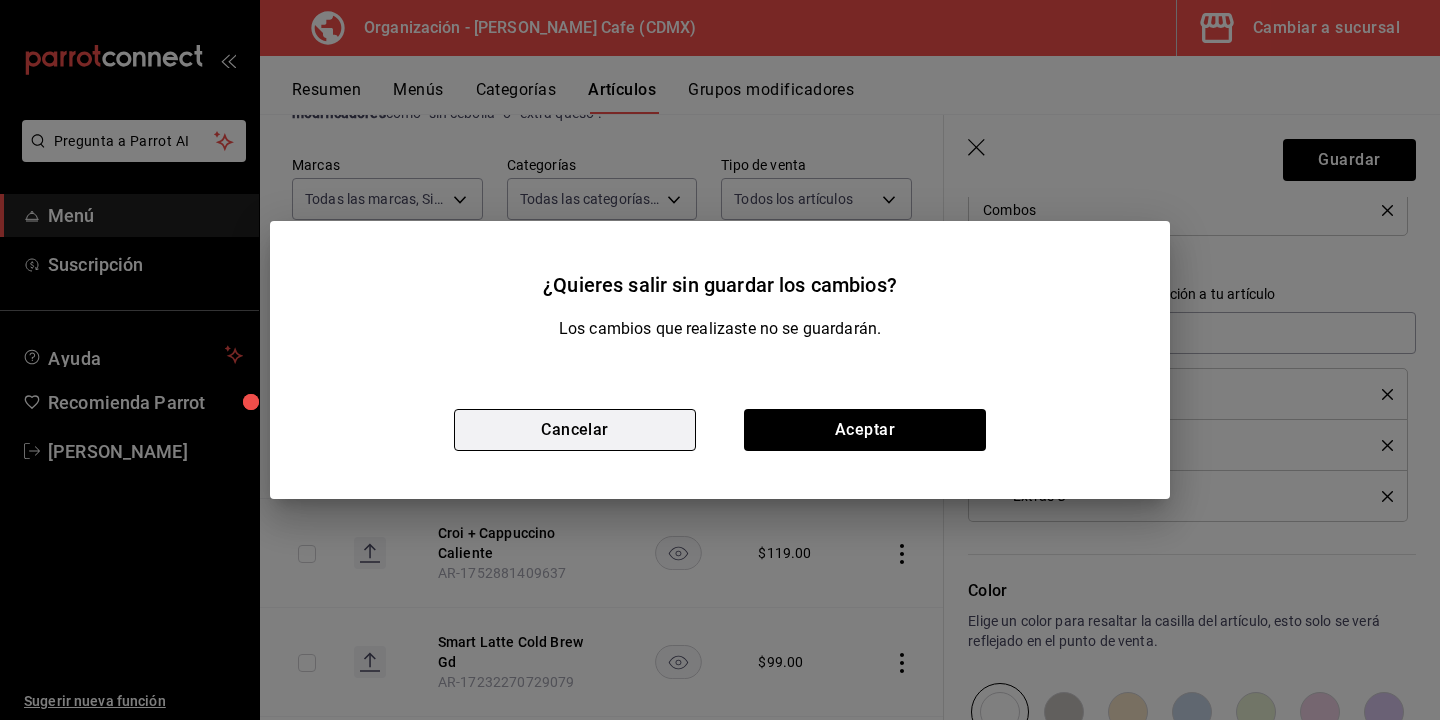 click on "Cancelar" at bounding box center [575, 430] 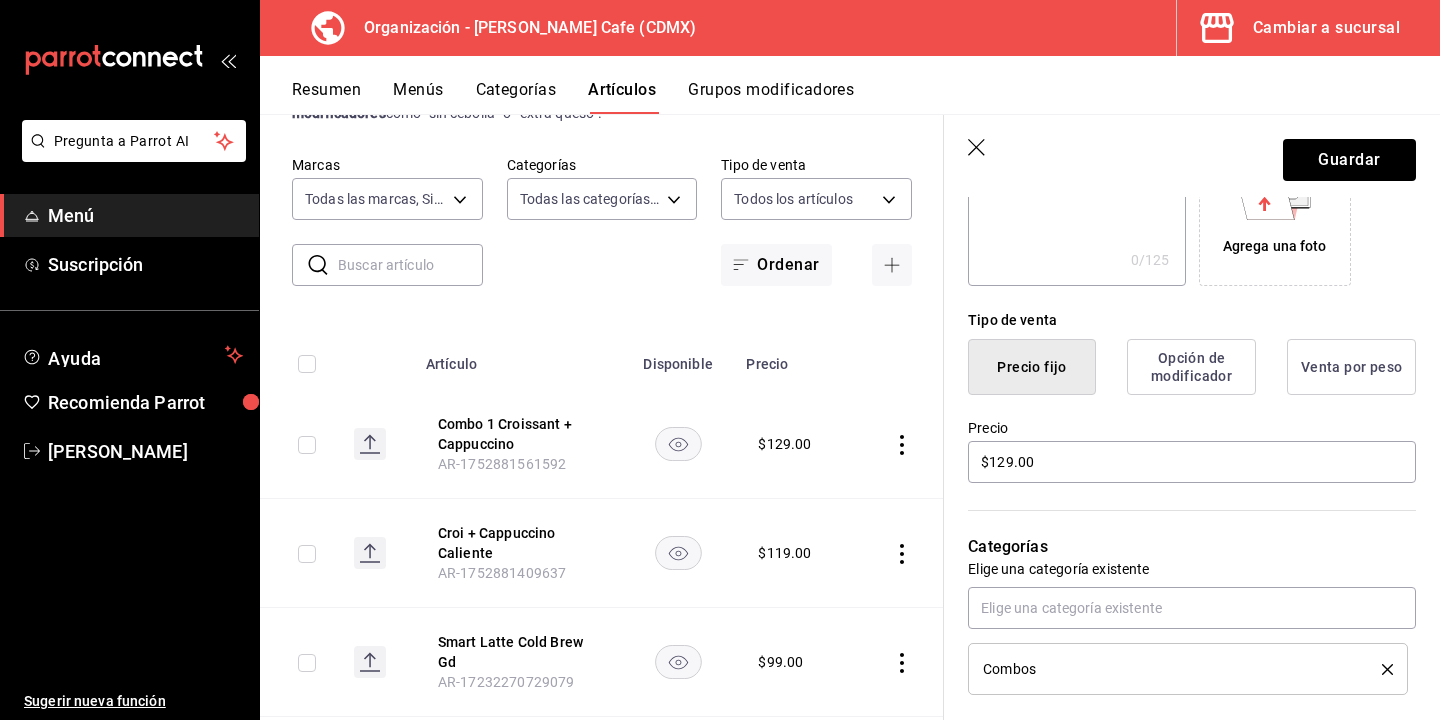 scroll, scrollTop: 407, scrollLeft: 0, axis: vertical 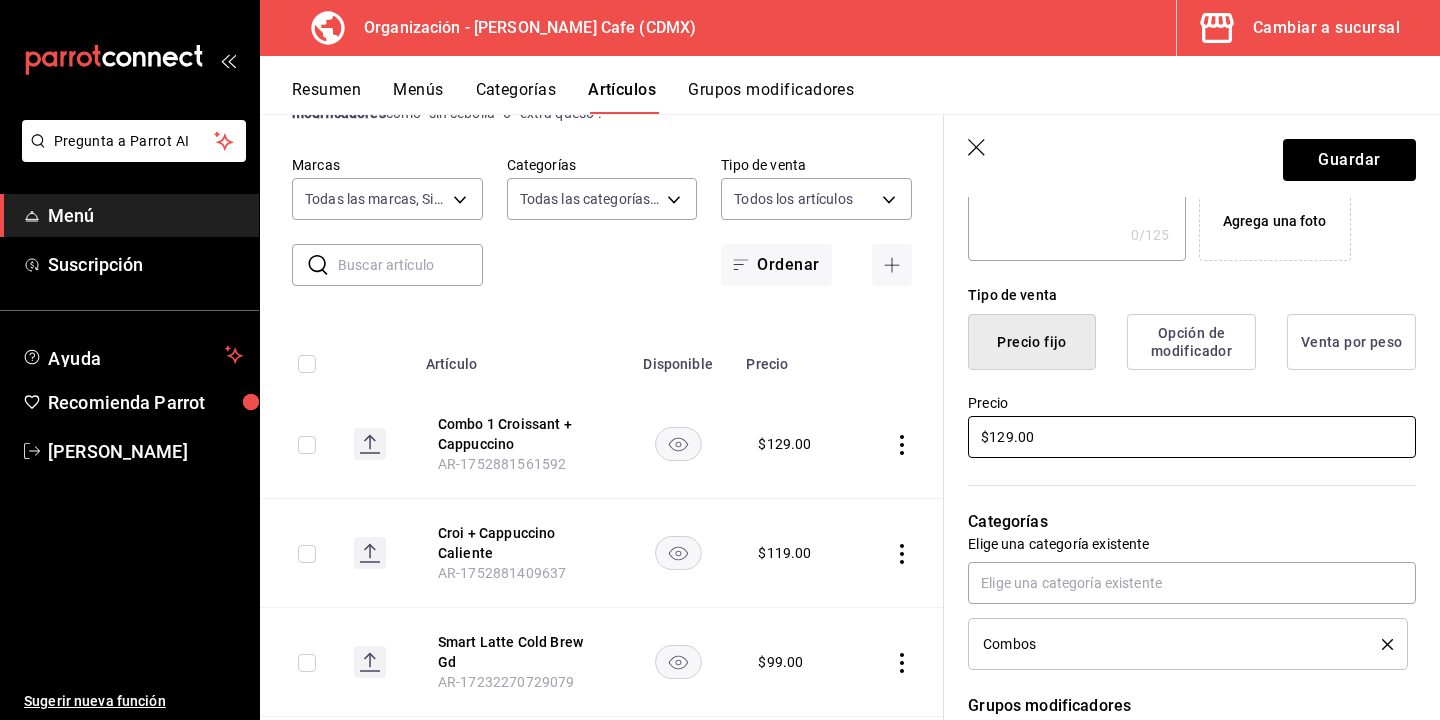 click on "$129.00" at bounding box center (1192, 437) 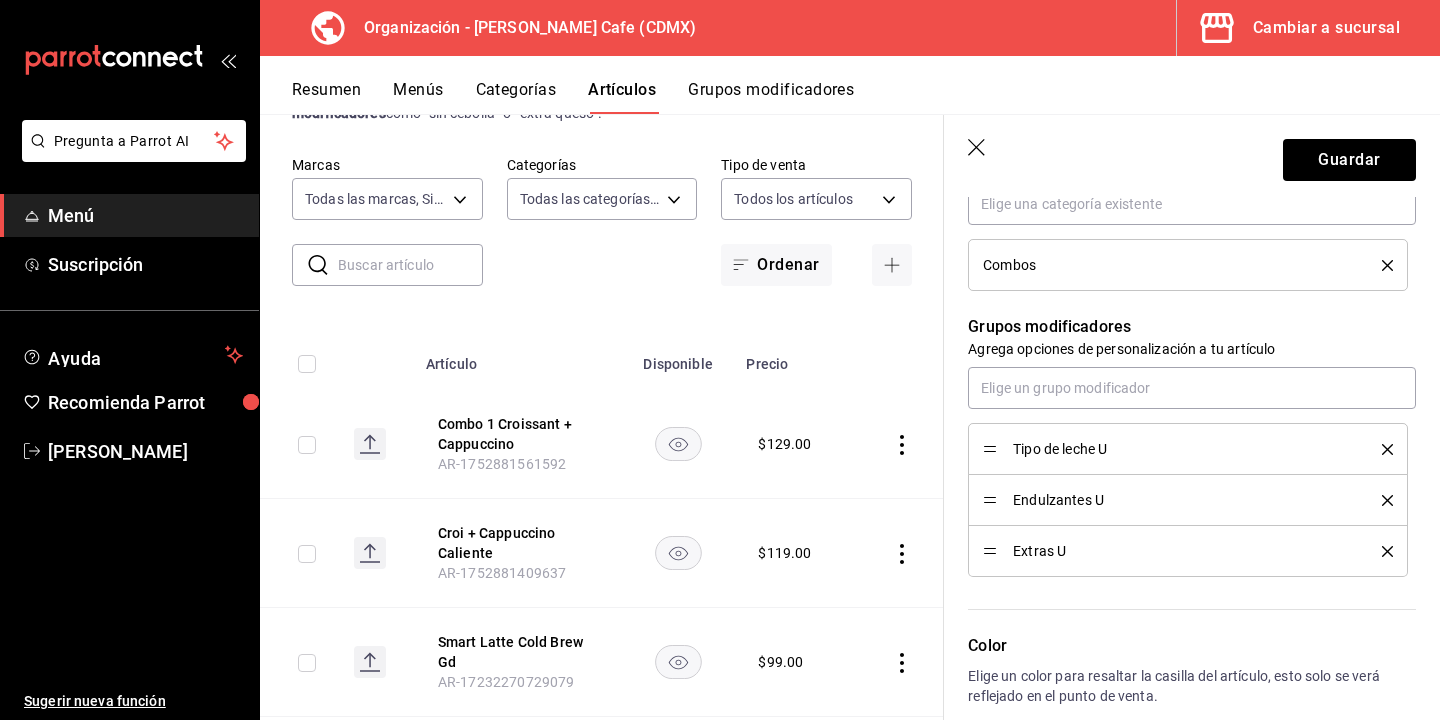 scroll, scrollTop: 815, scrollLeft: 0, axis: vertical 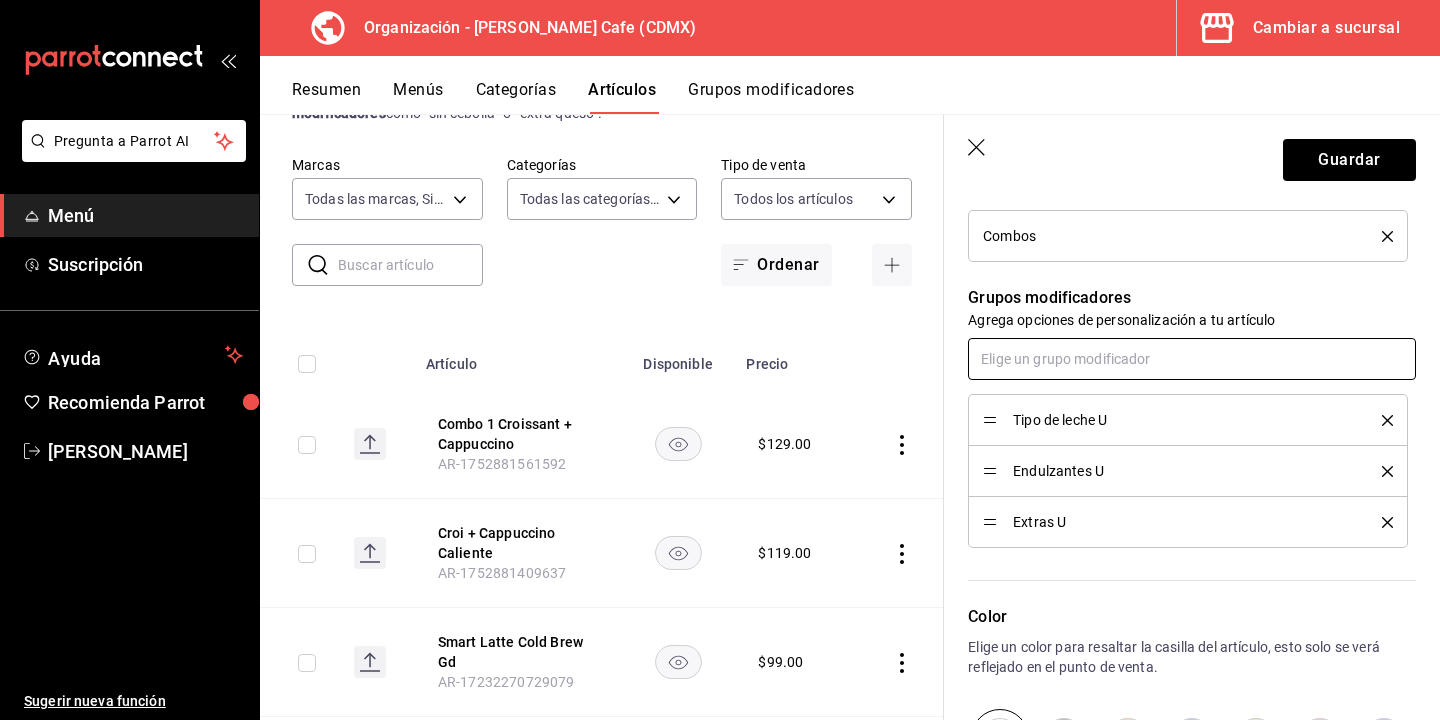type on "$119.00" 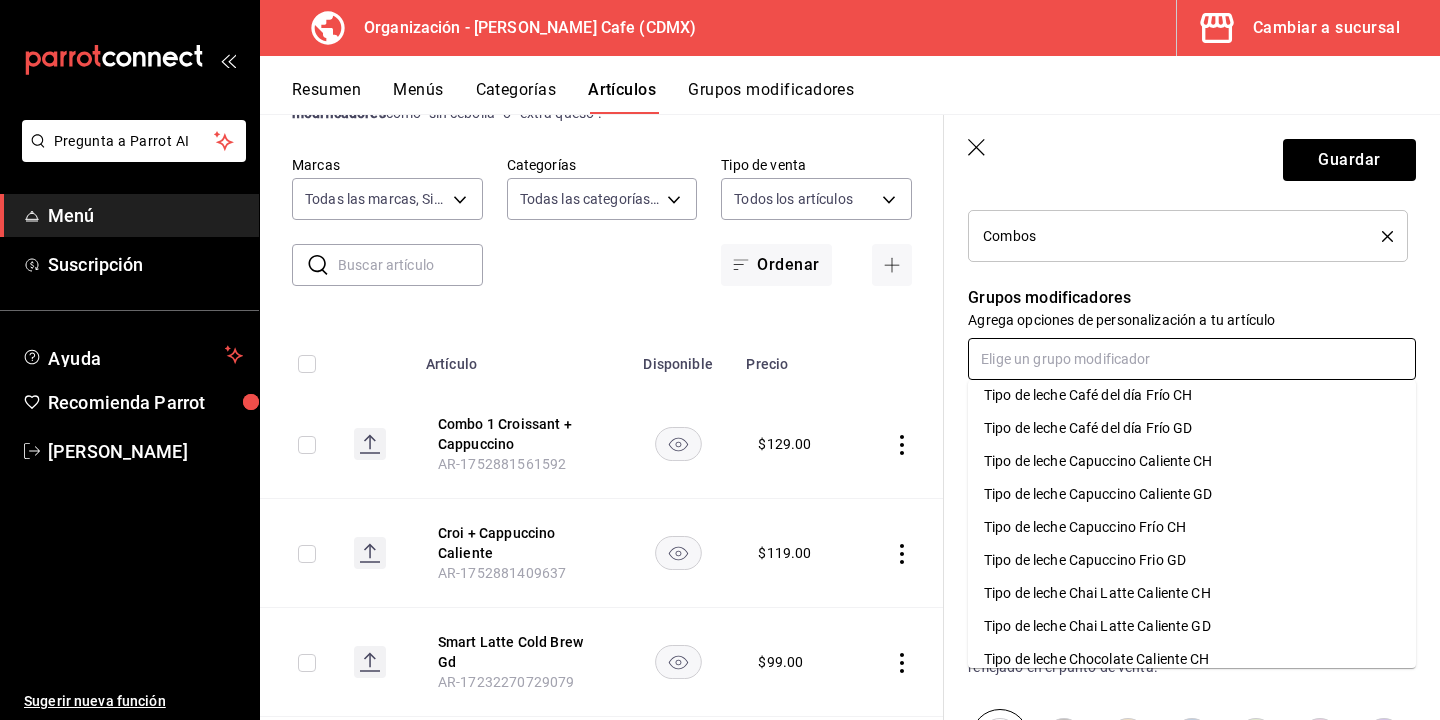 scroll, scrollTop: 0, scrollLeft: 0, axis: both 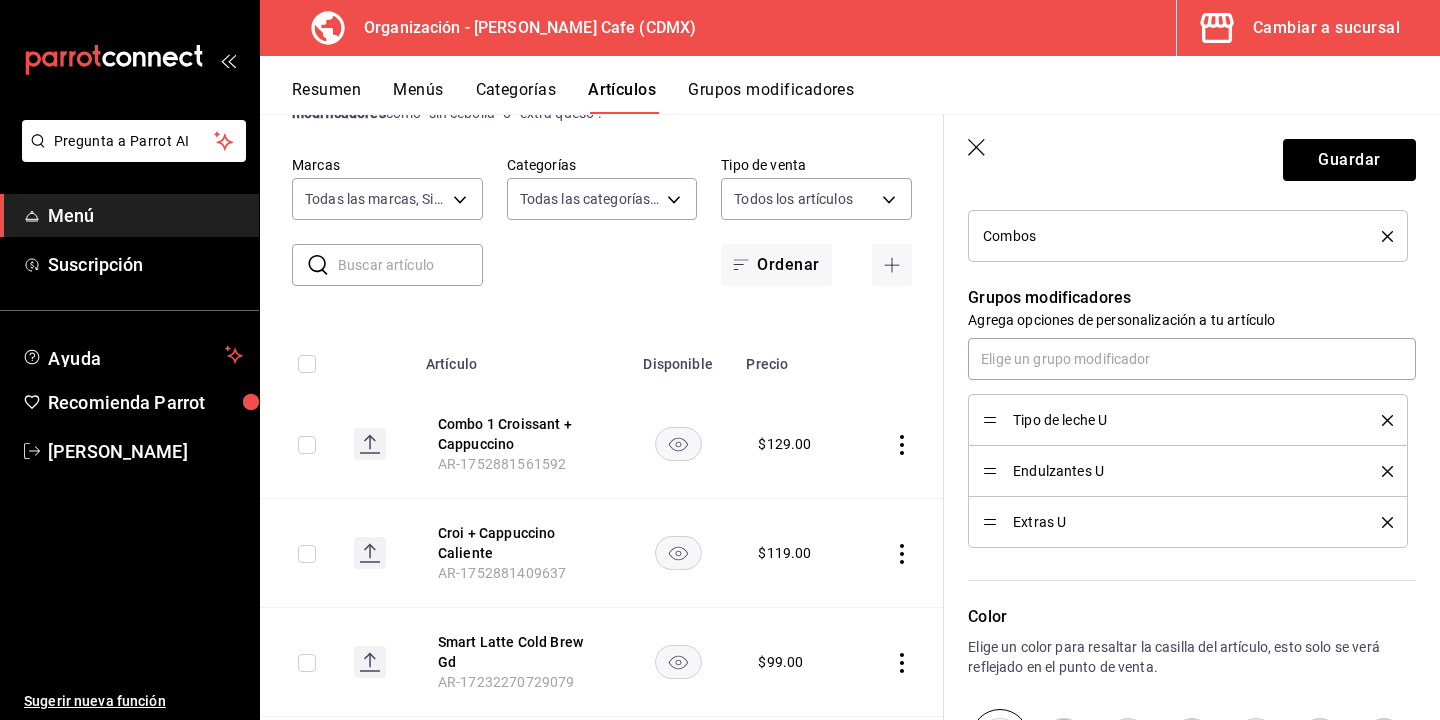click on "Grupos modificadores" at bounding box center [1192, 298] 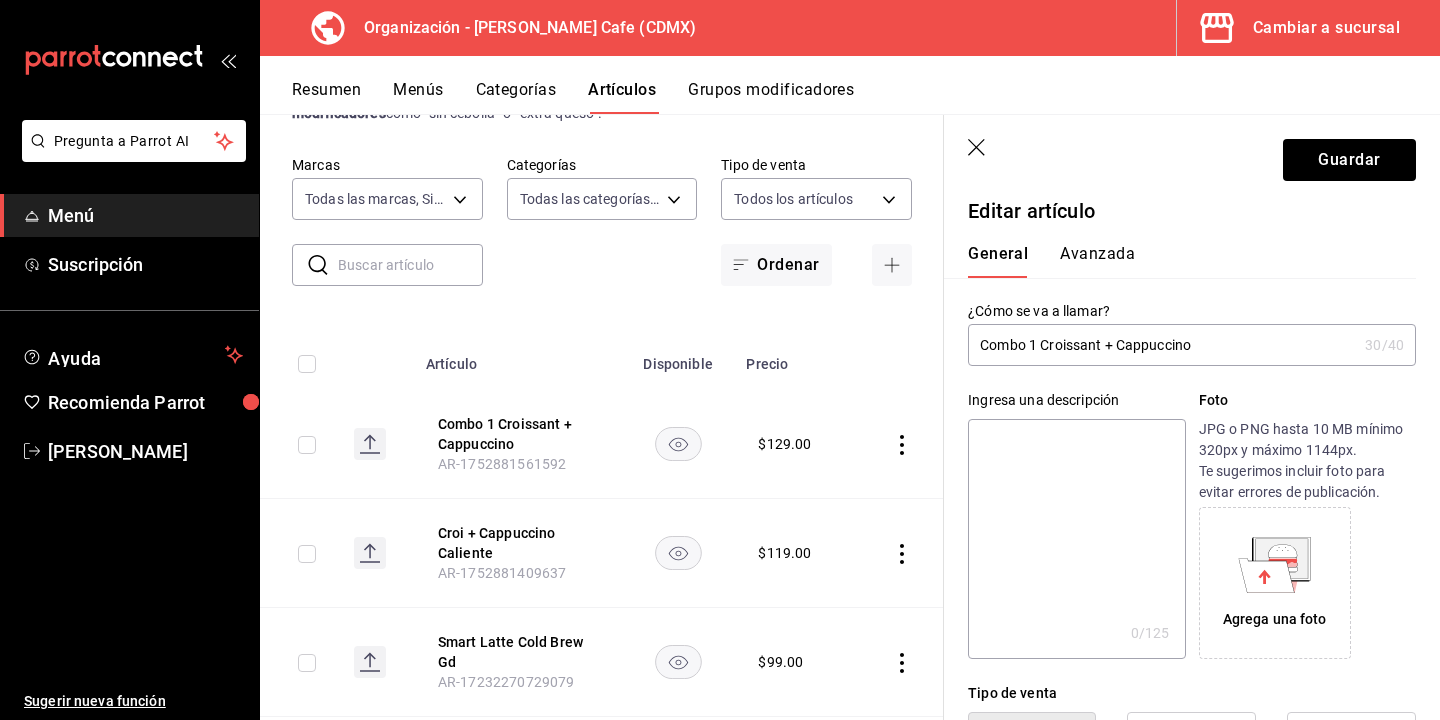 scroll, scrollTop: 0, scrollLeft: 0, axis: both 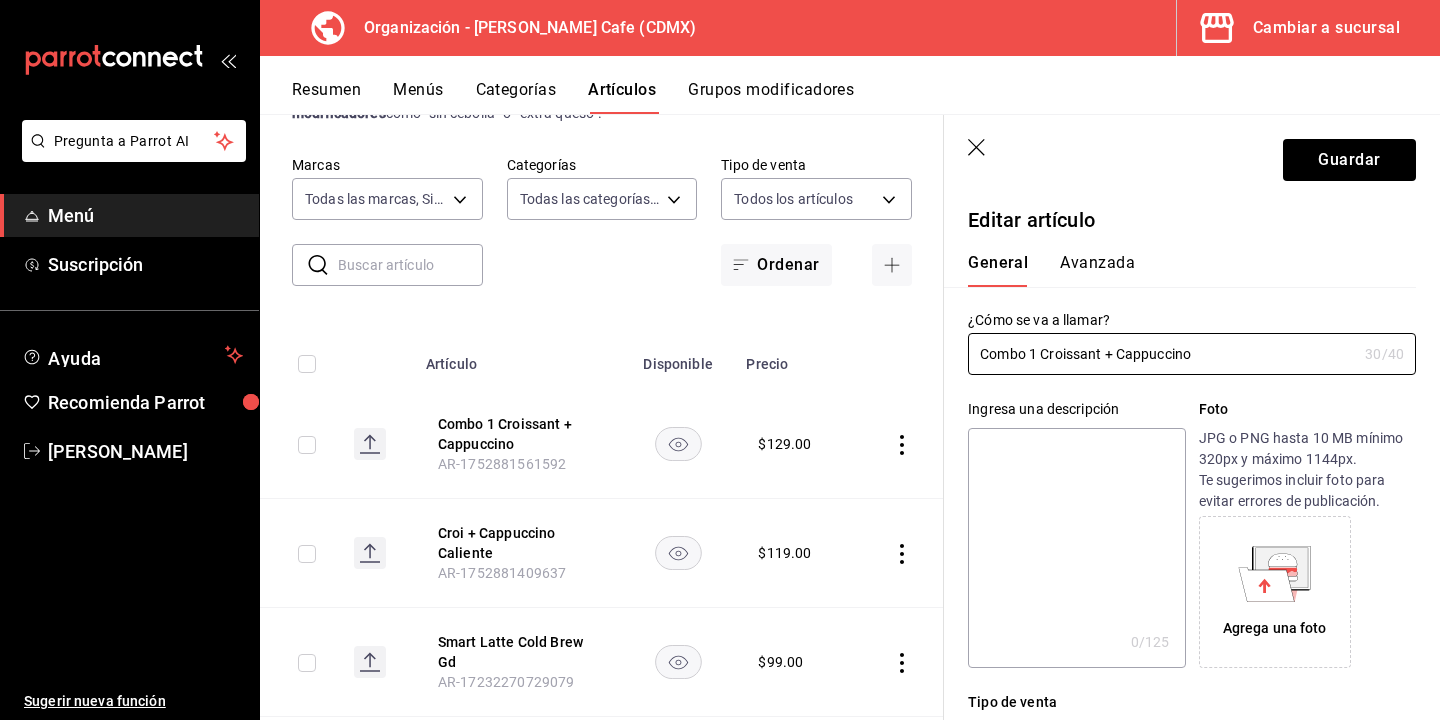 drag, startPoint x: 1042, startPoint y: 354, endPoint x: 929, endPoint y: 351, distance: 113.03982 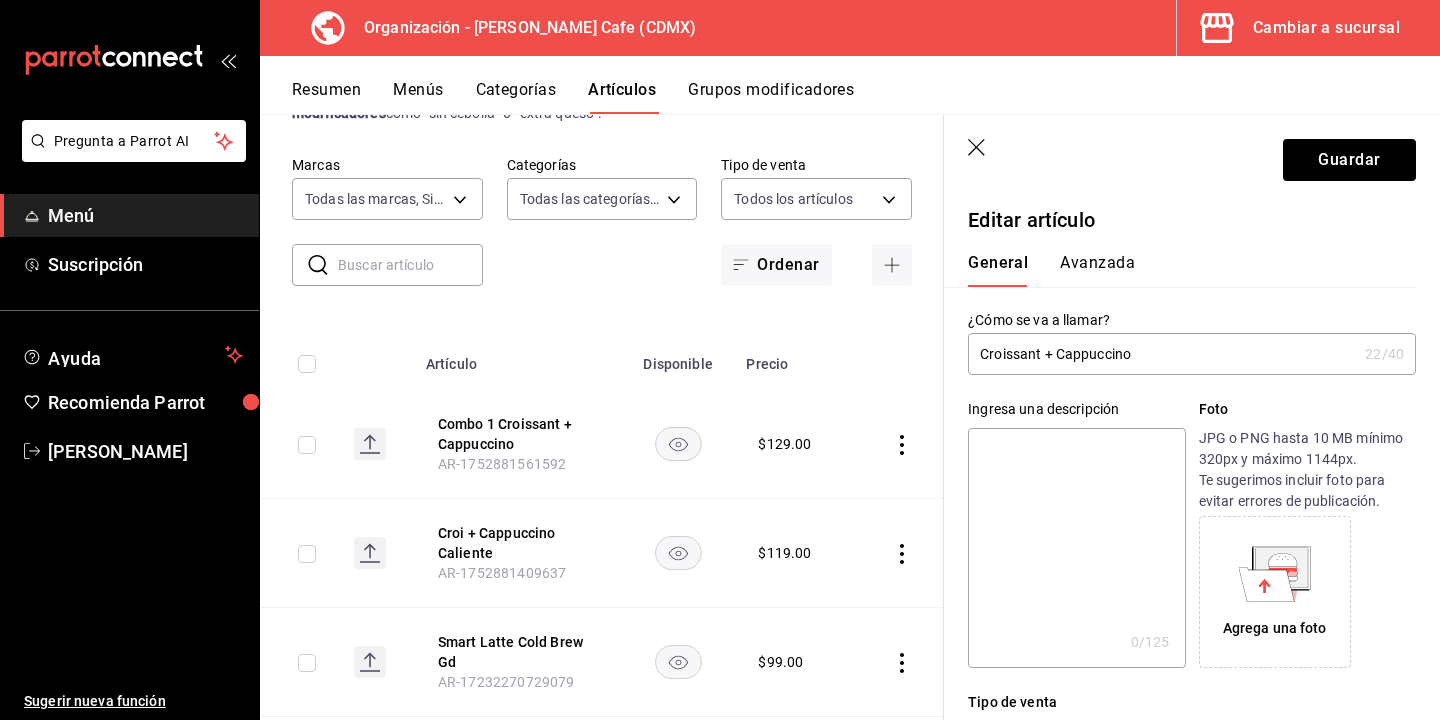 click on "Croissant + Cappuccino" at bounding box center [1162, 354] 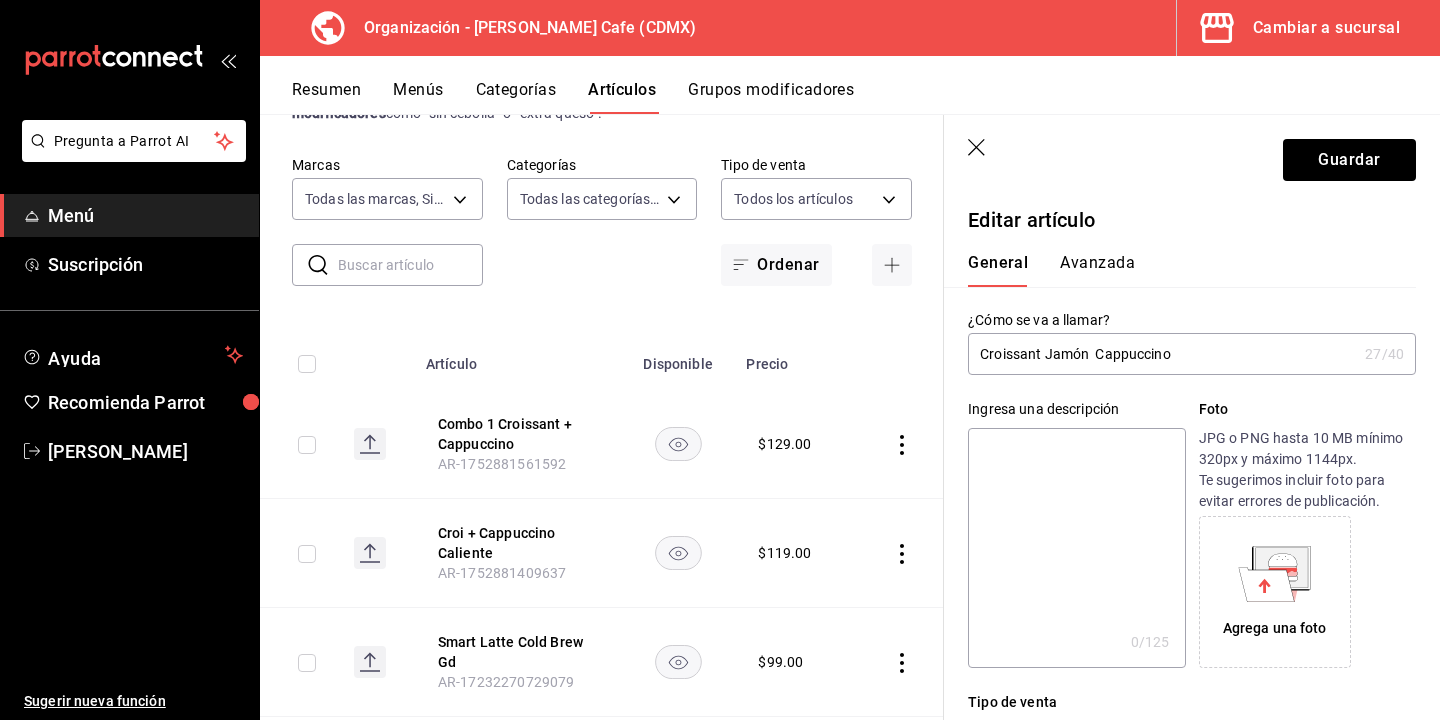 click on "Croissant Jamón  Cappuccino" at bounding box center (1162, 354) 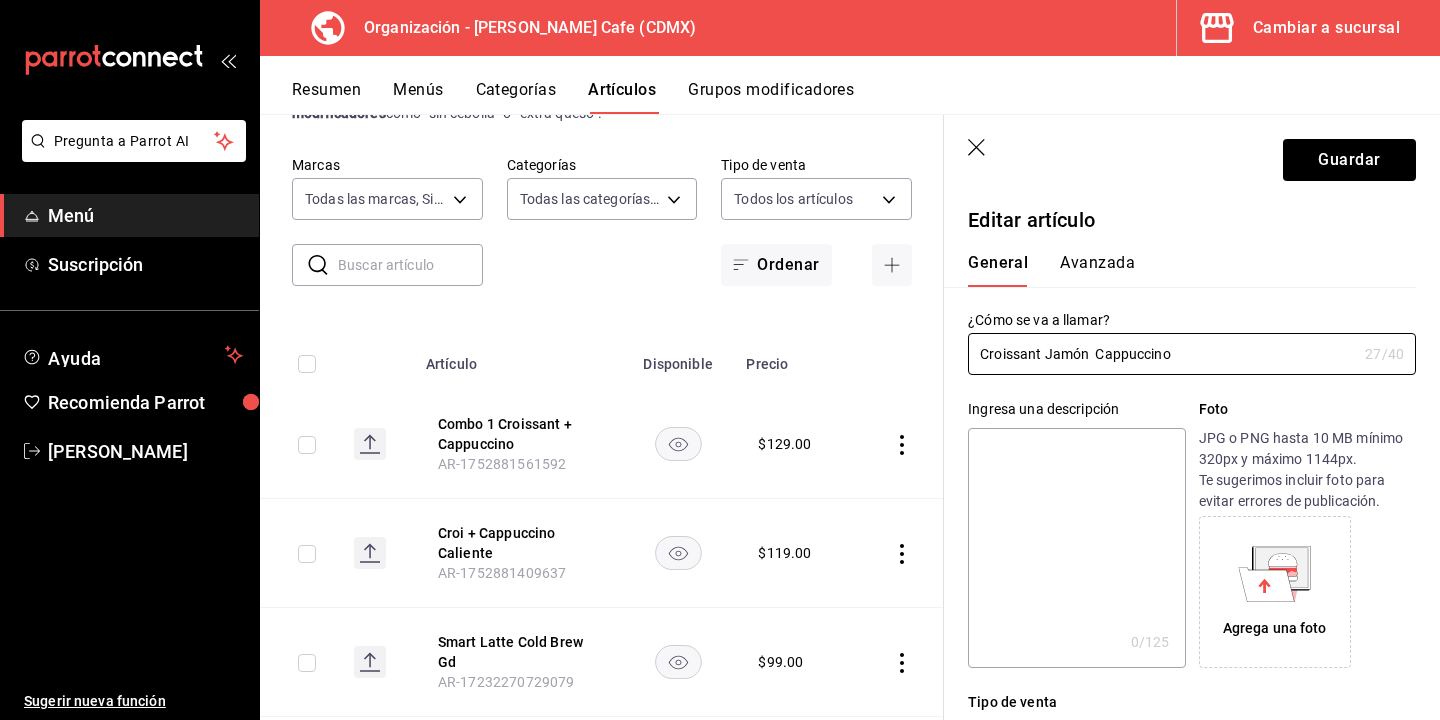 drag, startPoint x: 1094, startPoint y: 358, endPoint x: 1092, endPoint y: 393, distance: 35.057095 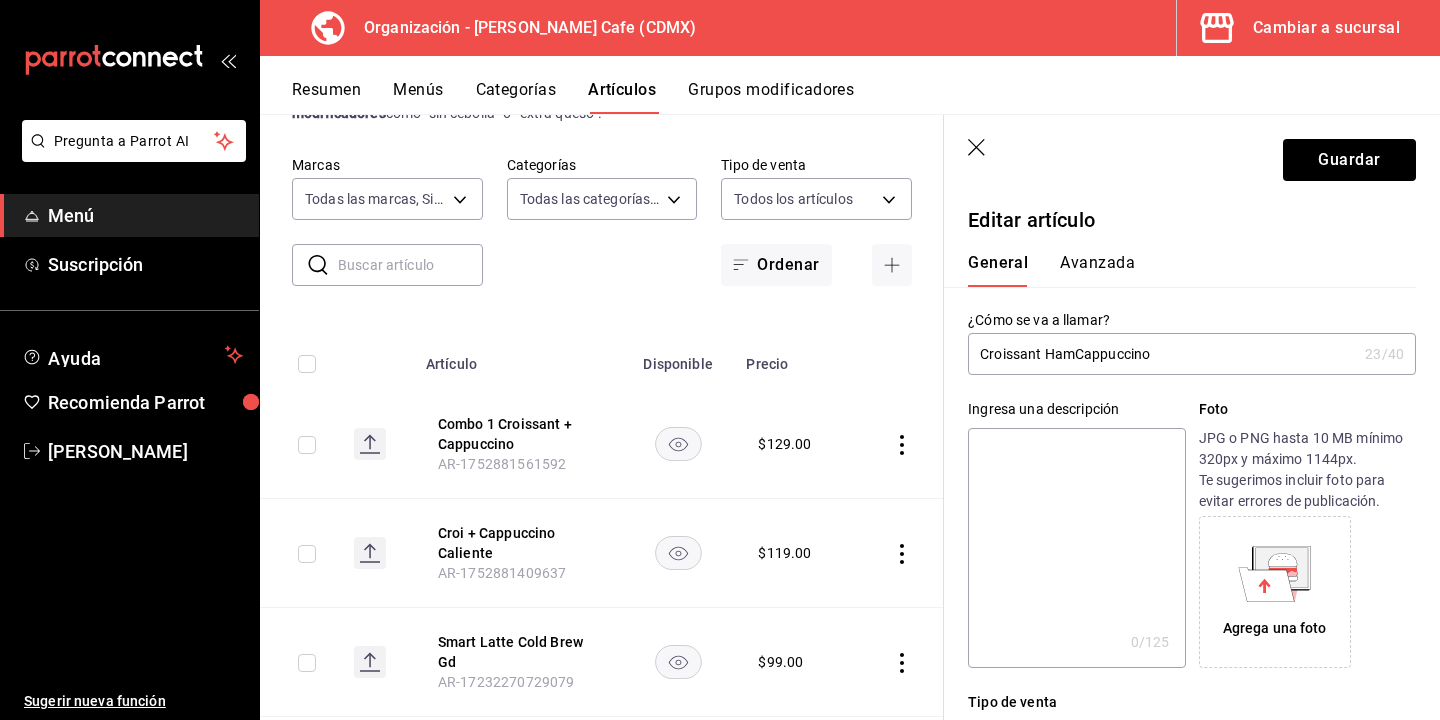 click on "Croissant HamCappuccino" at bounding box center [1162, 354] 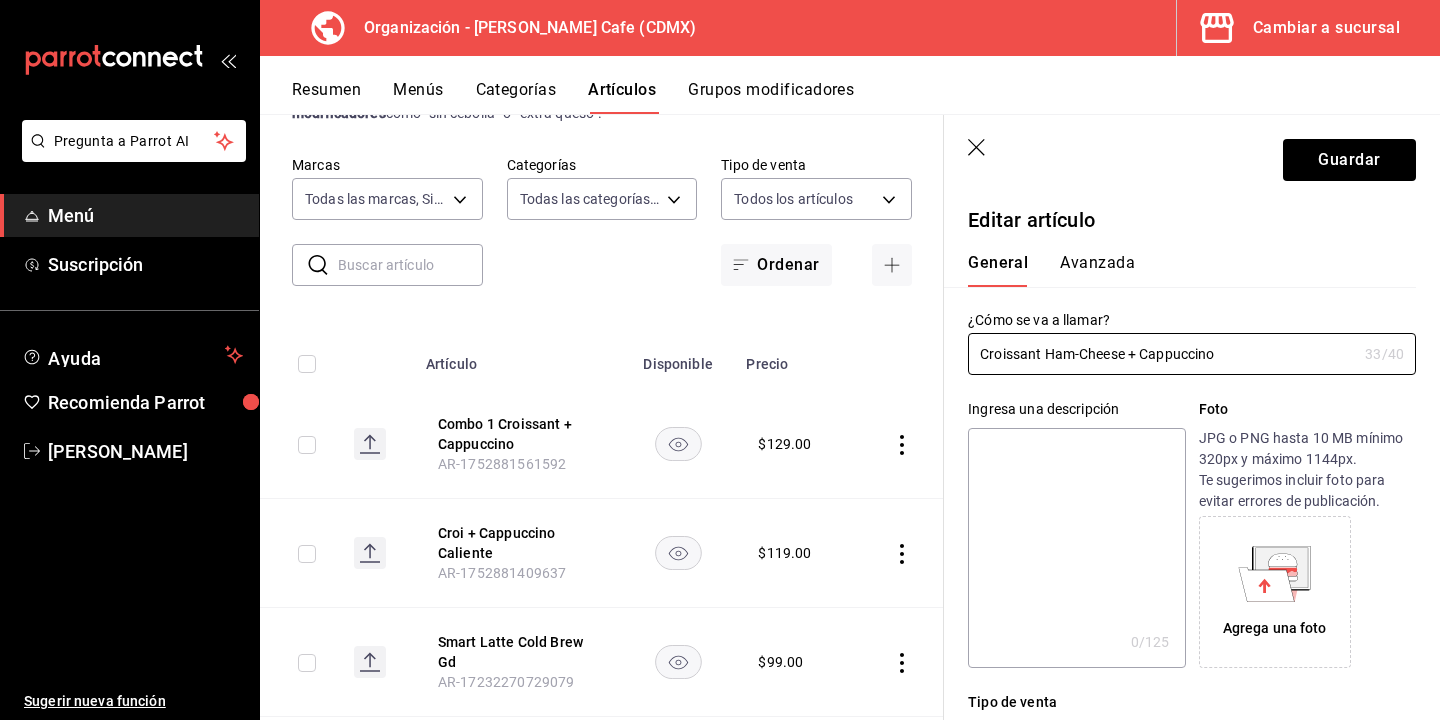 type on "Croissant Ham-Cheese + Cappuccino" 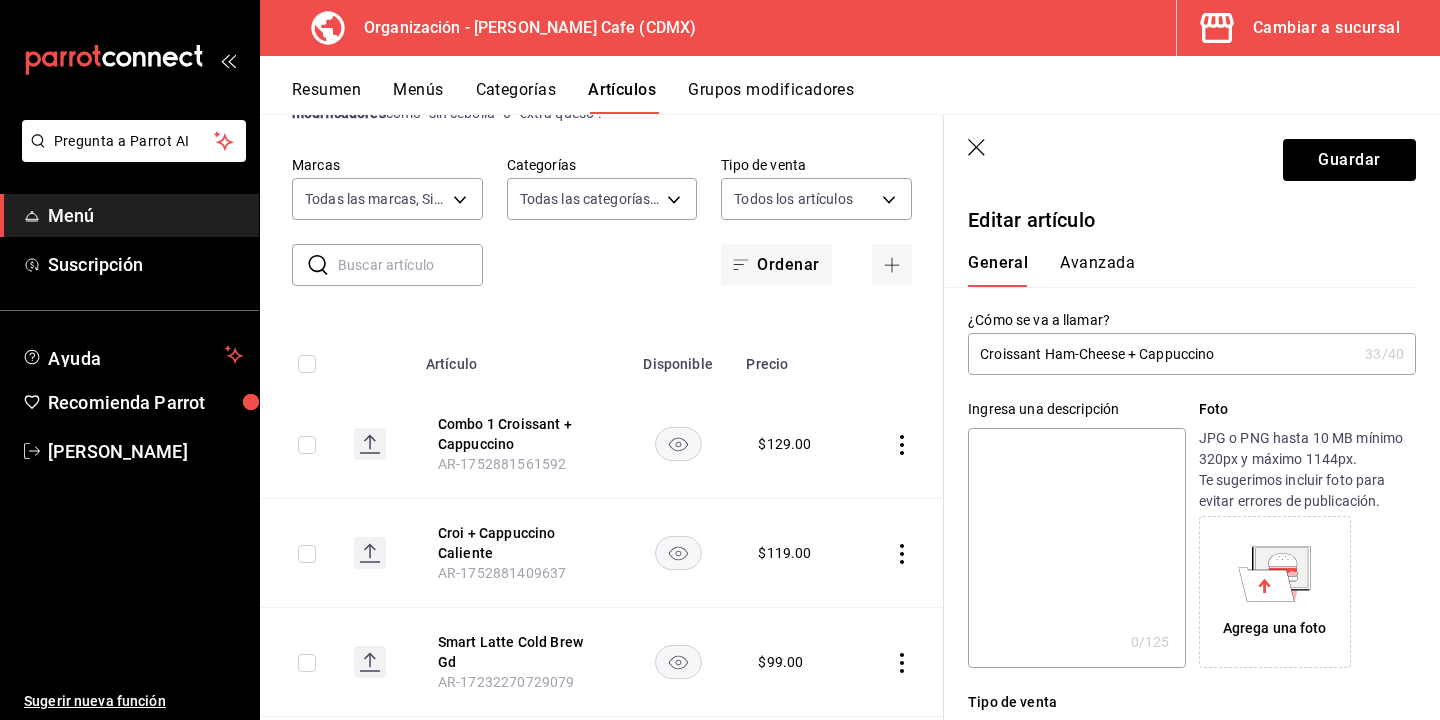 click on "¿Cómo se va a llamar? Croissant Ham-Cheese + Cappuccino 33 /40 ¿Cómo se va a llamar?" at bounding box center [1180, 331] 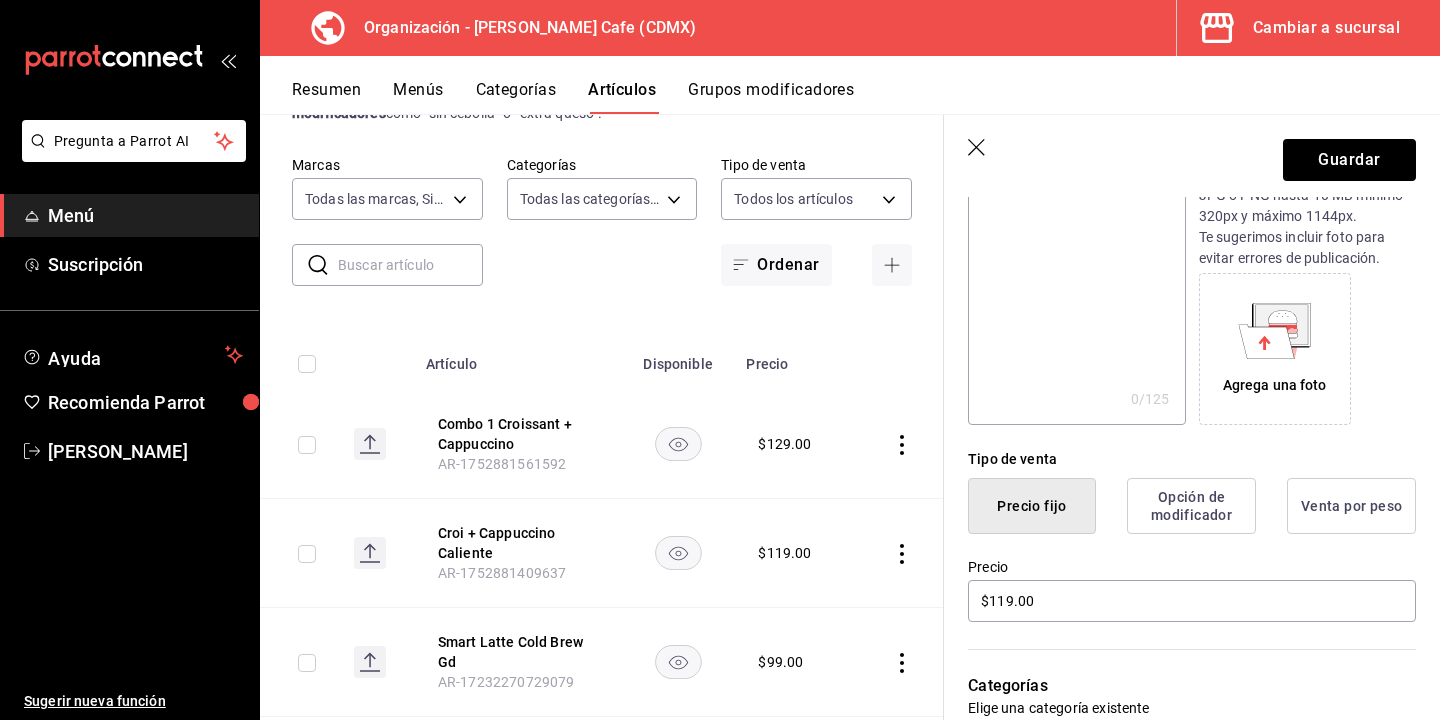 scroll, scrollTop: 225, scrollLeft: 0, axis: vertical 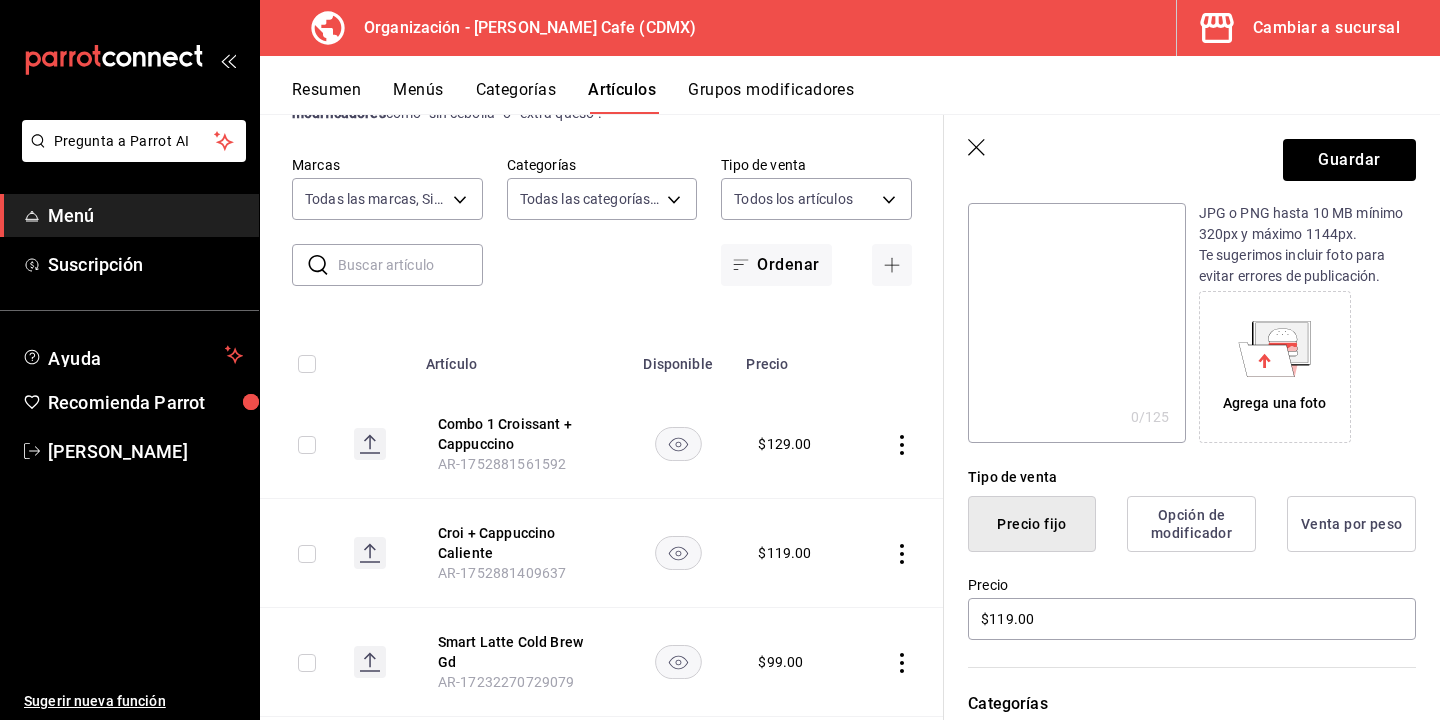 click at bounding box center (1076, 323) 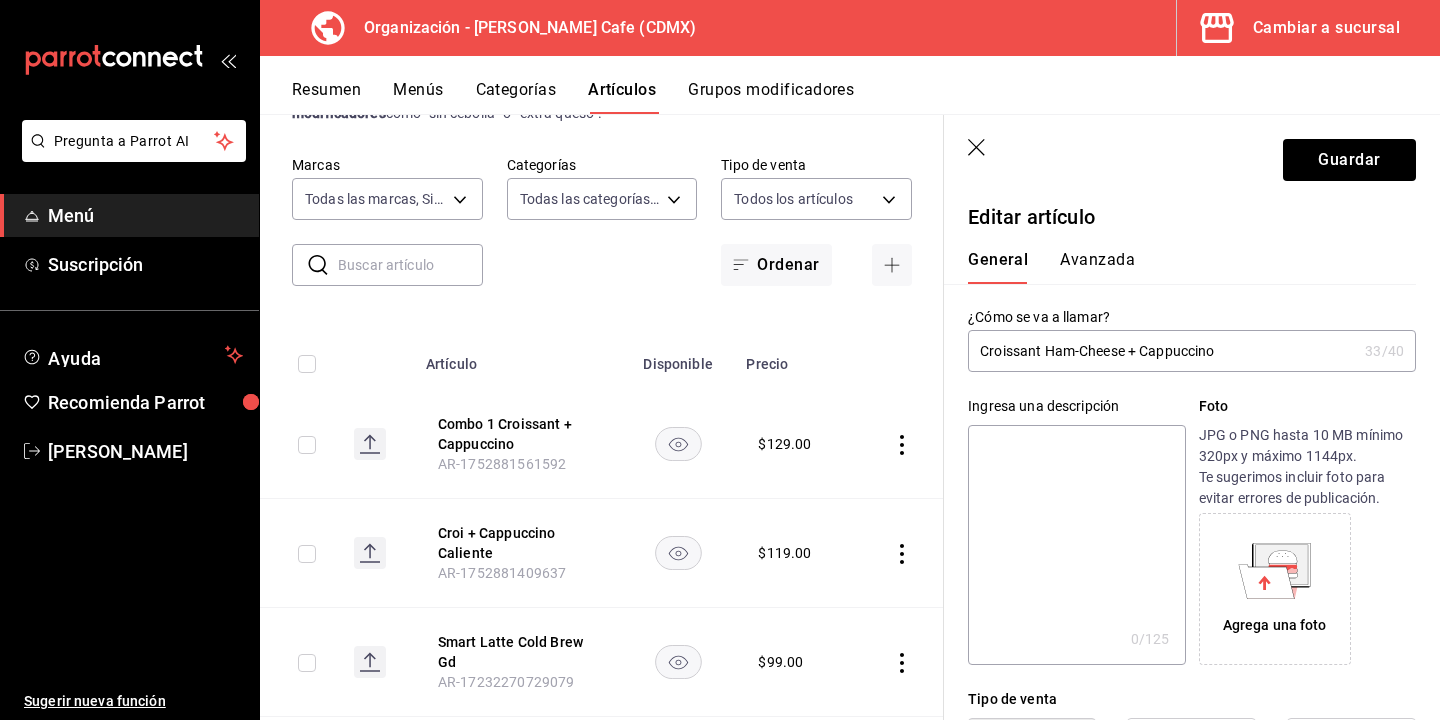 scroll, scrollTop: 0, scrollLeft: 0, axis: both 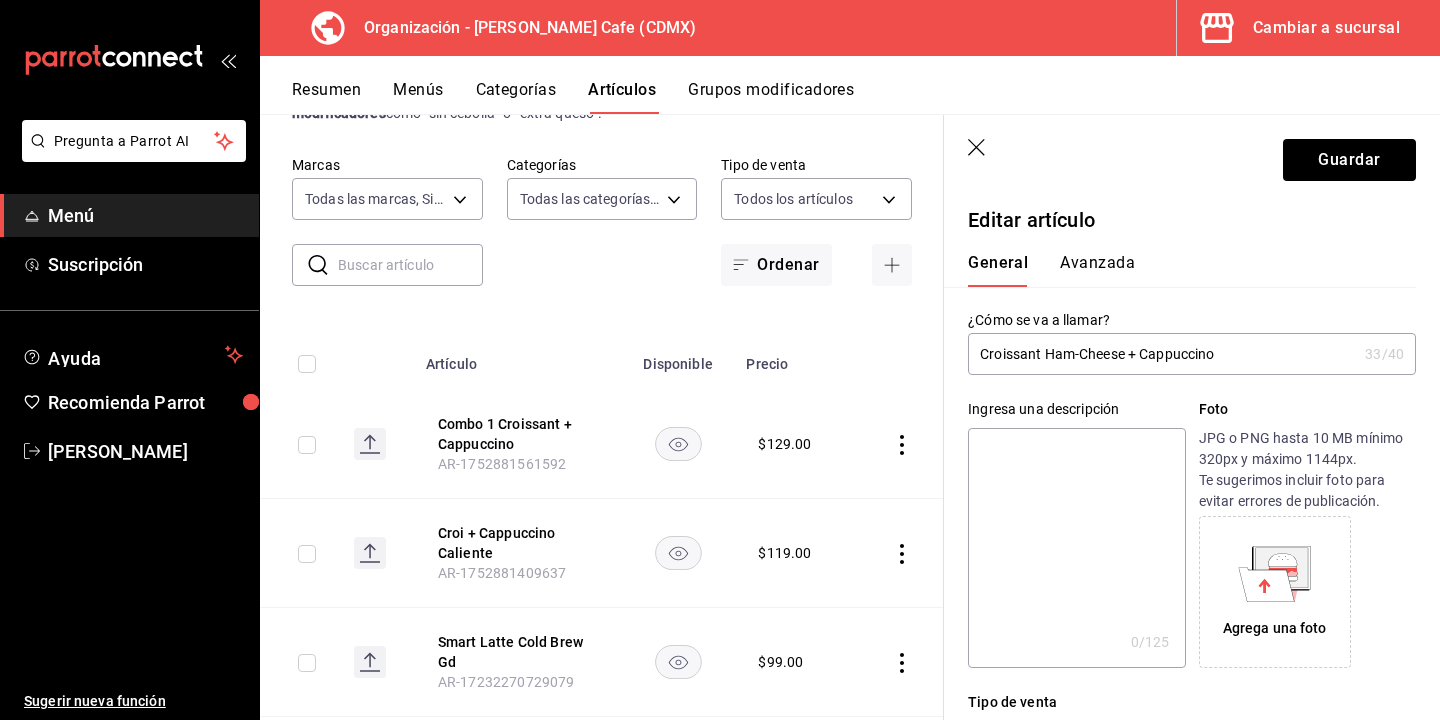 type on "C" 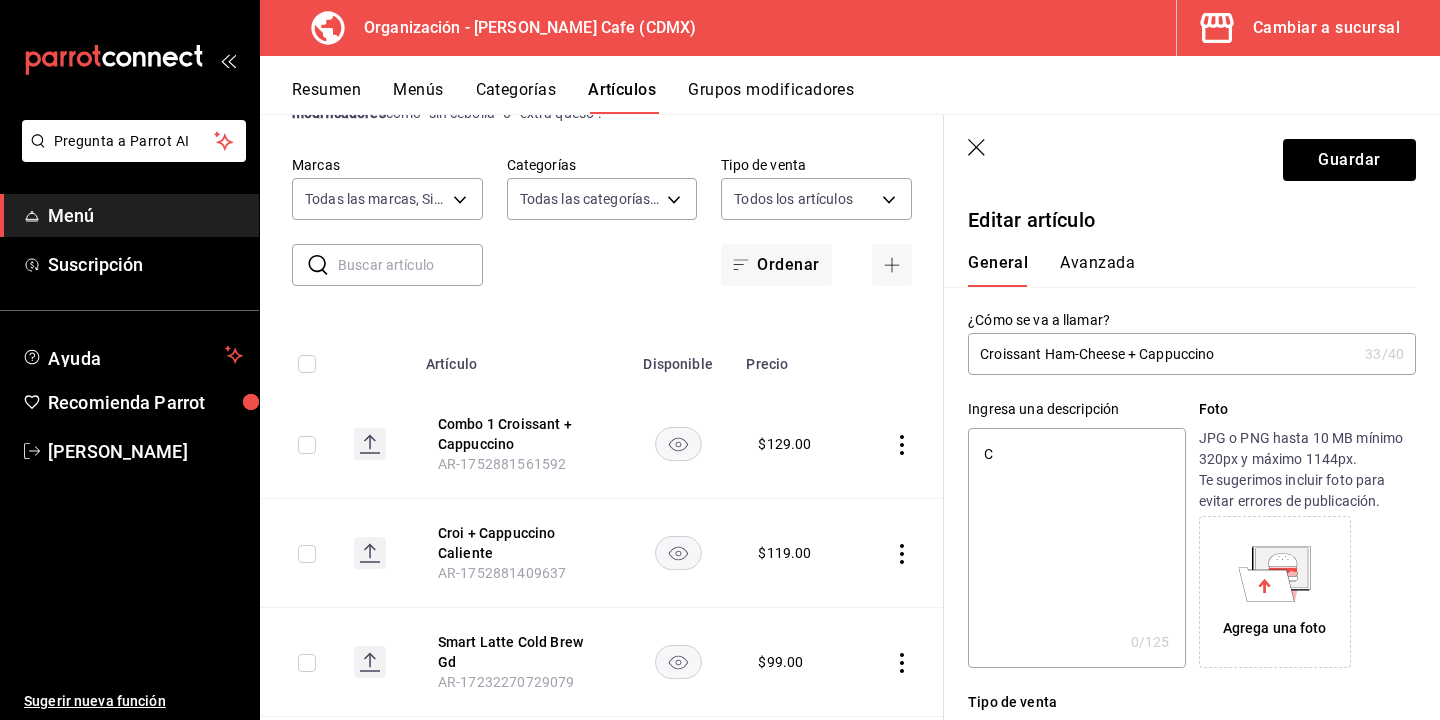 type on "x" 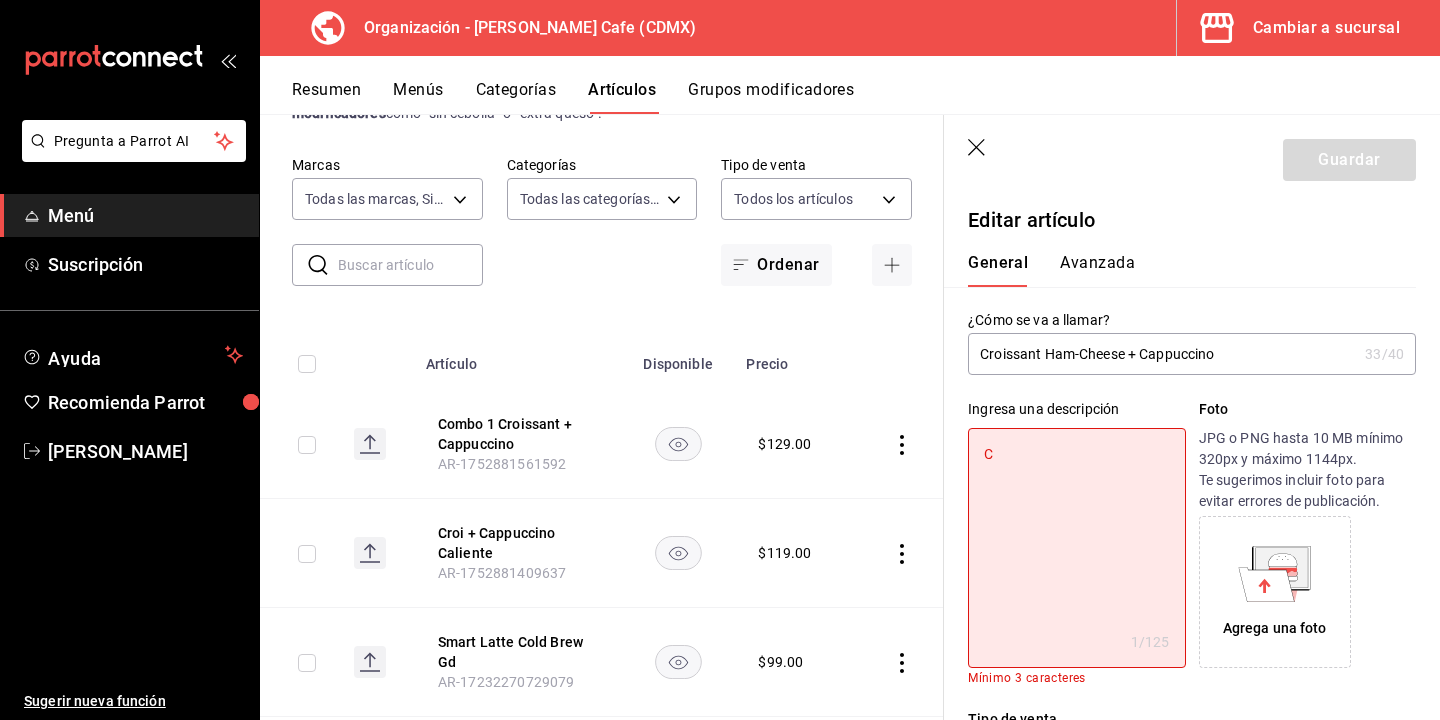 type on "Cr" 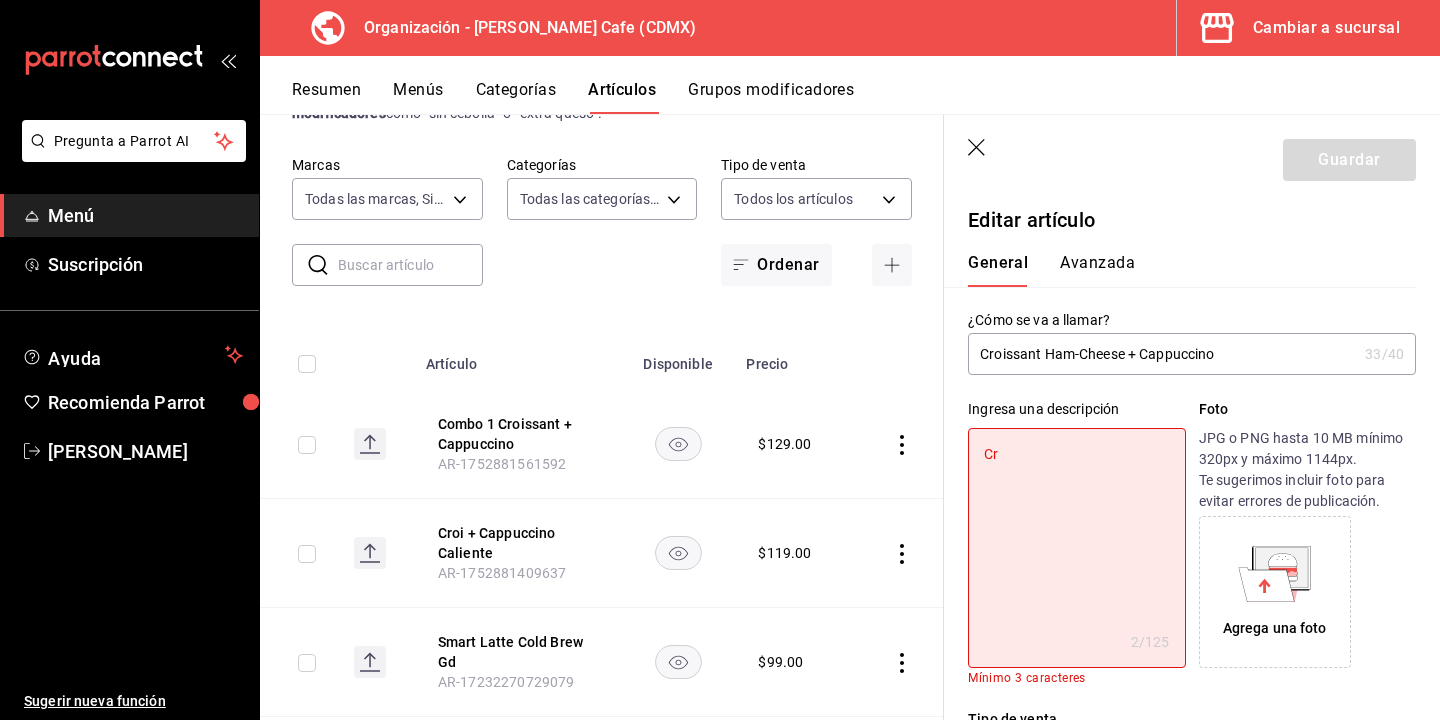 type on "Cro" 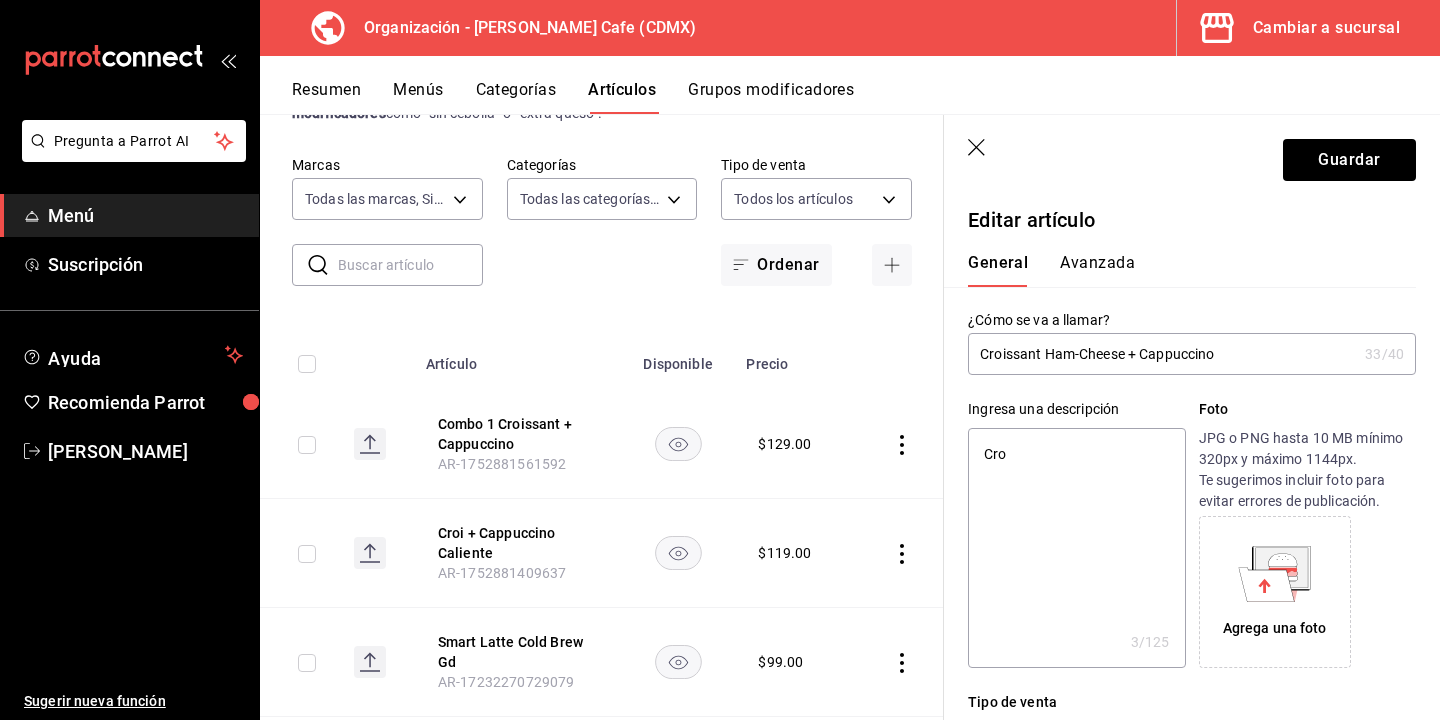 type on "Croi" 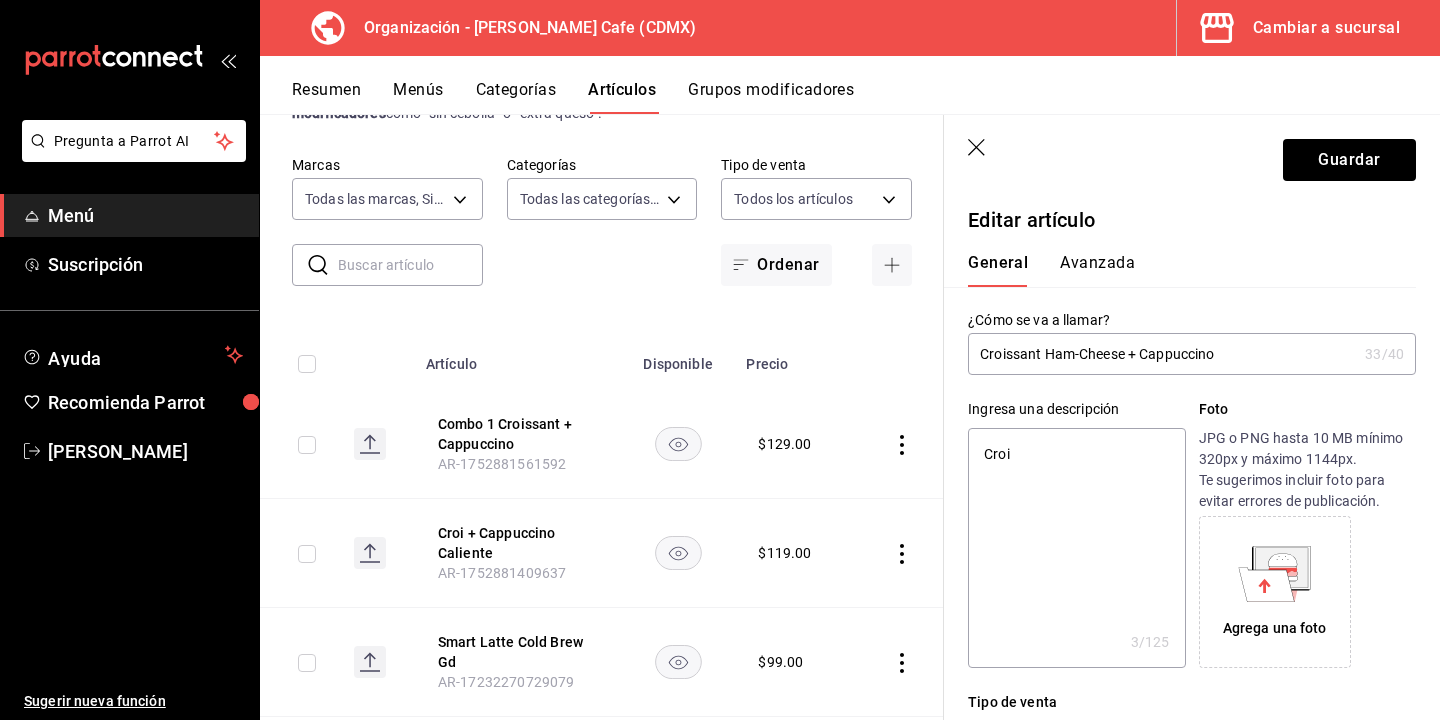 type on "Crois" 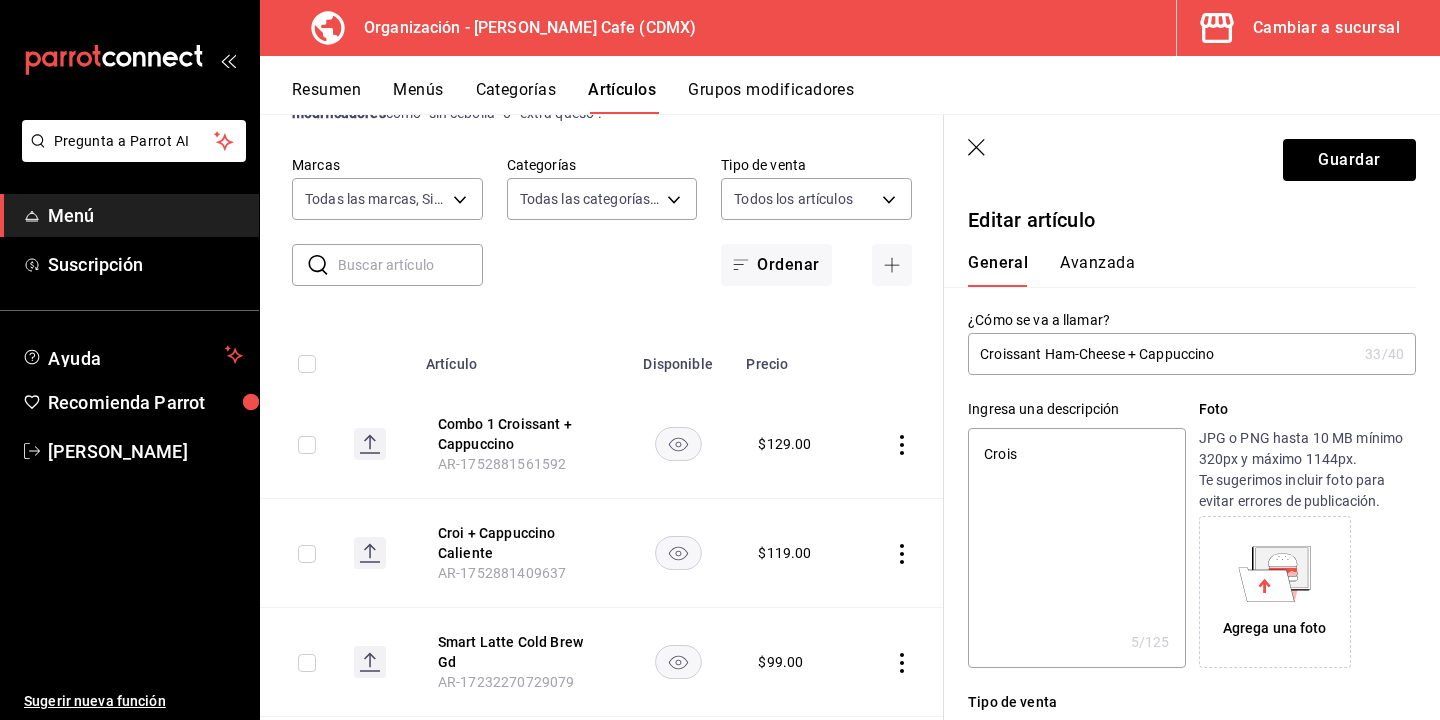 type on "Croiss" 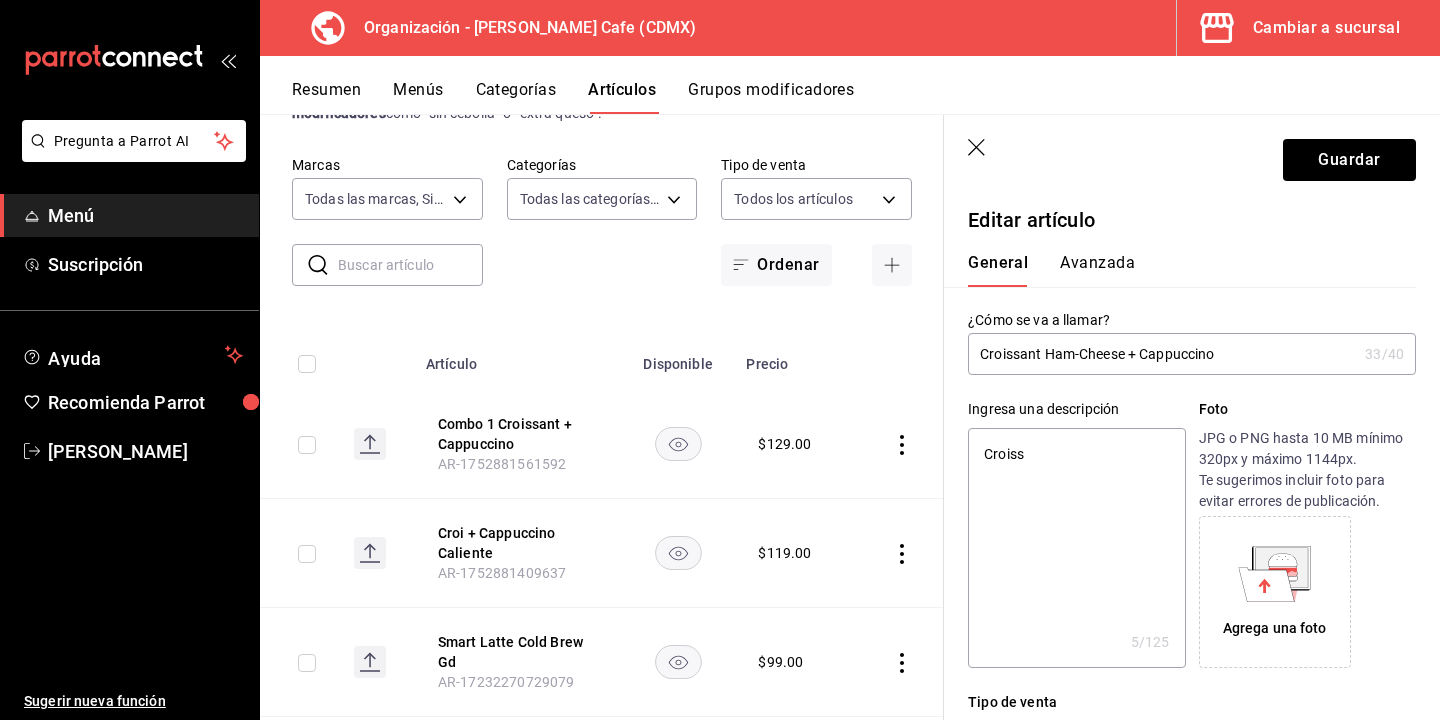 type on "x" 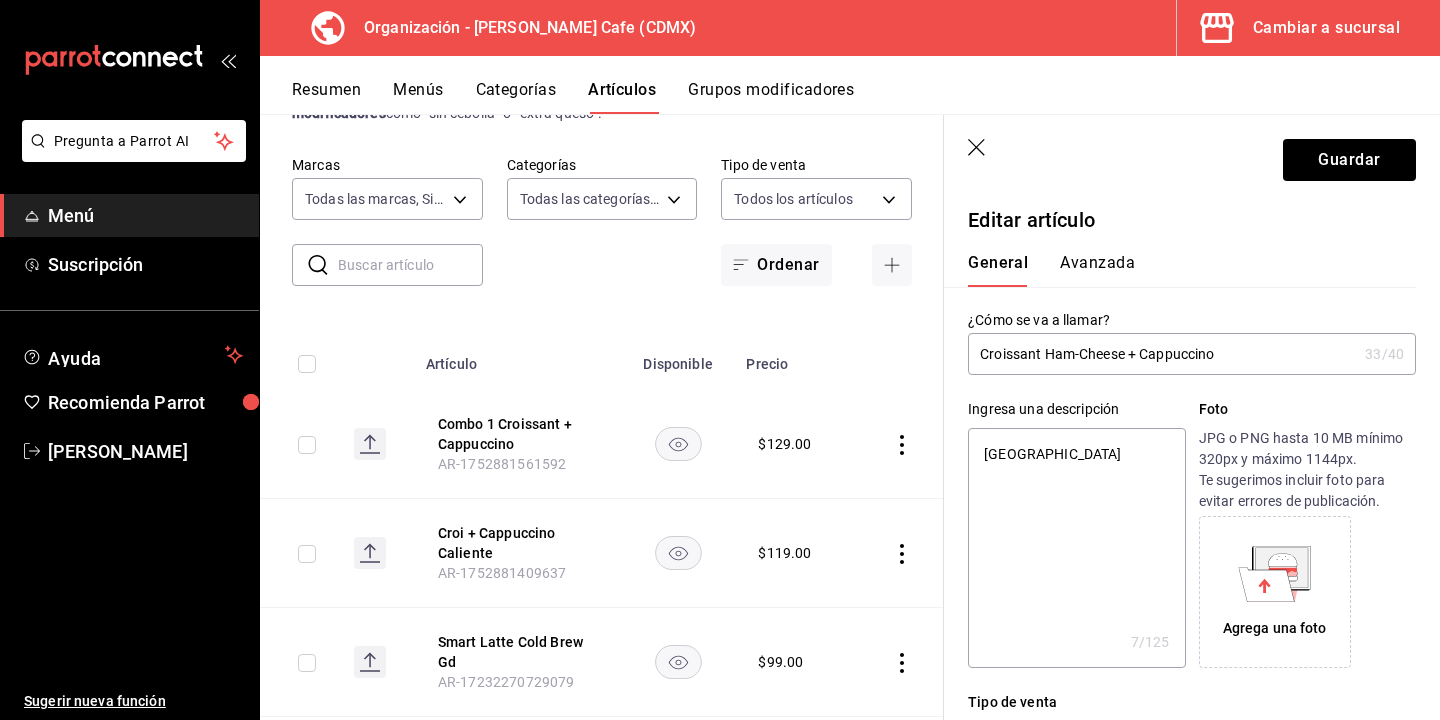 type on "Croissan" 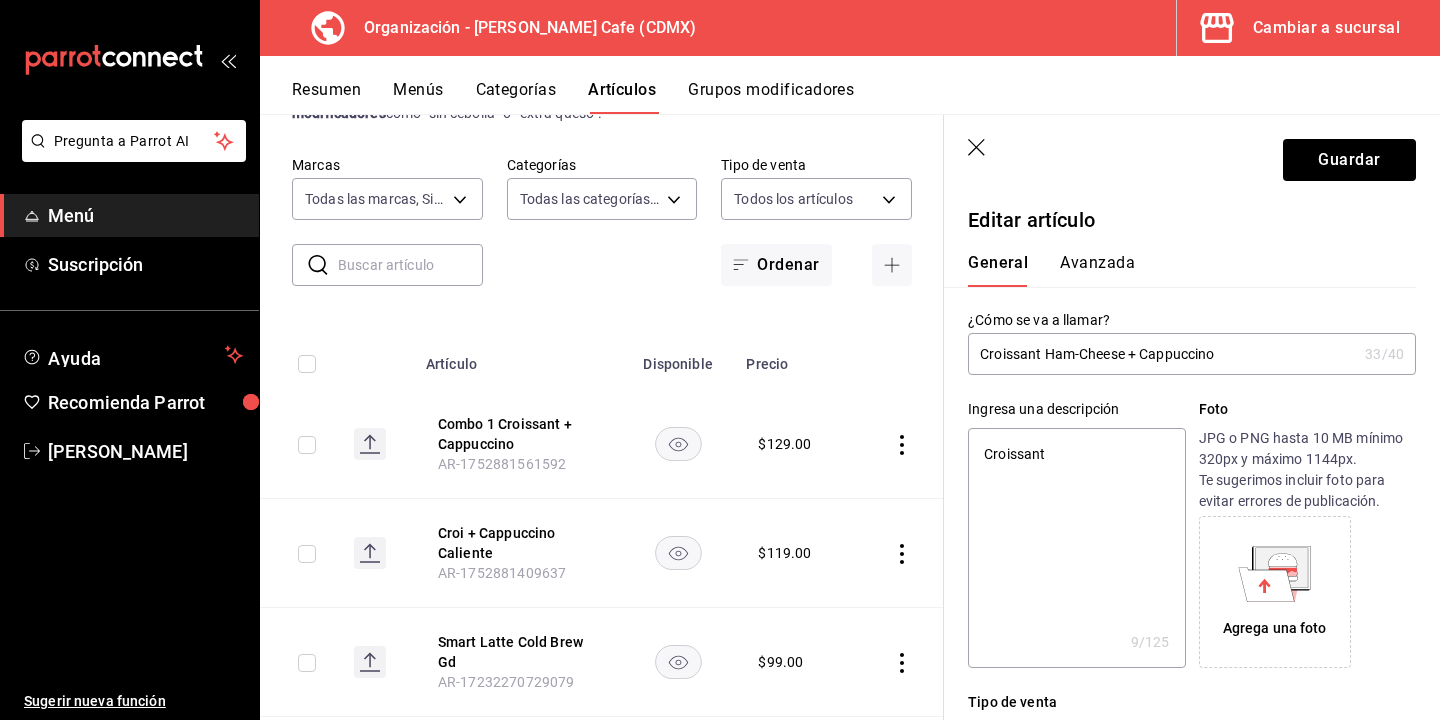 type on "Croissant" 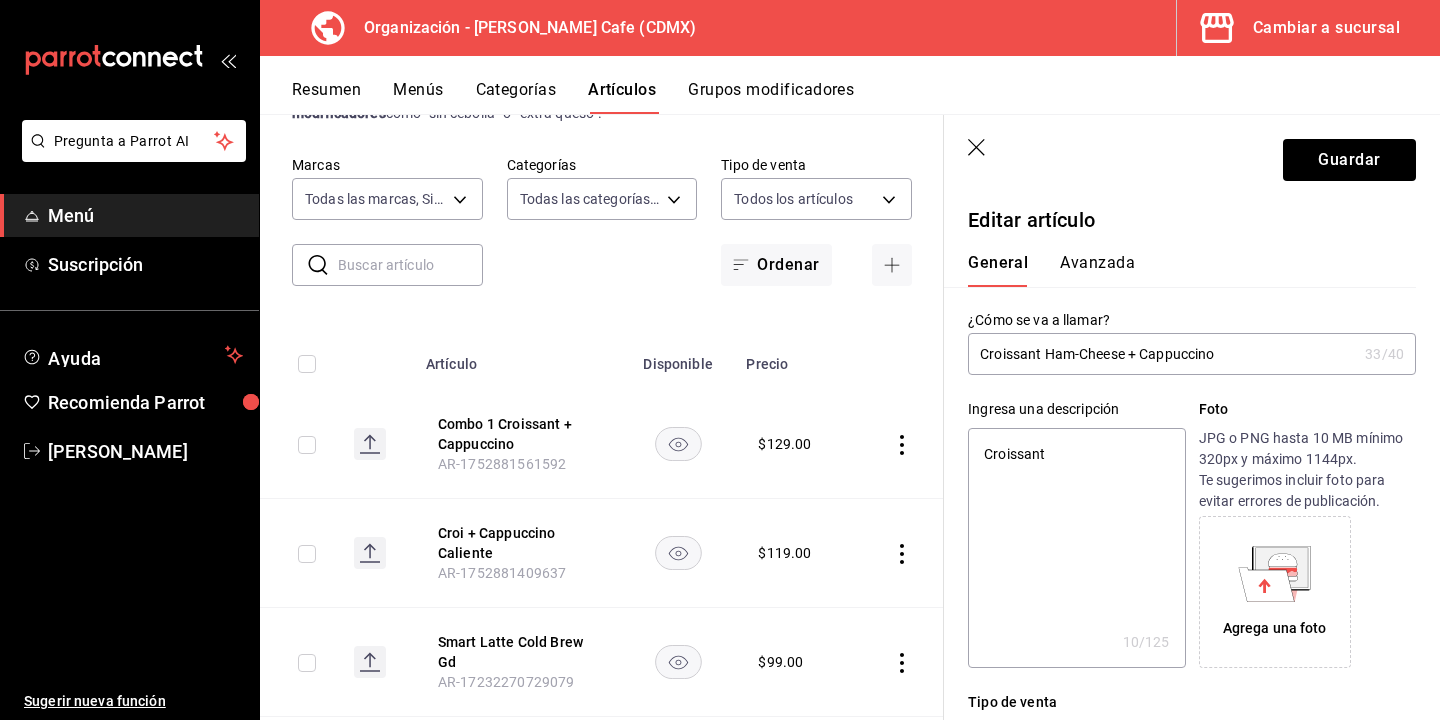 type on "Croissant d" 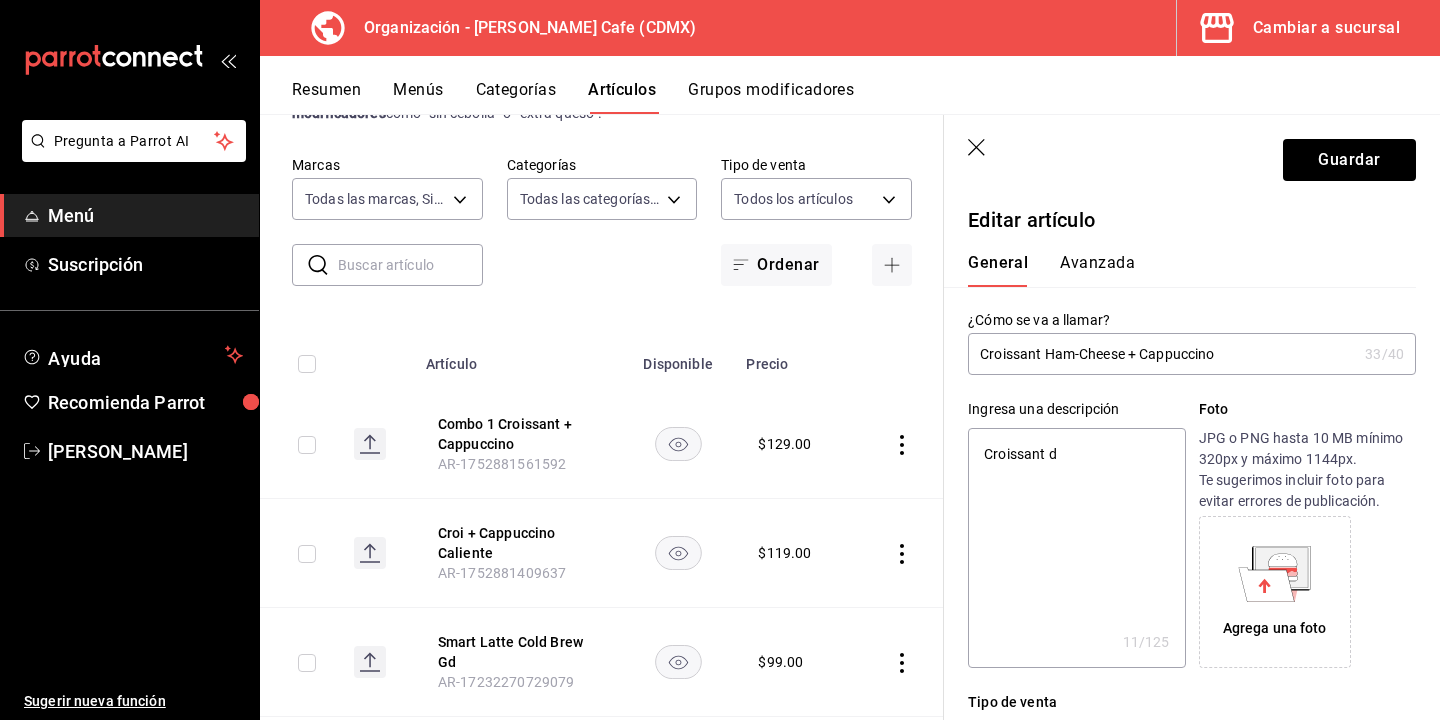 type on "Croissant de" 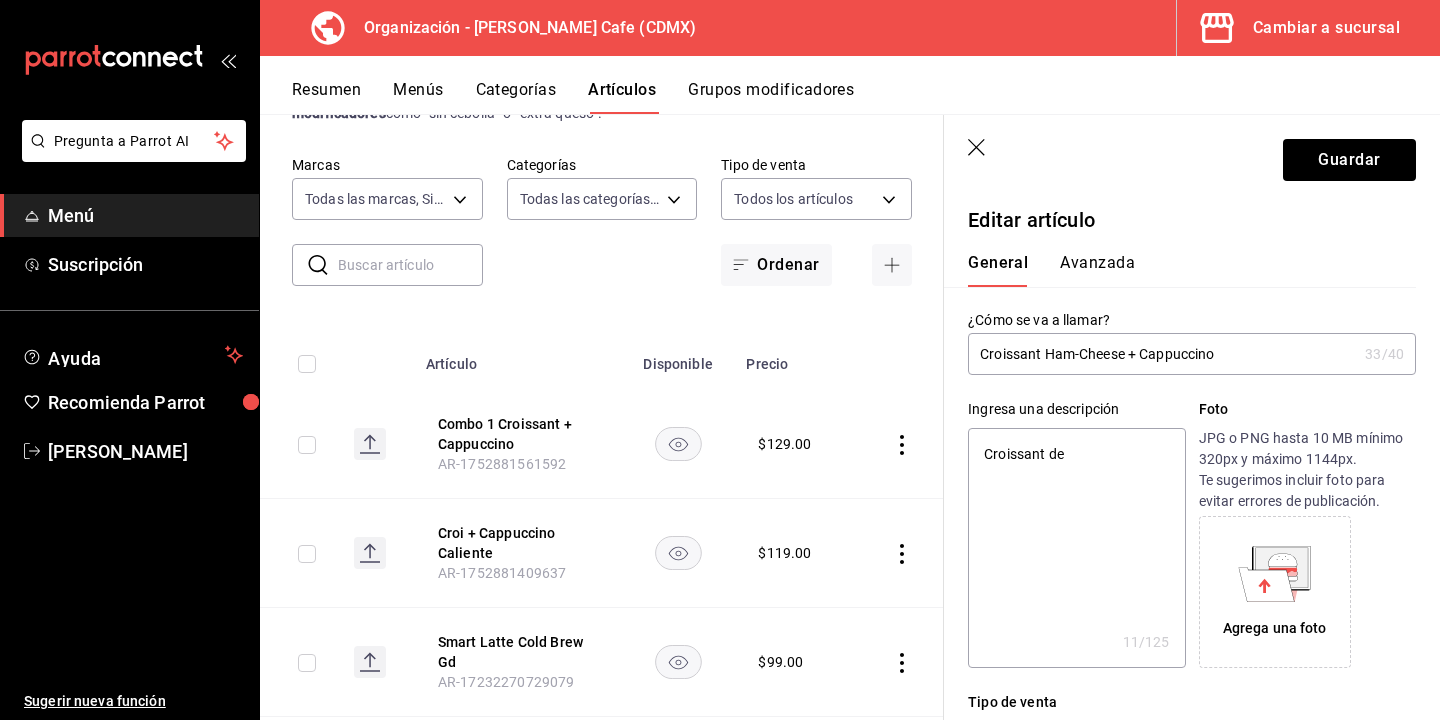 type on "Croissant de" 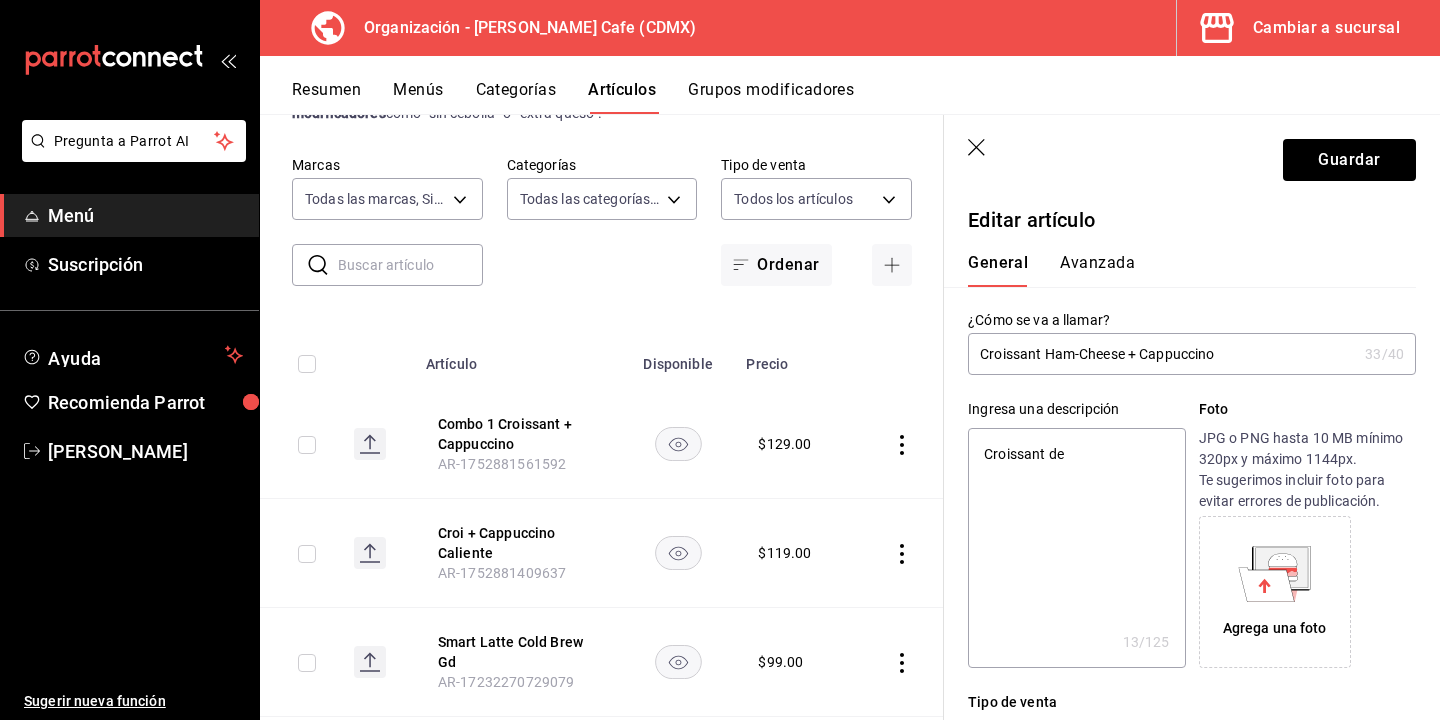 type on "Croissant de J" 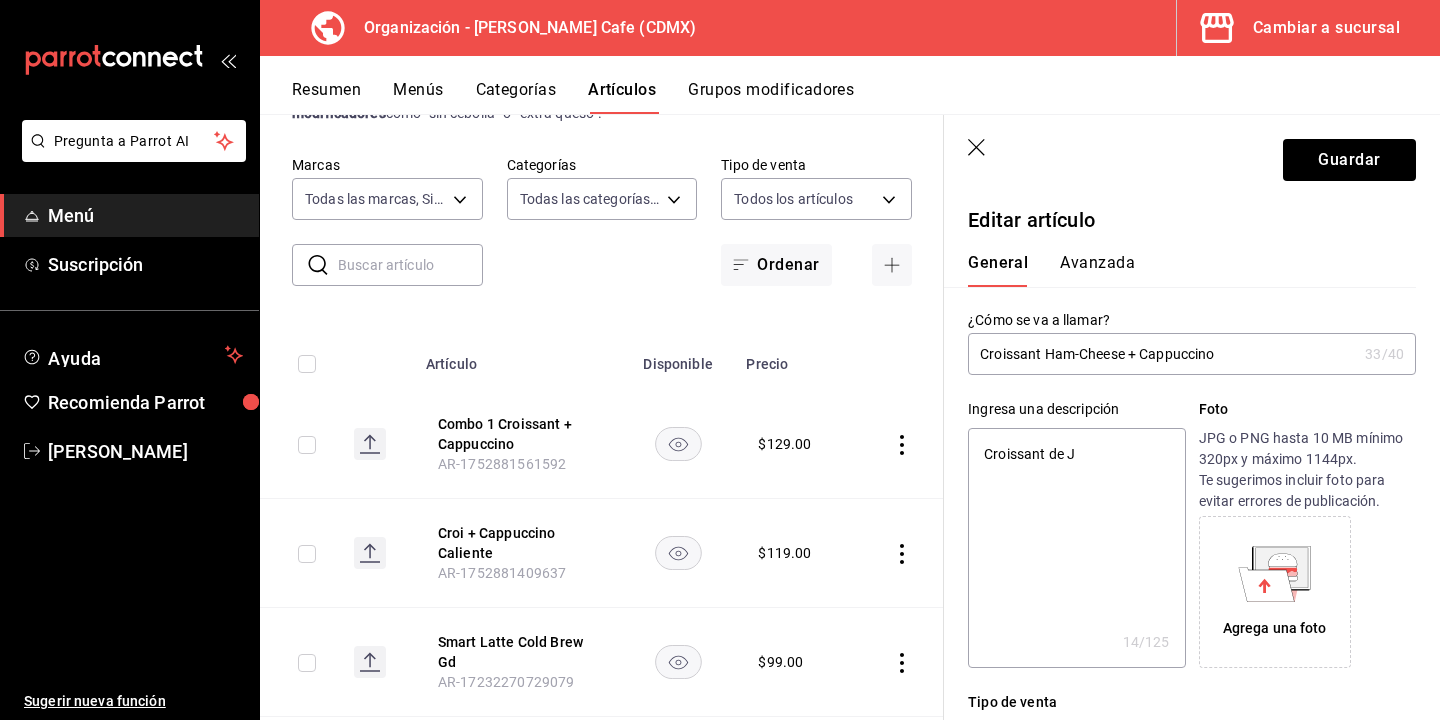 type on "Croissant de Ja" 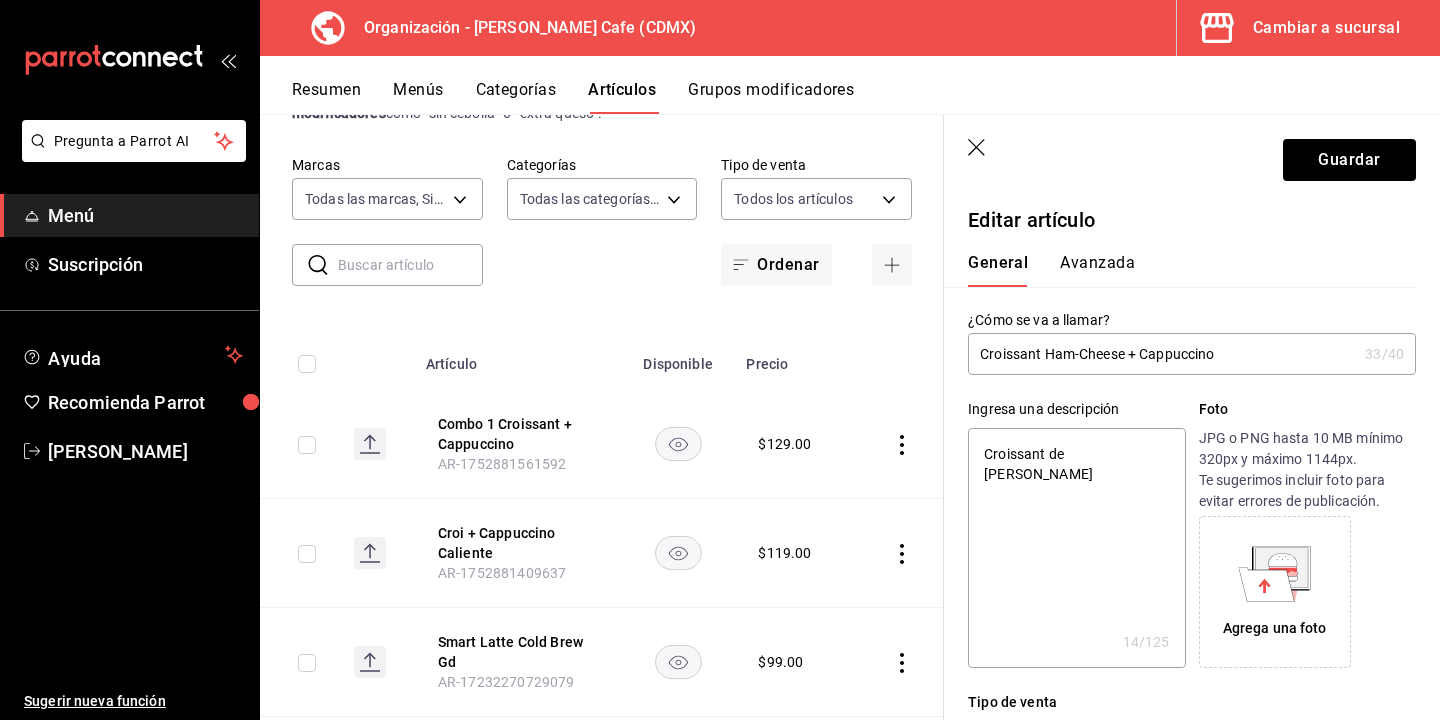 type on "Croissant de Jam" 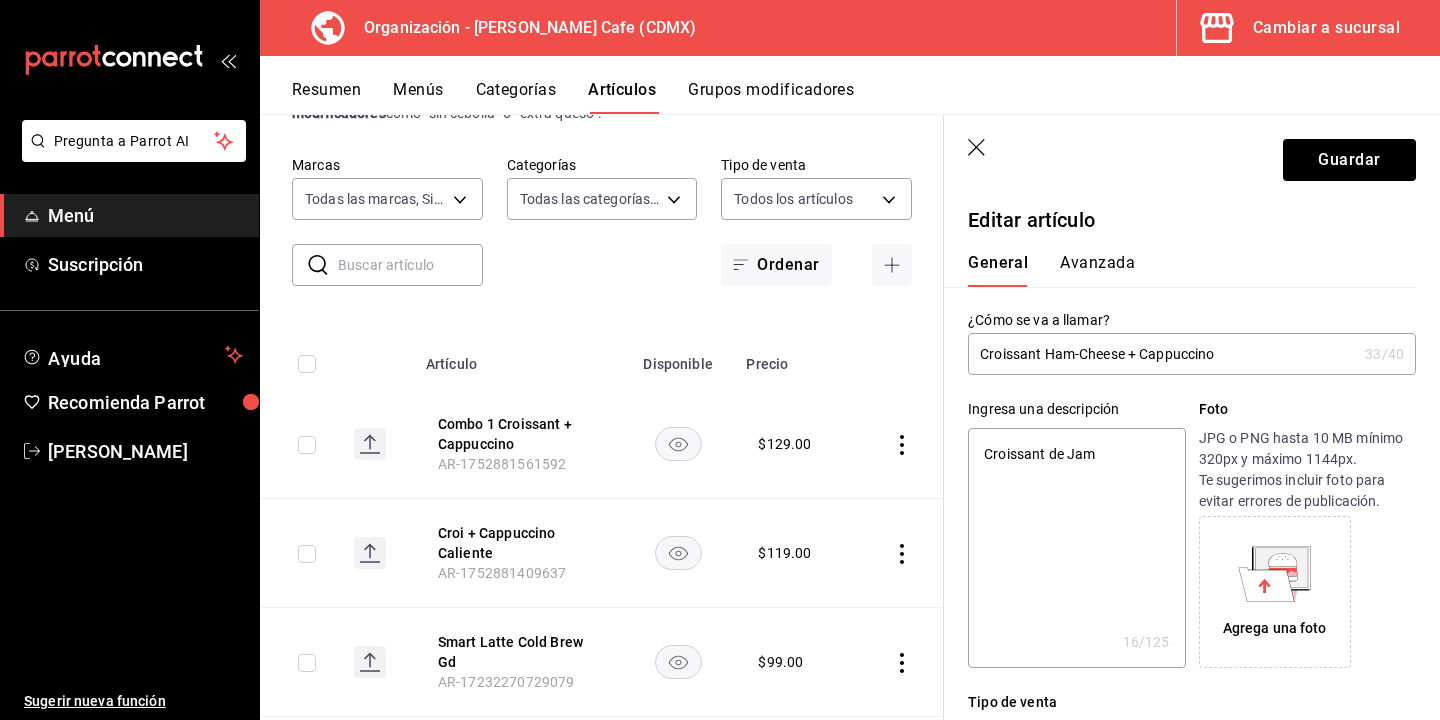 type on "Croissant de Jam´" 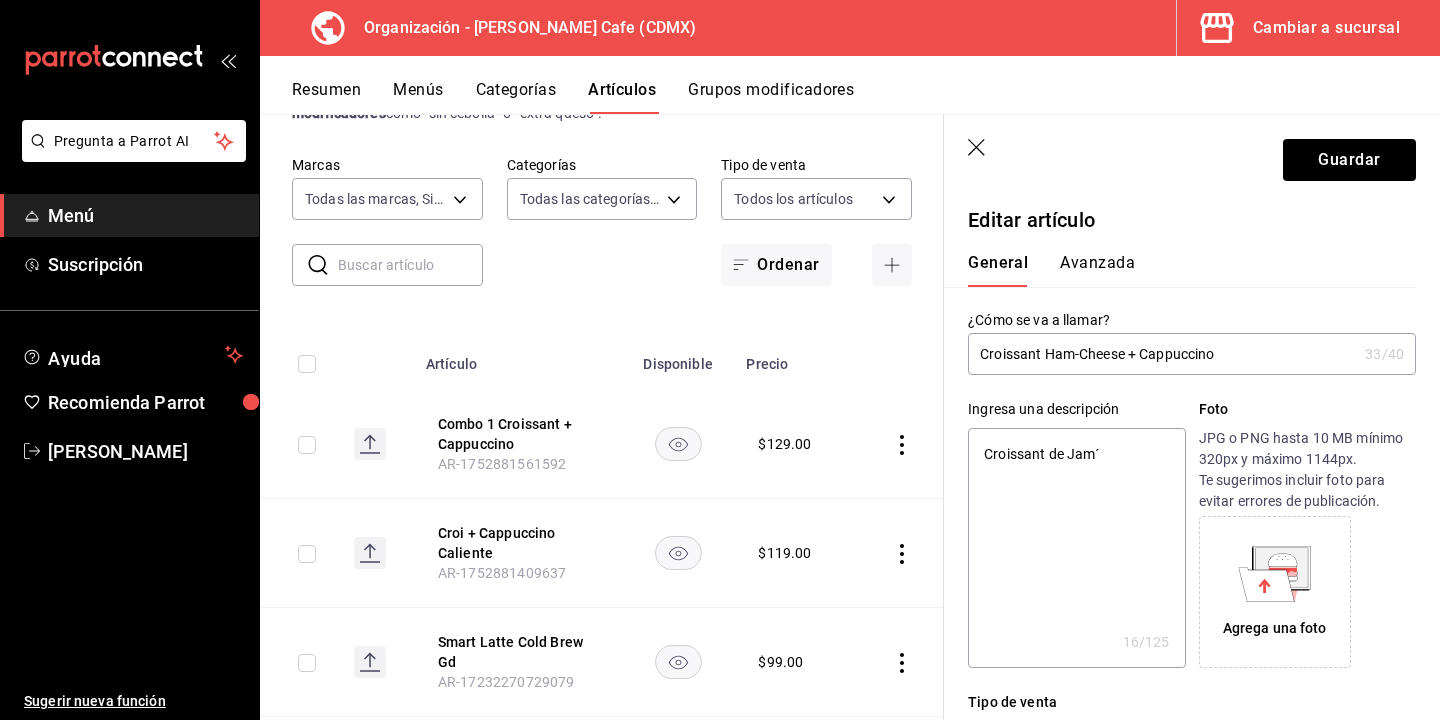type on "x" 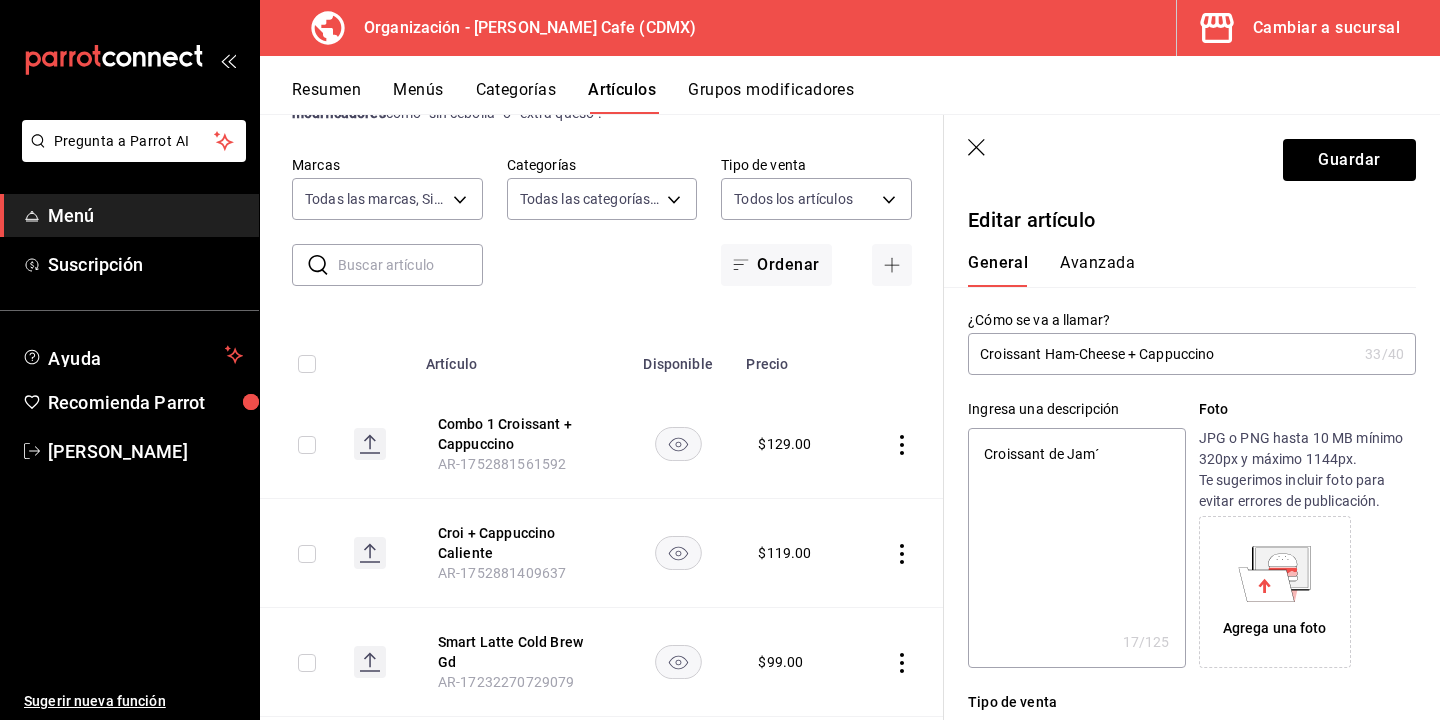 type on "Croissant de Jamó" 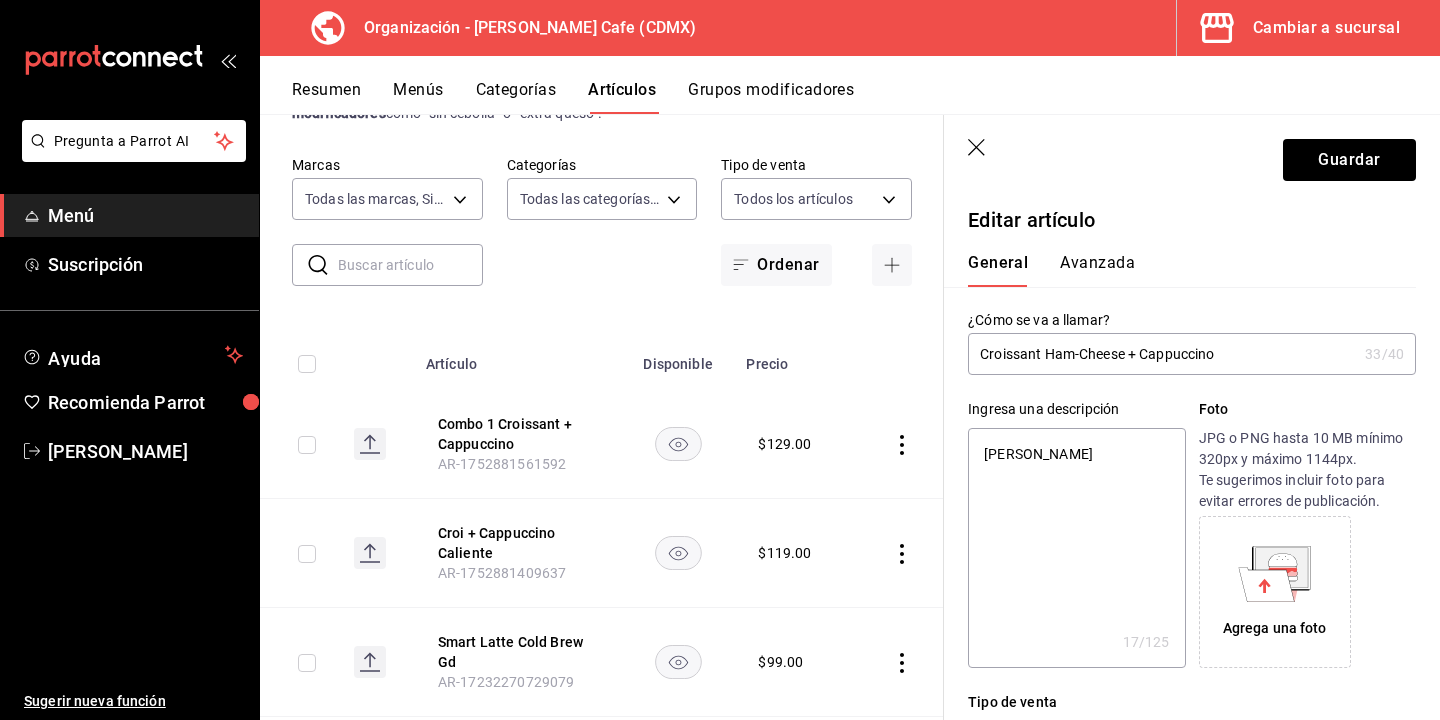 type on "Croissant de Jamón" 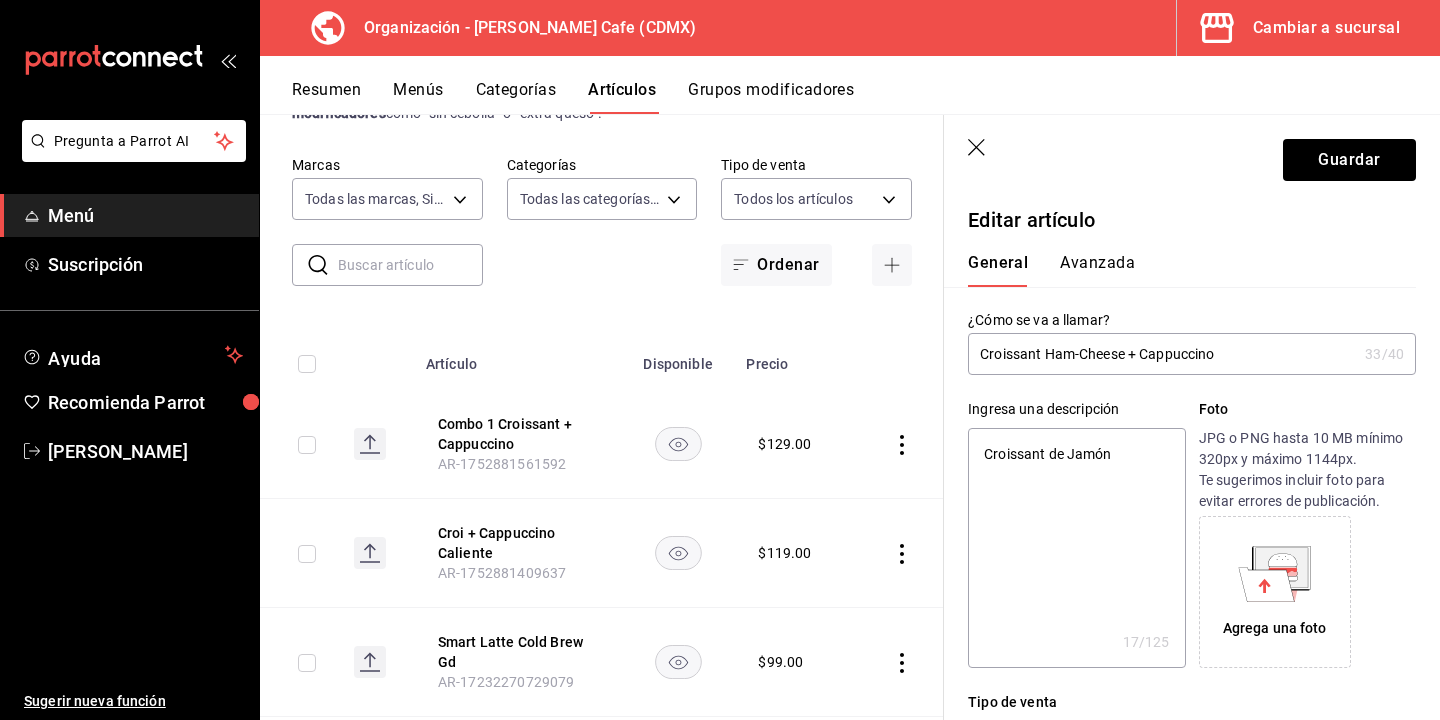 type on "x" 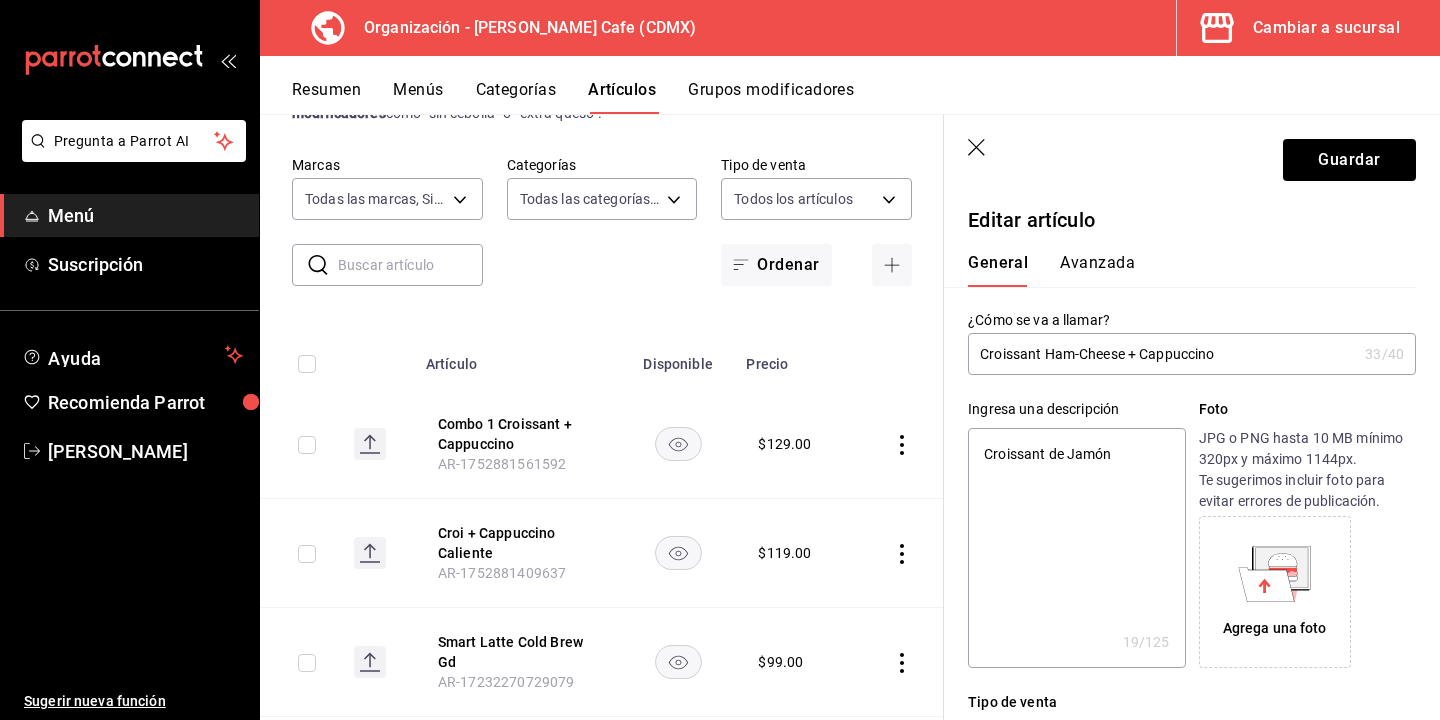 type on "Croissant de Jamón y" 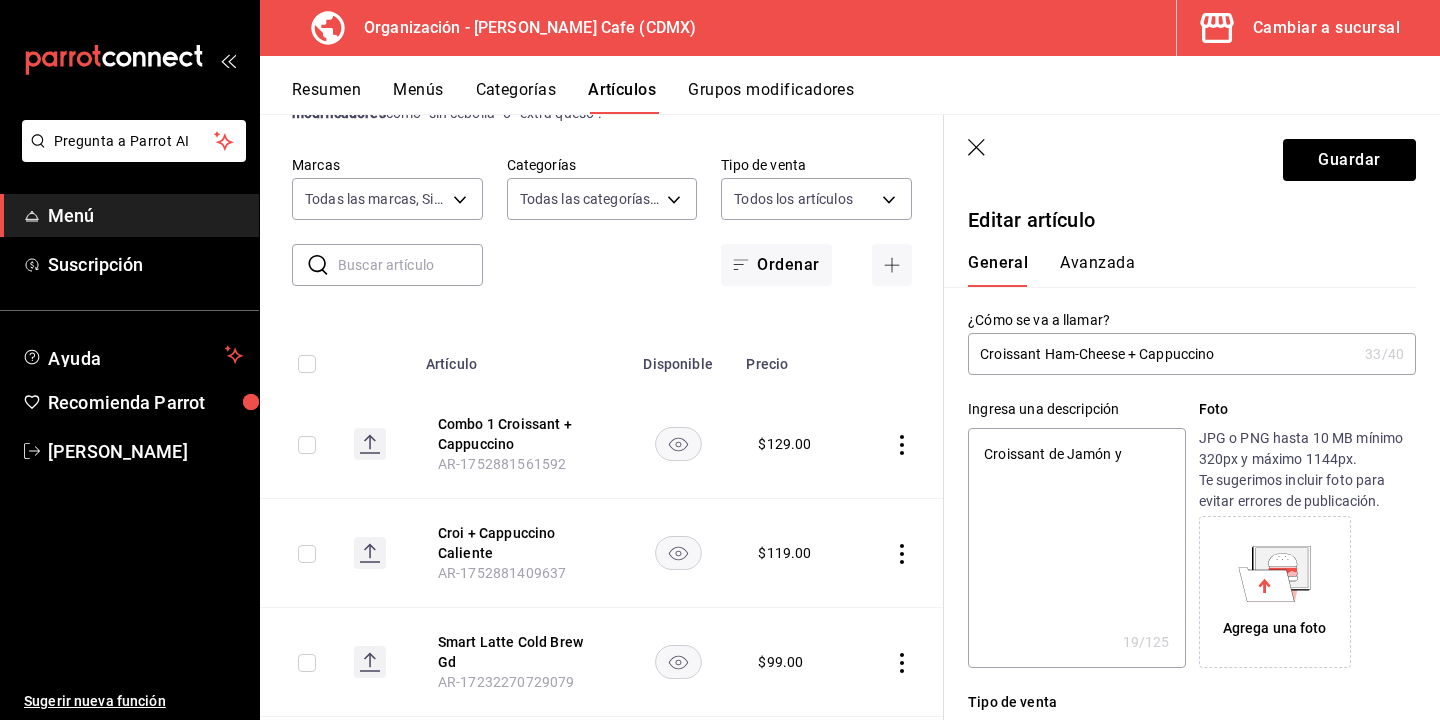 type on "Croissant de Jamón y" 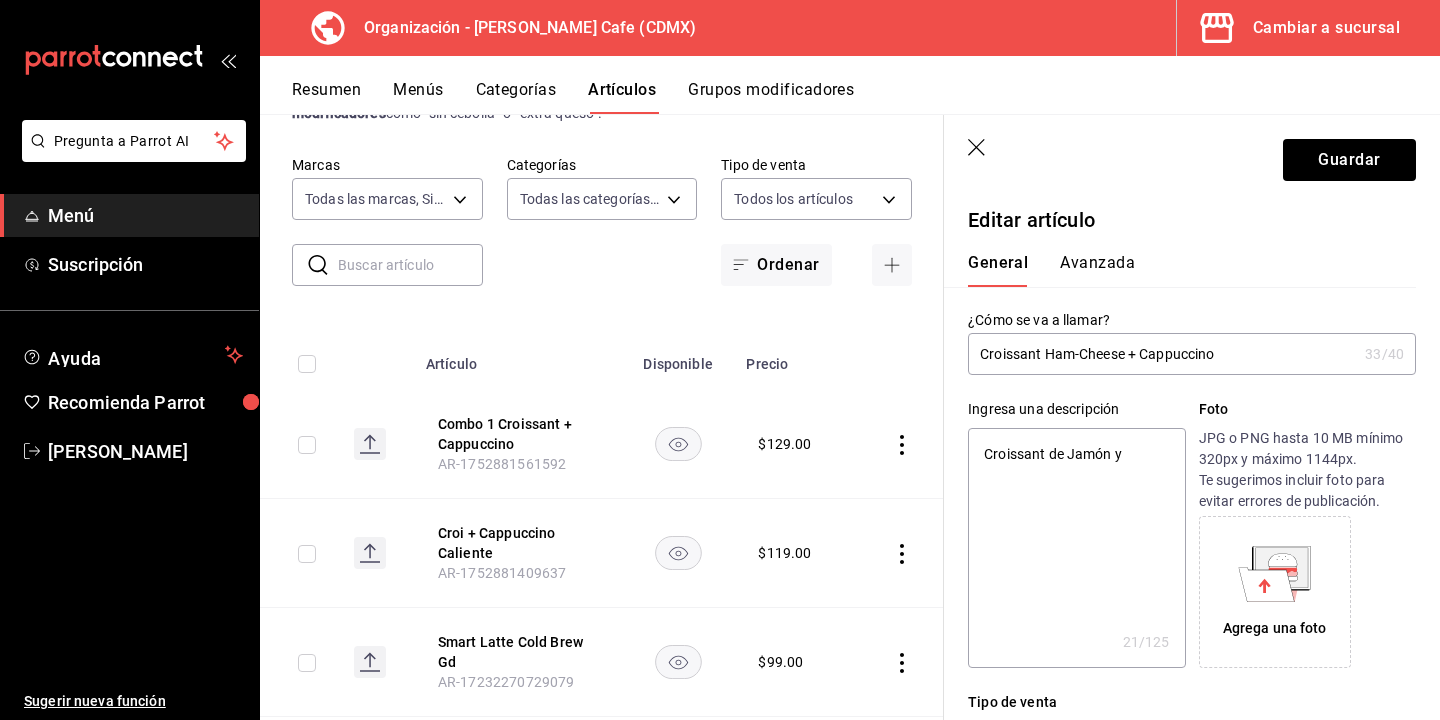 type on "Croissant de Jamón y q" 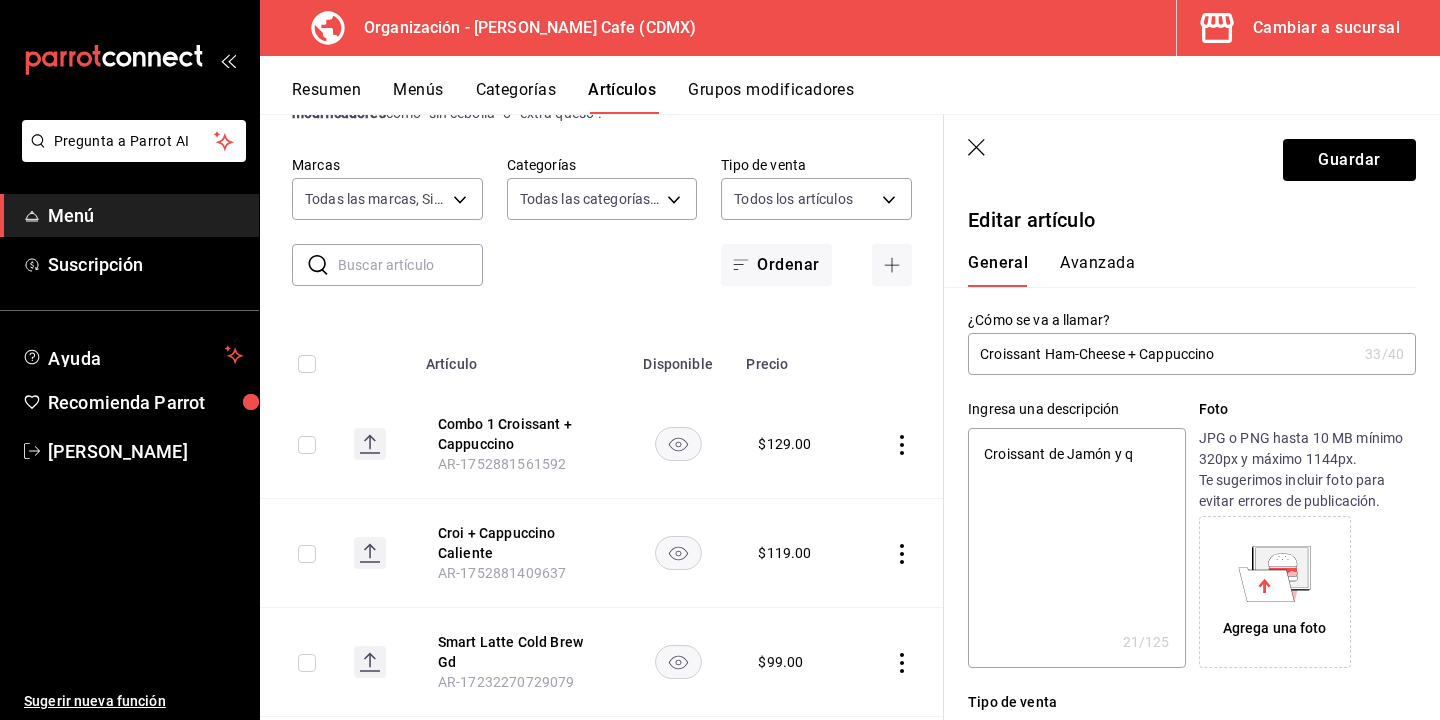 type on "Croissant de Jamón y qu" 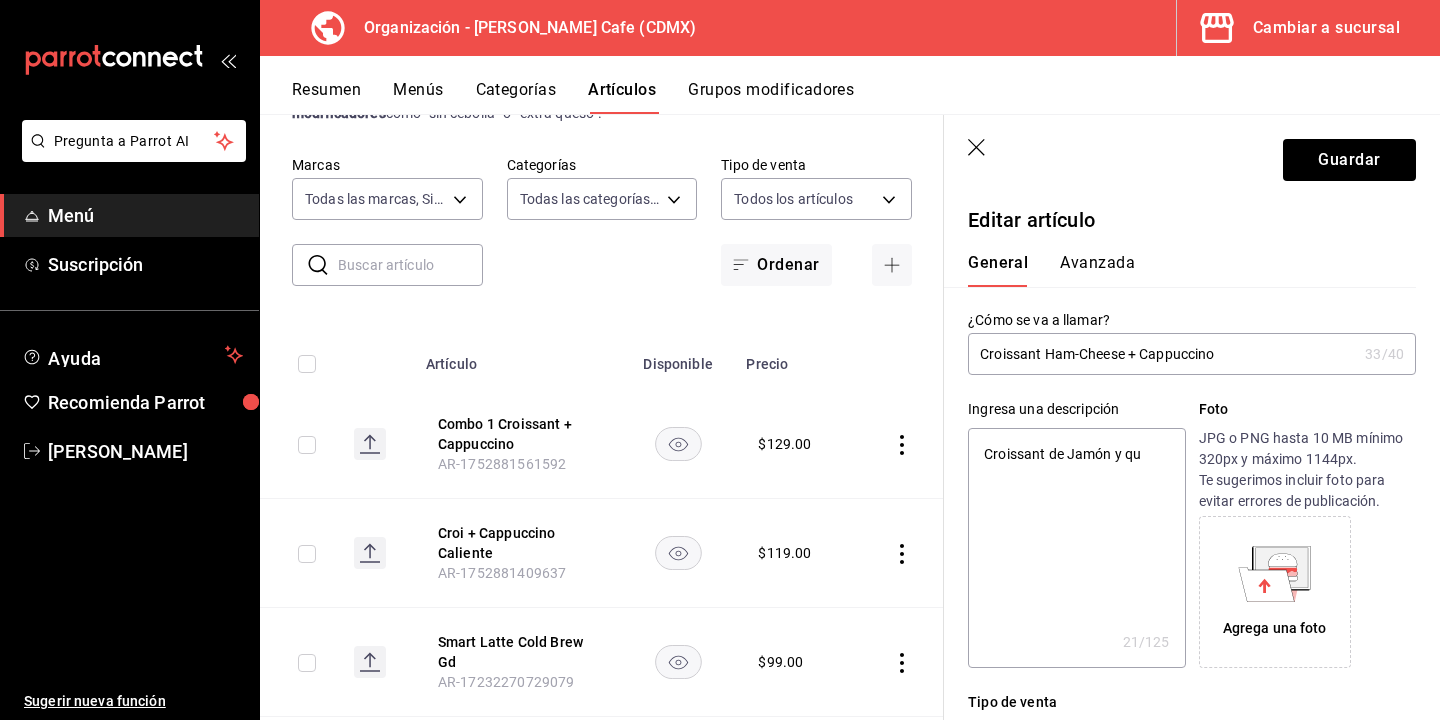 type on "x" 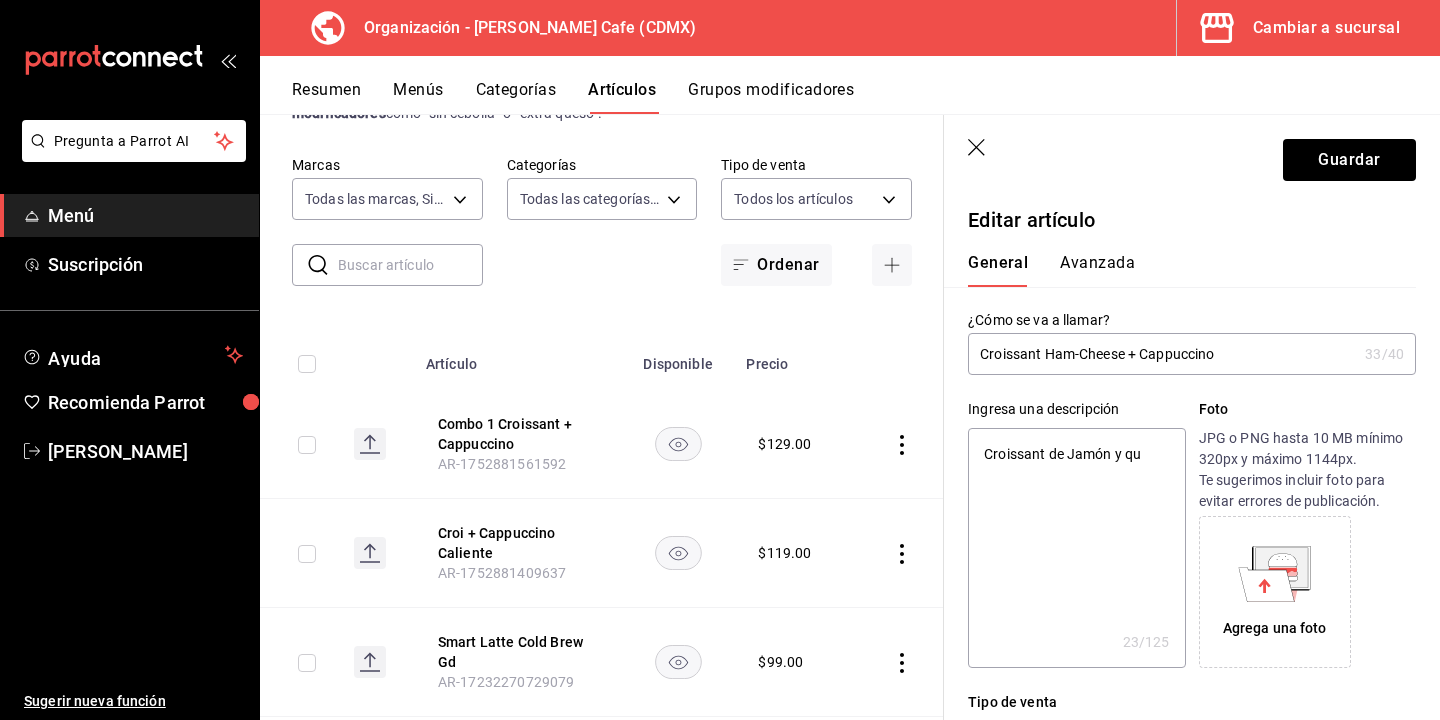 type on "Croissant de Jamón y que" 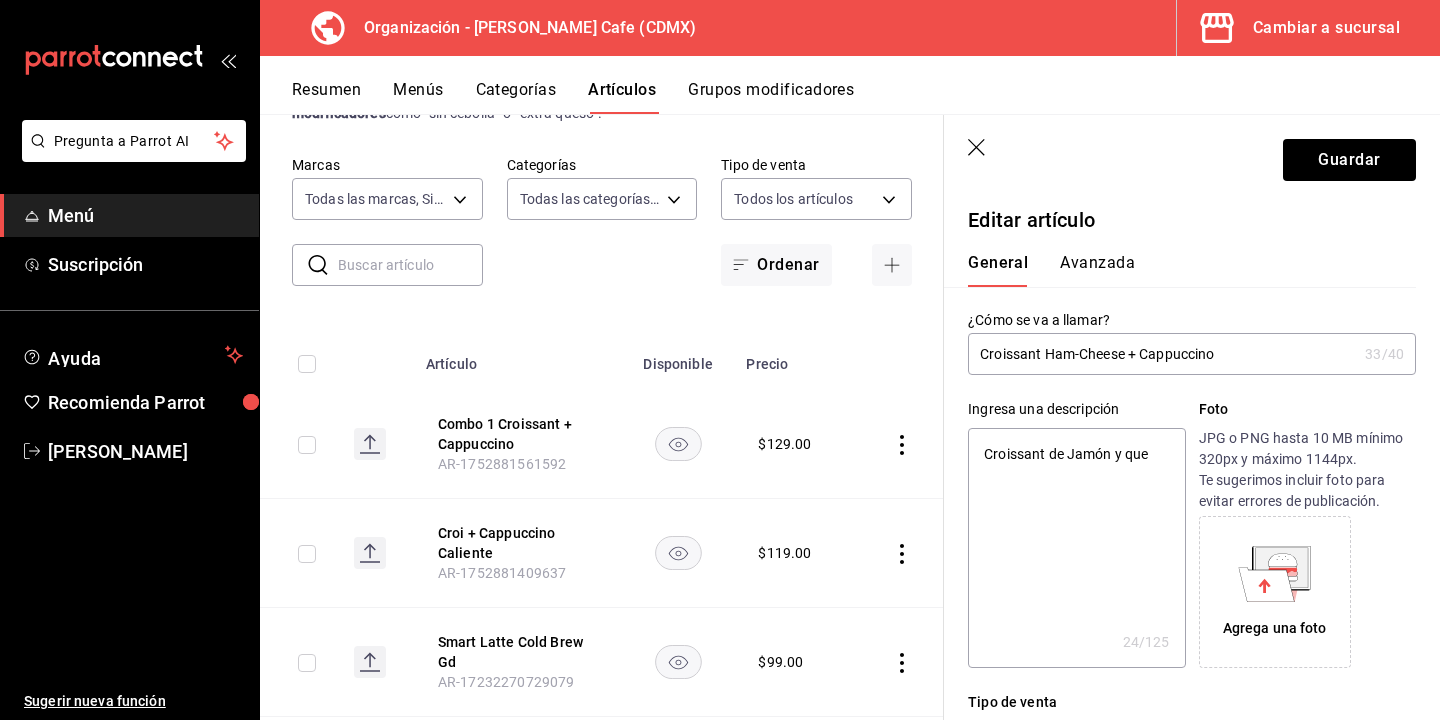 type on "Croissant de Jamón y ques" 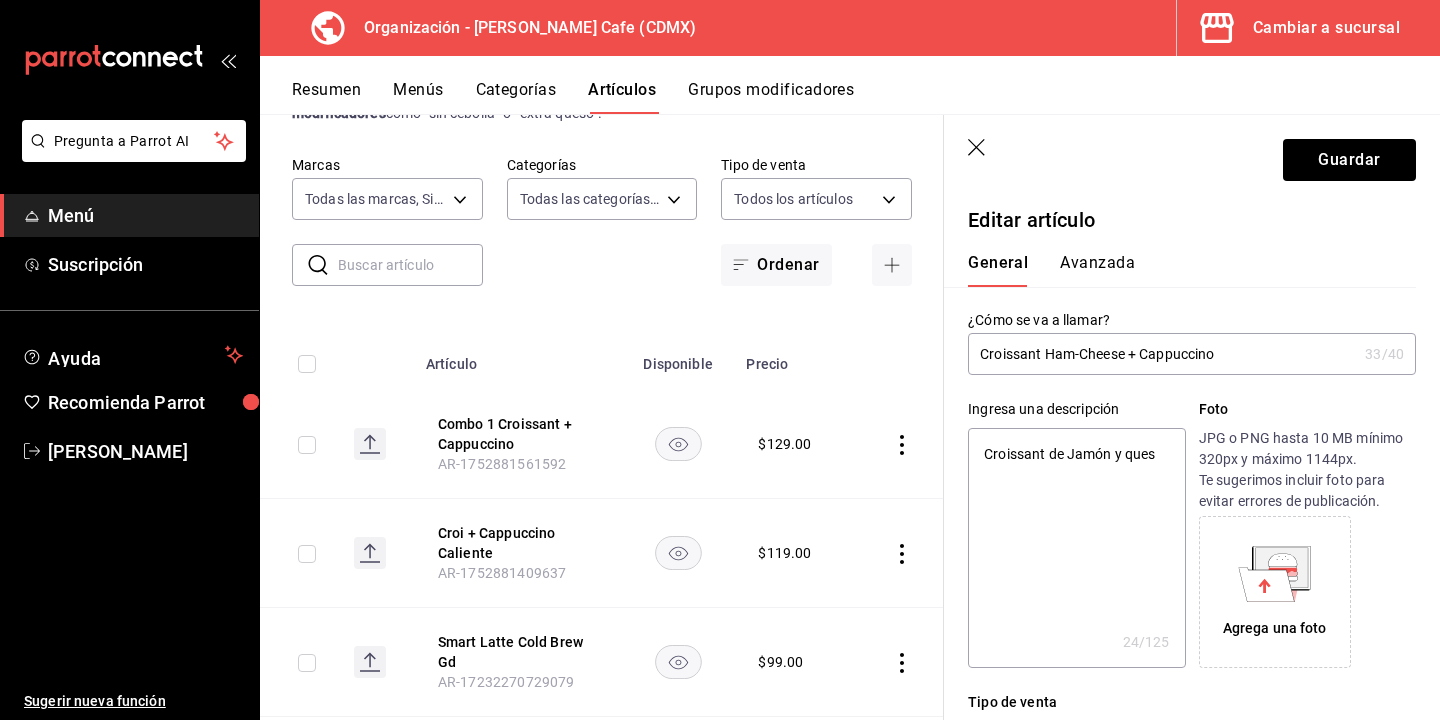 type on "Croissant de Jamón y queso" 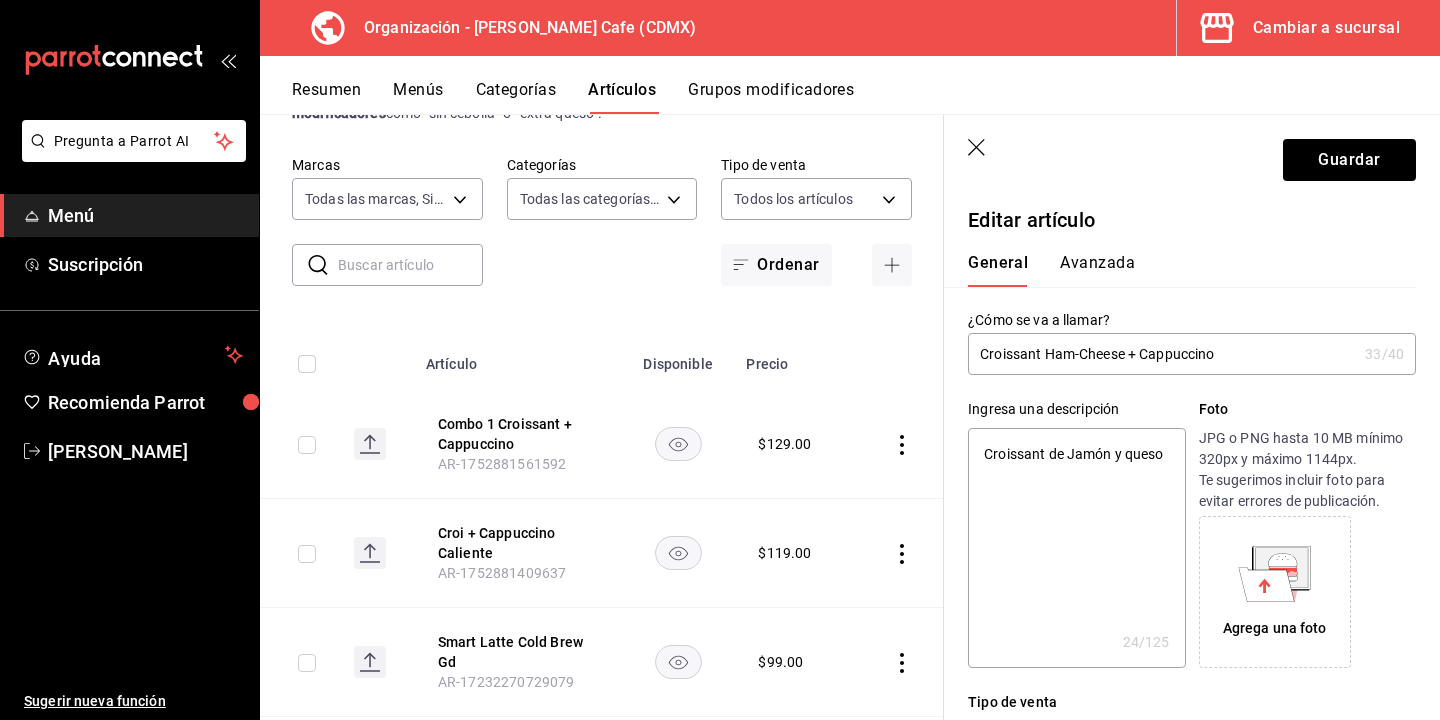 type on "x" 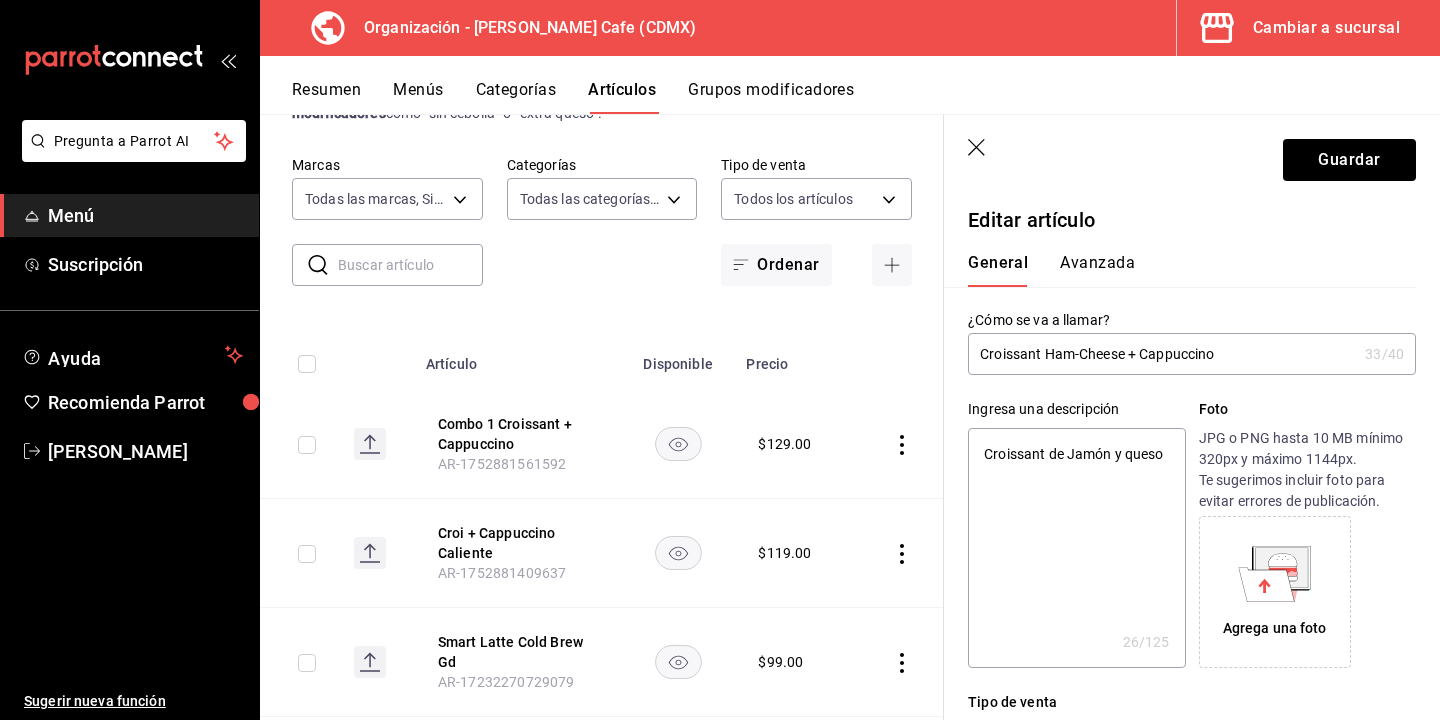 type on "Croissant de Jamón y queso" 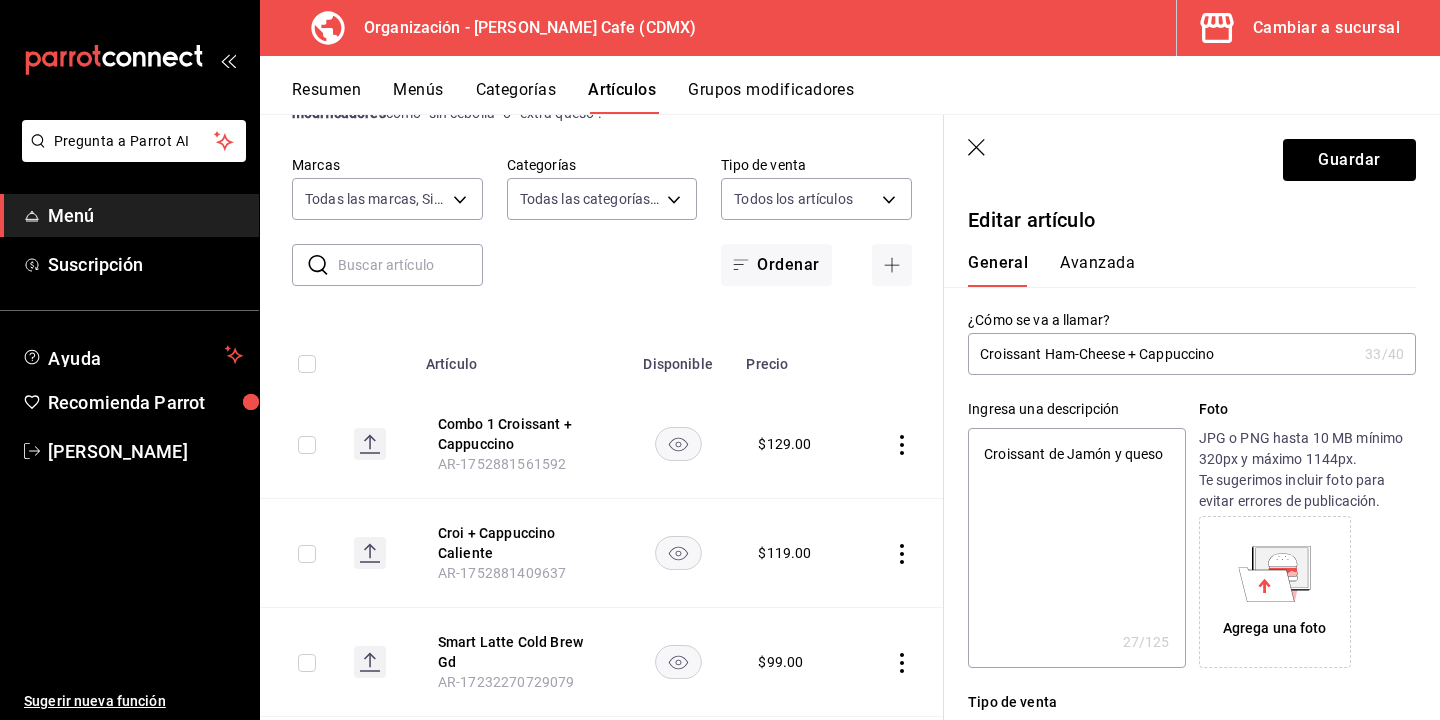 click on "Croissant de Jamón y queso" at bounding box center [1076, 548] 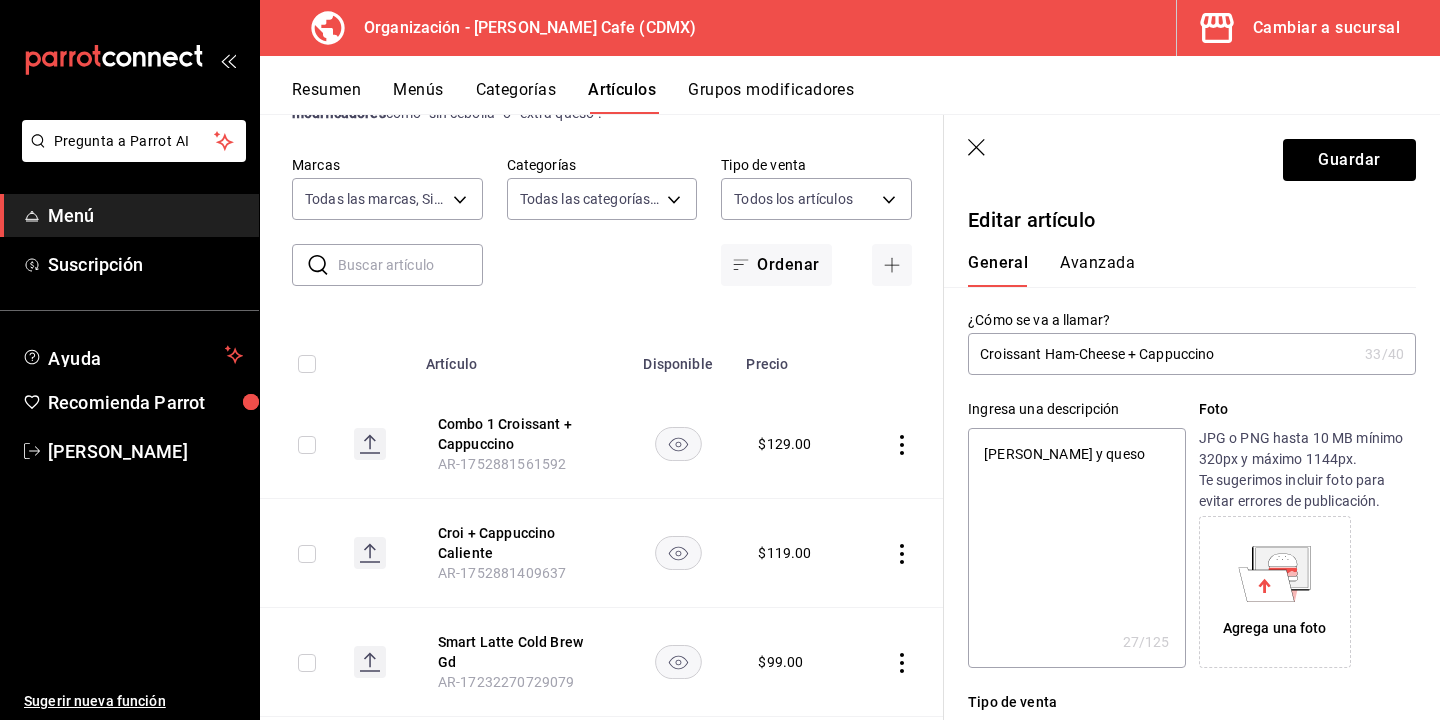 type on "x" 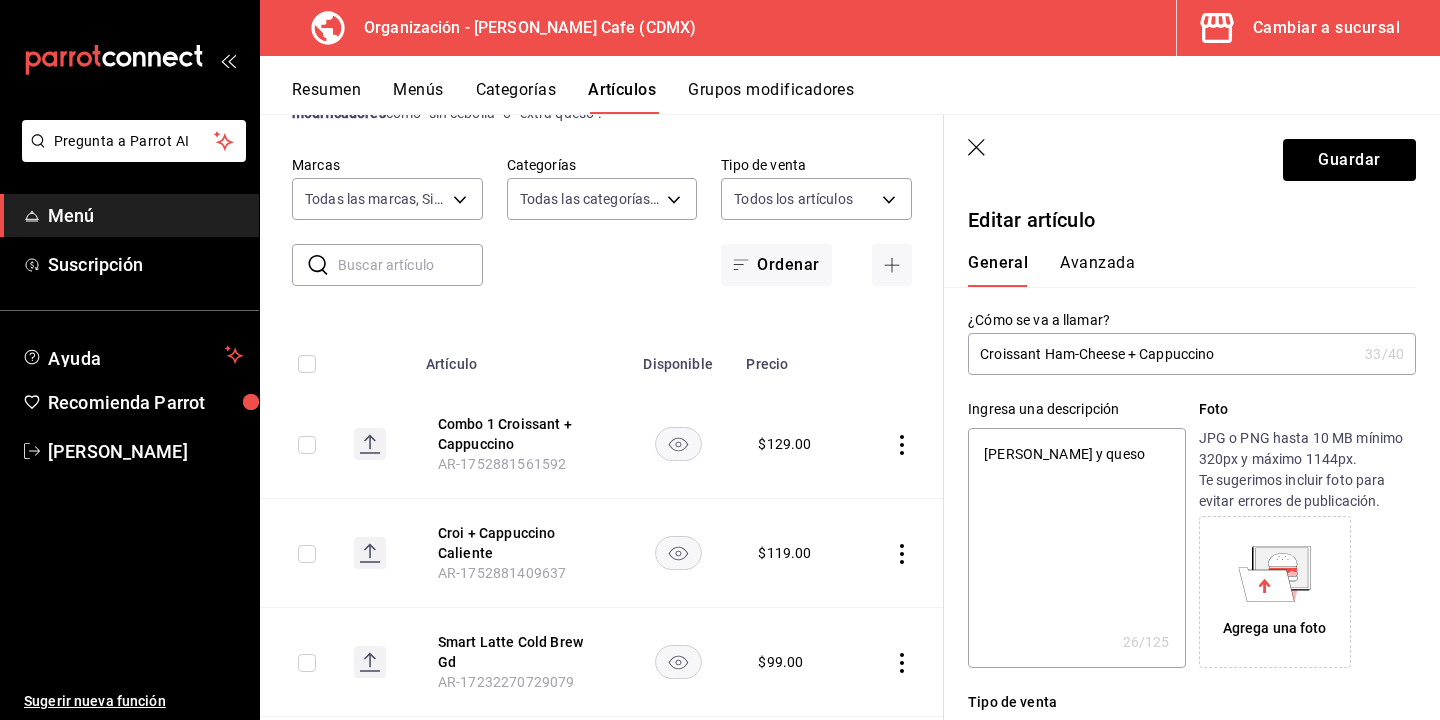 type on "Croissant de qamón y queso" 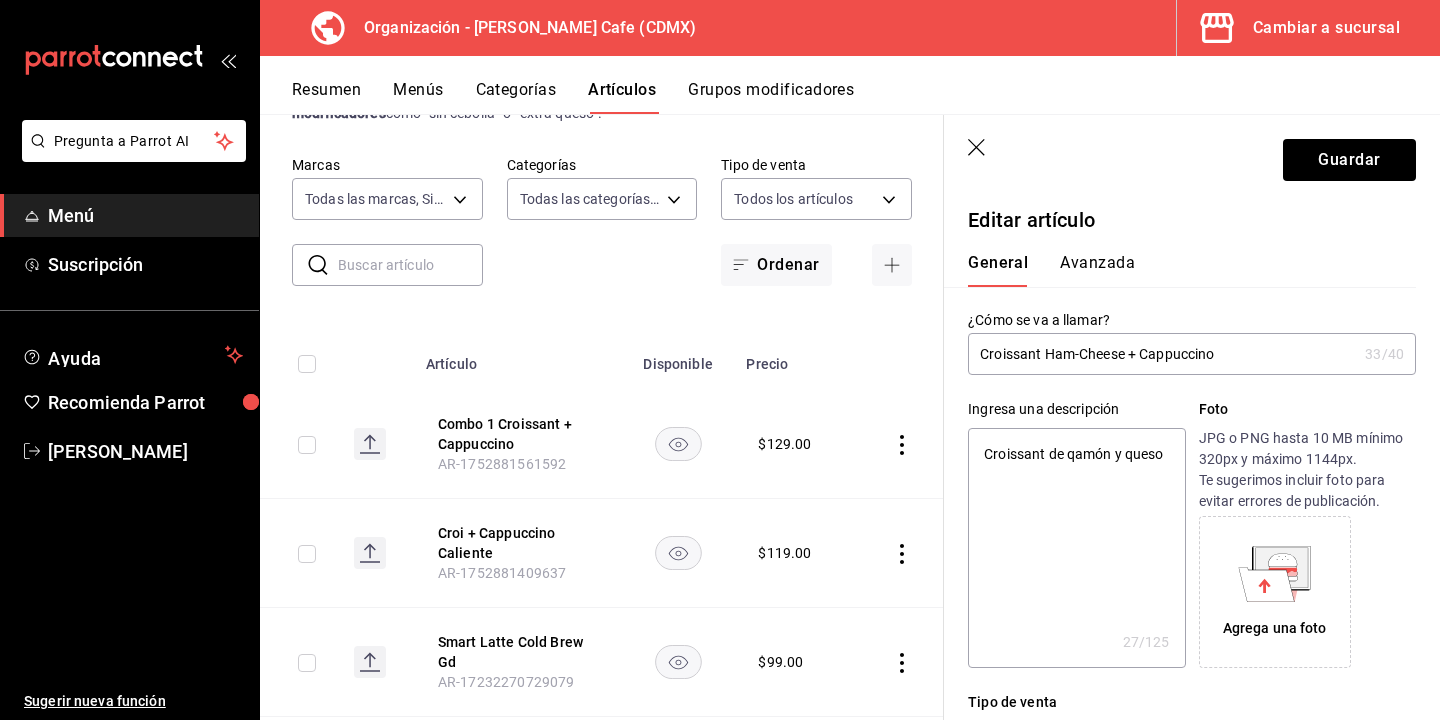 click on "Croissant de qamón y queso" at bounding box center [1076, 548] 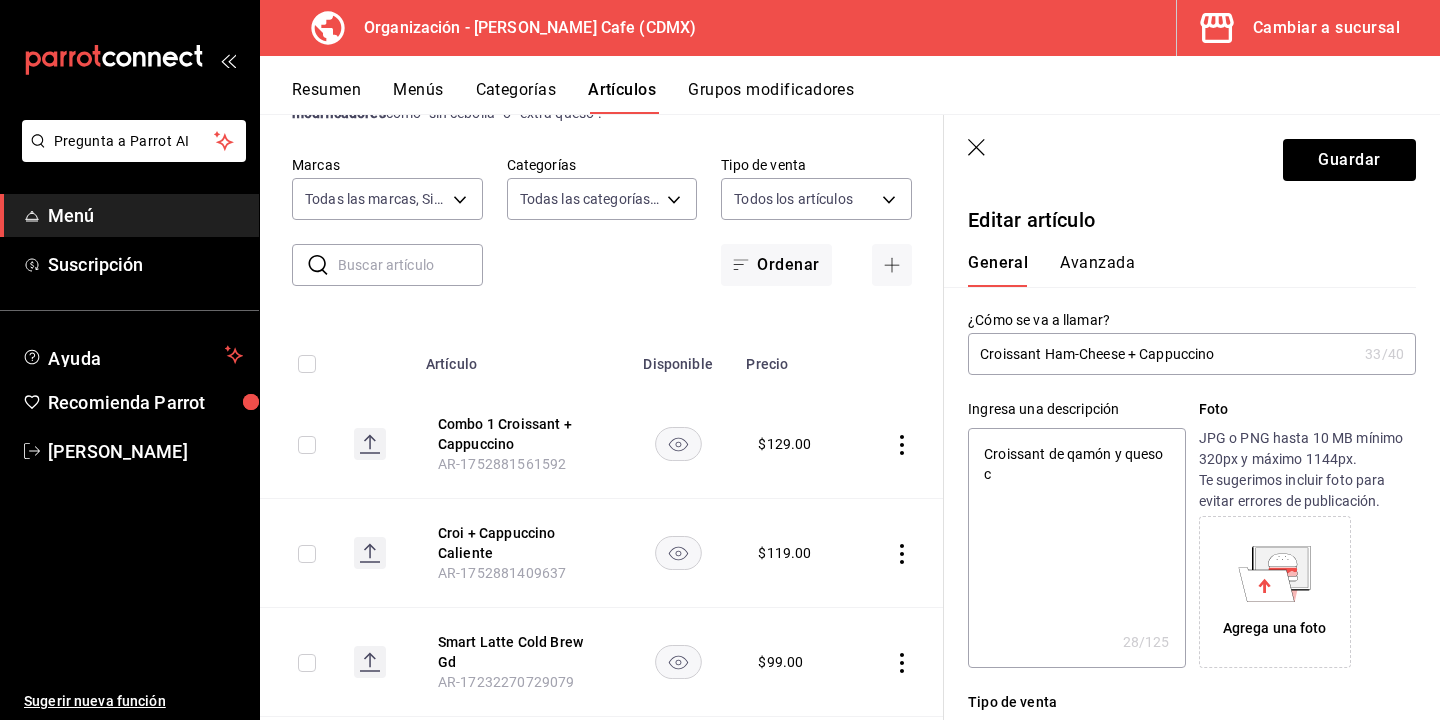 type on "Croissant de qamón y queso co" 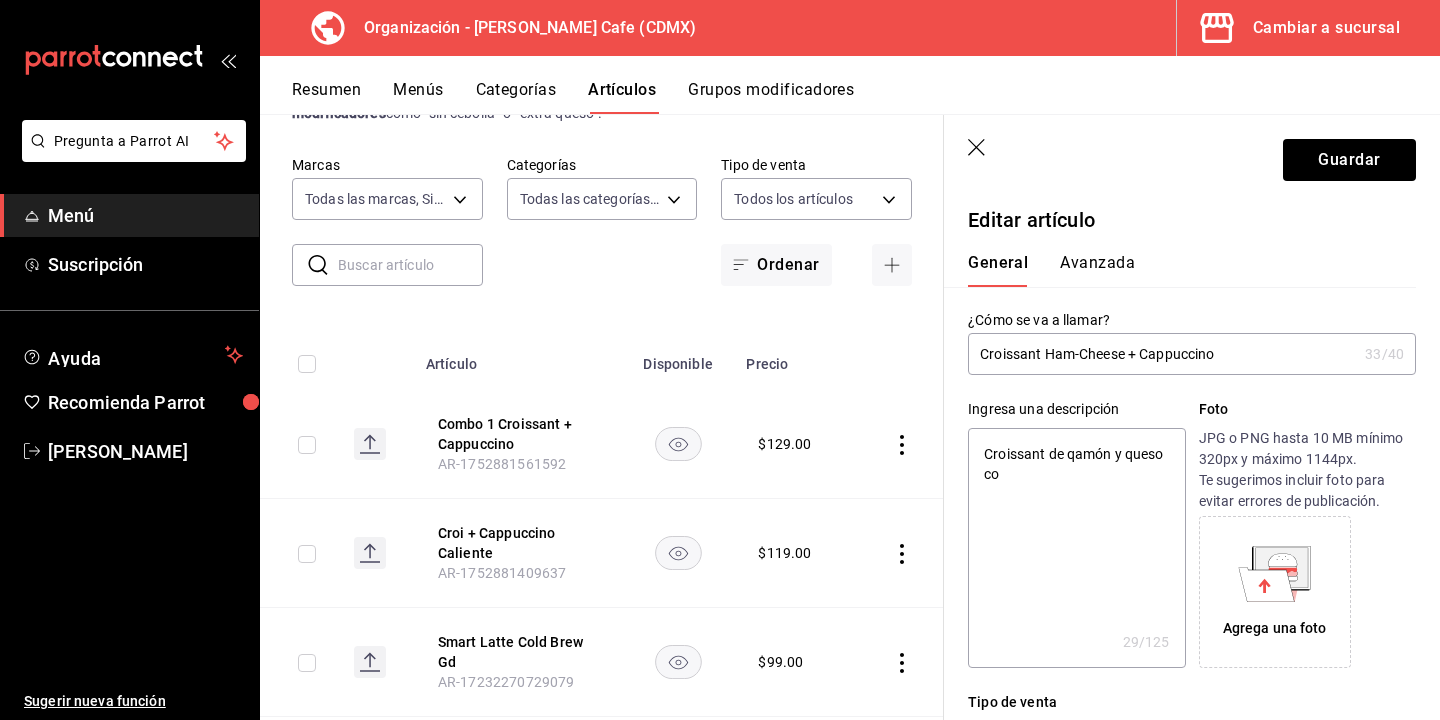 type on "Croissant de qamón y queso com" 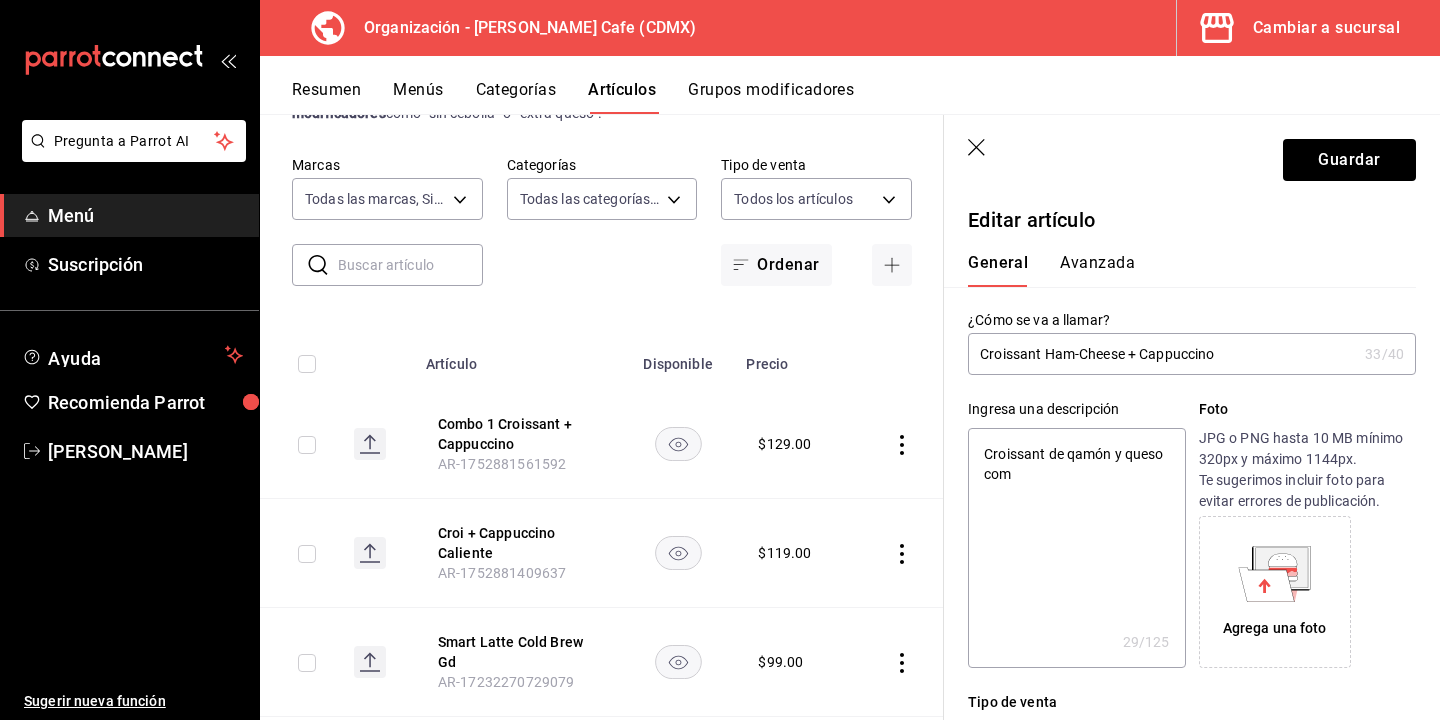 type on "Croissant de qamón y queso com" 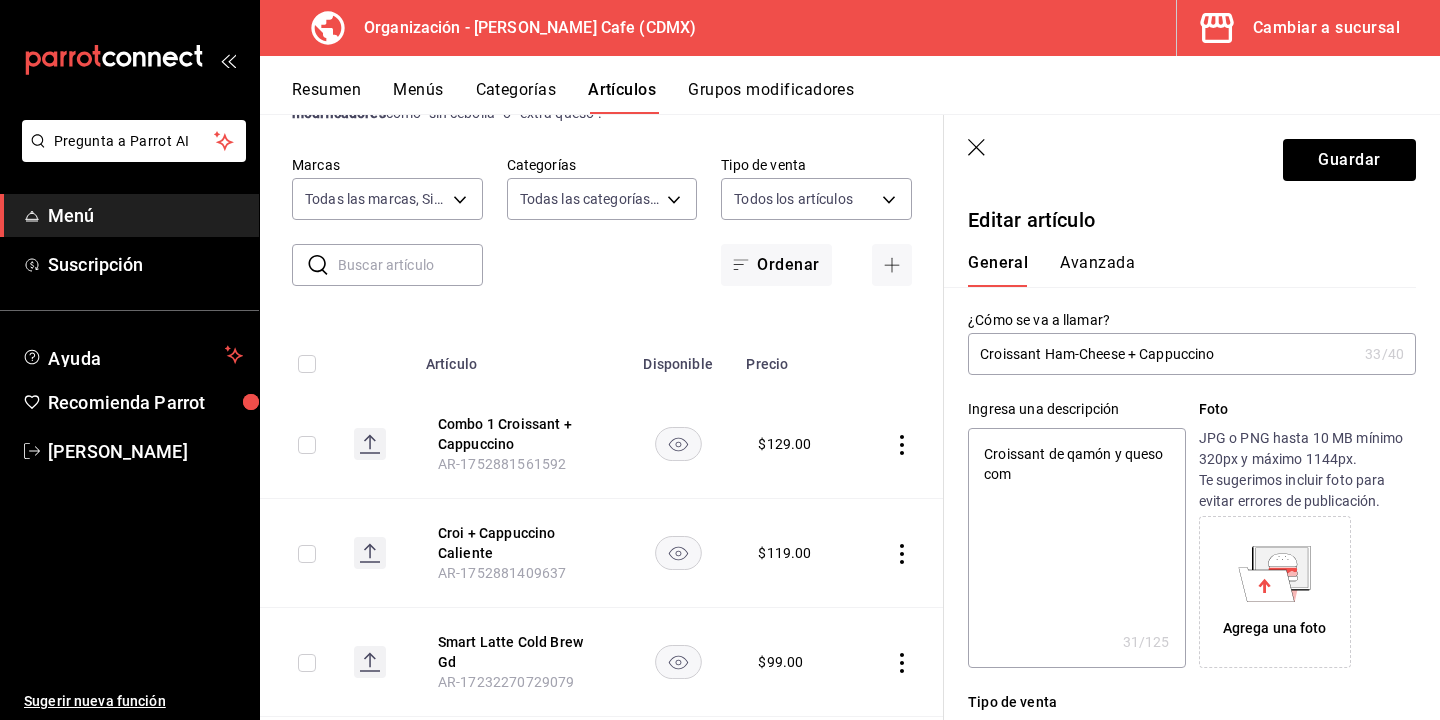 type on "Croissant de qamón y queso com" 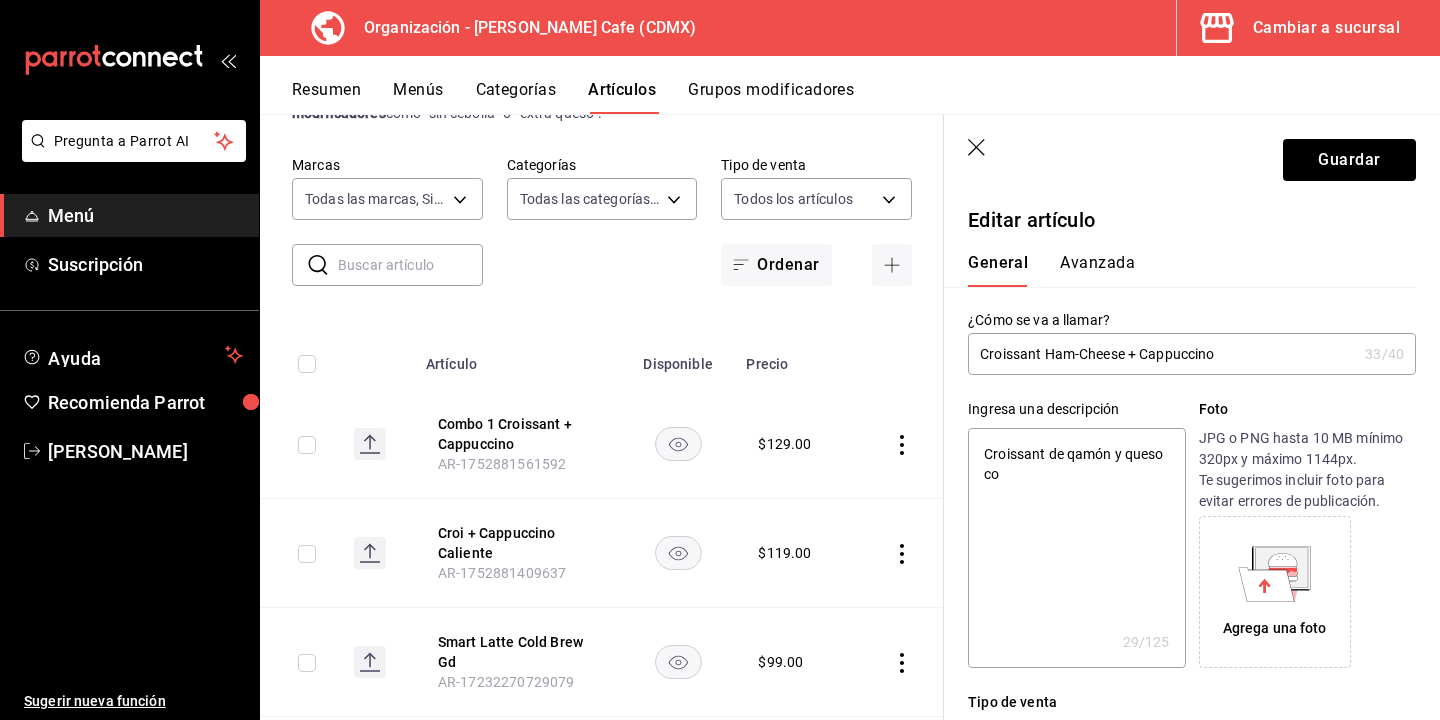 type on "Croissant de qamón y queso con" 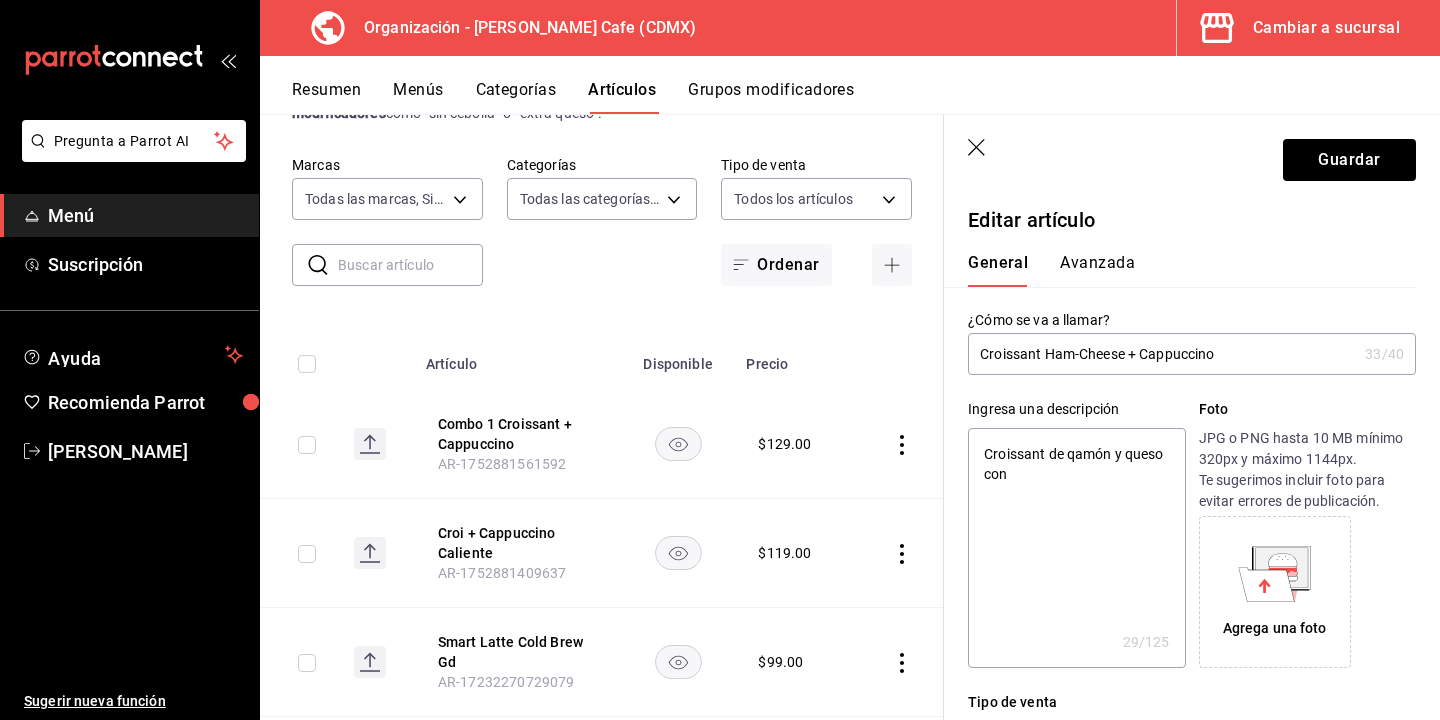 type on "Croissant de qamón y queso con" 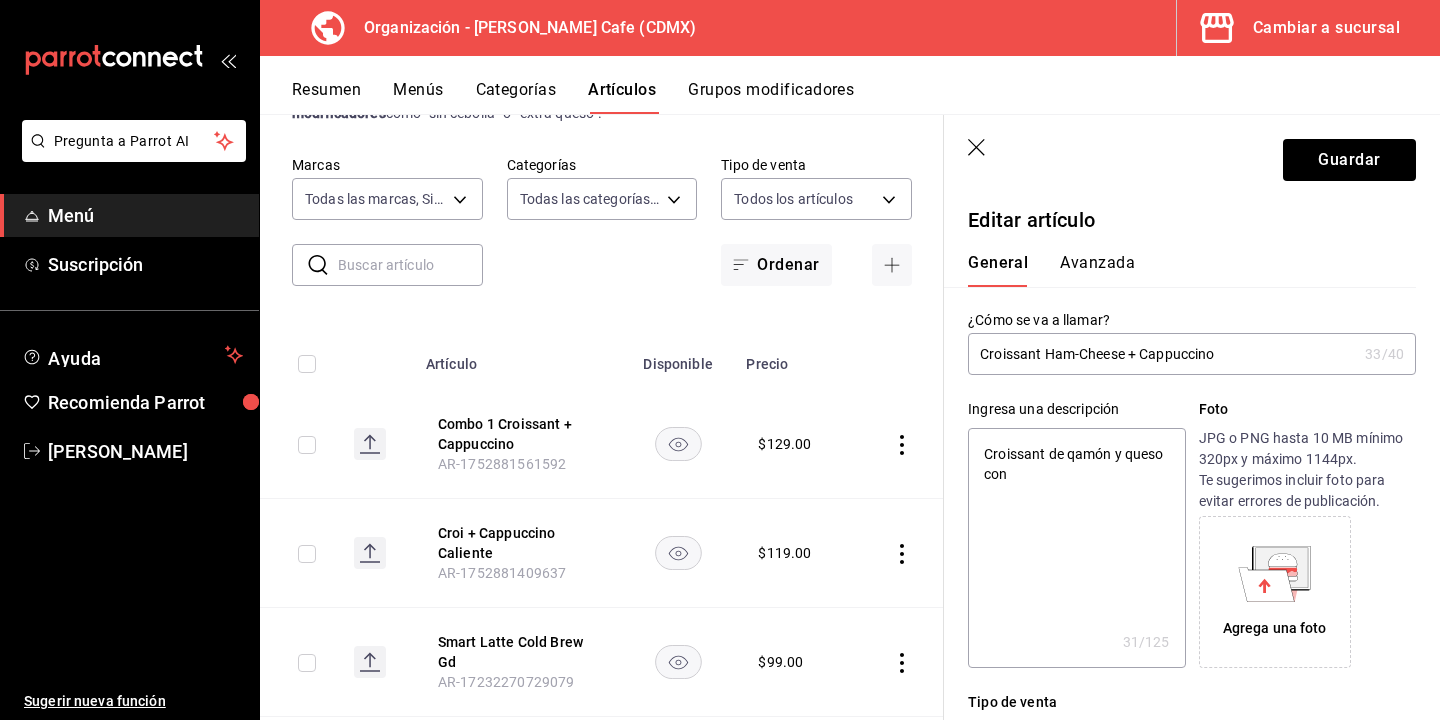 type on "Croissant de qamón y queso con l" 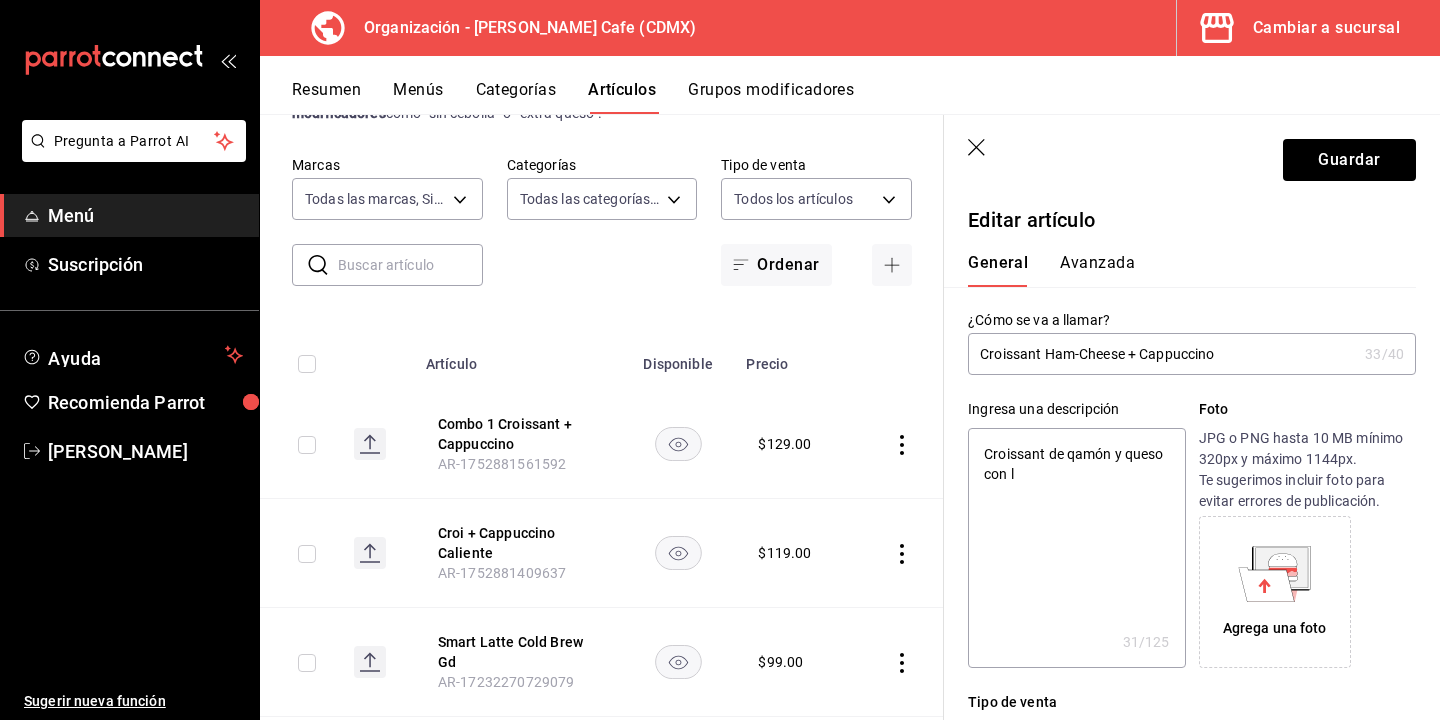 type on "x" 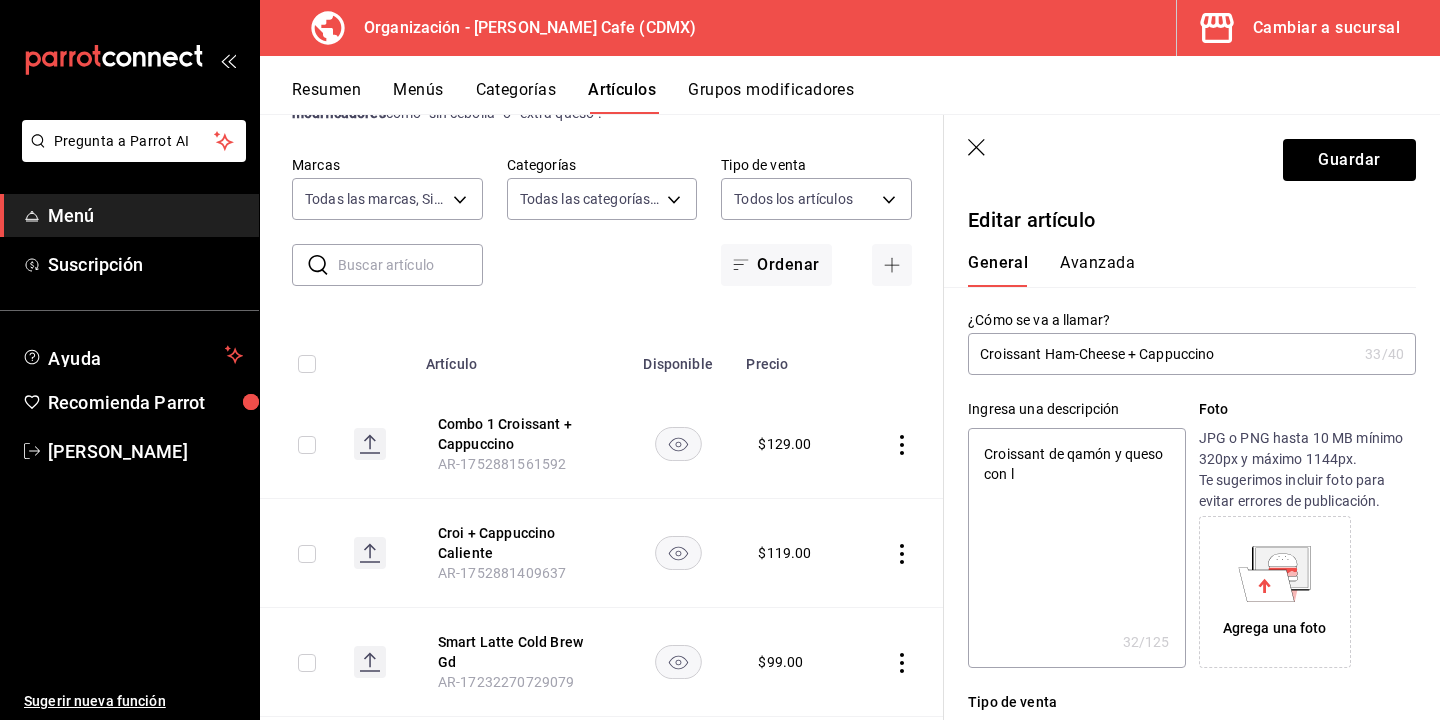 type on "Croissant de qamón y queso con le" 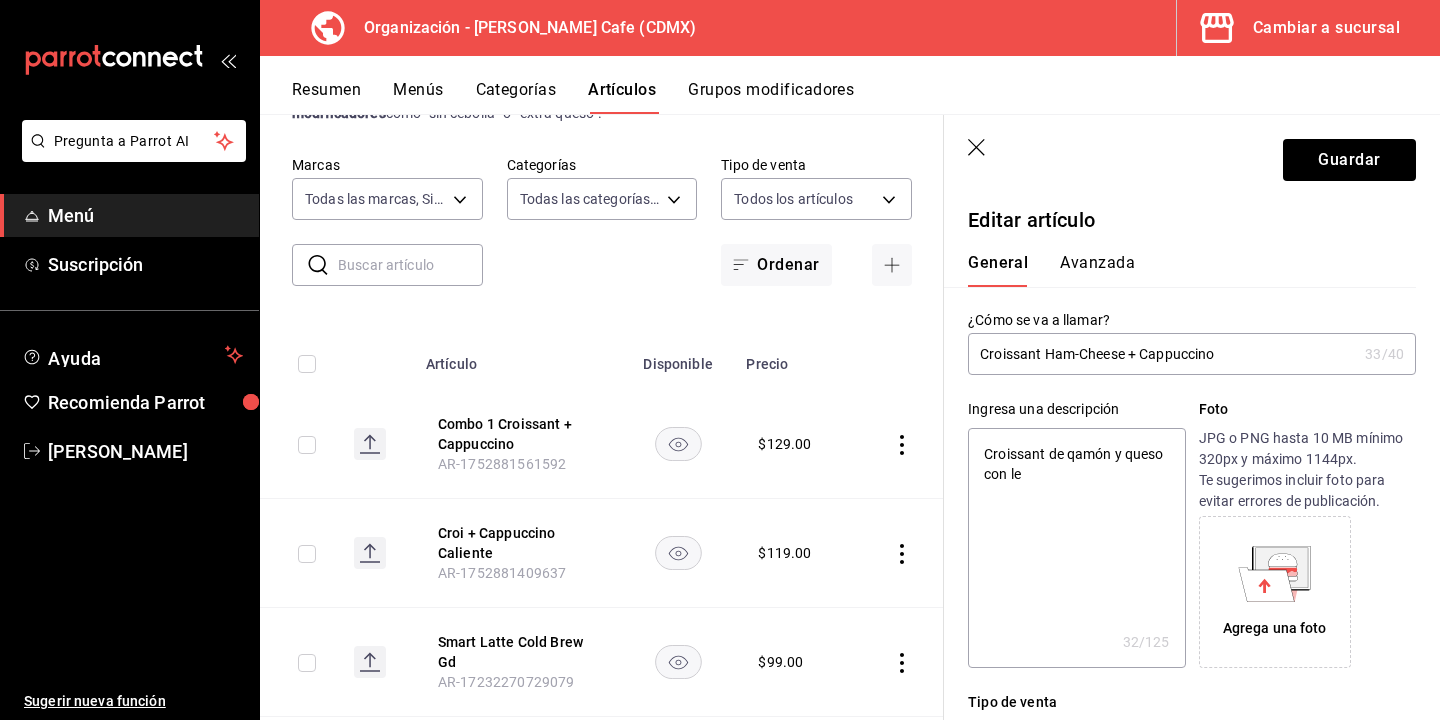 type on "Croissant de qamón y queso con lec" 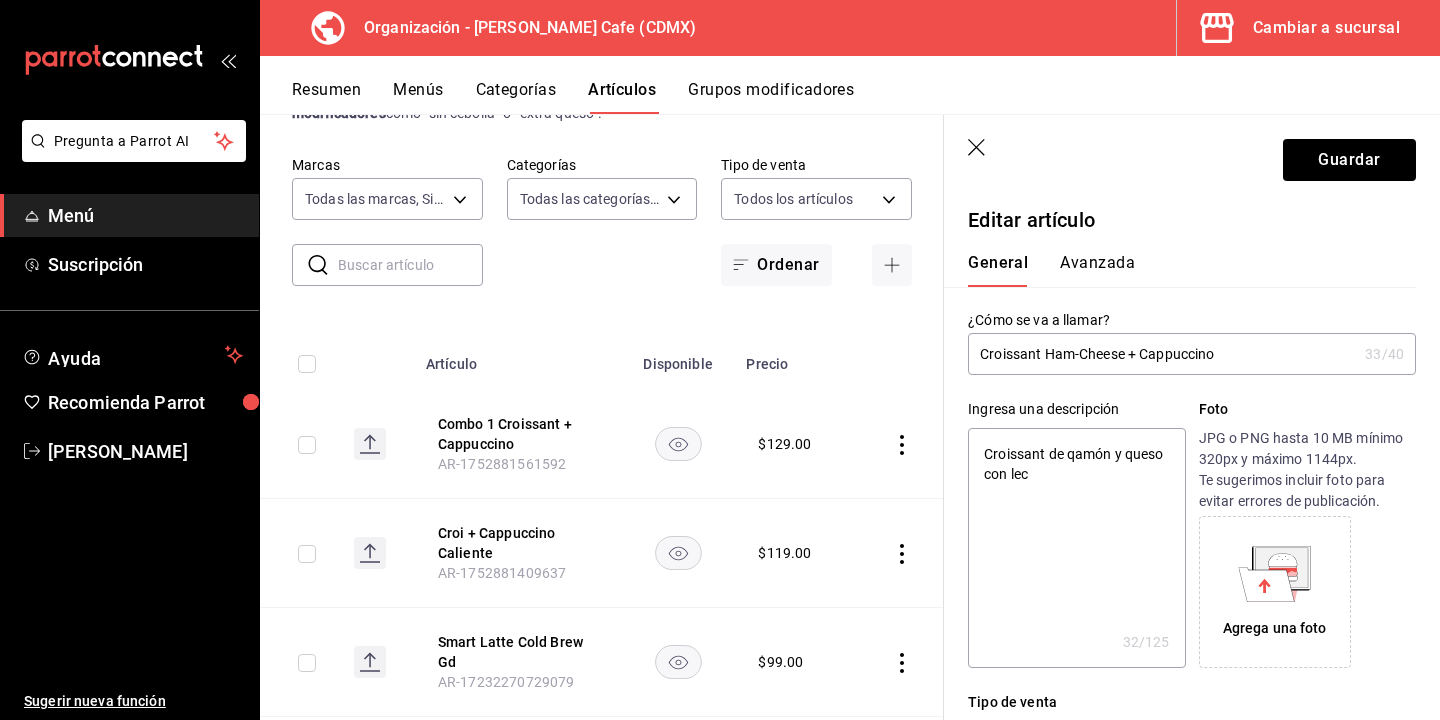 type on "x" 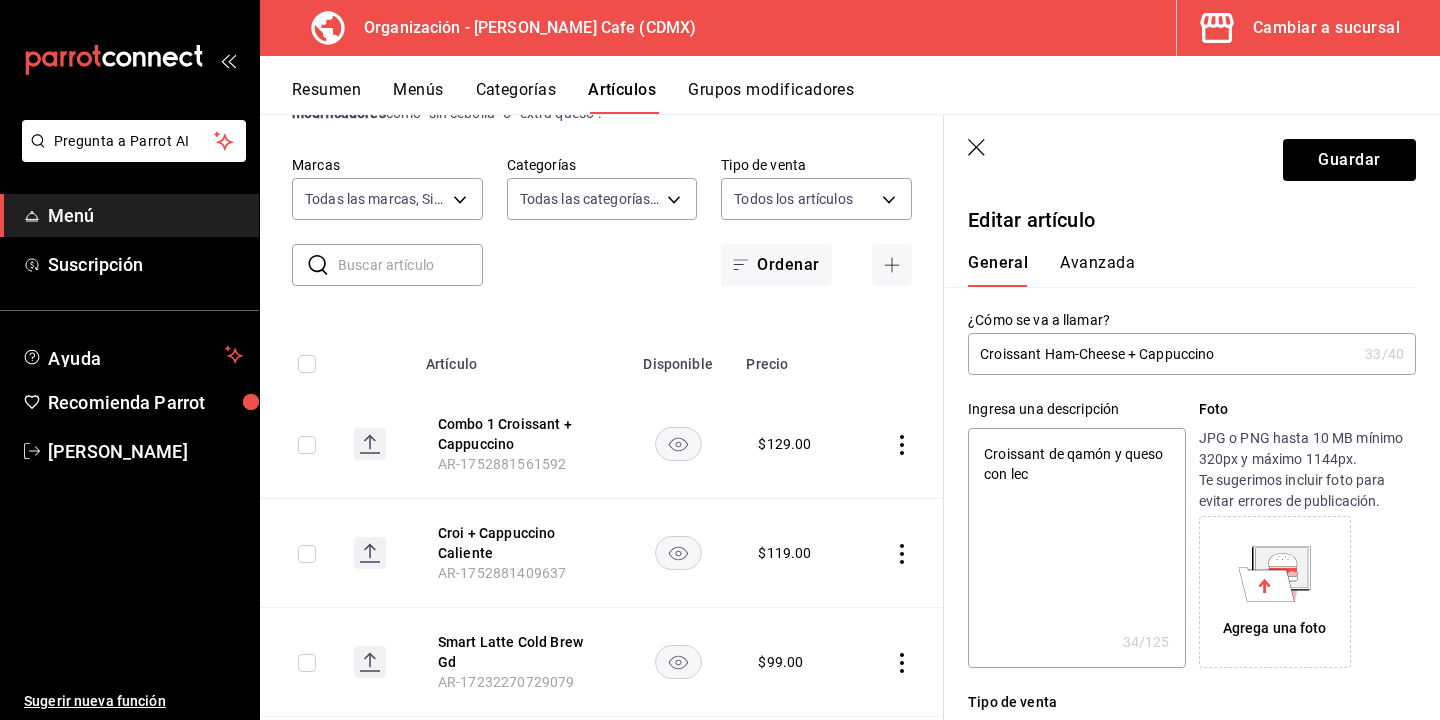 type on "Croissant de qamón y queso con lech" 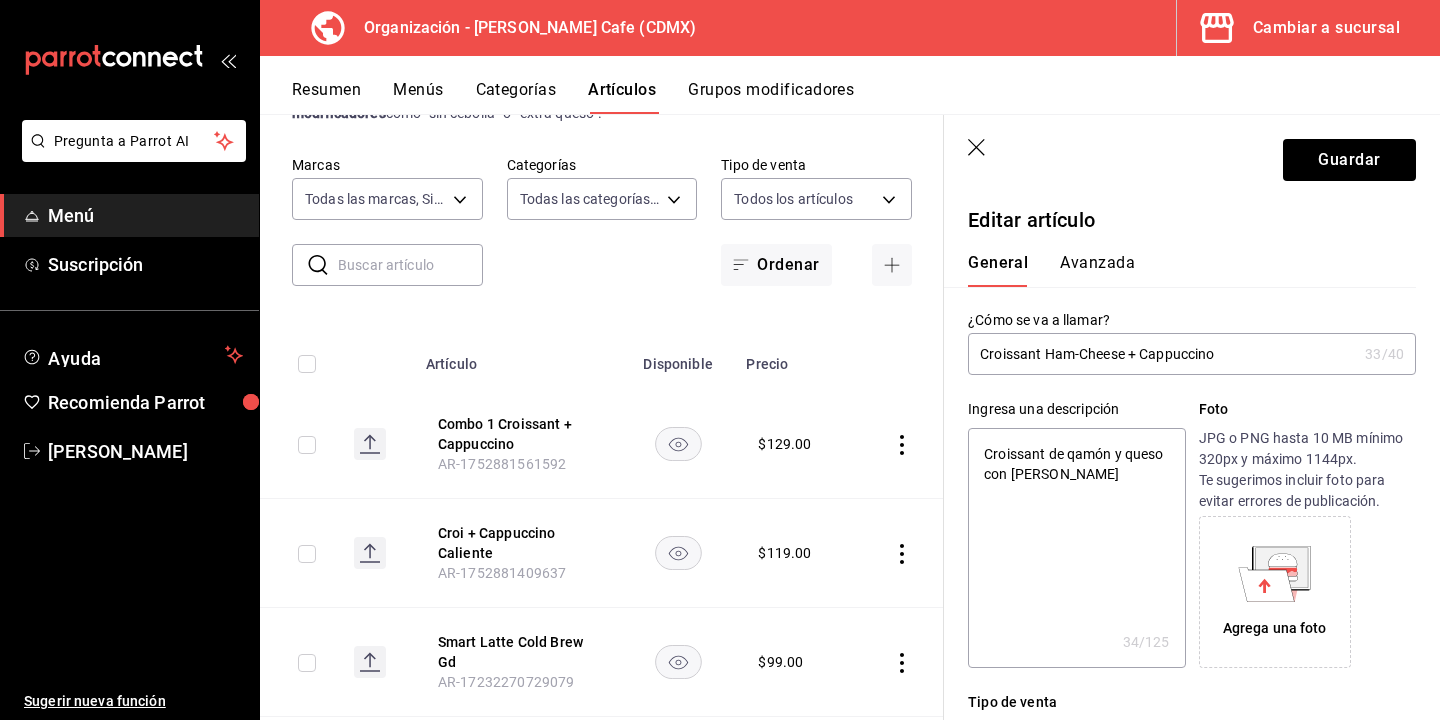 type on "Croissant de qamón y queso con lechu" 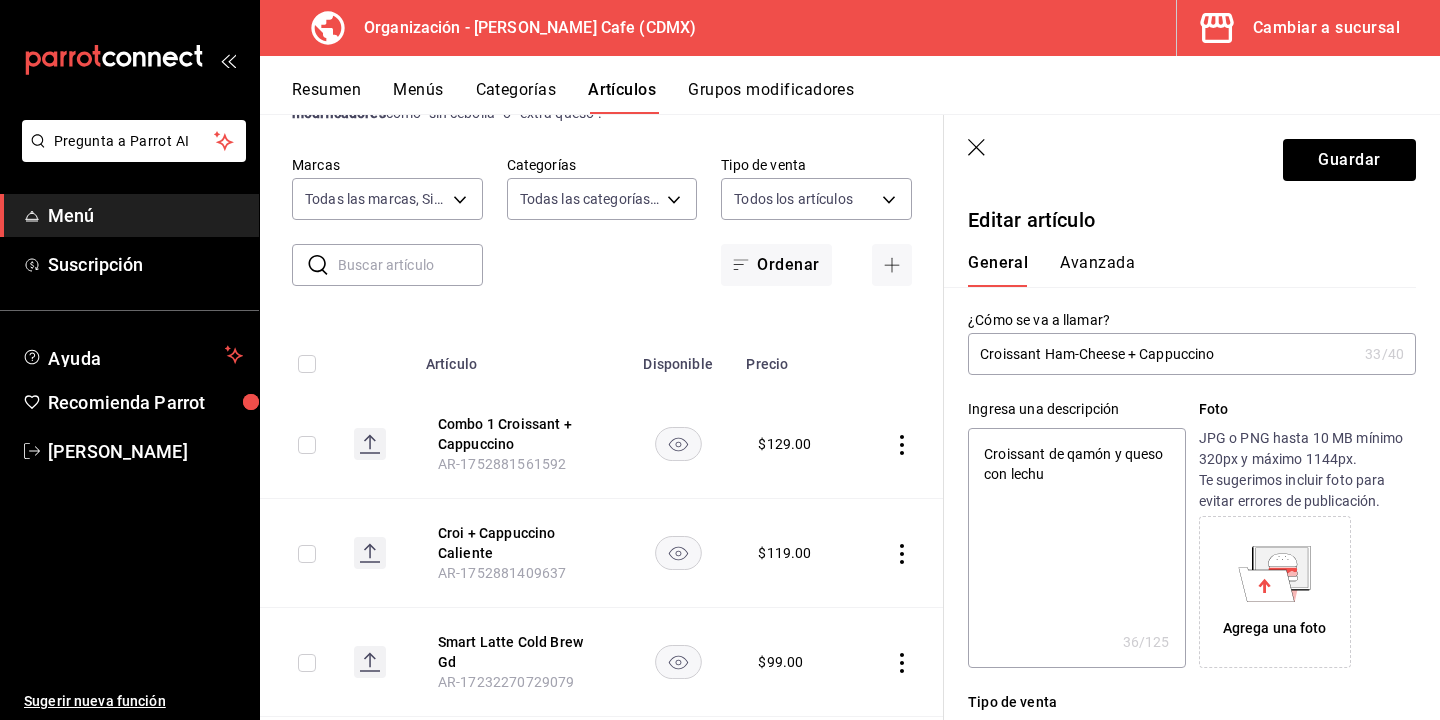 type on "Croissant de qamón y queso con lechug" 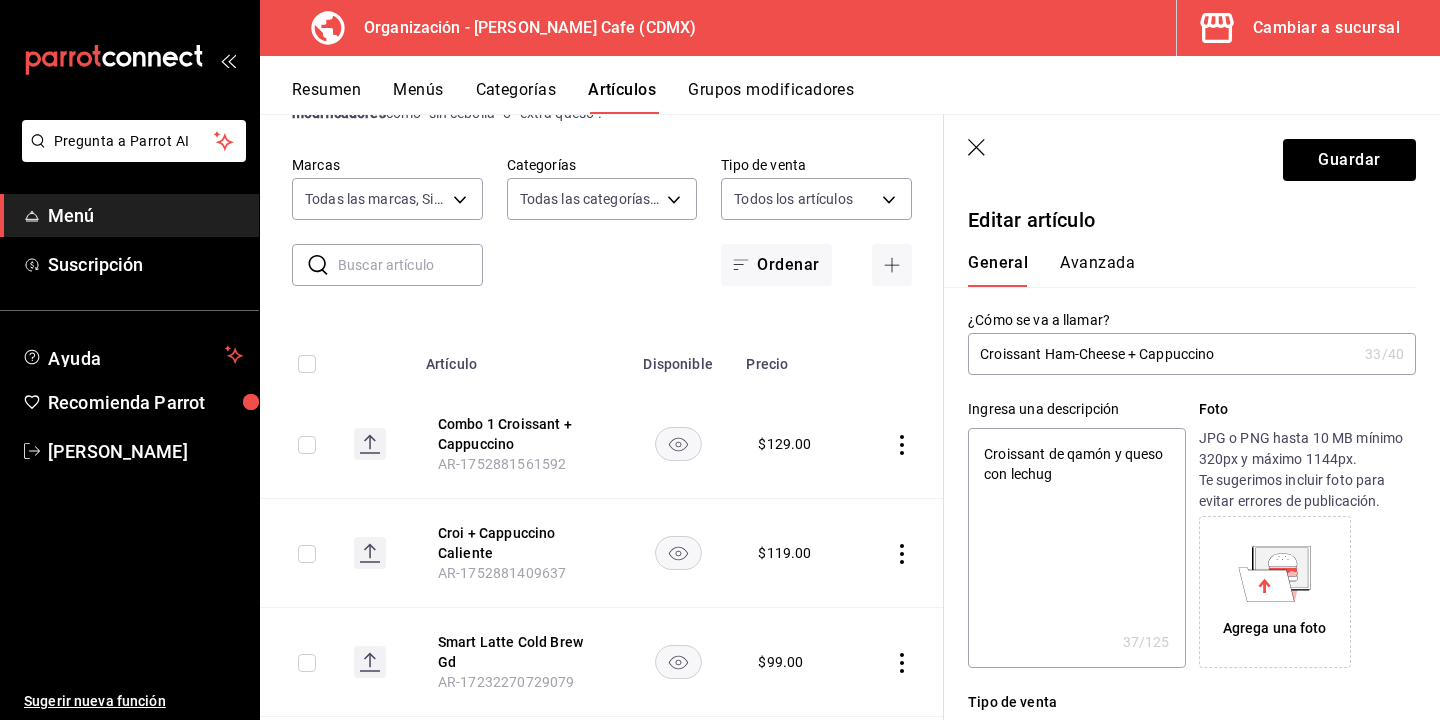type on "Croissant de qamón y queso con lechuga" 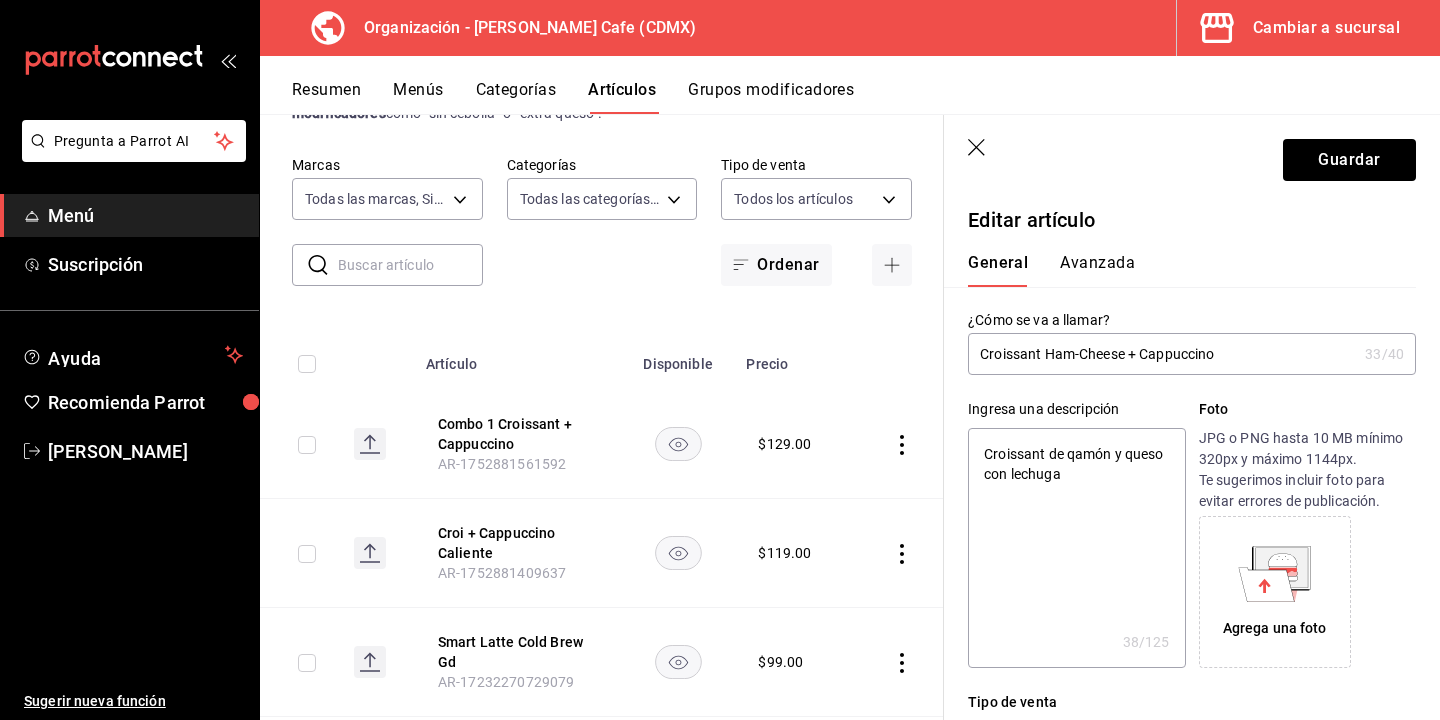 type on "Croissant de qamón y queso con lechuga" 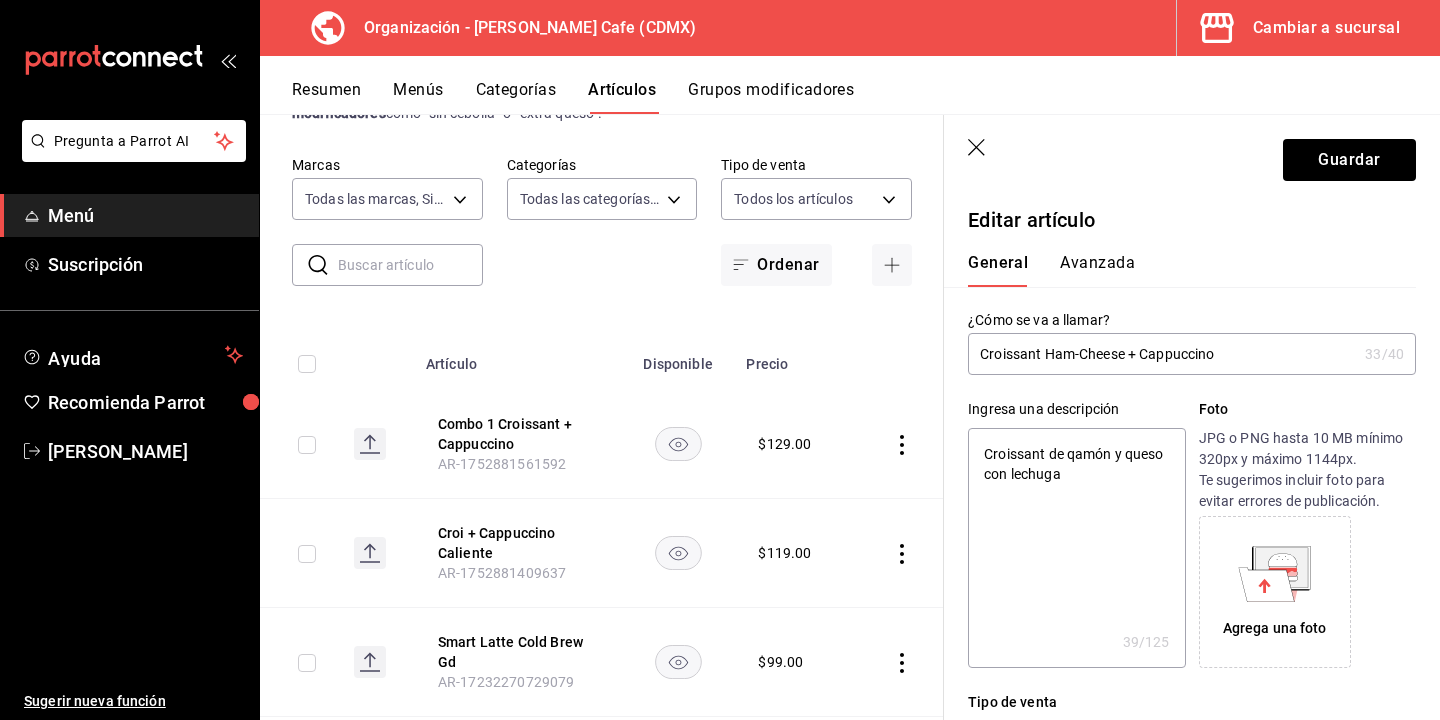 type on "Croissant de qamón y queso con lechuga y" 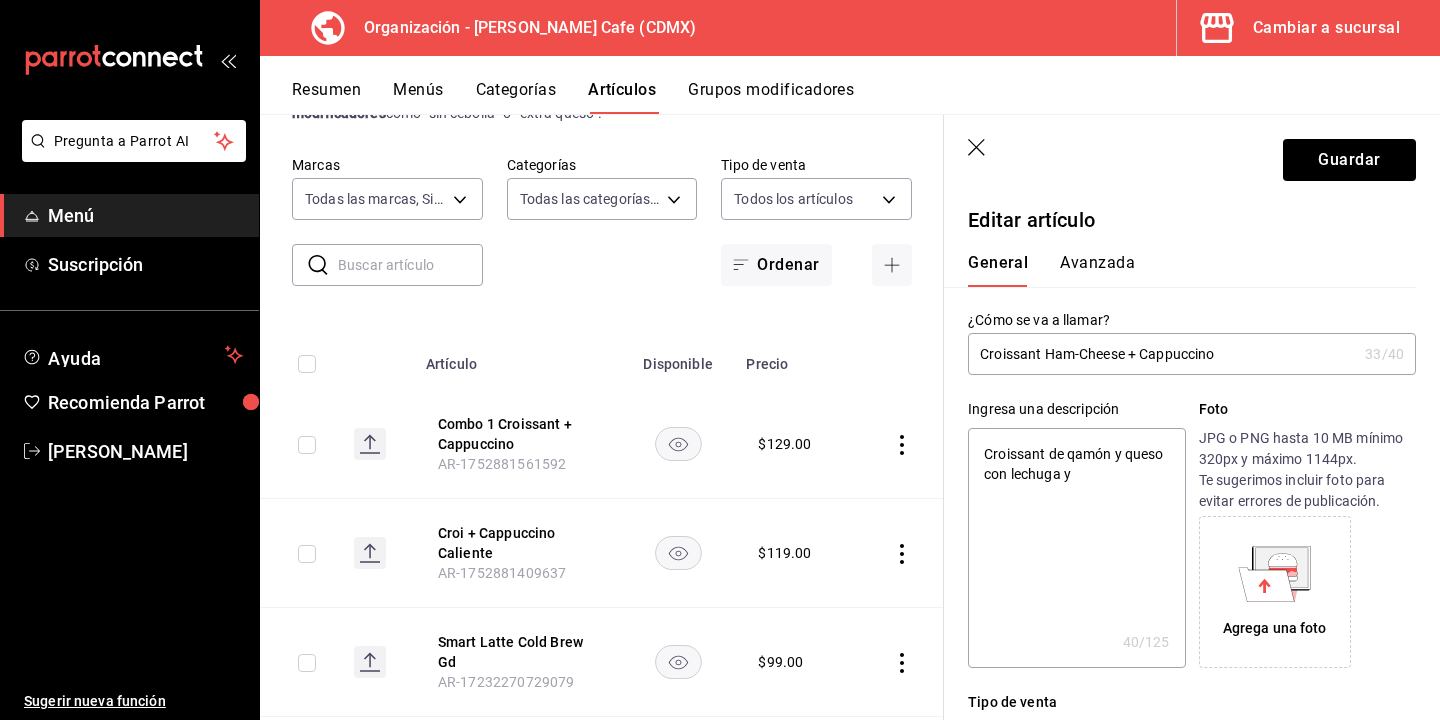 type on "Croissant de qamón y queso con lechuga y" 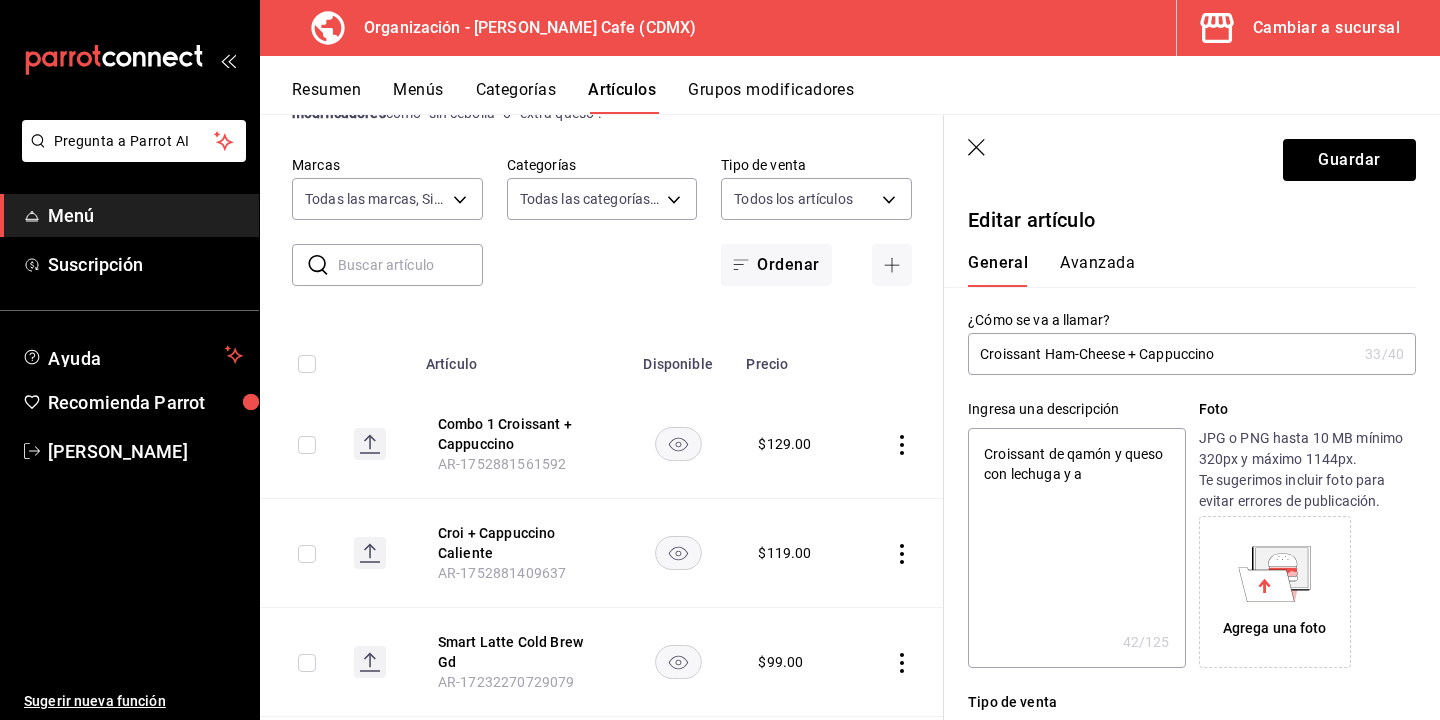 type on "Croissant de qamón y queso con lechuga y ad" 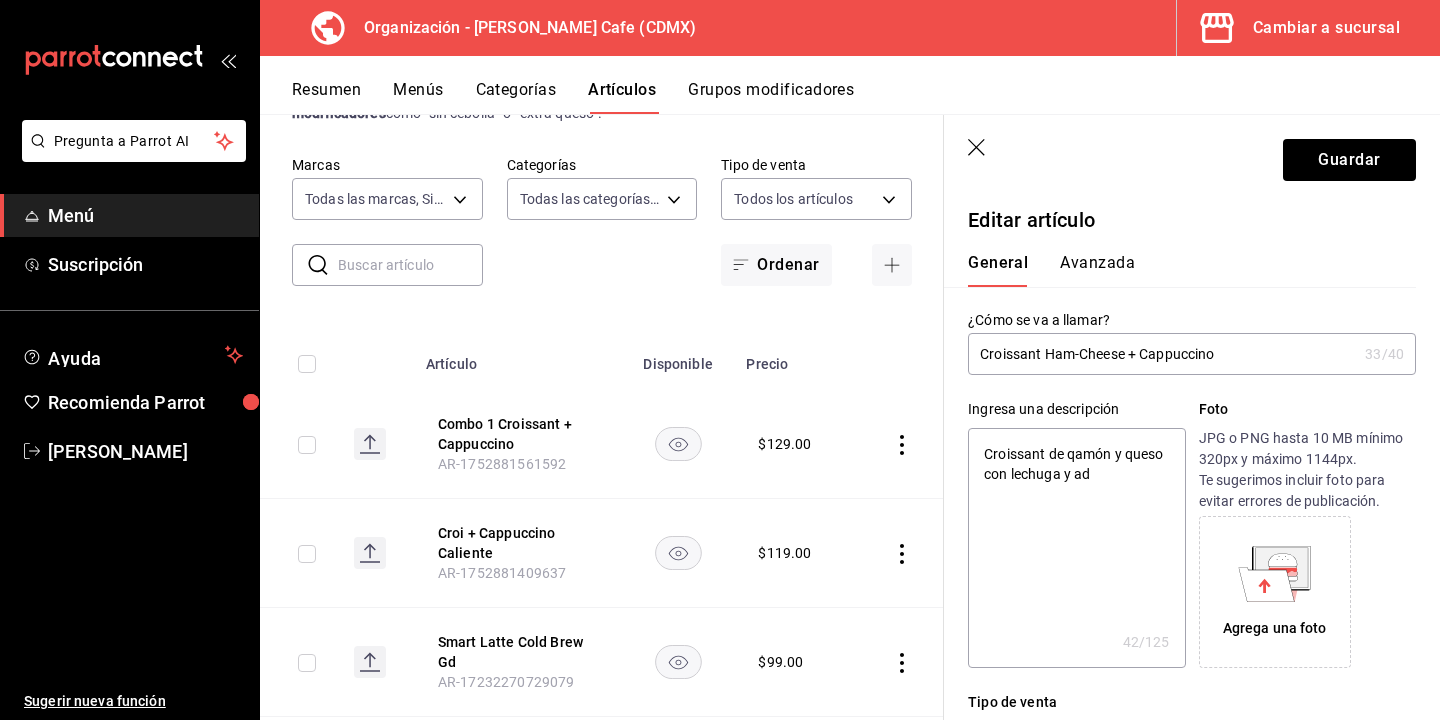 type on "Croissant de qamón y queso con lechuga y ade" 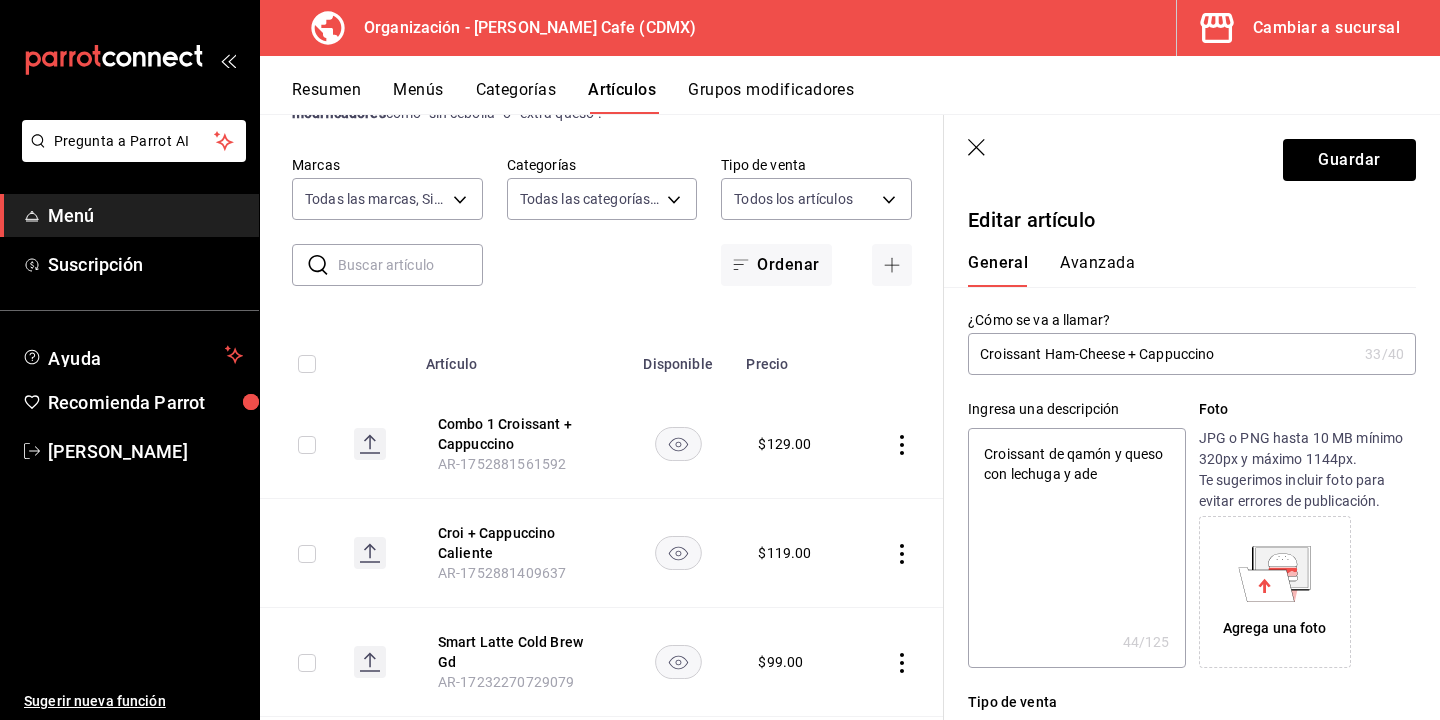 type on "Croissant de qamón y queso con lechuga y ader" 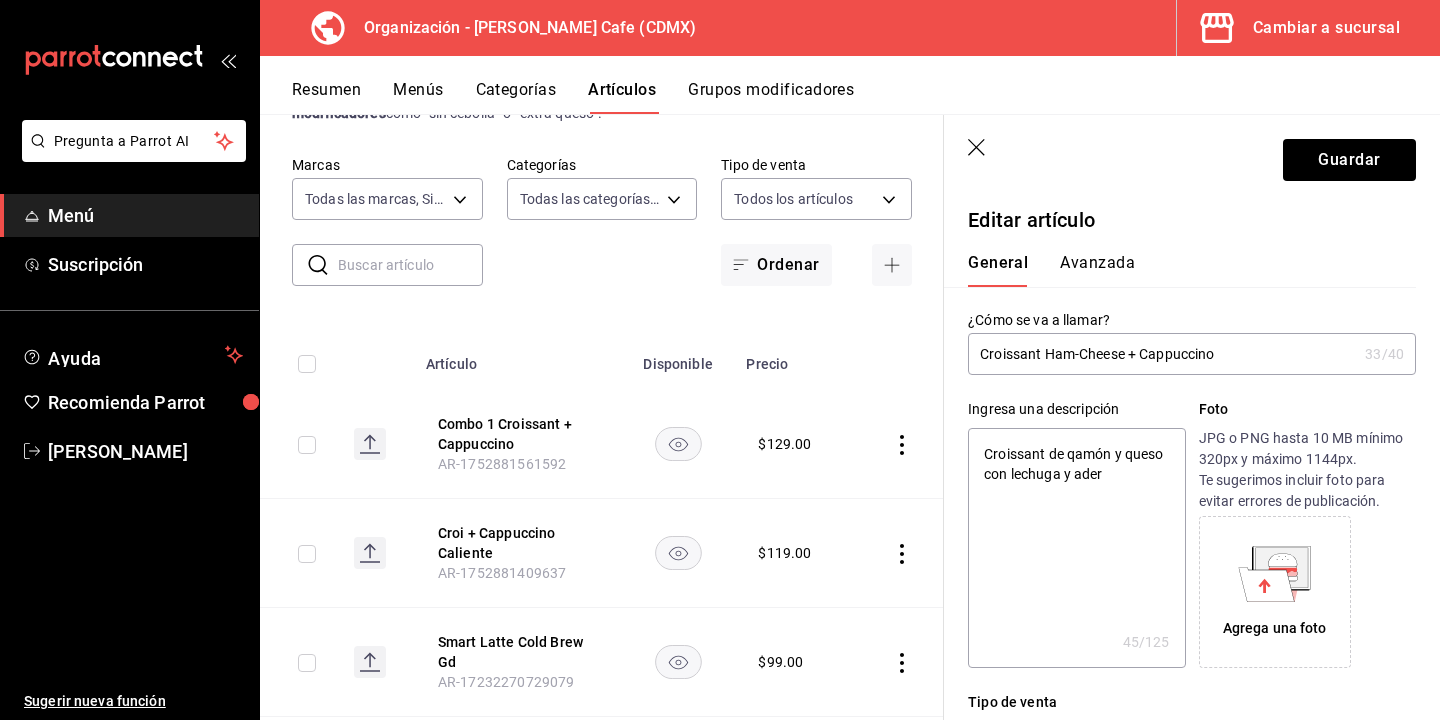 type on "Croissant de qamón y queso con lechuga y adere" 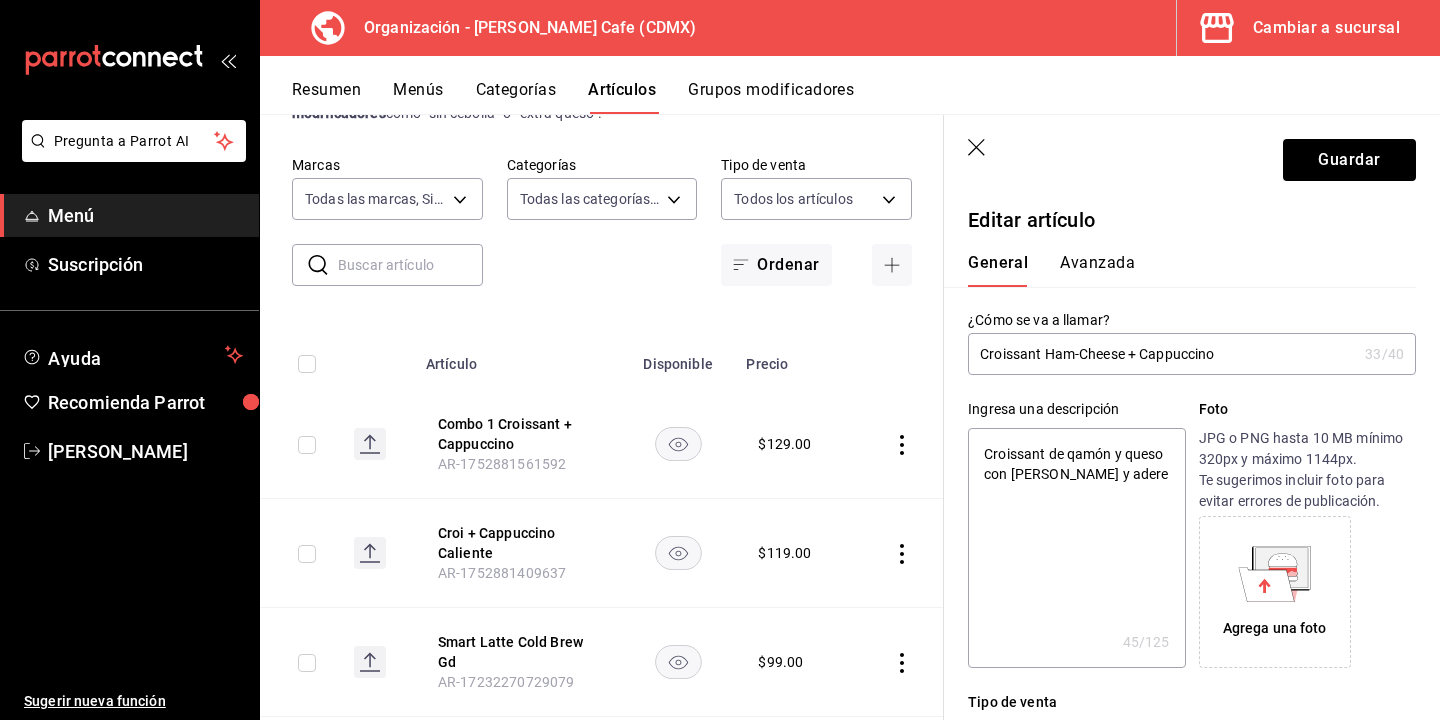 type on "Croissant de qamón y queso con lechuga y aderez" 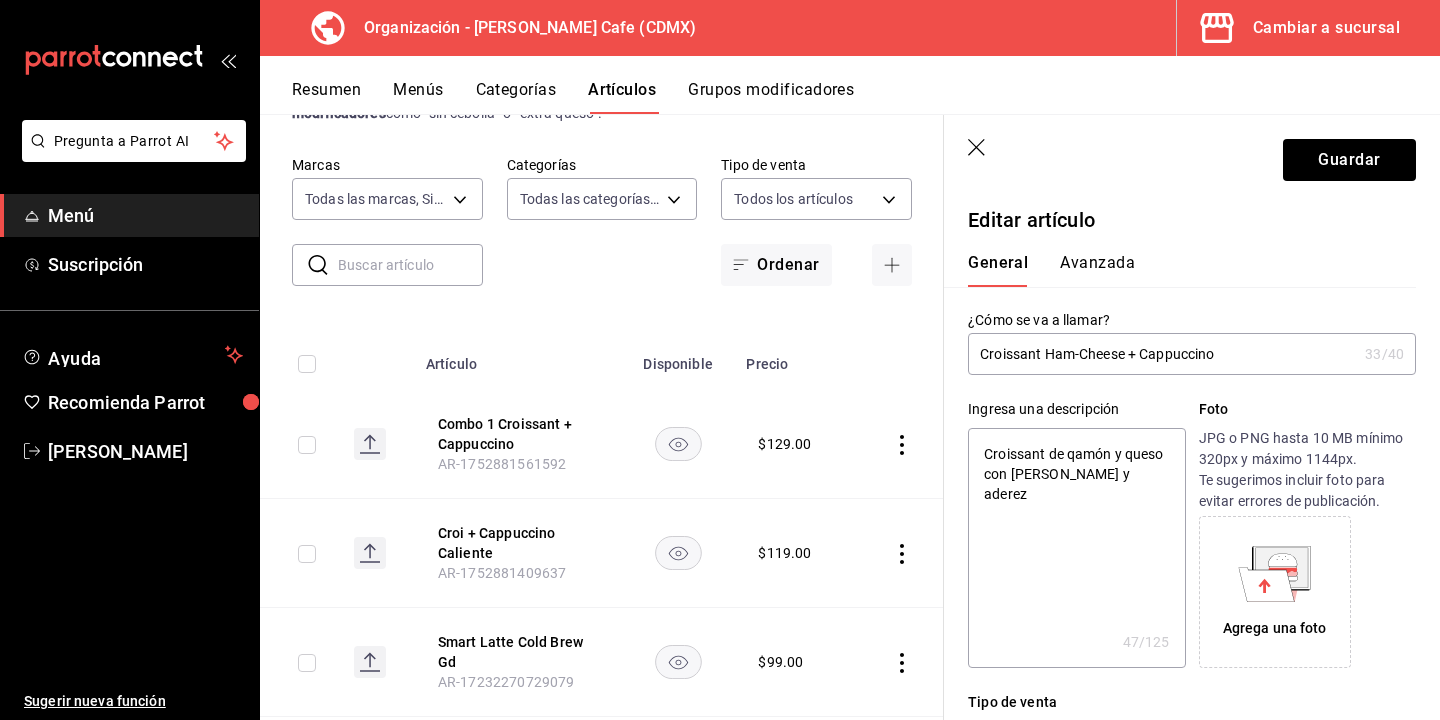 type on "Croissant de qamón y queso con lechuga y aderezo" 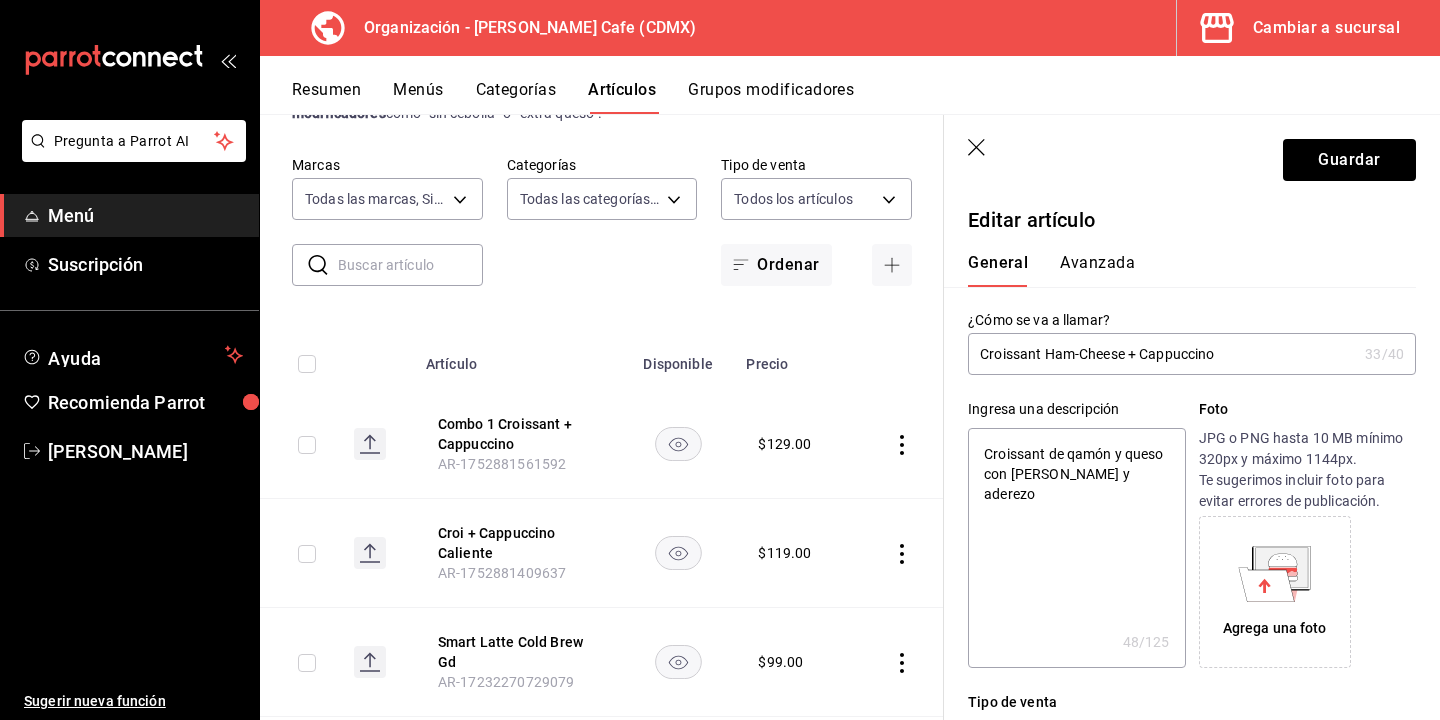 type on "Croissant de qamón y queso con lechuga y aderezo" 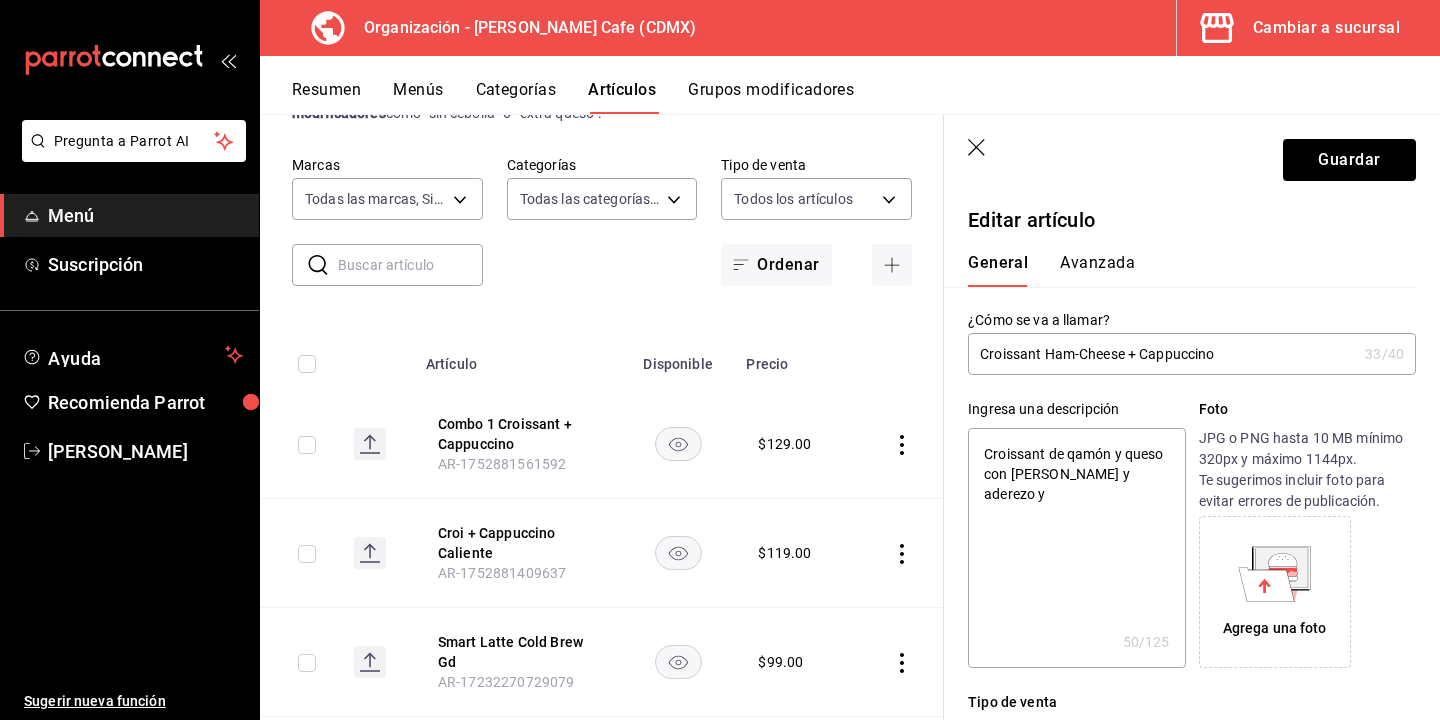type on "Croissant de qamón y queso con lechuga y aderezo y" 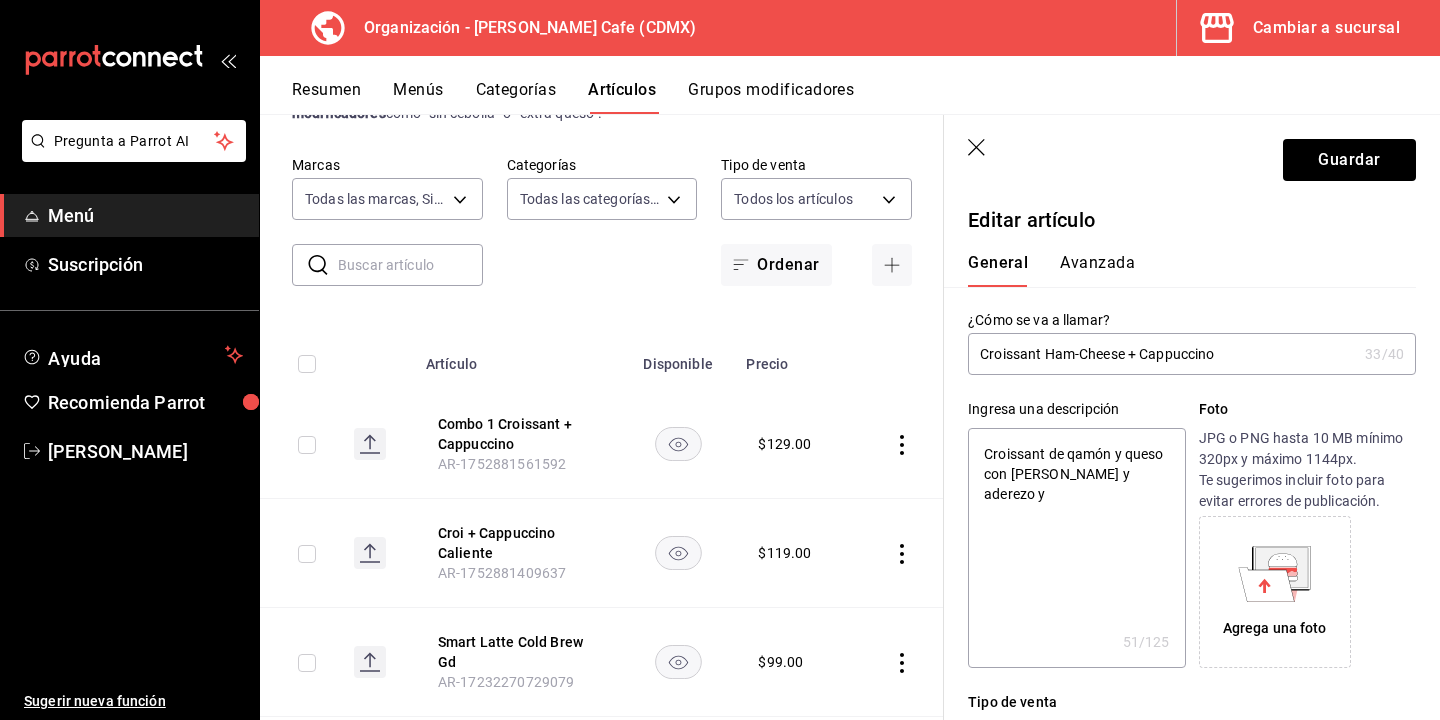 type on "Croissant de qamón y queso con lechuga y aderezo y u" 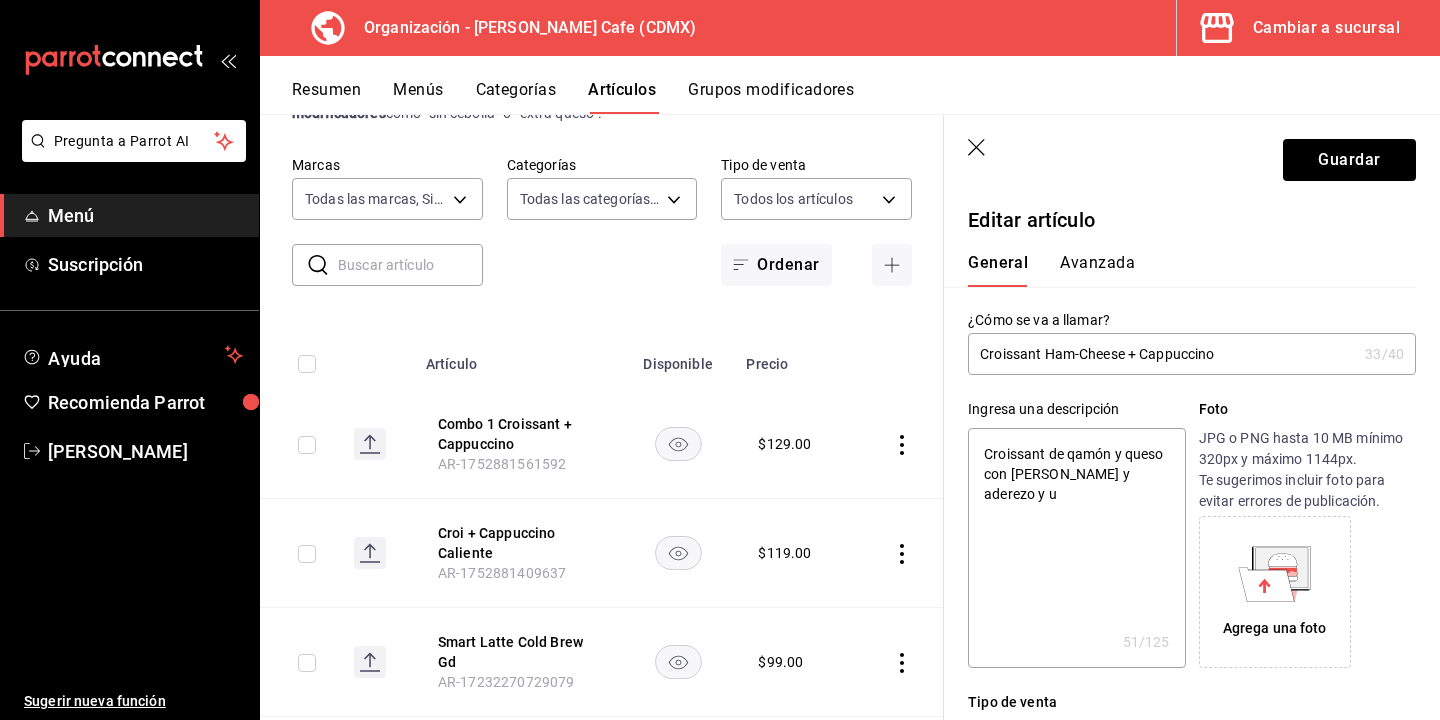 type on "Croissant de qamón y queso con lechuga y aderezo y un" 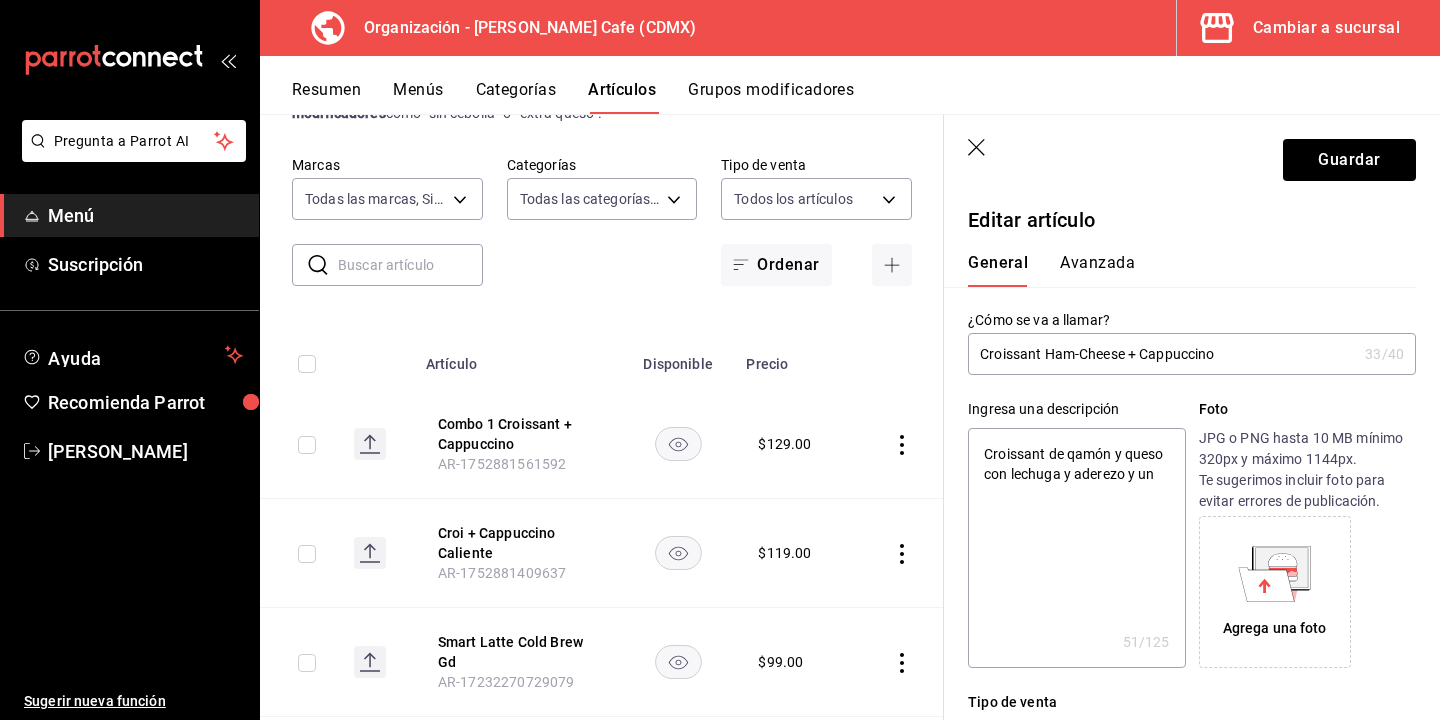 type on "x" 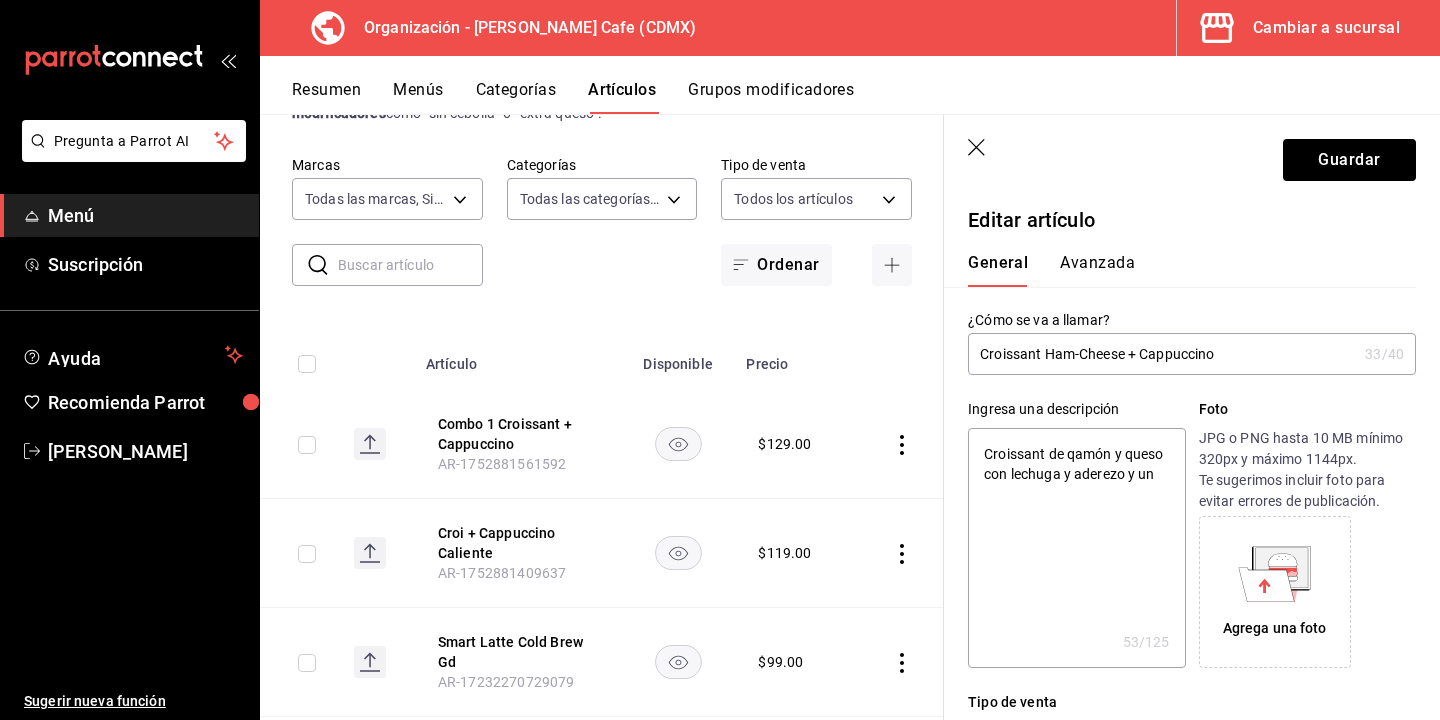 type on "Croissant de qamón y queso con lechuga y aderezo y un" 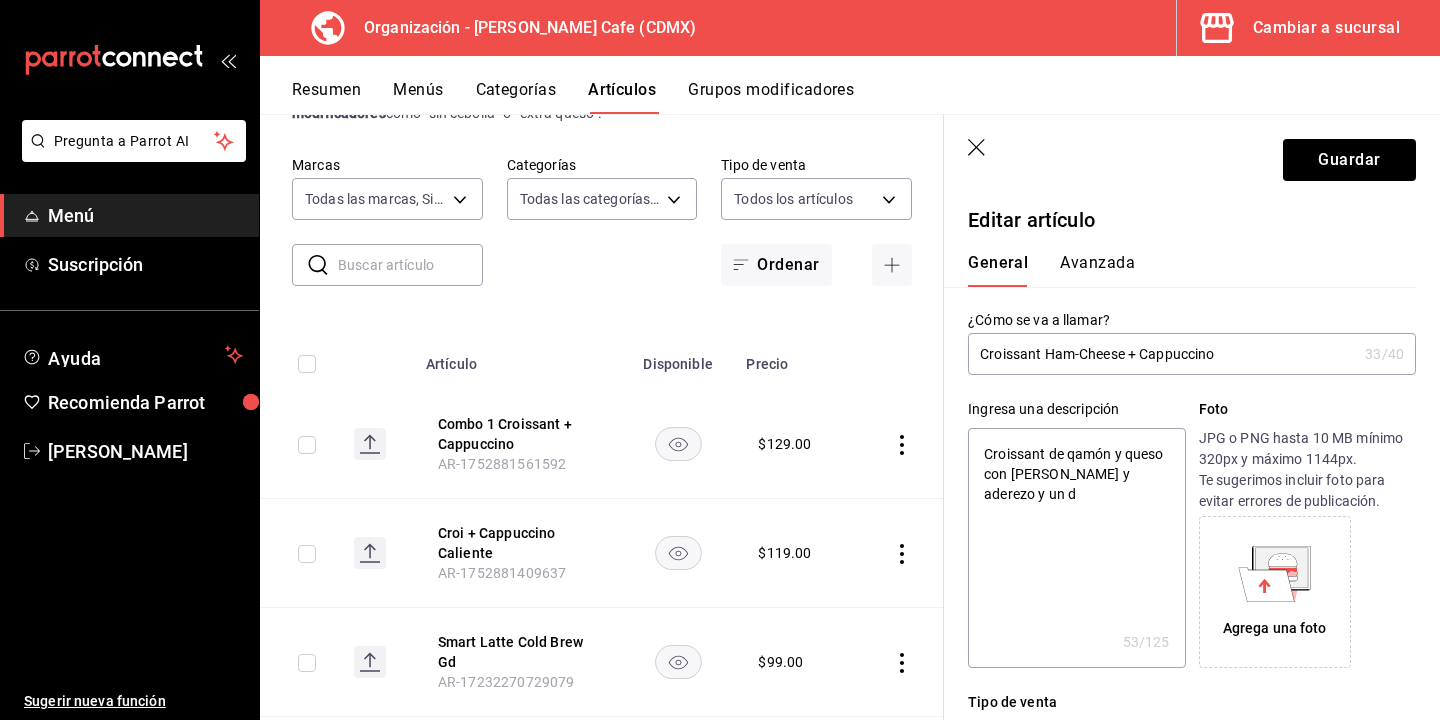 type on "Croissant de qamón y queso con lechuga y aderezo y un de" 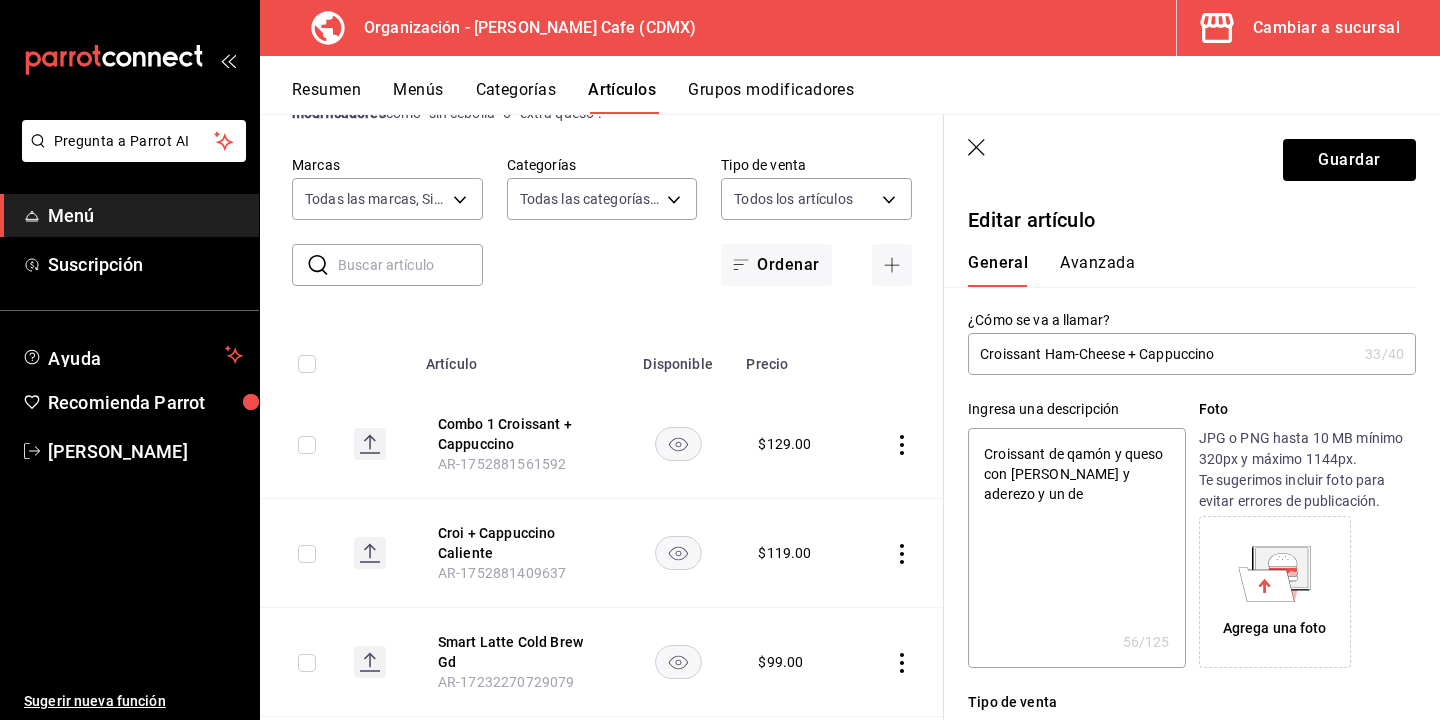 type on "Croissant de qamón y queso con lechuga y aderezo y un del" 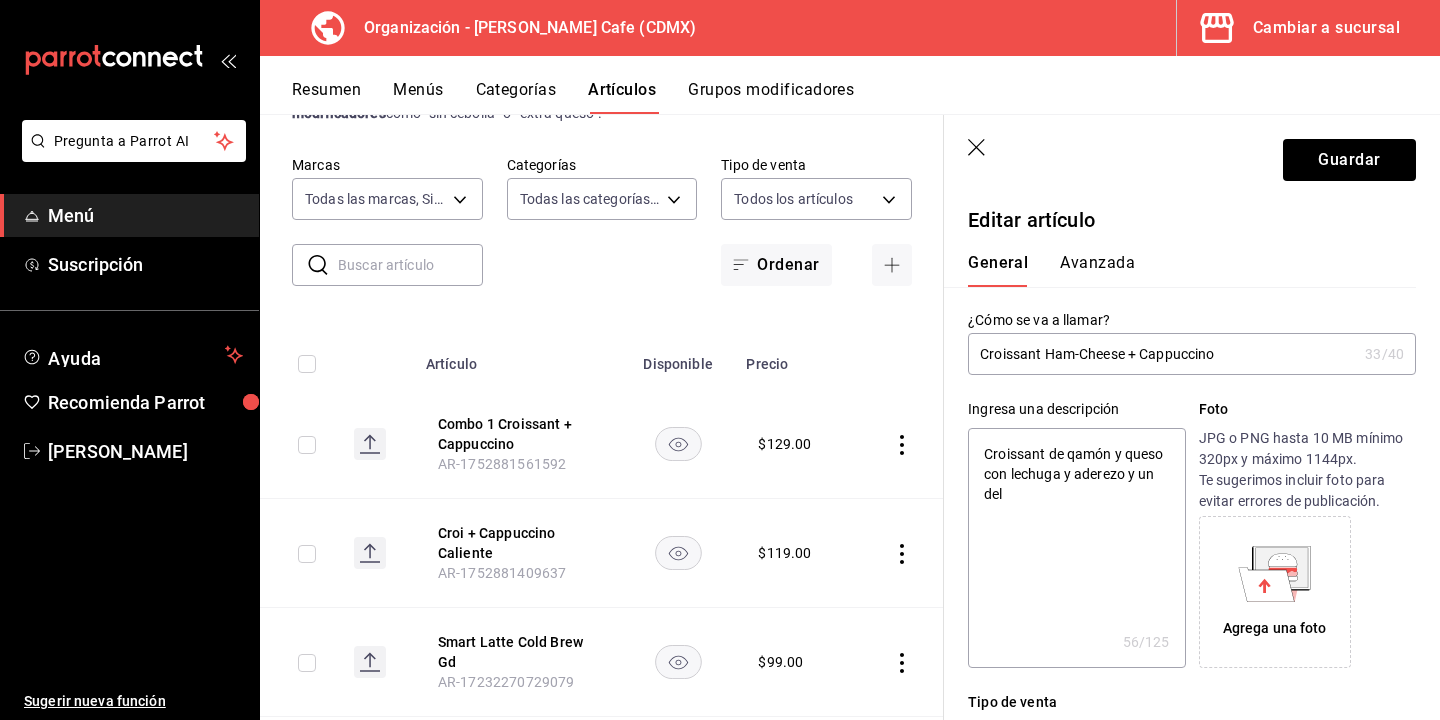 type on "Croissant de qamón y queso con lechuga y aderezo y un deli" 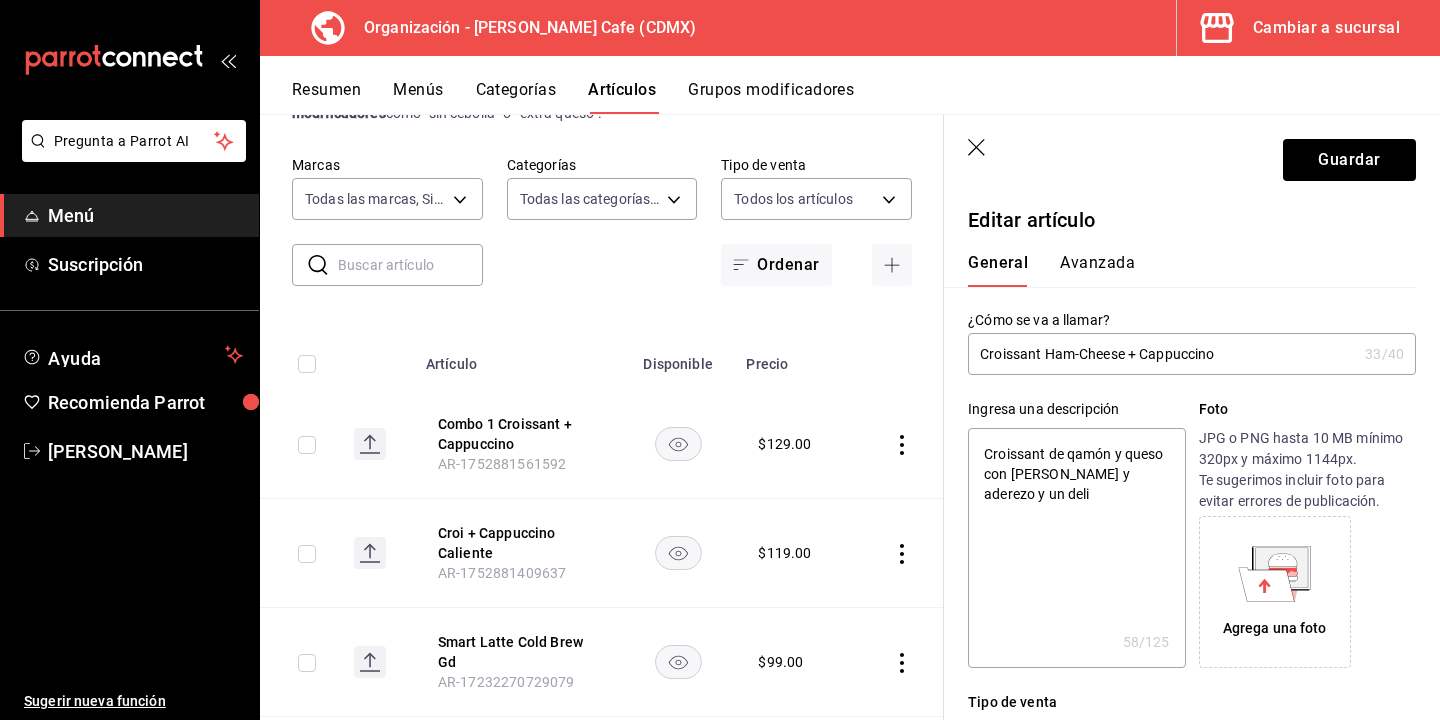 type on "Croissant de qamón y queso con lechuga y aderezo y un delic" 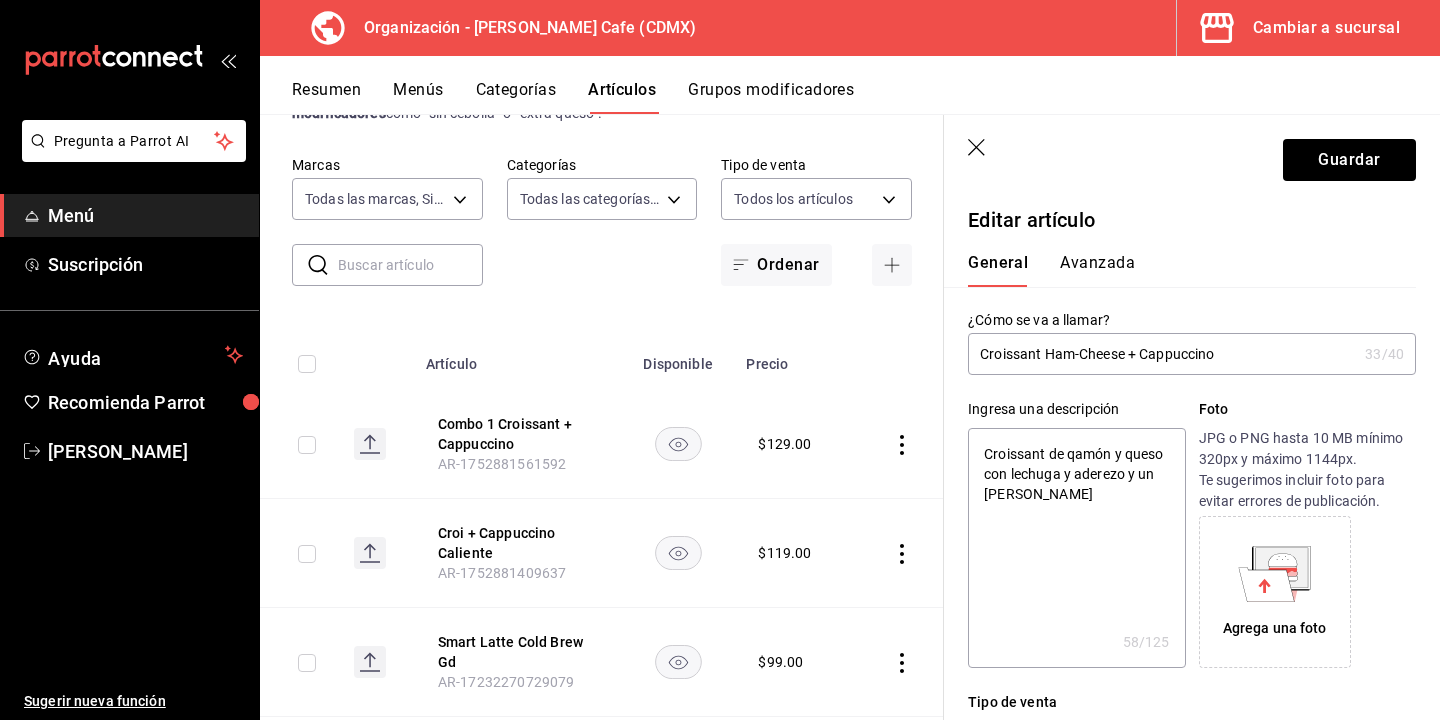 type on "Croissant de qamón y queso con lechuga y aderezo y un delici" 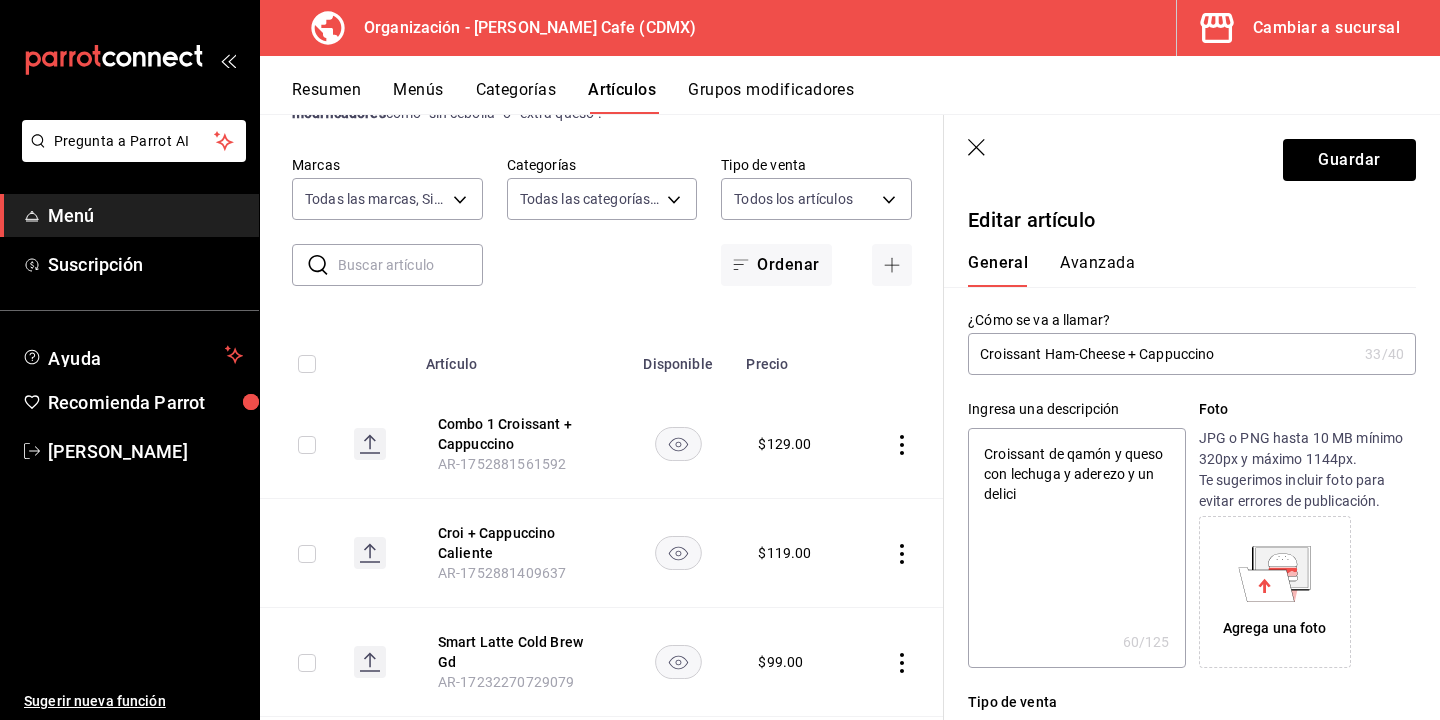 type on "Croissant de qamón y queso con lechuga y aderezo y un delicio" 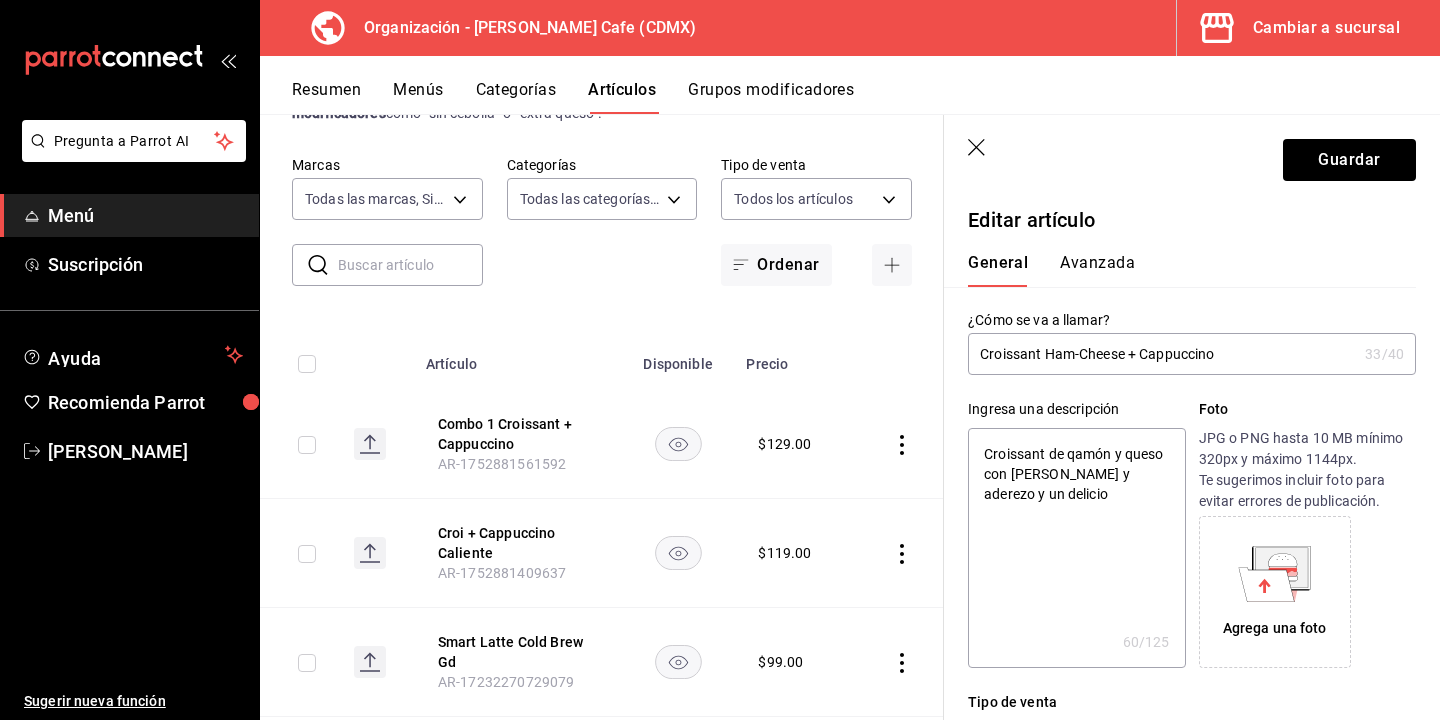 type on "Croissant de qamón y queso con lechuga y aderezo y un delicios" 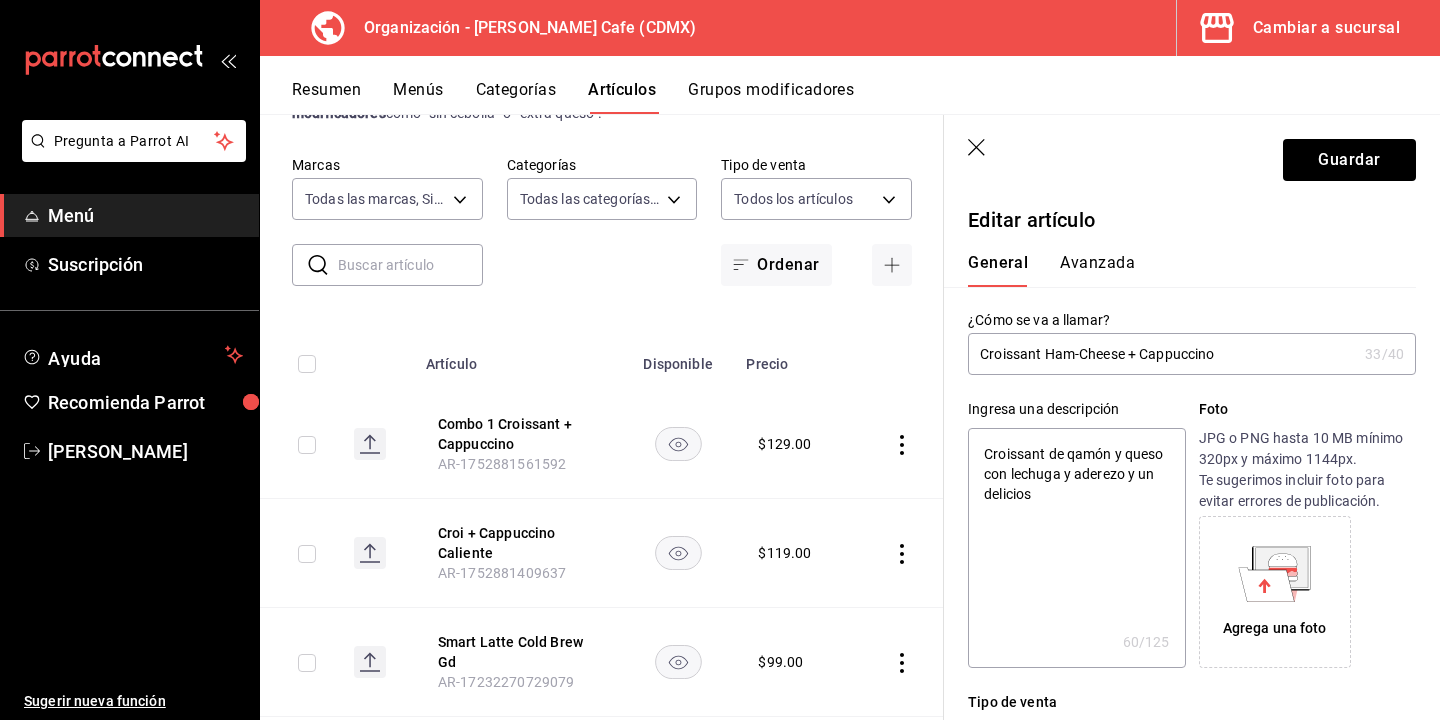 type on "Croissant de qamón y queso con lechuga y aderezo y un delicioso" 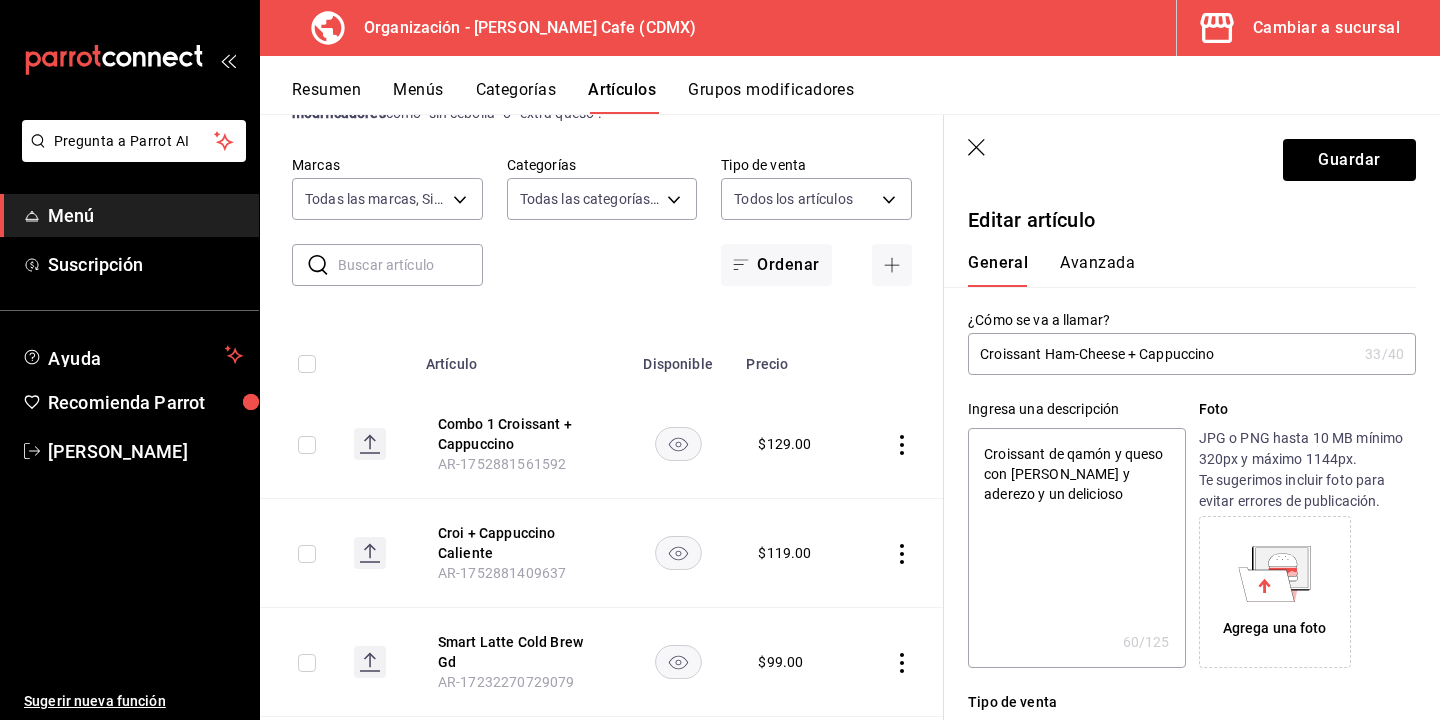 type on "x" 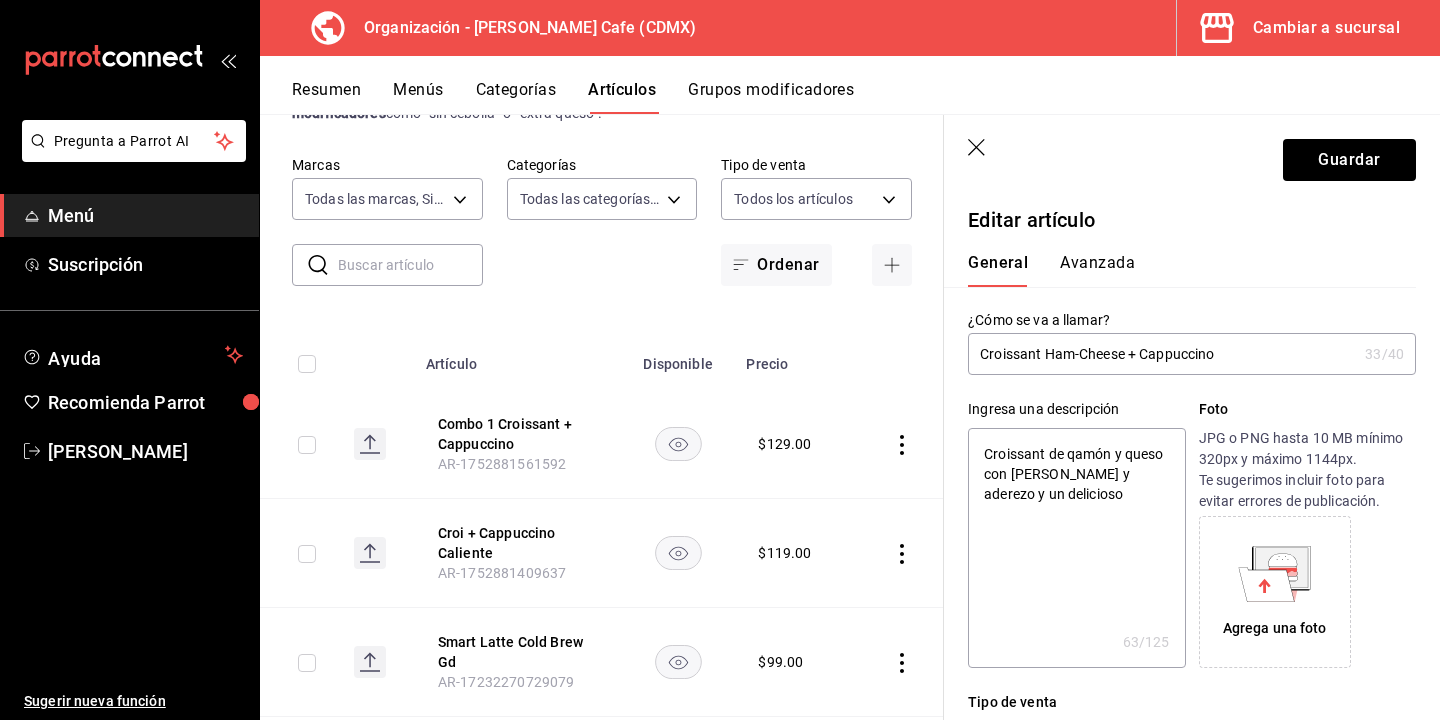 type on "Croissant de qamón y queso con lechuga y aderezo y un delicioso" 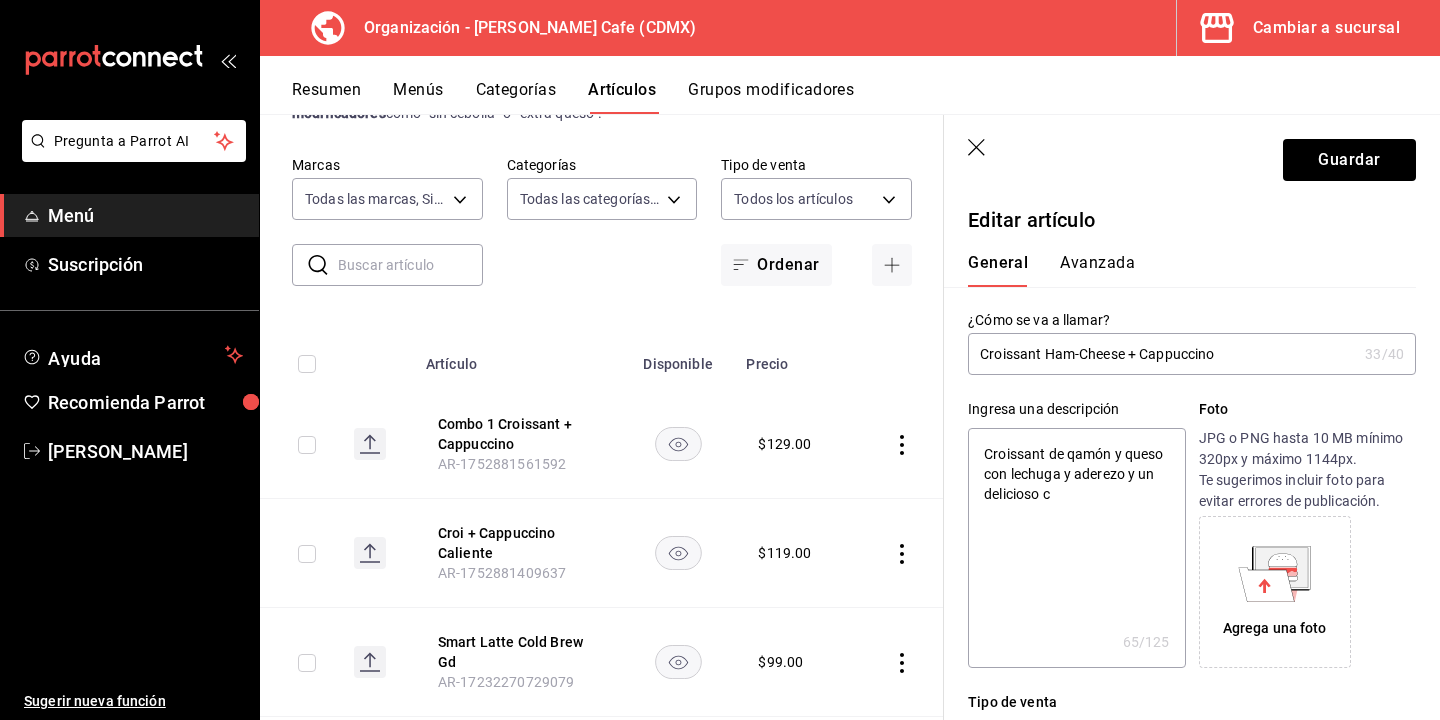 type on "Croissant de qamón y queso con lechuga y aderezo y un delicioso ca" 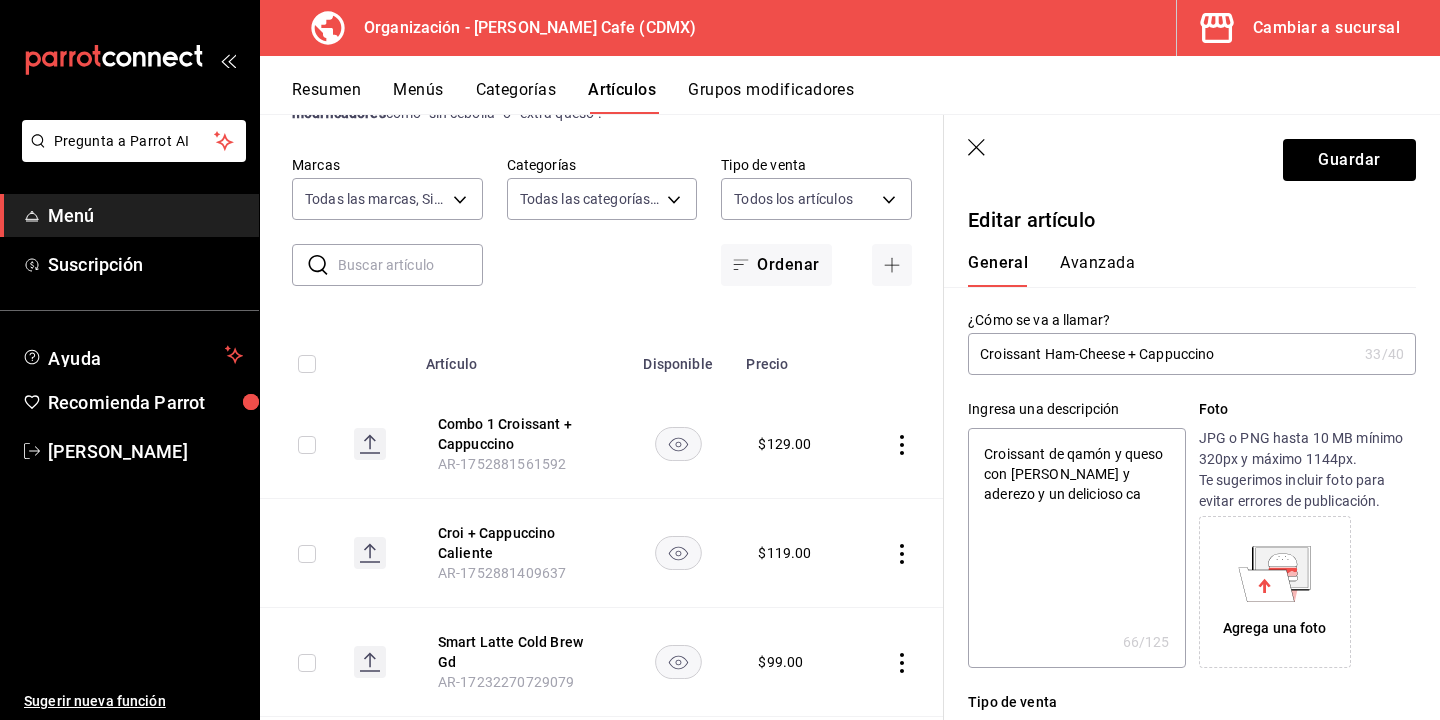 type on "Croissant de qamón y queso con lechuga y aderezo y un delicioso cap" 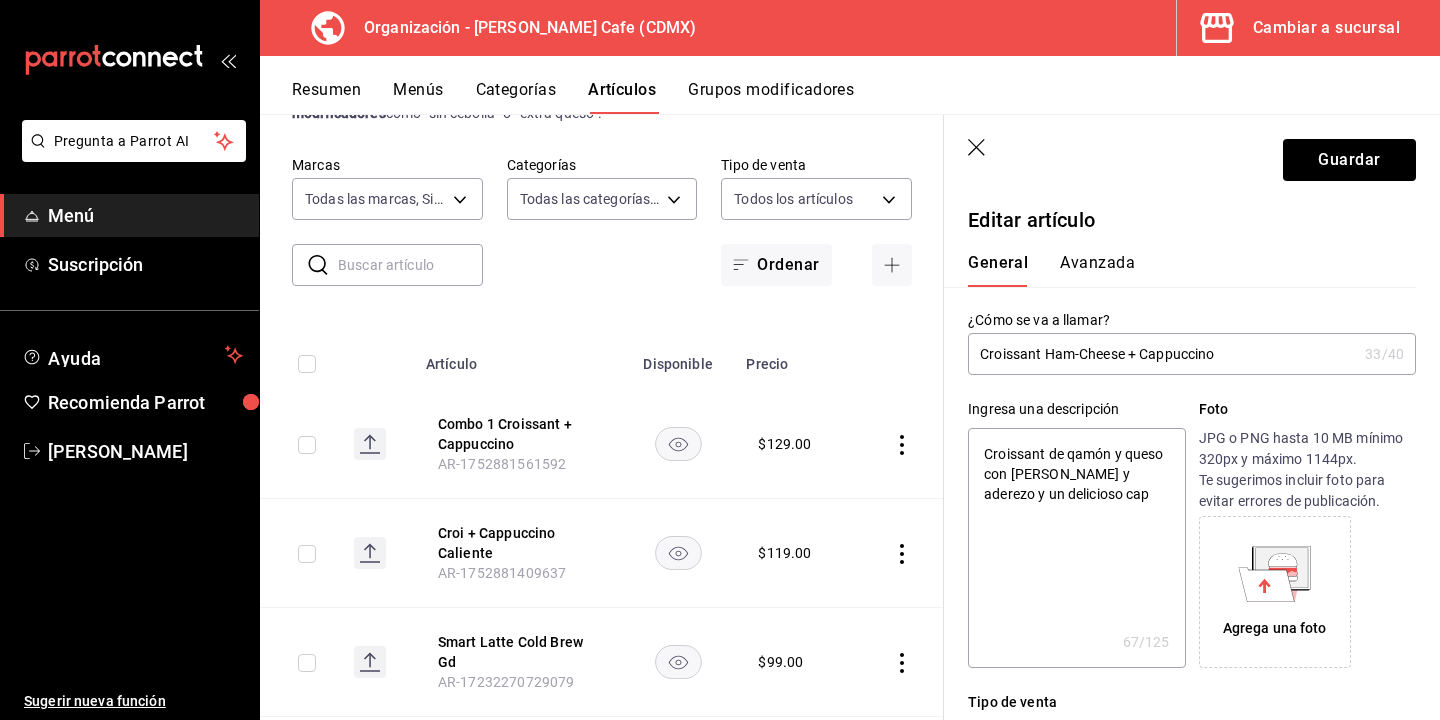 type on "Croissant de qamón y queso con lechuga y aderezo y un delicioso capp" 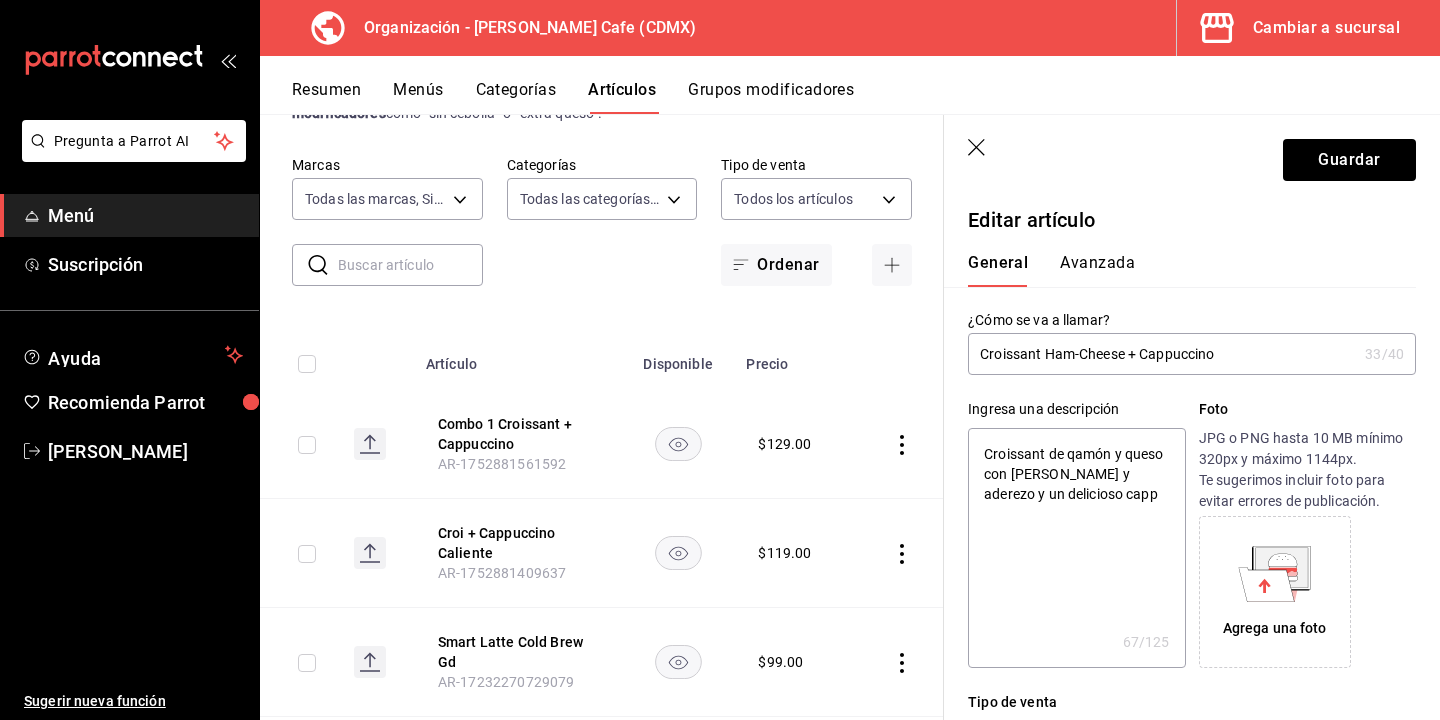 type on "x" 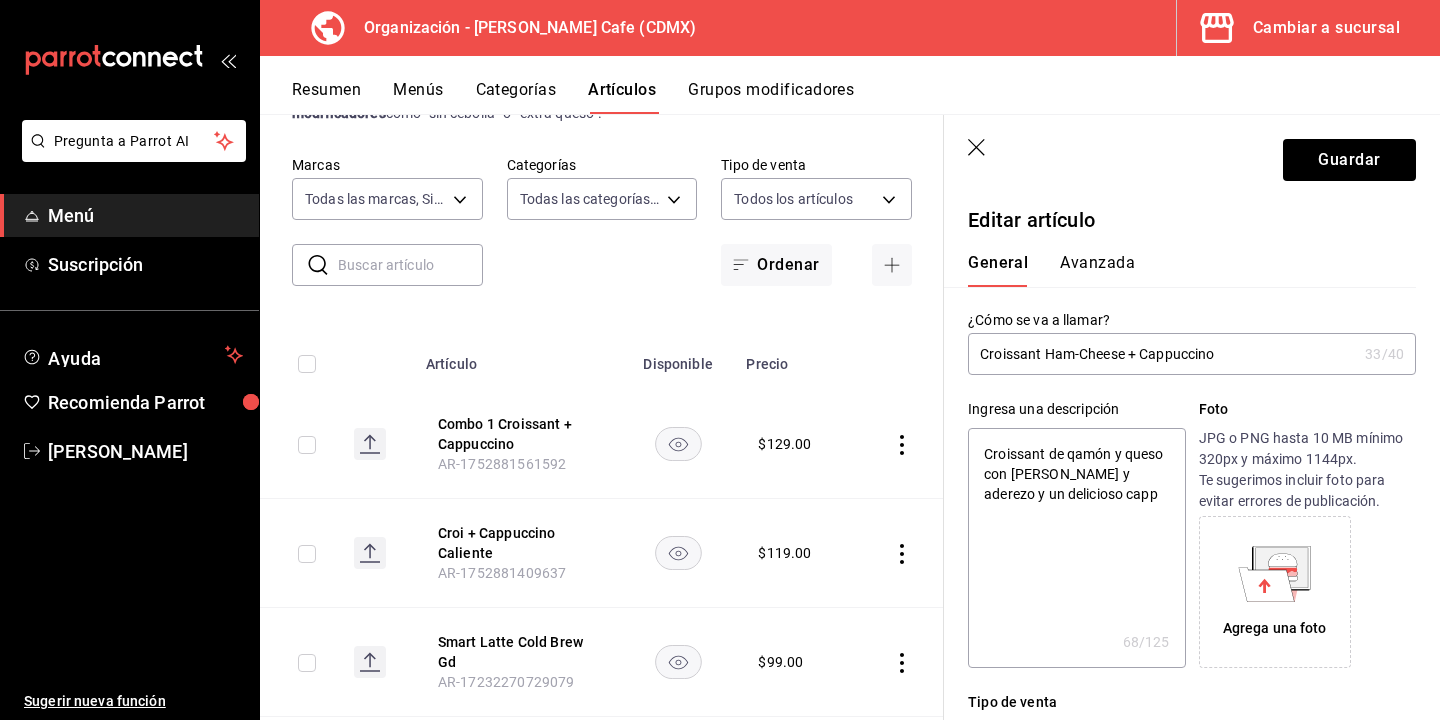 type on "Croissant de qamón y queso con lechuga y aderezo y un delicioso cappu" 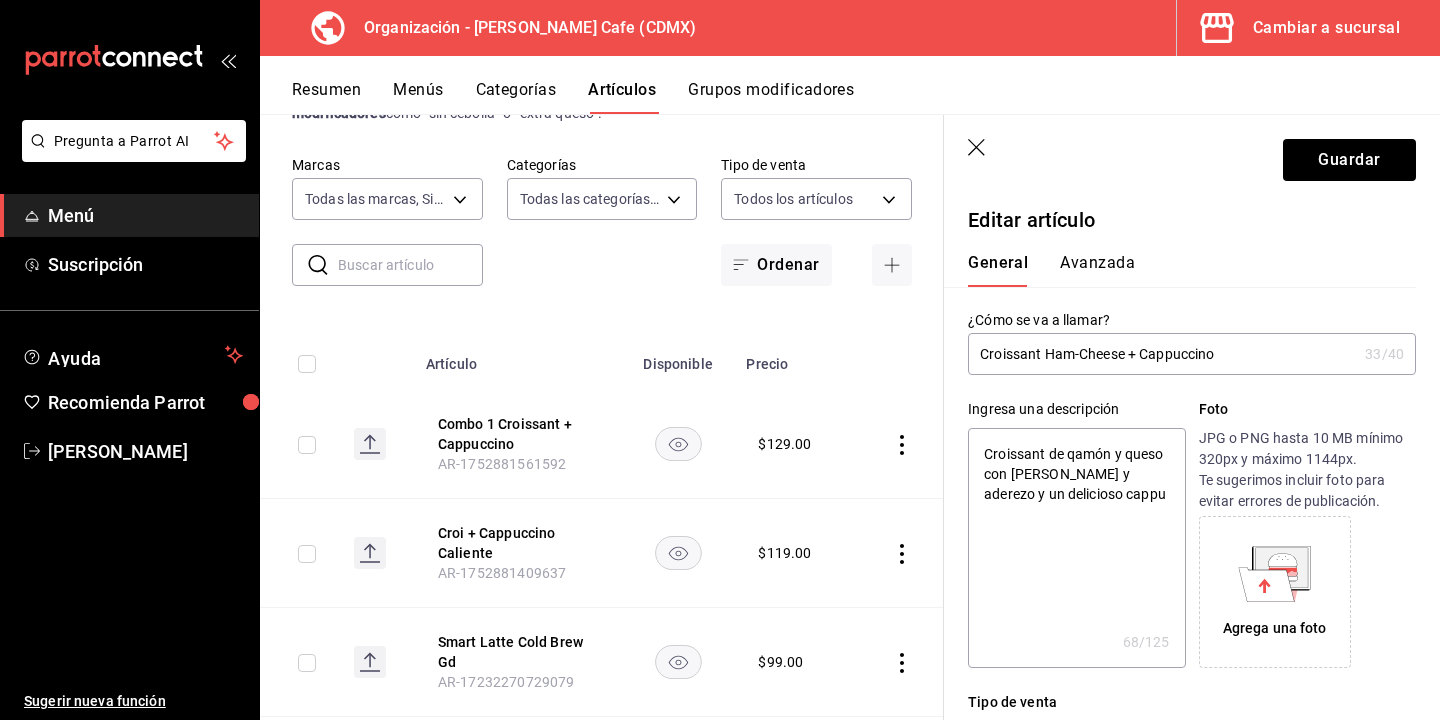 type on "Croissant de qamón y queso con lechuga y aderezo y un delicioso cappuc" 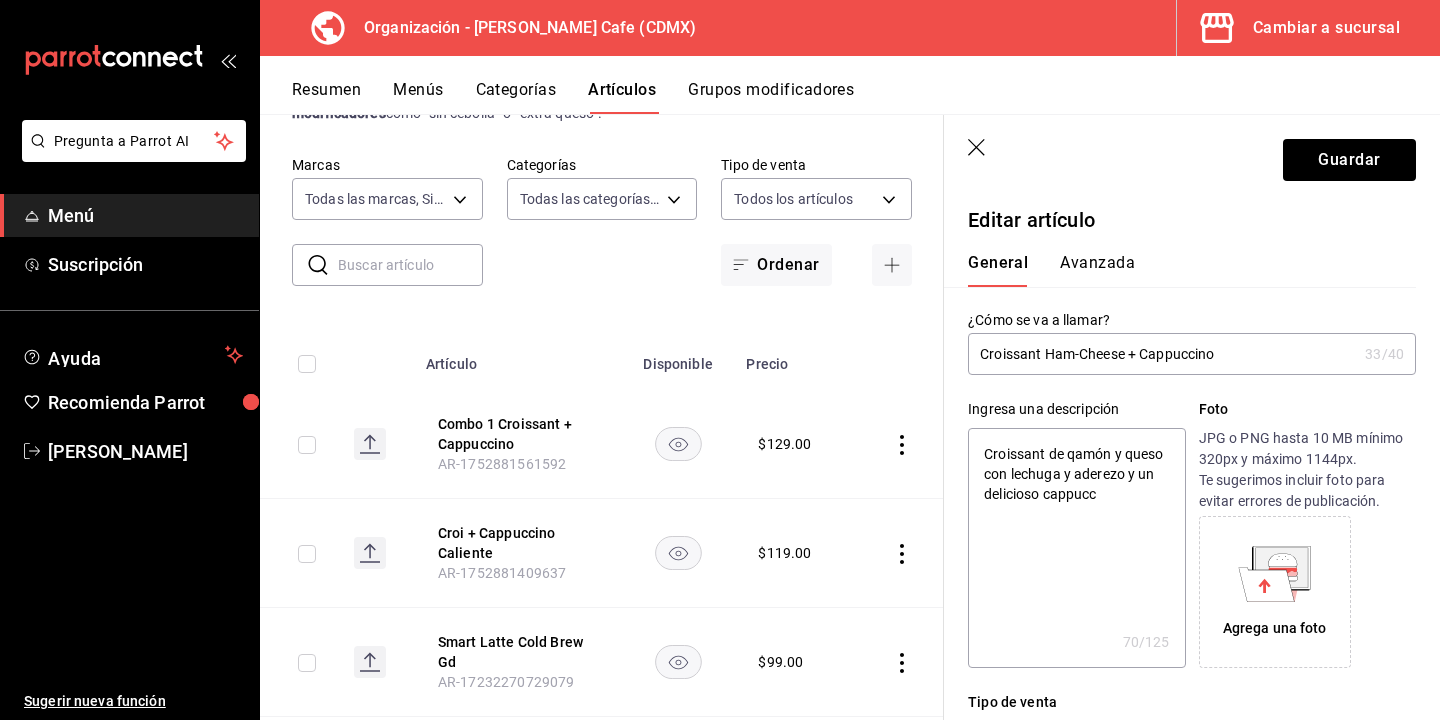 type on "Croissant de qamón y queso con lechuga y aderezo y un delicioso cappucci" 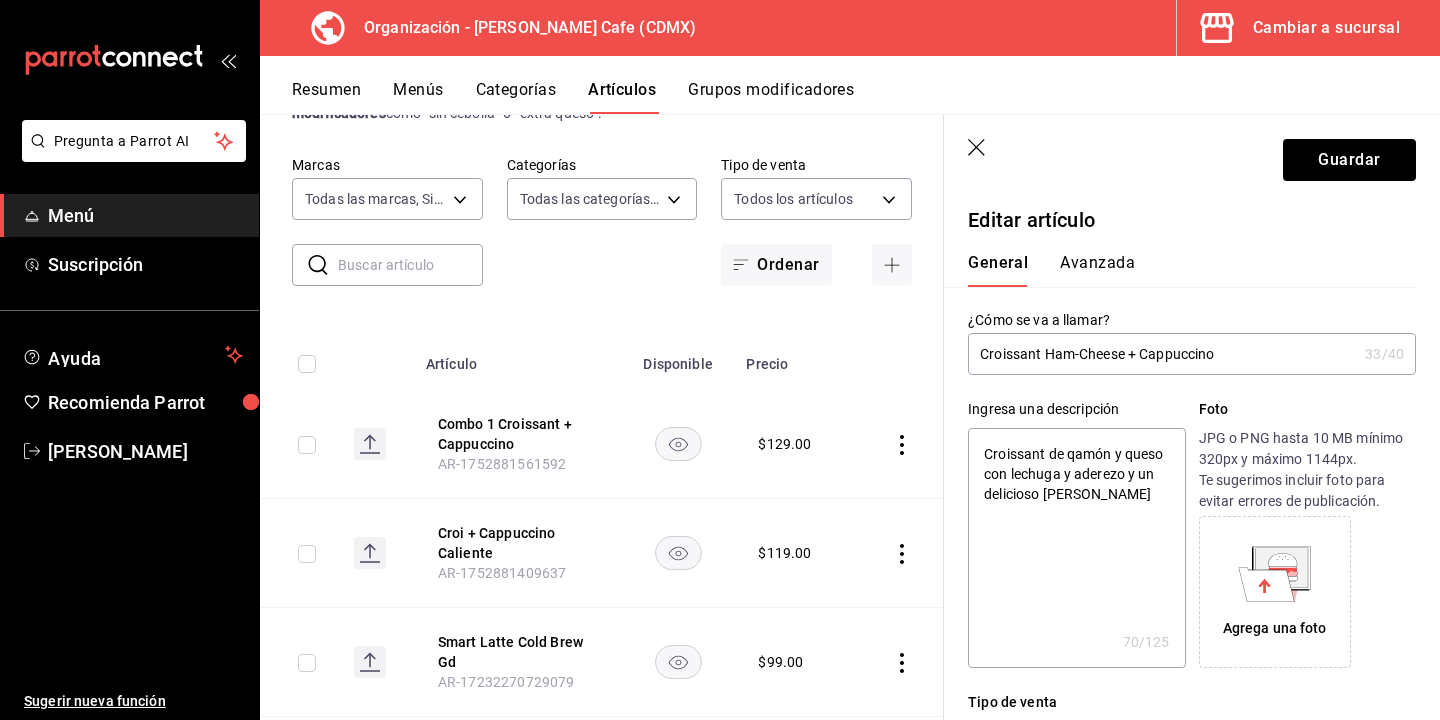 type on "x" 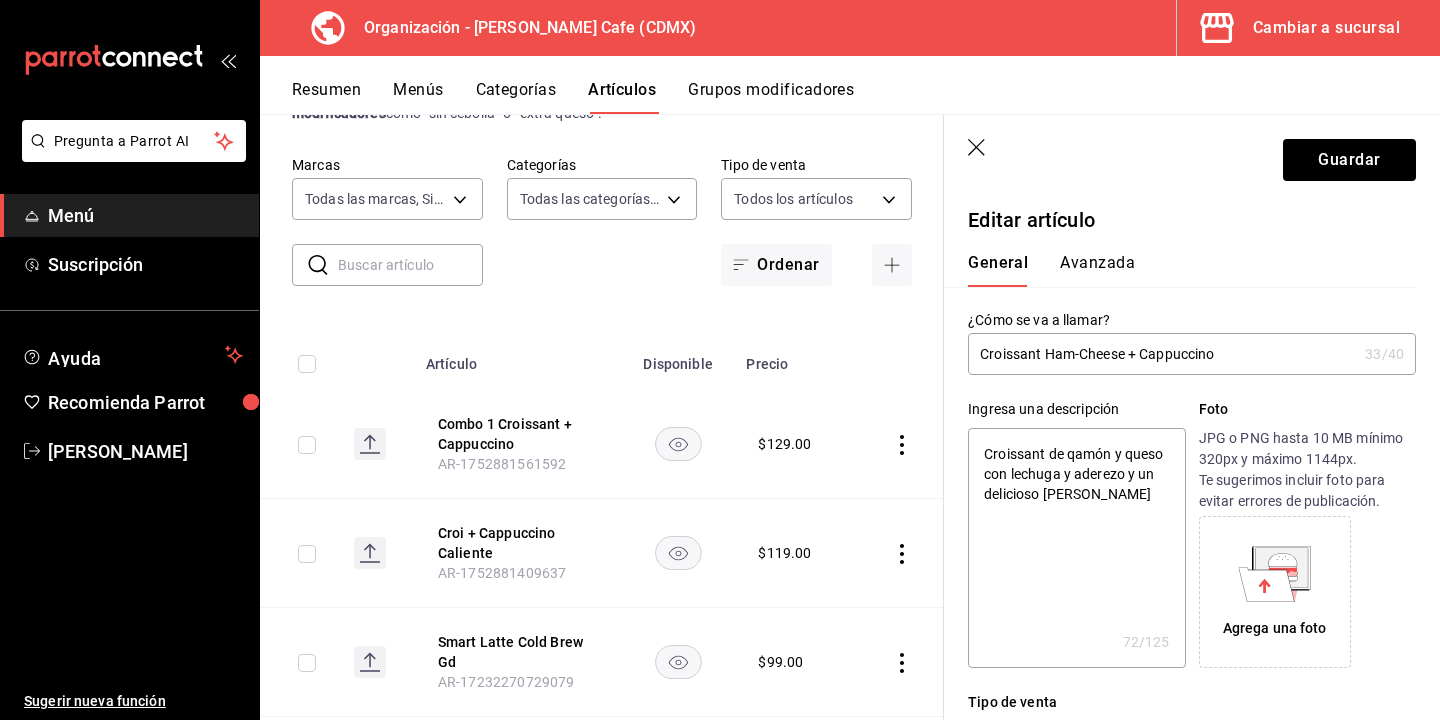 type on "Croissant de qamón y queso con lechuga y aderezo y un delicioso cappuccin" 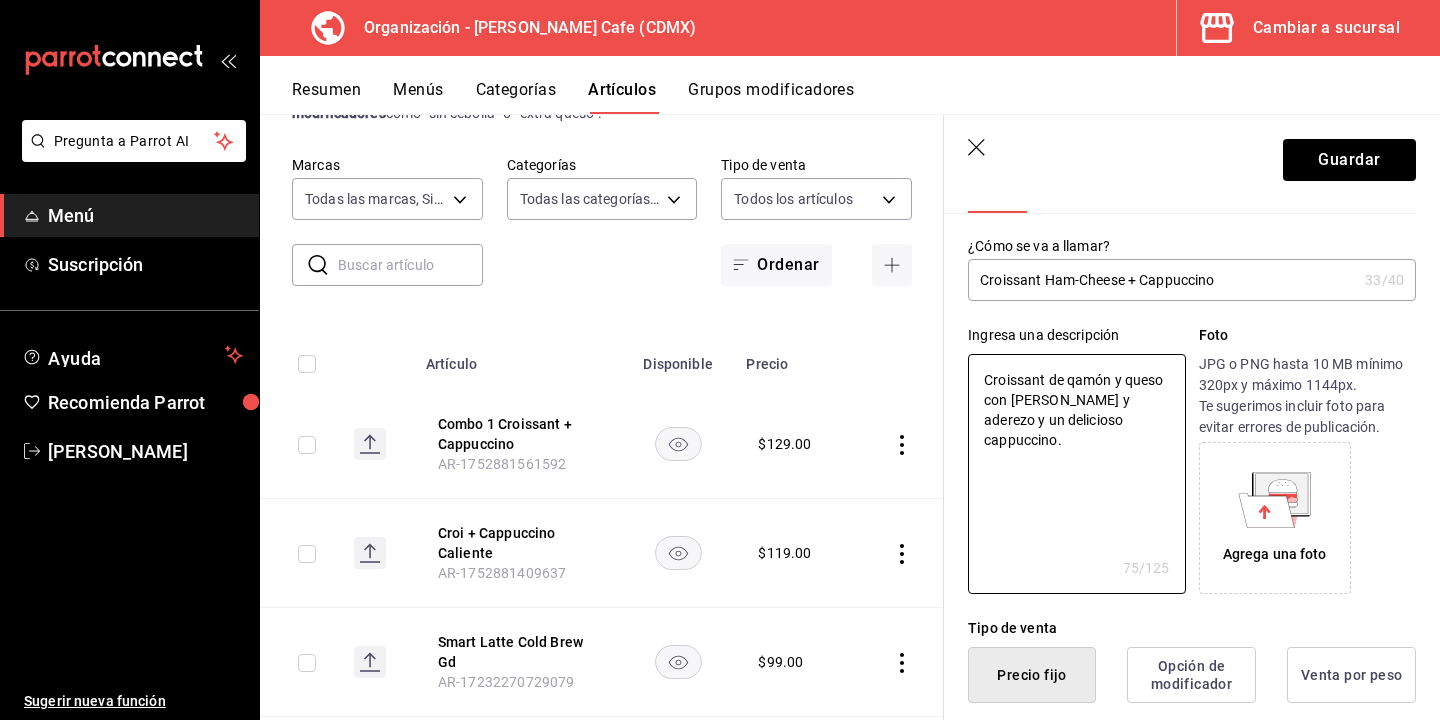 scroll, scrollTop: 0, scrollLeft: 0, axis: both 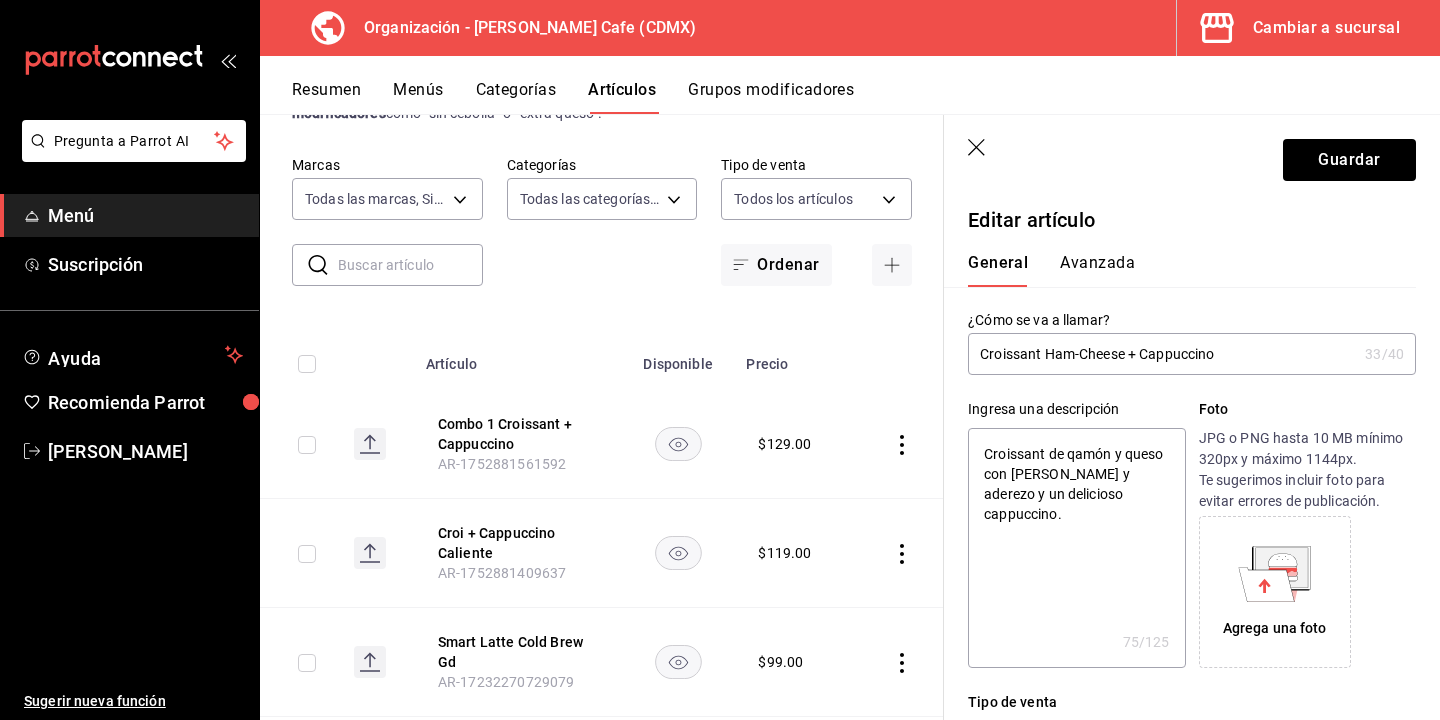 click on "Croissant de qamón y queso con lechuga y aderezo y un delicioso cappuccino." at bounding box center (1076, 548) 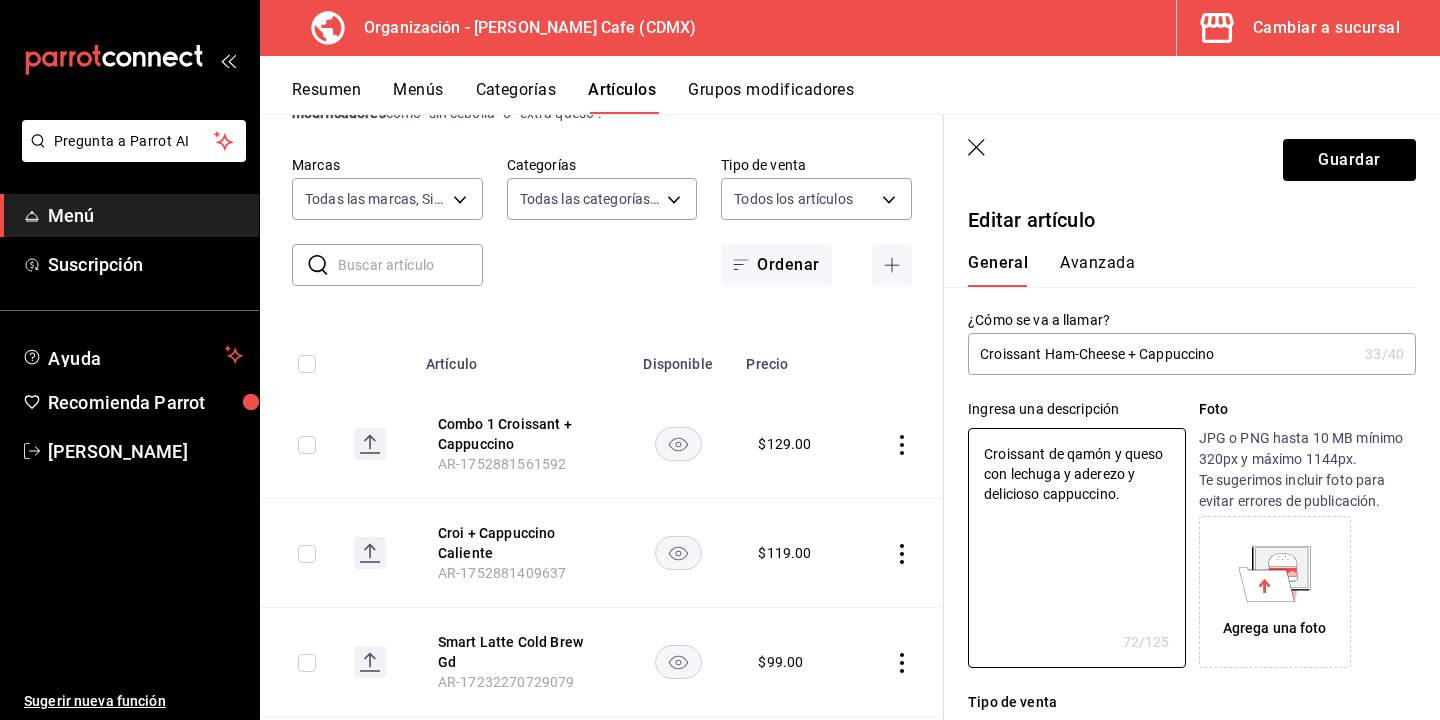 click on "¿Cómo se va a llamar? Croissant Ham-Cheese + Cappuccino 33 /40 ¿Cómo se va a llamar?" at bounding box center [1180, 331] 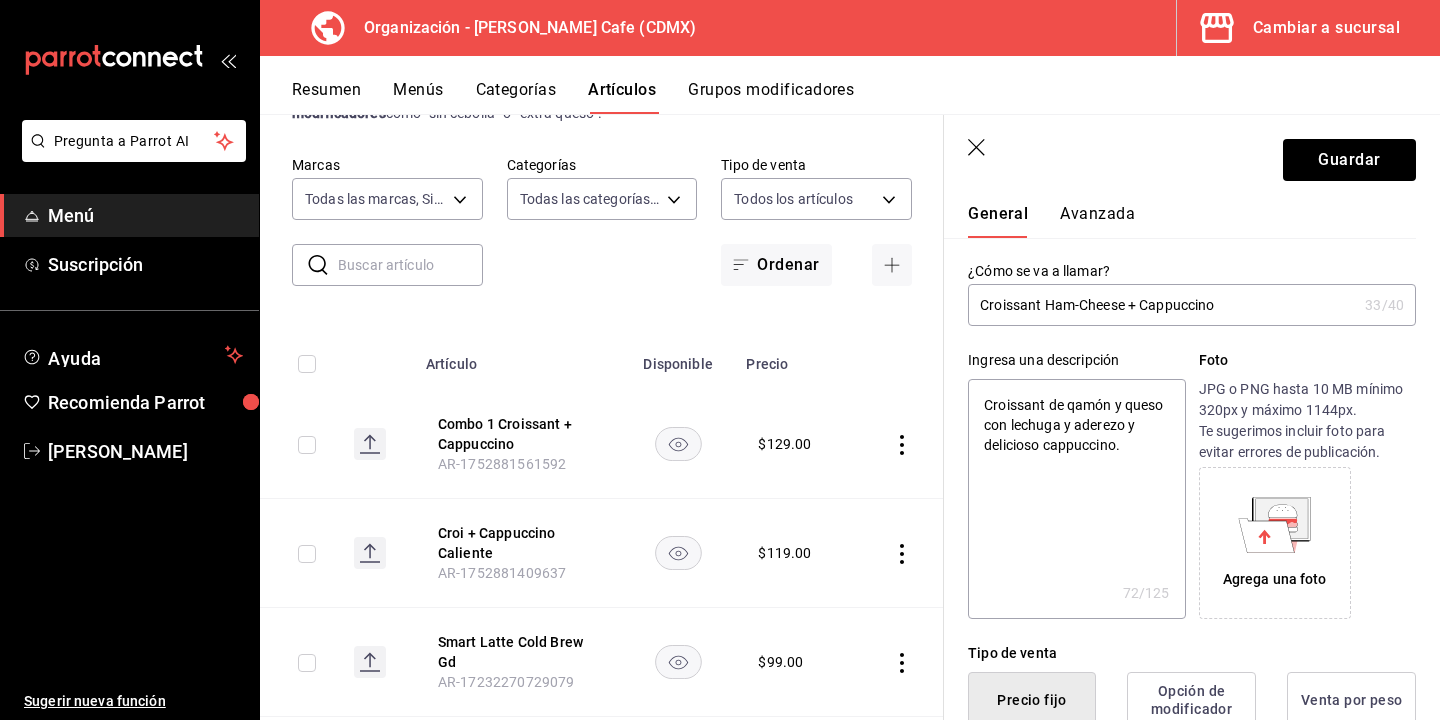 scroll, scrollTop: 0, scrollLeft: 0, axis: both 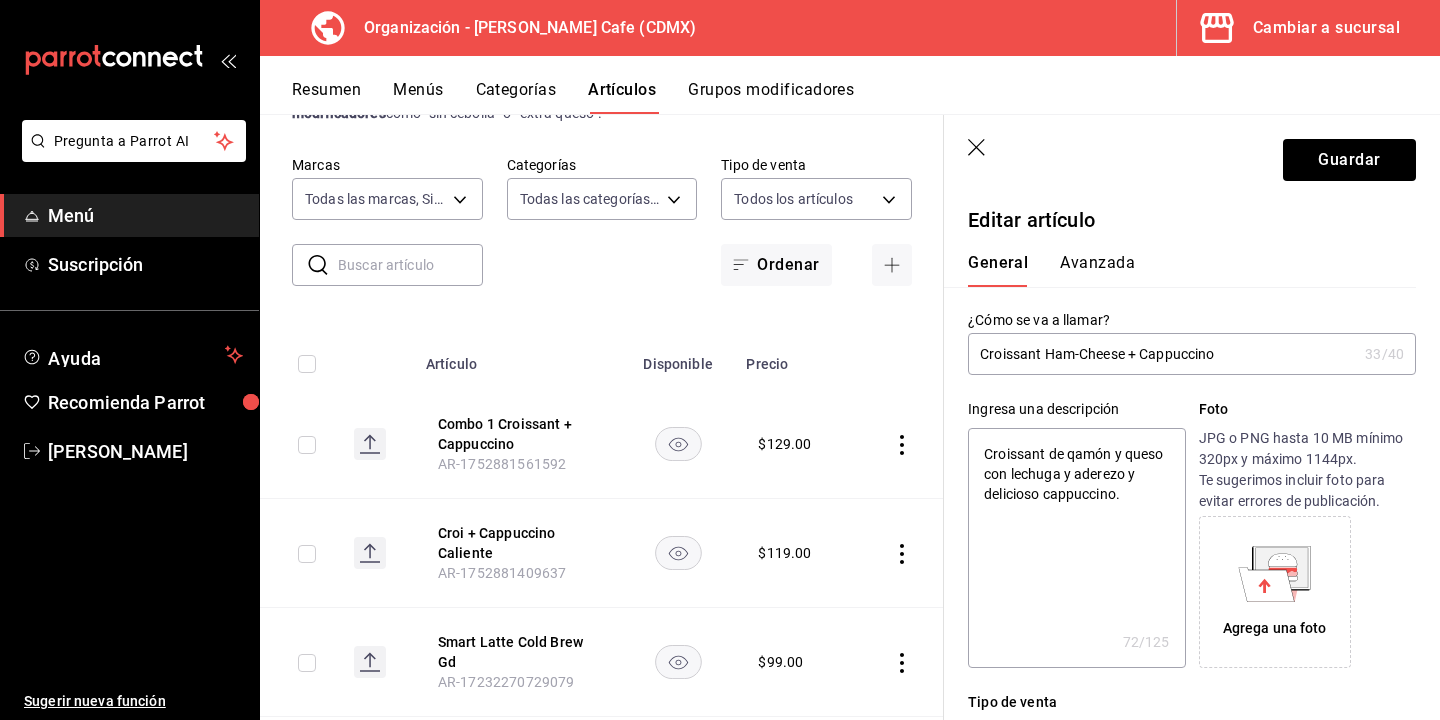 click 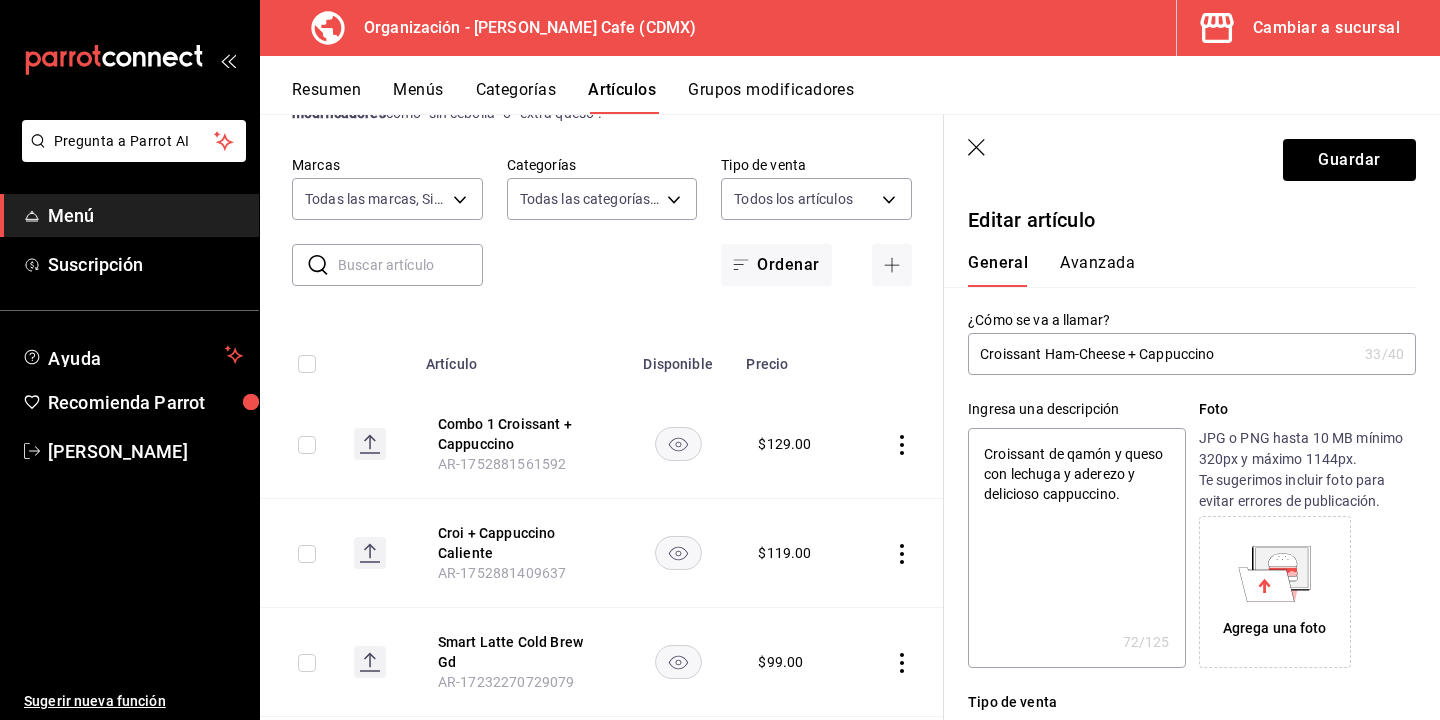 click on "Agrega una foto" at bounding box center [1275, 592] 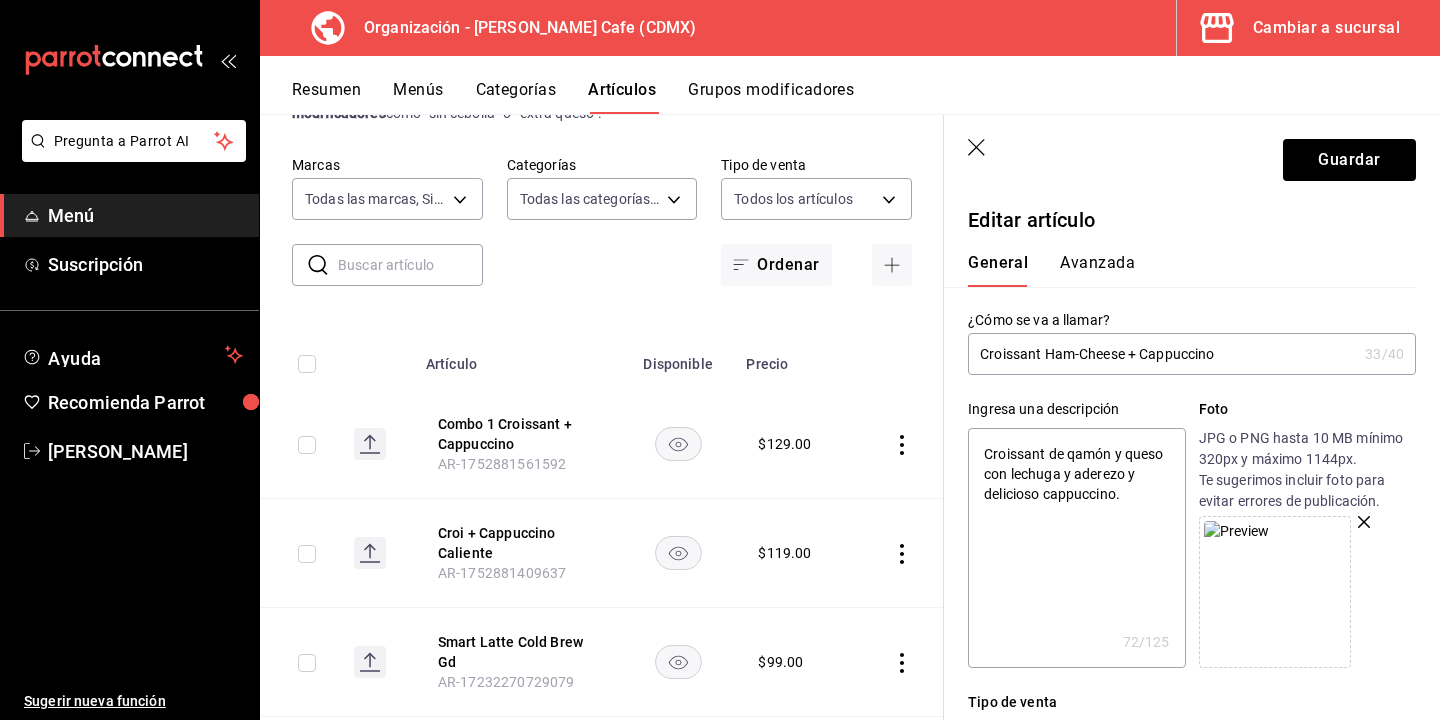 click 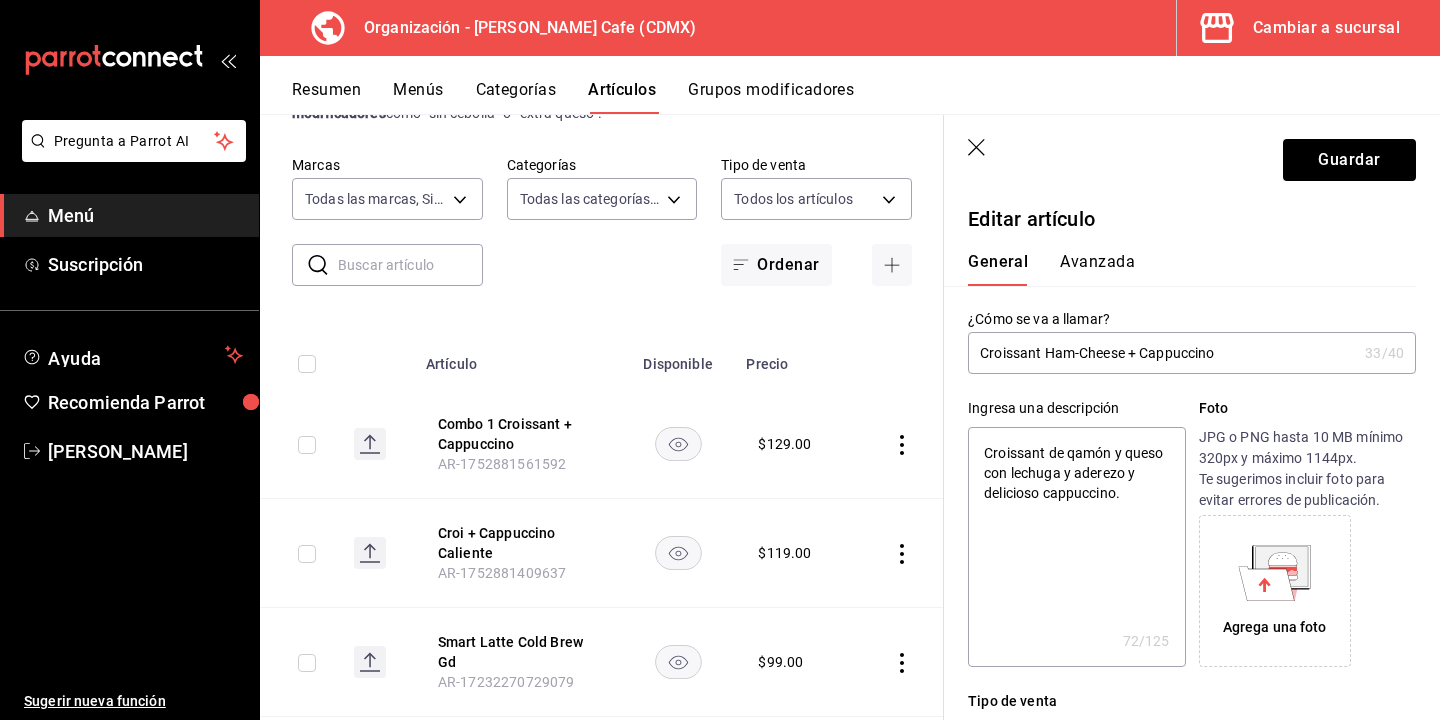 scroll, scrollTop: 0, scrollLeft: 0, axis: both 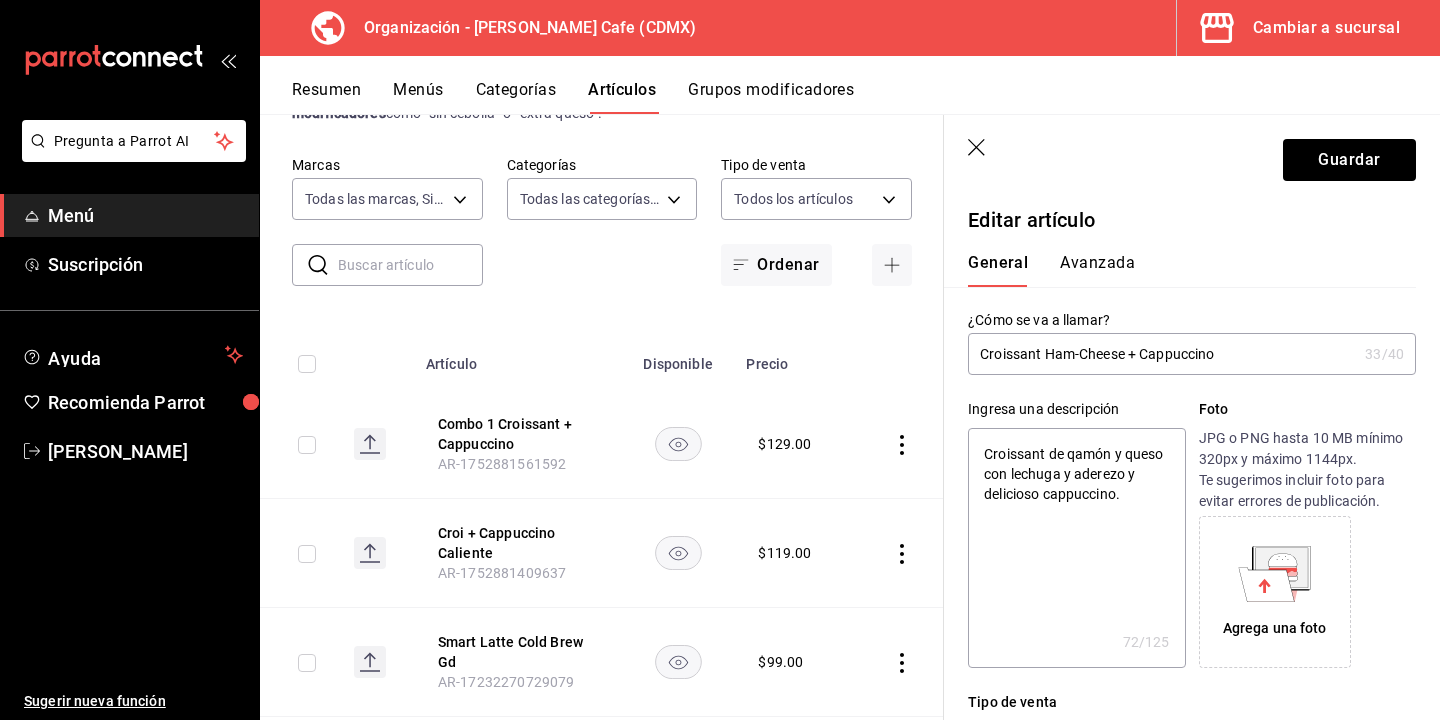 click on "Croissant de qamón y queso con lechuga y aderezo y delicioso cappuccino." at bounding box center (1076, 548) 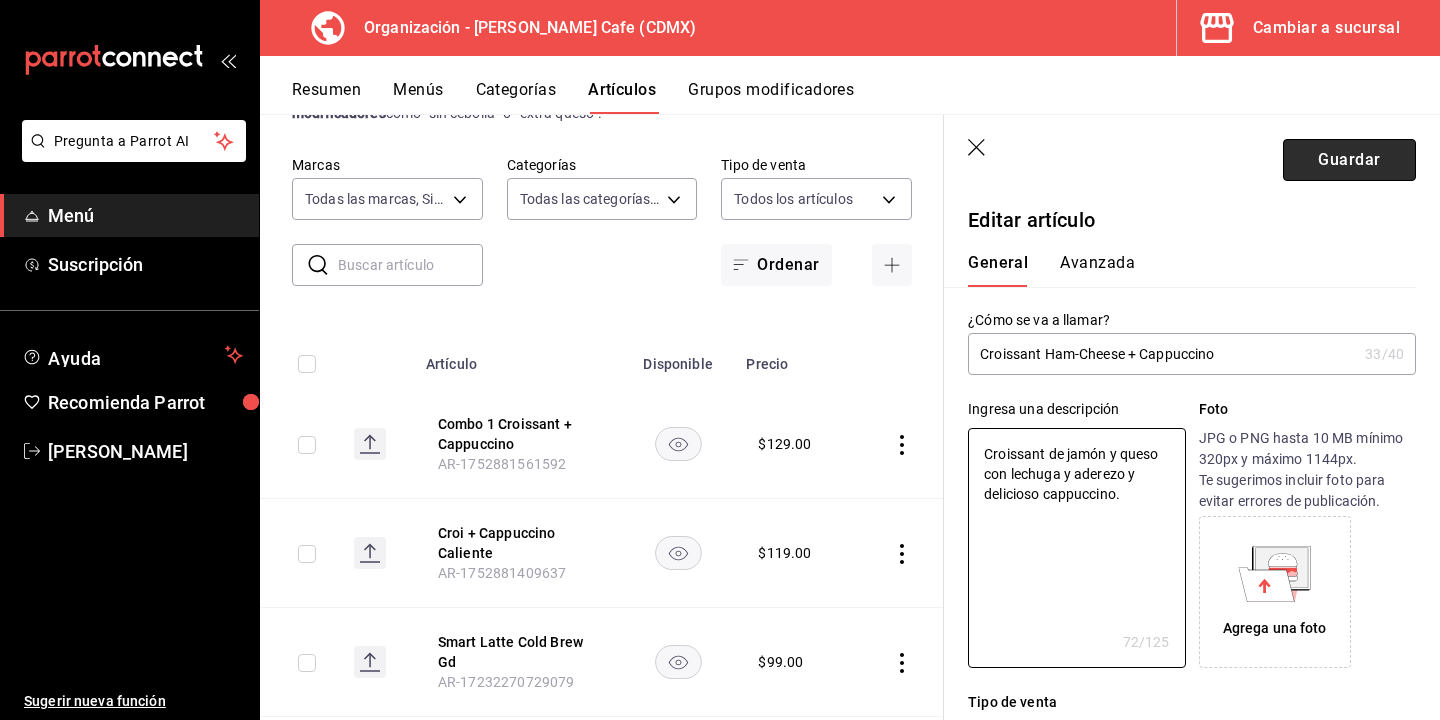 click on "Guardar" at bounding box center (1349, 160) 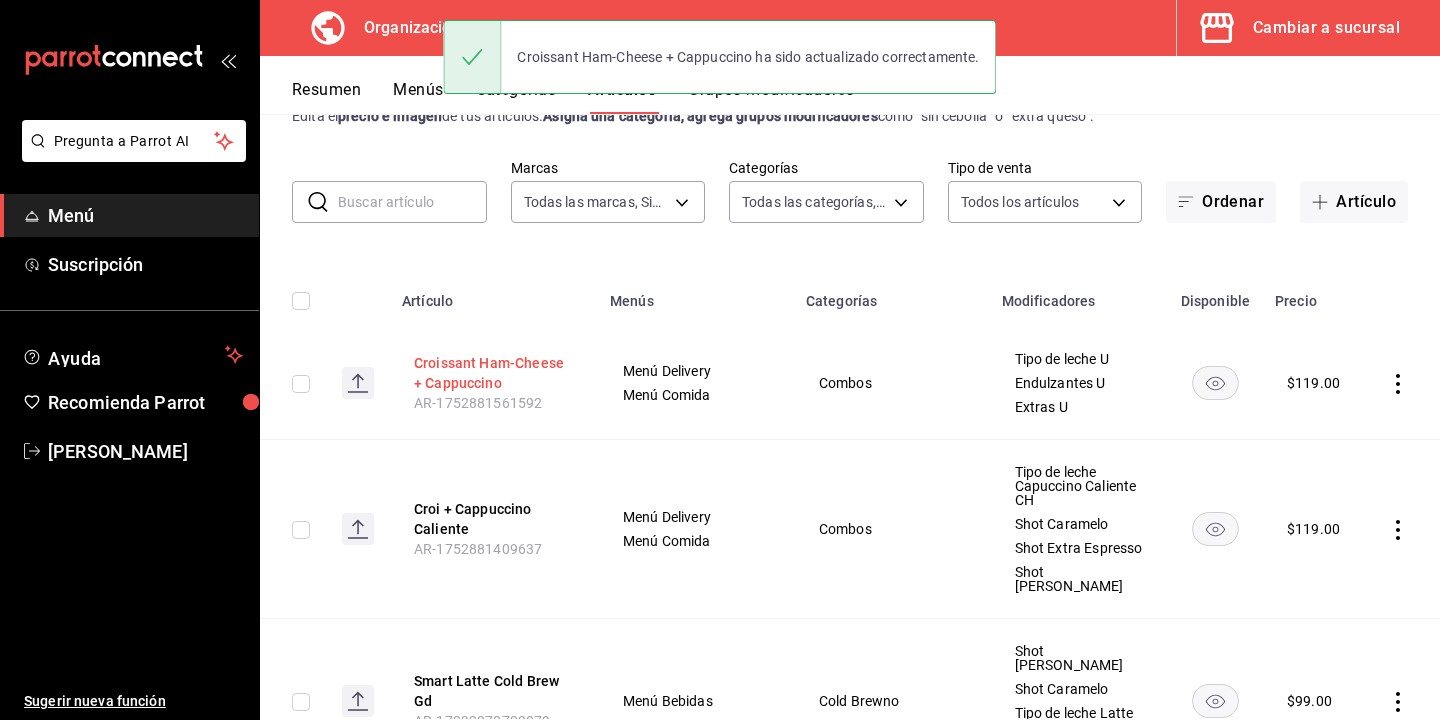 scroll, scrollTop: 73, scrollLeft: 0, axis: vertical 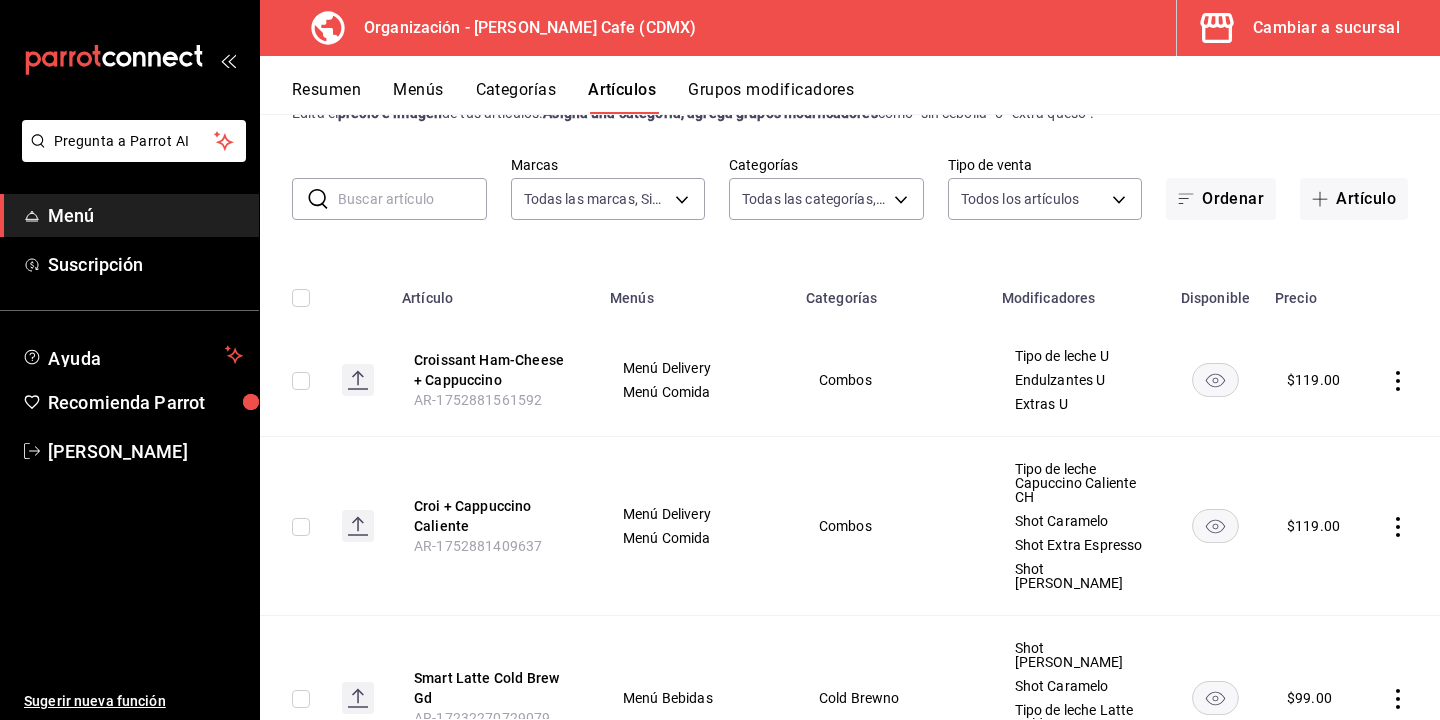 click at bounding box center [1402, 526] 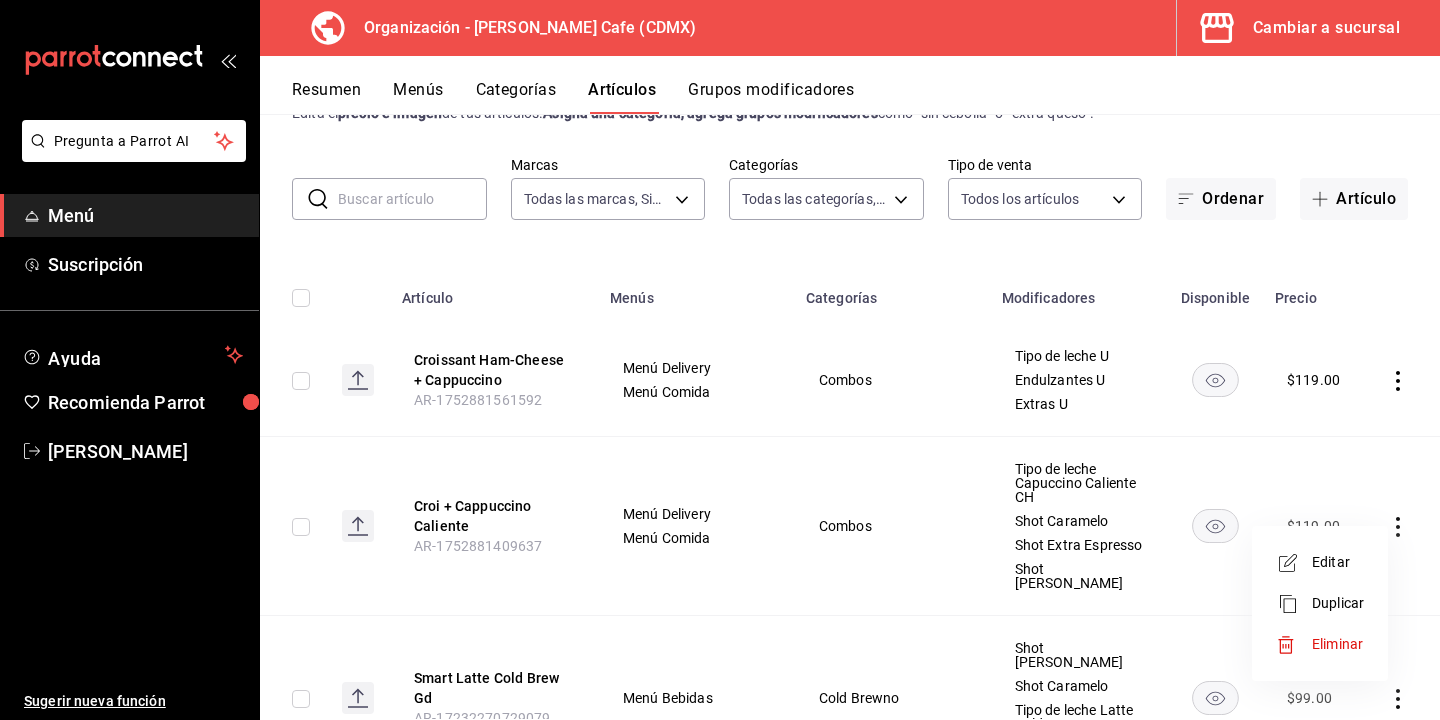 click at bounding box center (1294, 645) 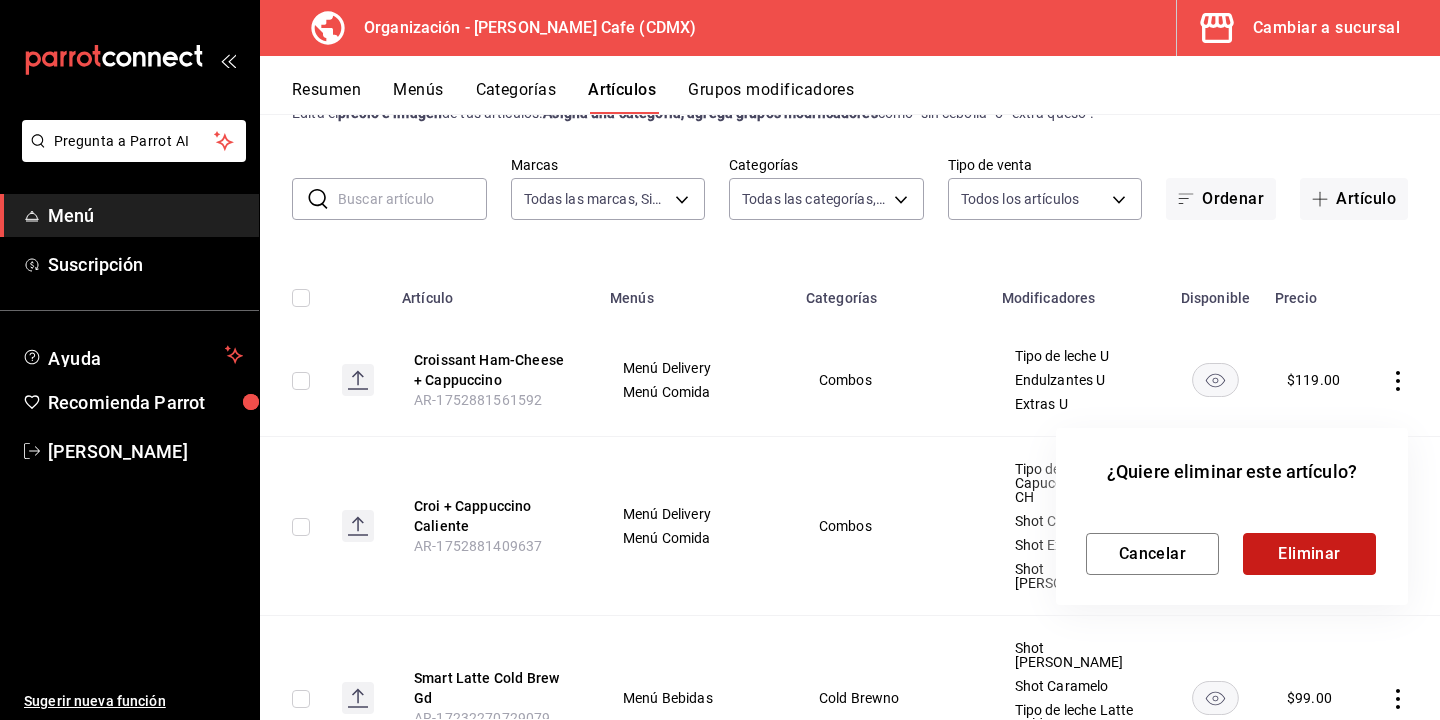 click on "Eliminar" at bounding box center (1309, 554) 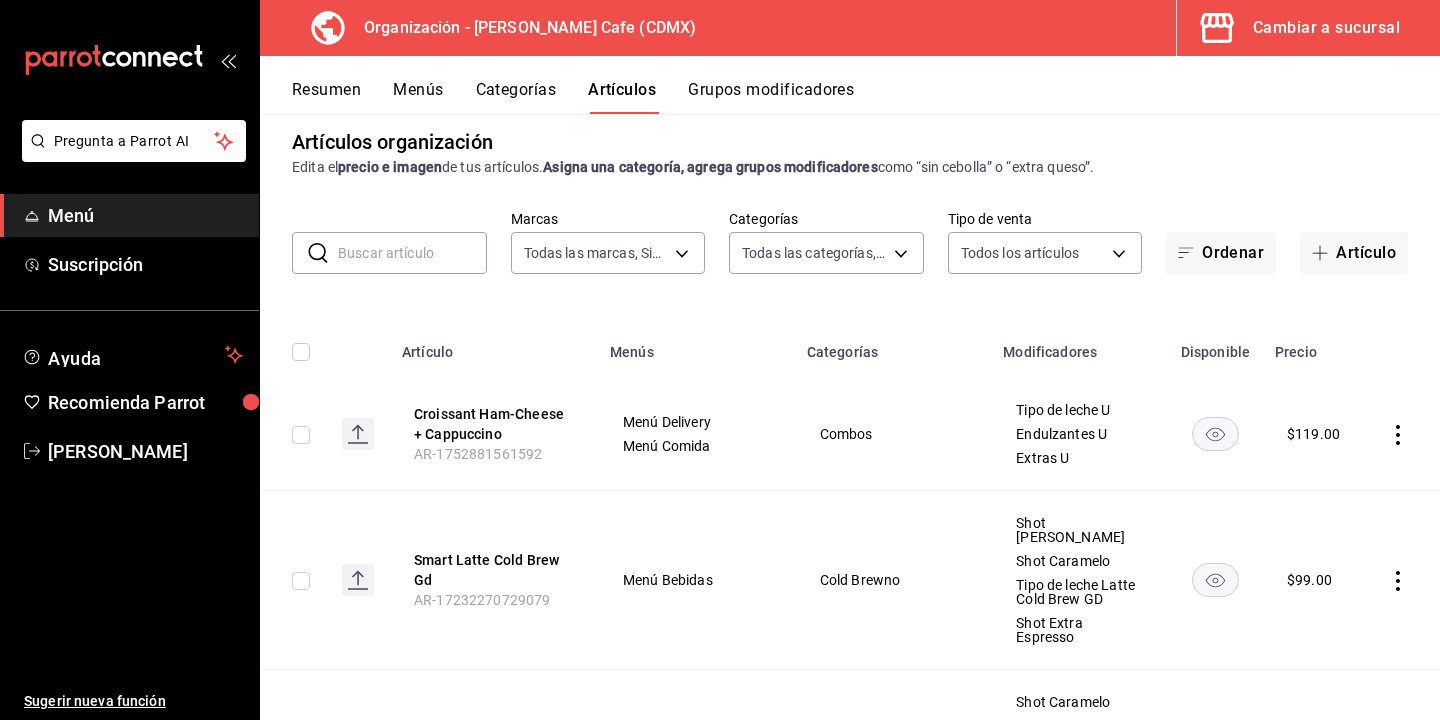 scroll, scrollTop: 0, scrollLeft: 0, axis: both 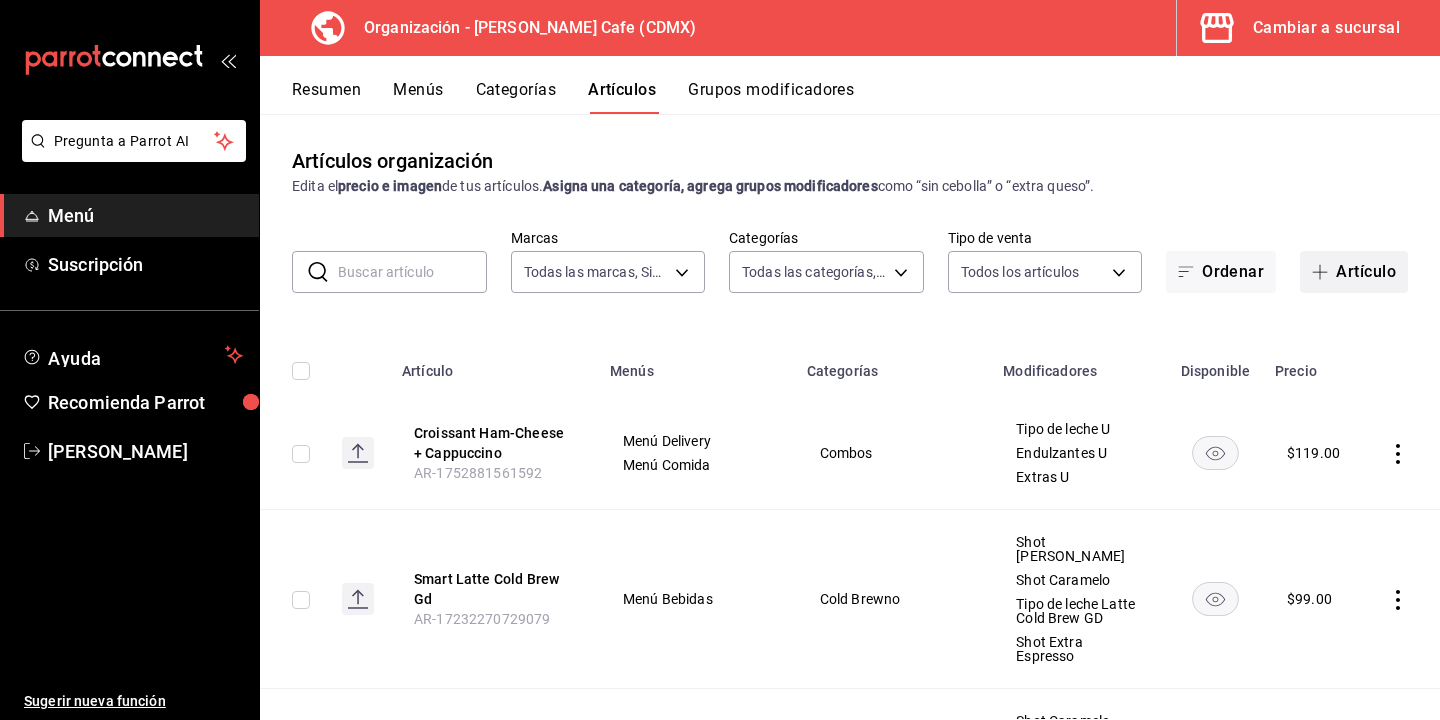 click on "Artículo" at bounding box center (1354, 272) 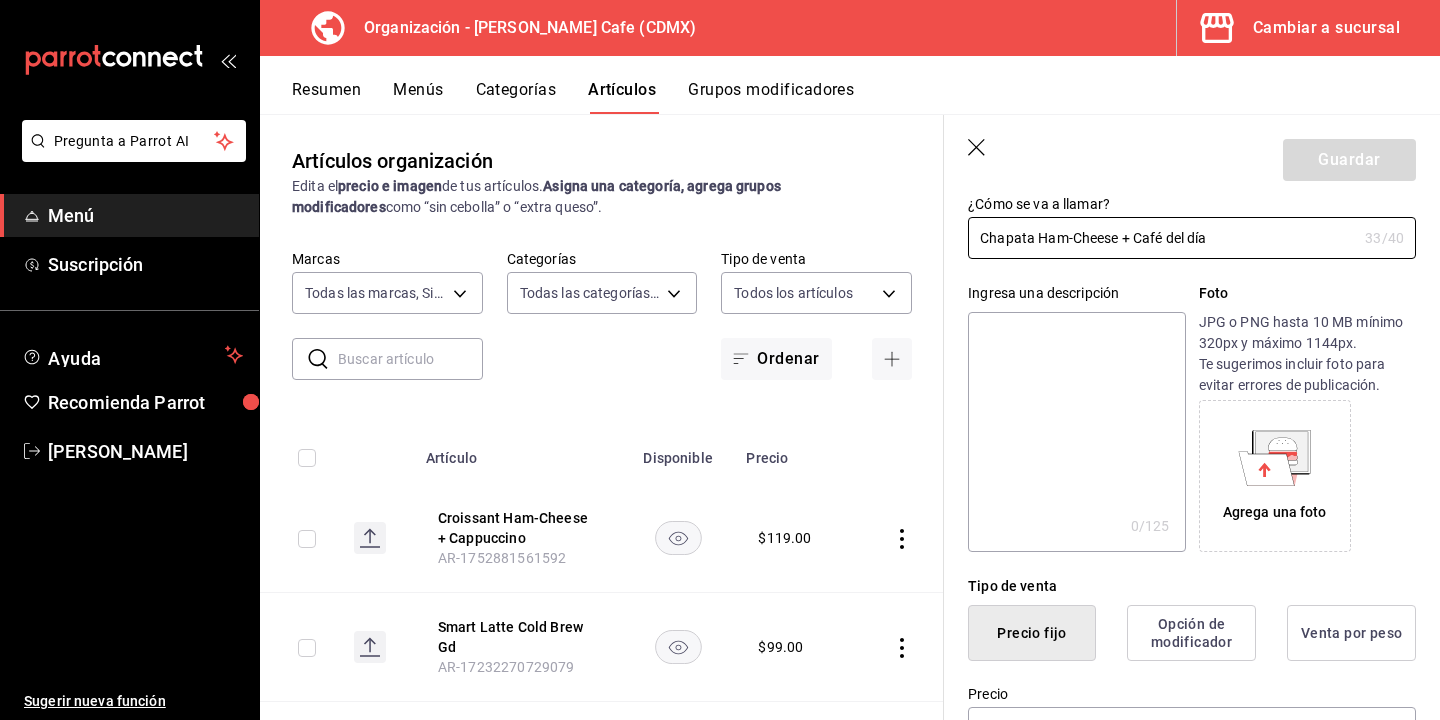 scroll, scrollTop: 120, scrollLeft: 0, axis: vertical 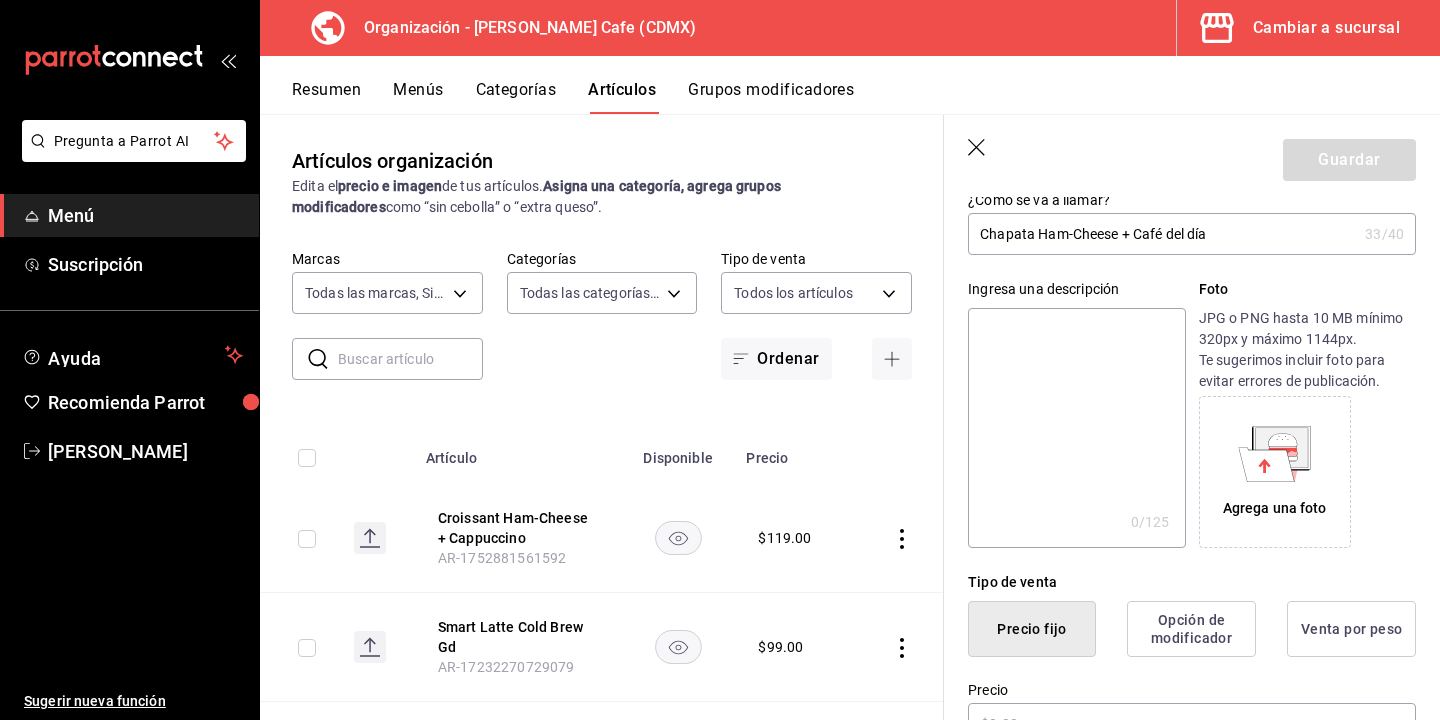 click at bounding box center (1076, 428) 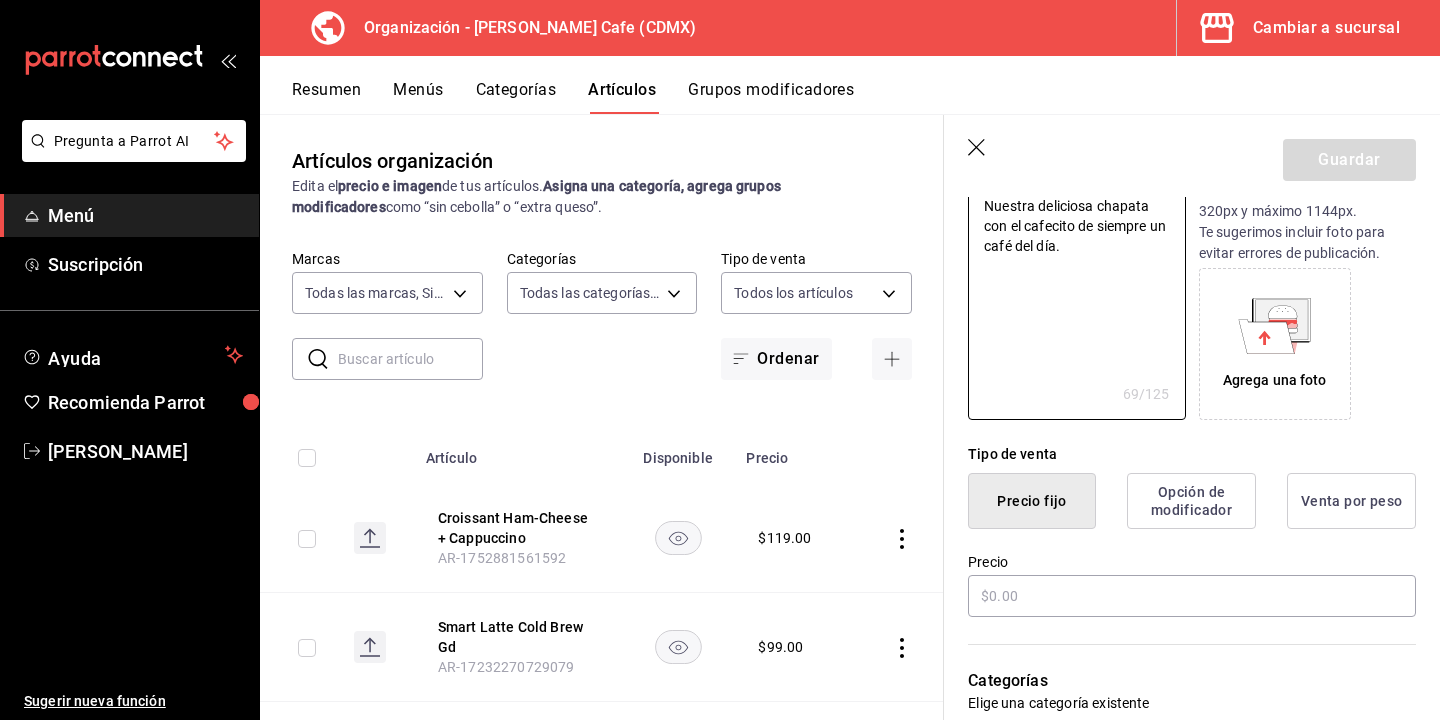 scroll, scrollTop: 261, scrollLeft: 0, axis: vertical 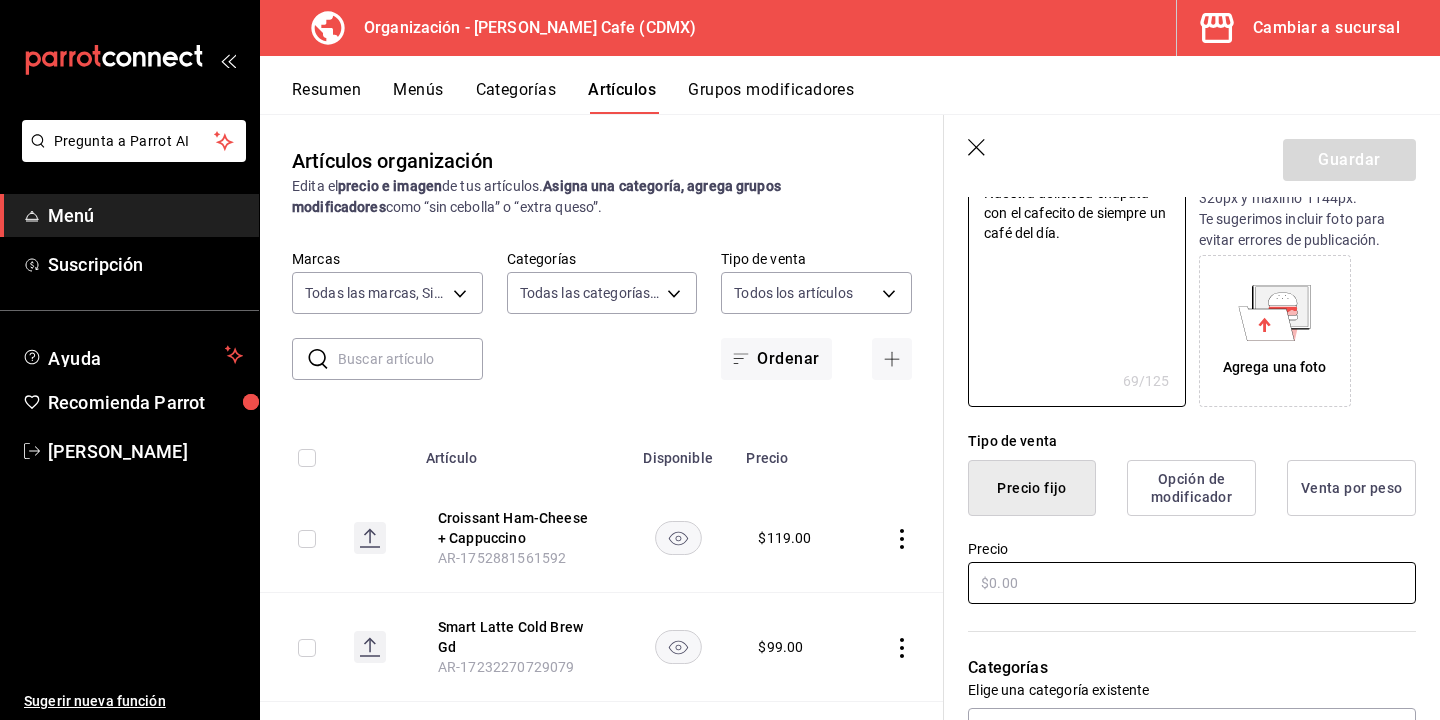 click at bounding box center [1192, 583] 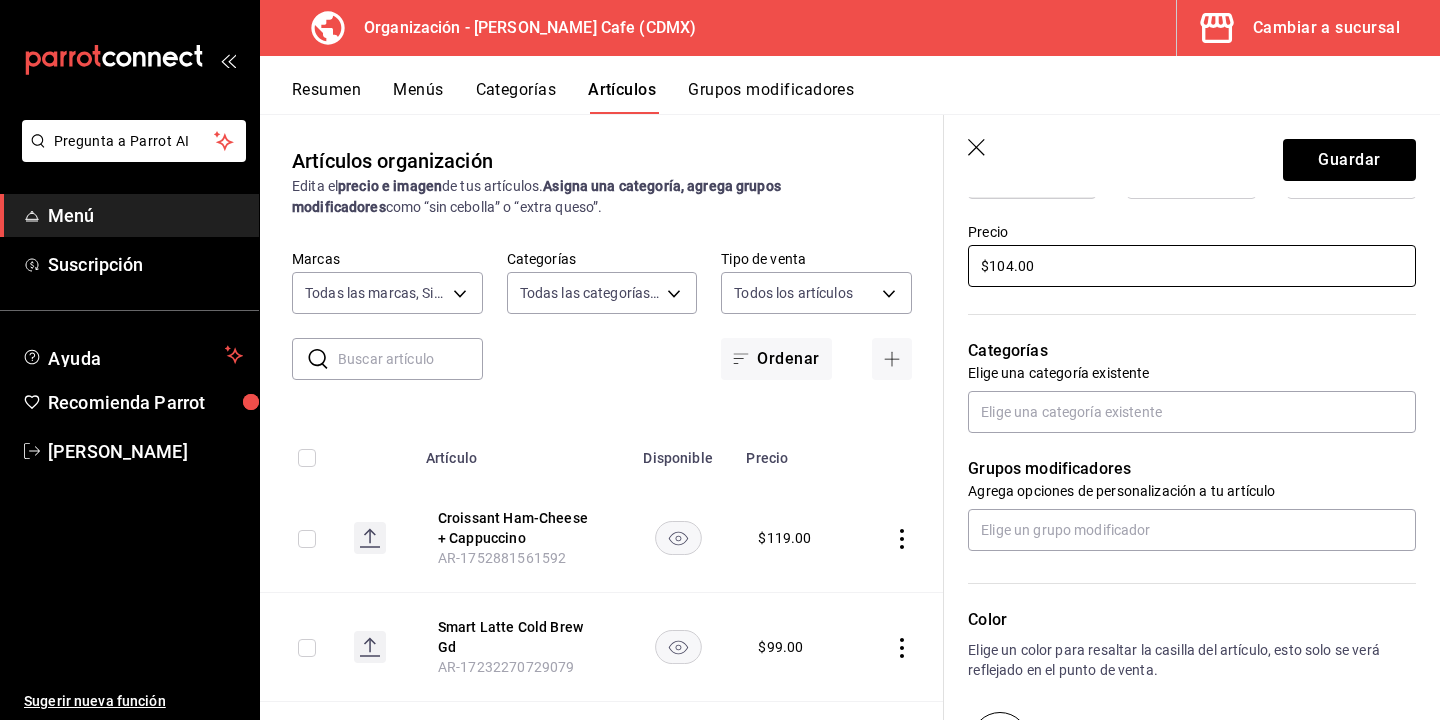 scroll, scrollTop: 591, scrollLeft: 0, axis: vertical 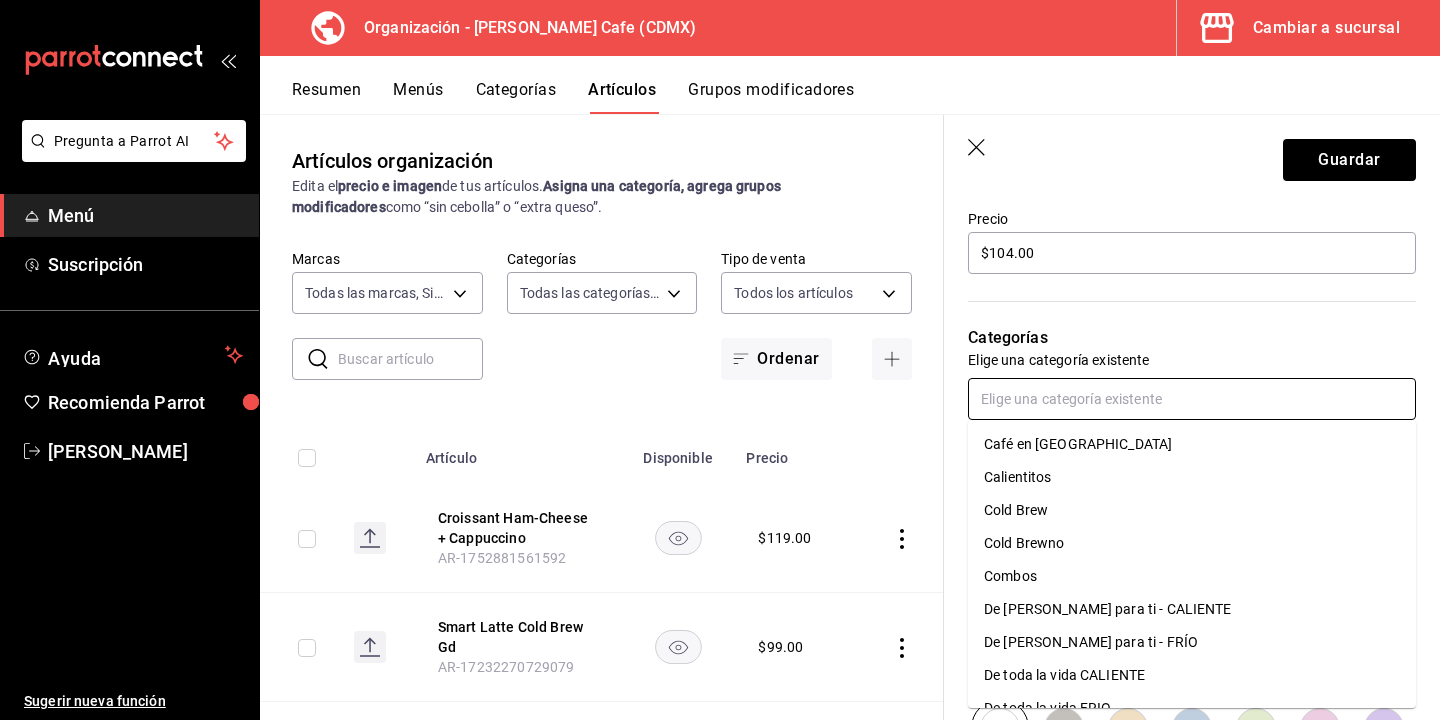 click at bounding box center [1192, 399] 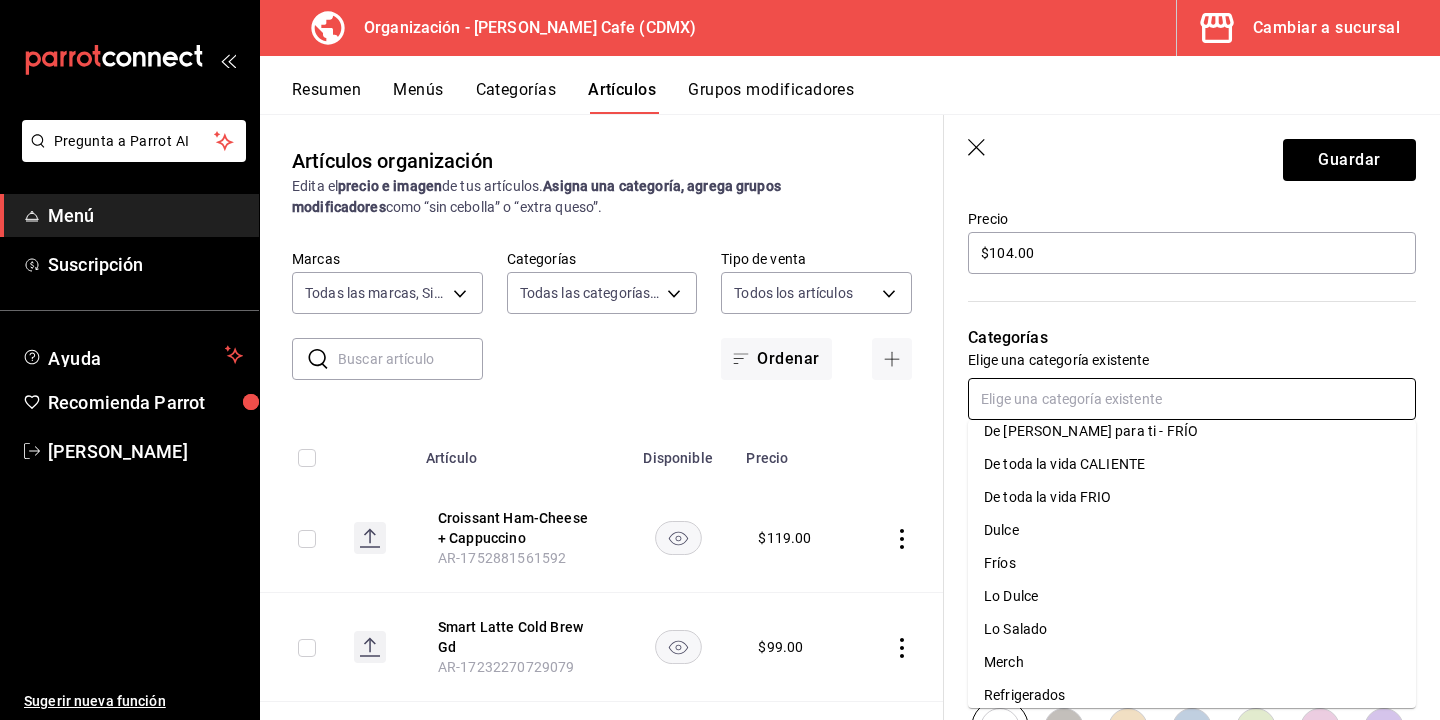 scroll, scrollTop: 322, scrollLeft: 0, axis: vertical 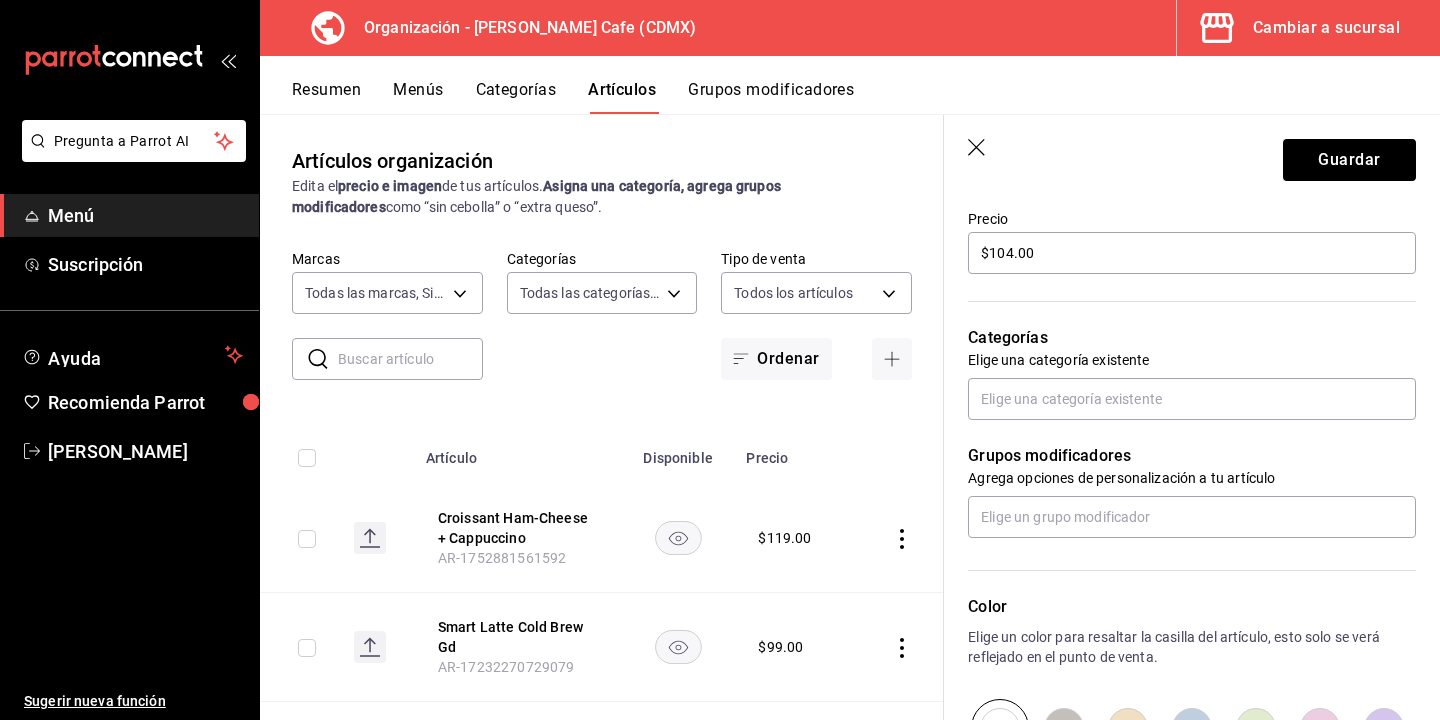 click on "Categorías" at bounding box center [1192, 338] 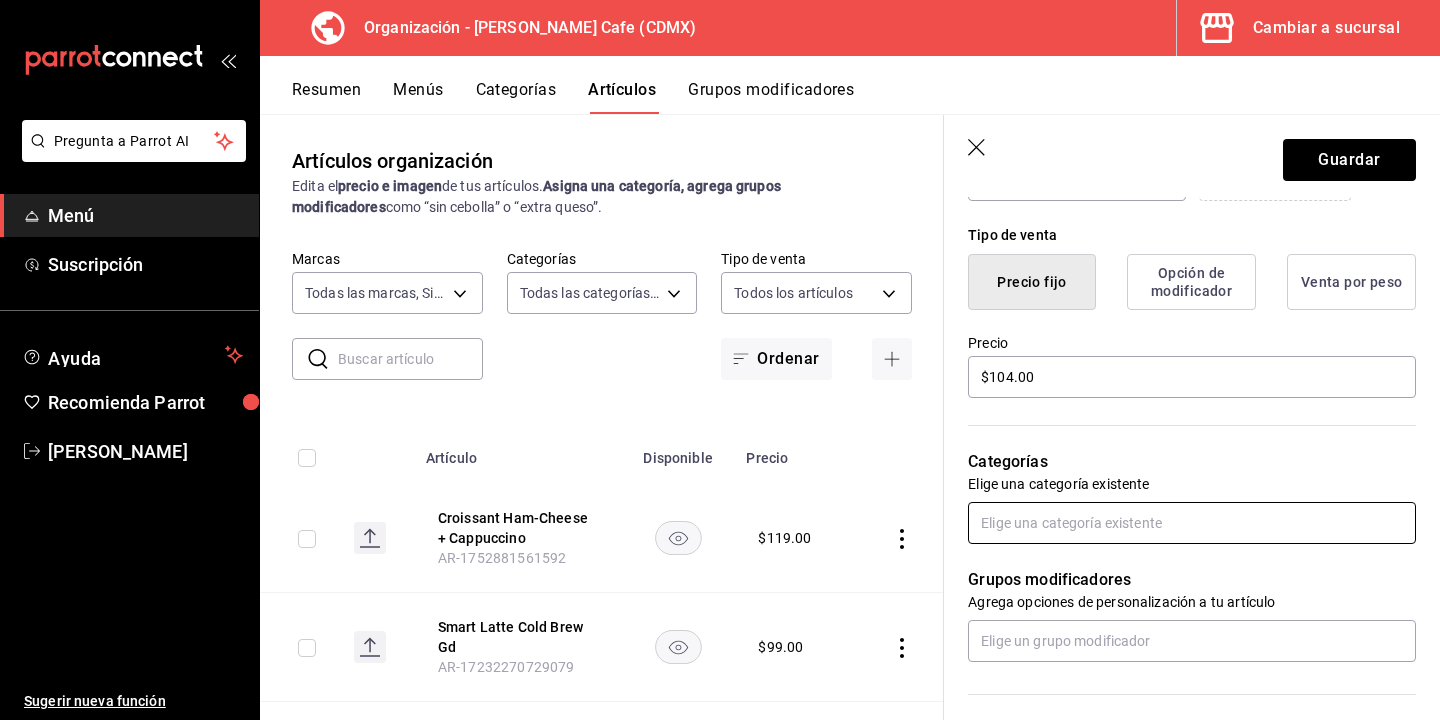 scroll, scrollTop: 480, scrollLeft: 0, axis: vertical 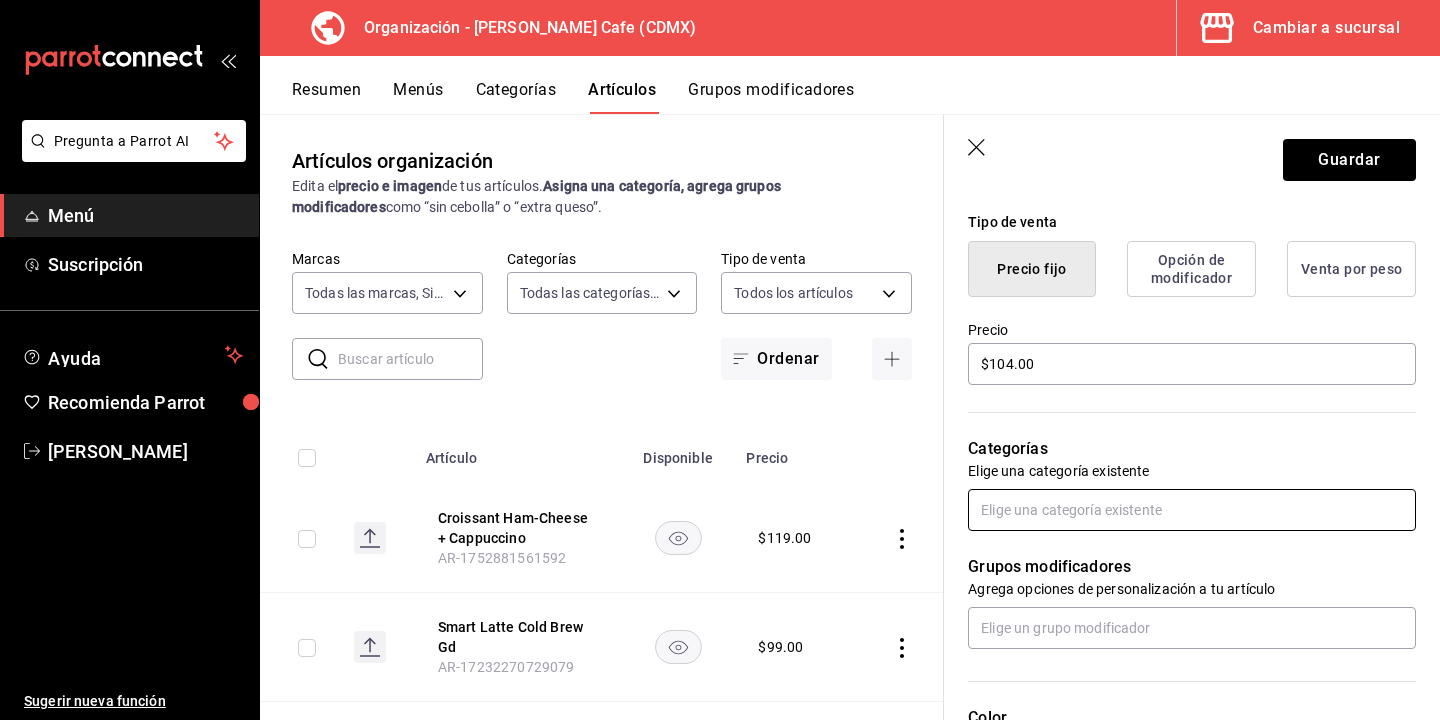 click at bounding box center (1192, 510) 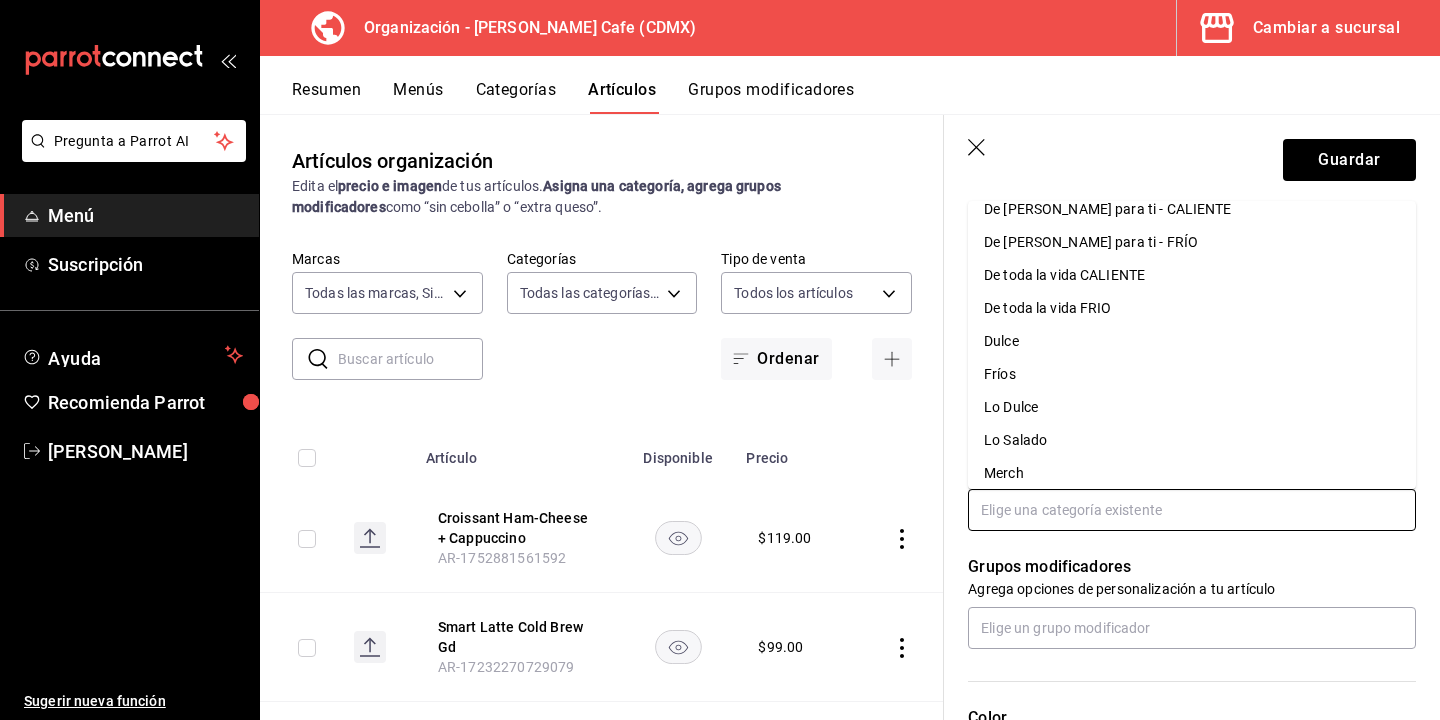 scroll, scrollTop: 0, scrollLeft: 0, axis: both 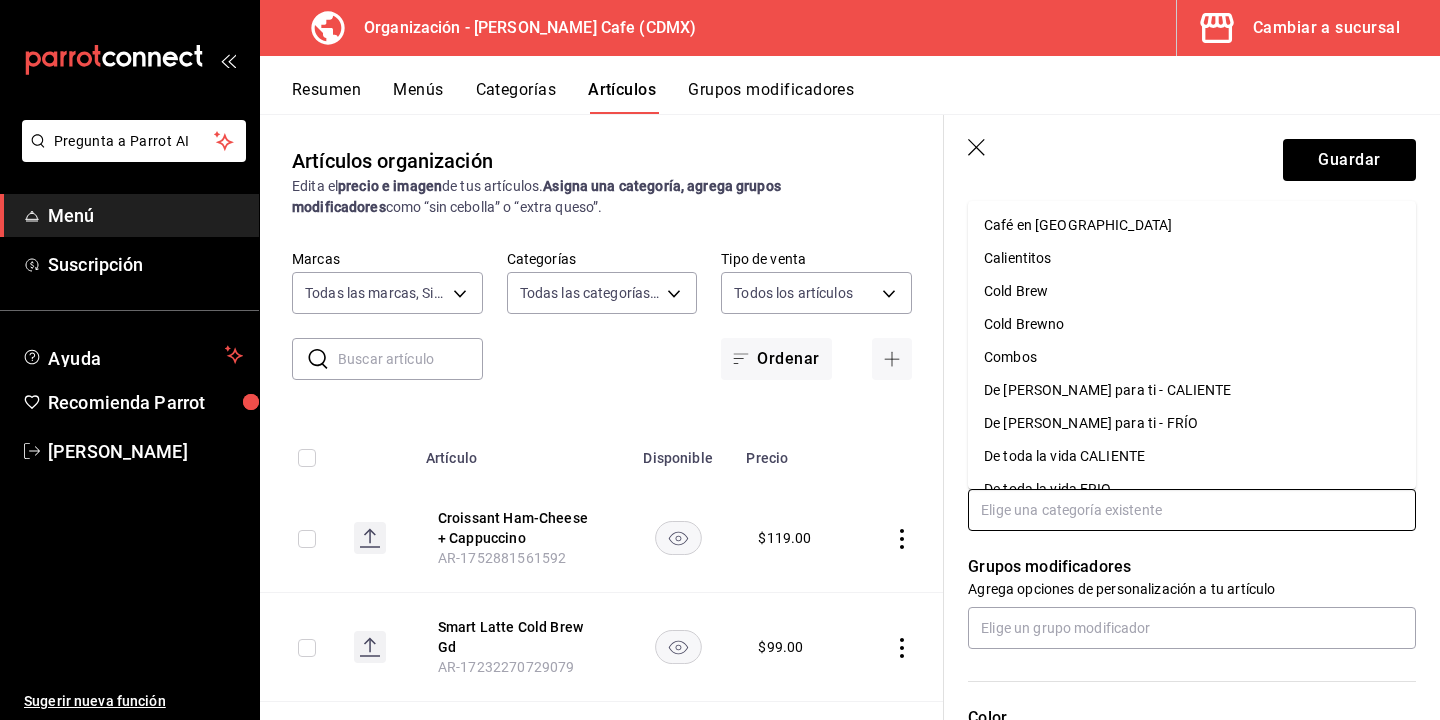 click on "Combos" at bounding box center (1192, 357) 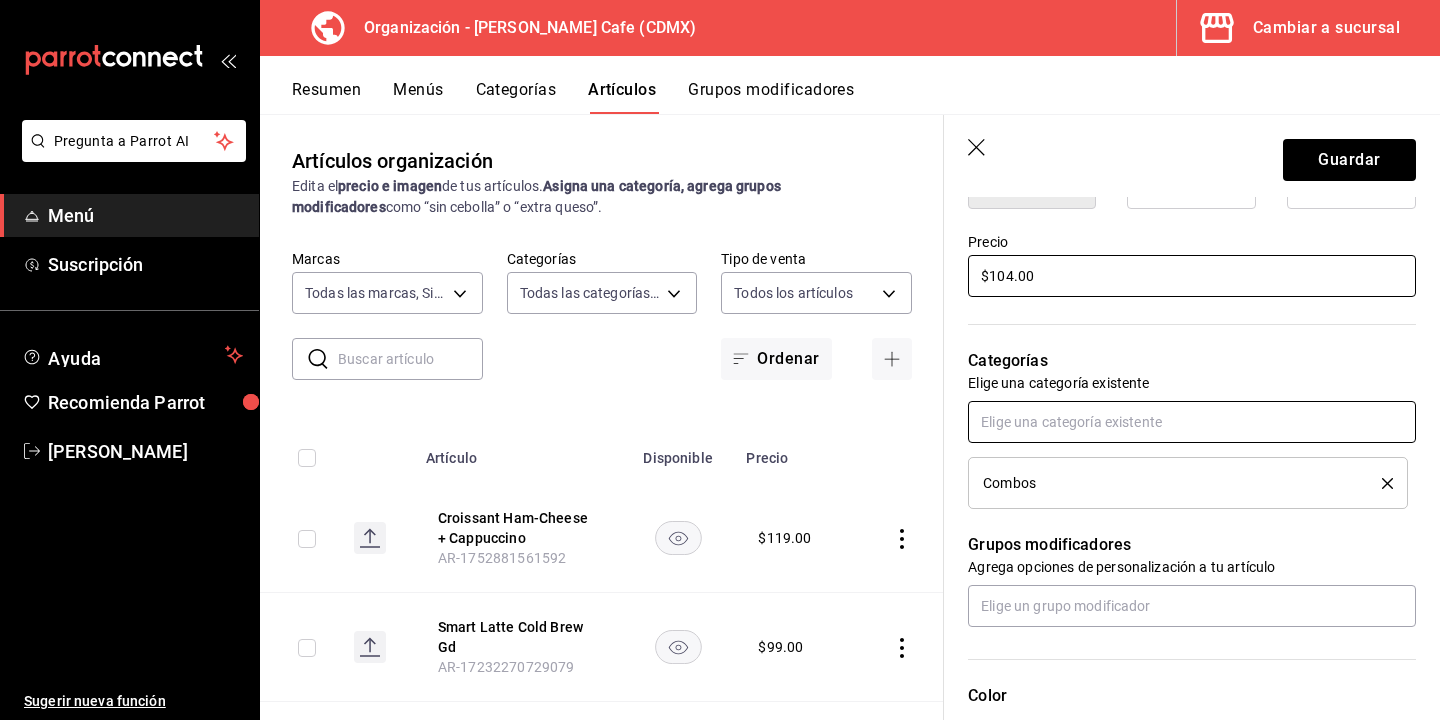 scroll, scrollTop: 570, scrollLeft: 0, axis: vertical 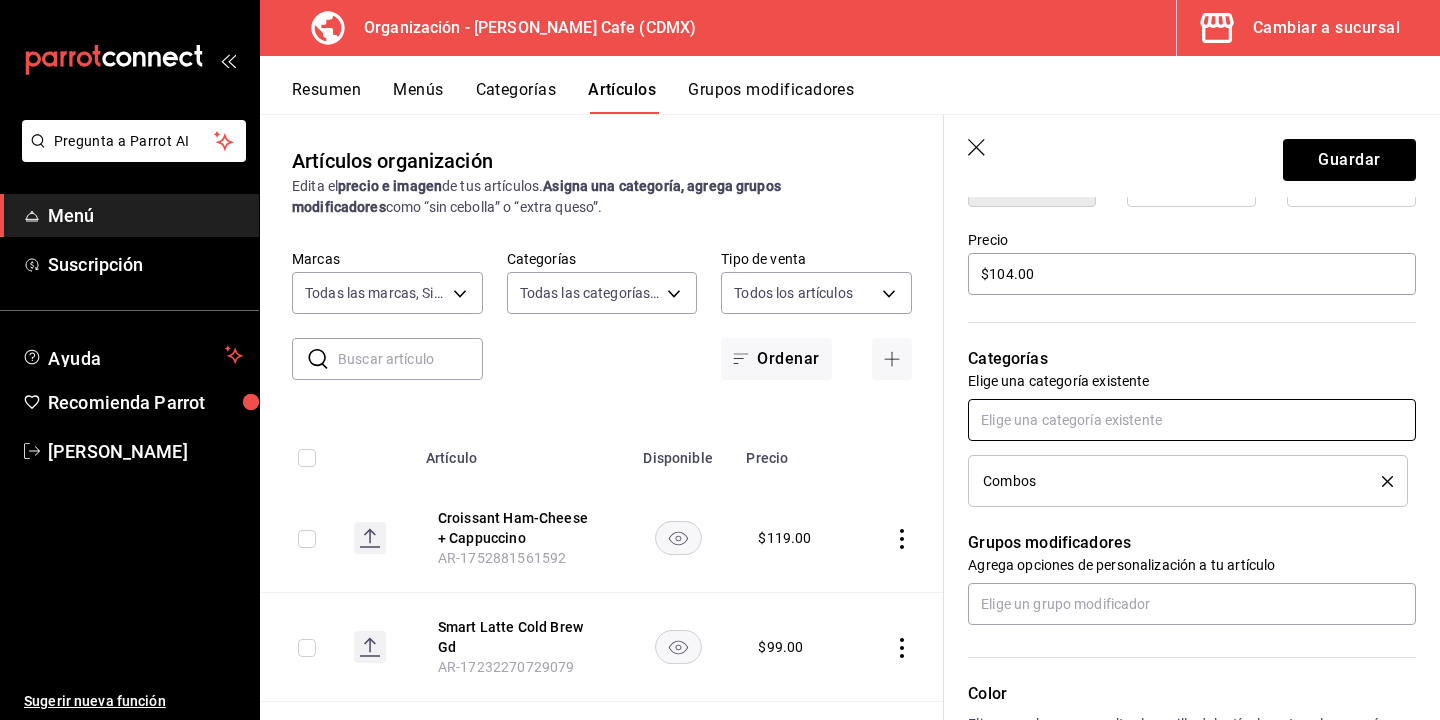 click at bounding box center (1192, 420) 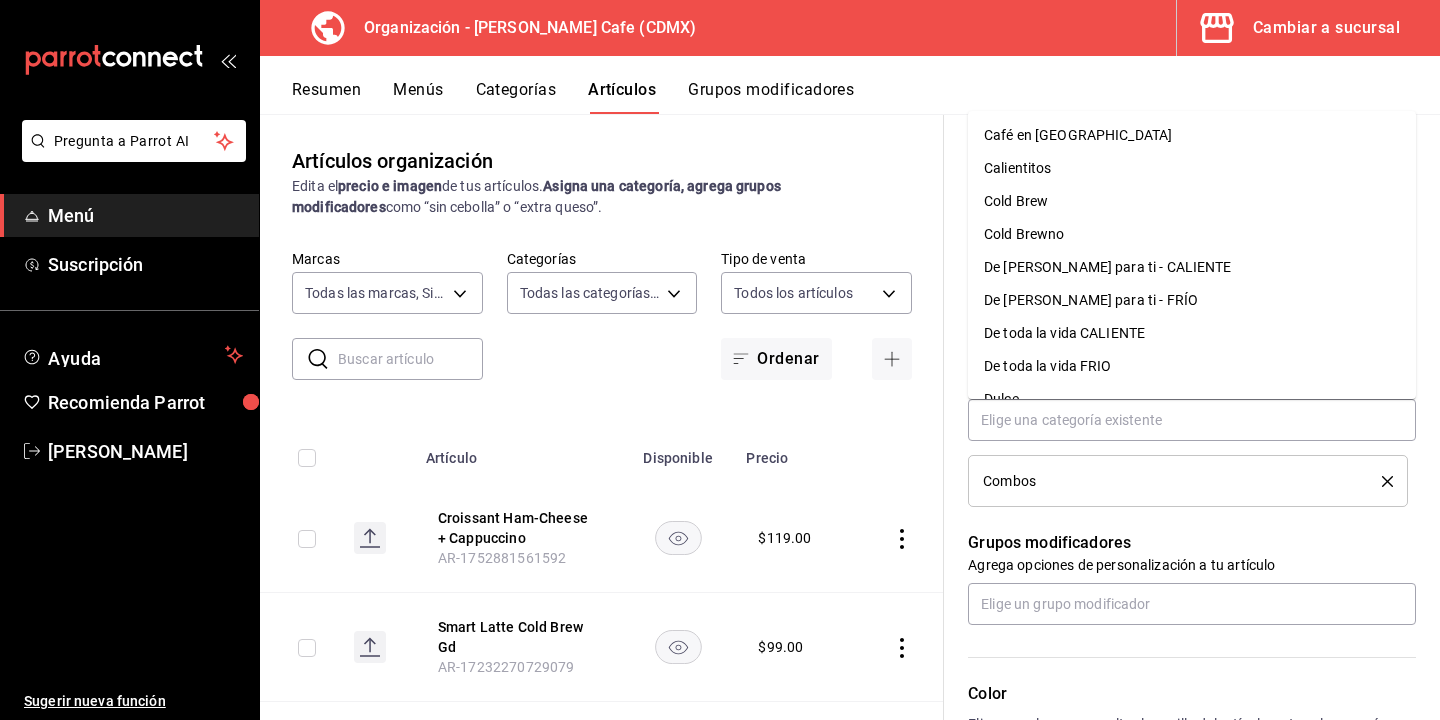 click on "Categorías Elige una categoría existente Combos" at bounding box center [1180, 402] 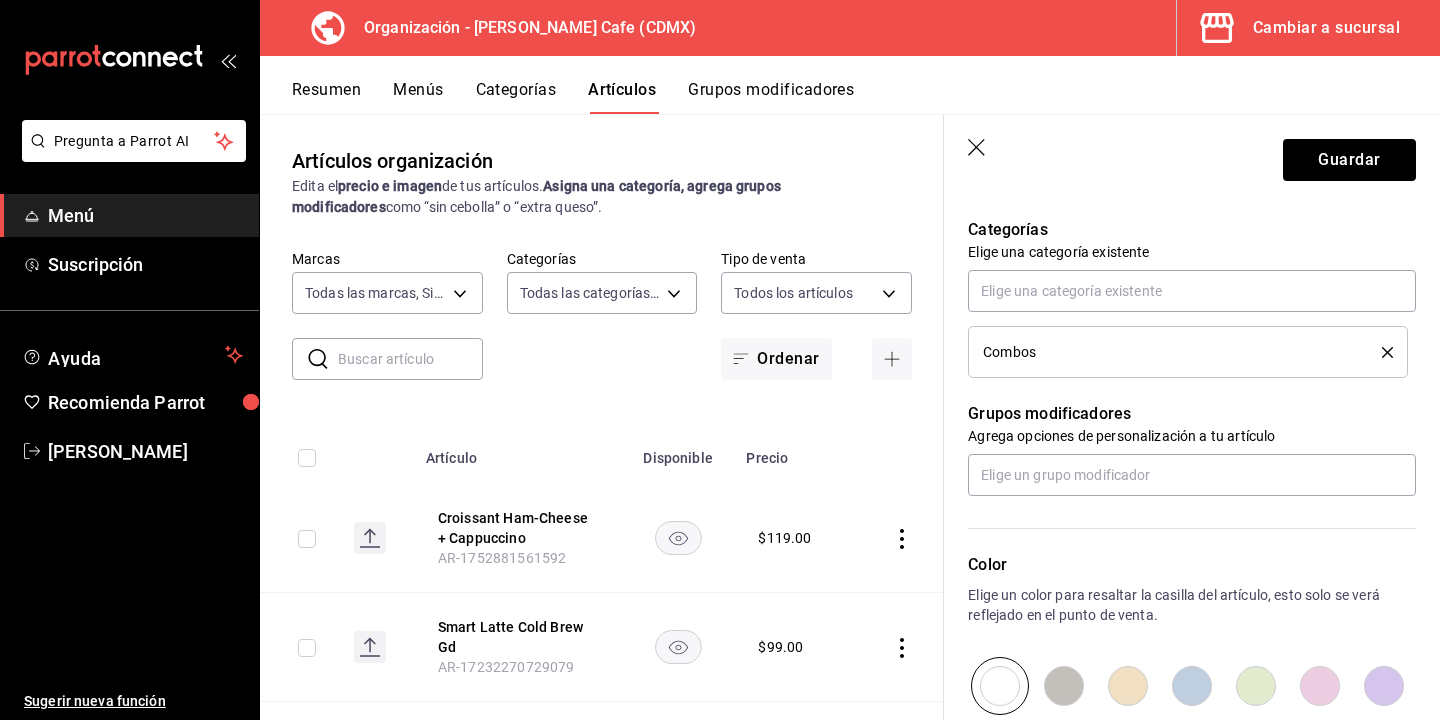 scroll, scrollTop: 771, scrollLeft: 0, axis: vertical 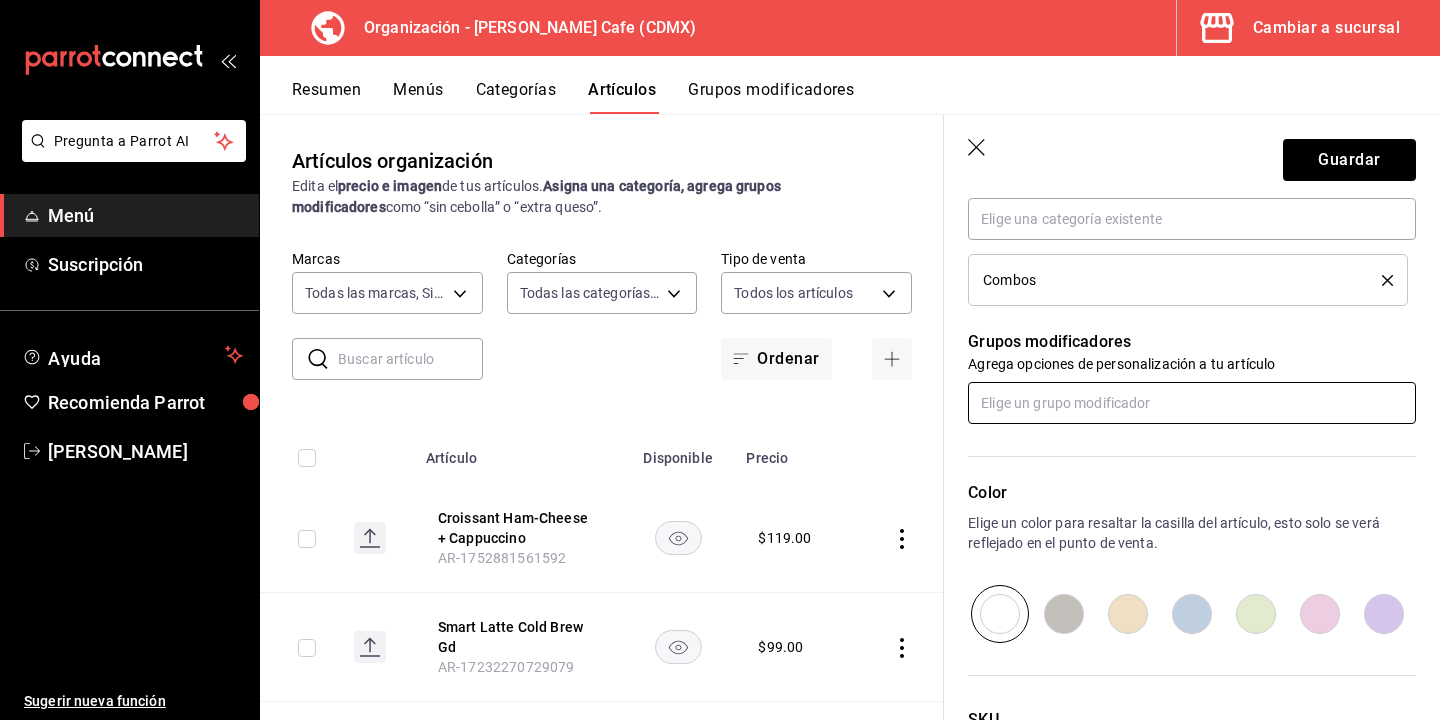 click at bounding box center (1192, 403) 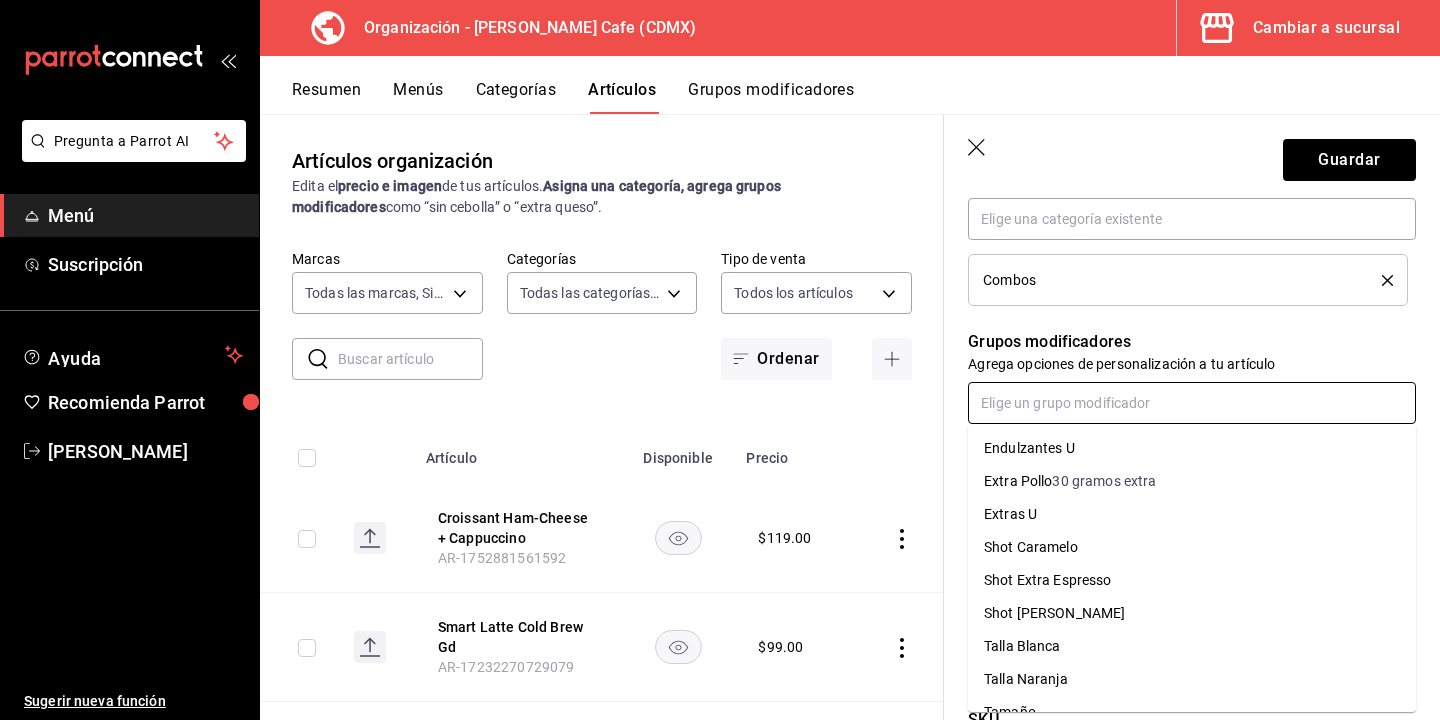 click on "Endulzantes  U" at bounding box center [1029, 448] 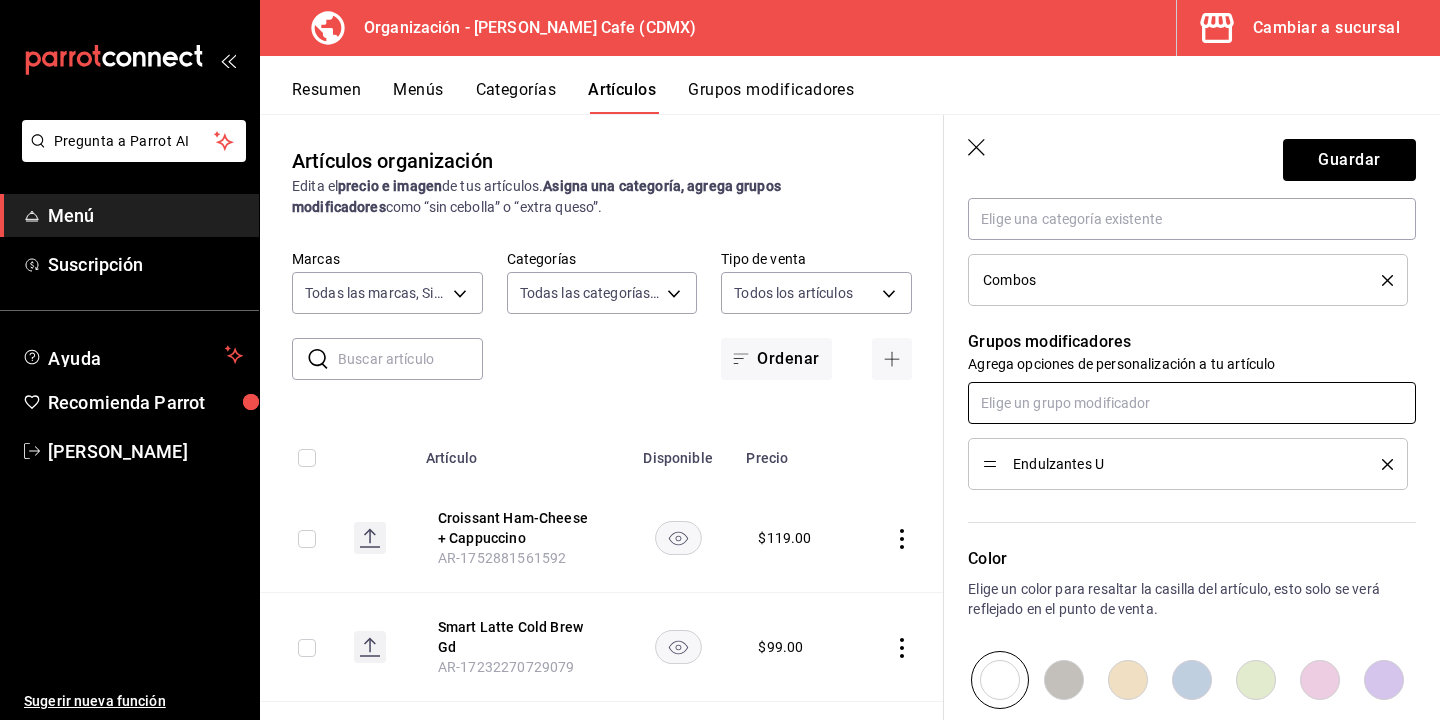 click at bounding box center (1192, 403) 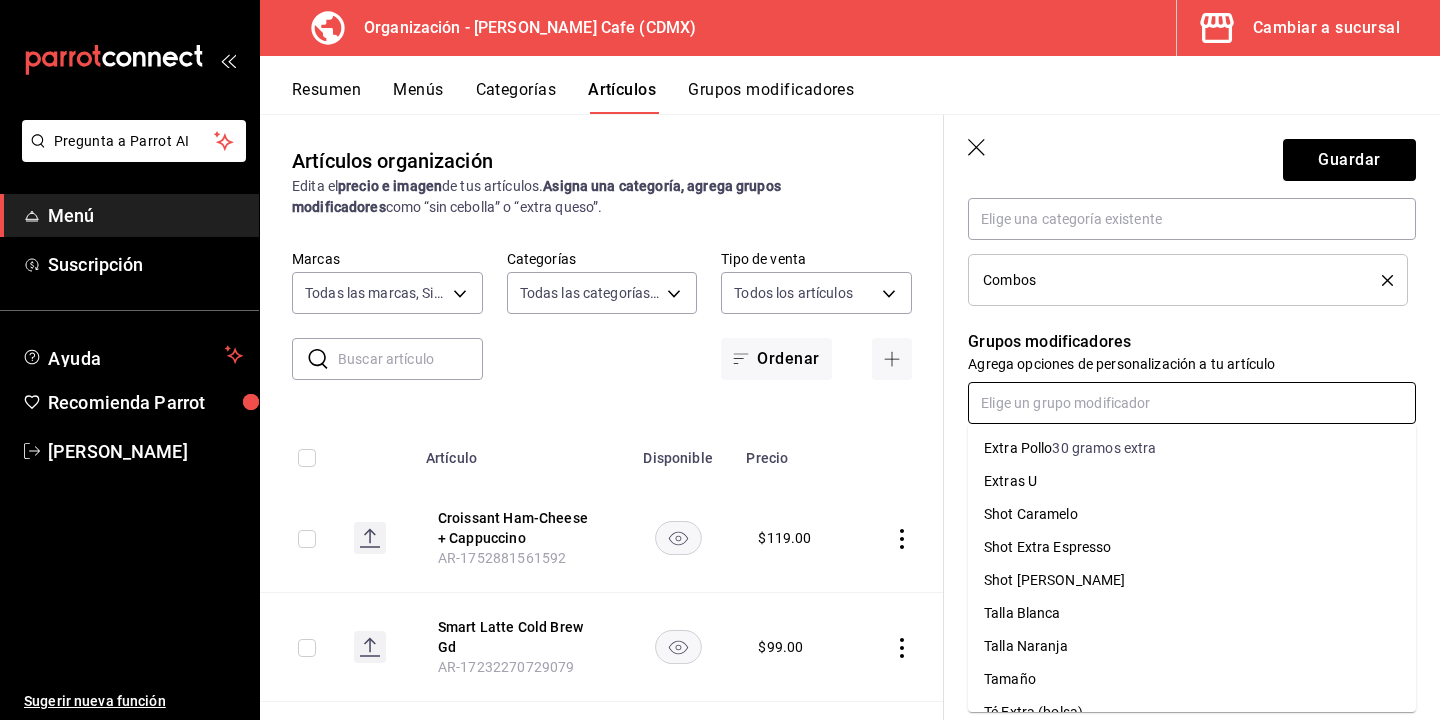 click on "Extras U" at bounding box center (1010, 481) 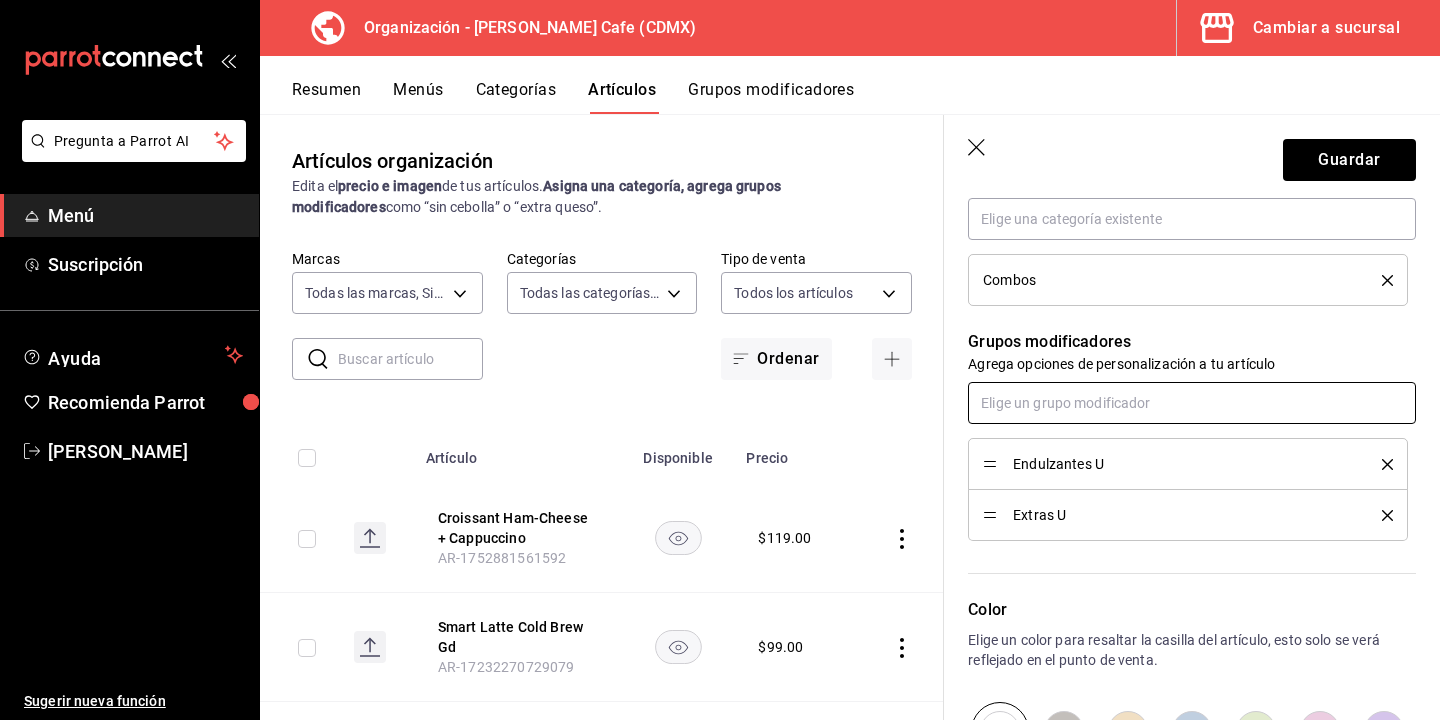 click at bounding box center [1192, 403] 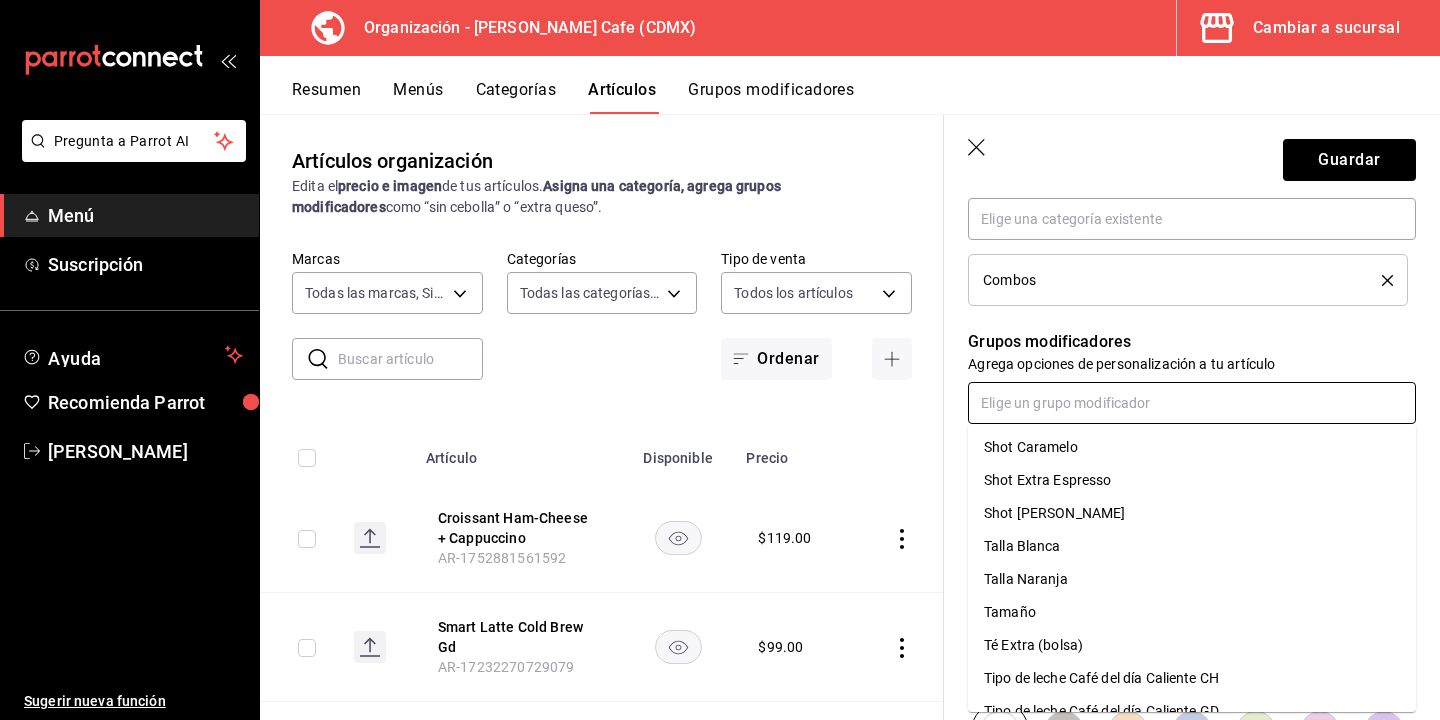 scroll, scrollTop: 36, scrollLeft: 0, axis: vertical 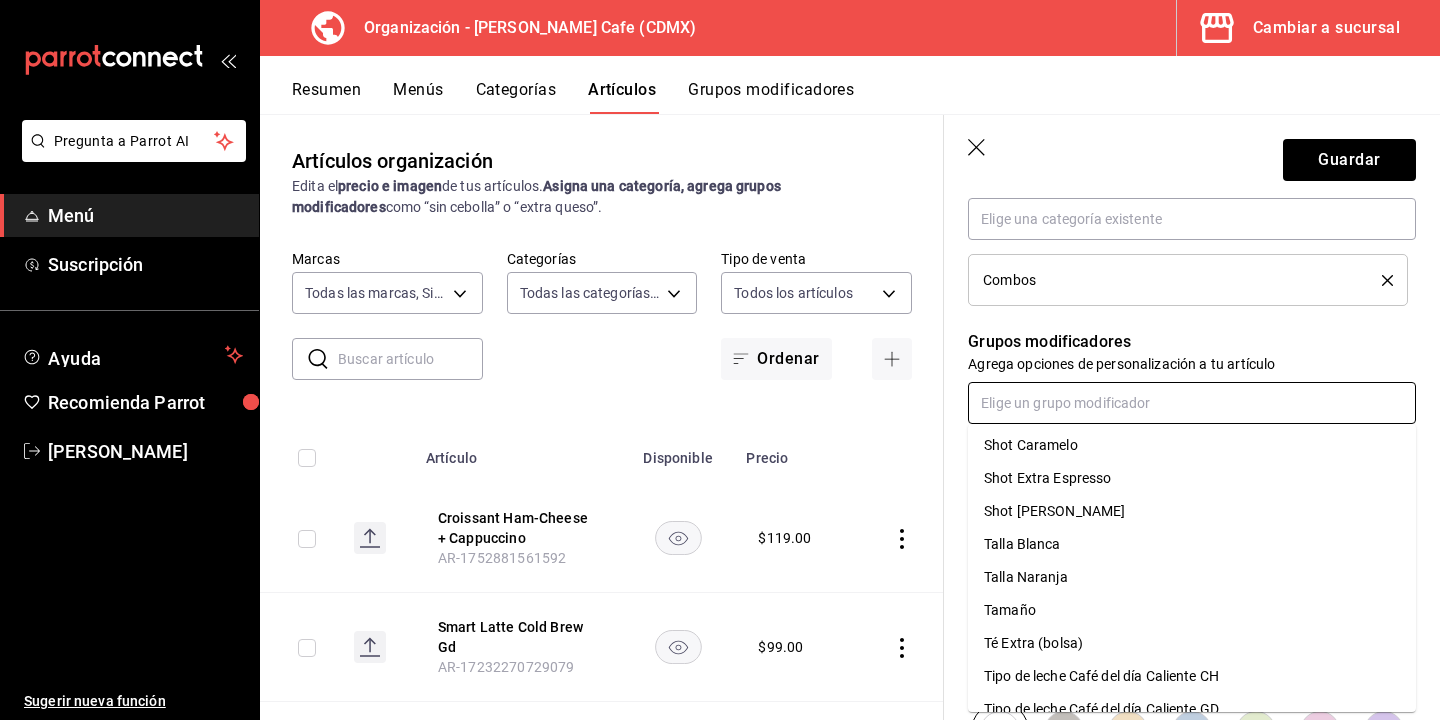 click on "Shot Extra Espresso" at bounding box center [1048, 478] 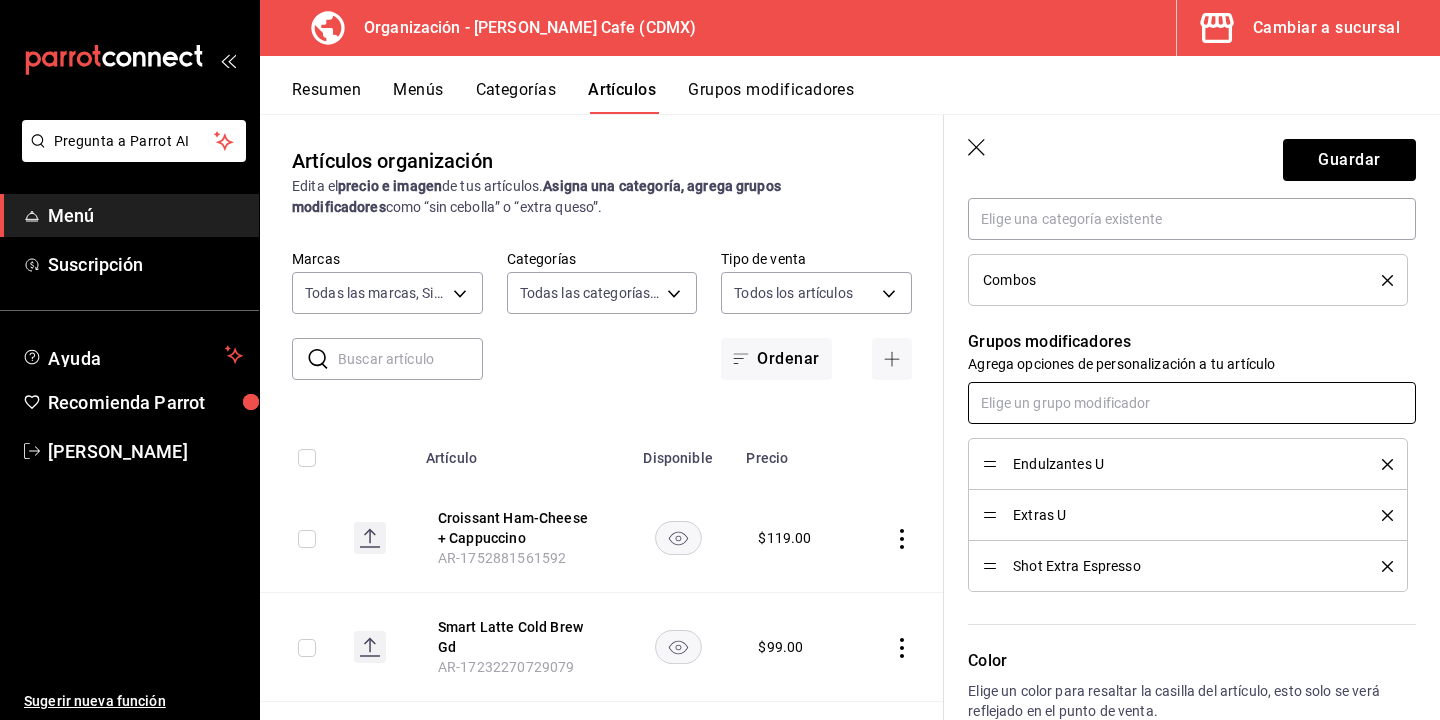 click at bounding box center (1192, 403) 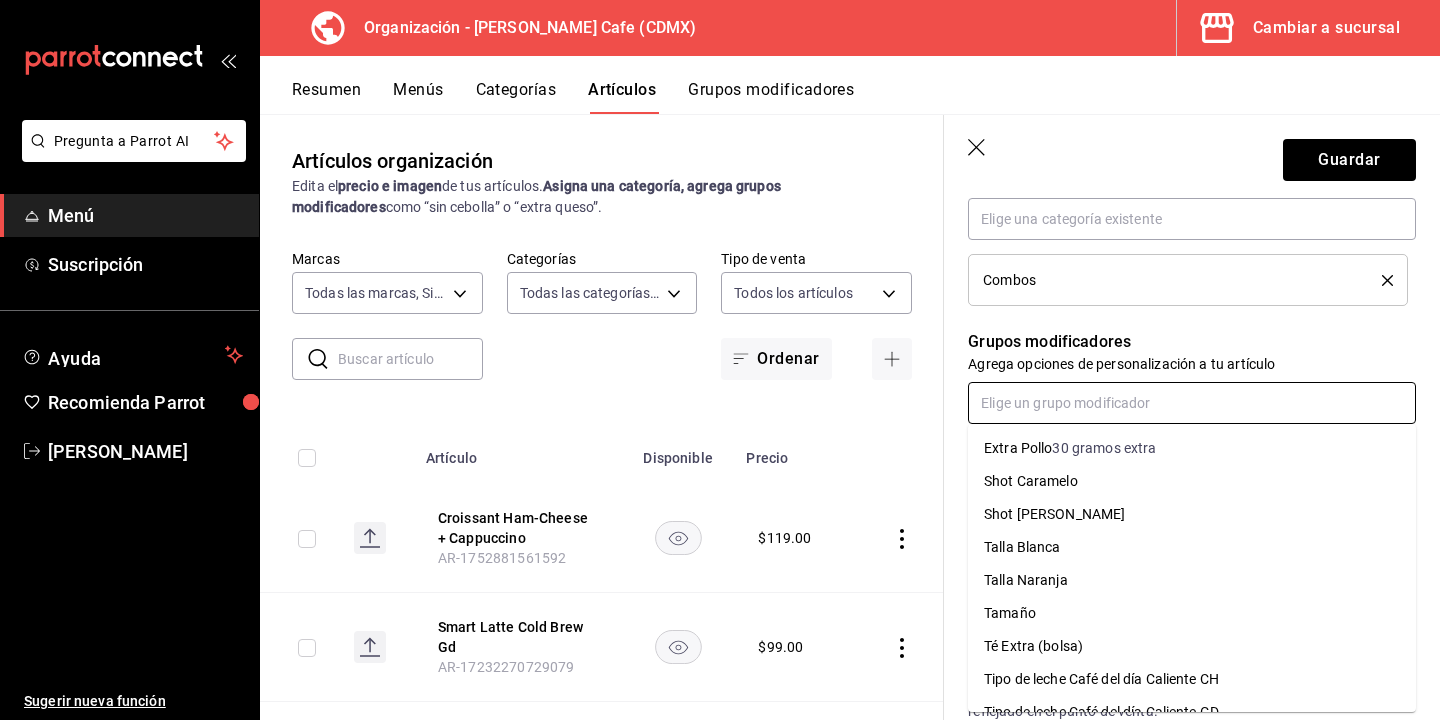 click on "Shot [PERSON_NAME]" at bounding box center (1054, 514) 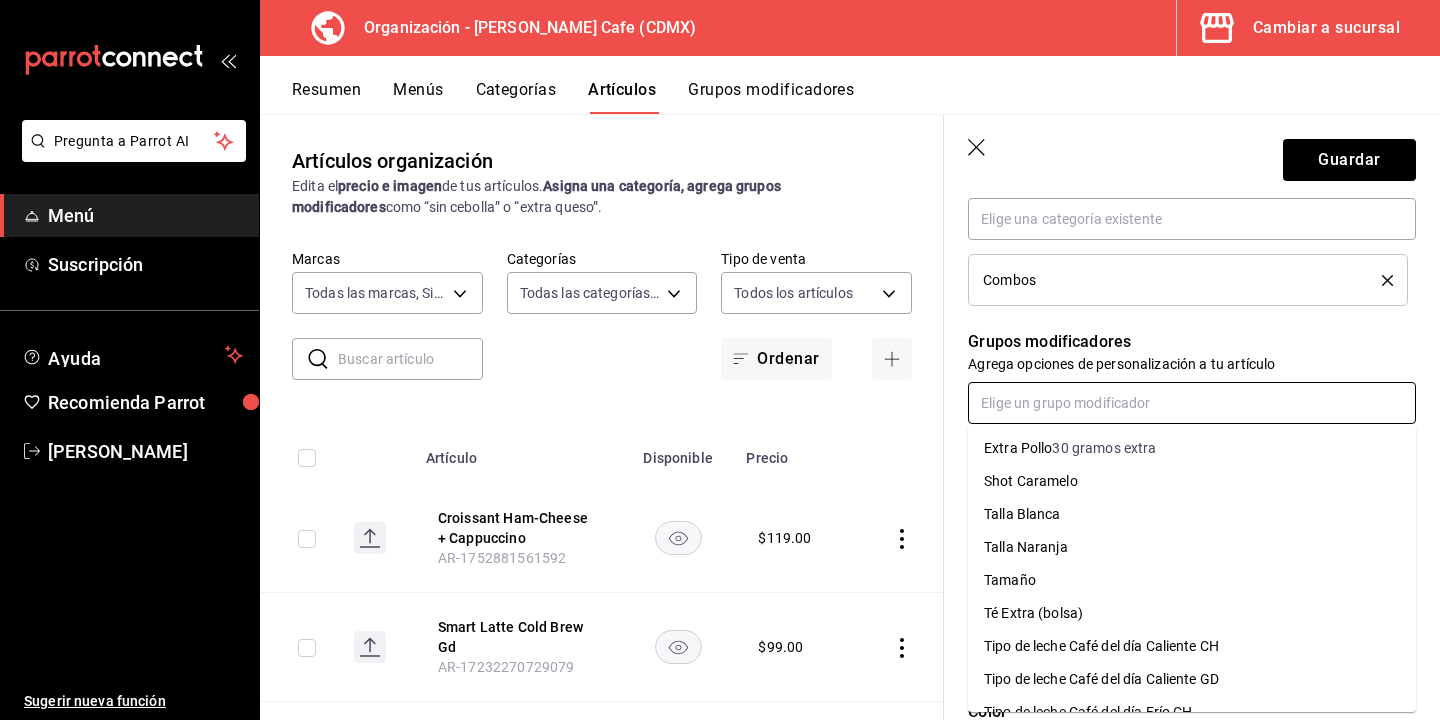 click at bounding box center [1192, 403] 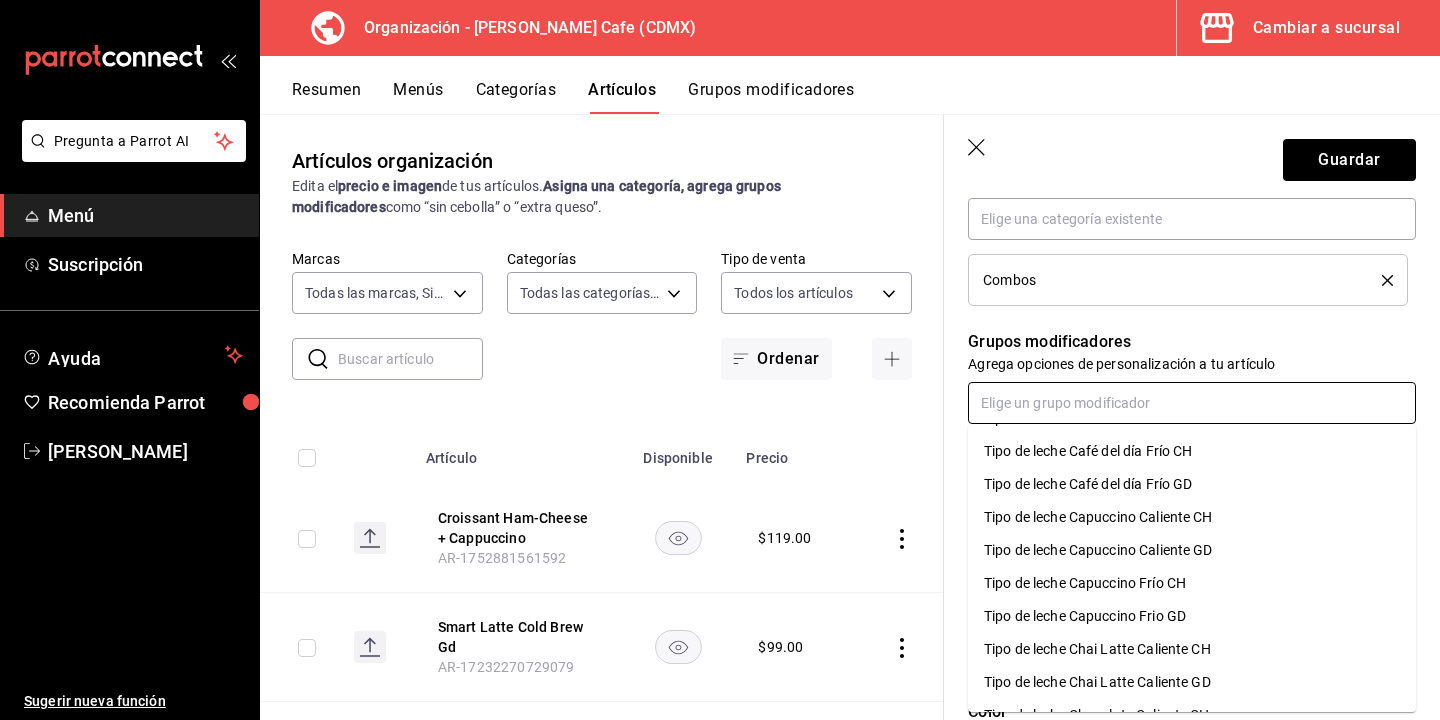 scroll, scrollTop: 263, scrollLeft: 0, axis: vertical 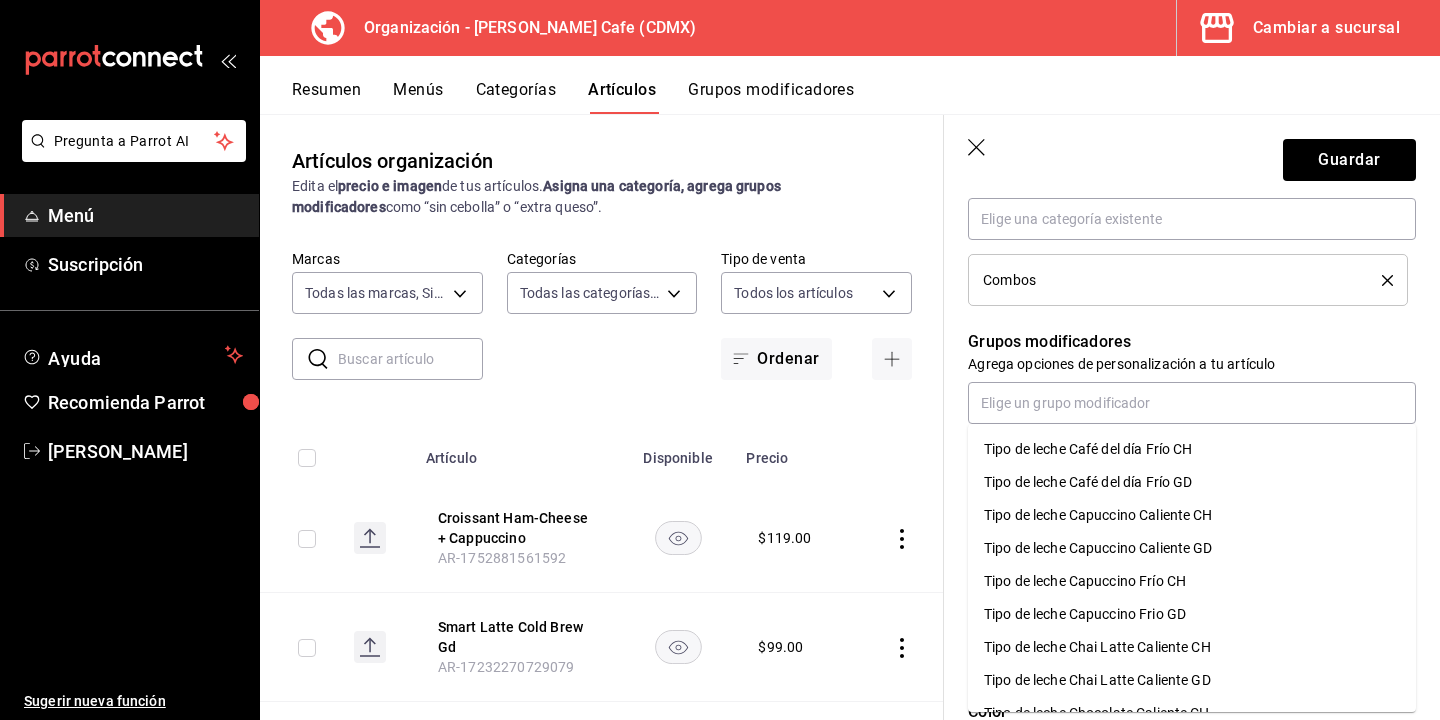 click on "Grupos modificadores" at bounding box center (1192, 342) 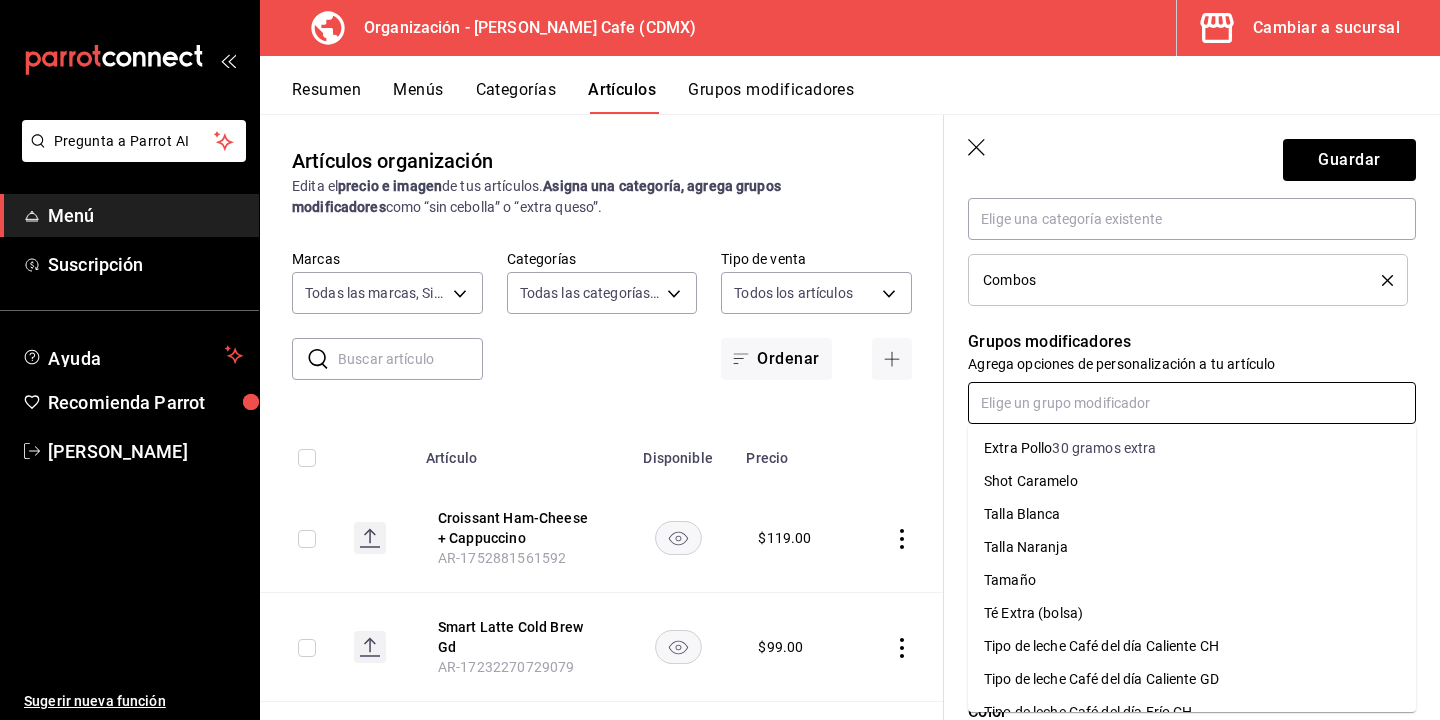 click at bounding box center (1192, 403) 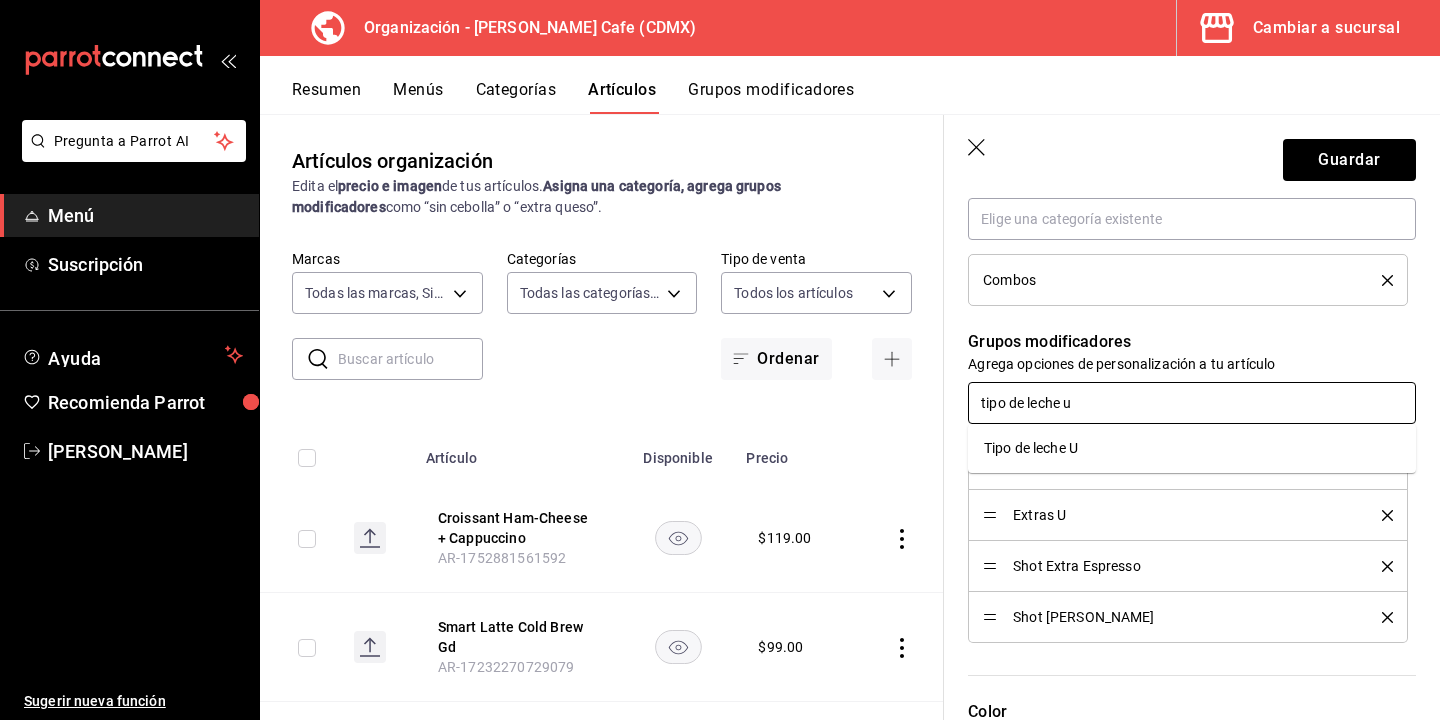 click on "Tipo de leche U" at bounding box center (1031, 448) 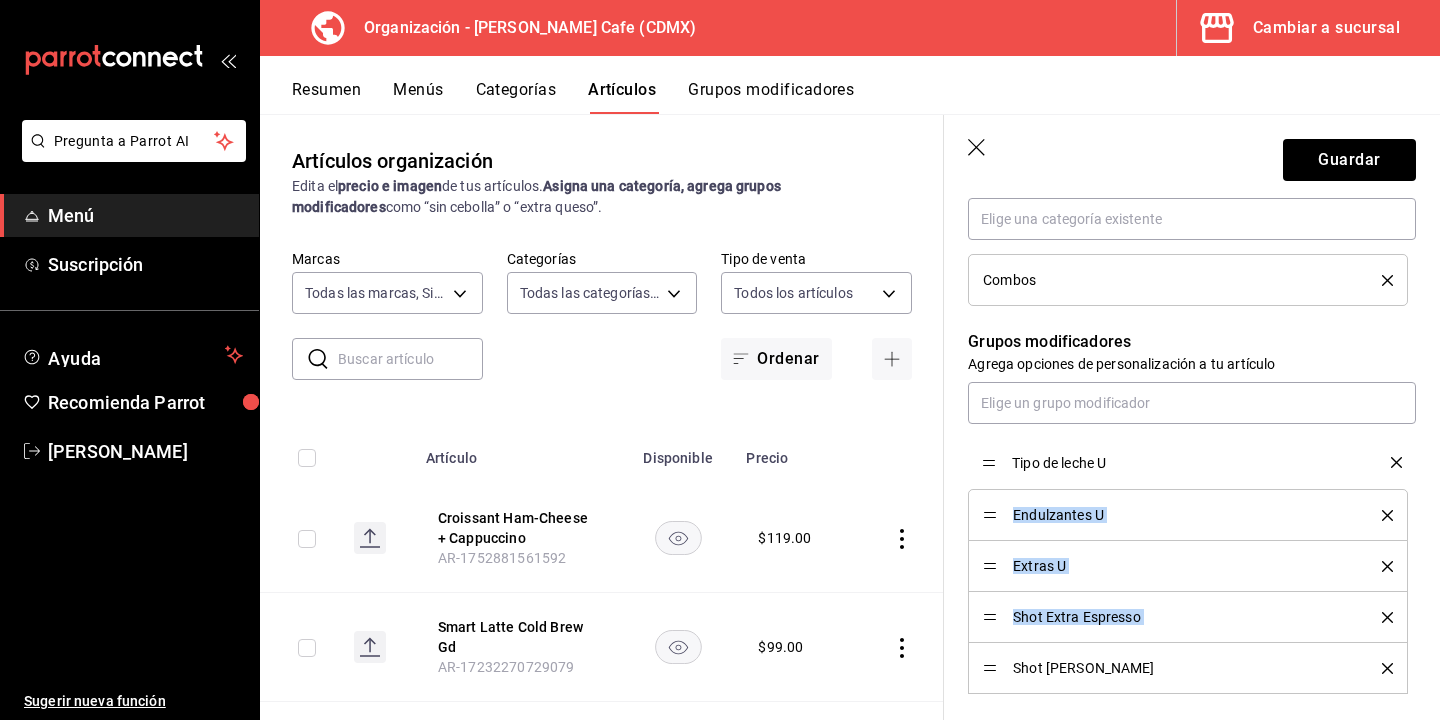 drag, startPoint x: 991, startPoint y: 669, endPoint x: 995, endPoint y: 469, distance: 200.04 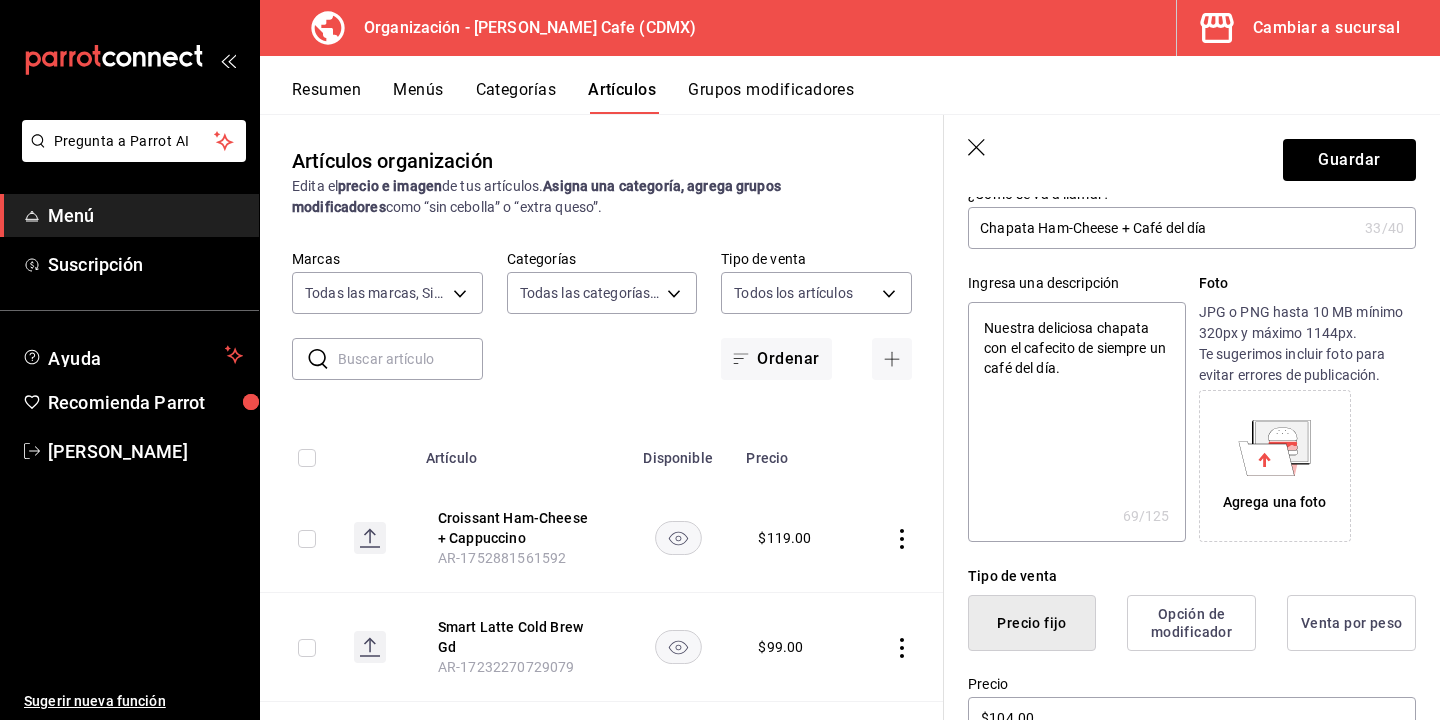 scroll, scrollTop: 32, scrollLeft: 0, axis: vertical 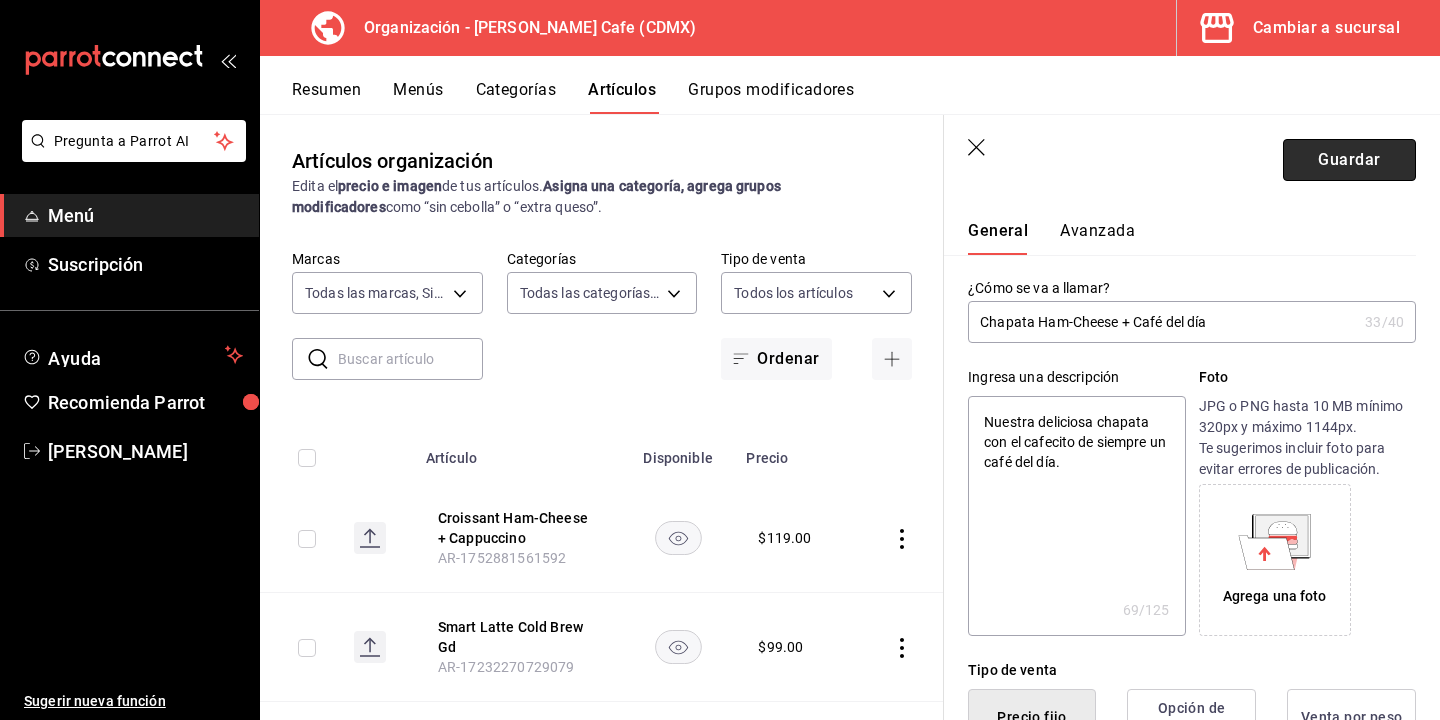 click on "Guardar" at bounding box center [1349, 160] 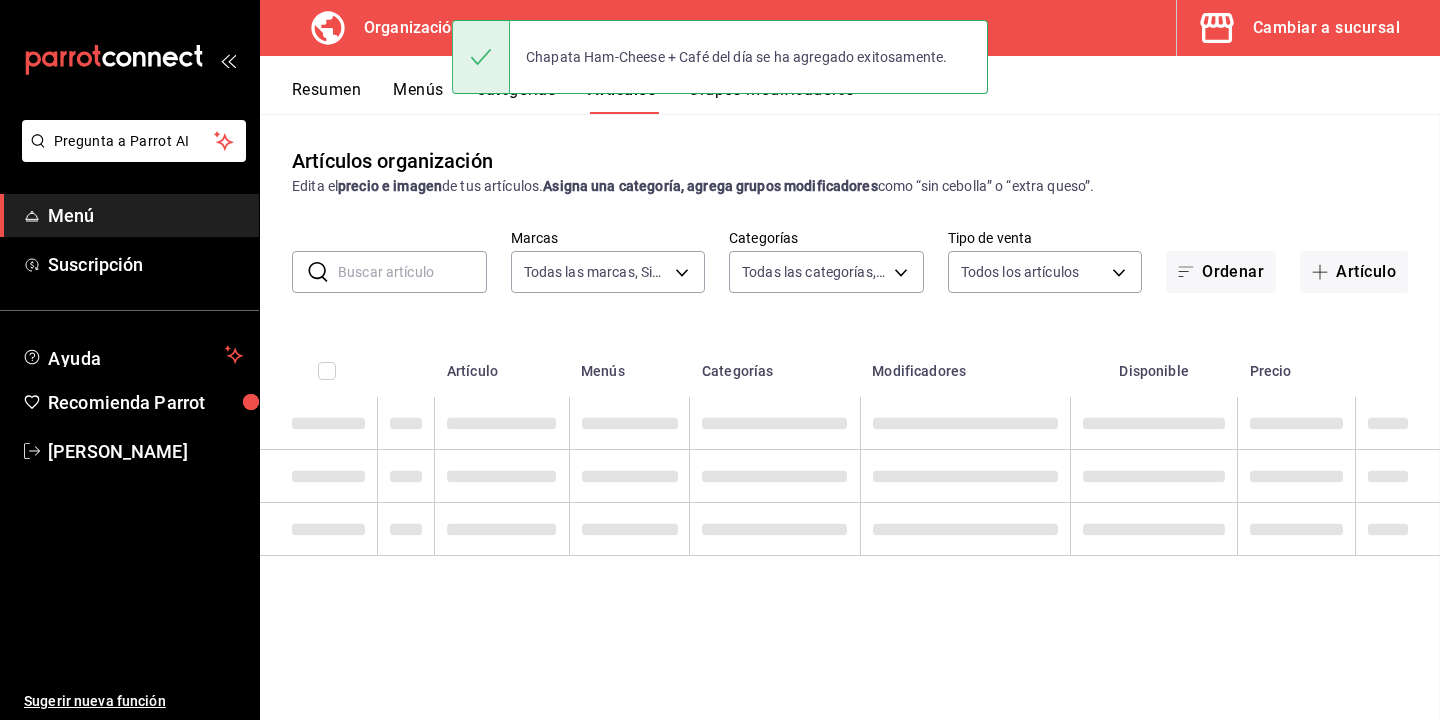 scroll, scrollTop: 0, scrollLeft: 0, axis: both 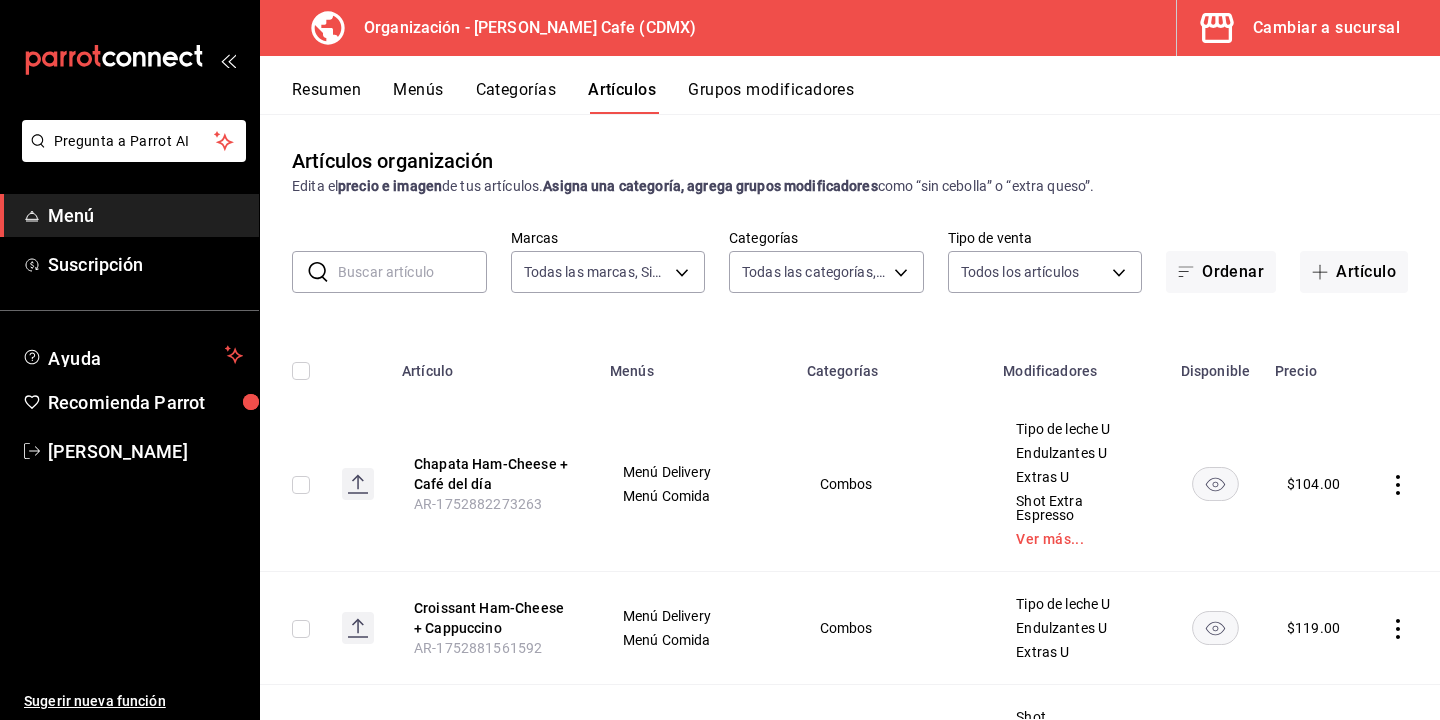 click on "Resumen" at bounding box center (326, 97) 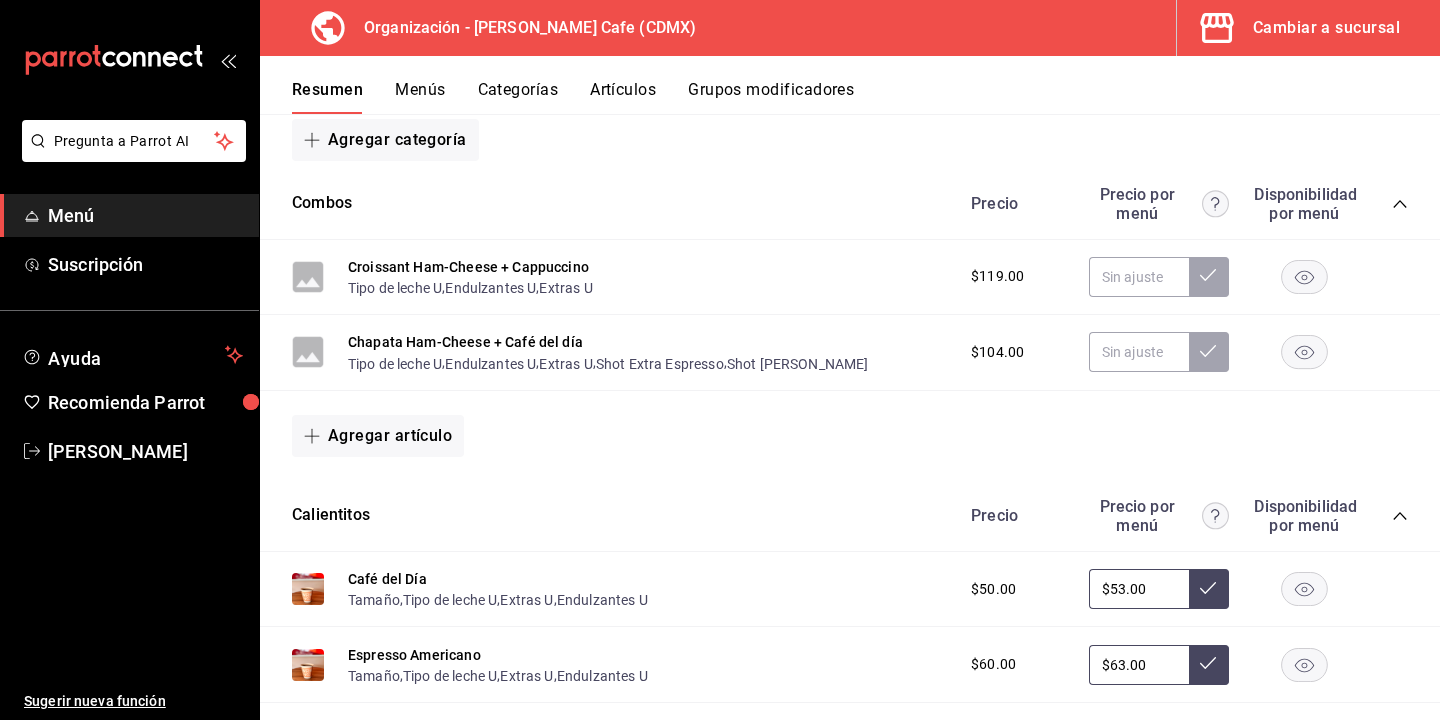 scroll, scrollTop: 235, scrollLeft: 0, axis: vertical 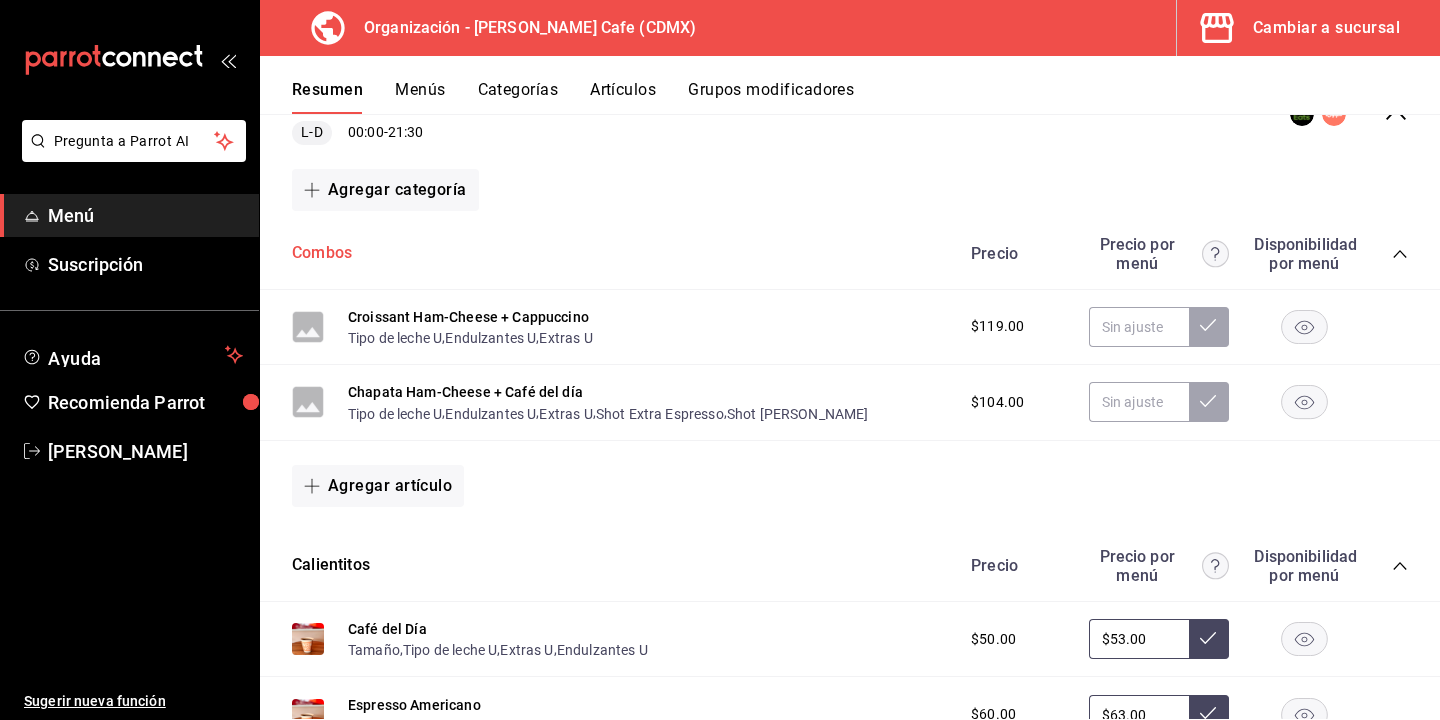 click on "Combos" at bounding box center [322, 253] 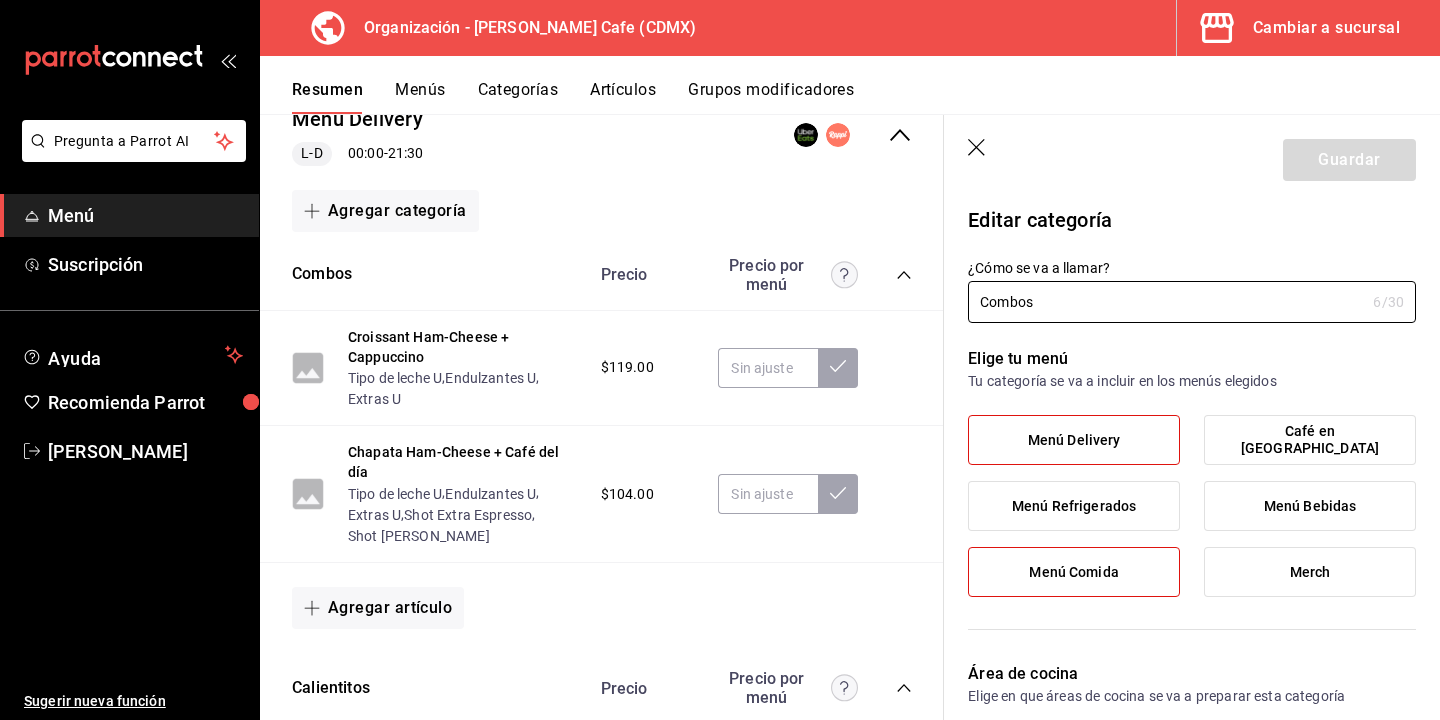 click on "Menú Delivery" at bounding box center [1074, 440] 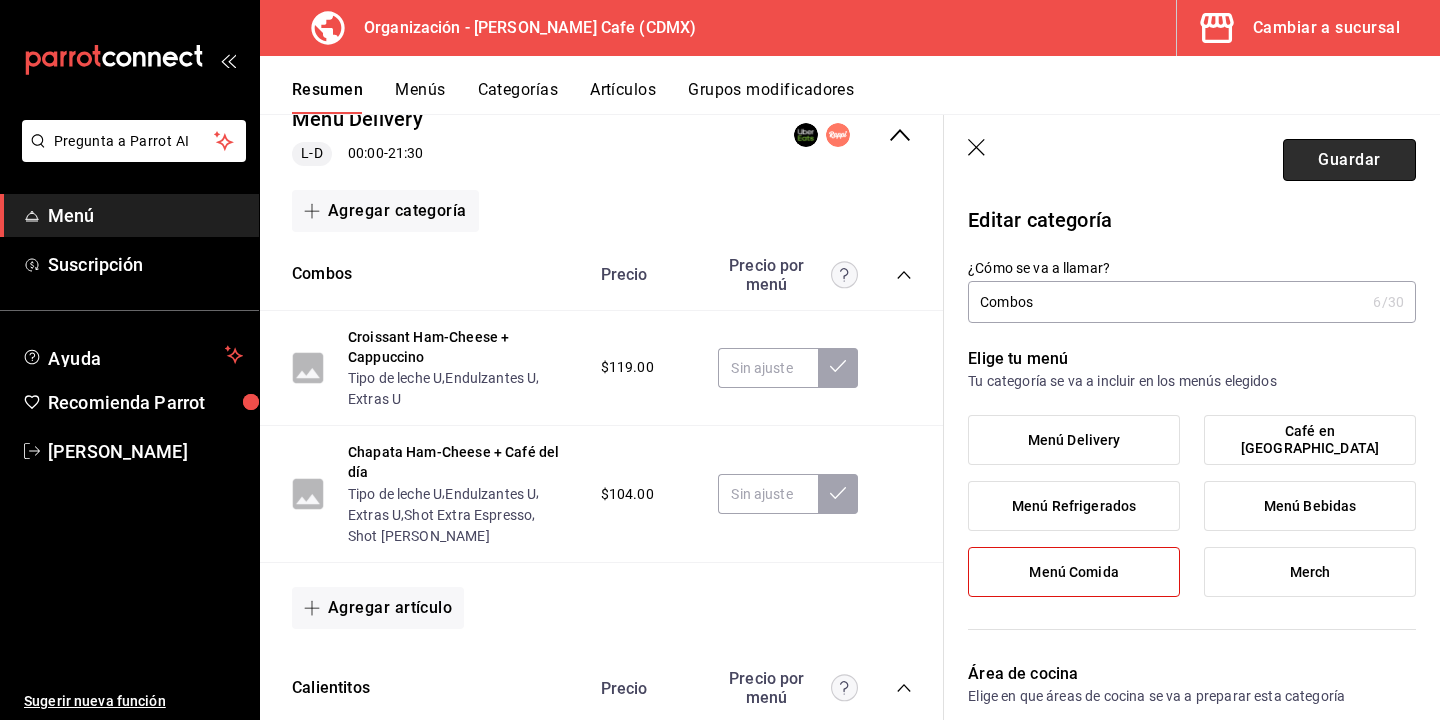 click on "Guardar" at bounding box center (1349, 160) 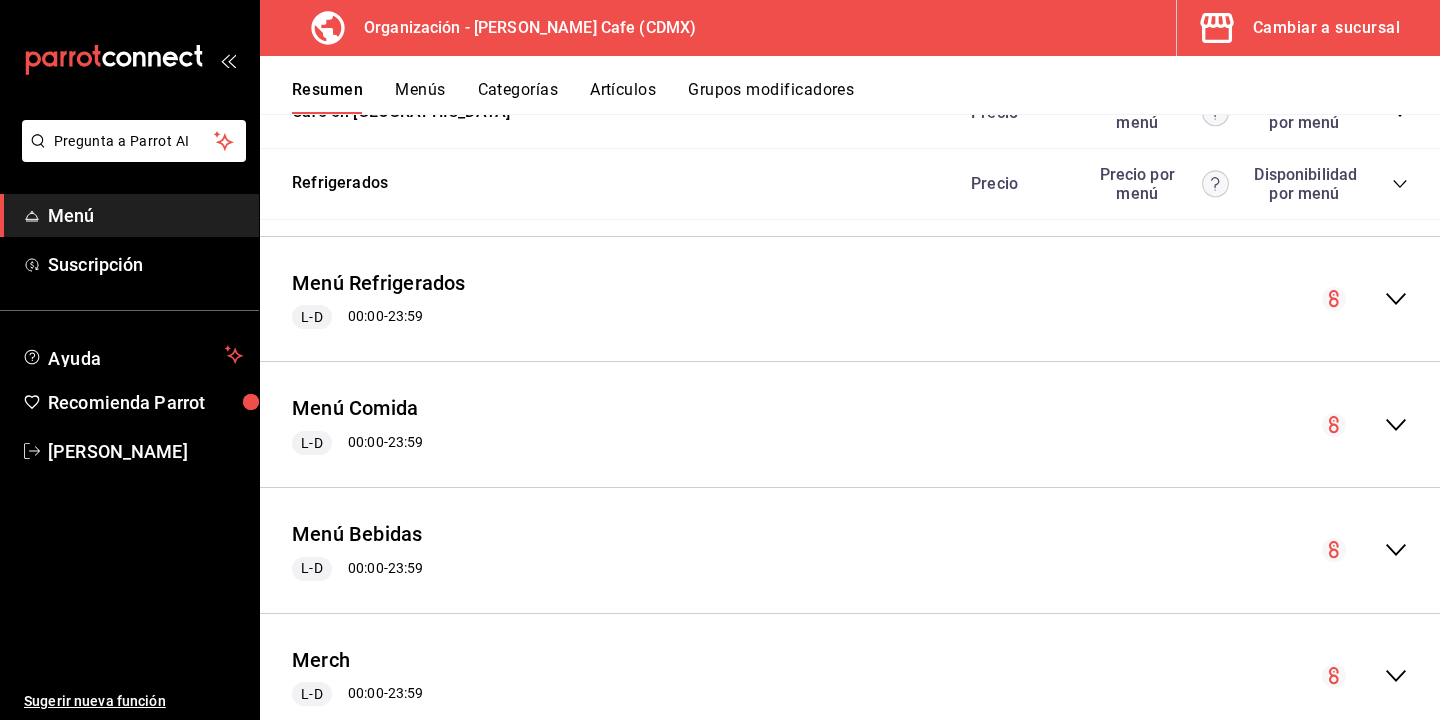 scroll, scrollTop: 2909, scrollLeft: 0, axis: vertical 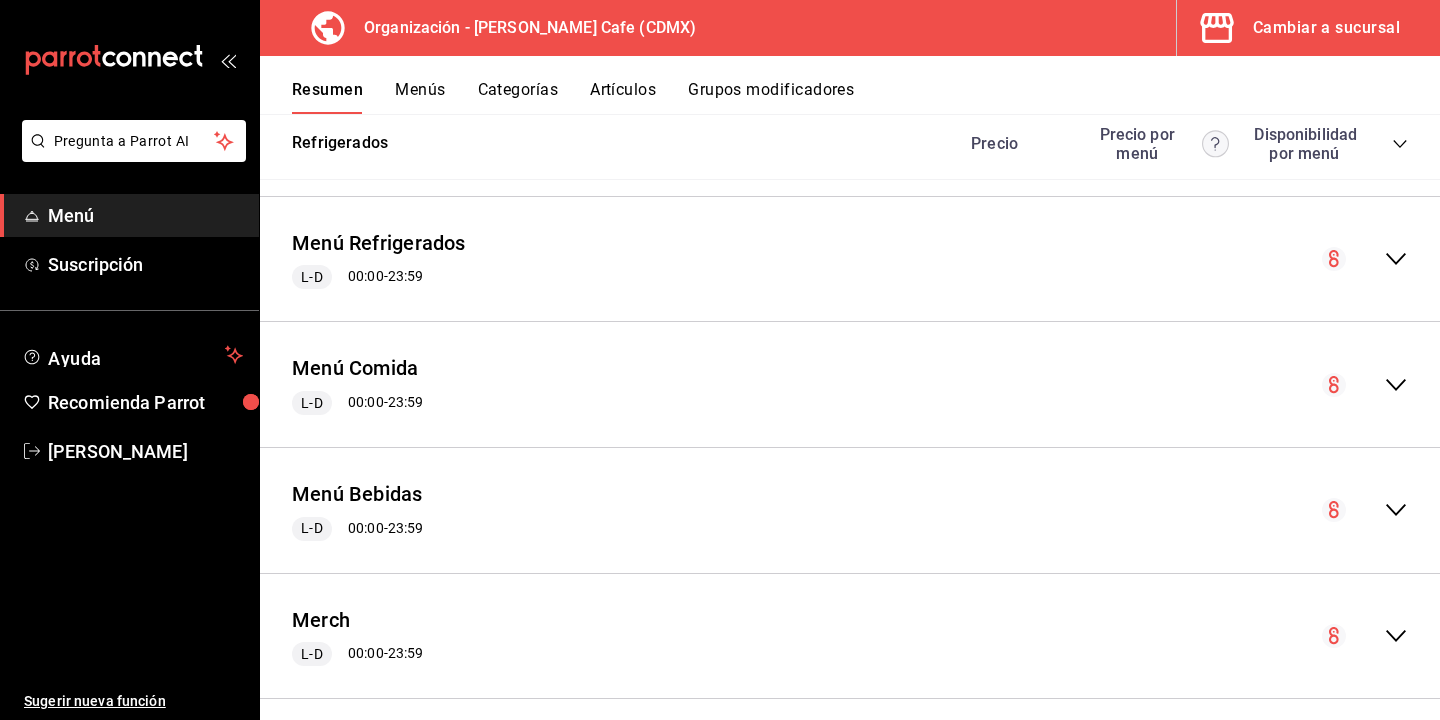 click 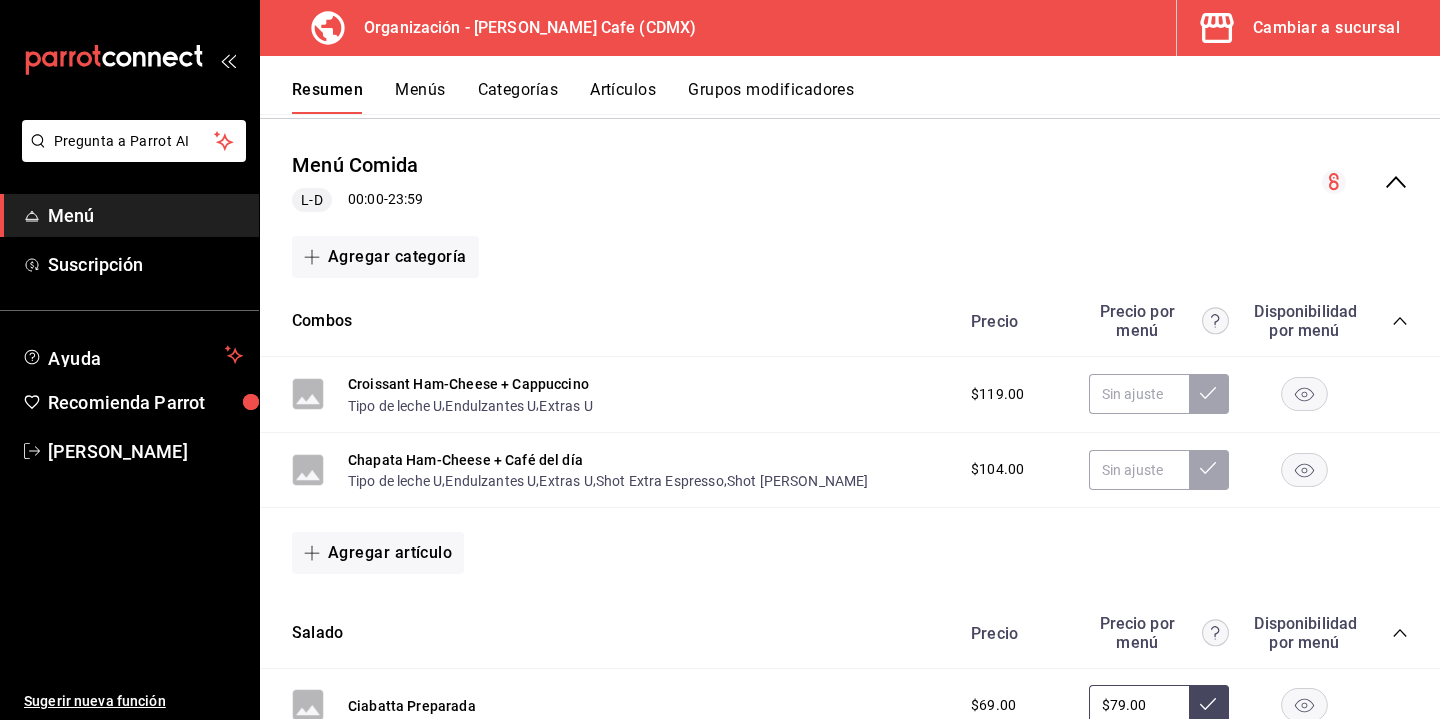 scroll, scrollTop: 3116, scrollLeft: 0, axis: vertical 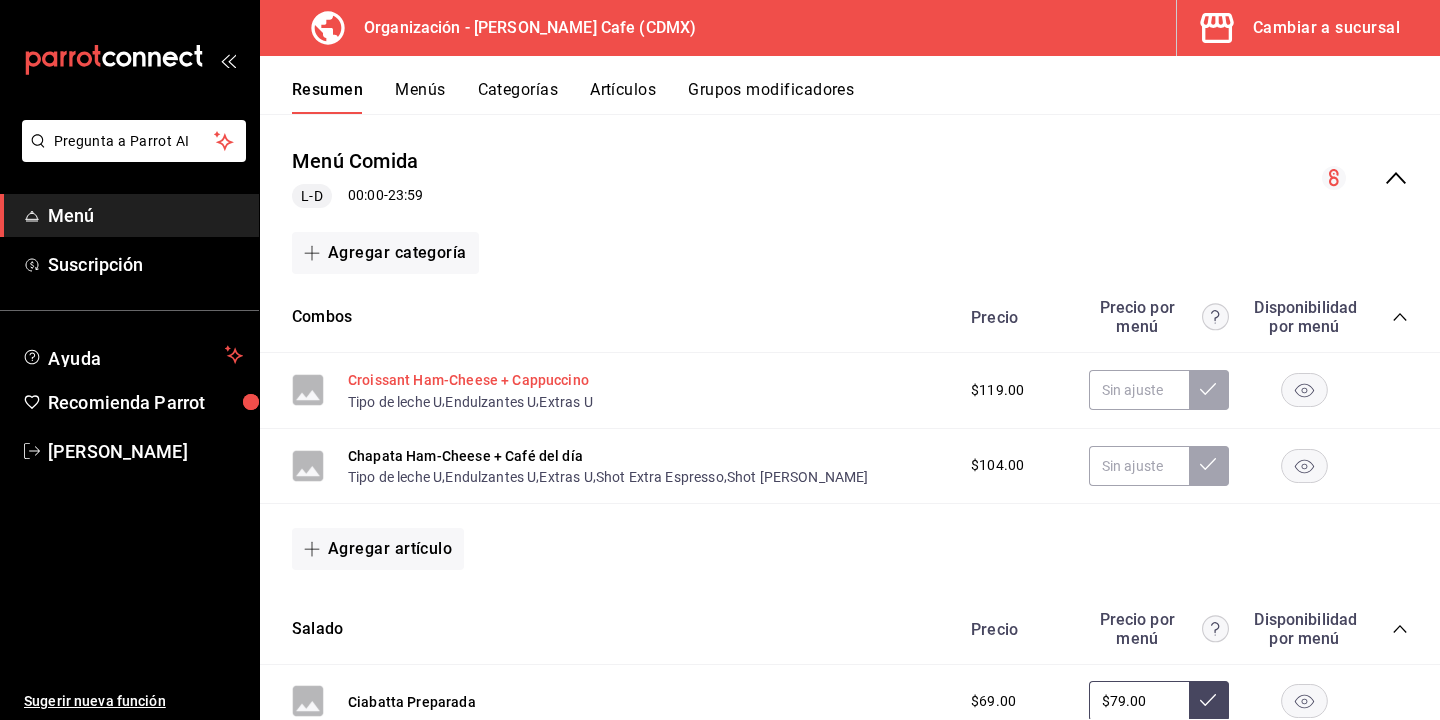 click on "Croissant Ham-Cheese + Cappuccino" at bounding box center [468, 380] 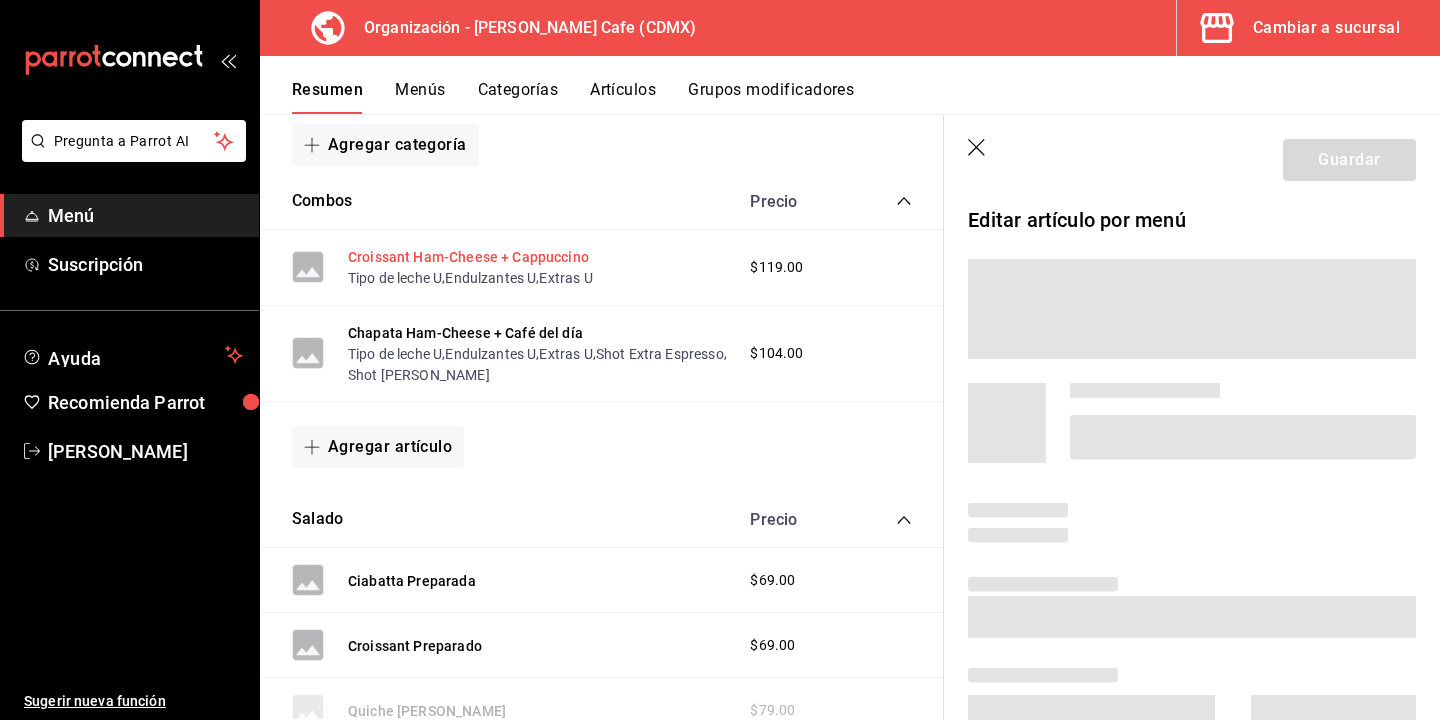 scroll, scrollTop: 2987, scrollLeft: 0, axis: vertical 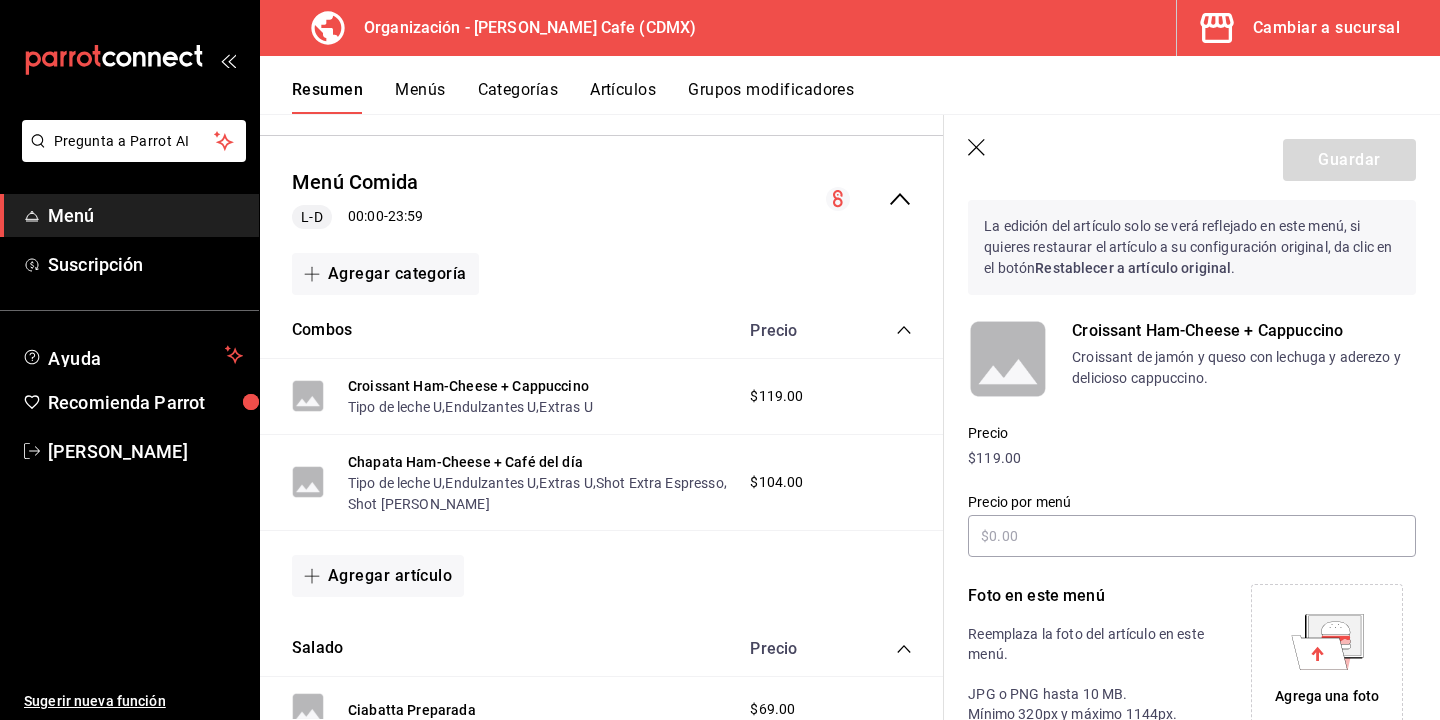 click on "Croissant Ham-Cheese + Cappuccino" at bounding box center (1244, 331) 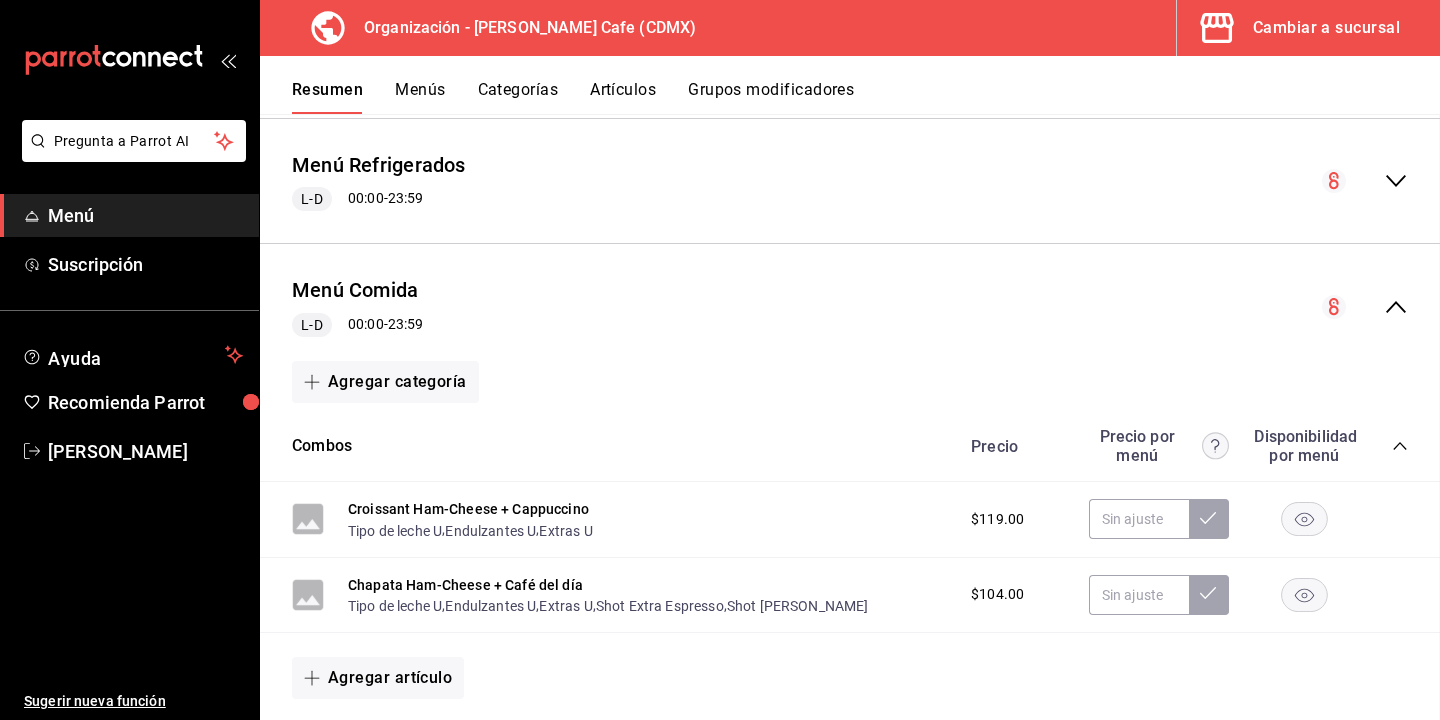 scroll, scrollTop: 4101, scrollLeft: 0, axis: vertical 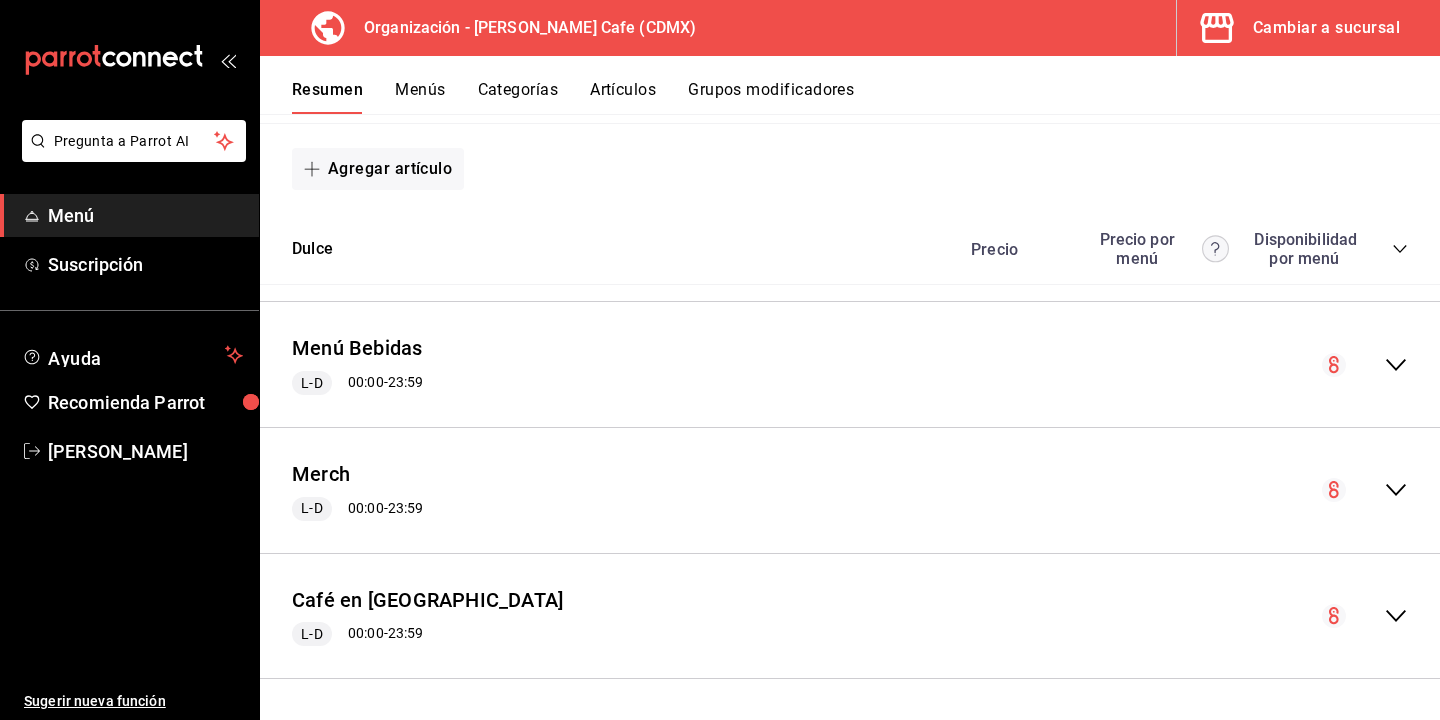 click on "Menús" at bounding box center [420, 97] 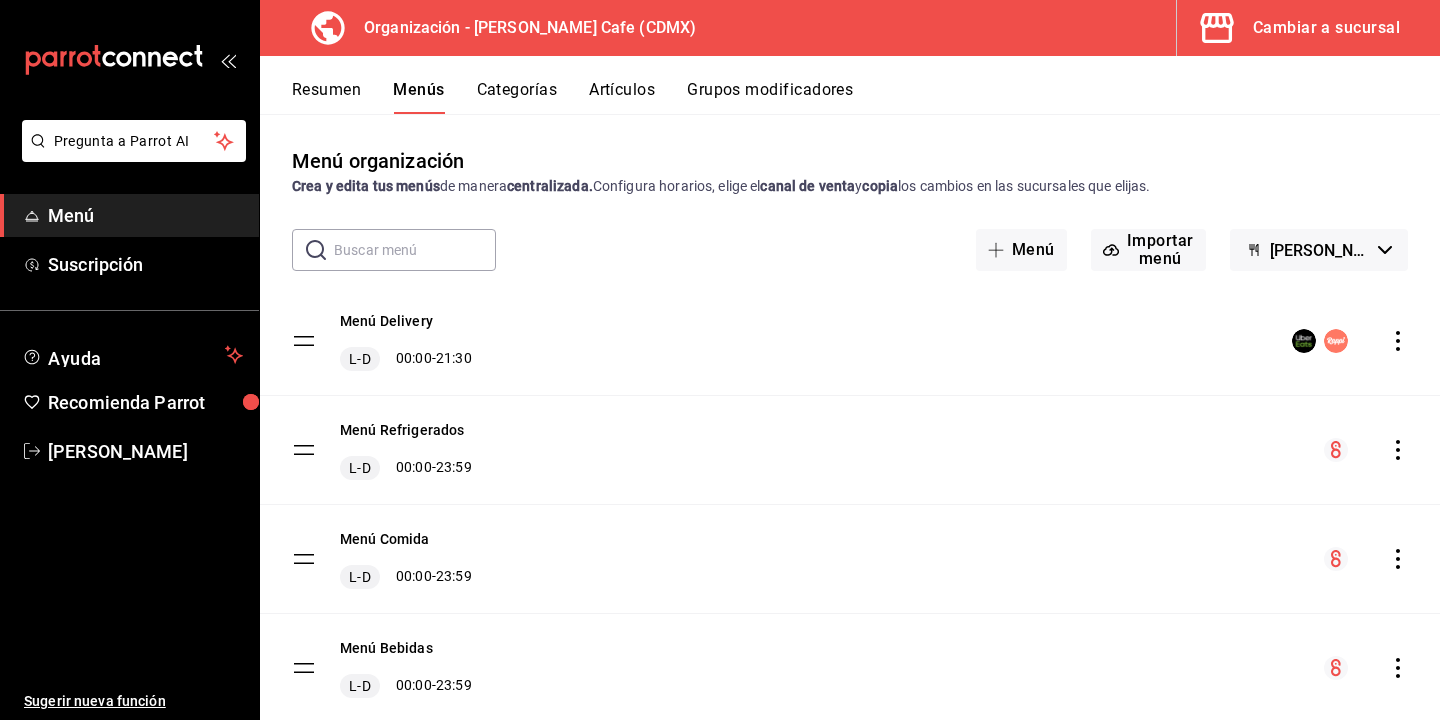click on "Categorías" at bounding box center (517, 97) 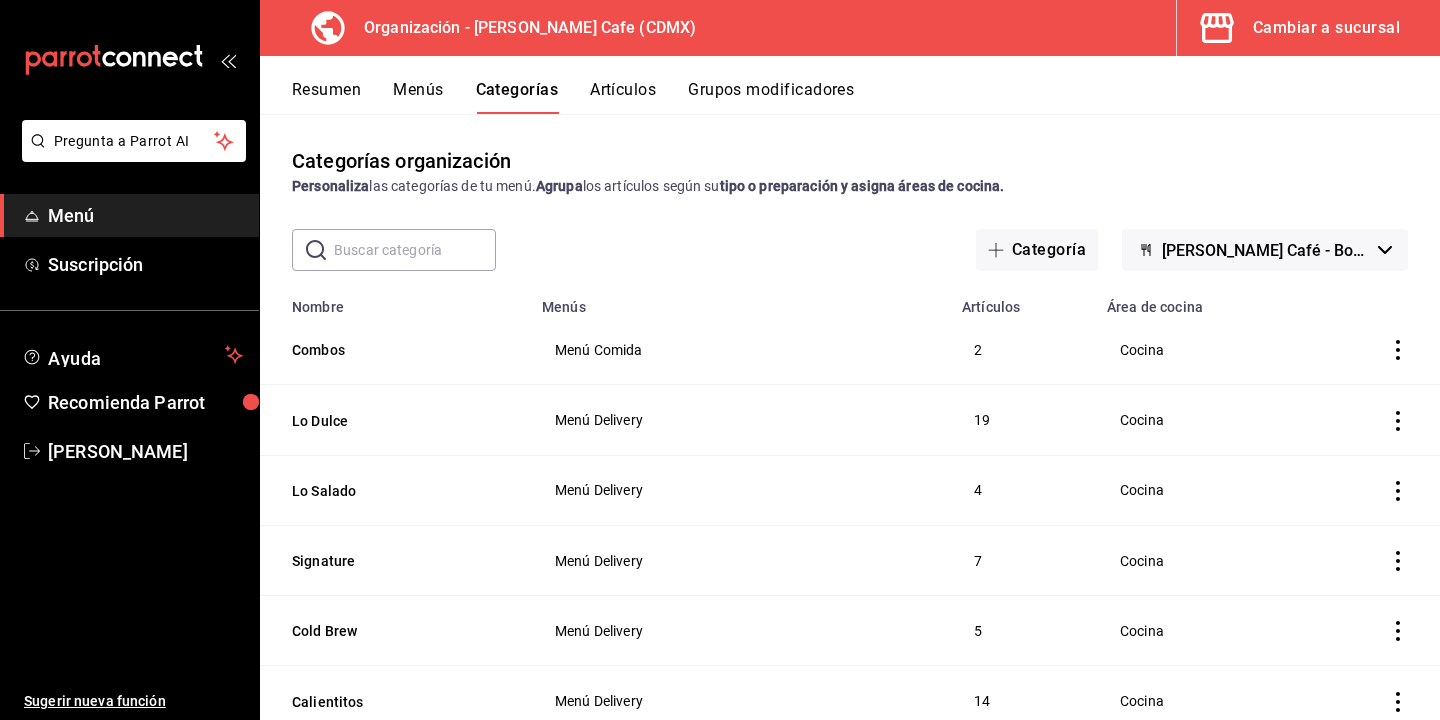 click on "Artículos" at bounding box center [623, 97] 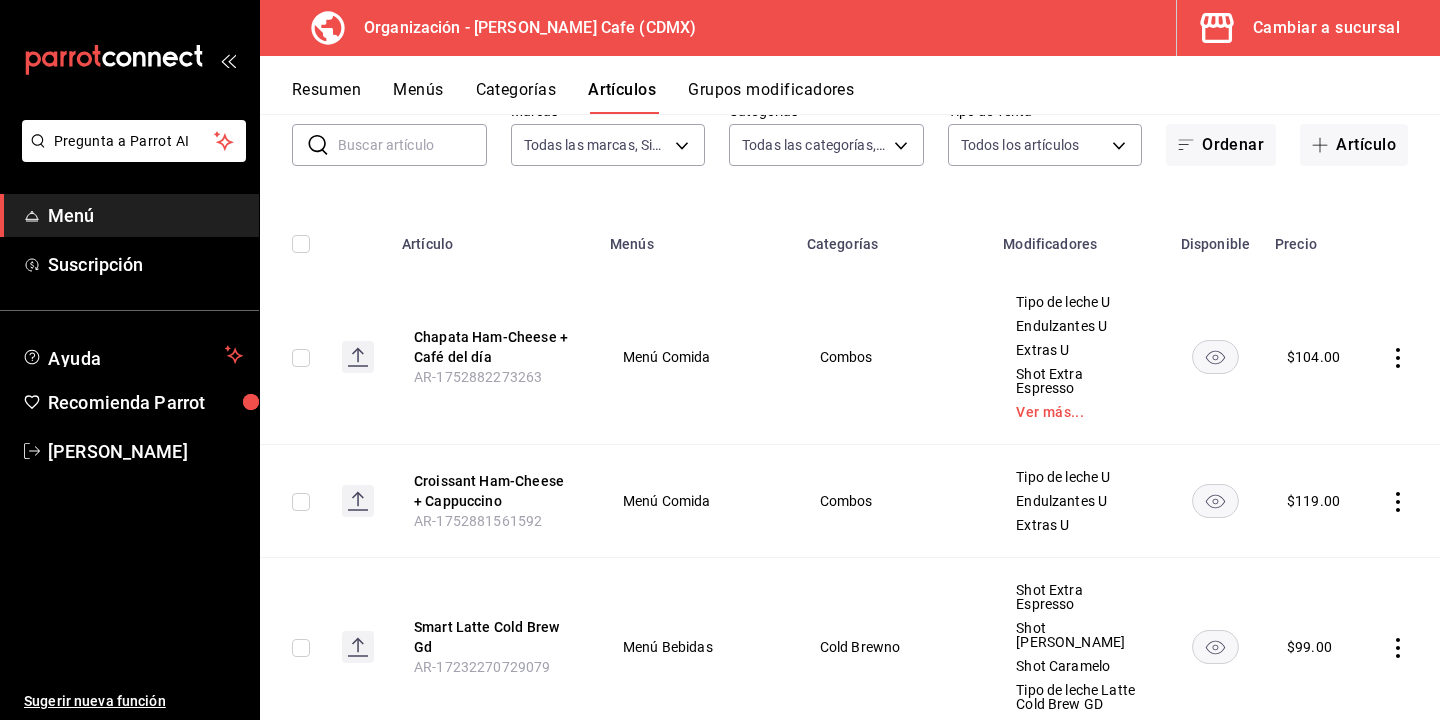 scroll, scrollTop: 134, scrollLeft: 0, axis: vertical 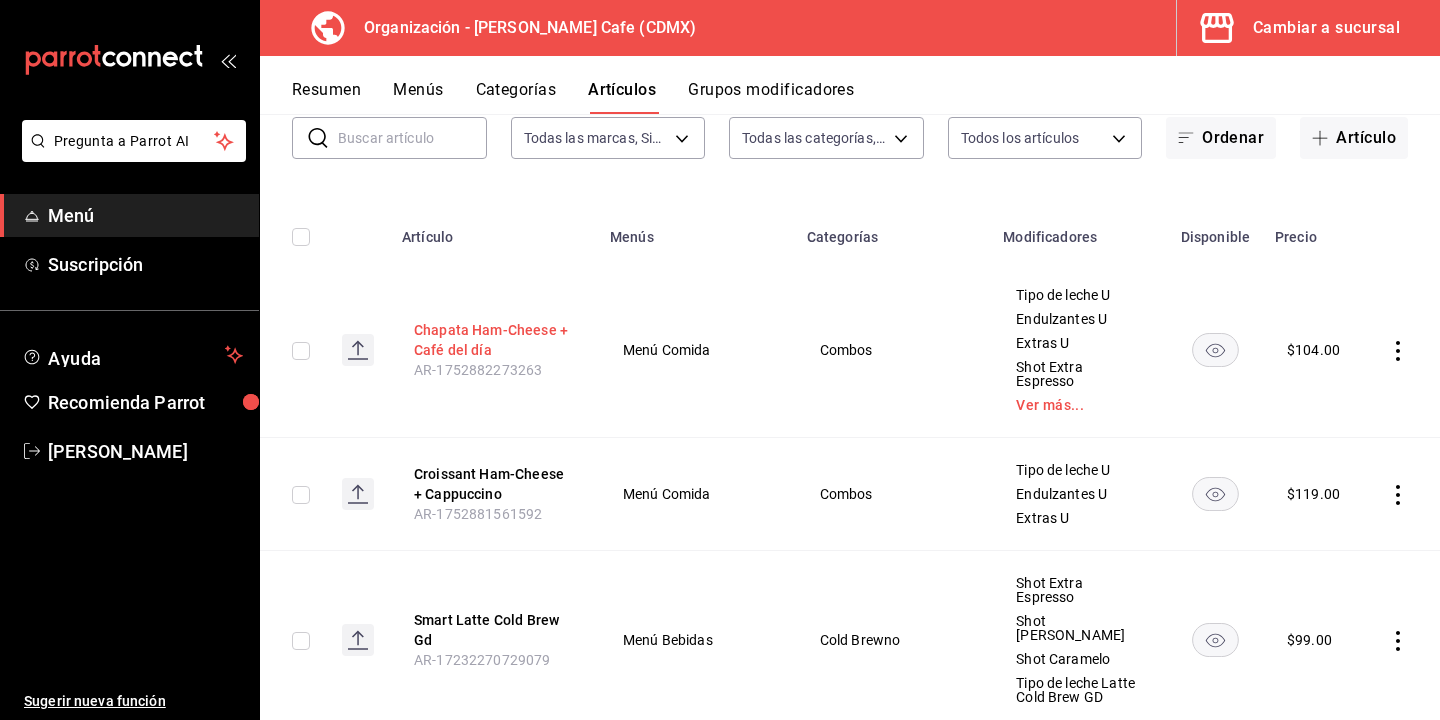 click on "Chapata Ham-Cheese + Café del día" at bounding box center (494, 340) 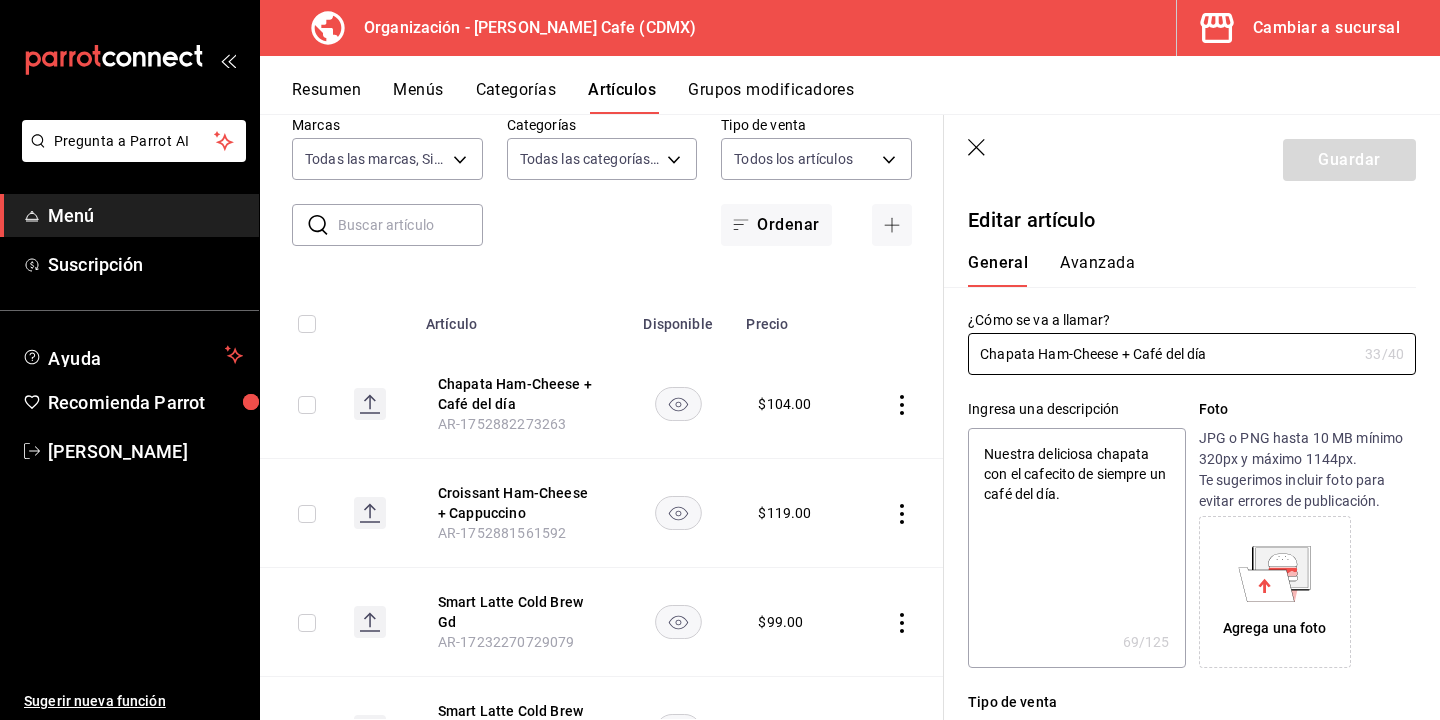 type on "x" 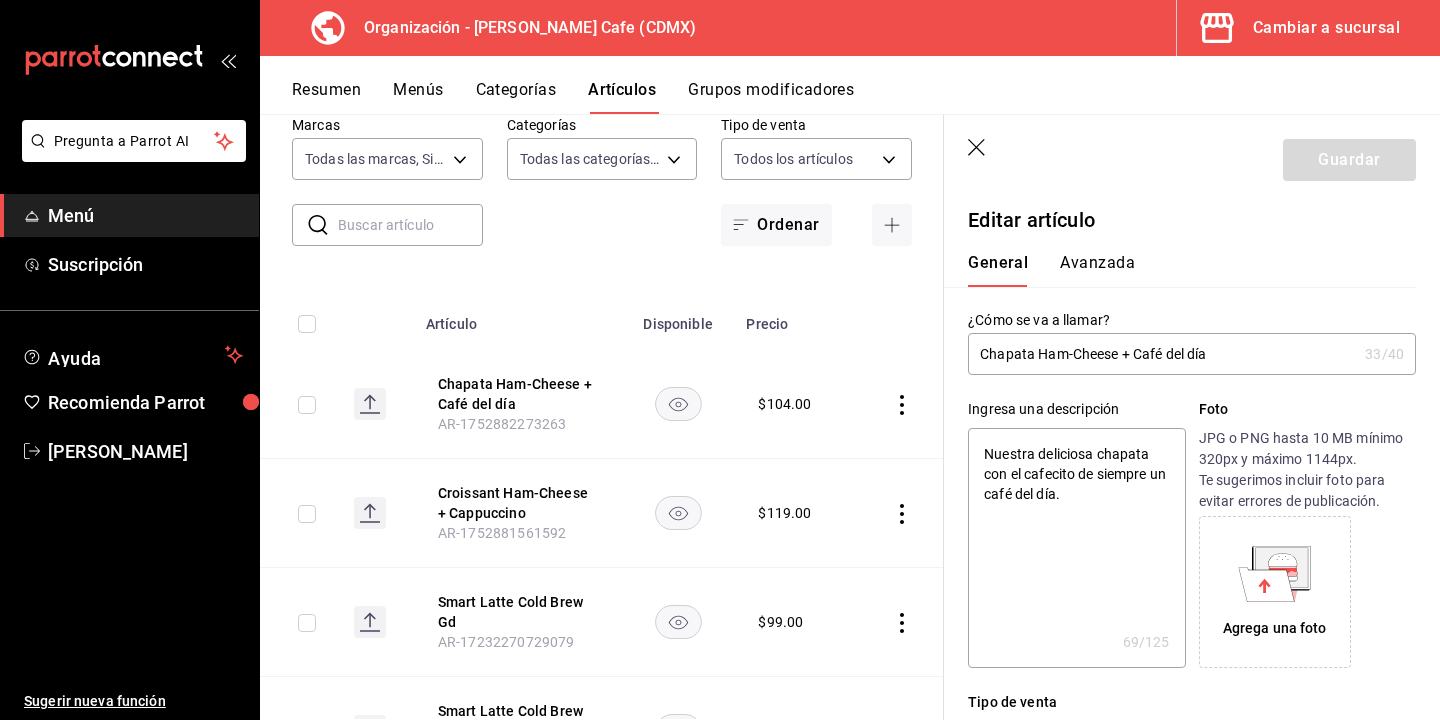 click on "Chapata Ham-Cheese + Café del día" at bounding box center (1162, 354) 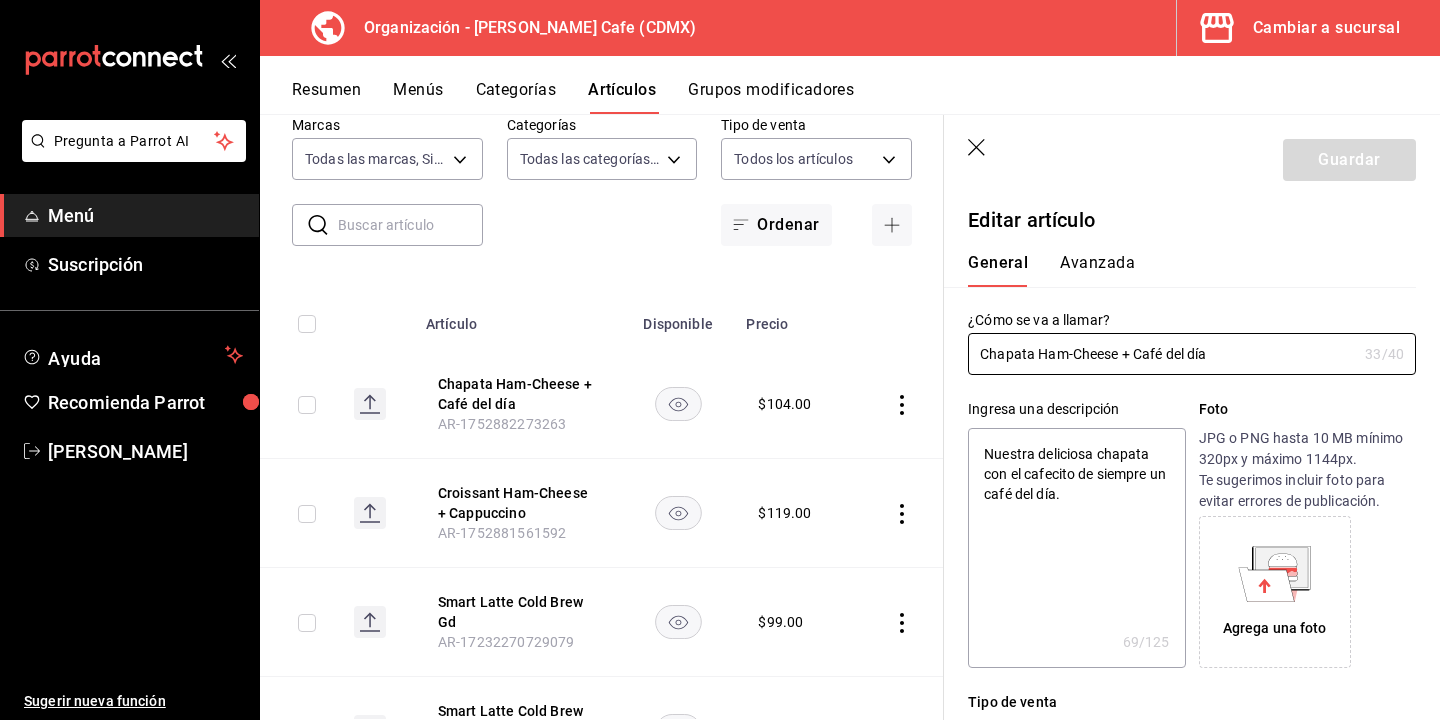 type on "CChapata Ham-Cheese + Café del día" 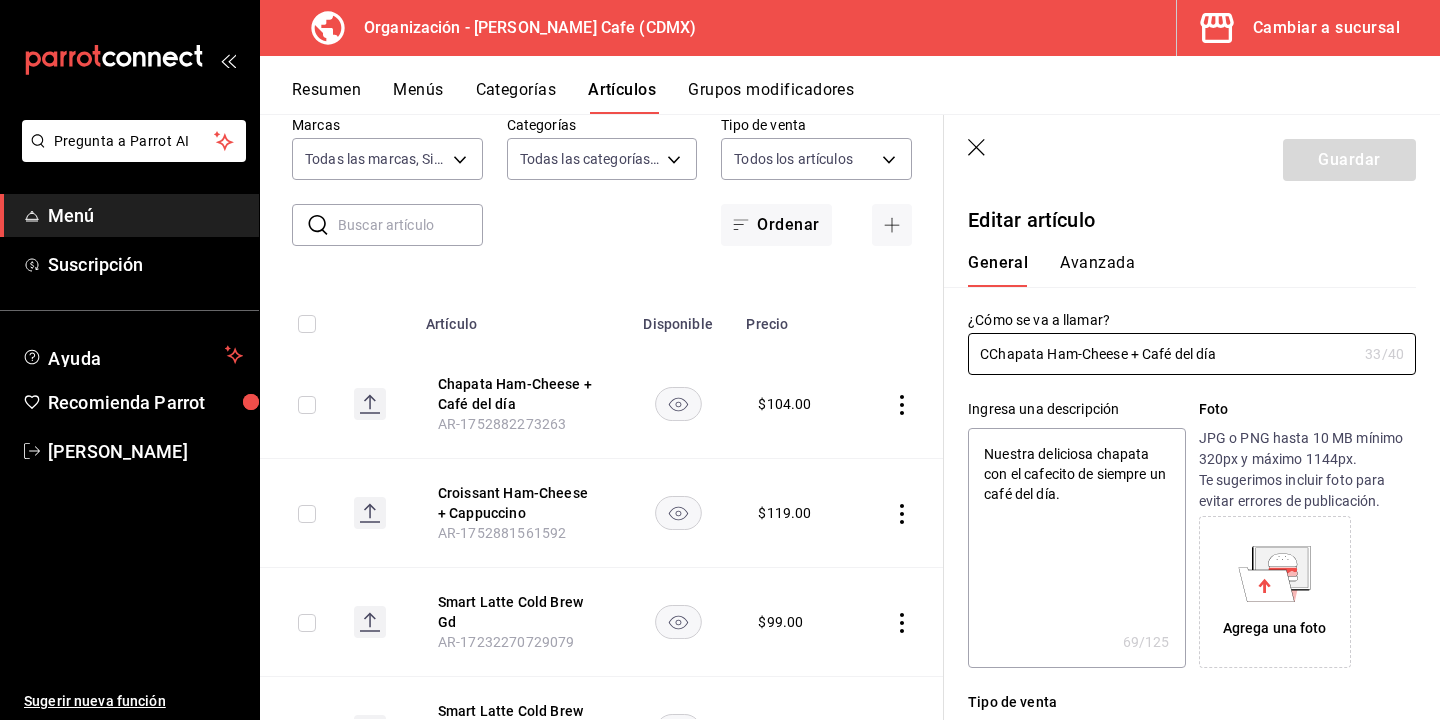 type on "x" 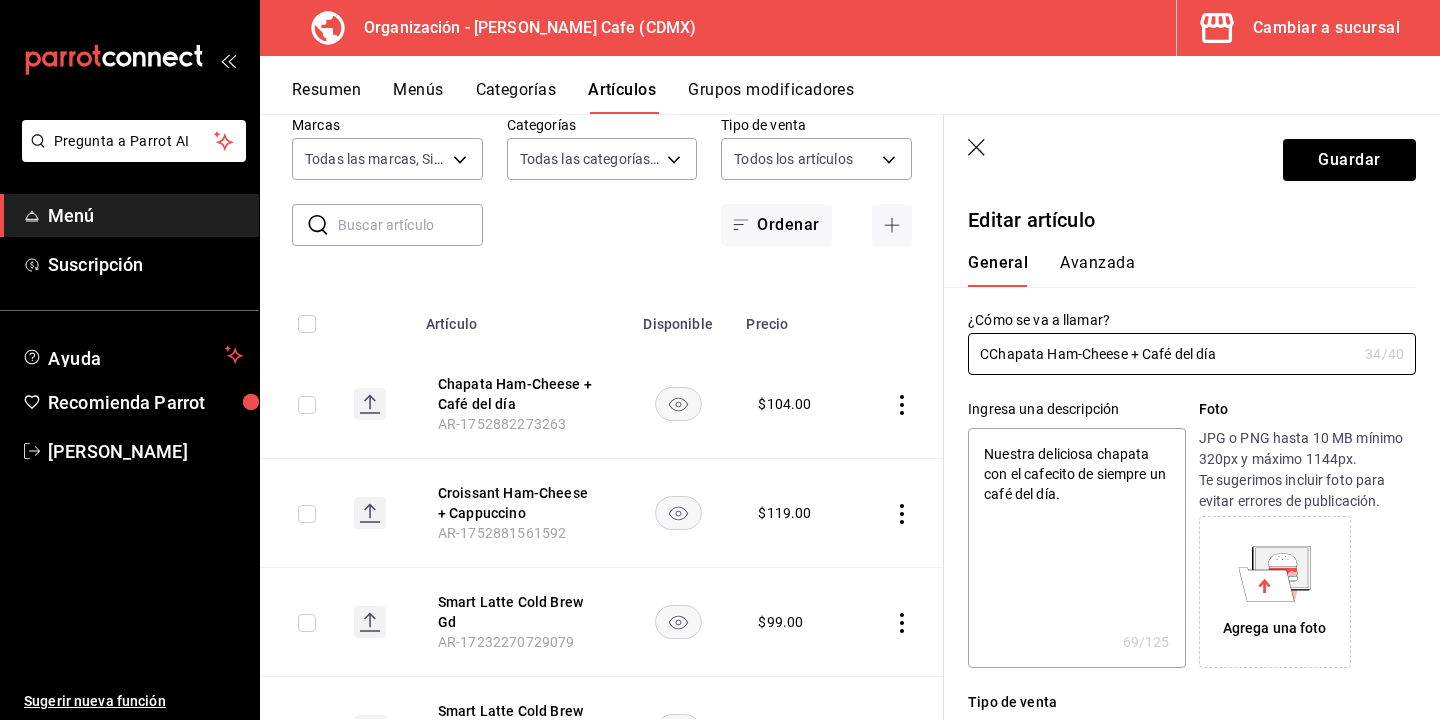 type on "CoChapata Ham-Cheese + Café del día" 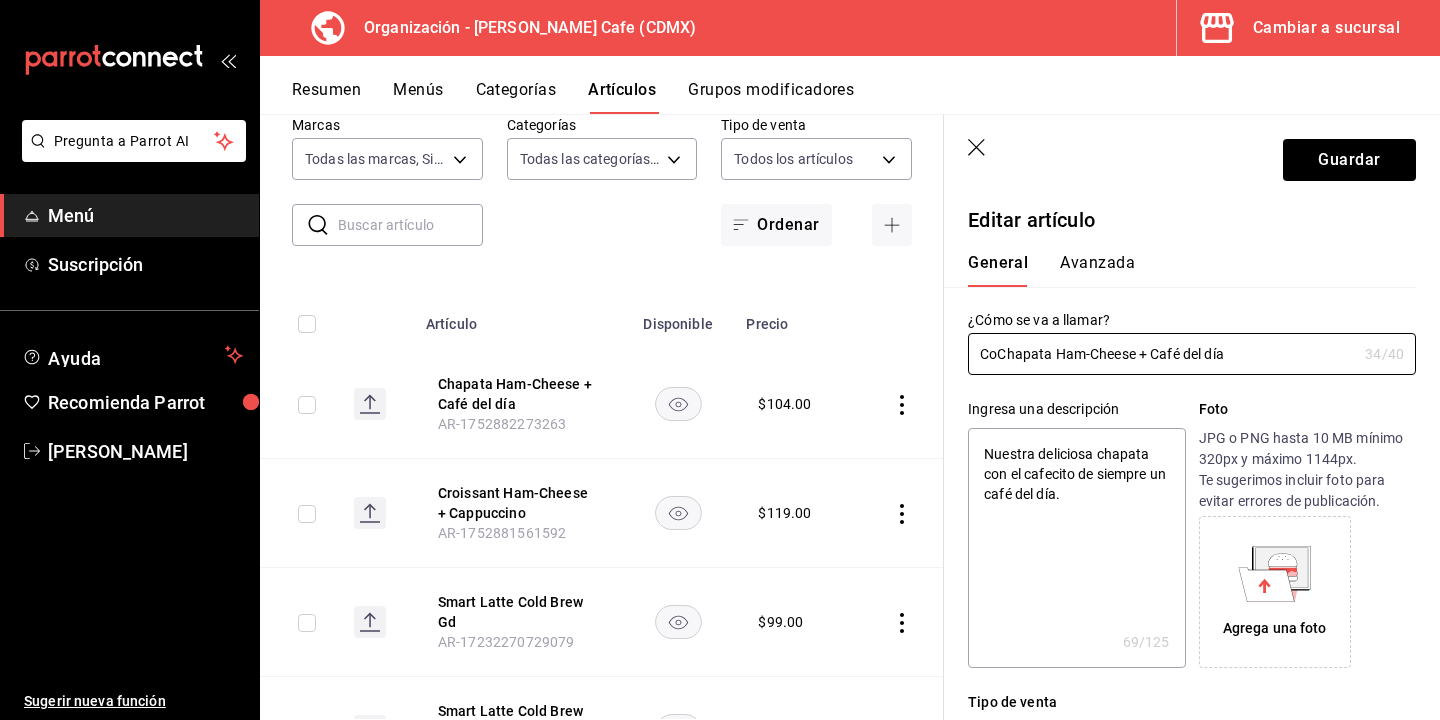 type on "ComChapata Ham-Cheese + Café del día" 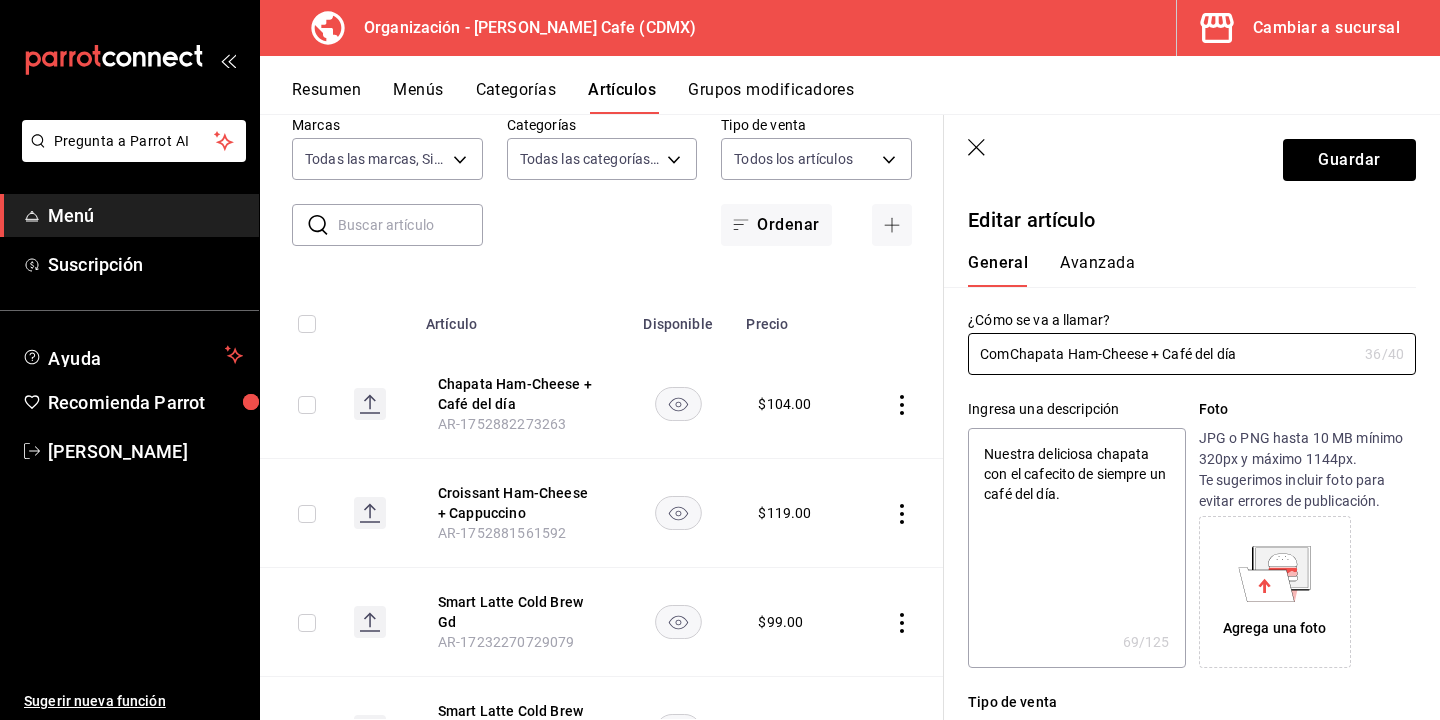type on "CombChapata Ham-Cheese + Café del día" 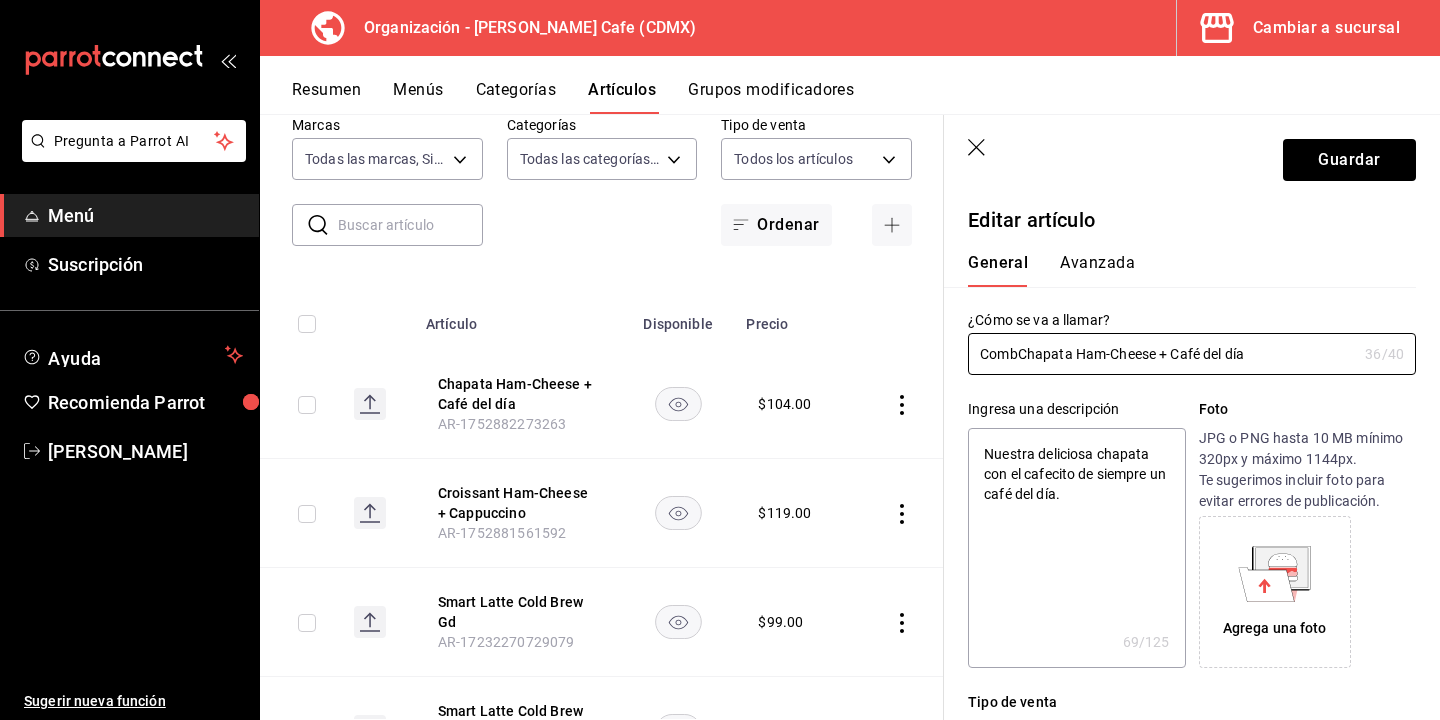 type on "x" 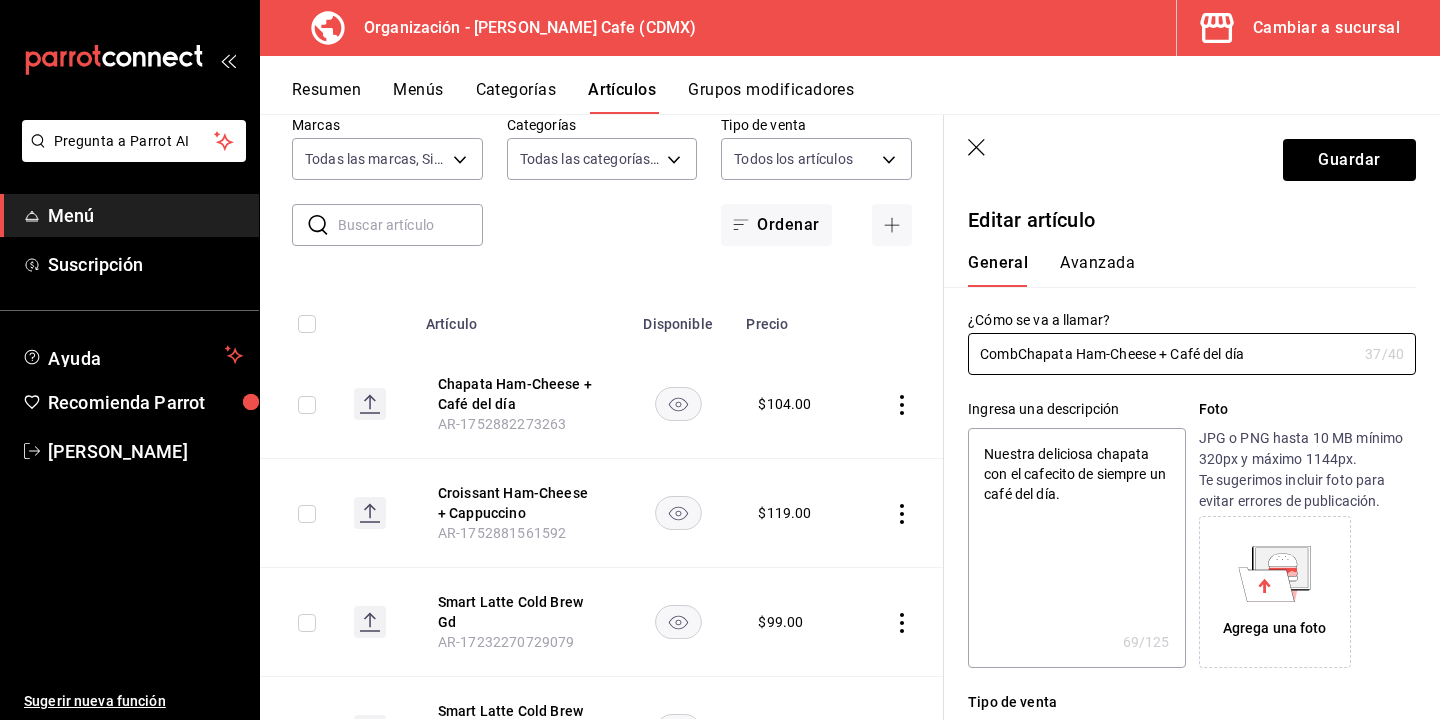 type on "ComboChapata Ham-Cheese + Café del día" 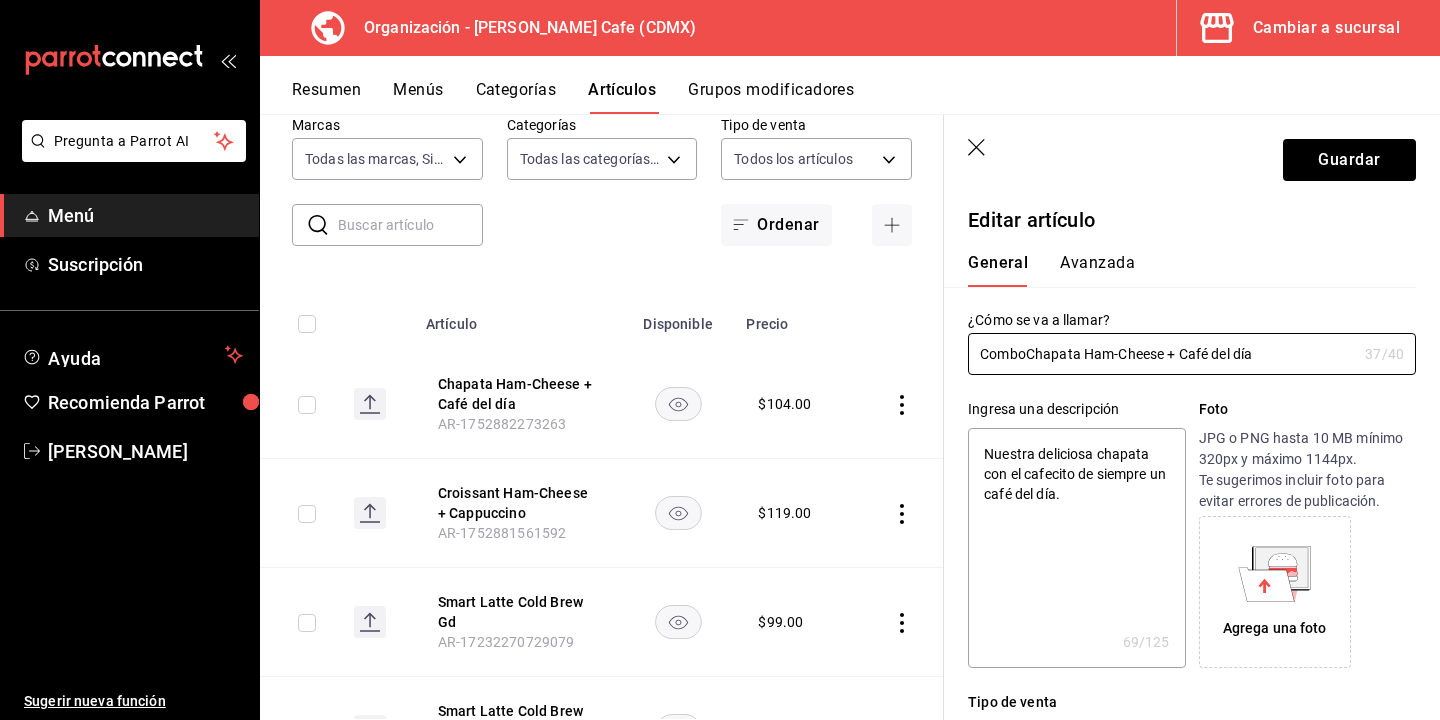 type on "Combo Chapata Ham-Cheese + Café del día" 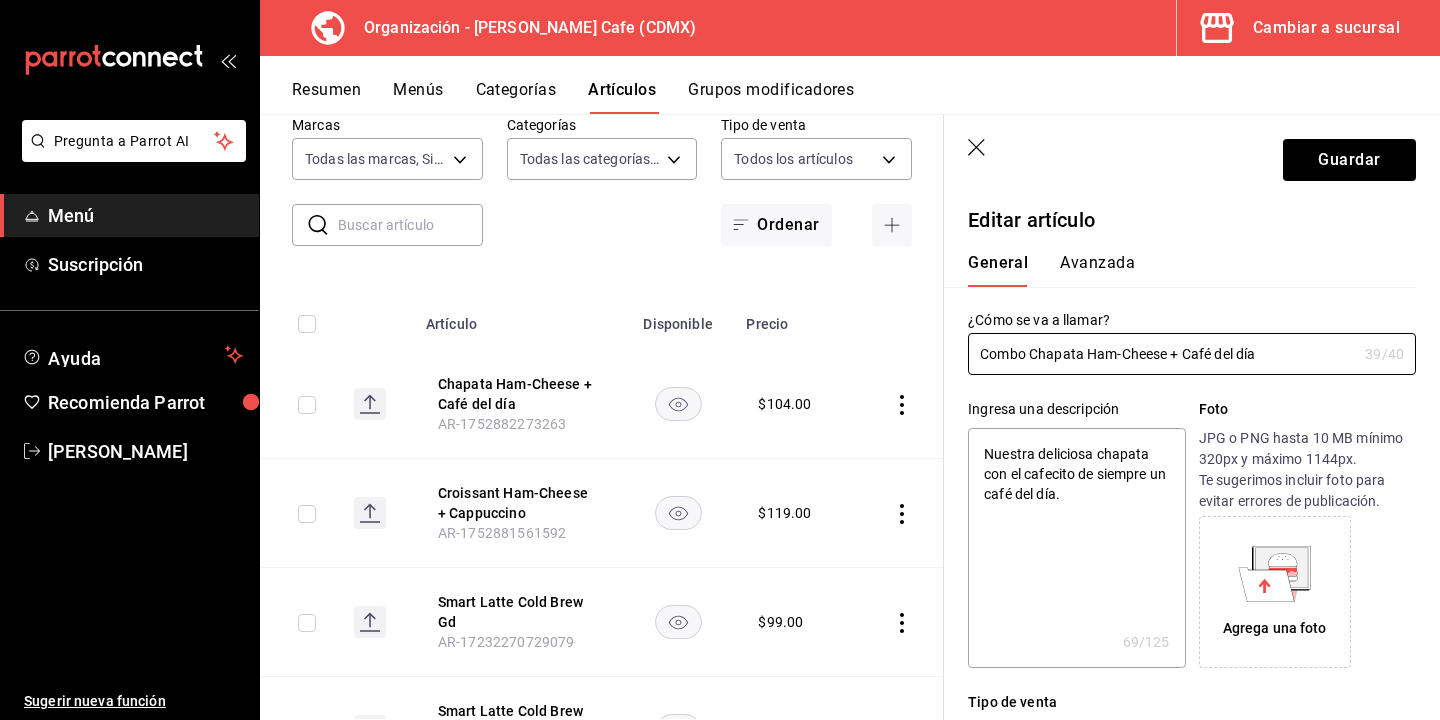 type on "Combo 2Chapata Ham-Cheese + Café del día" 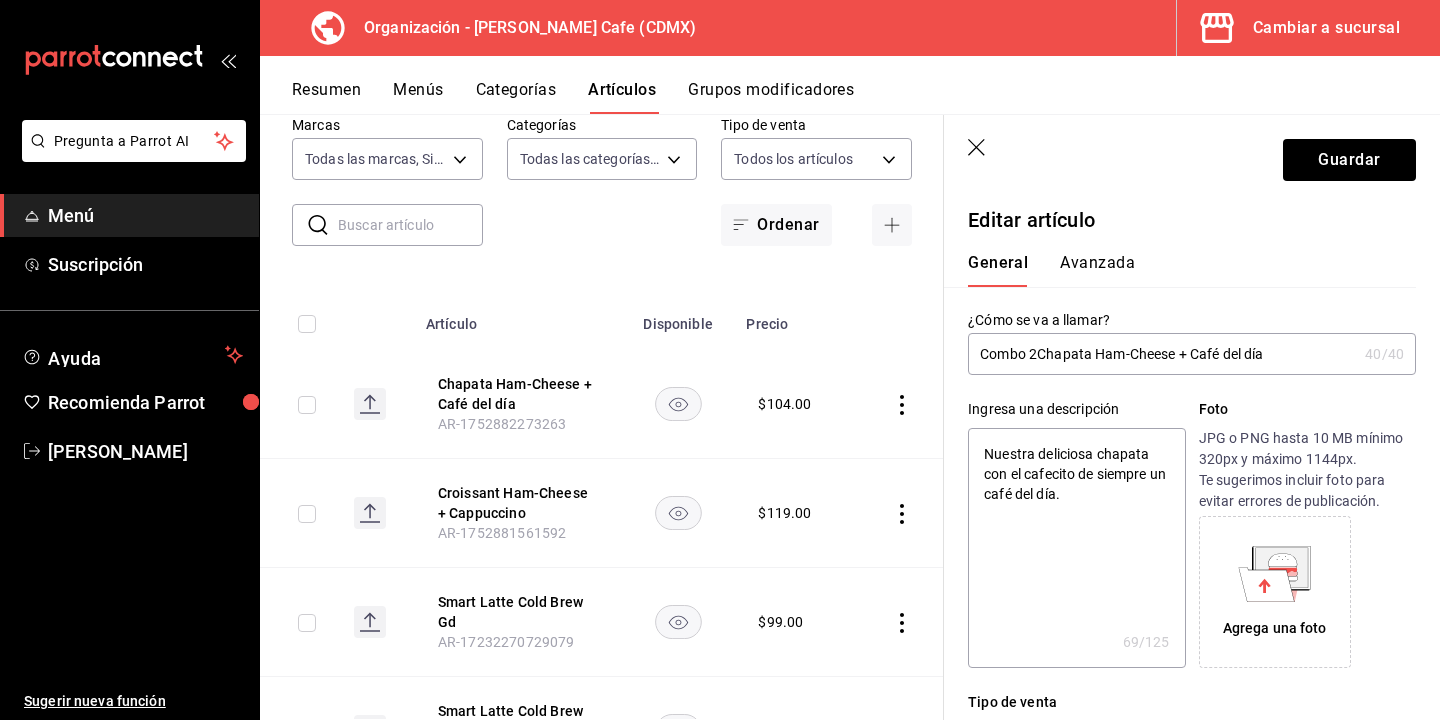 drag, startPoint x: 1188, startPoint y: 354, endPoint x: 1096, endPoint y: 353, distance: 92.00543 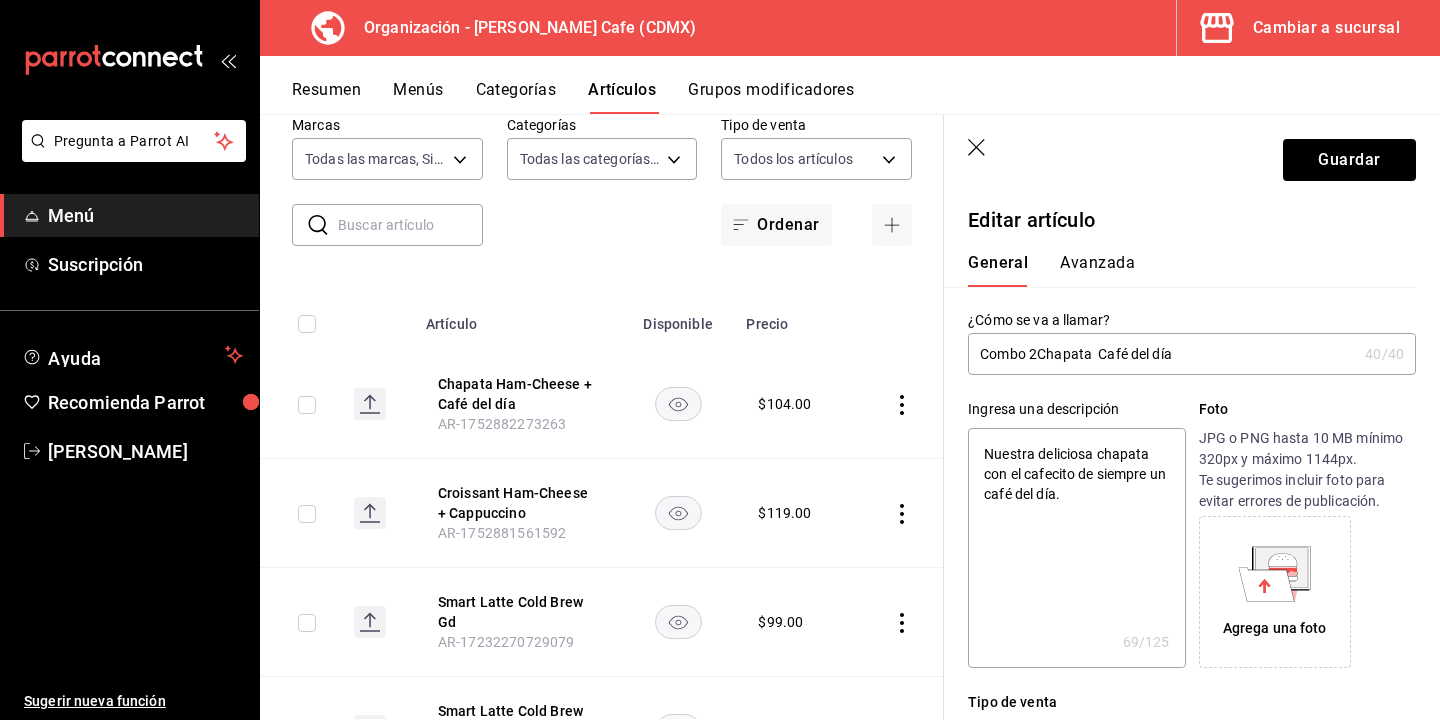 type on "x" 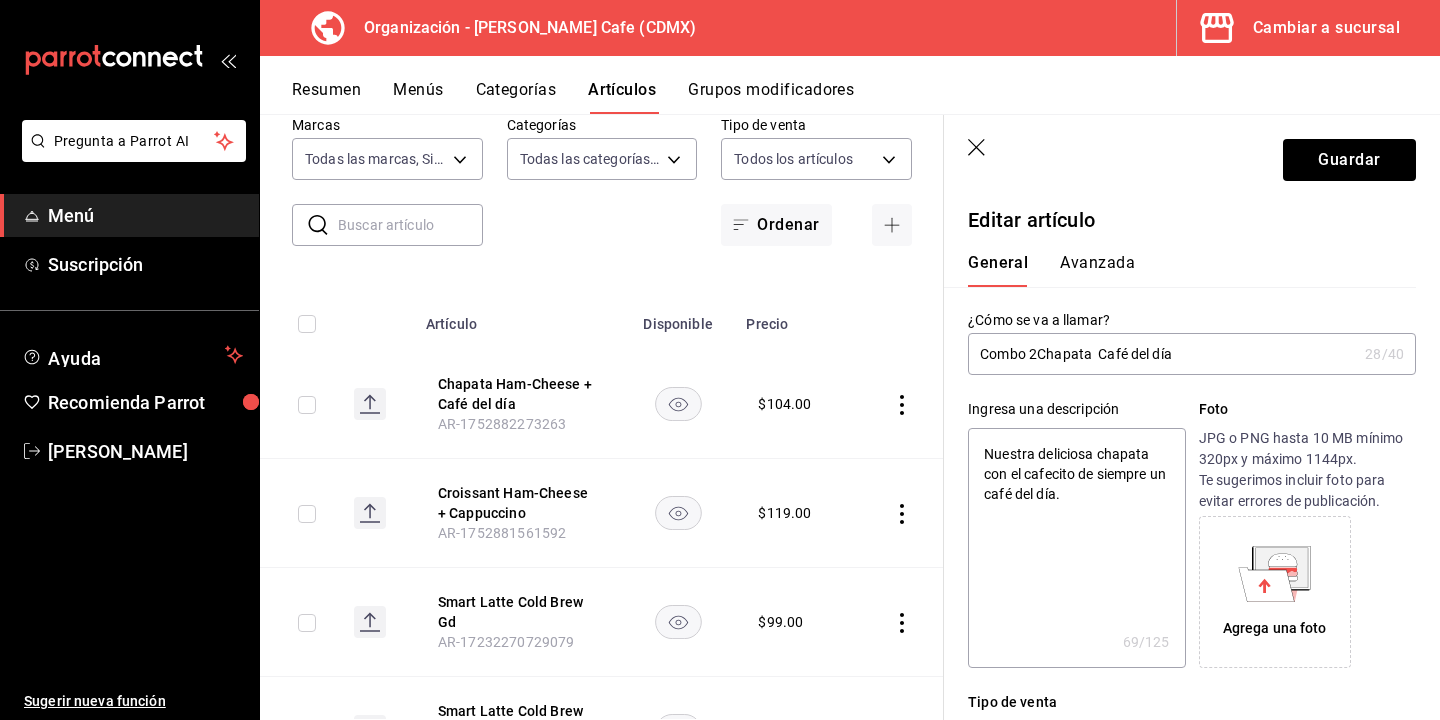 type on "Combo 2Chapata Café del día" 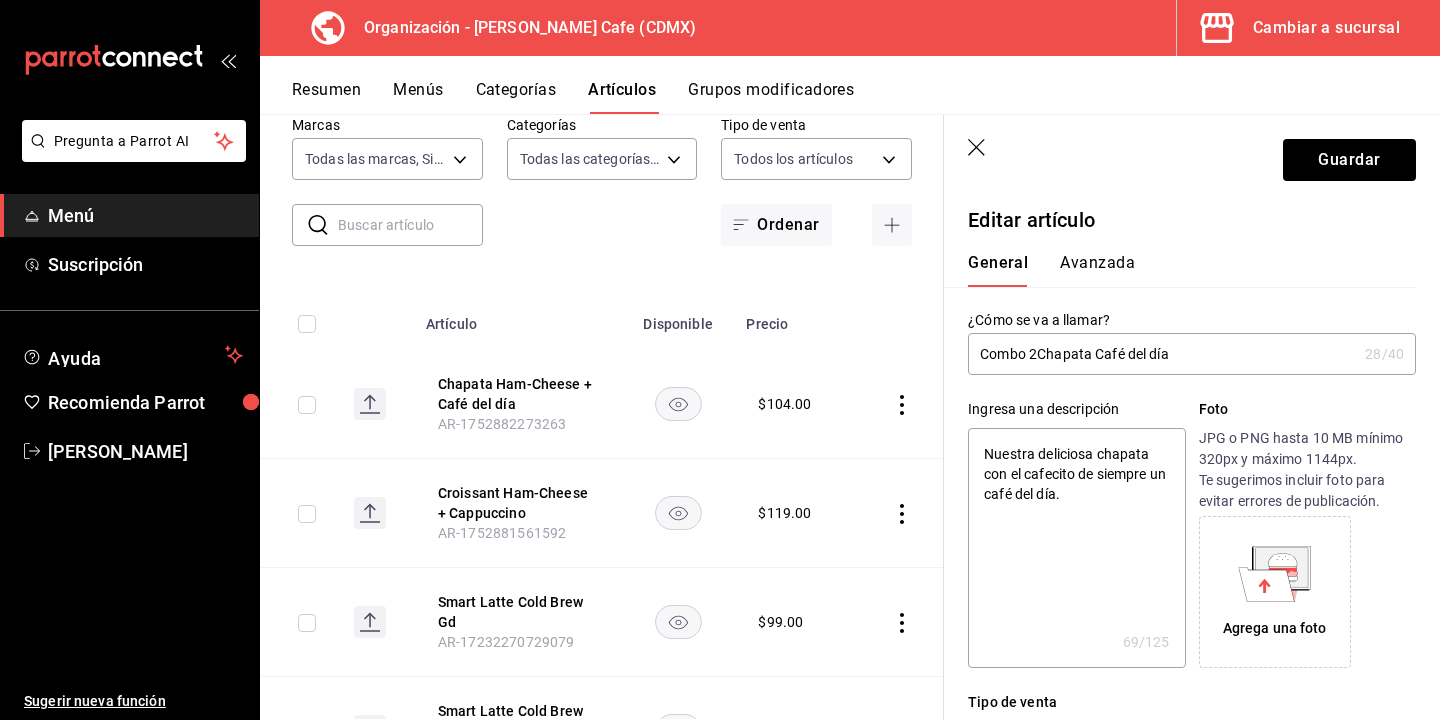 type on "x" 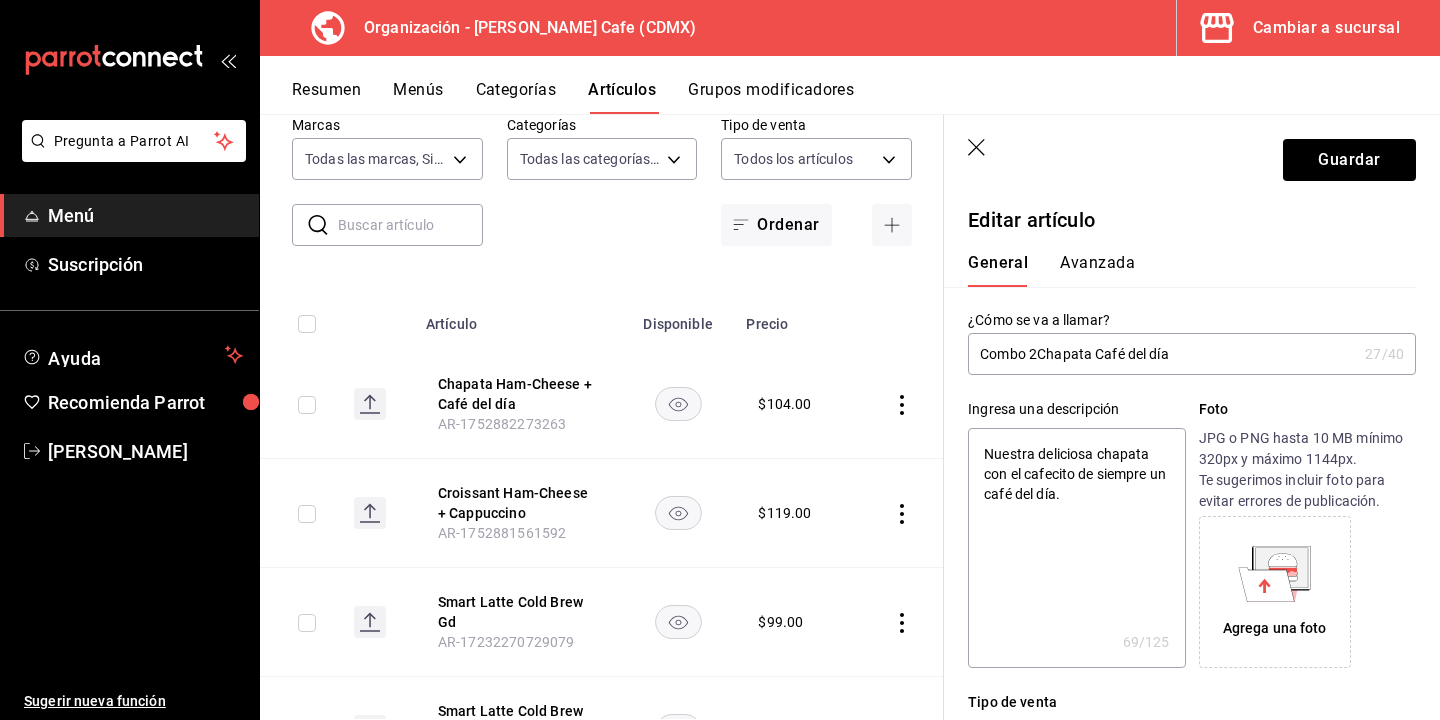 click on "Combo 2Chapata Café del día" at bounding box center [1162, 354] 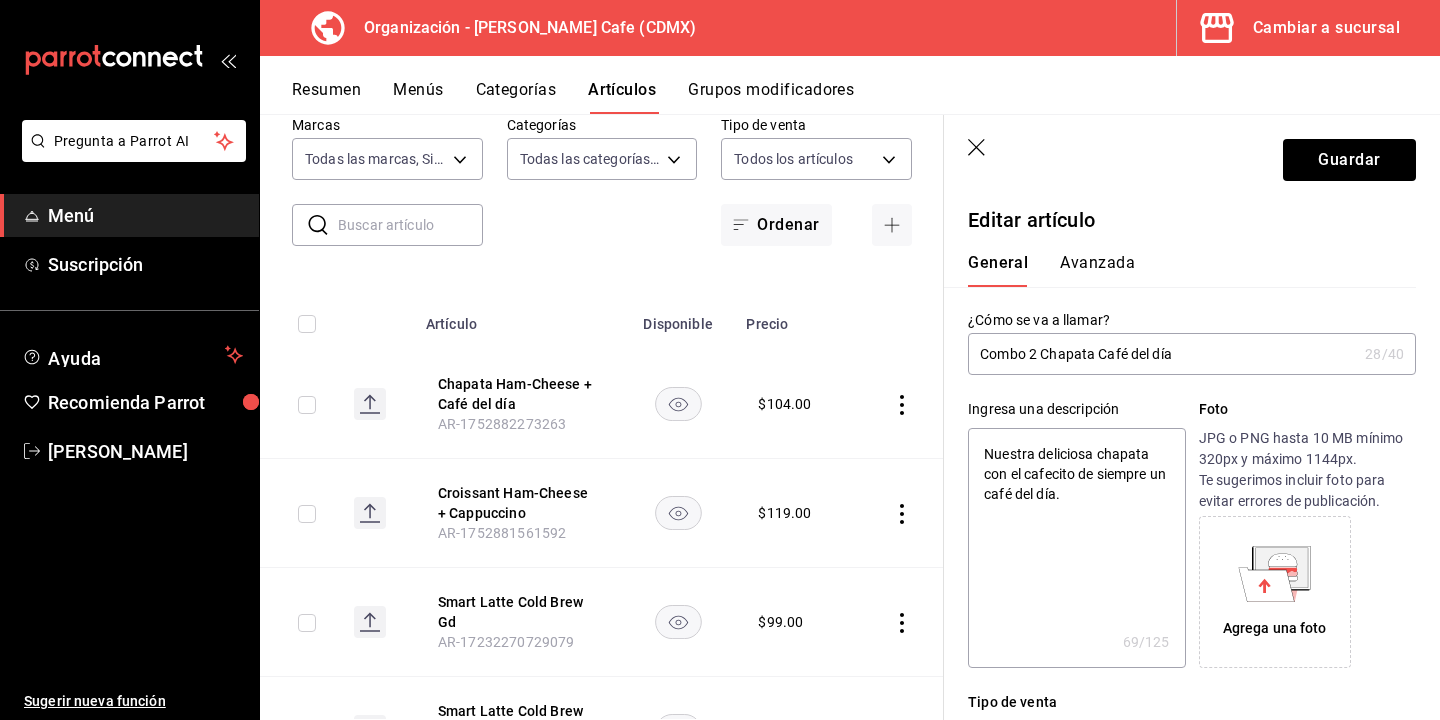 click on "Combo 2 Chapata Café del día" at bounding box center (1162, 354) 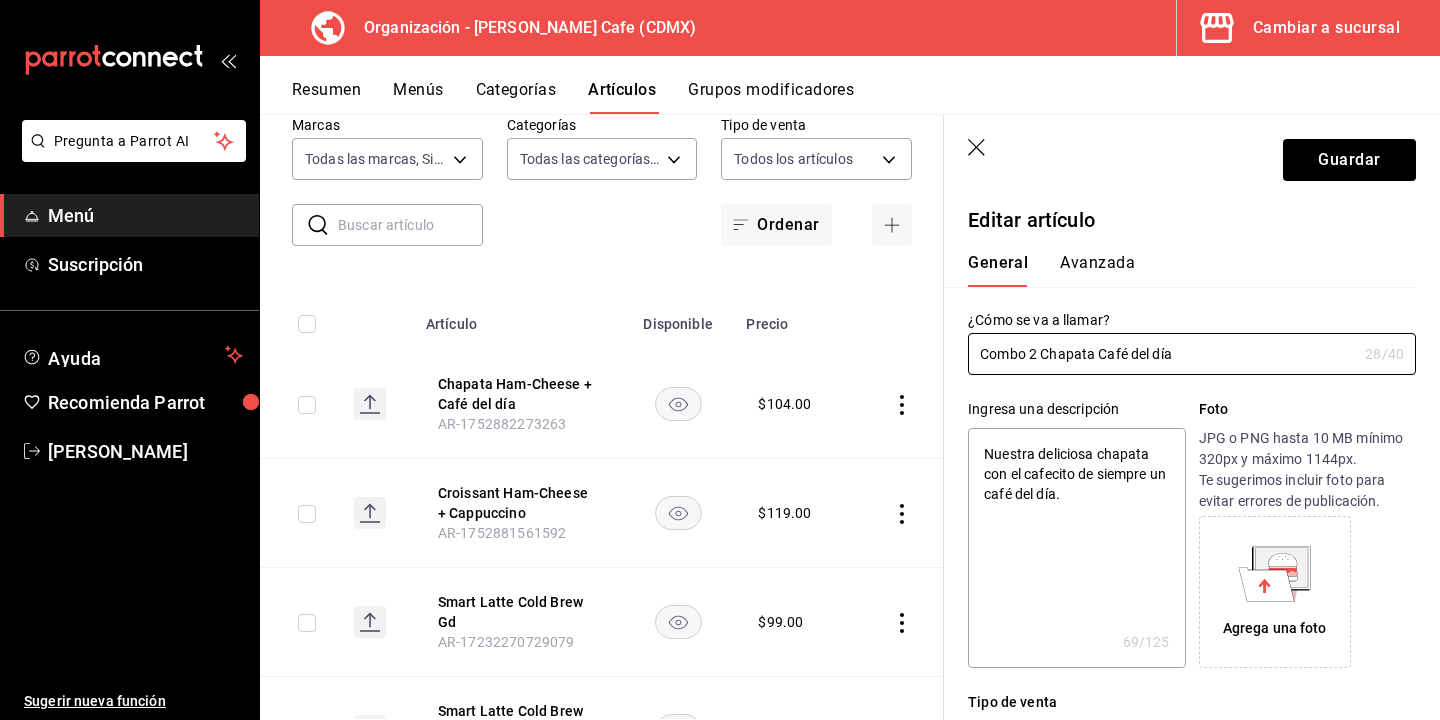 type on "Combo 2 Chapata  Café del día" 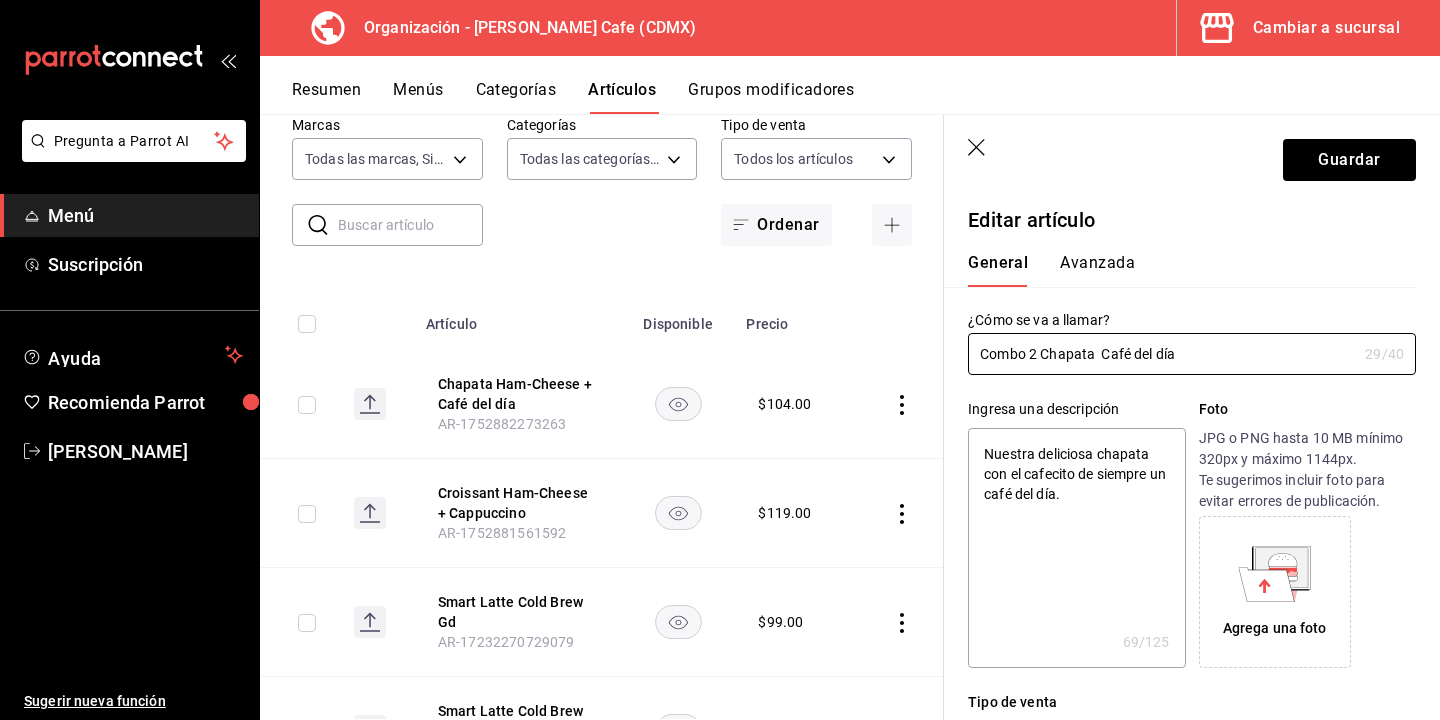 type on "Combo 2 Chapata + Café del día" 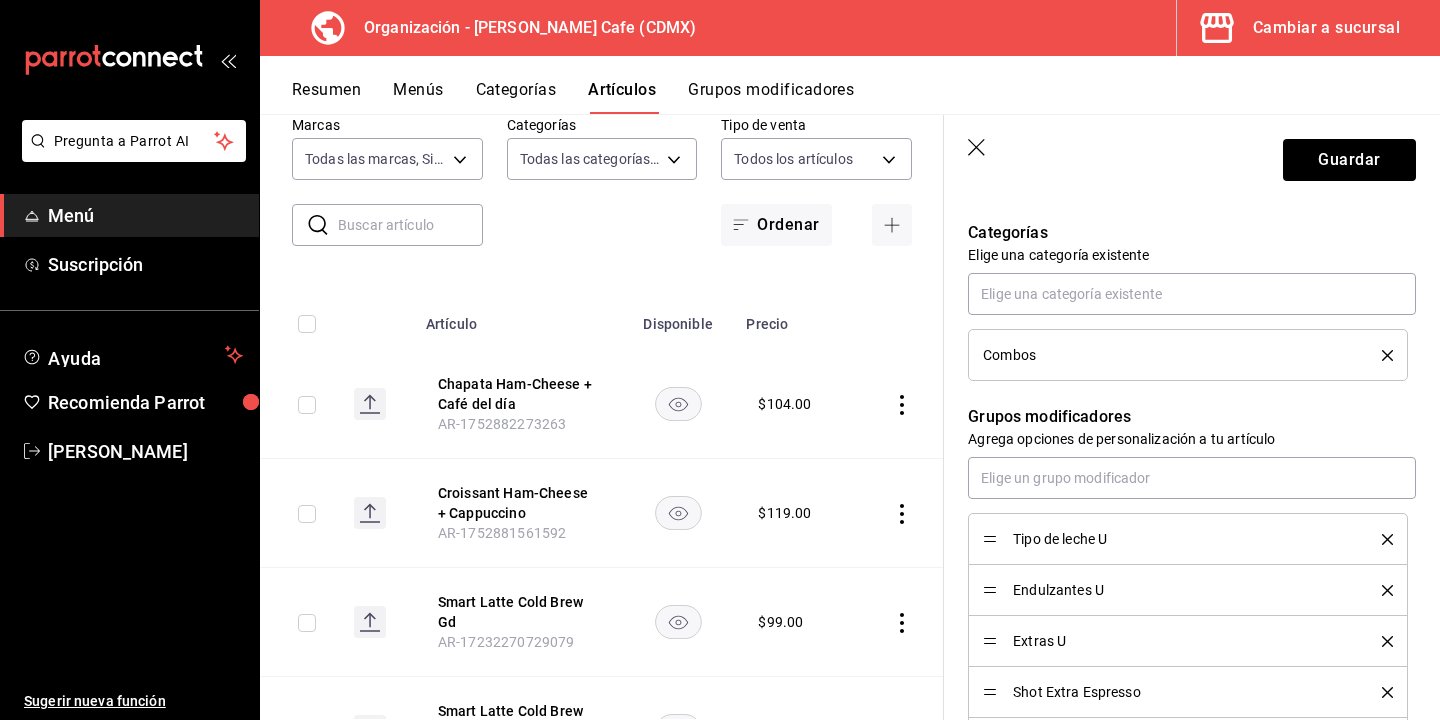 scroll, scrollTop: 782, scrollLeft: 0, axis: vertical 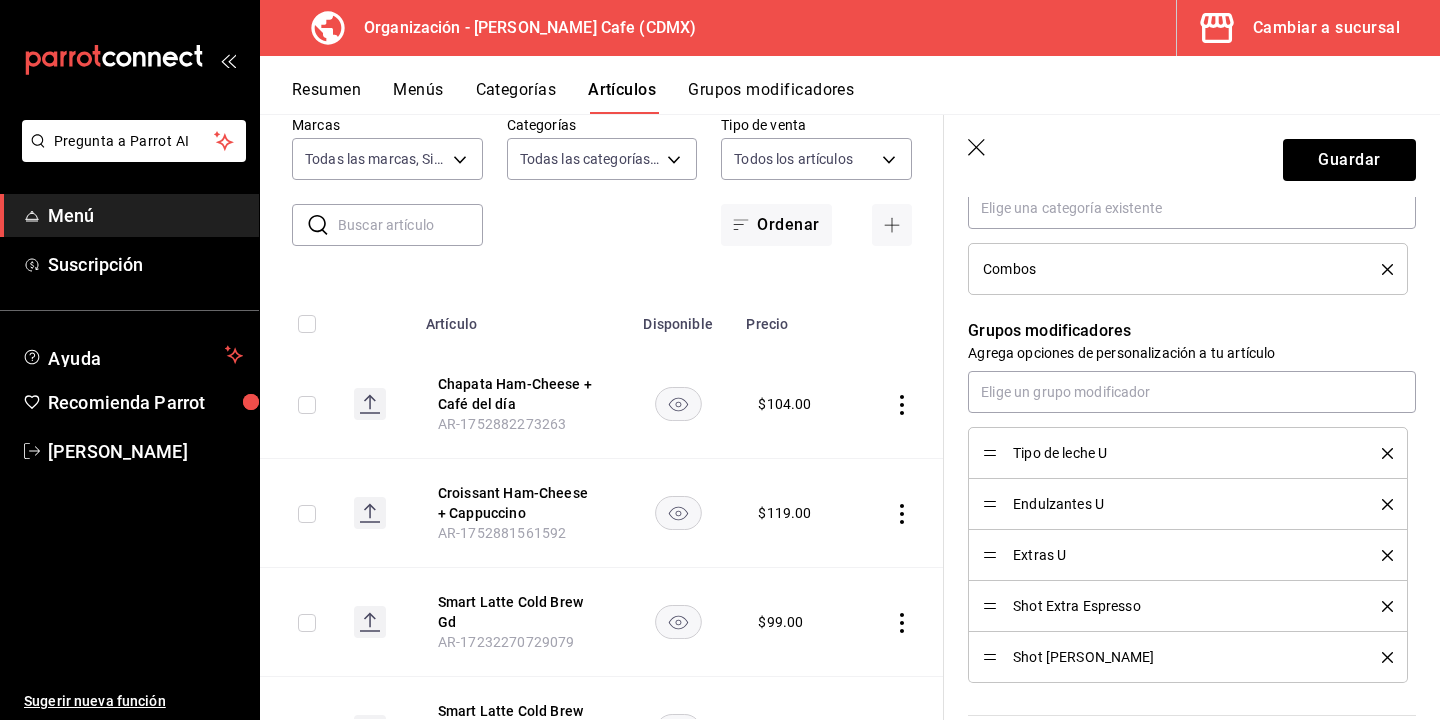 type on "Combo 2 Chapata + Café del día" 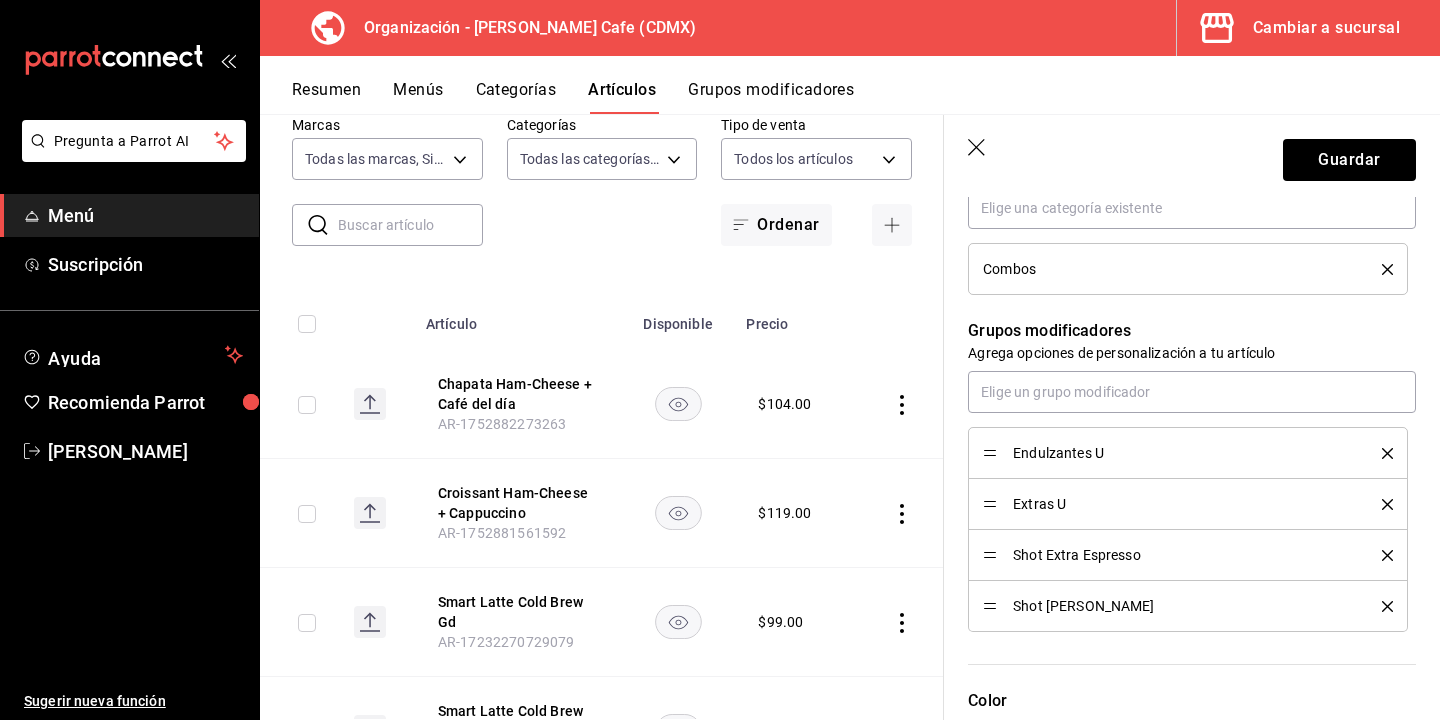 click 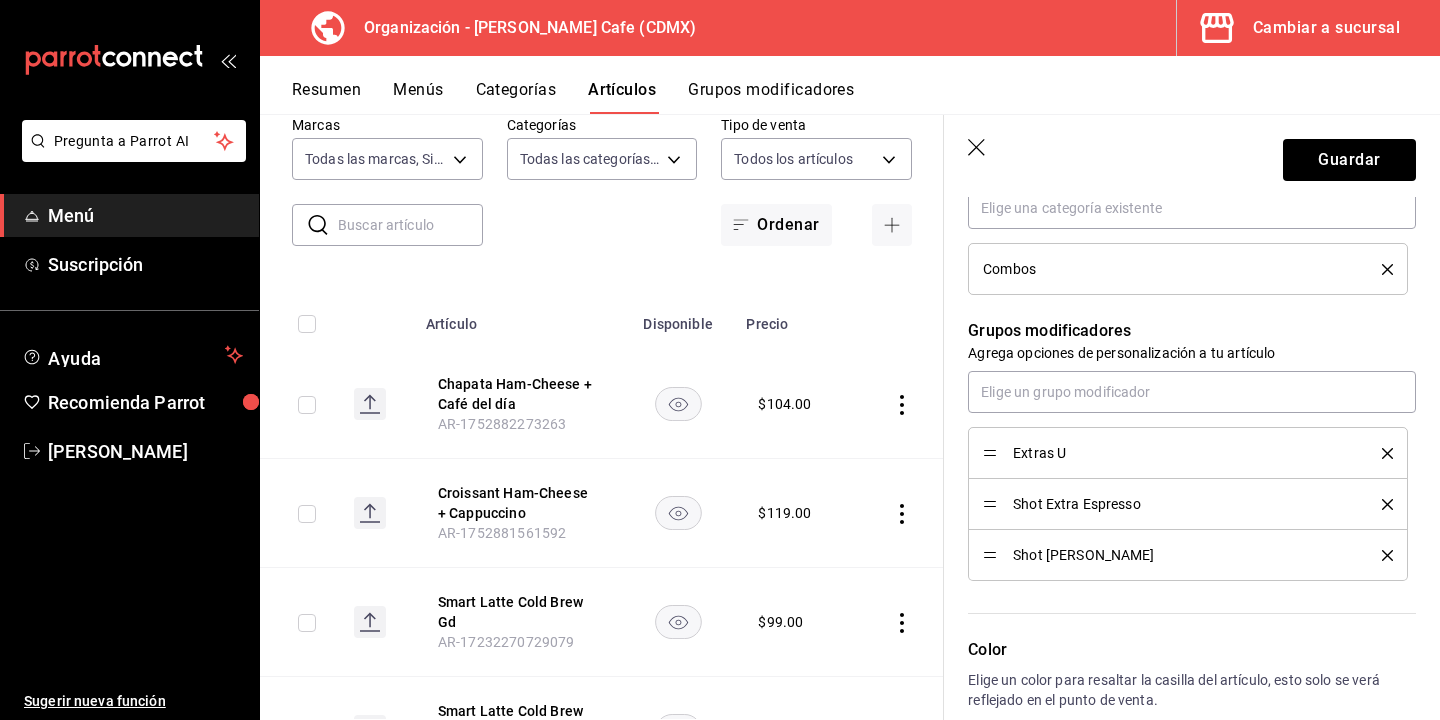 click 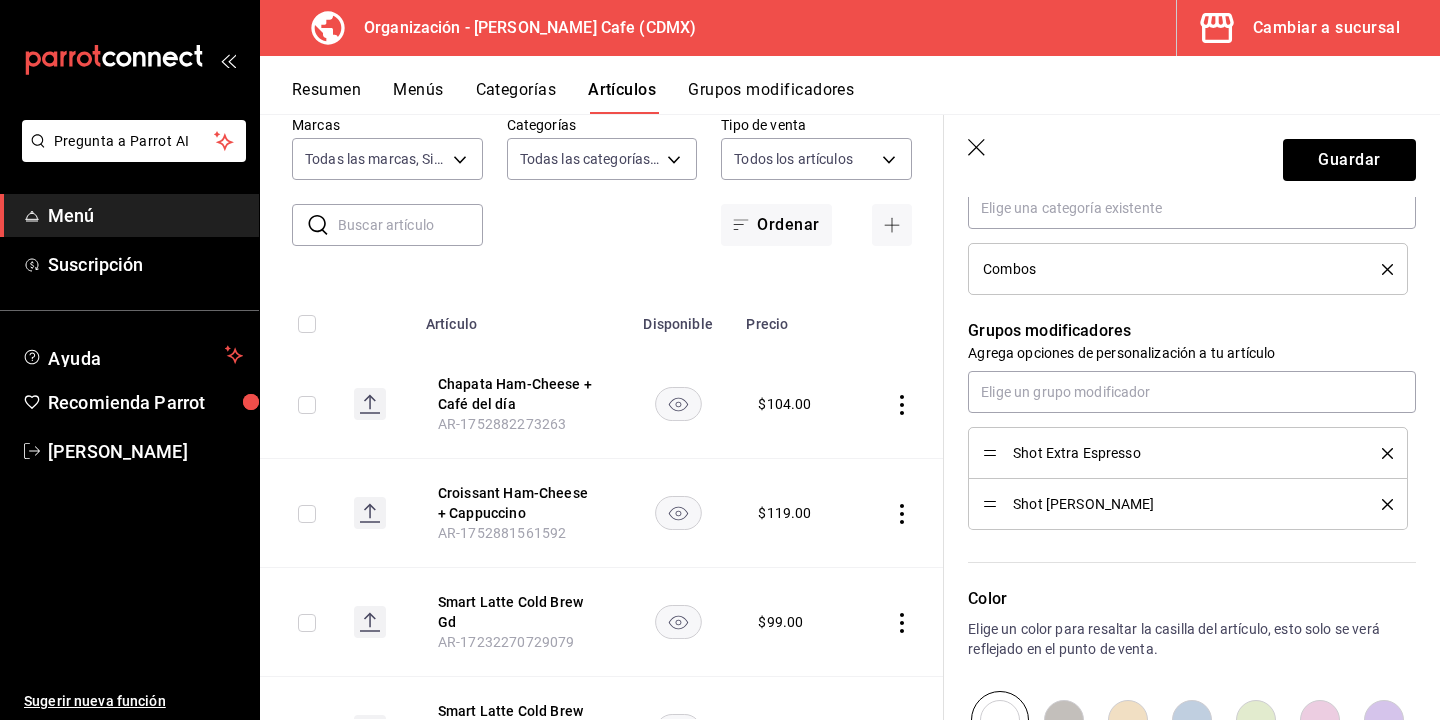 click 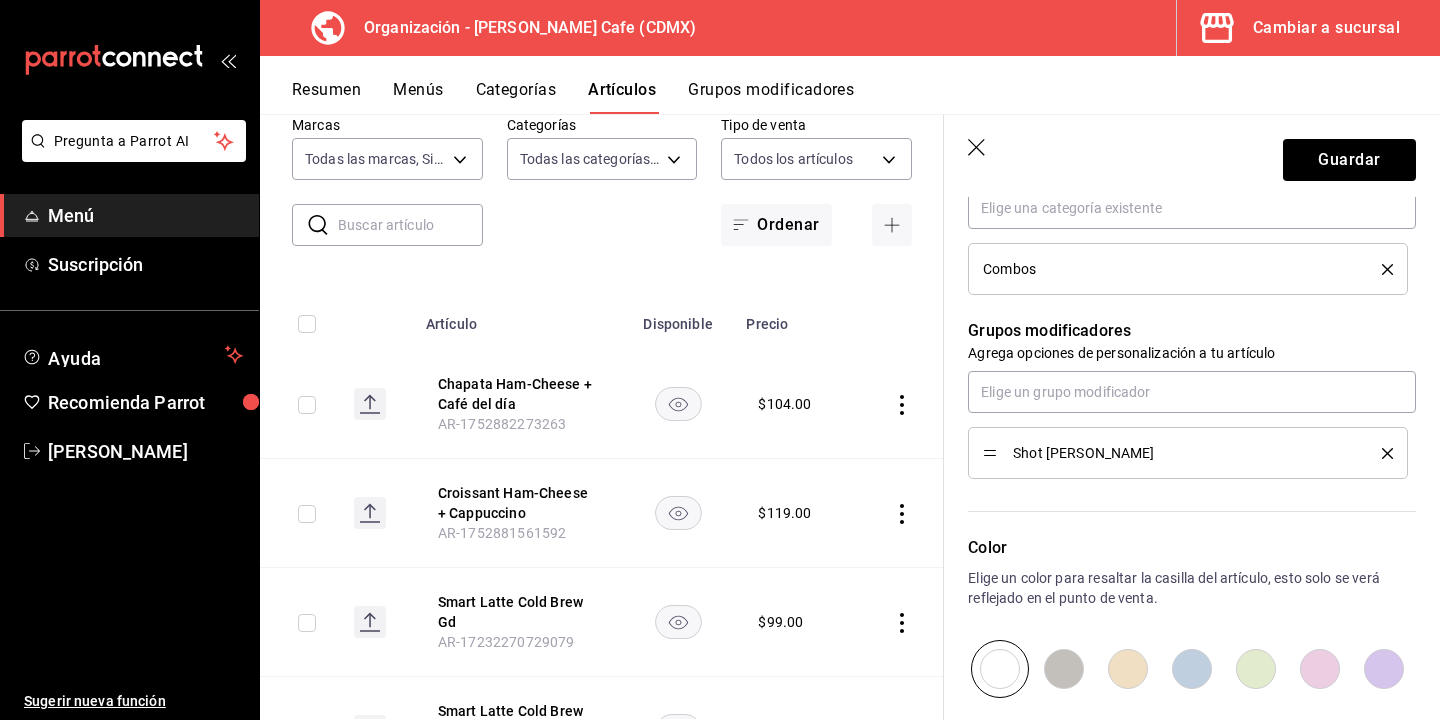 click 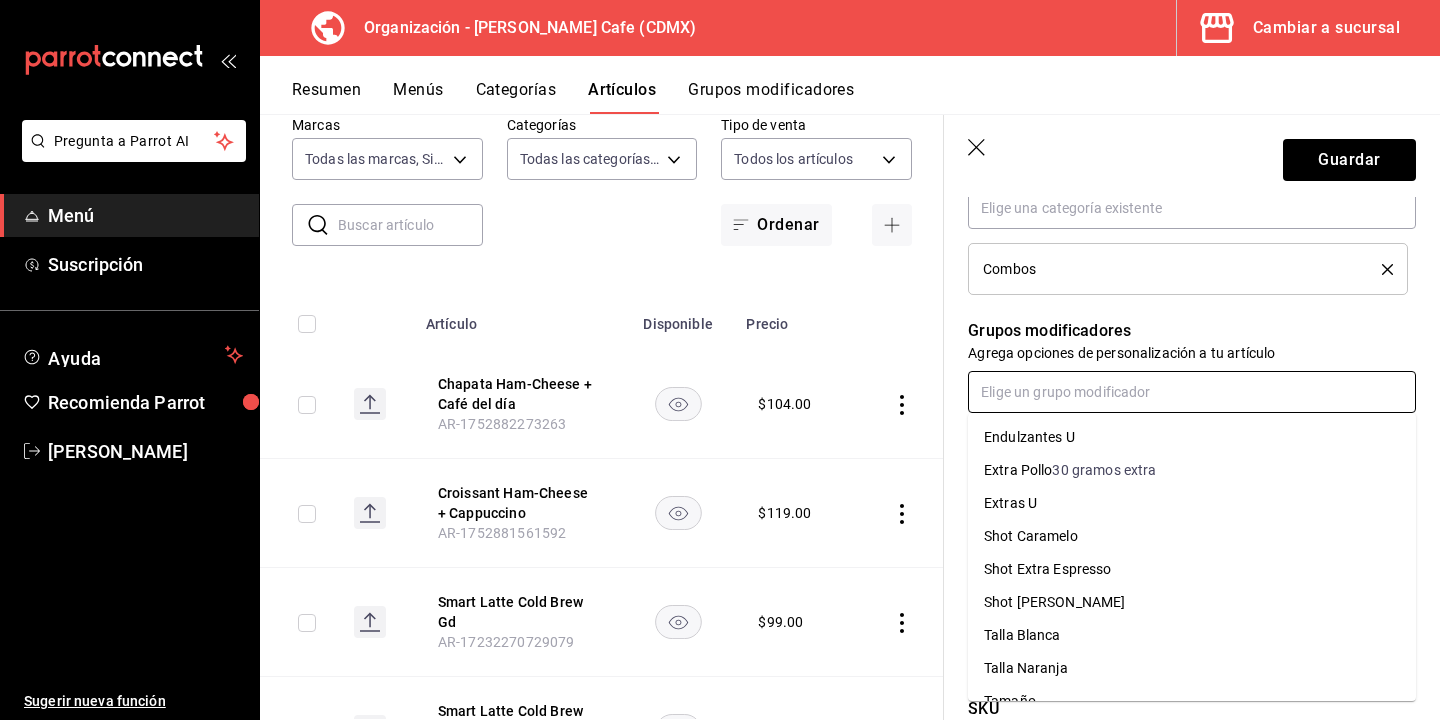 click at bounding box center (1192, 392) 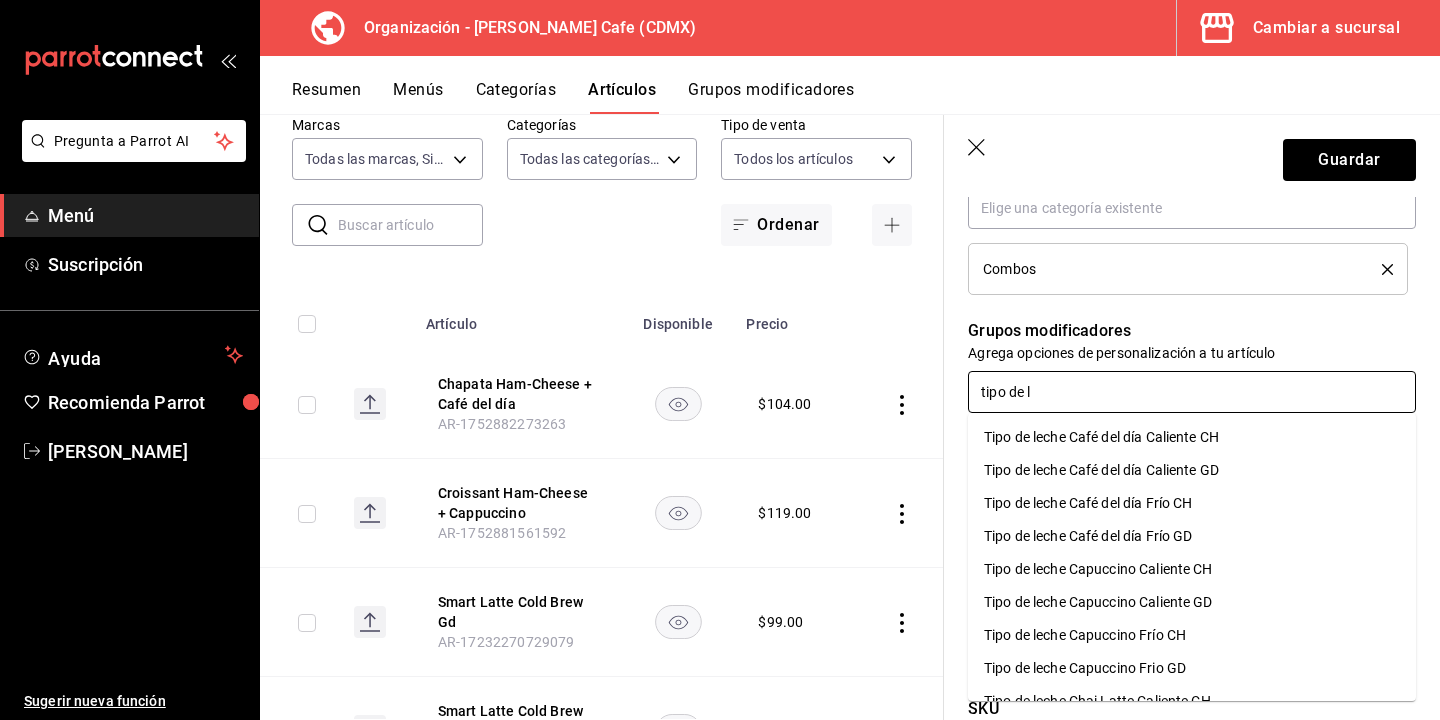 type on "tipo de le" 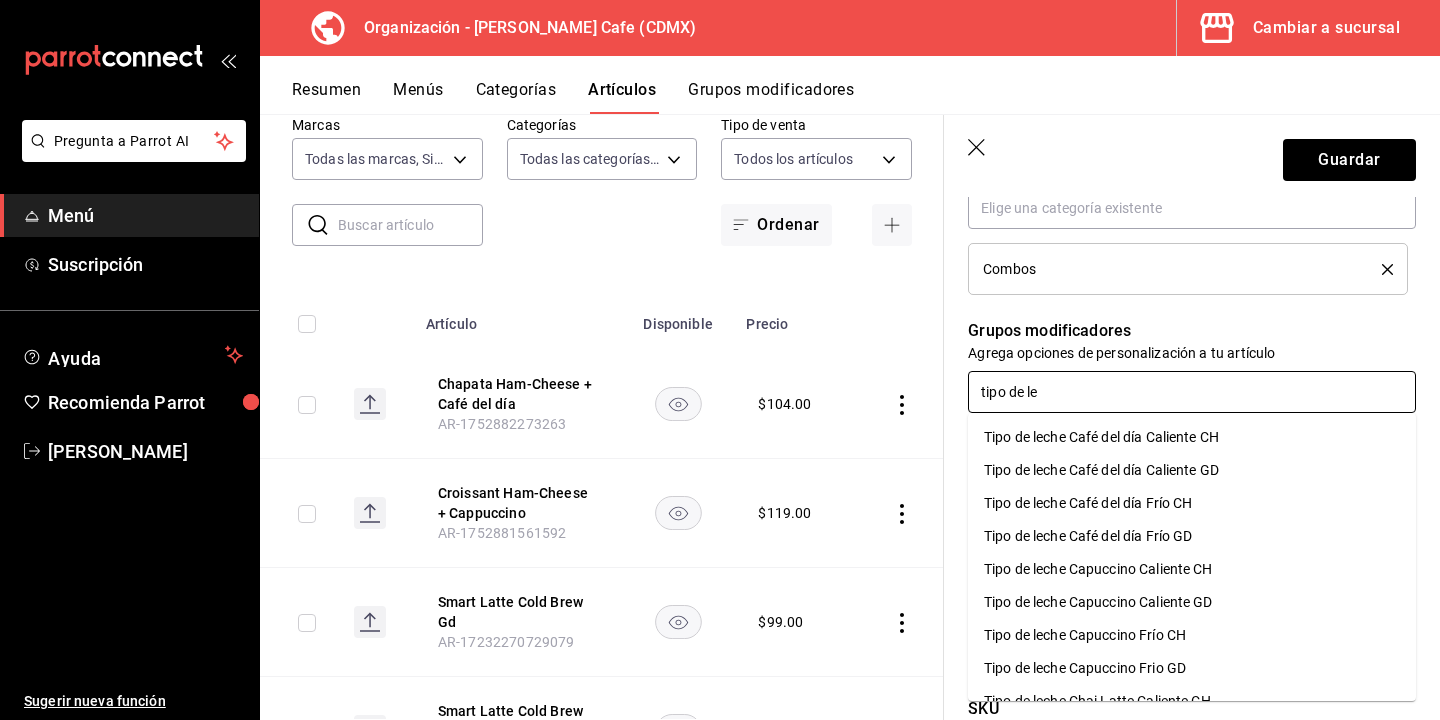 click on "Tipo de leche Café del día Caliente CH" at bounding box center [1101, 437] 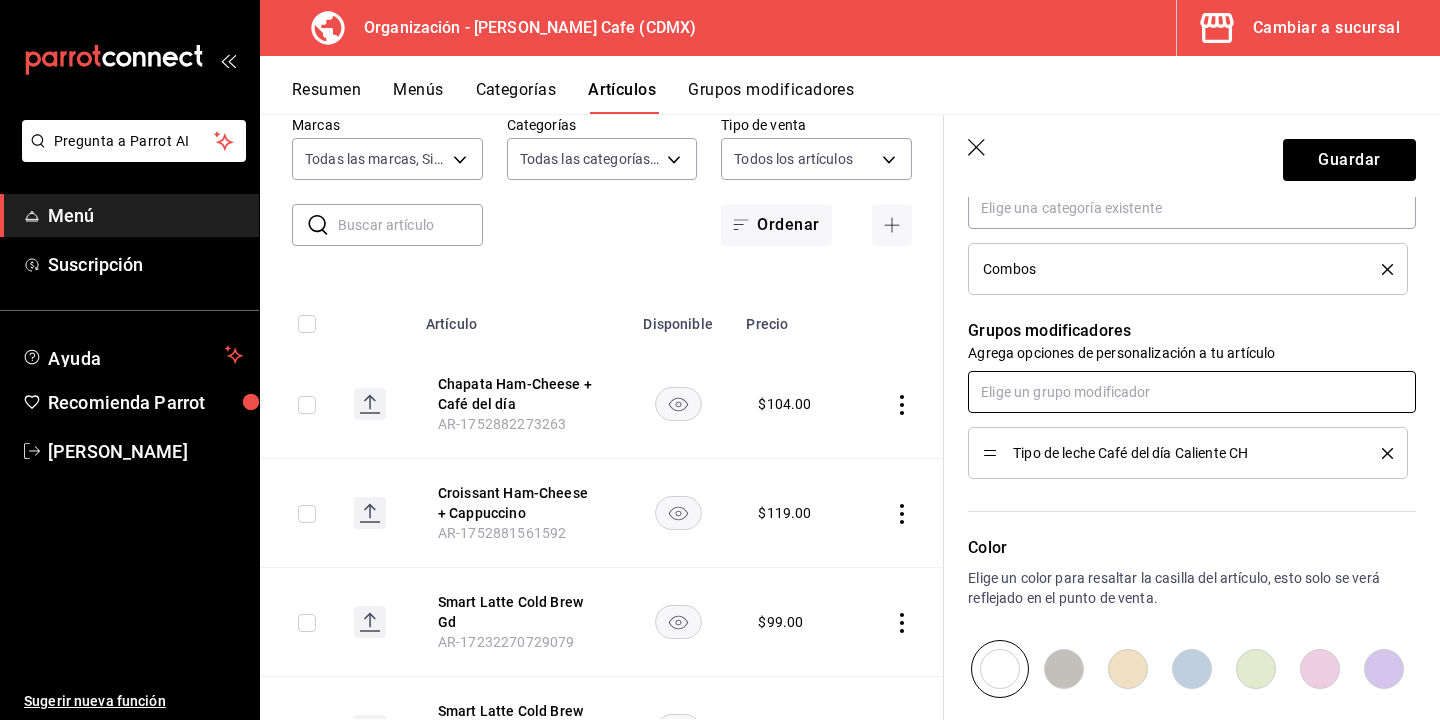 click at bounding box center [1192, 392] 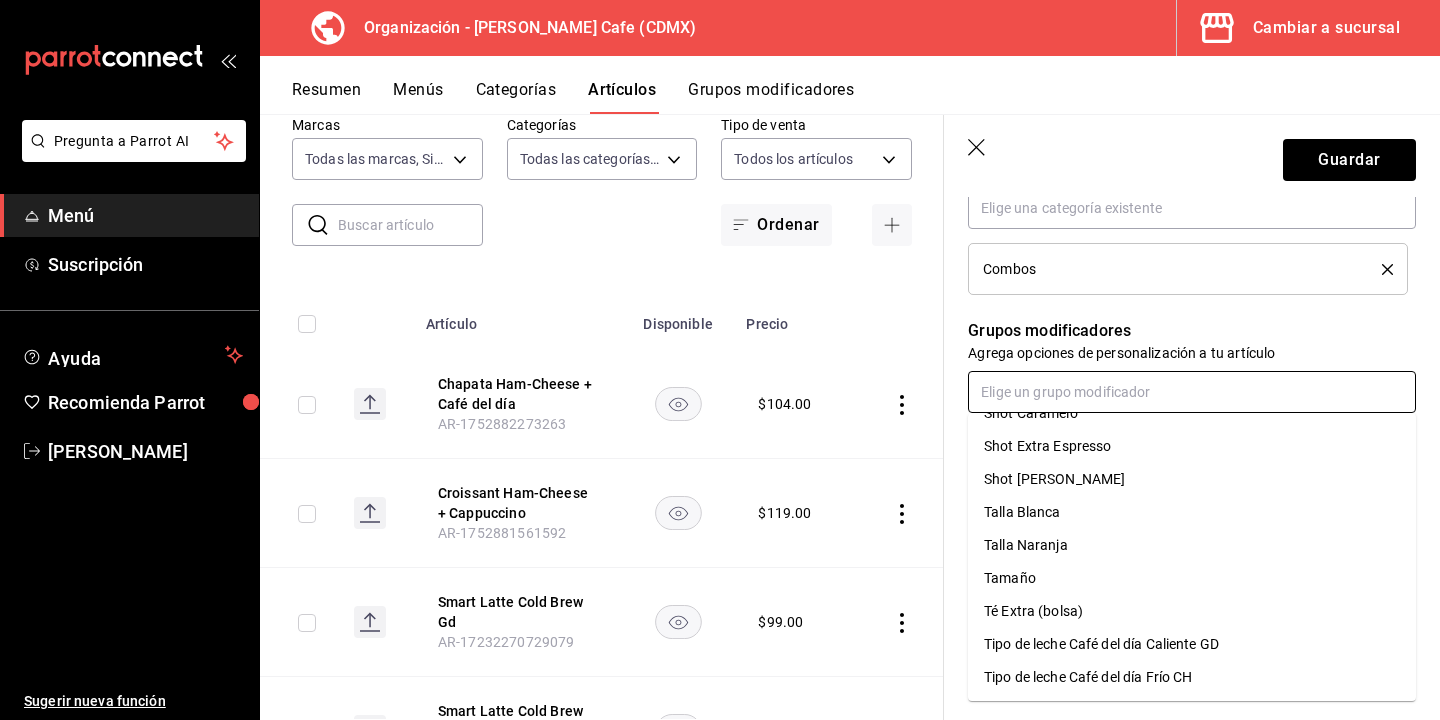 scroll, scrollTop: 0, scrollLeft: 0, axis: both 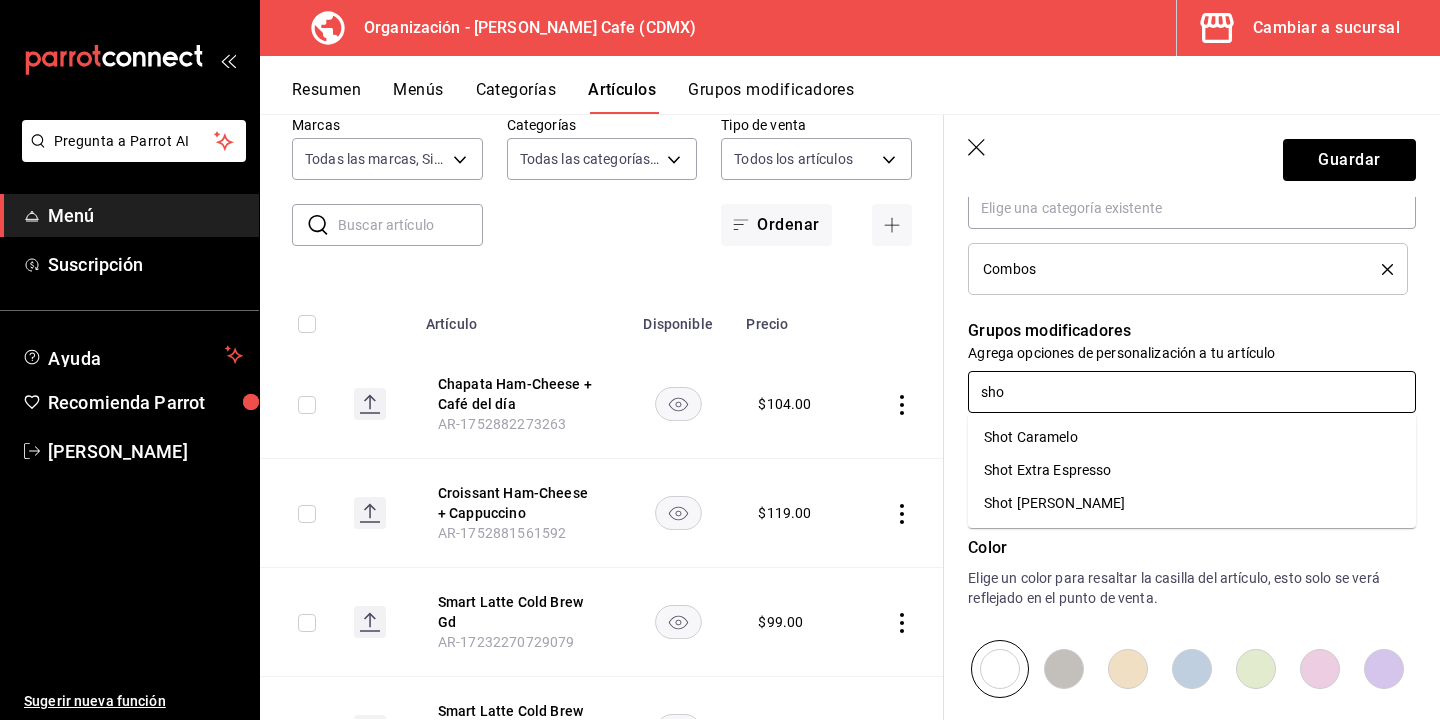 type on "shot" 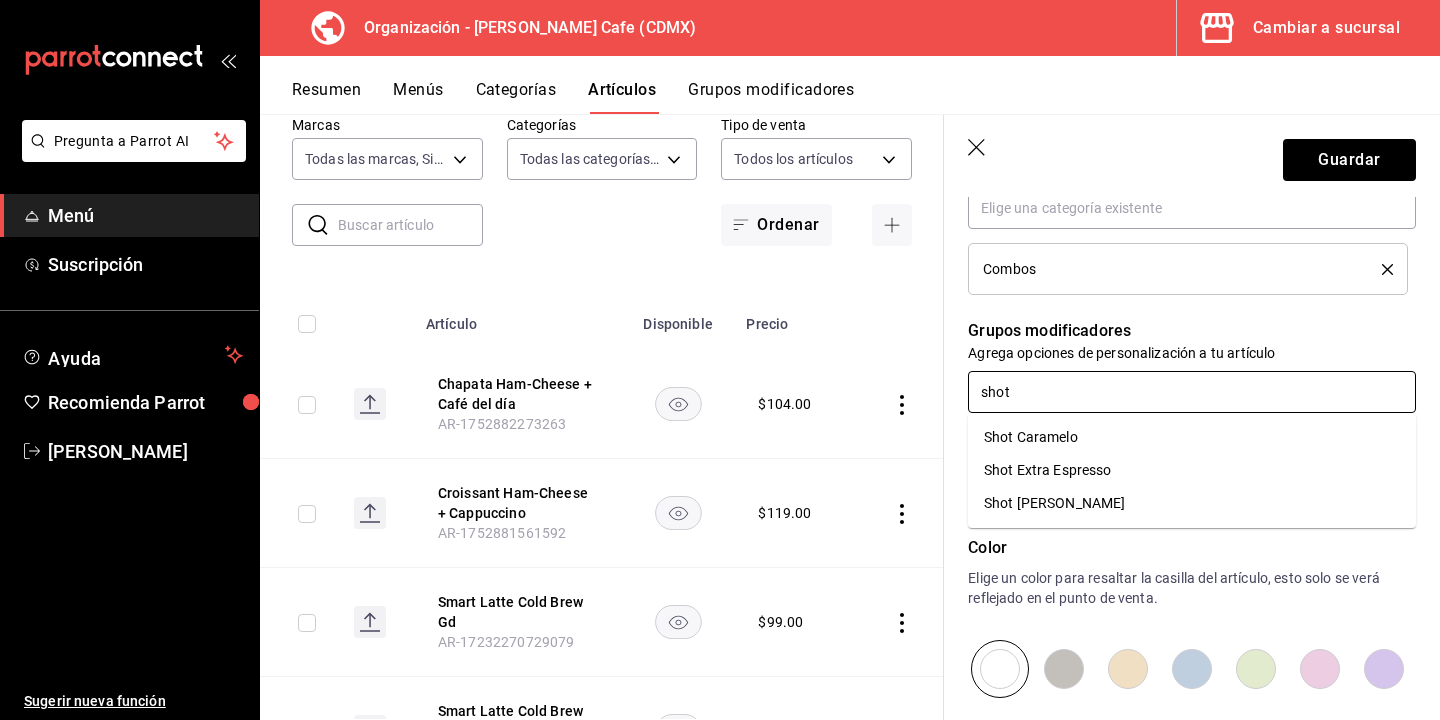click on "Shot [PERSON_NAME]" at bounding box center (1054, 503) 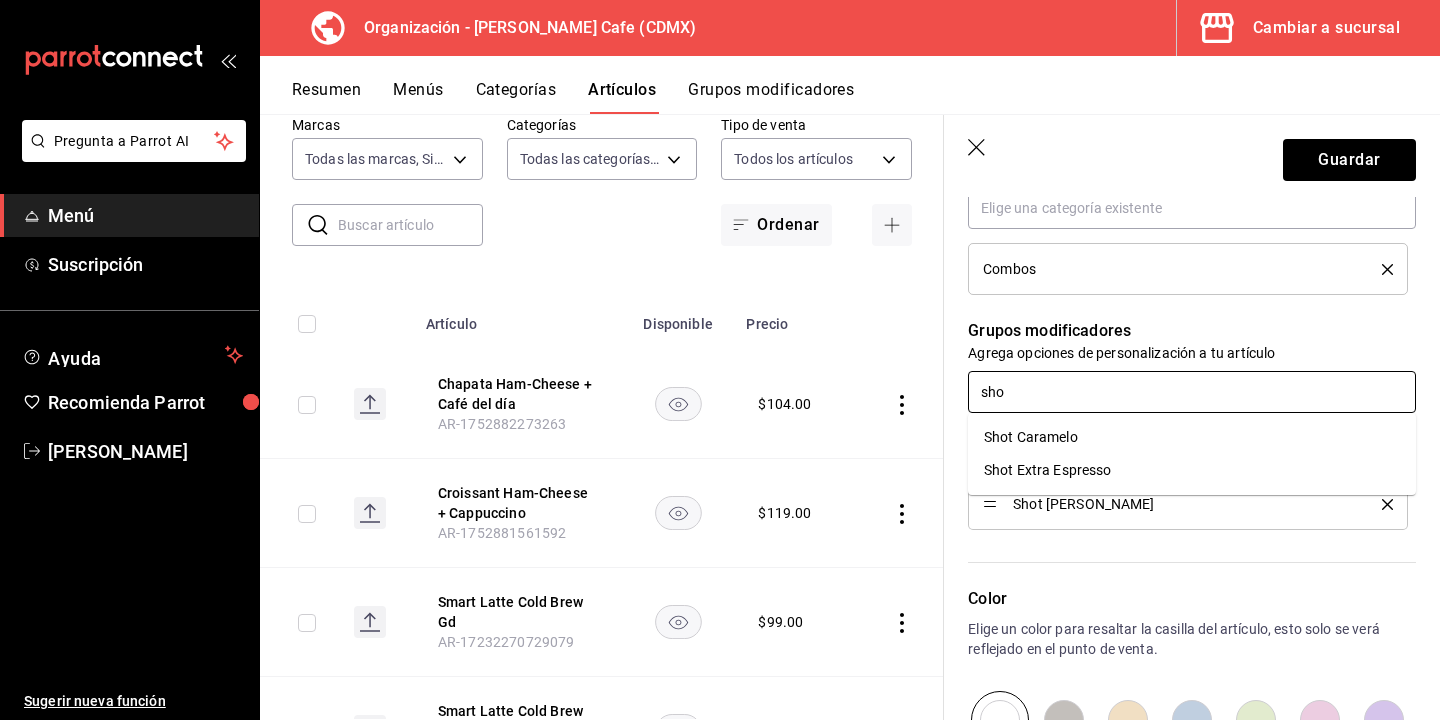 type on "shot" 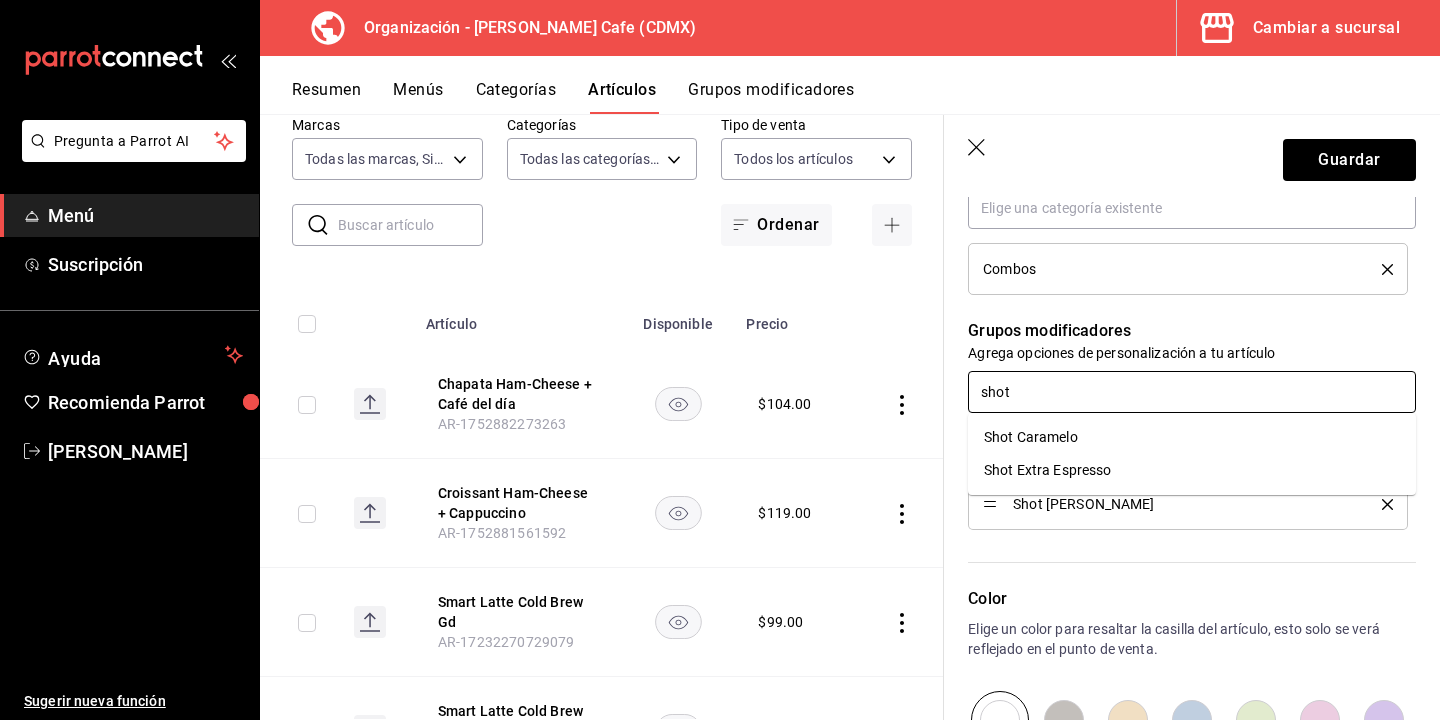 click on "Shot Caramelo" at bounding box center (1031, 437) 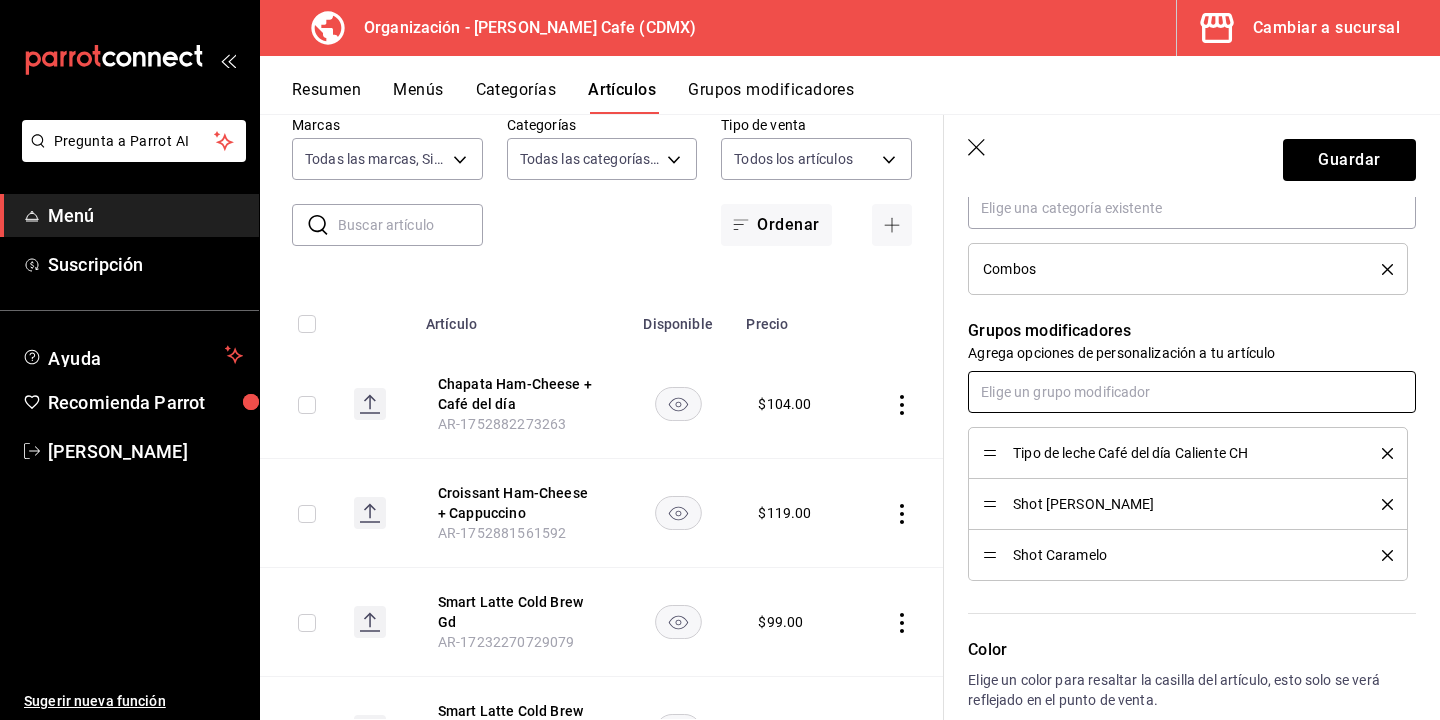 type on "h" 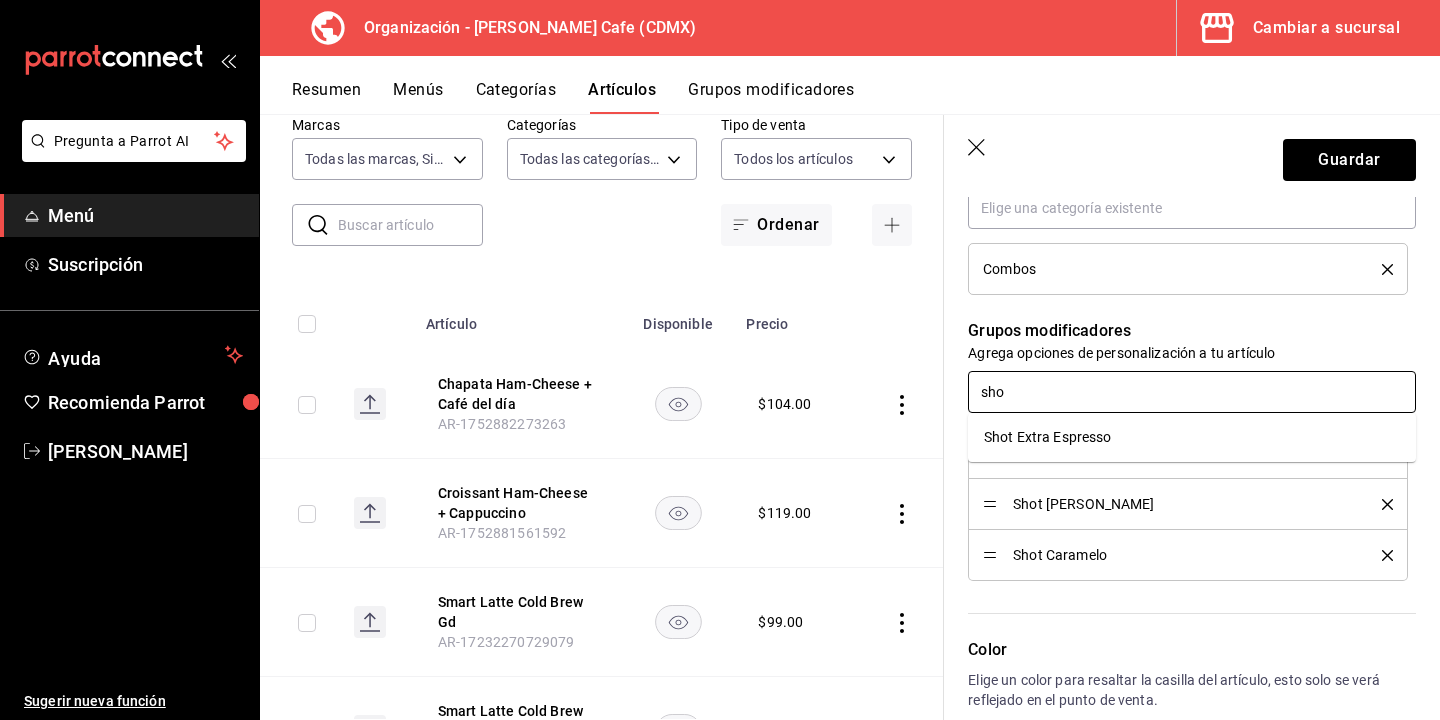 type on "shot" 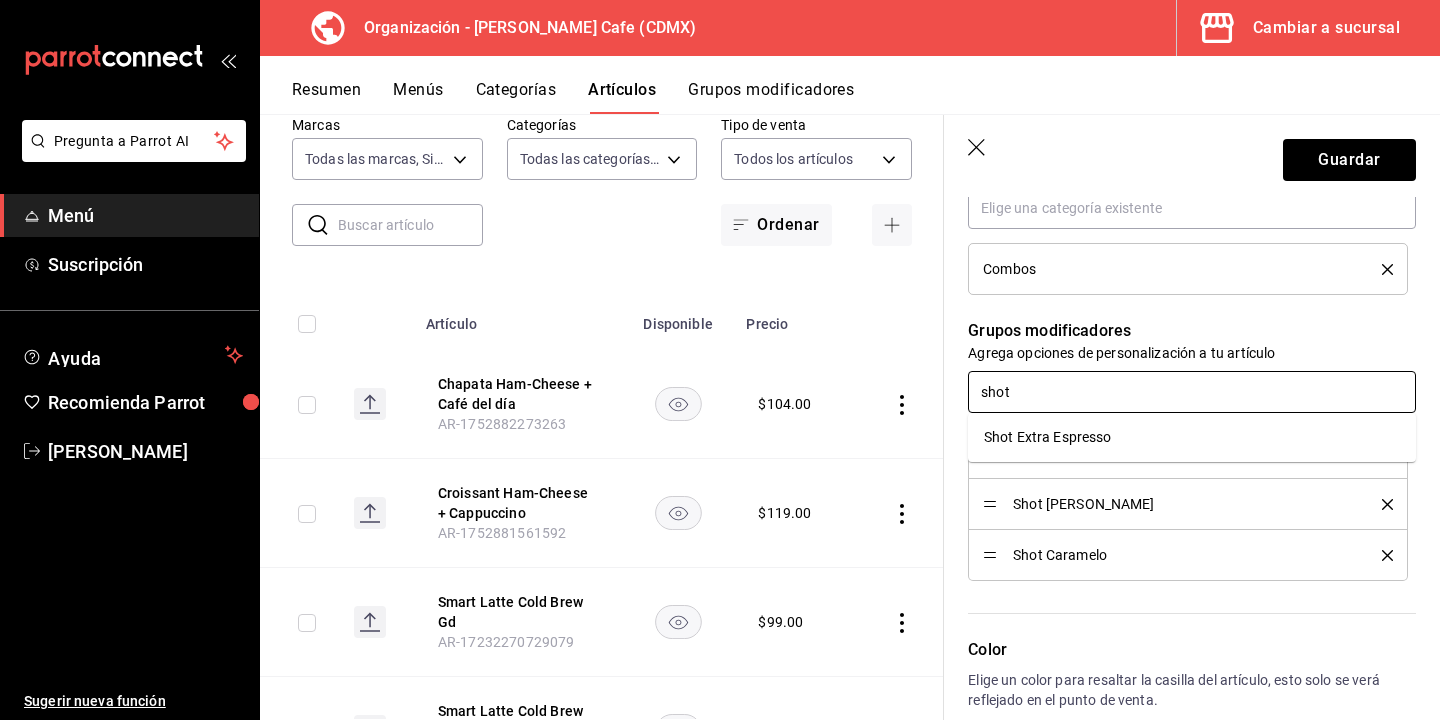 click on "Shot Extra Espresso" at bounding box center [1192, 437] 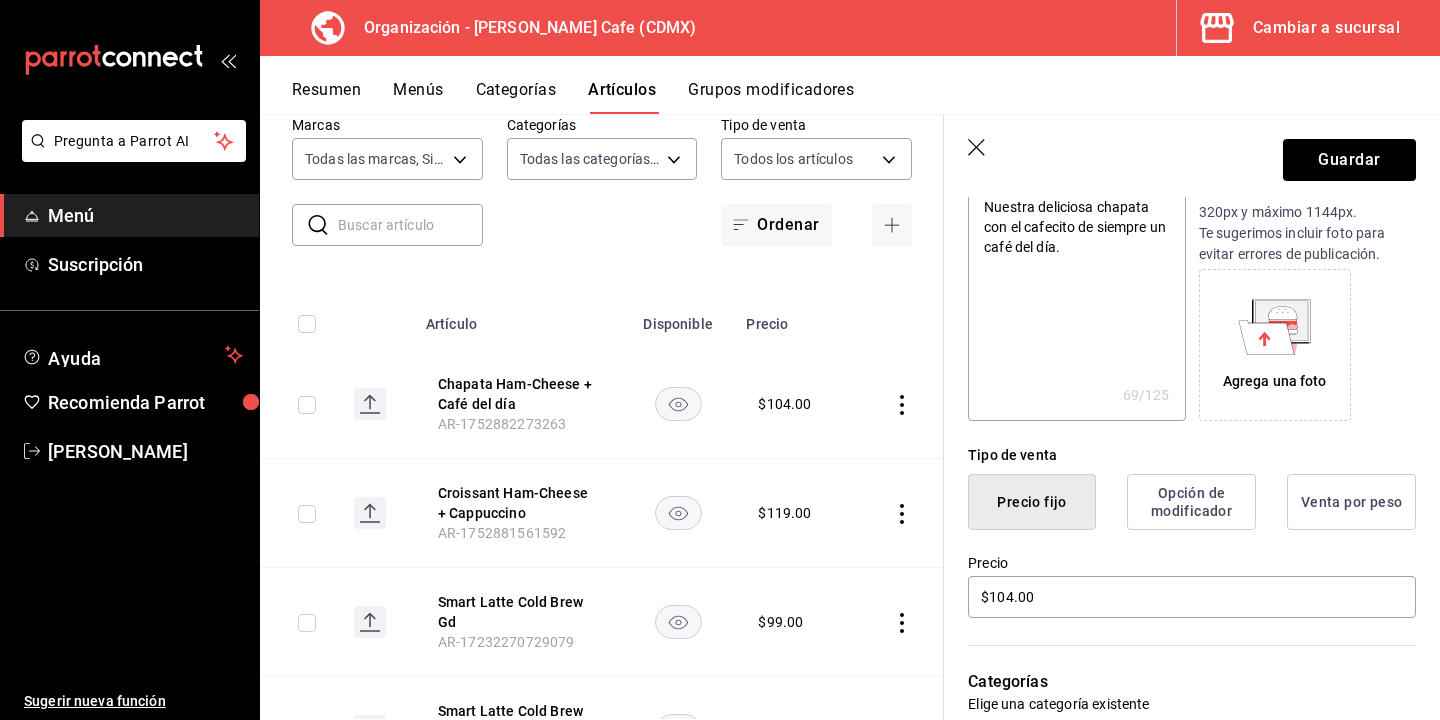 scroll, scrollTop: 0, scrollLeft: 0, axis: both 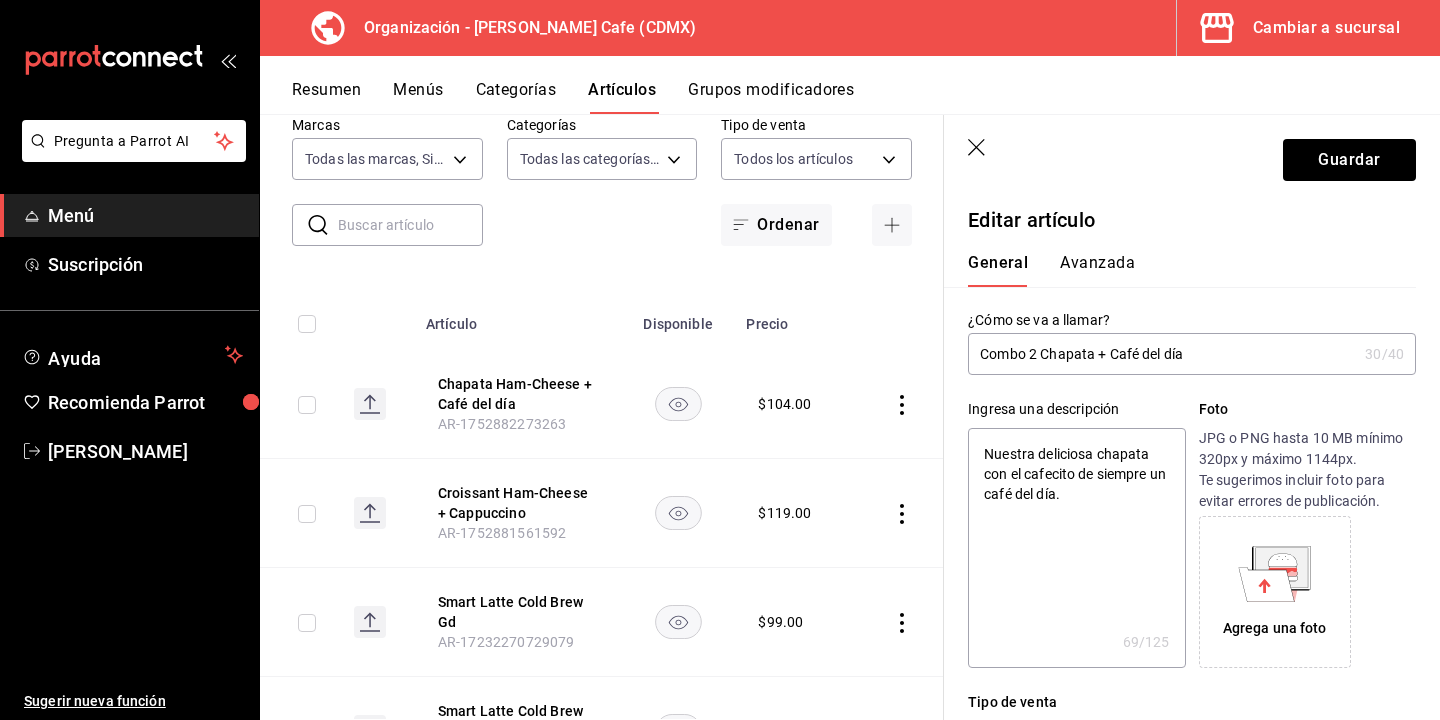 click on "Combo 2 Chapata + Café del día" at bounding box center (1162, 354) 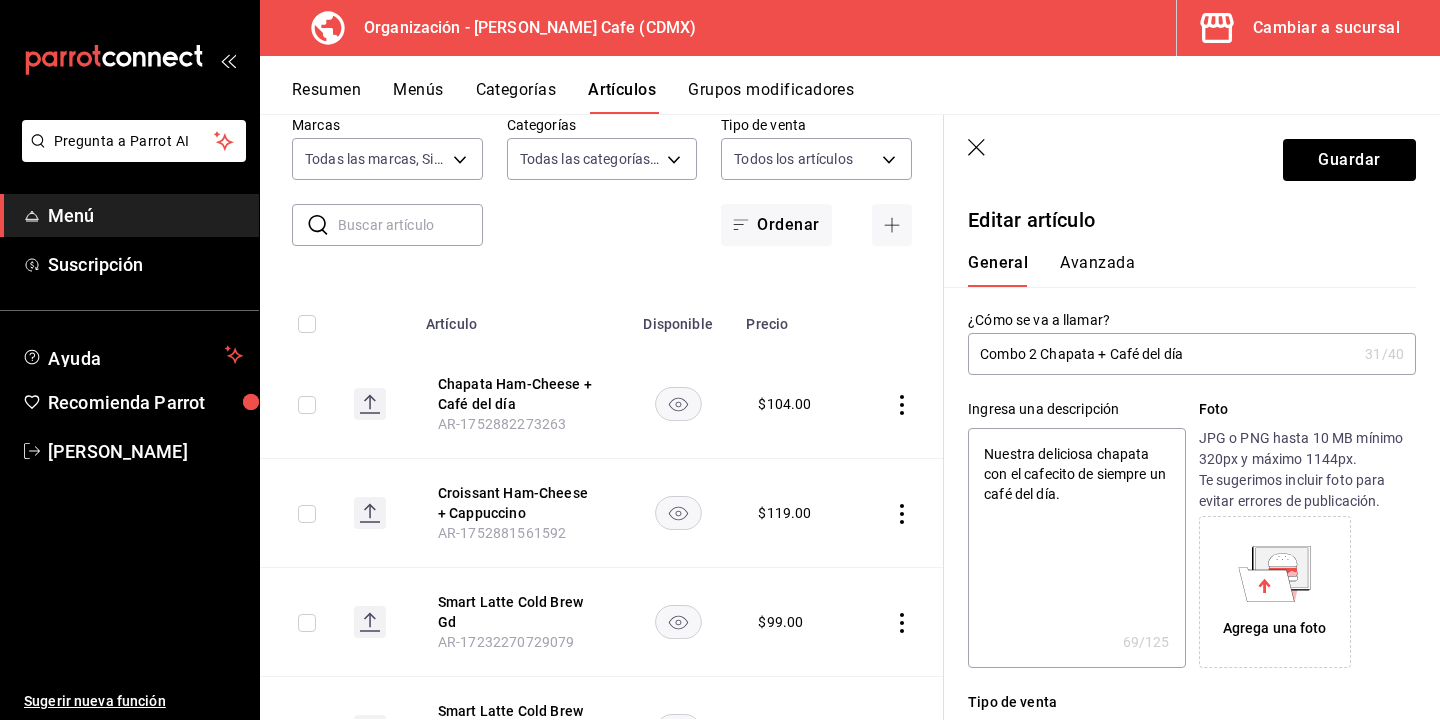 type on "Combo 2 Chapata + Café del día C" 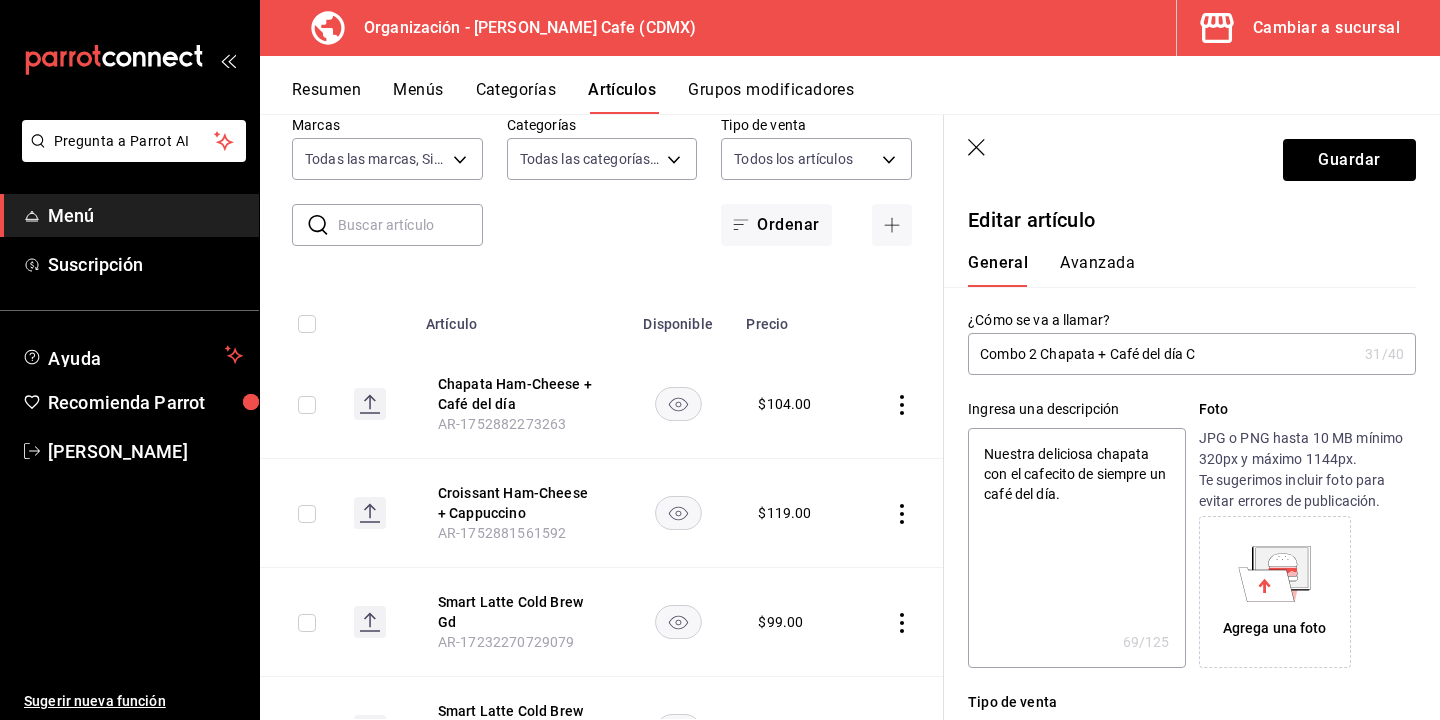 type on "x" 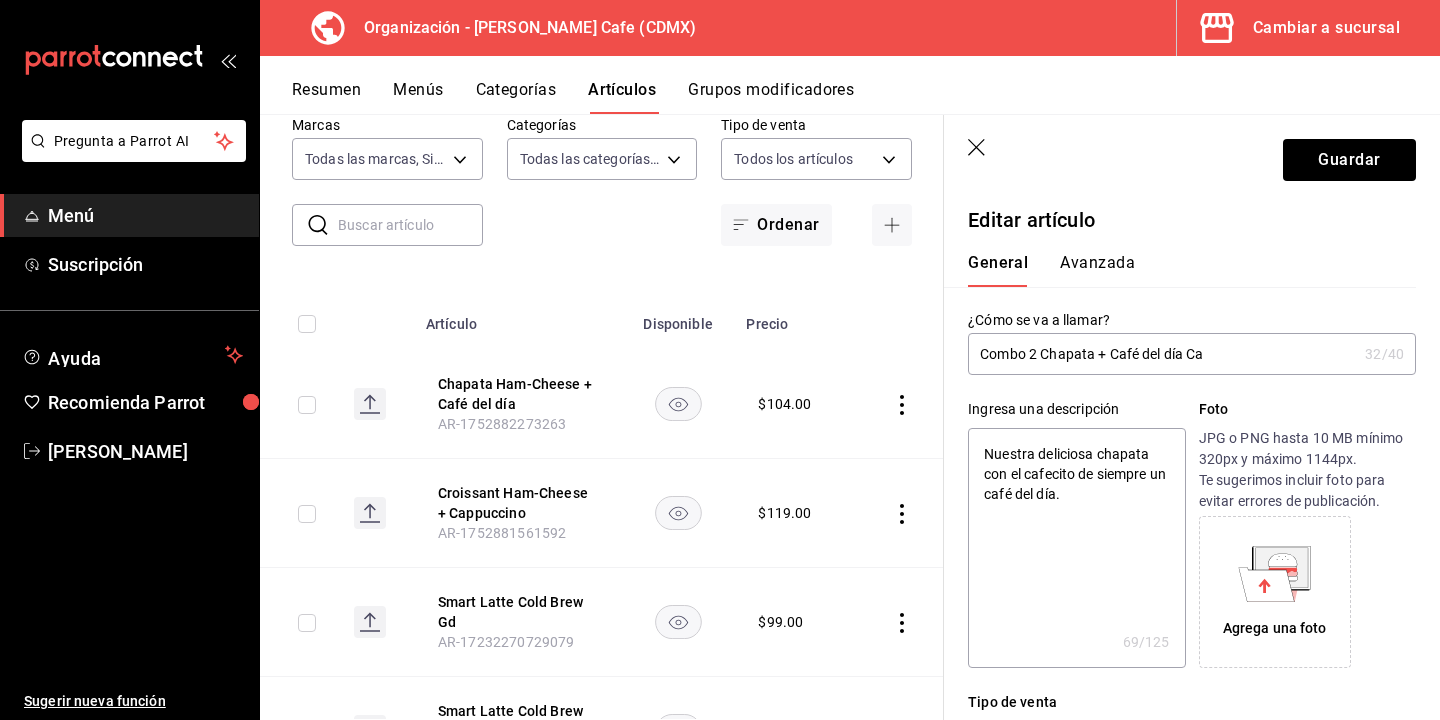 type on "Combo 2 Chapata + Café del día Cal" 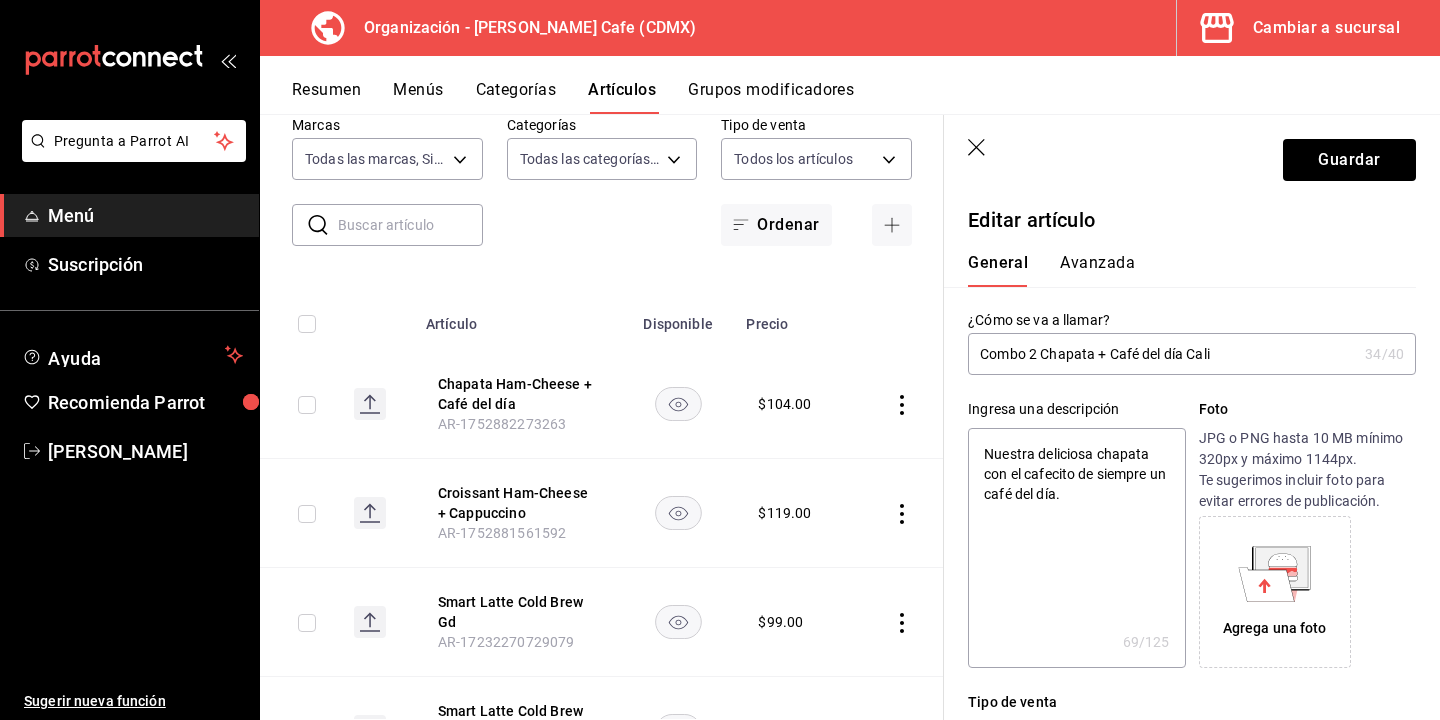 type on "Combo 2 Chapata + Café del día Calie" 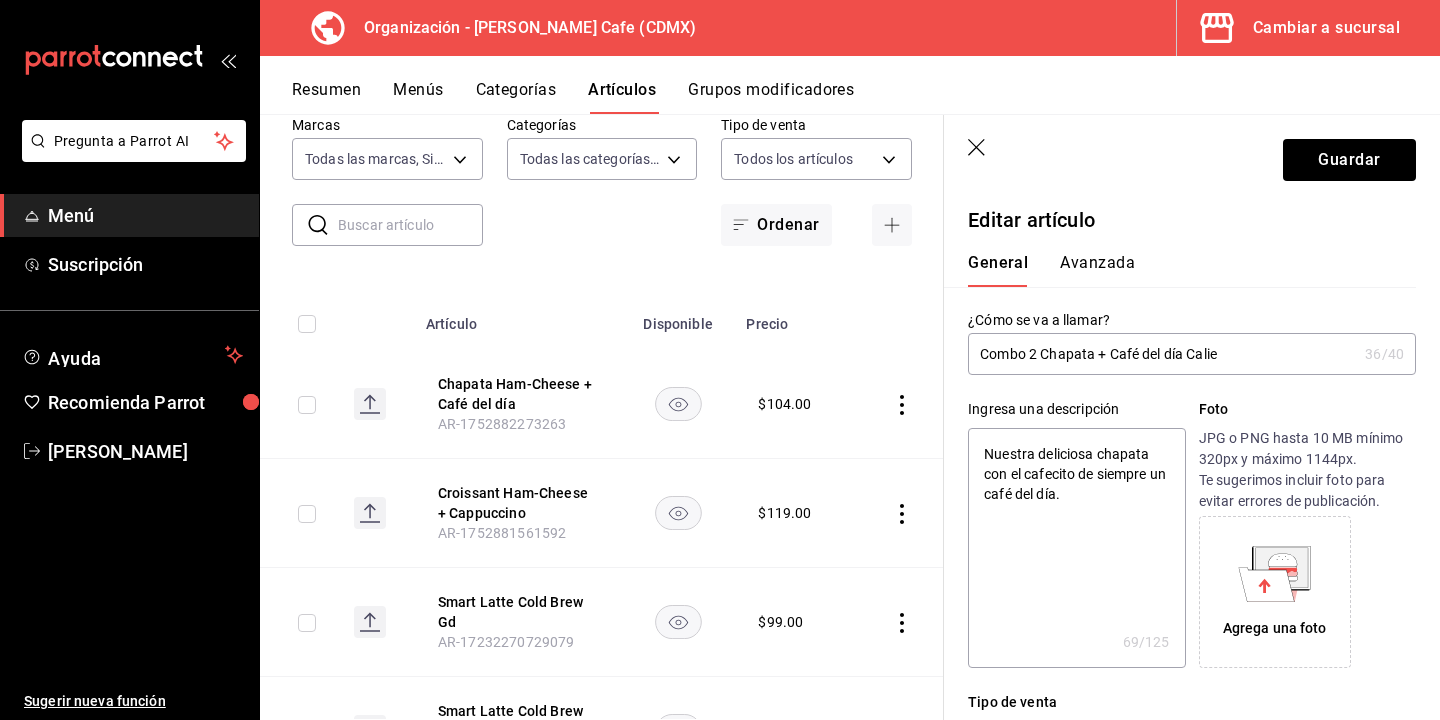 type on "Combo 2 Chapata + Café del día Calien" 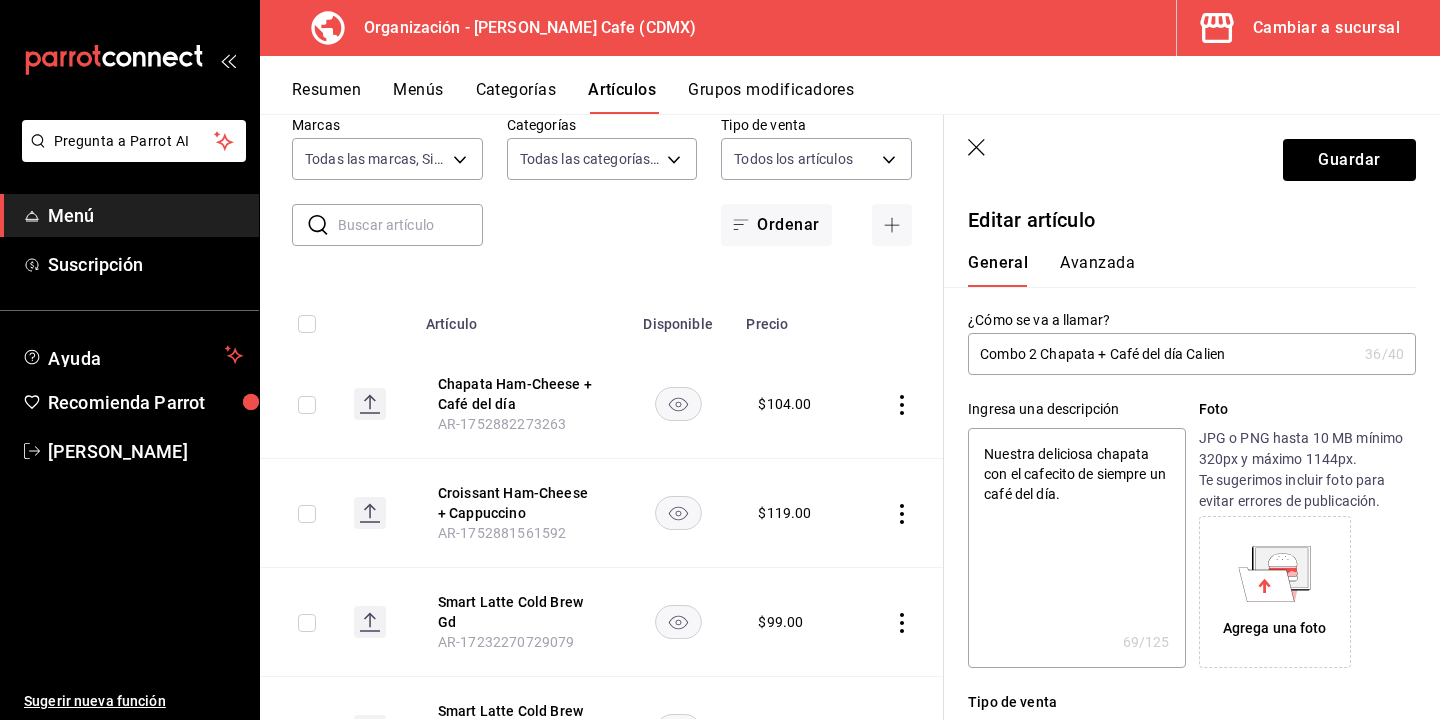 type on "Combo 2 Chapata + Café del día Calient" 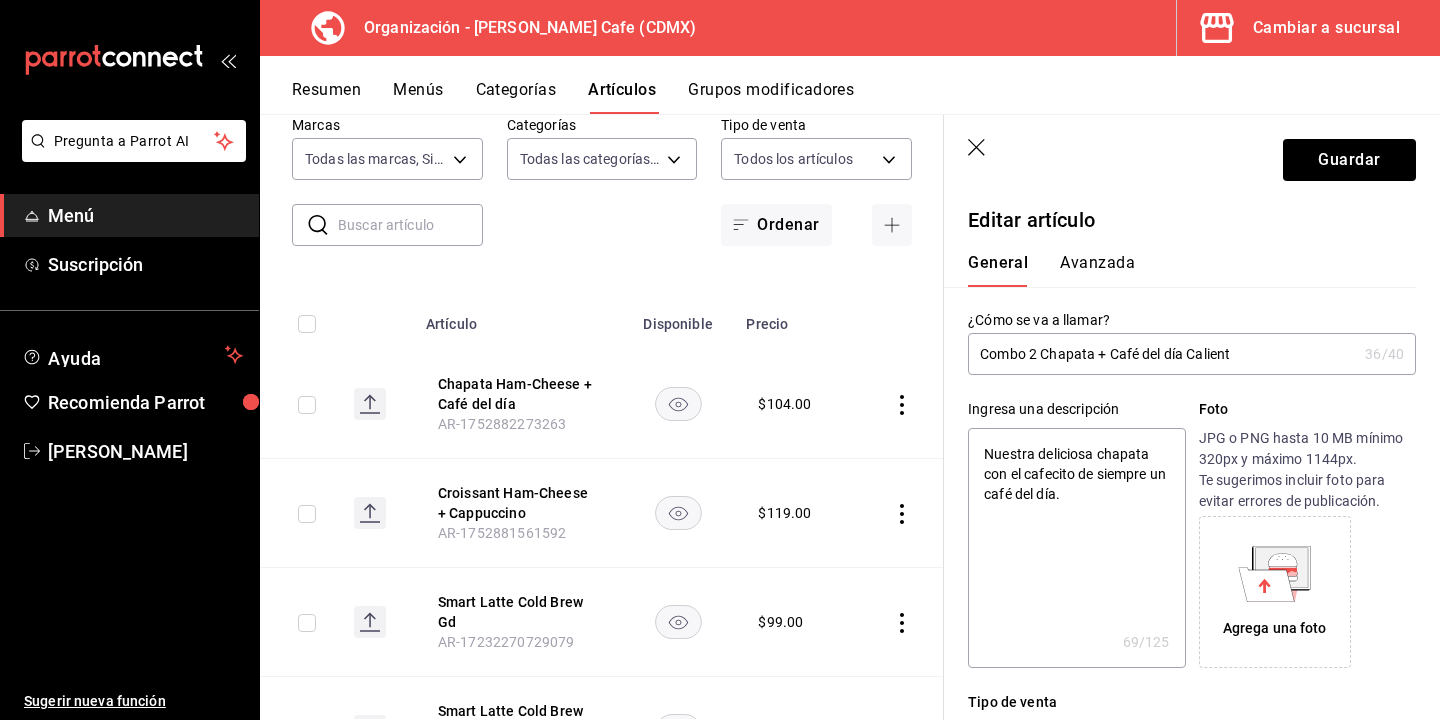 type on "x" 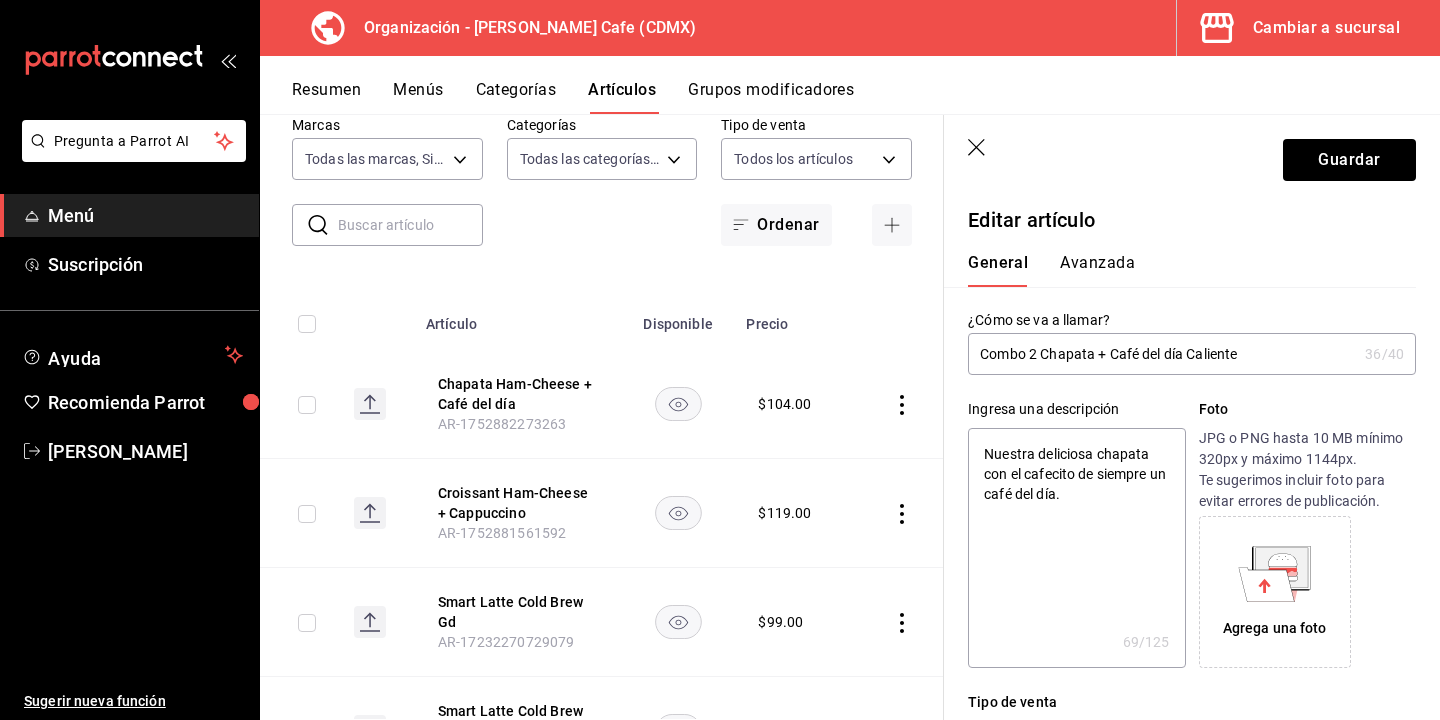type on "x" 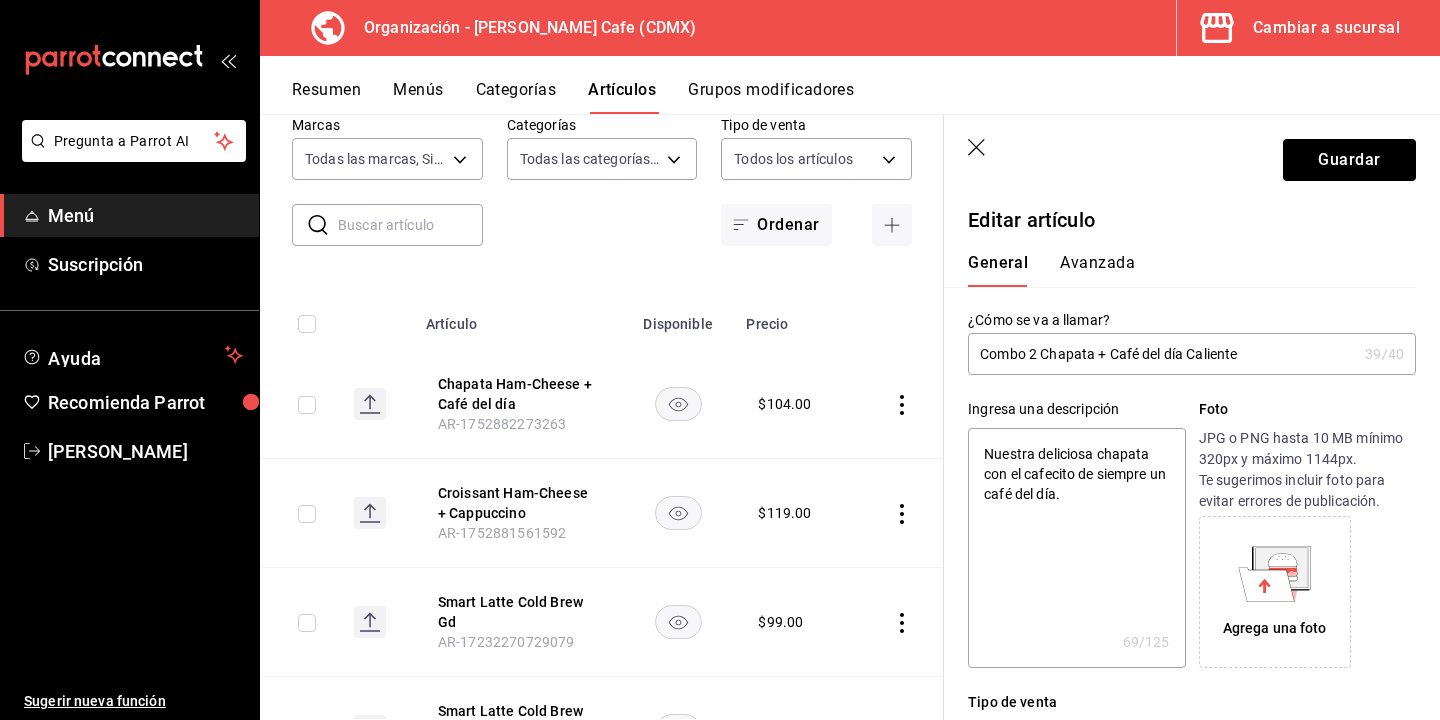 type on "Combo 2 Chapata + Café del día Caliente" 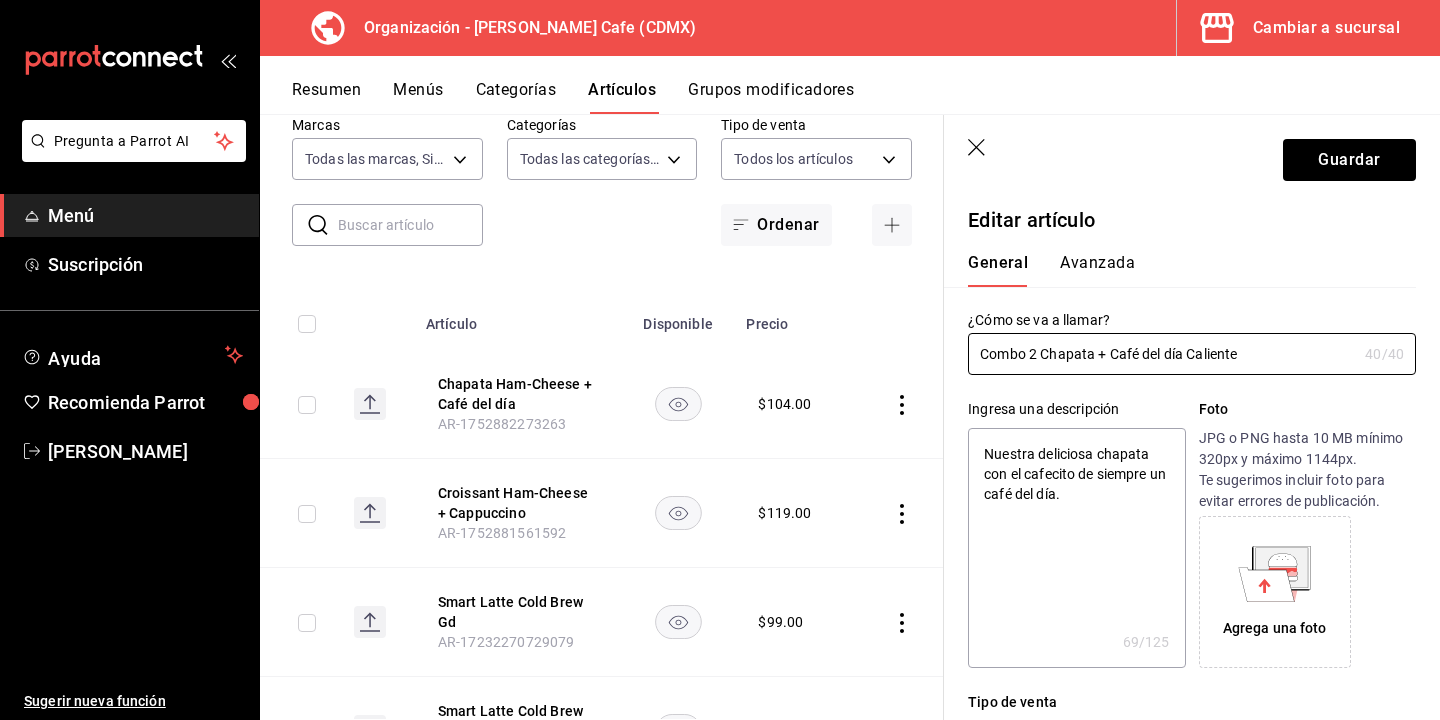 type on "Combo 2 Chapata + Café del día Caliente" 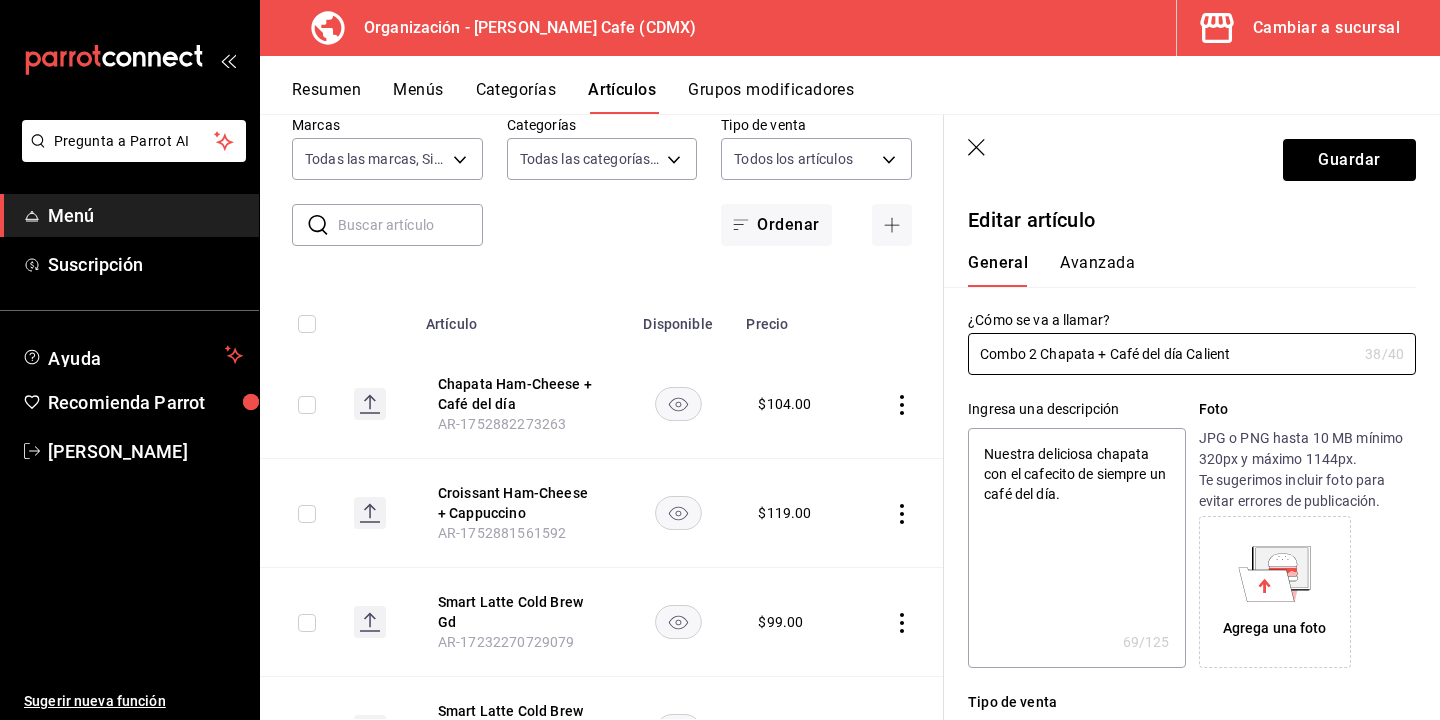 type on "Combo 2 Chapata + Café del día Calien" 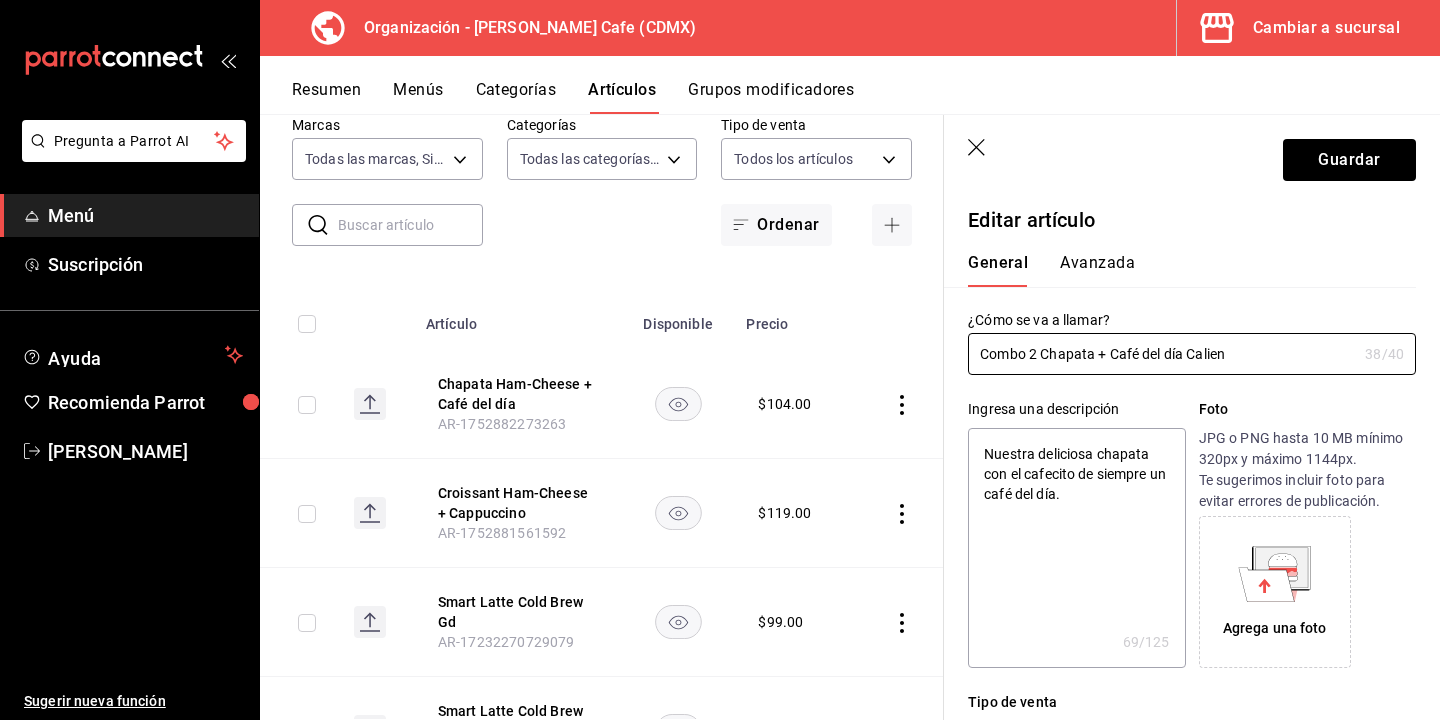 type on "Combo 2 Chapata + Café del día Calie" 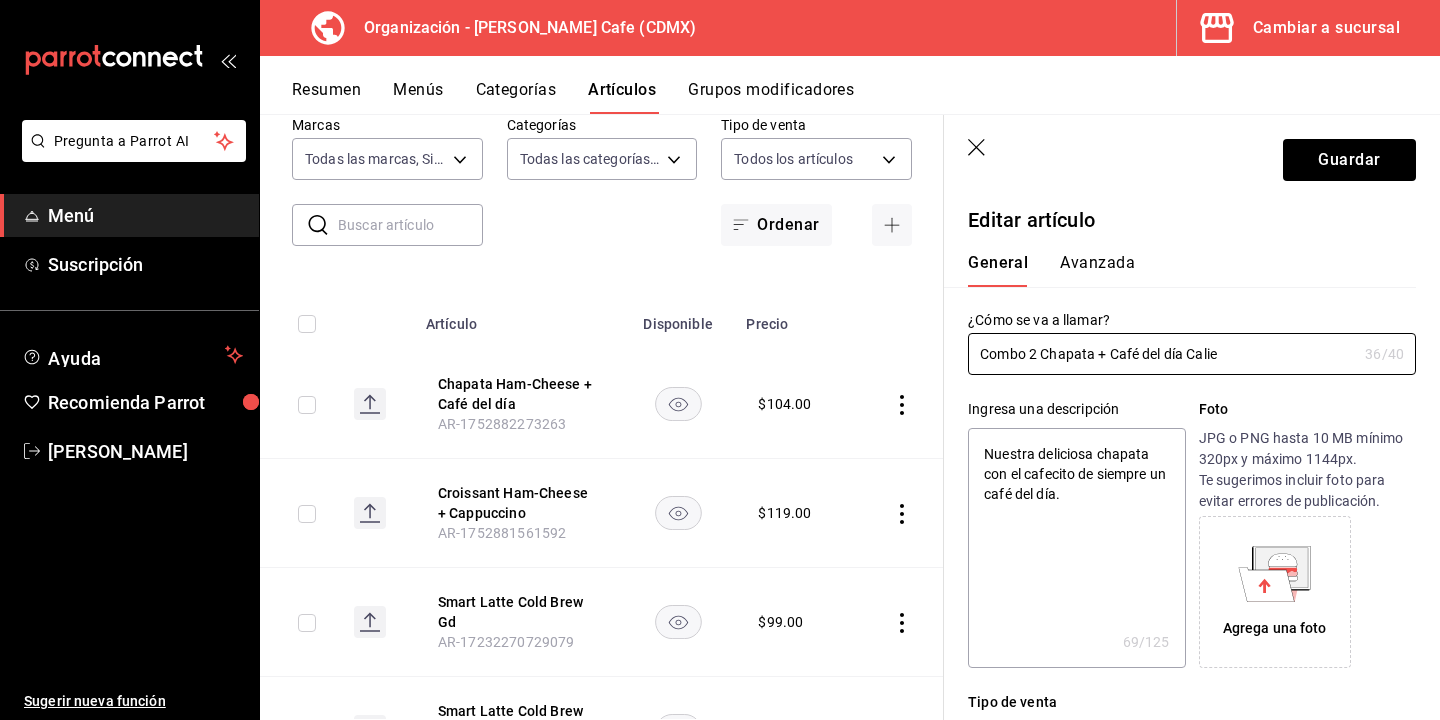 type on "Combo 2 Chapata + Café del día Cali" 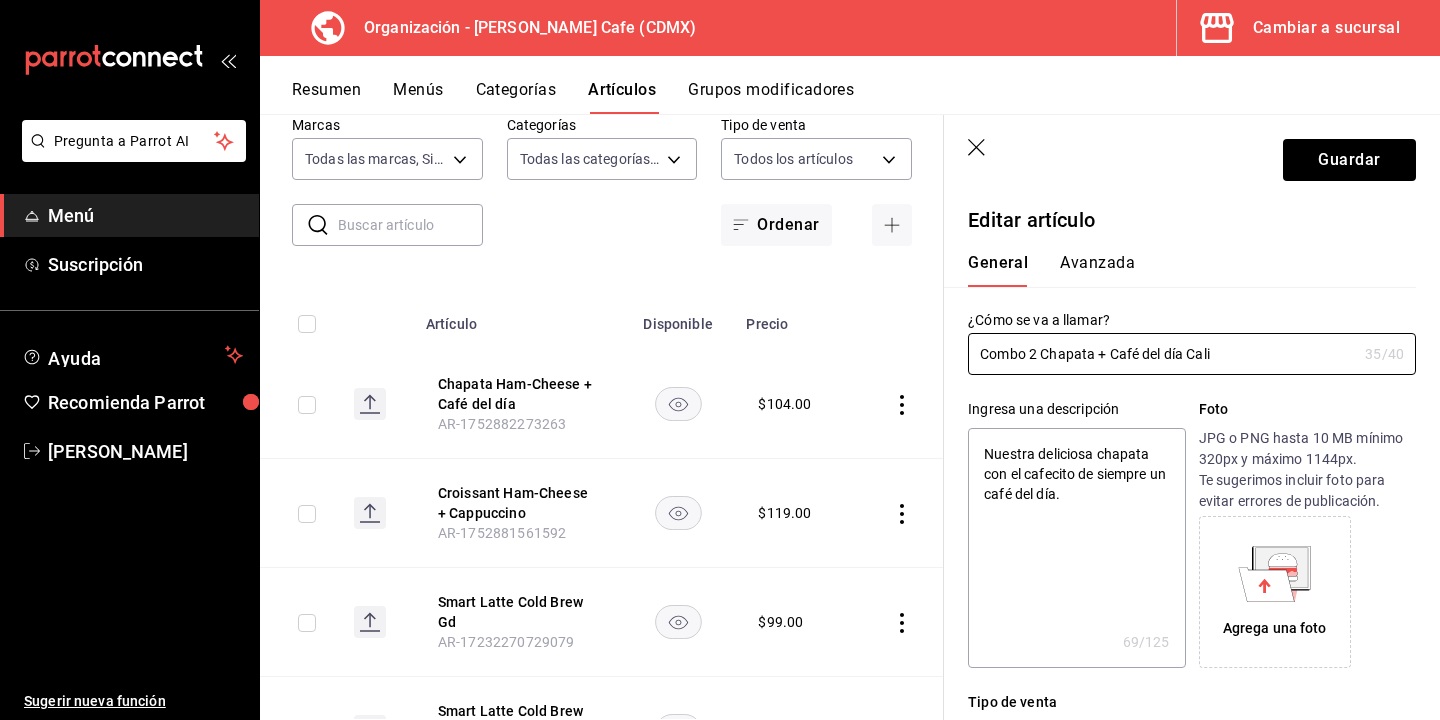 type on "Combo 2 Chapata + Café del día Cal" 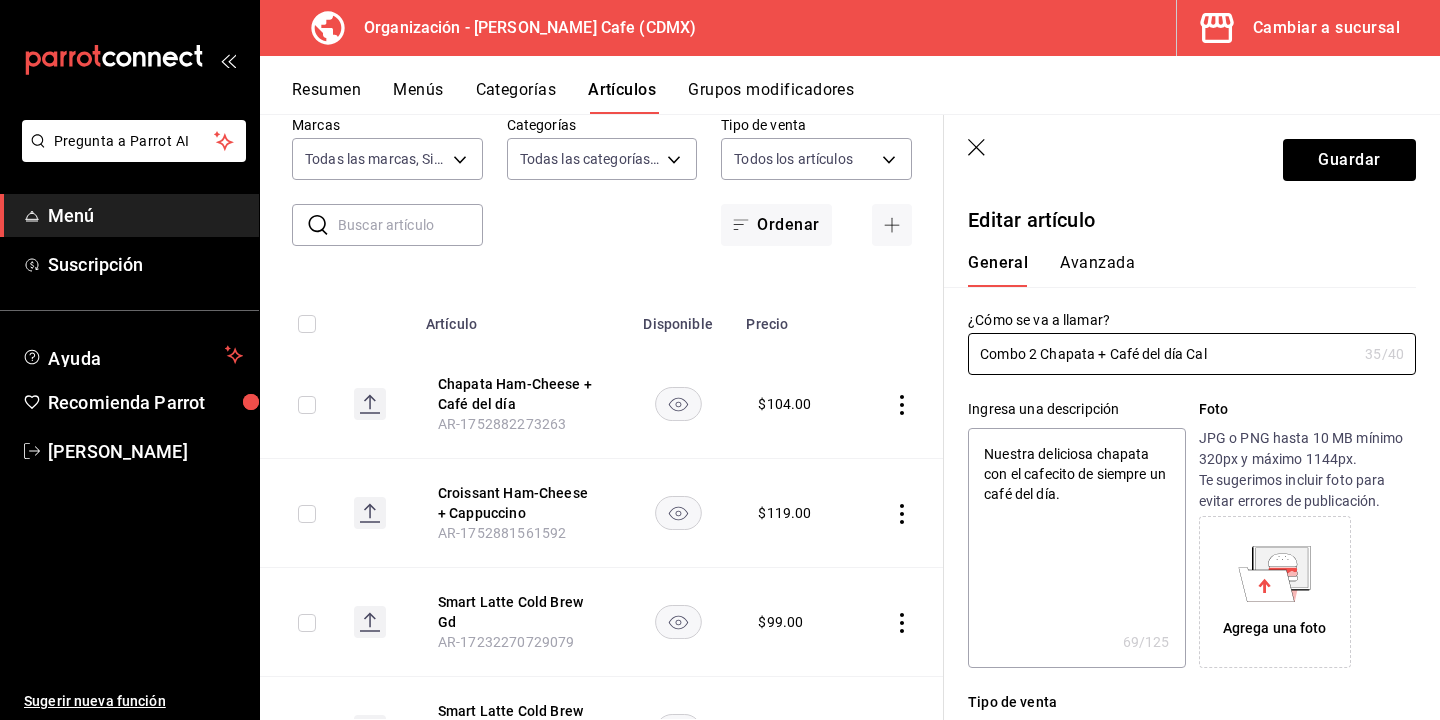 type on "x" 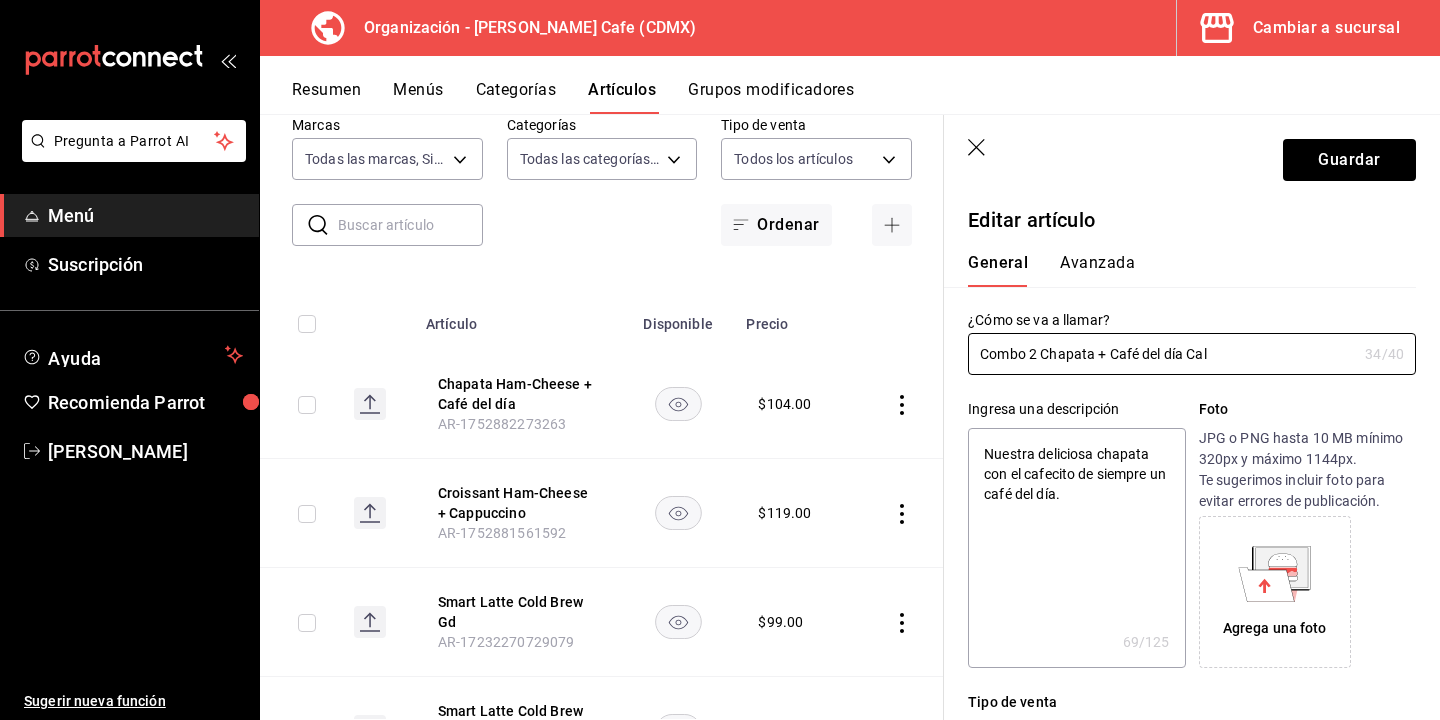 type on "Combo 2 Chapata + Café del día Cal" 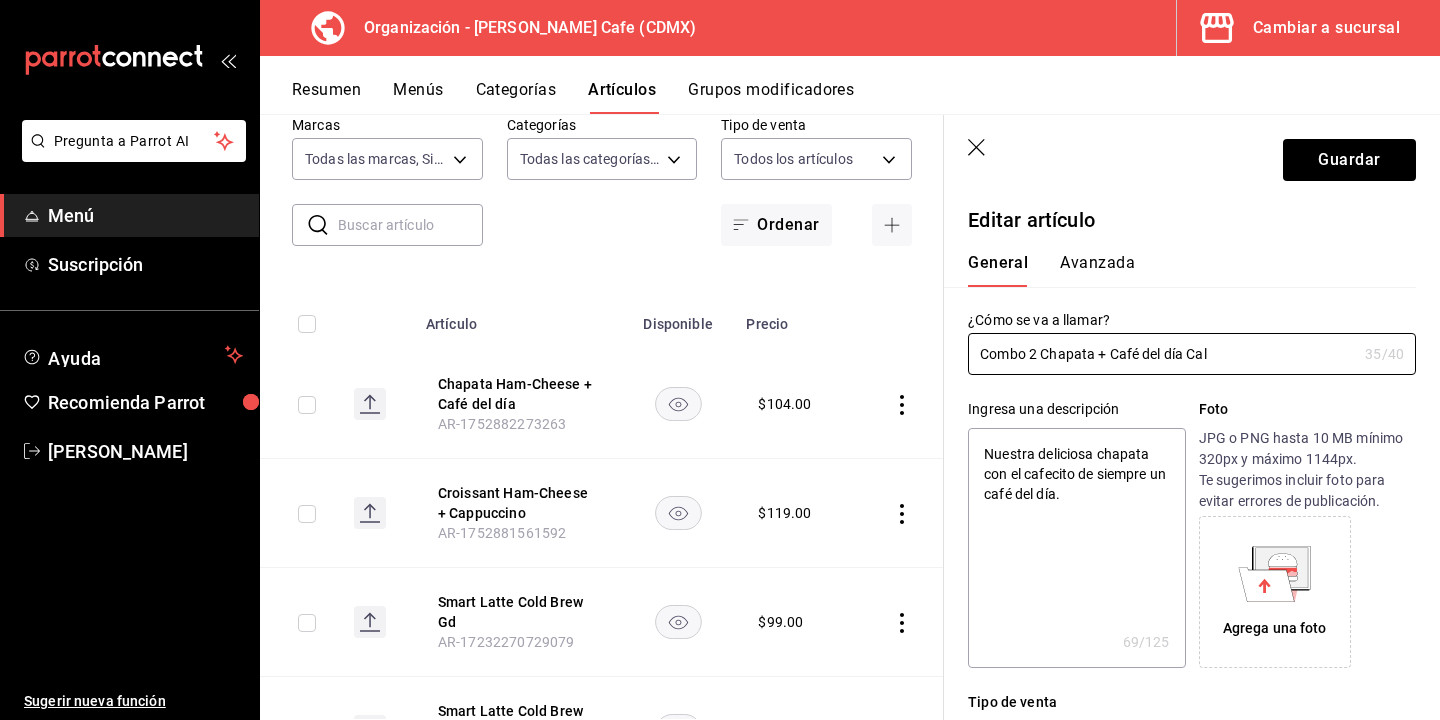 type on "Combo 2 Chapata + Café del día Cal C" 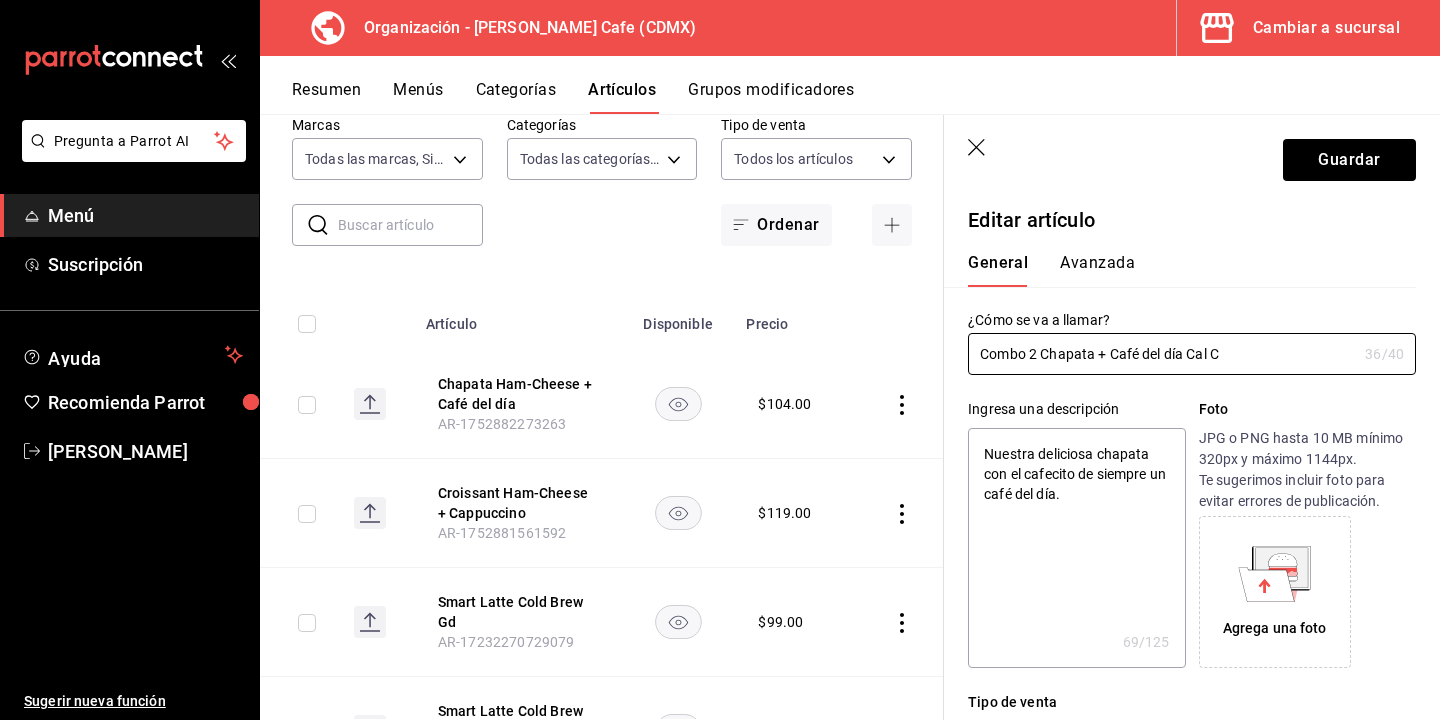 type on "Combo 2 Chapata + Café del día Cal CH" 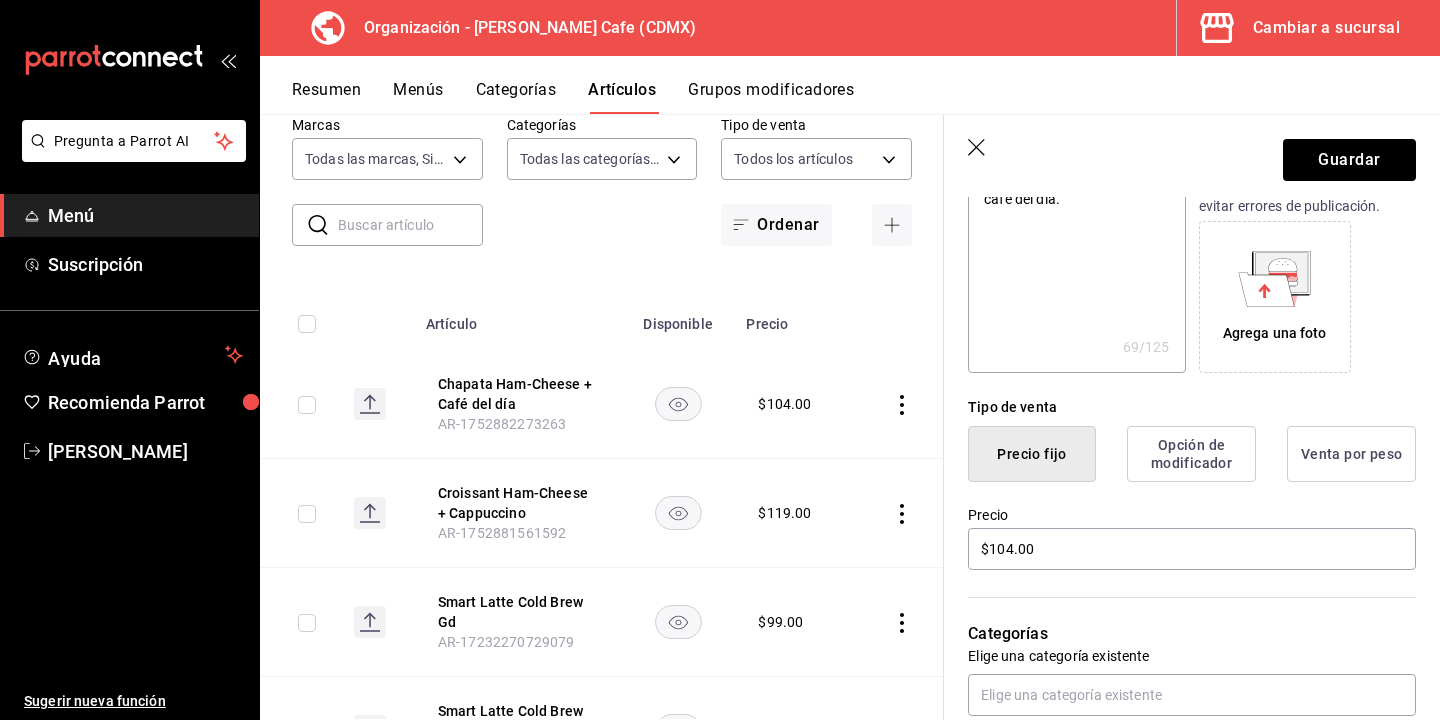 scroll, scrollTop: 0, scrollLeft: 0, axis: both 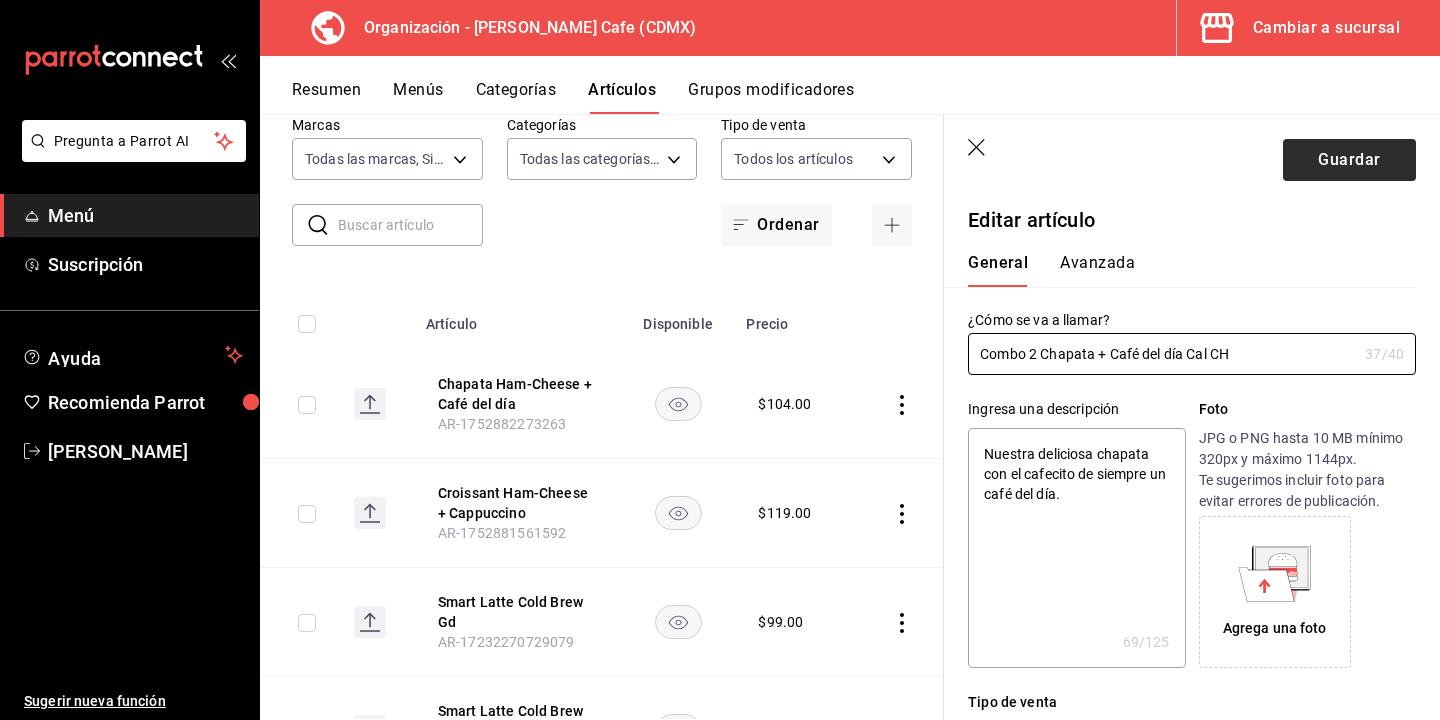 type on "Combo 2 Chapata + Café del día Cal C" 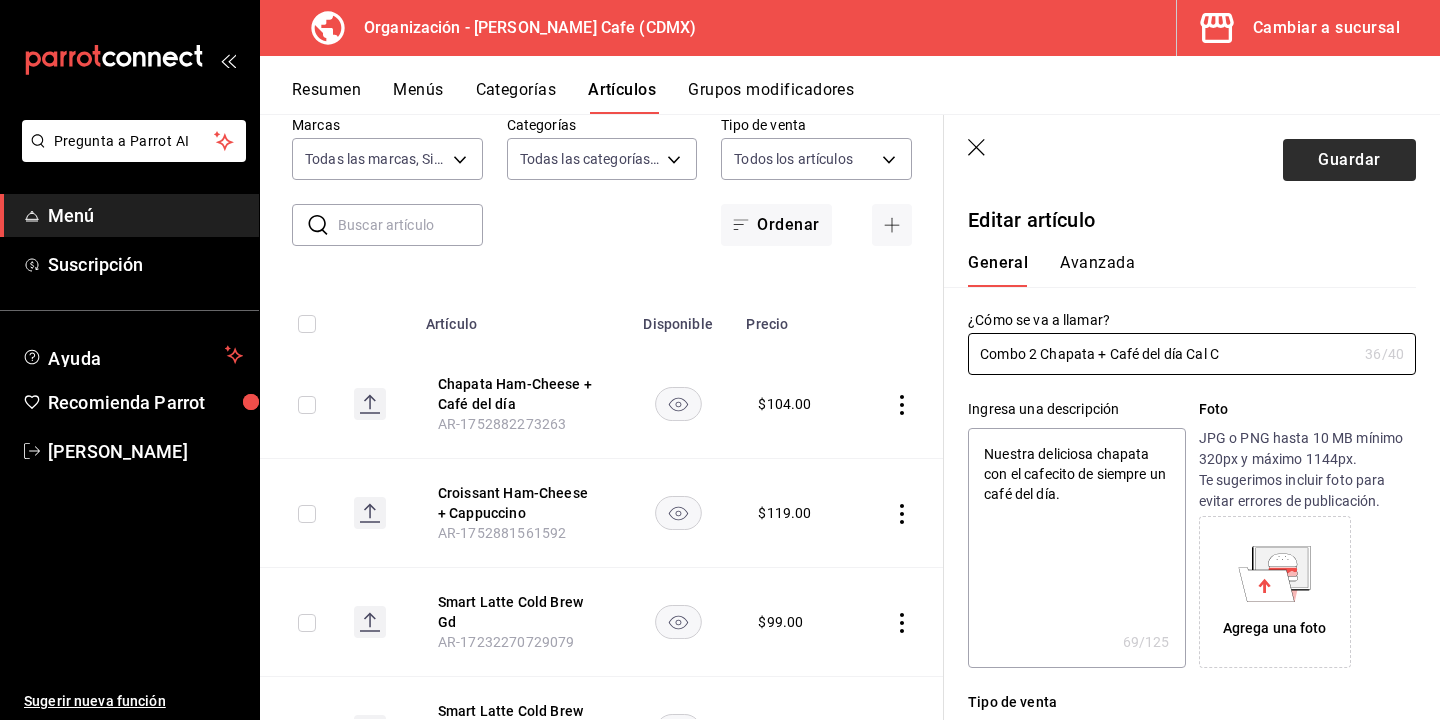 type on "Combo 2 Chapata + Café del día Cal" 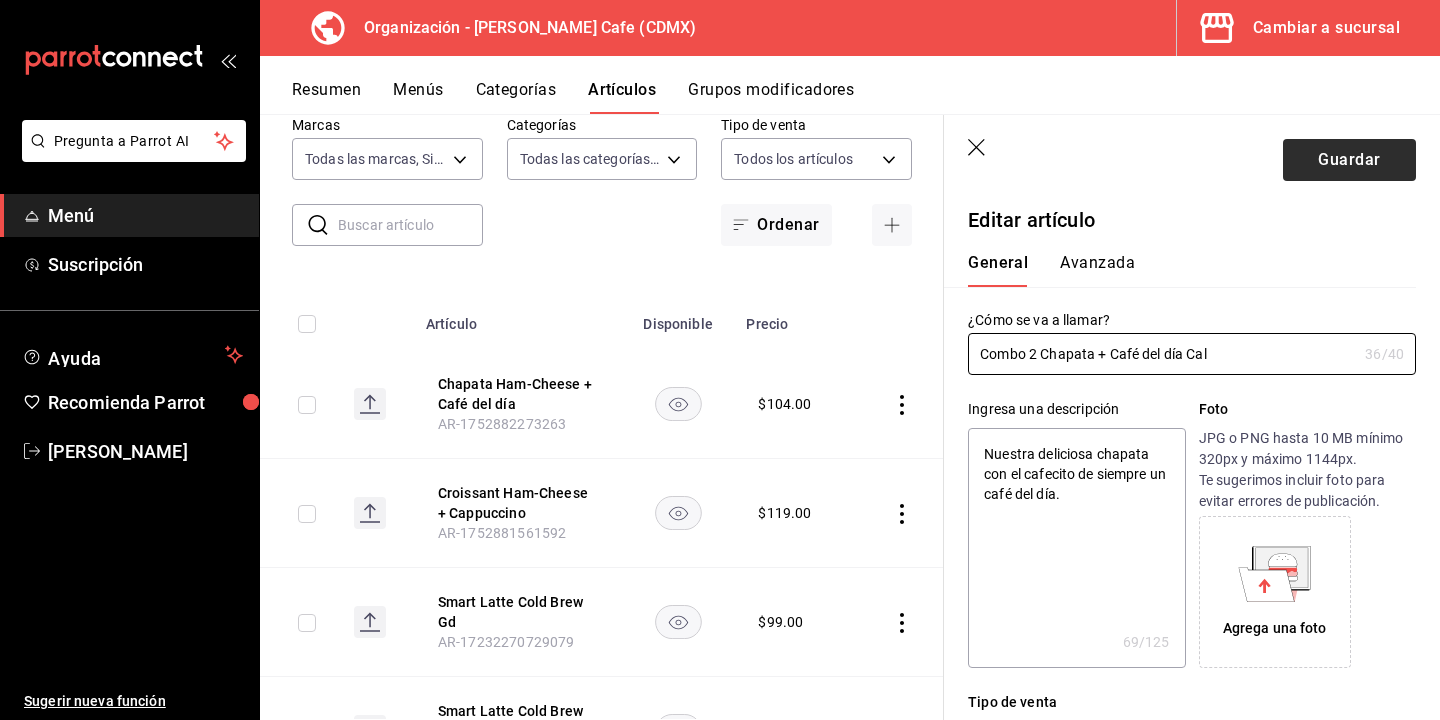 type on "Combo 2 Chapata + Café del día Cal" 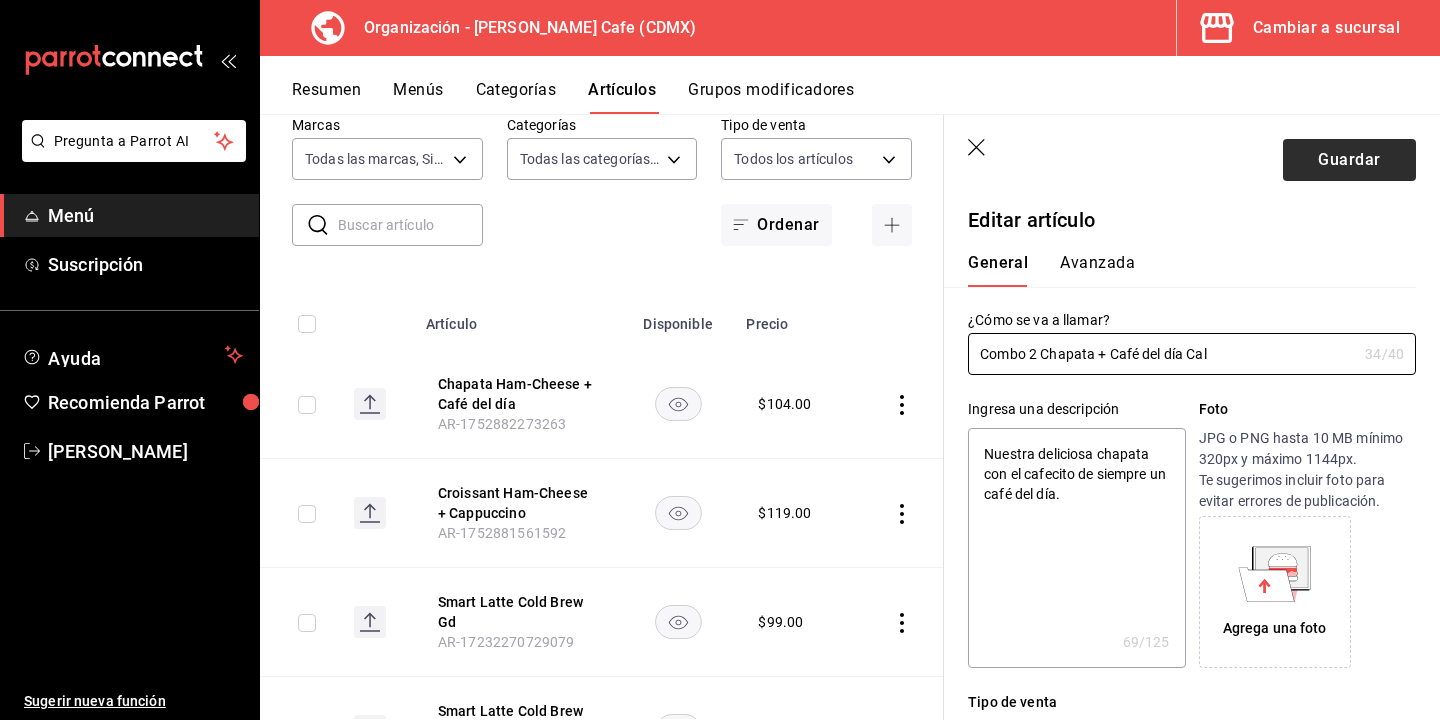 type on "Combo 2 Chapata + Café del día Ca" 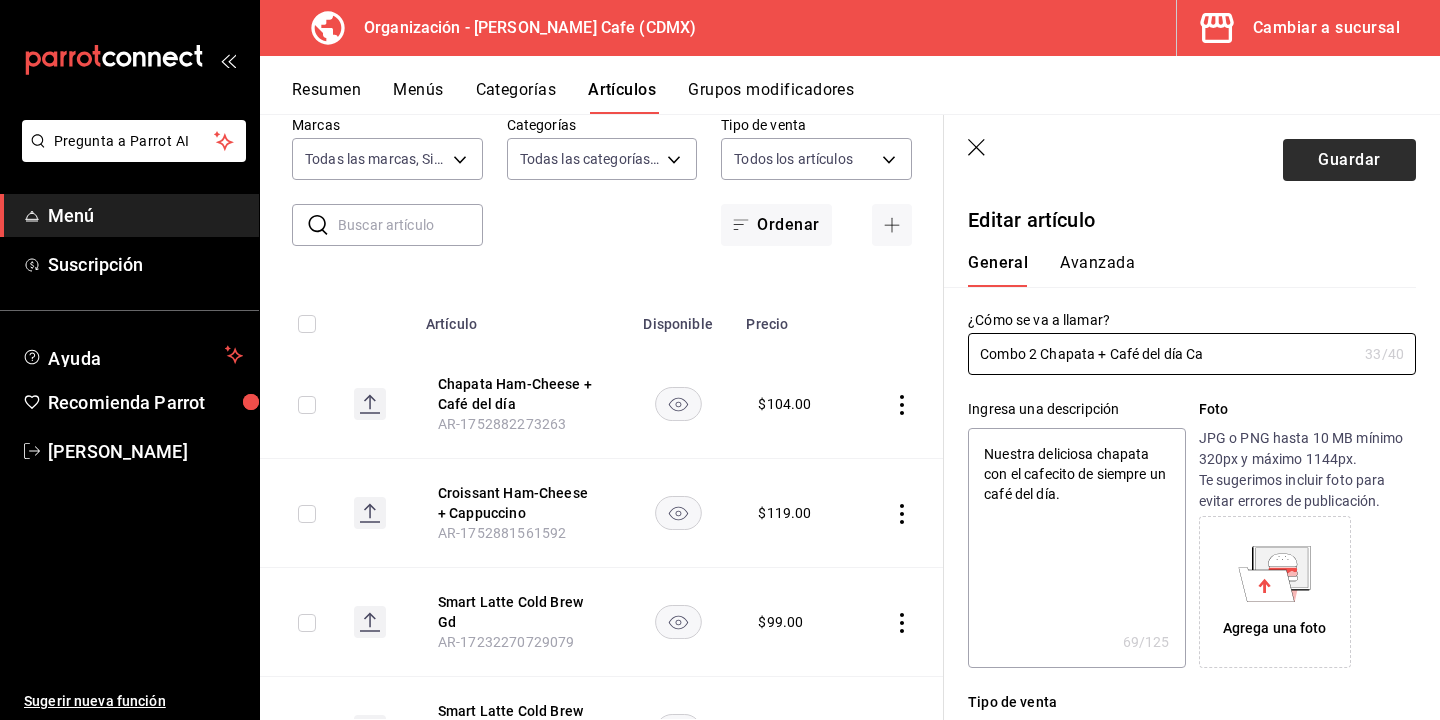 type on "Combo 2 Chapata + Café del día C" 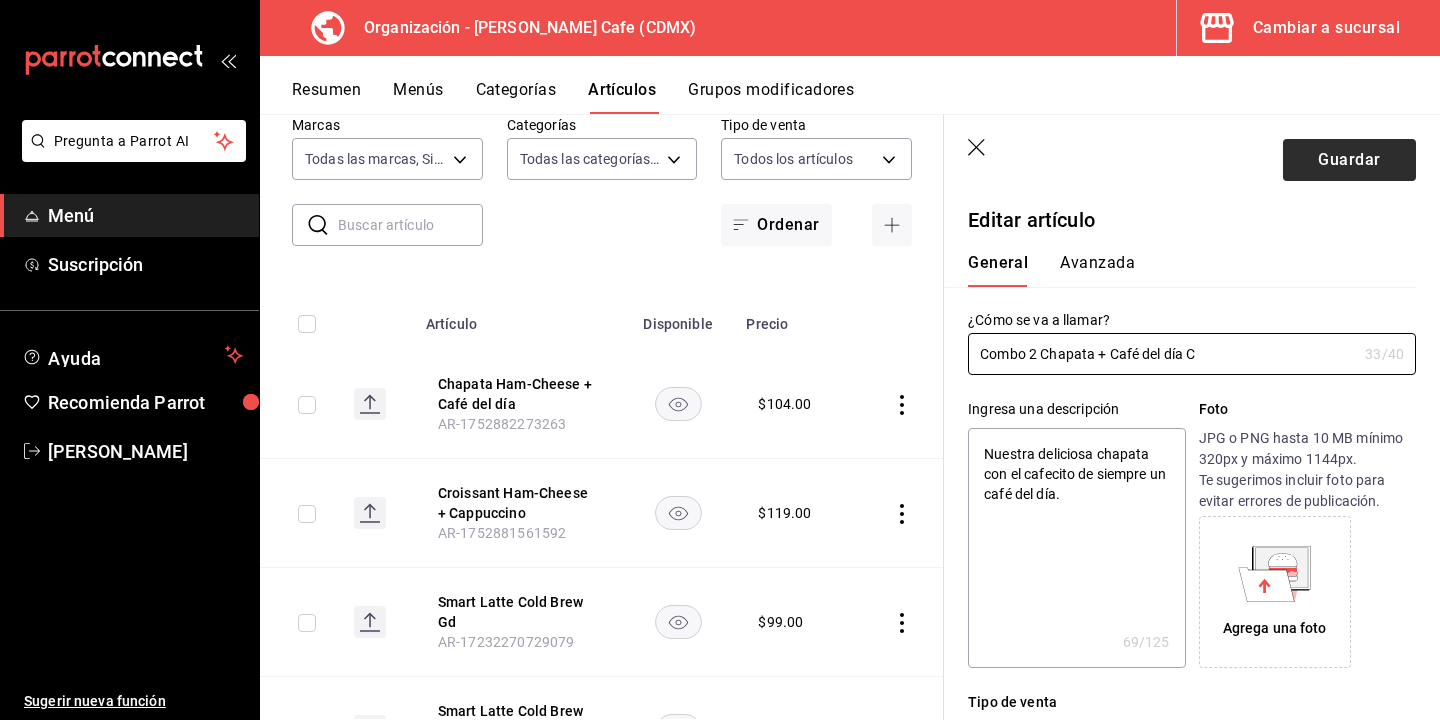 type on "Combo 2 Chapata + Café del día" 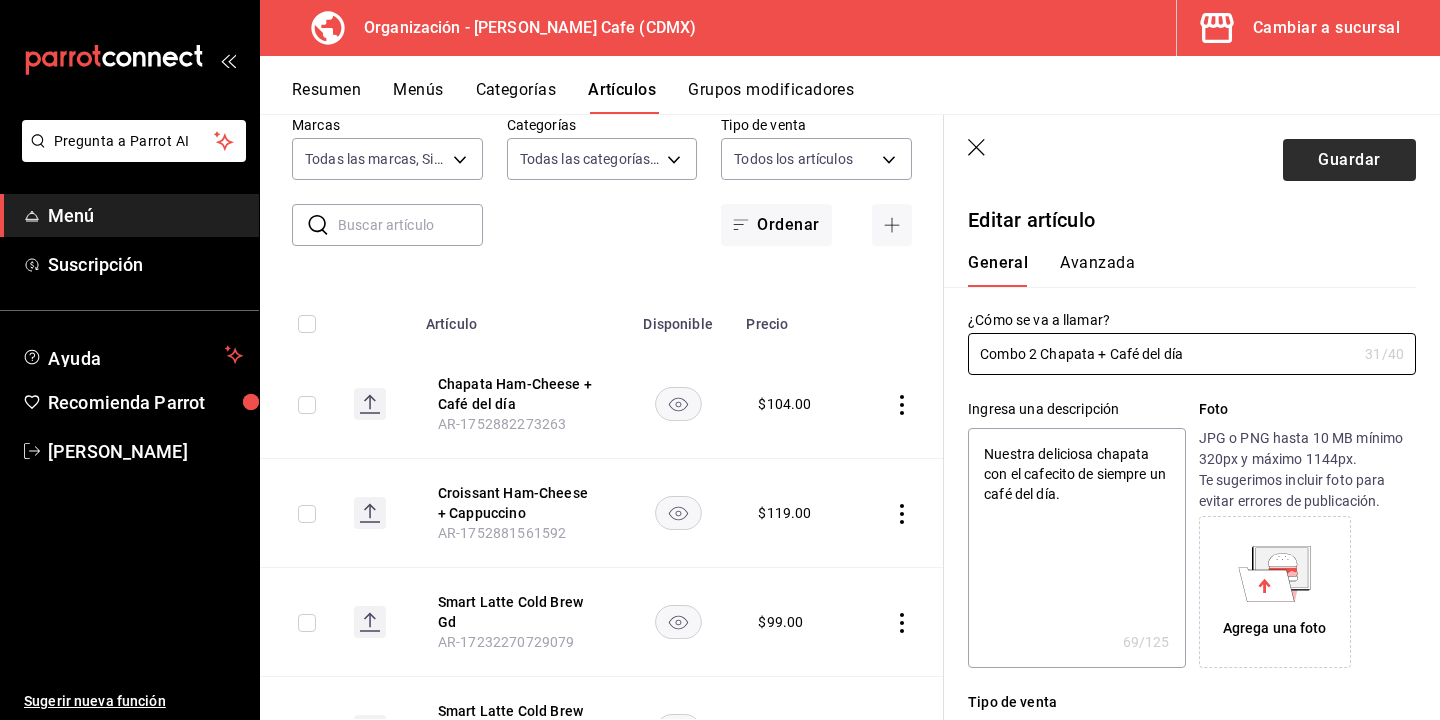 type on "Combo 2 Chapata + Café del día" 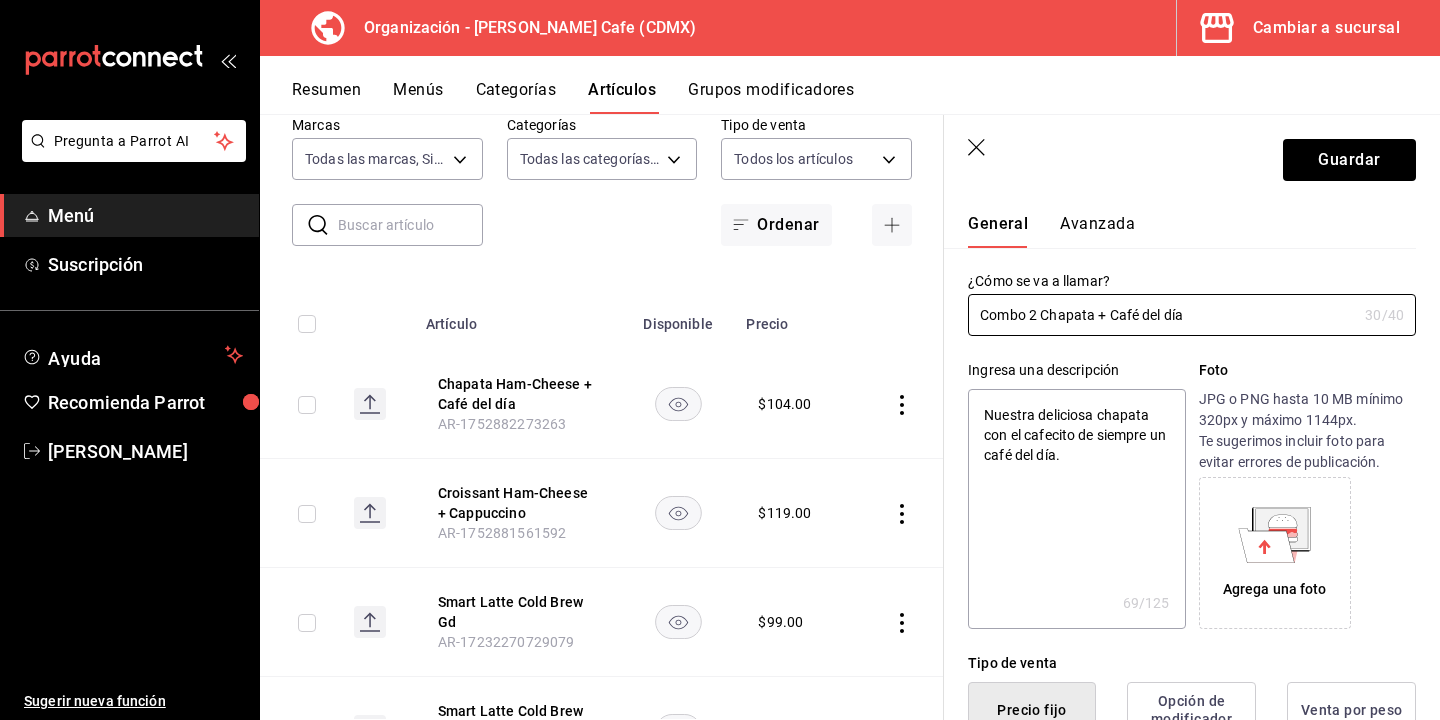scroll, scrollTop: 0, scrollLeft: 0, axis: both 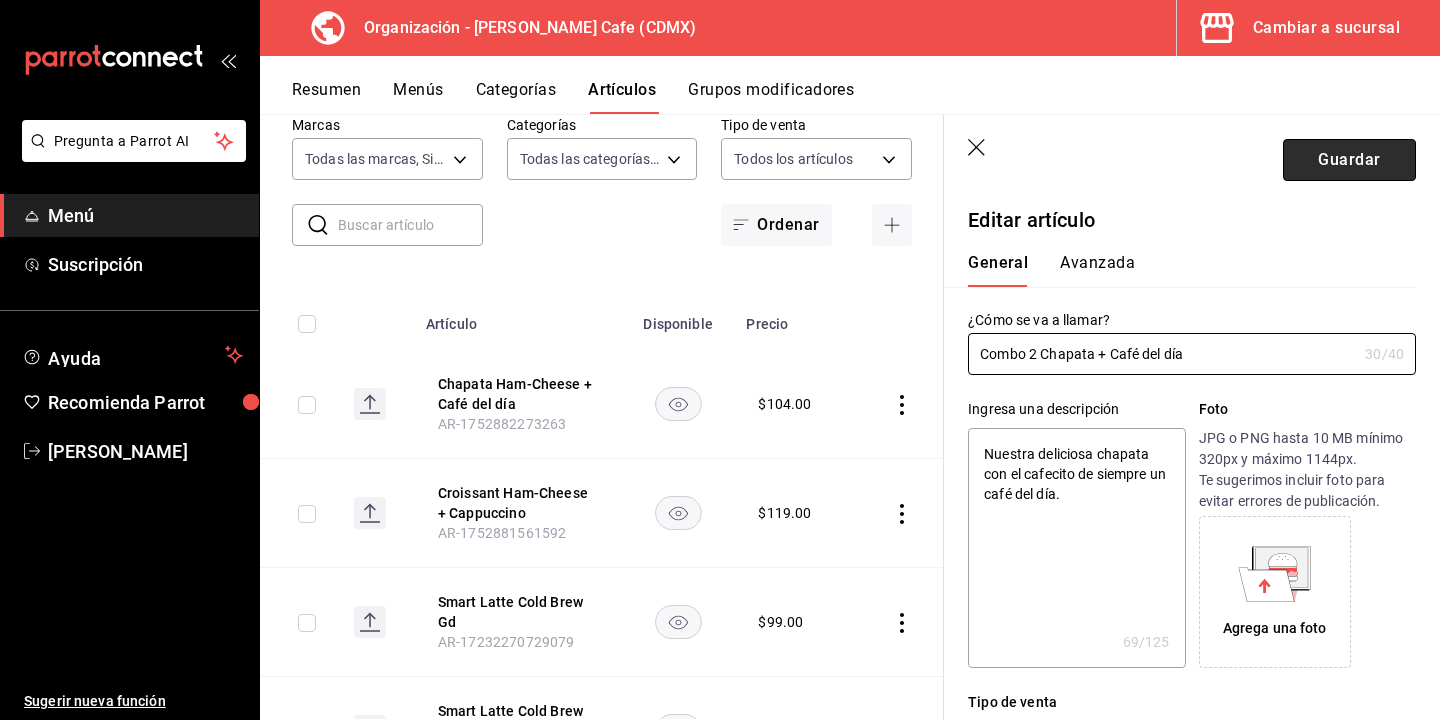 click on "Guardar" at bounding box center (1349, 160) 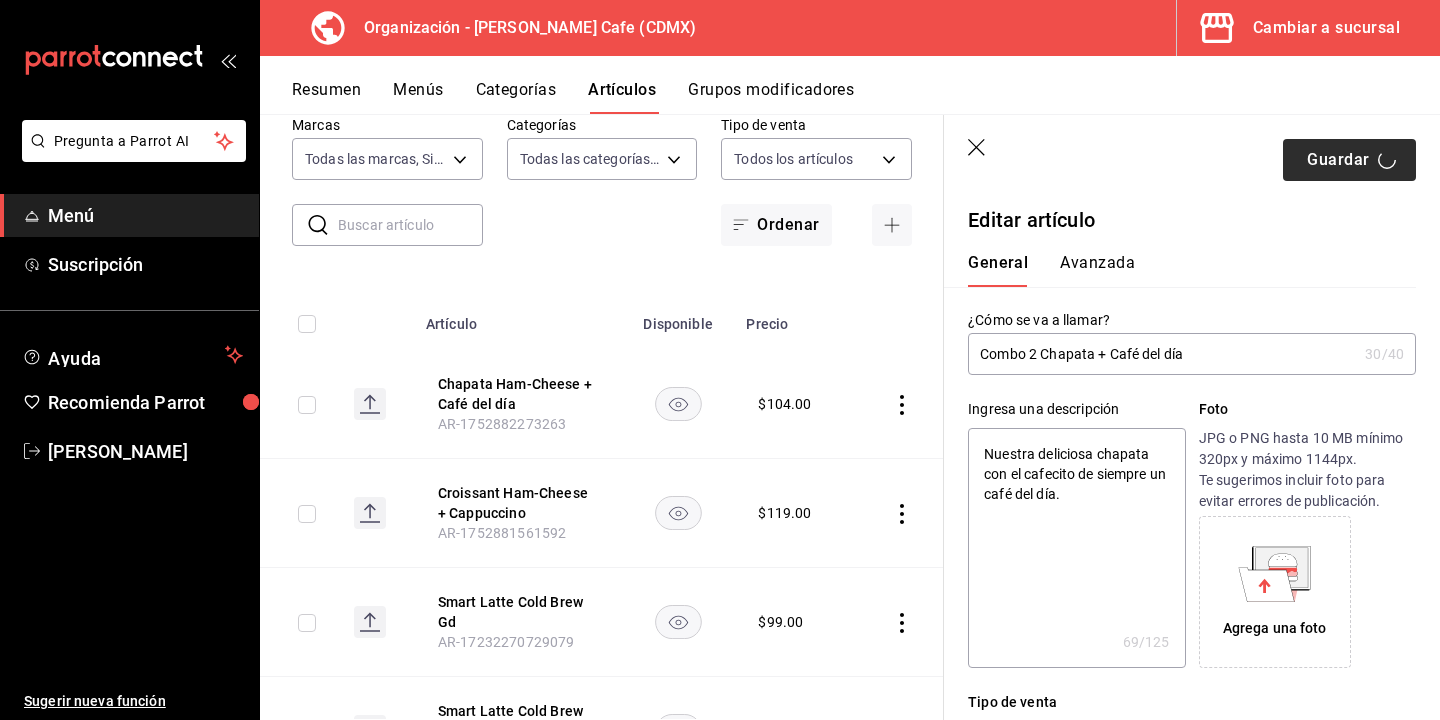type on "x" 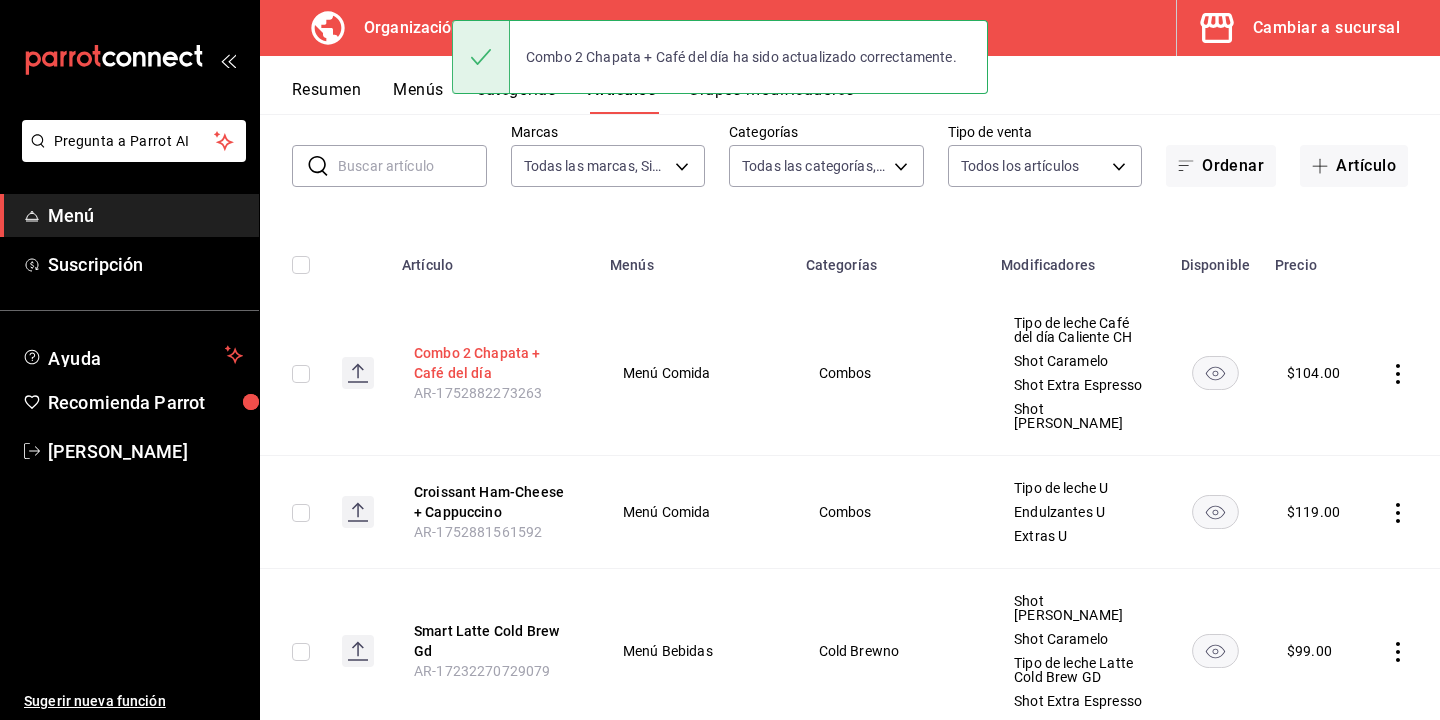 scroll, scrollTop: 111, scrollLeft: 0, axis: vertical 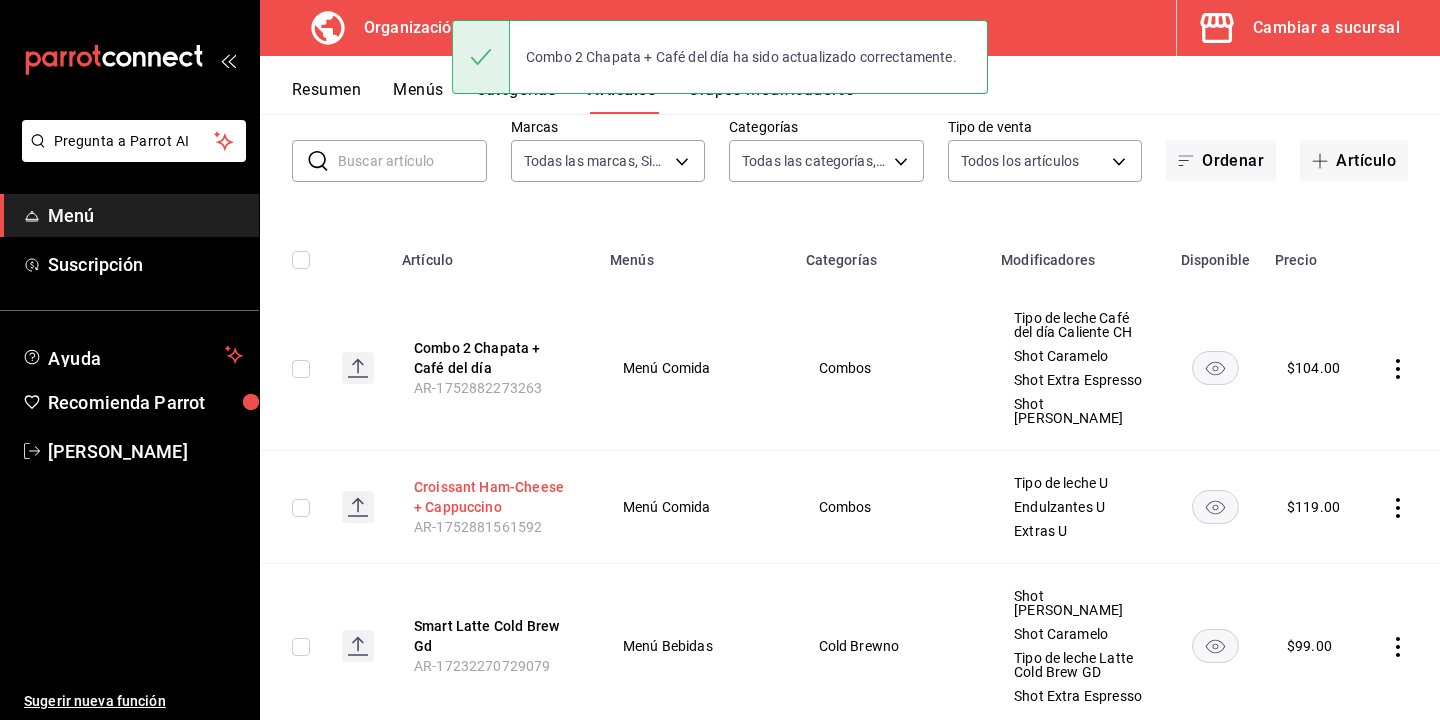 click on "Croissant Ham-Cheese + Cappuccino" at bounding box center (494, 497) 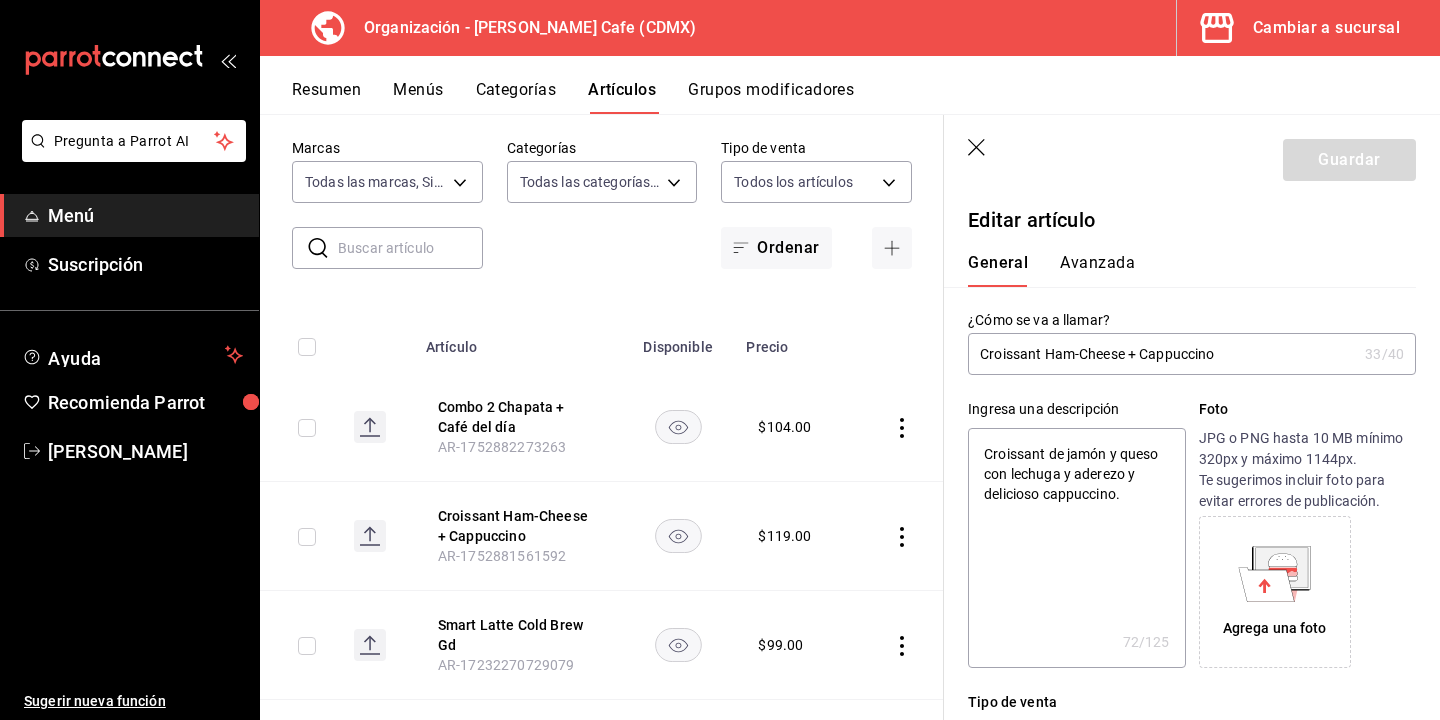 click on "Croissant Ham-Cheese + Cappuccino" at bounding box center [1162, 354] 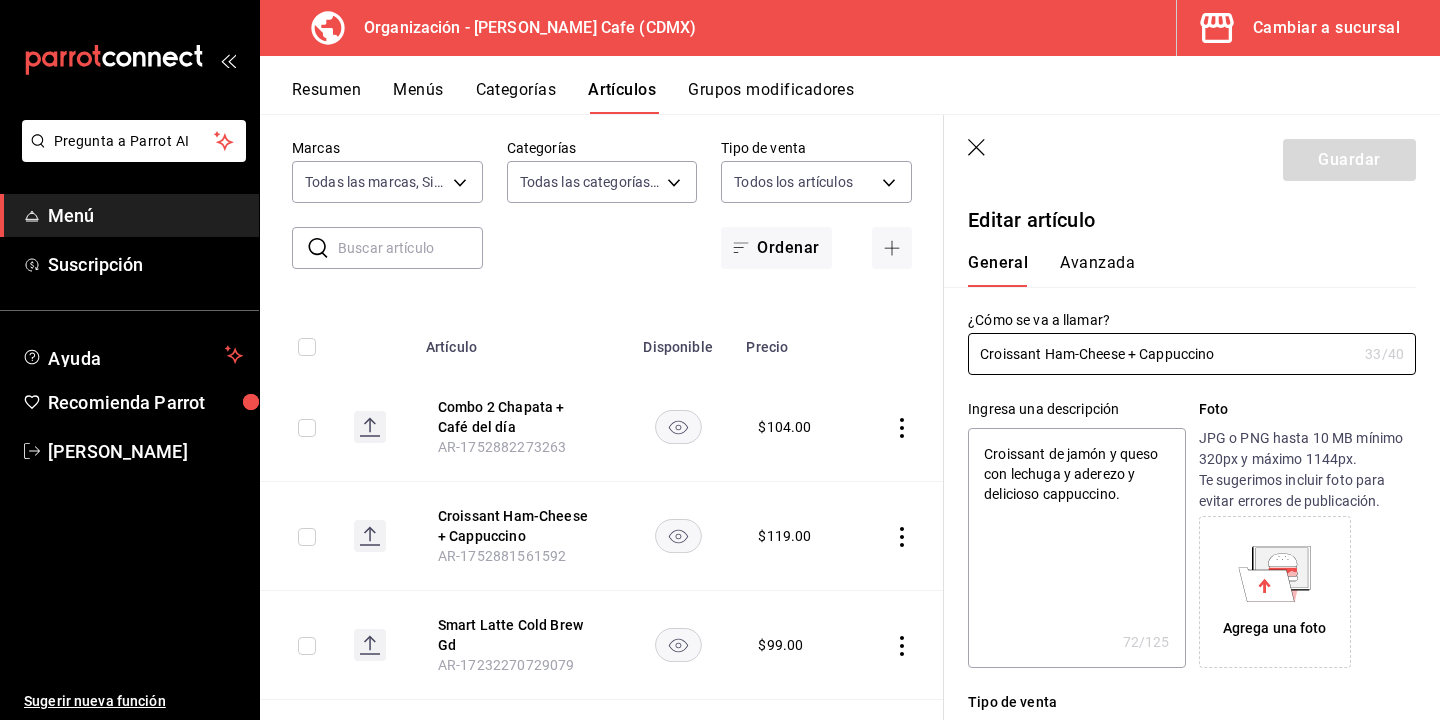 type on "CCroissant Ham-Cheese + Cappuccino" 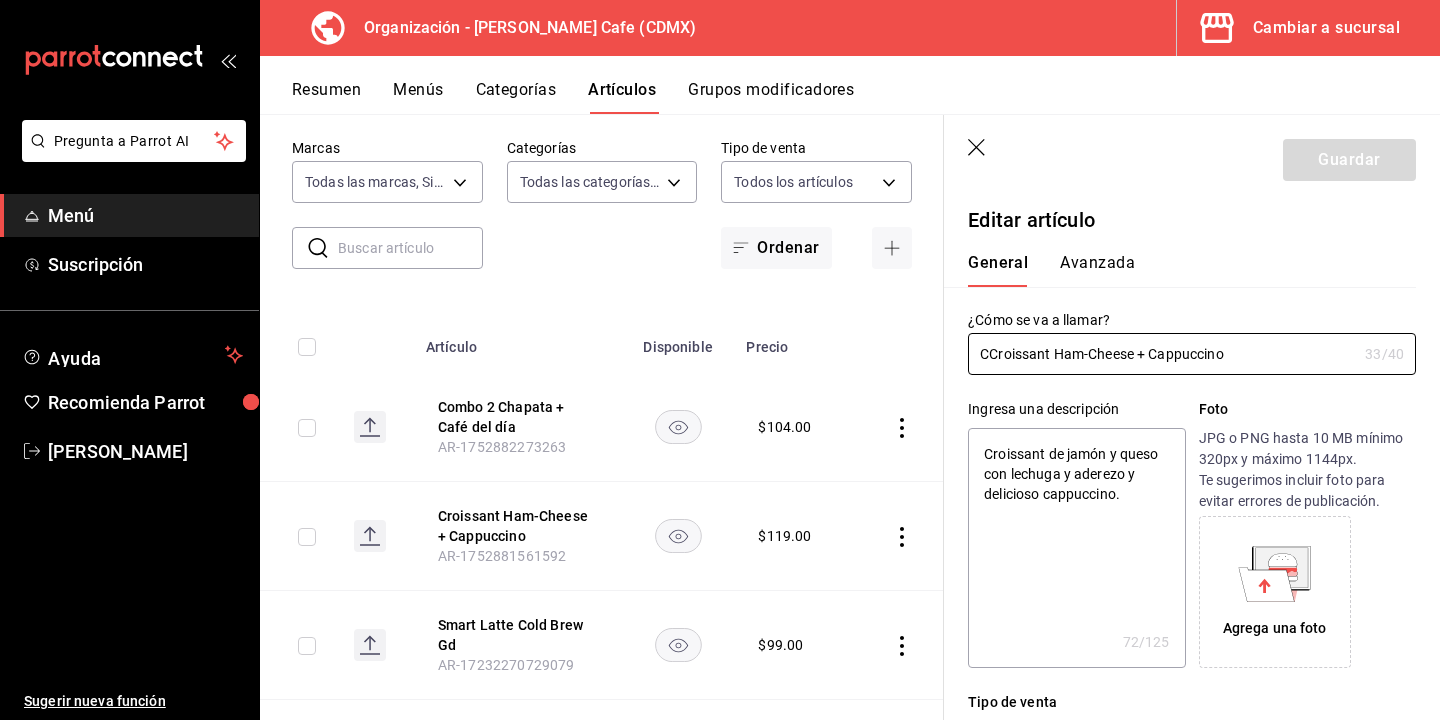 type on "x" 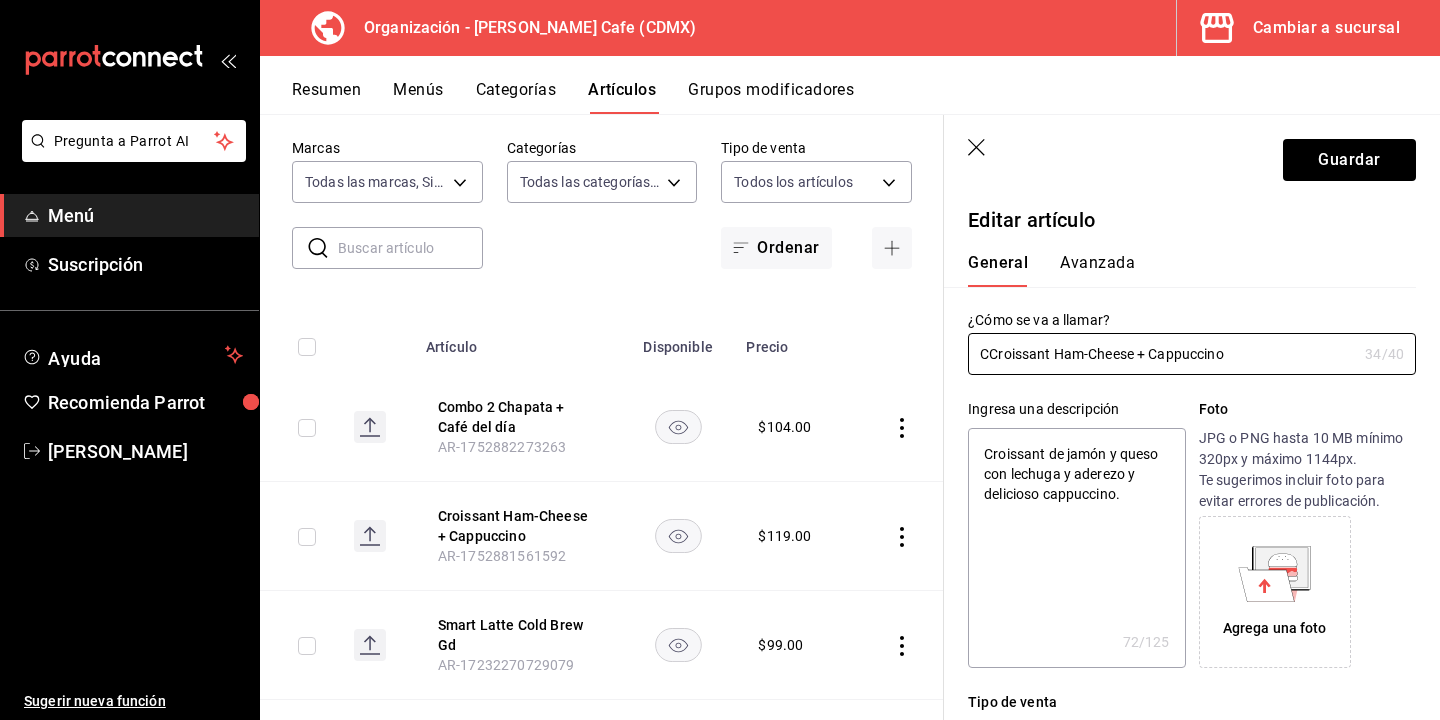 type on "CoCroissant Ham-Cheese + Cappuccino" 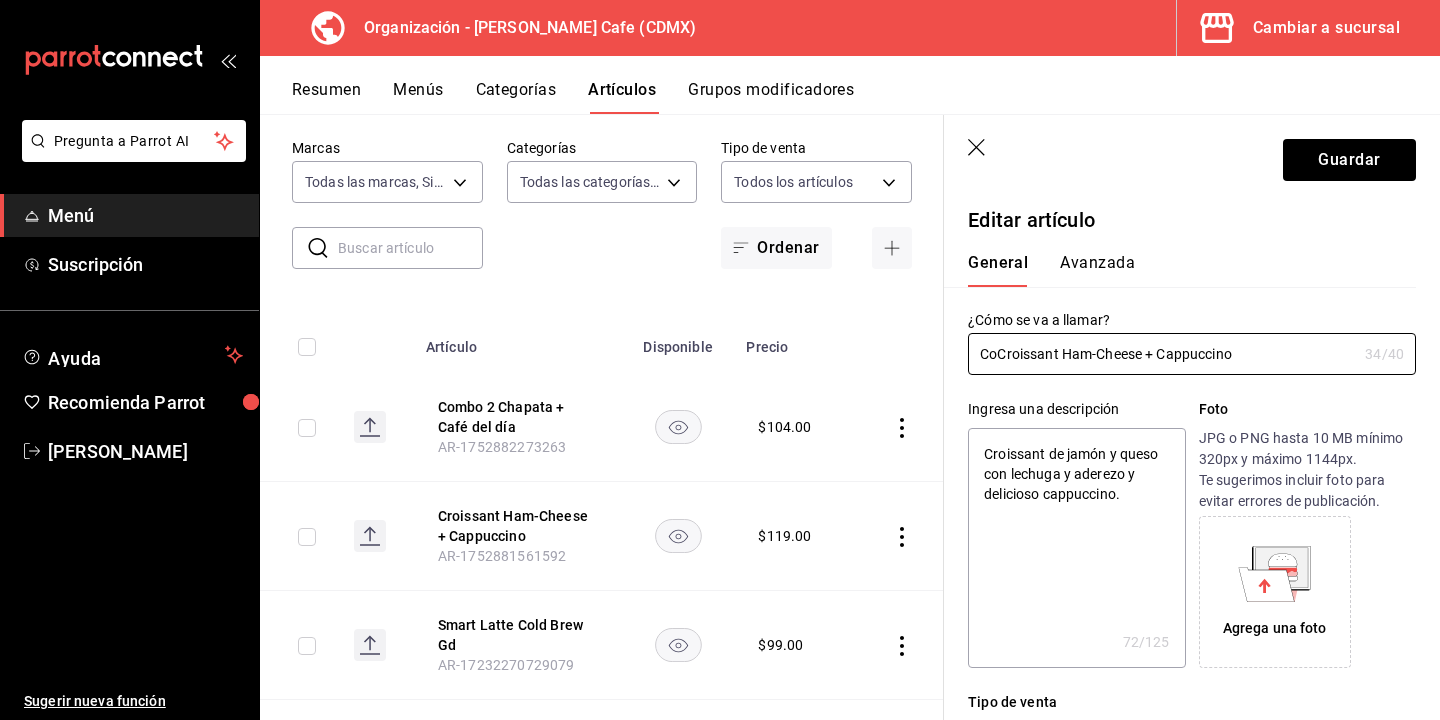 type on "ComCroissant Ham-Cheese + Cappuccino" 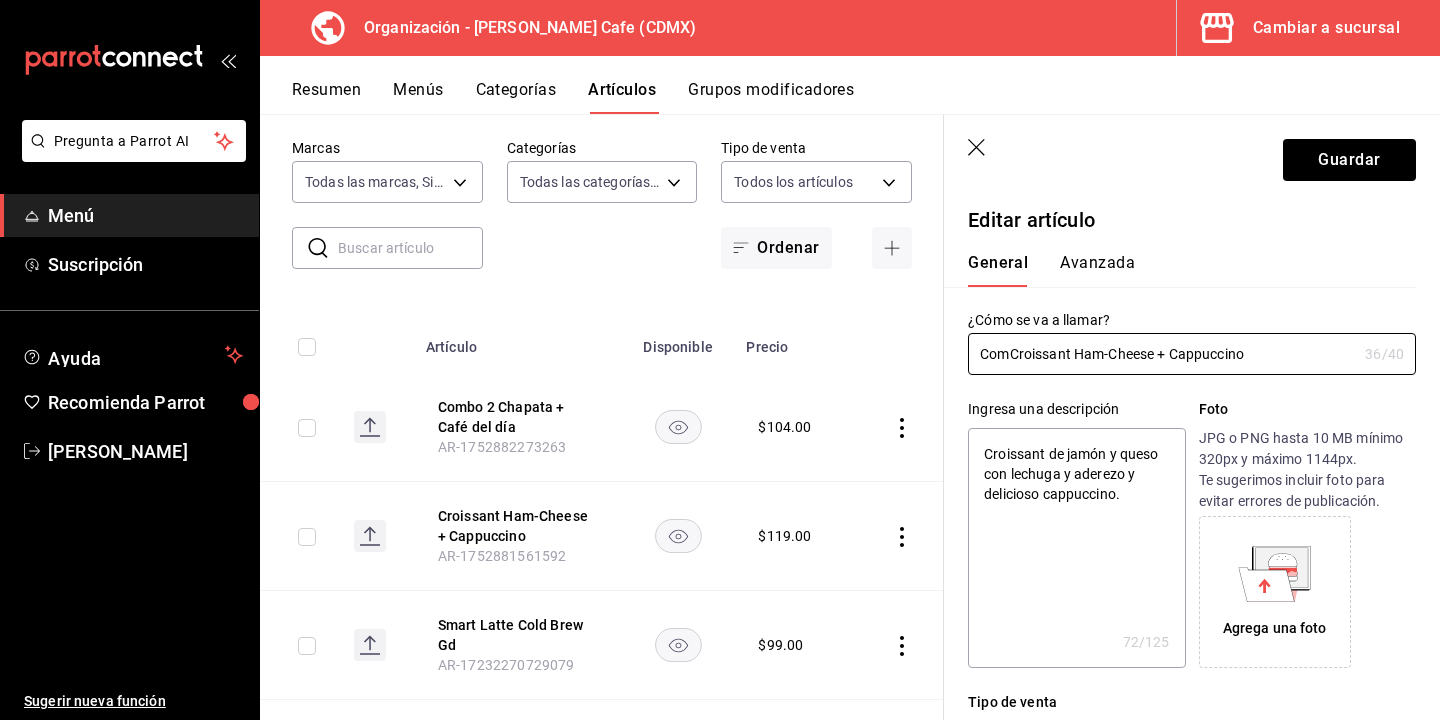 type on "CombCroissant Ham-Cheese + Cappuccino" 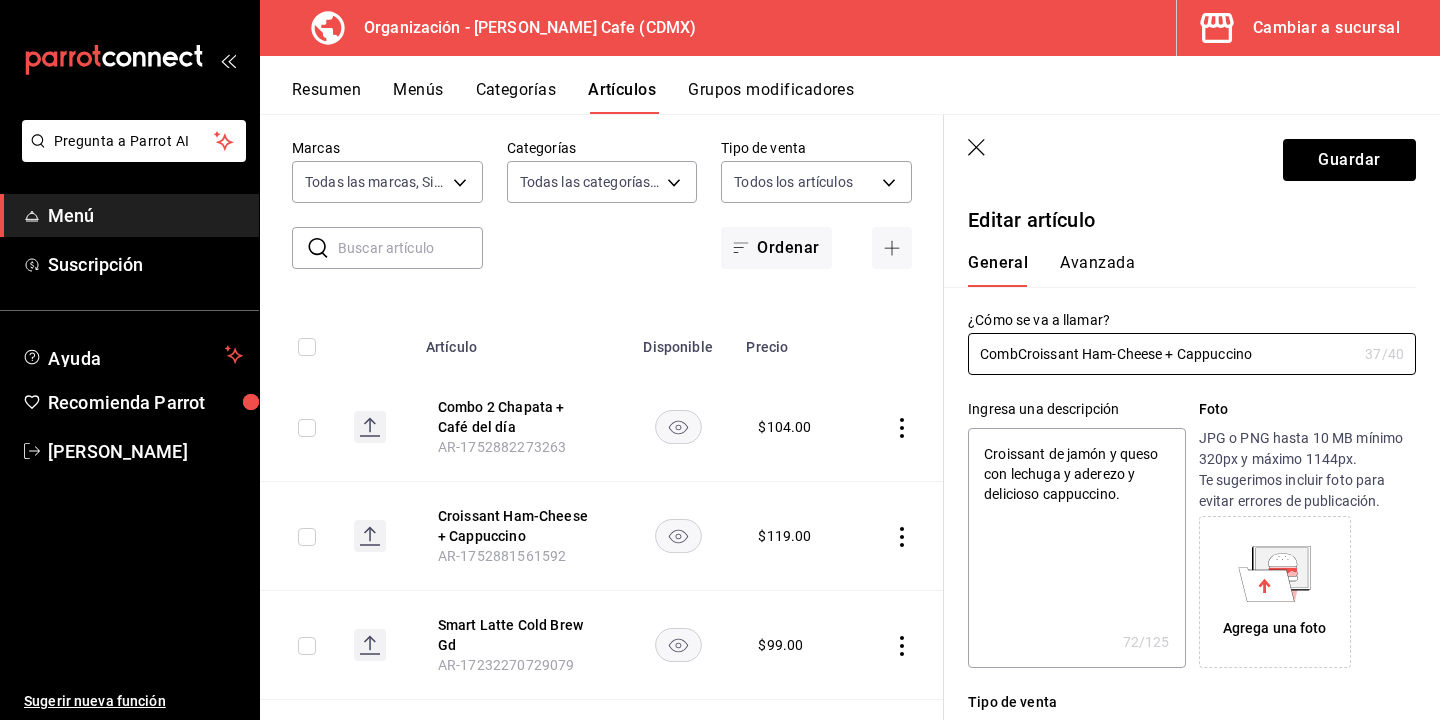 type on "ComboCroissant Ham-Cheese + Cappuccino" 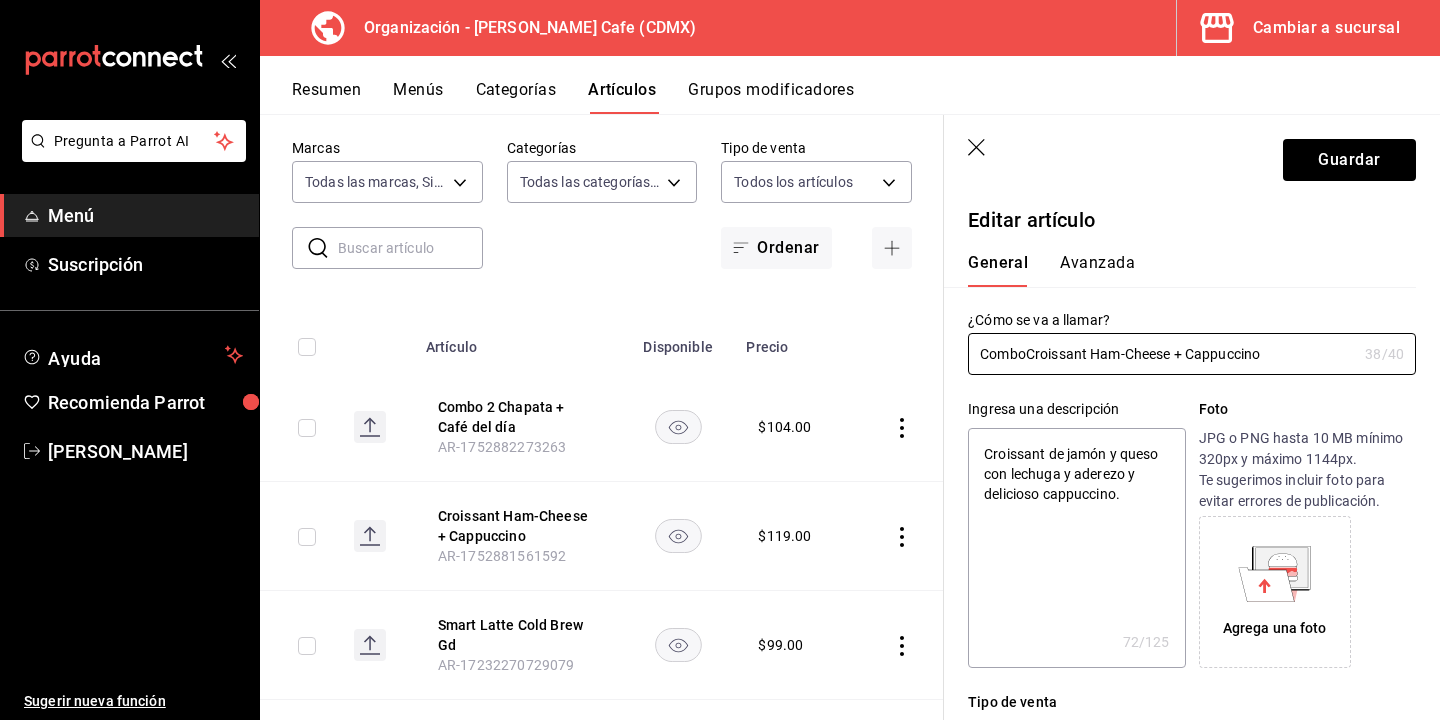 type on "Combo Croissant Ham-Cheese + Cappuccino" 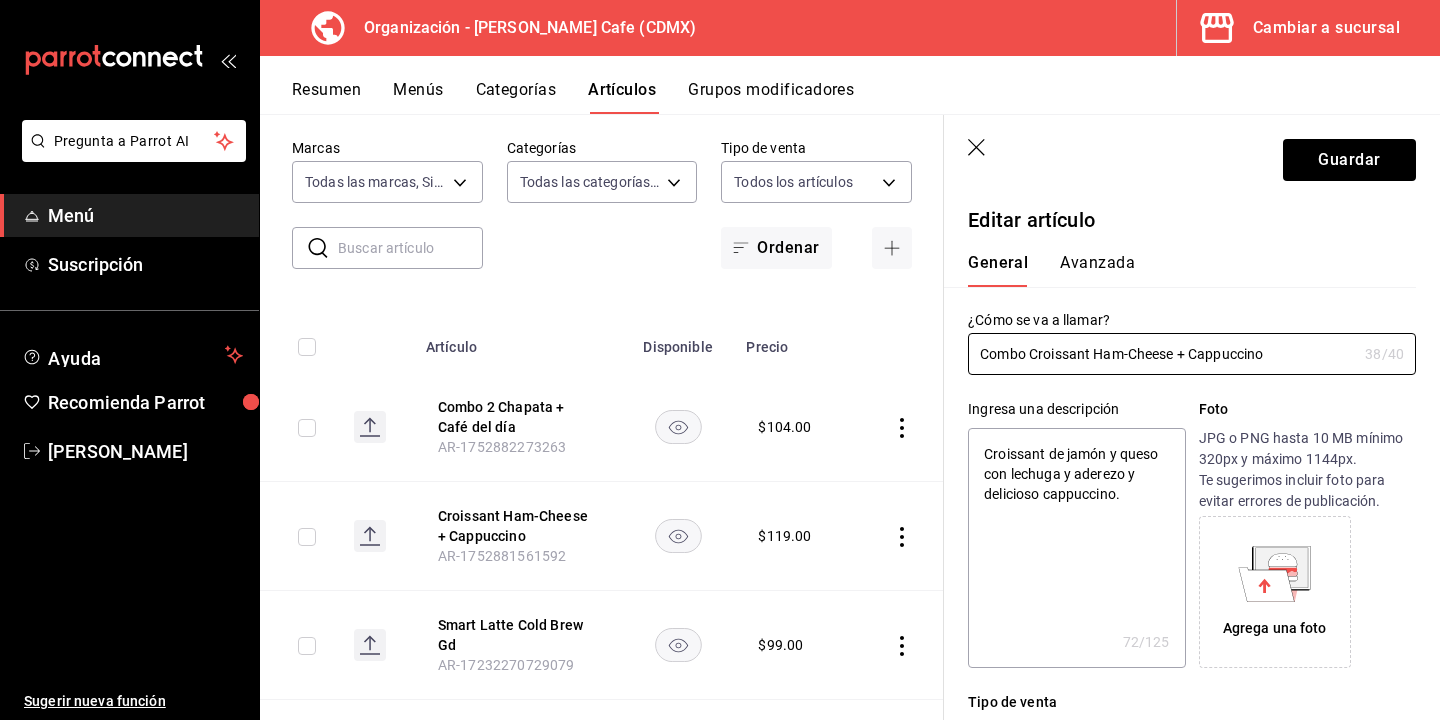type on "Combo 1Croissant Ham-Cheese + Cappuccino" 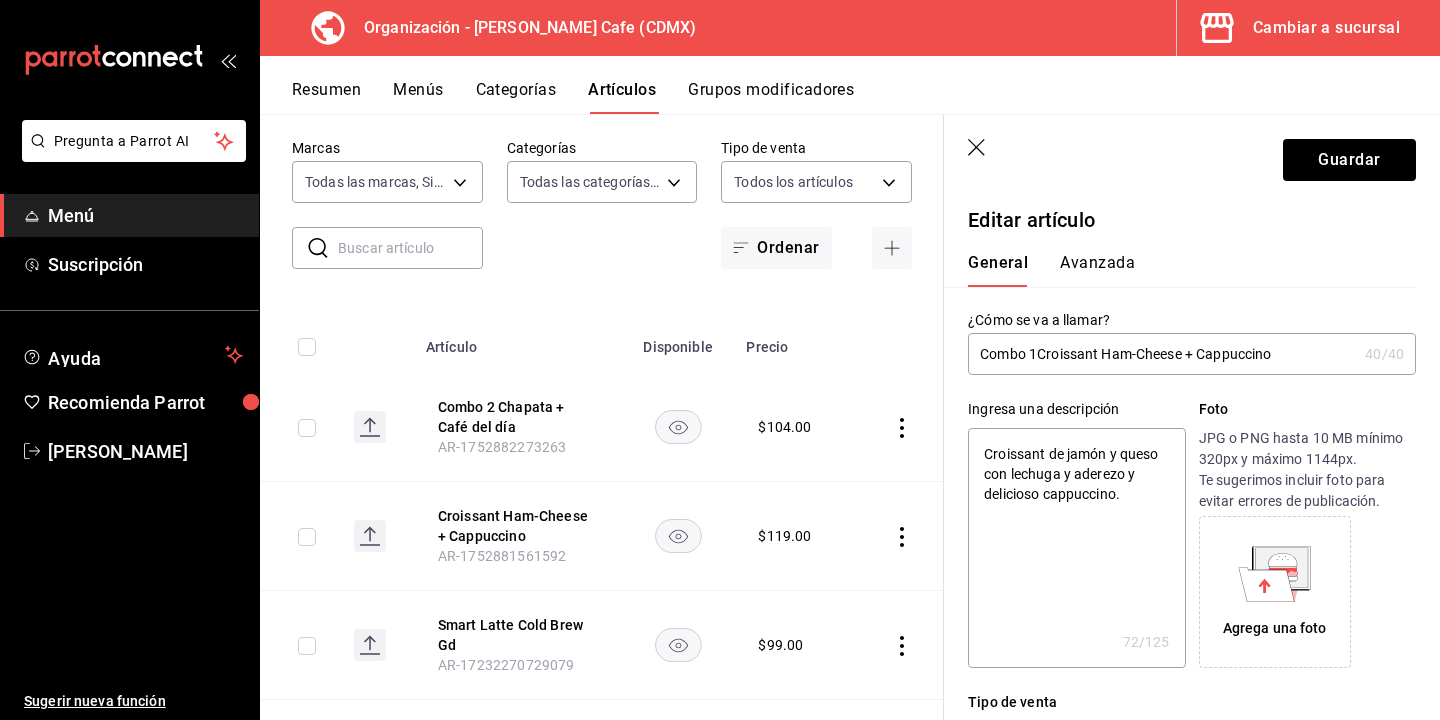 drag, startPoint x: 1273, startPoint y: 351, endPoint x: 1103, endPoint y: 349, distance: 170.01176 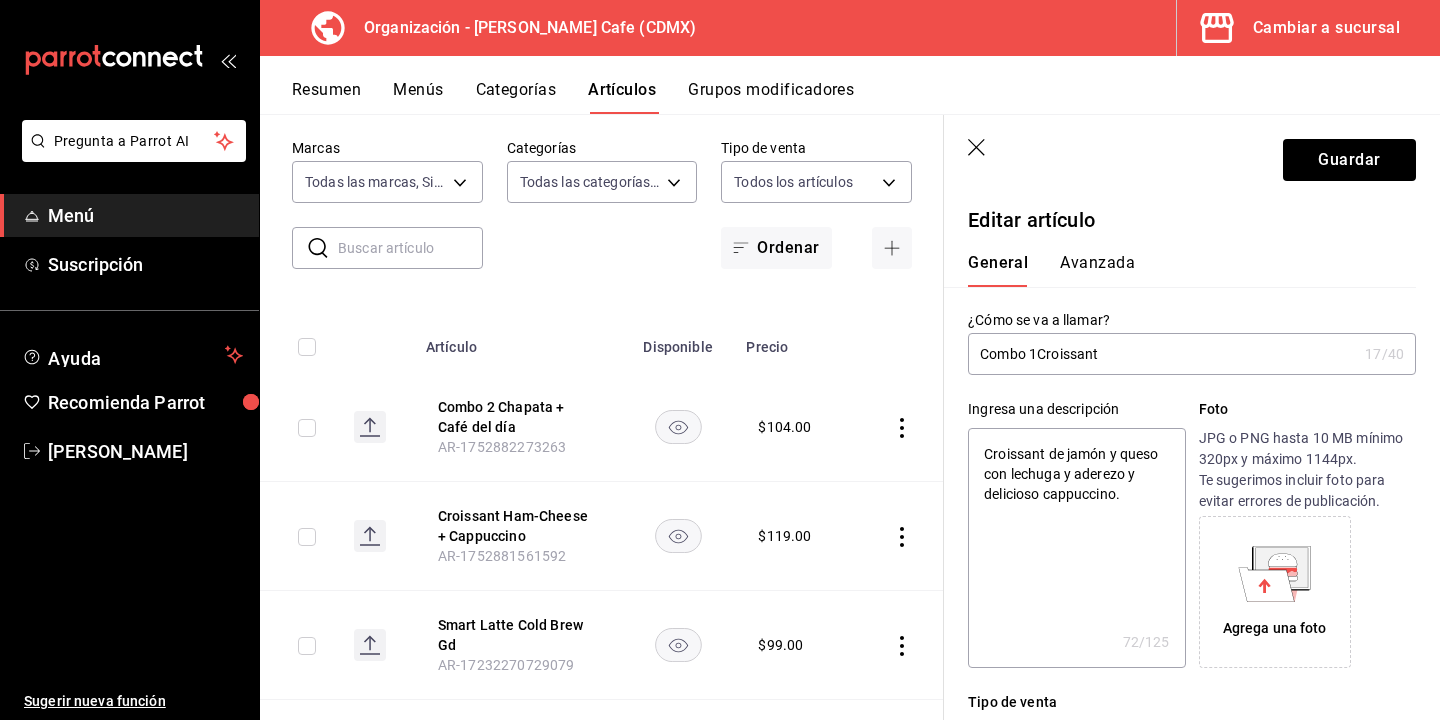 type on "Combo 1Croissant J" 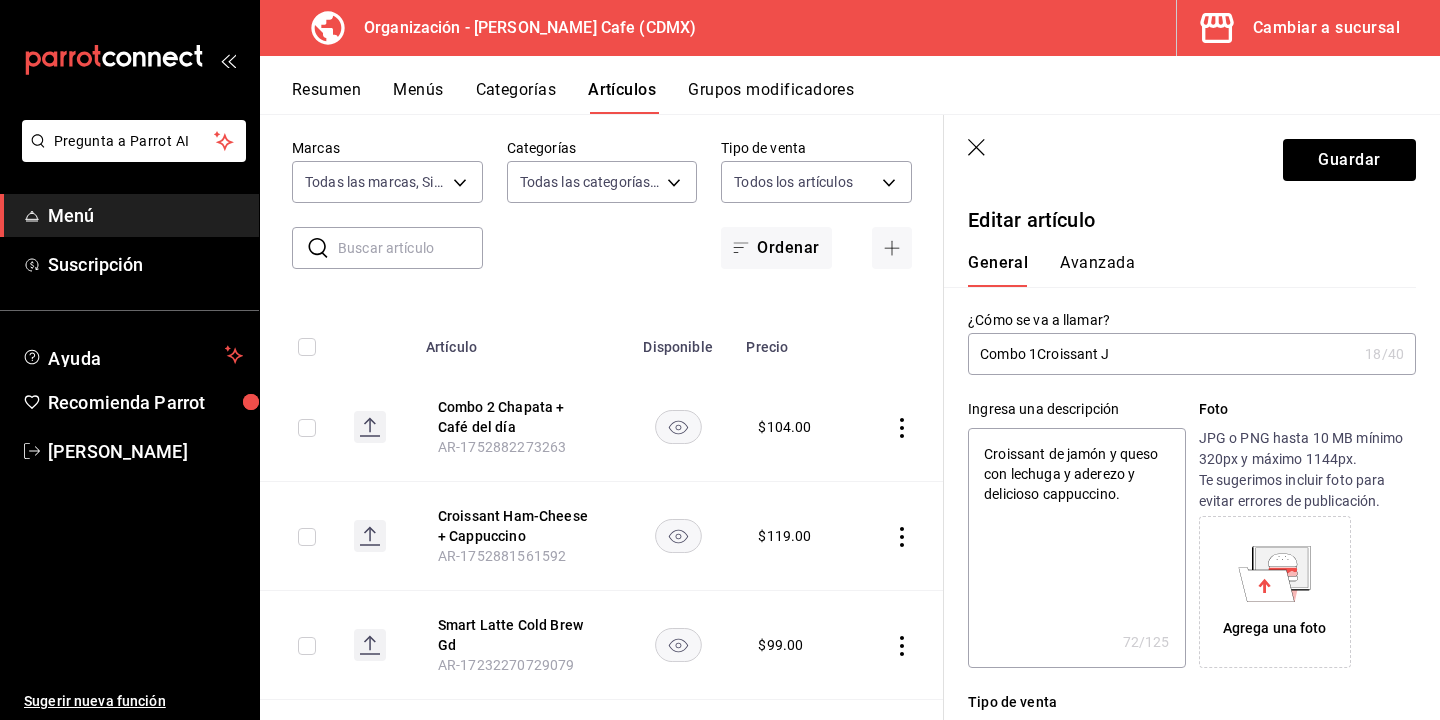 type on "Combo 1Croissant JC" 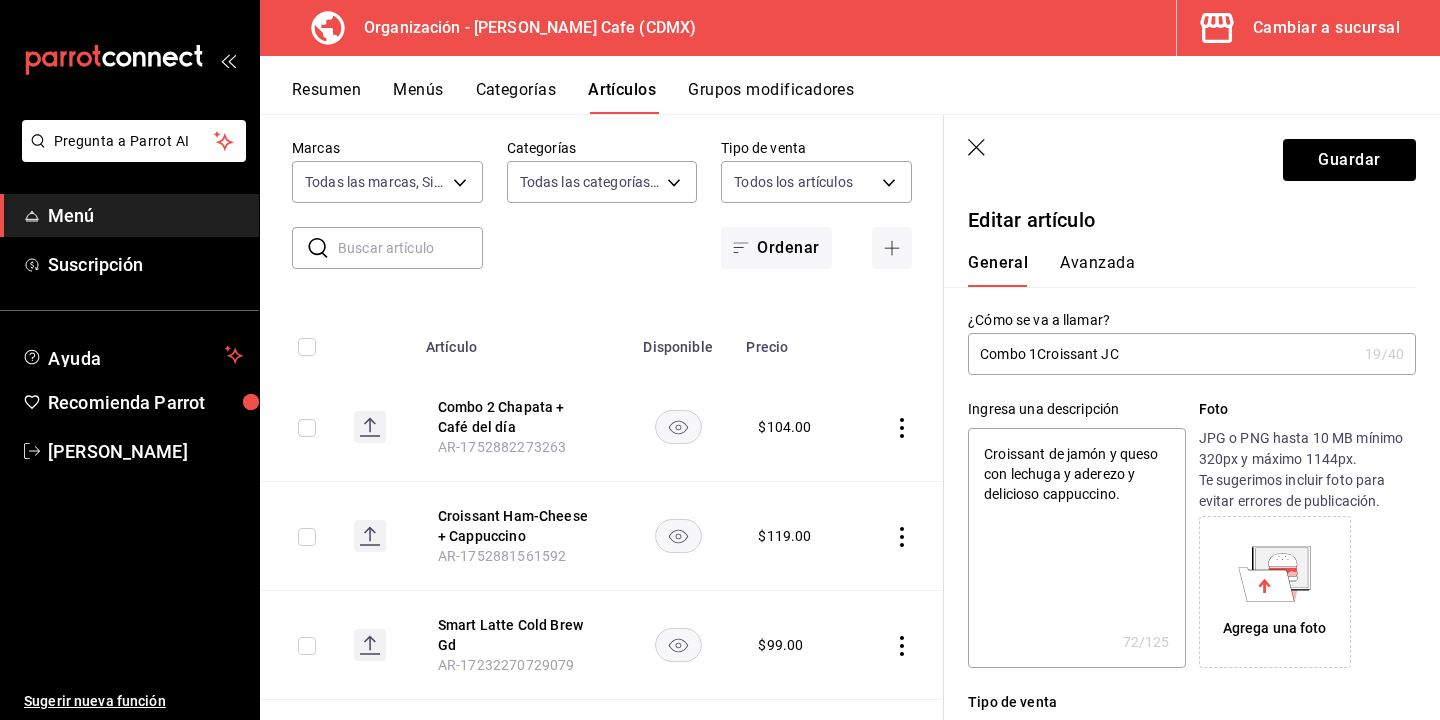 type on "Combo 1Croissant JC" 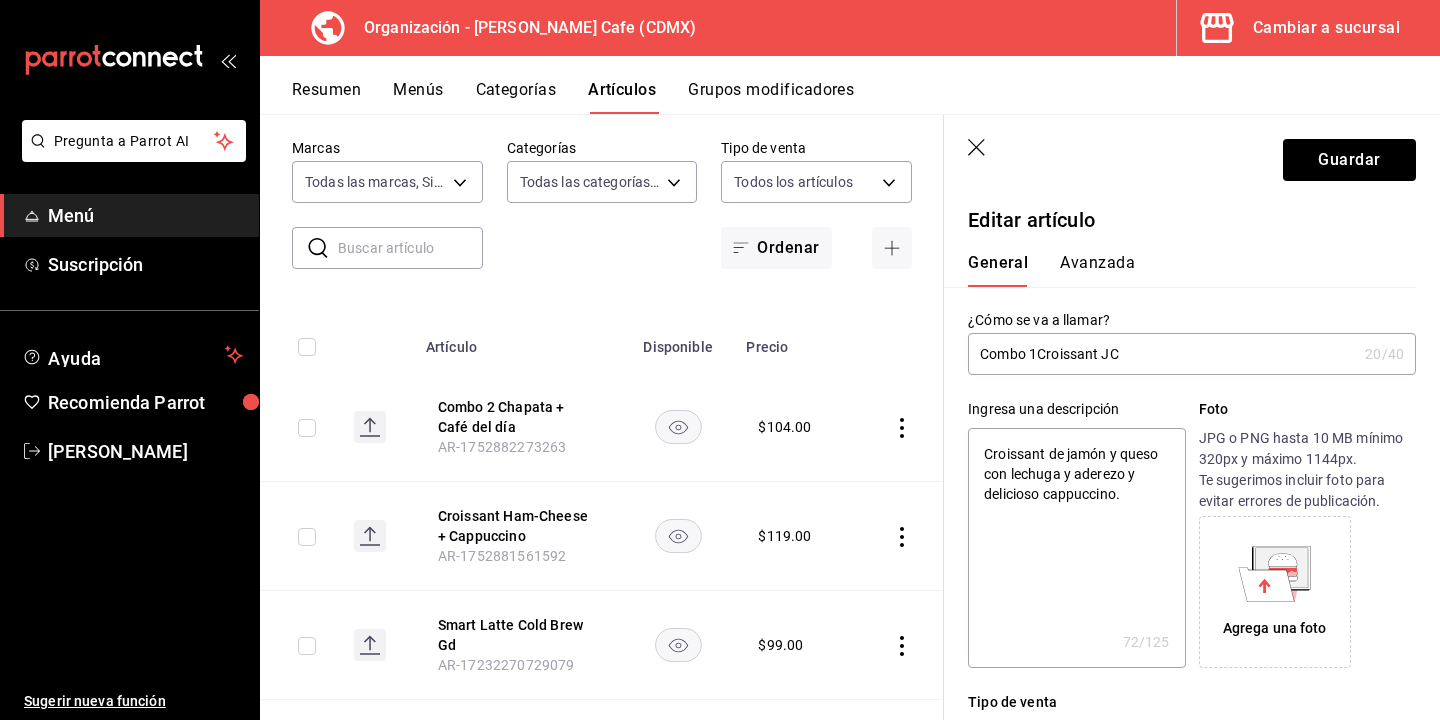 type on "Combo 1Croissant JC +" 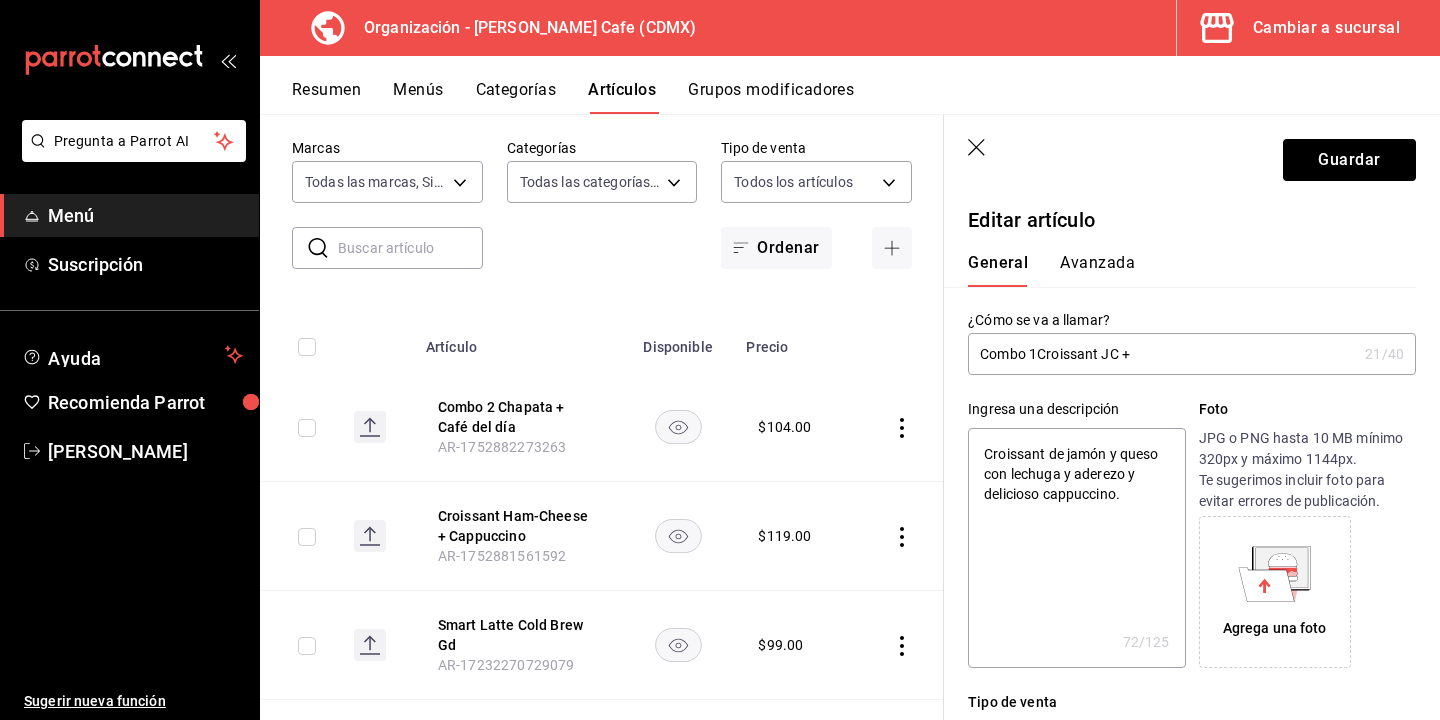 type on "Combo 1Croissant JC +" 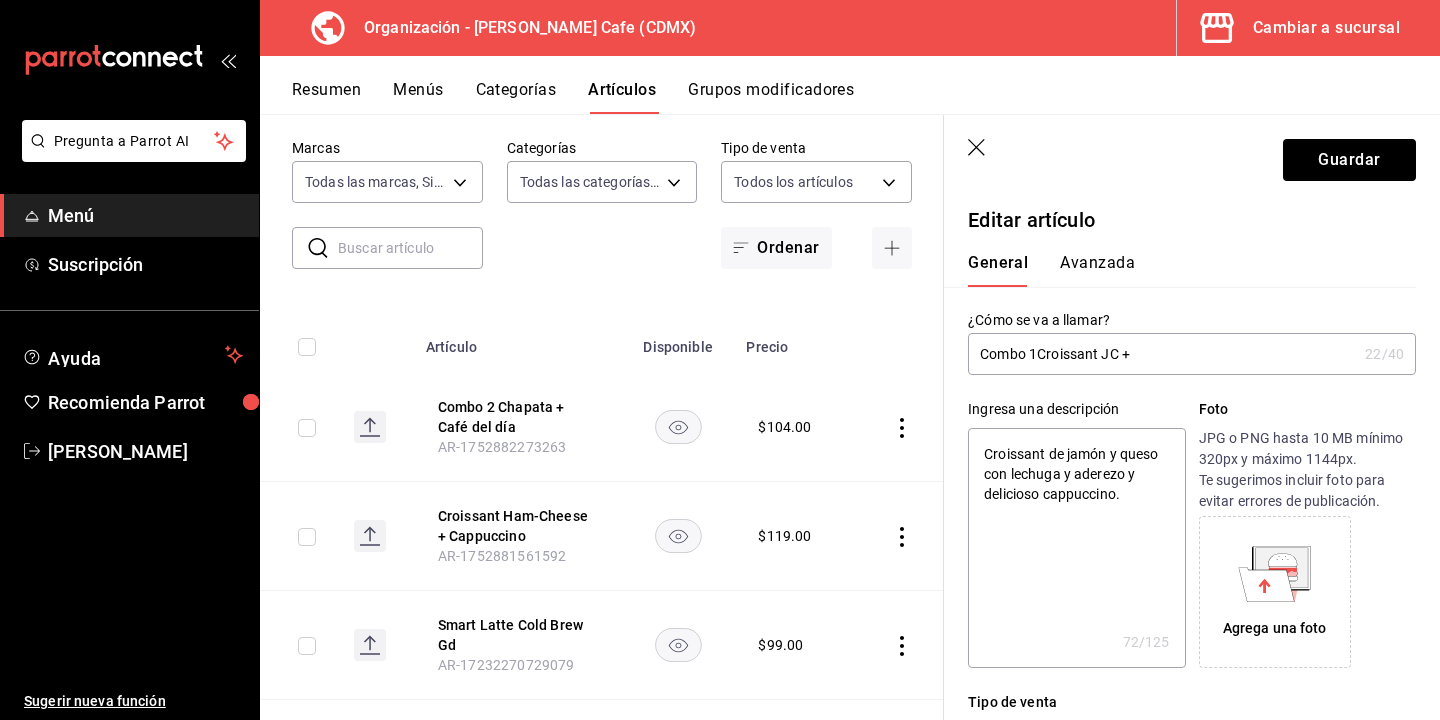 type on "Combo 1Croissant JC + C" 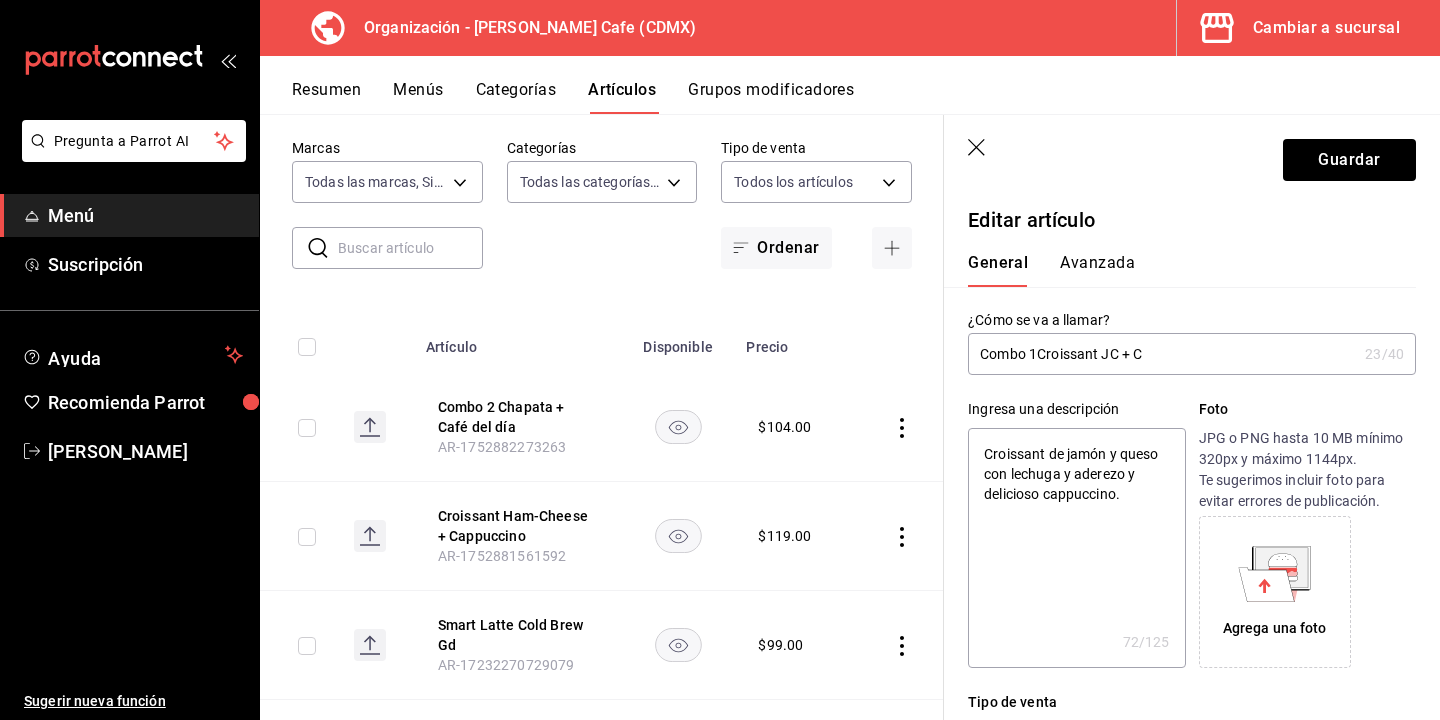 type on "Combo 1Croissant JC + Ca" 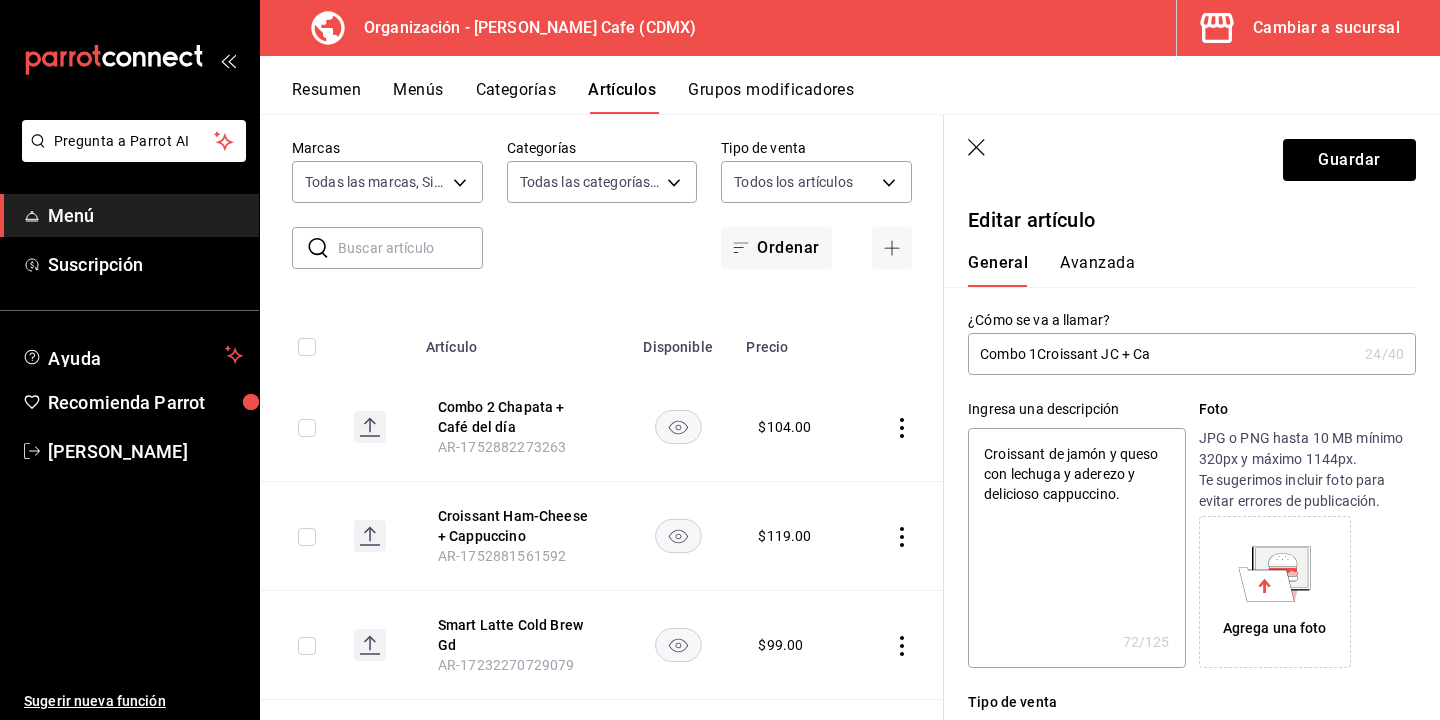 type on "Combo 1Croissant JC + Cap" 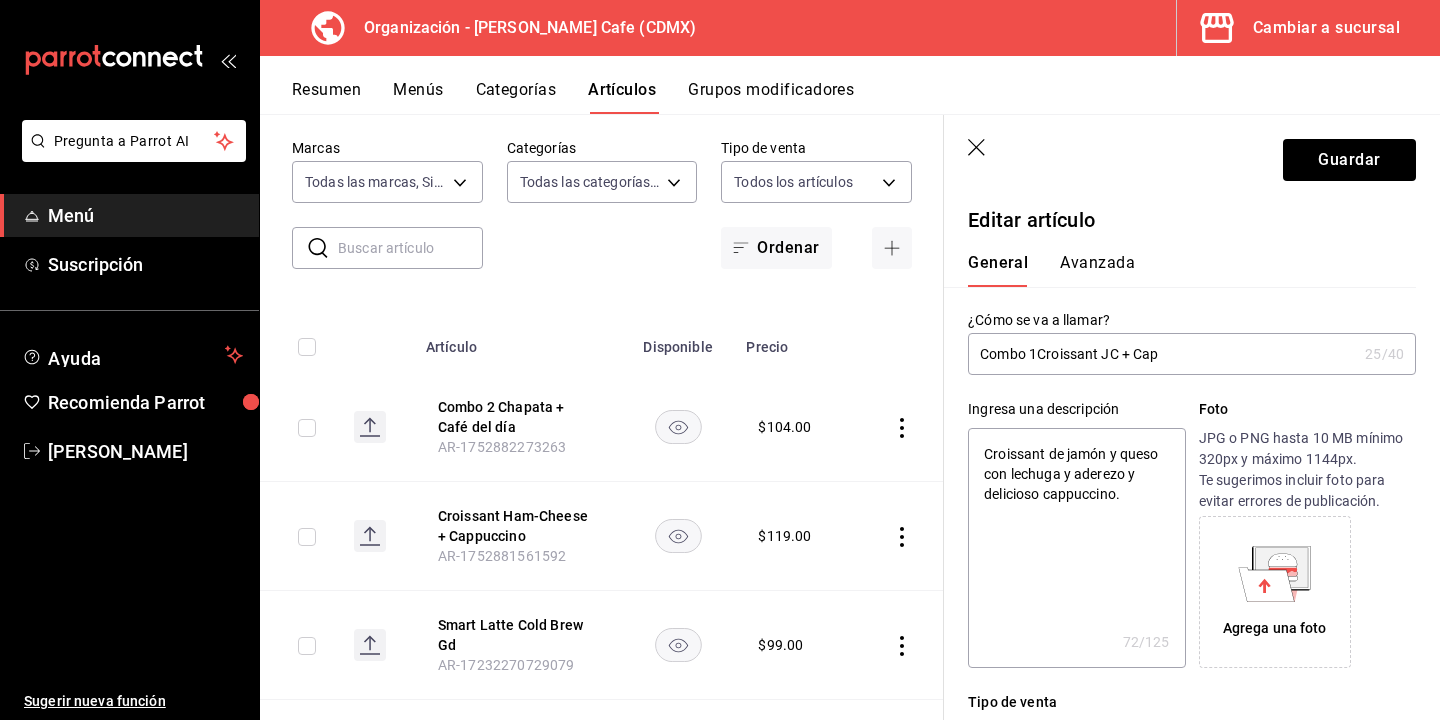 type on "Combo 1Croissant JC + Capu" 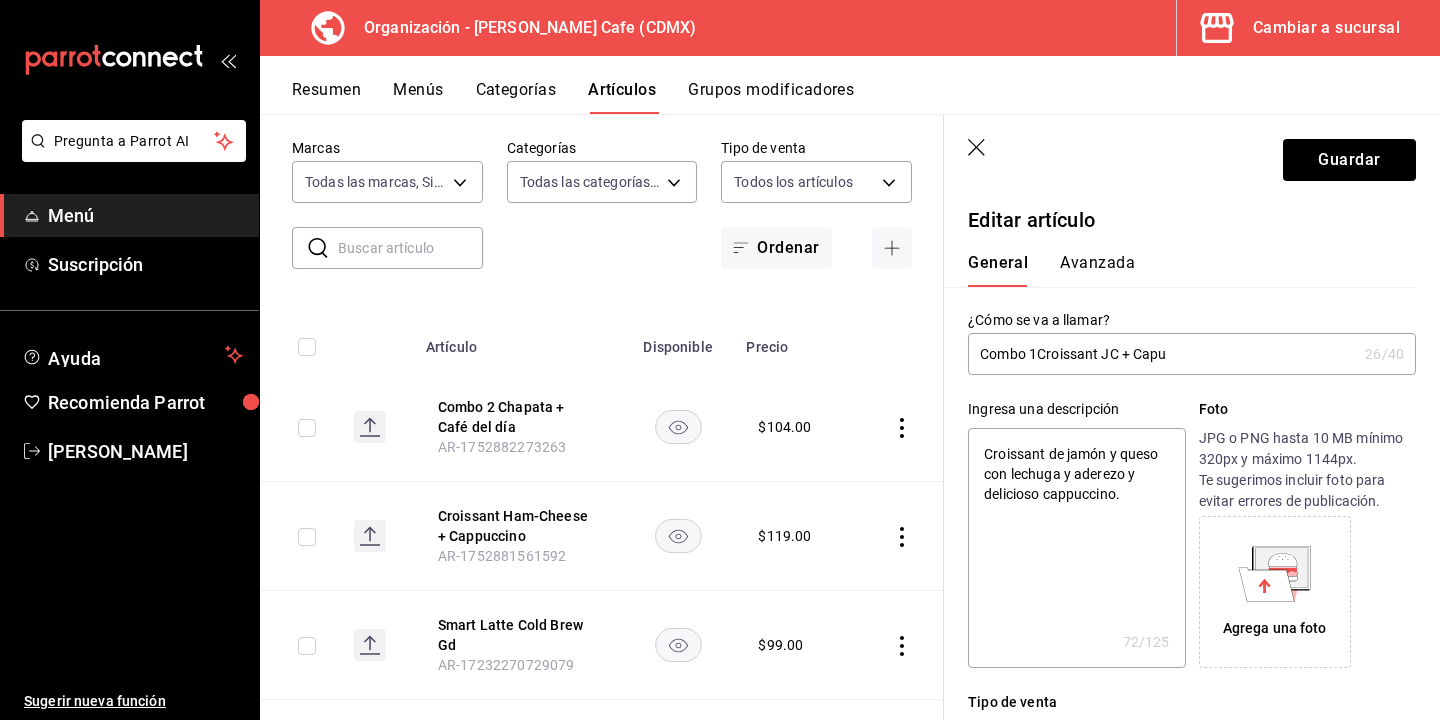 type on "Combo 1Croissant JC + Capuc" 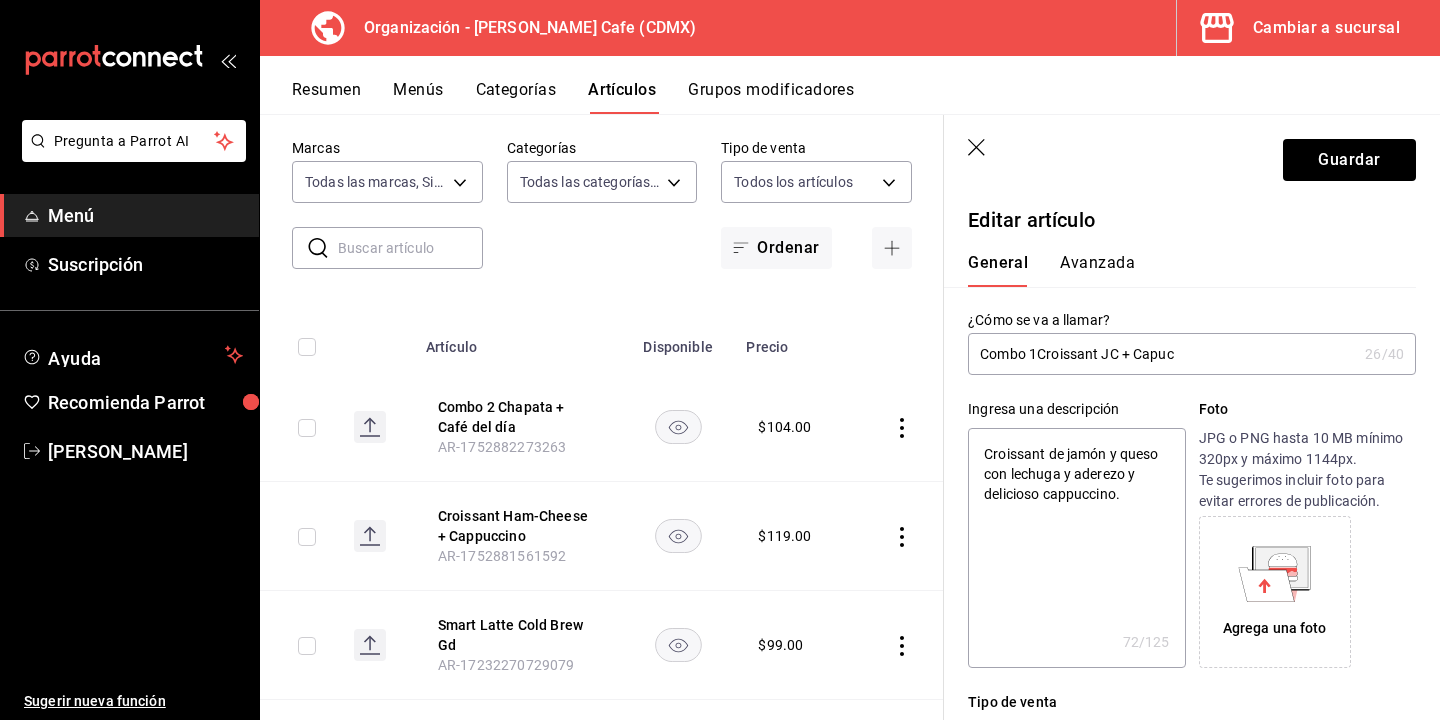 type on "Combo 1Croissant JC + Capuch" 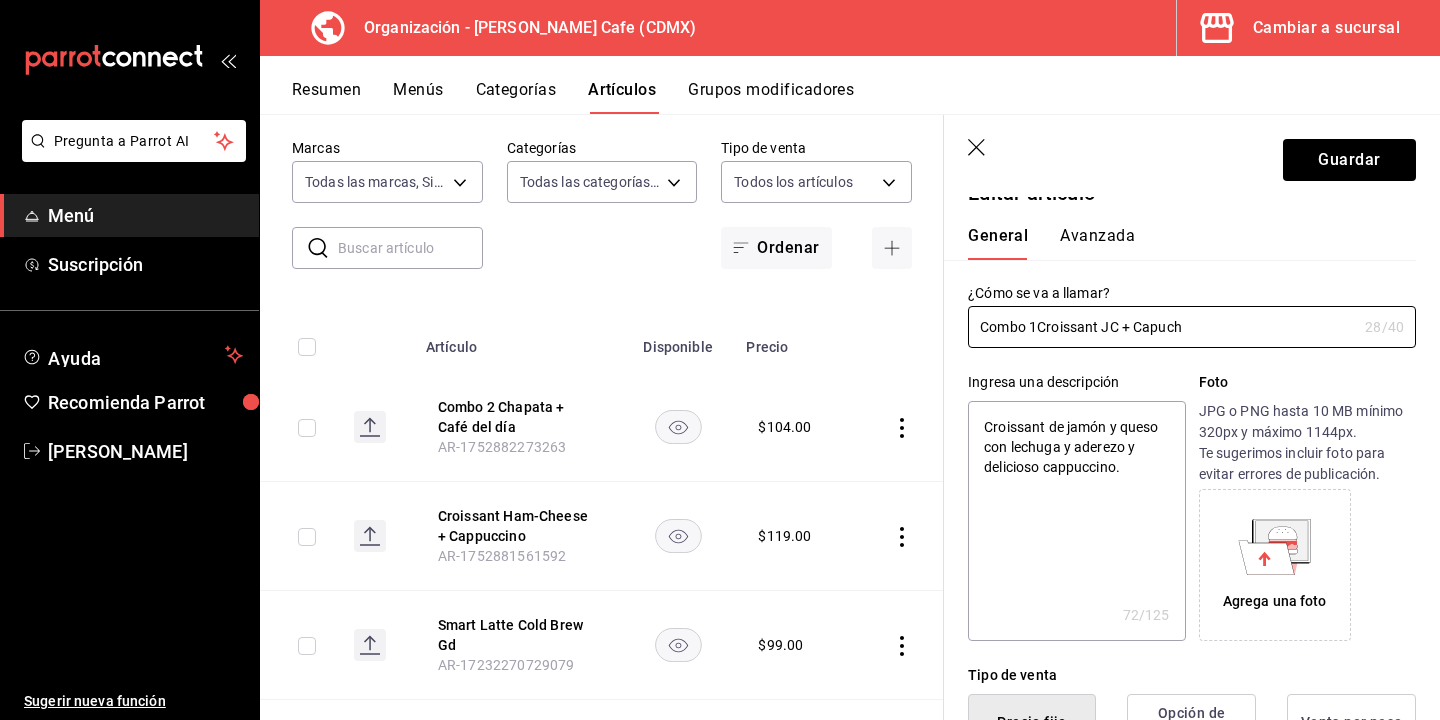 scroll, scrollTop: 37, scrollLeft: 0, axis: vertical 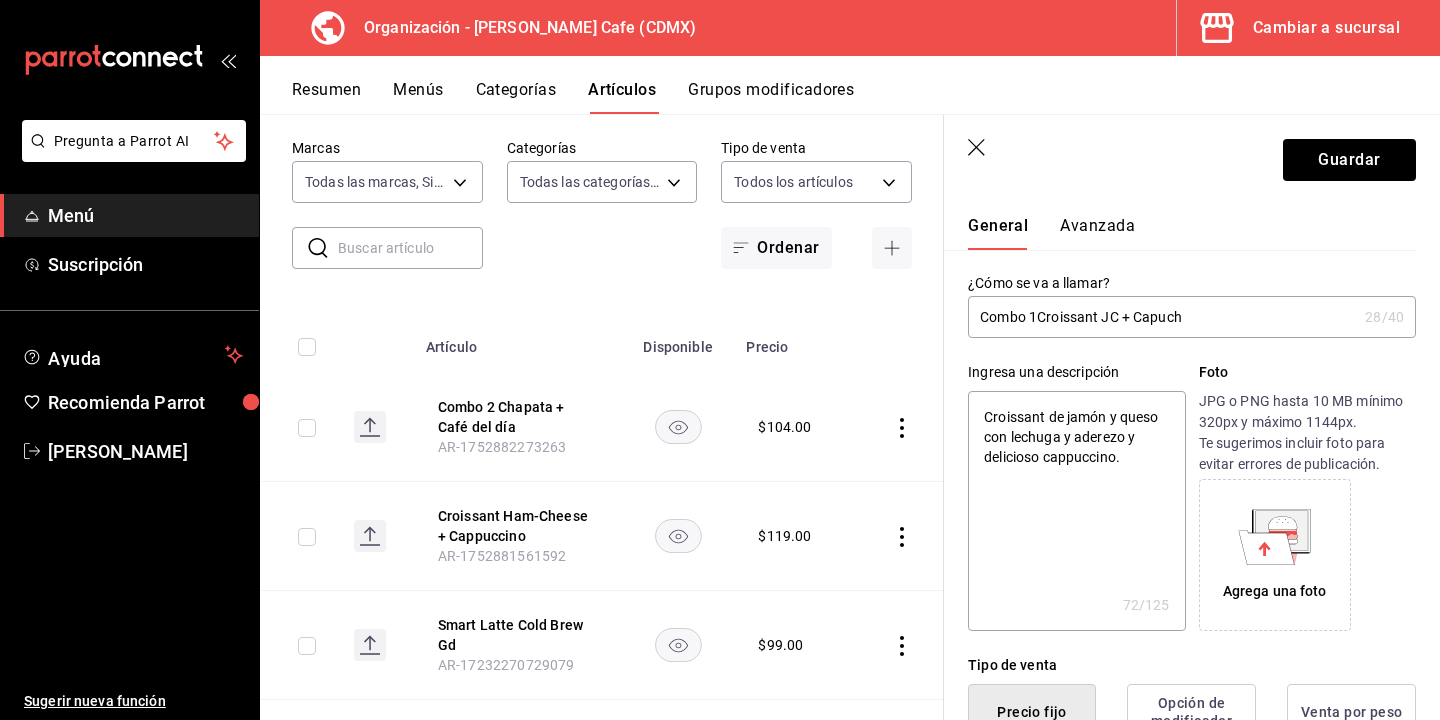 drag, startPoint x: 1110, startPoint y: 313, endPoint x: 1110, endPoint y: 345, distance: 32 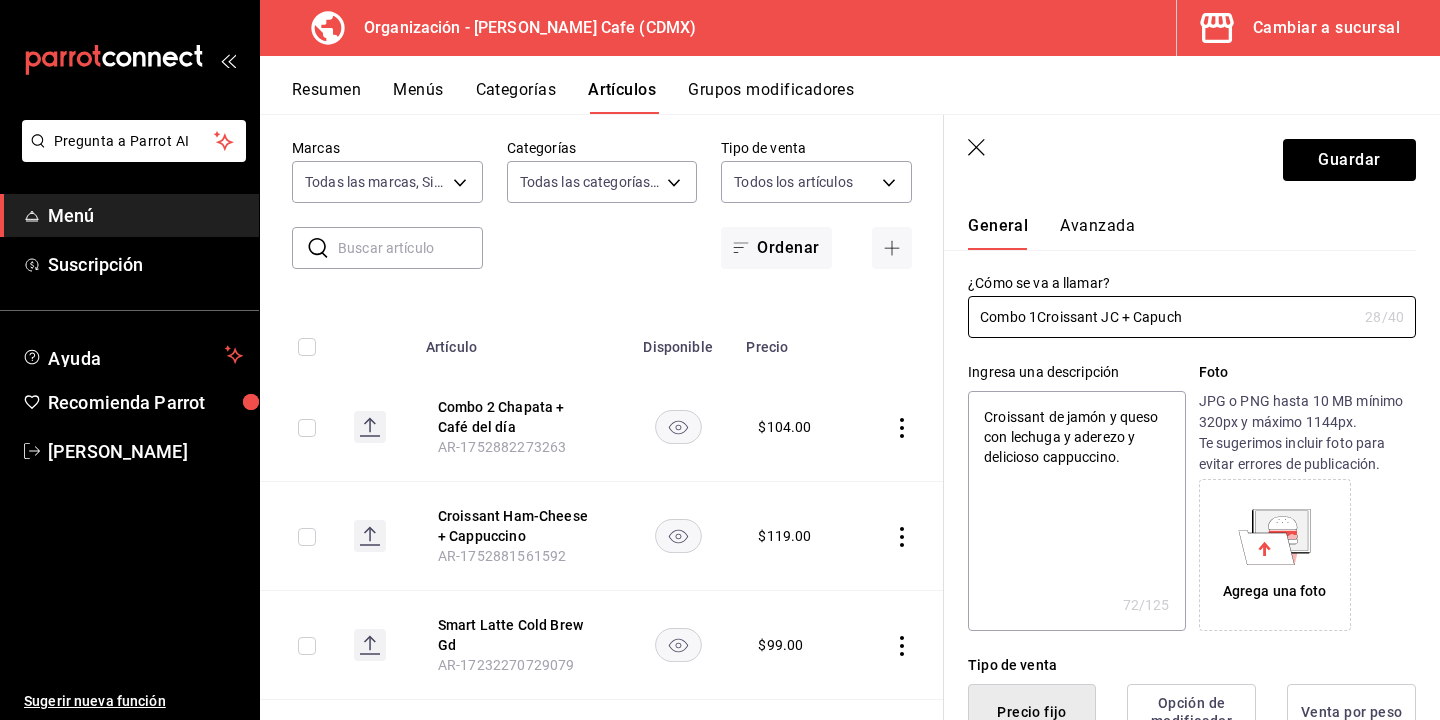 click on "Combo 1Croissant JC + Capuch" at bounding box center [1162, 317] 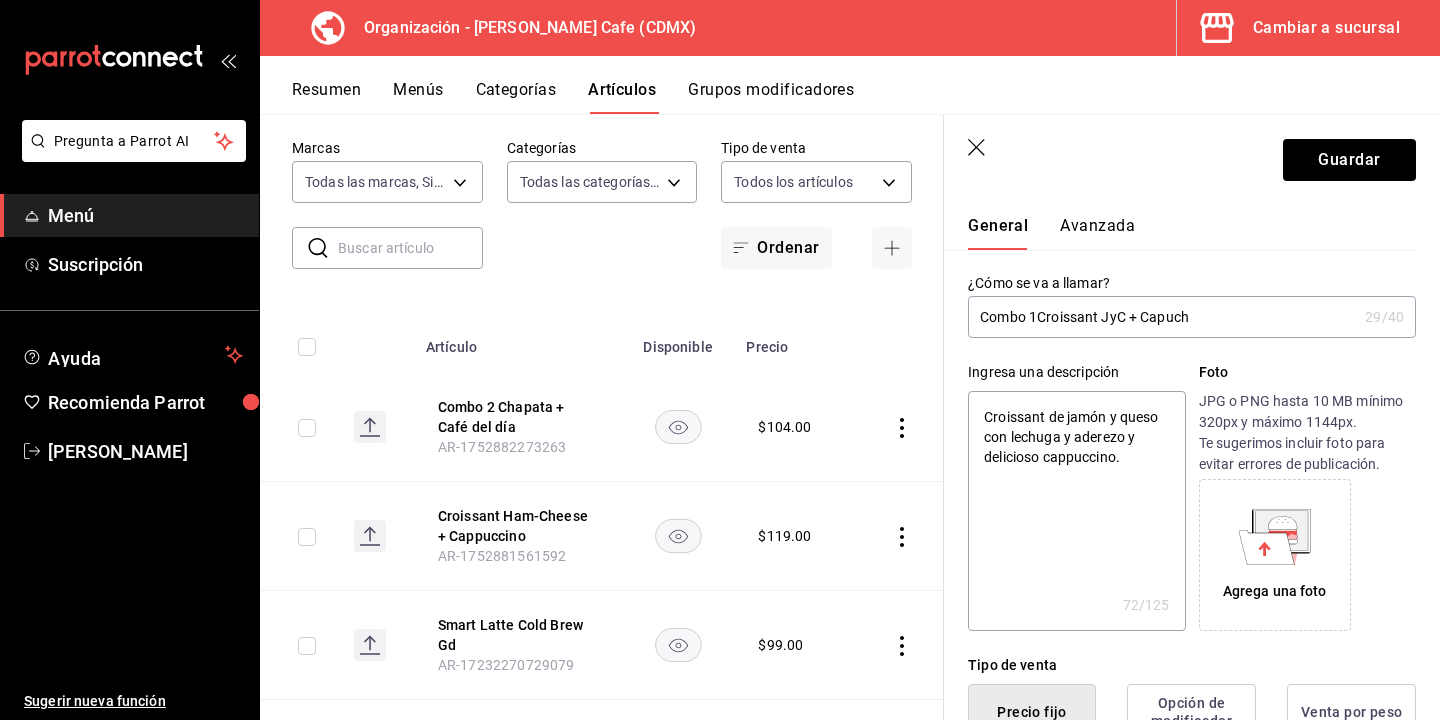 click on "Combo 1Croissant JyC + Capuch" at bounding box center (1162, 317) 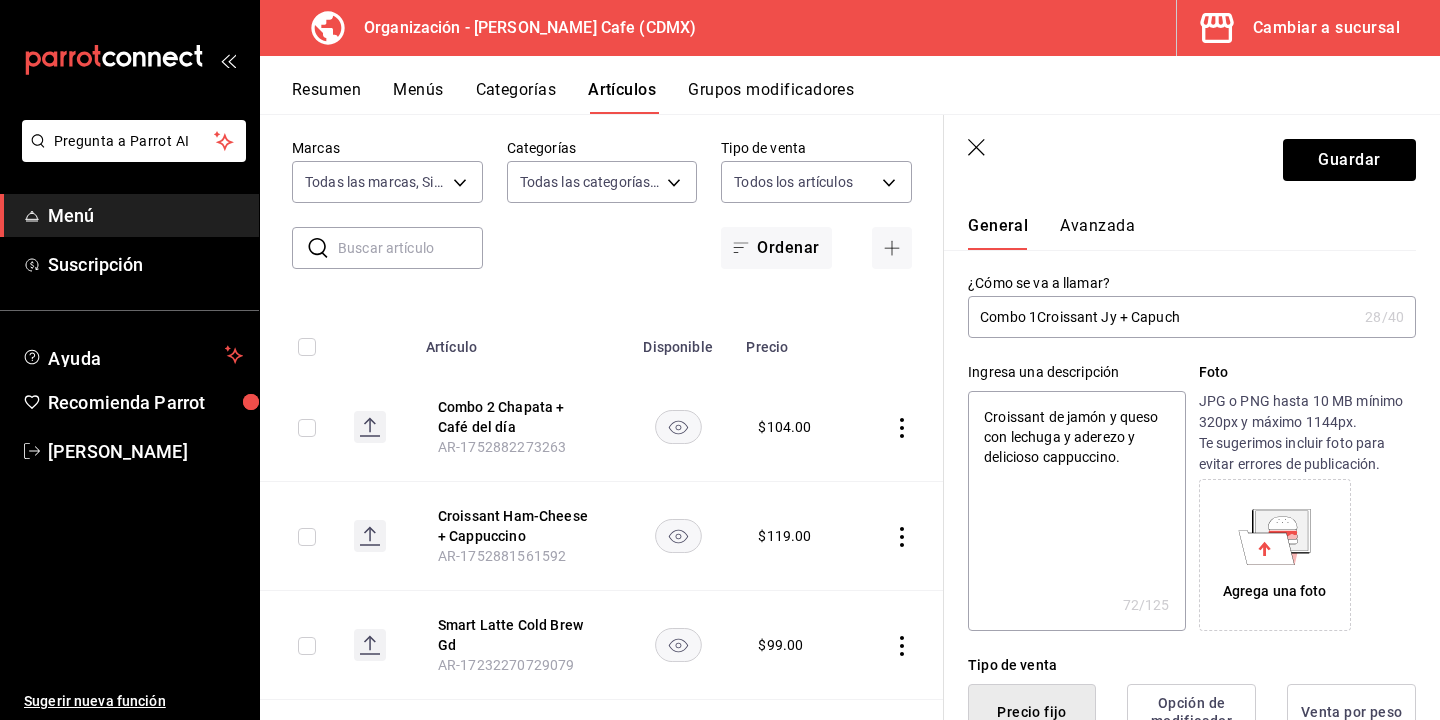 type on "Combo 1Croissant JyQ + Capuch" 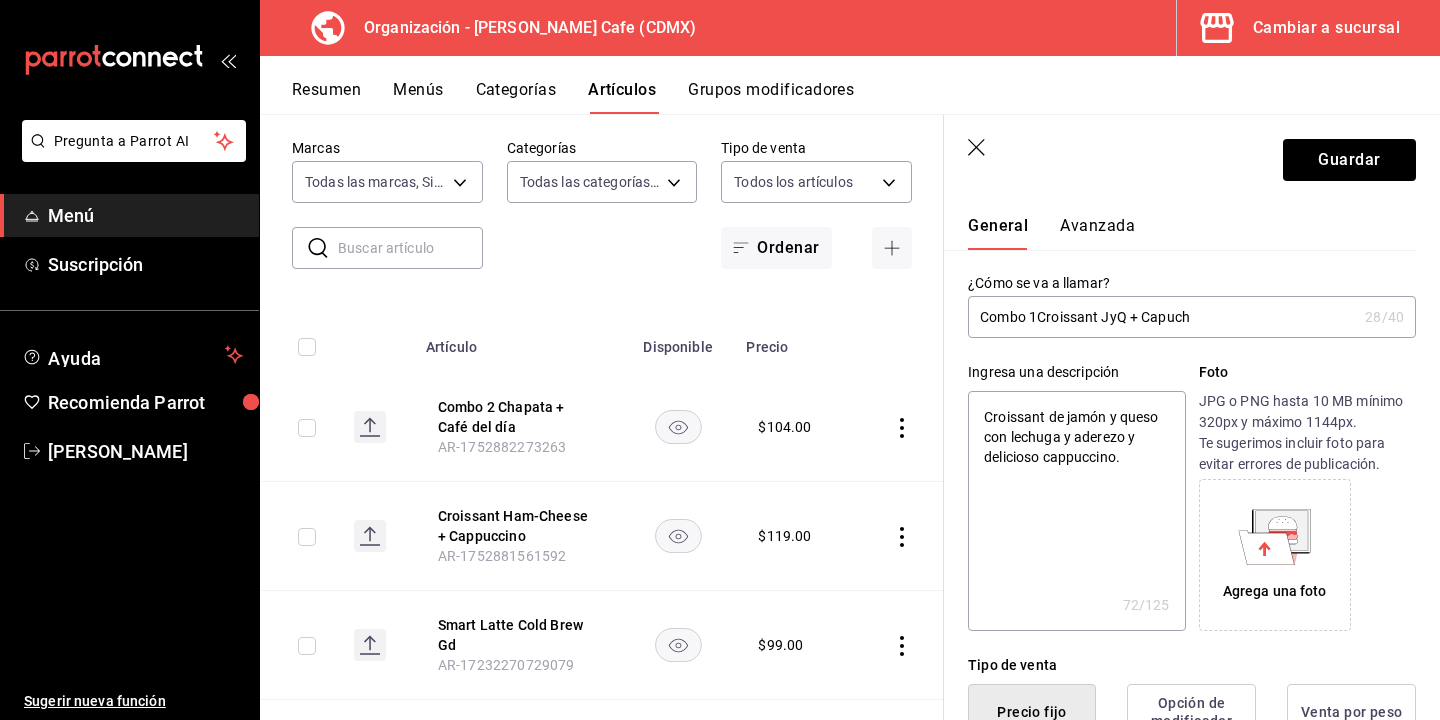 type on "x" 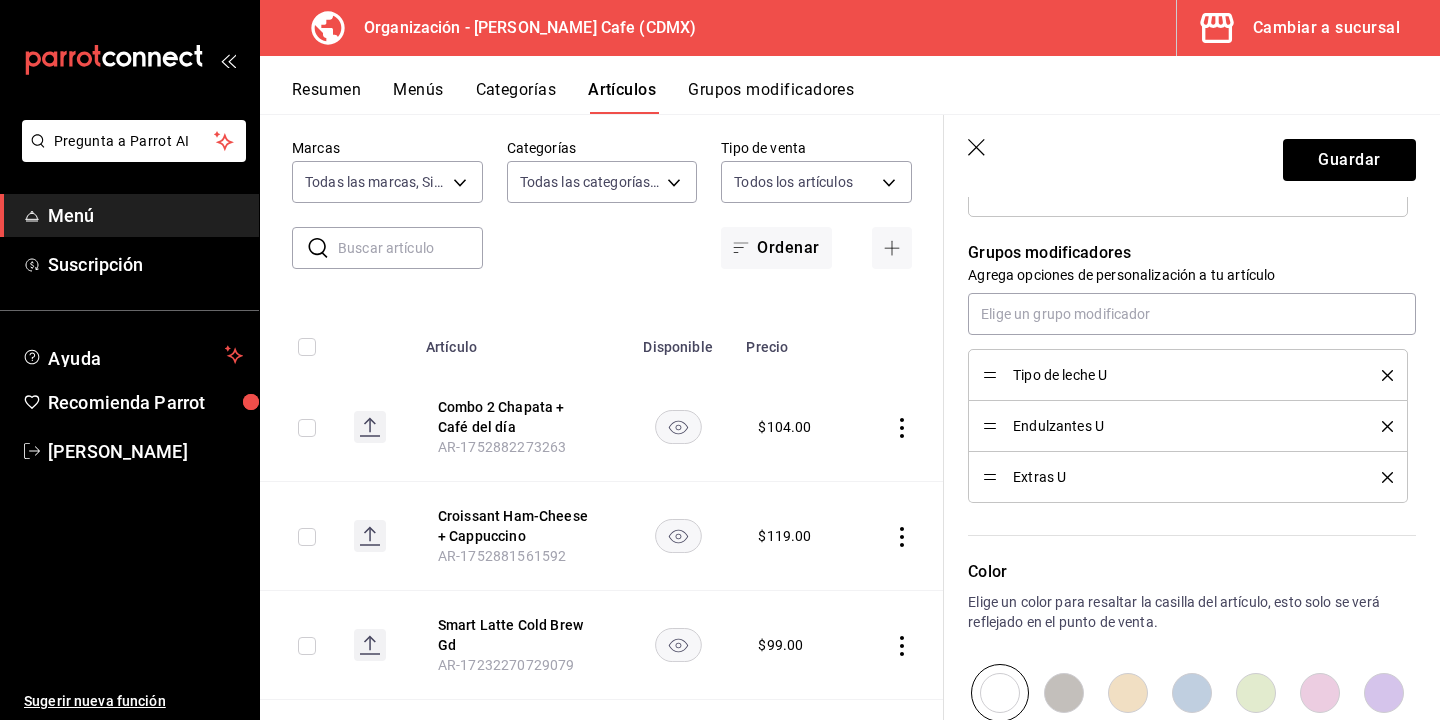scroll, scrollTop: 880, scrollLeft: 0, axis: vertical 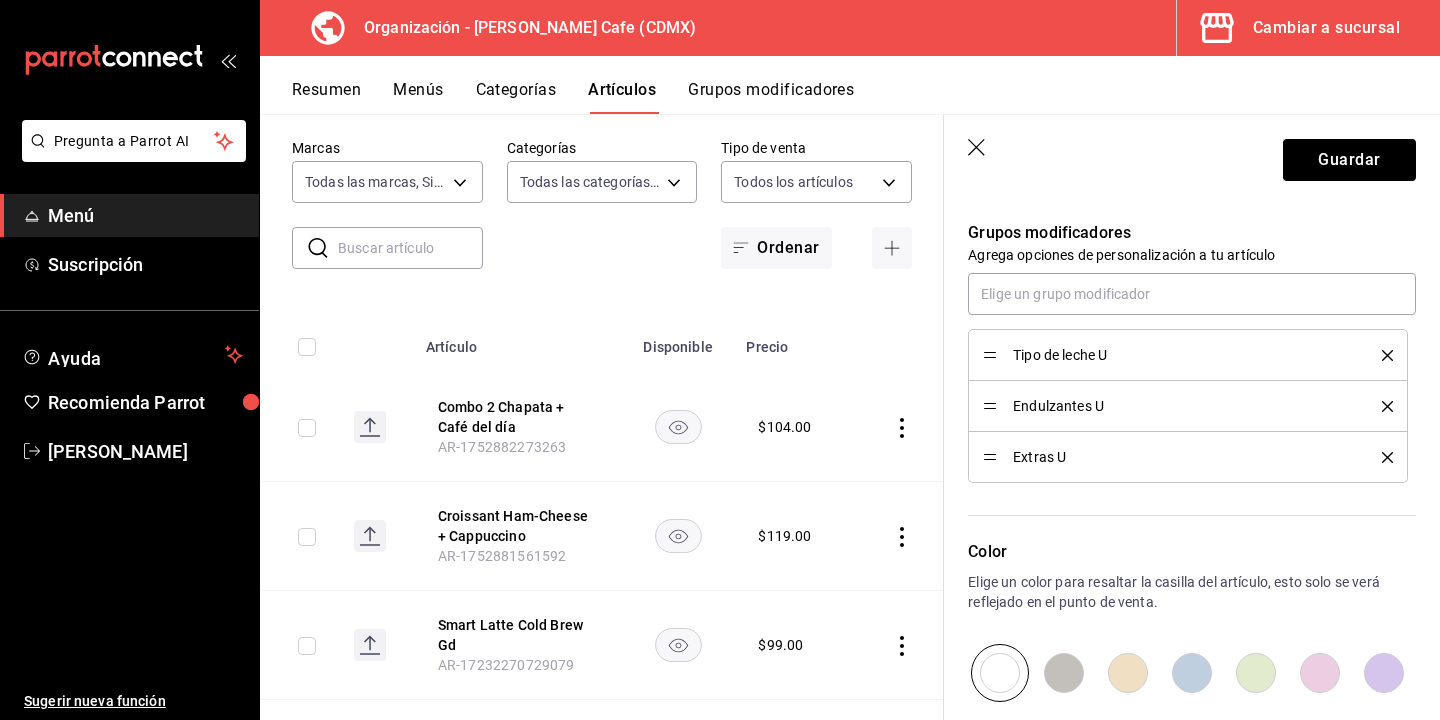 type on "Combo 1Croissant JyQ + Capuch" 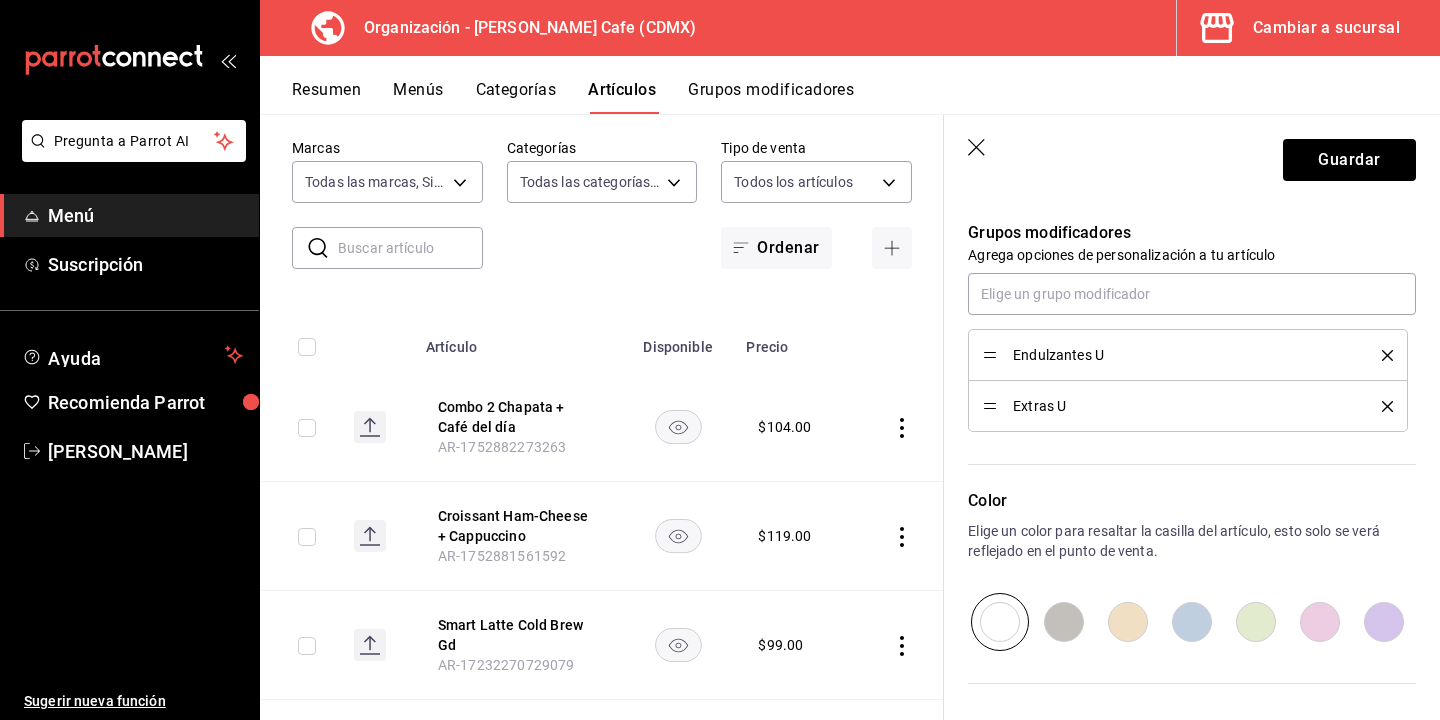 click 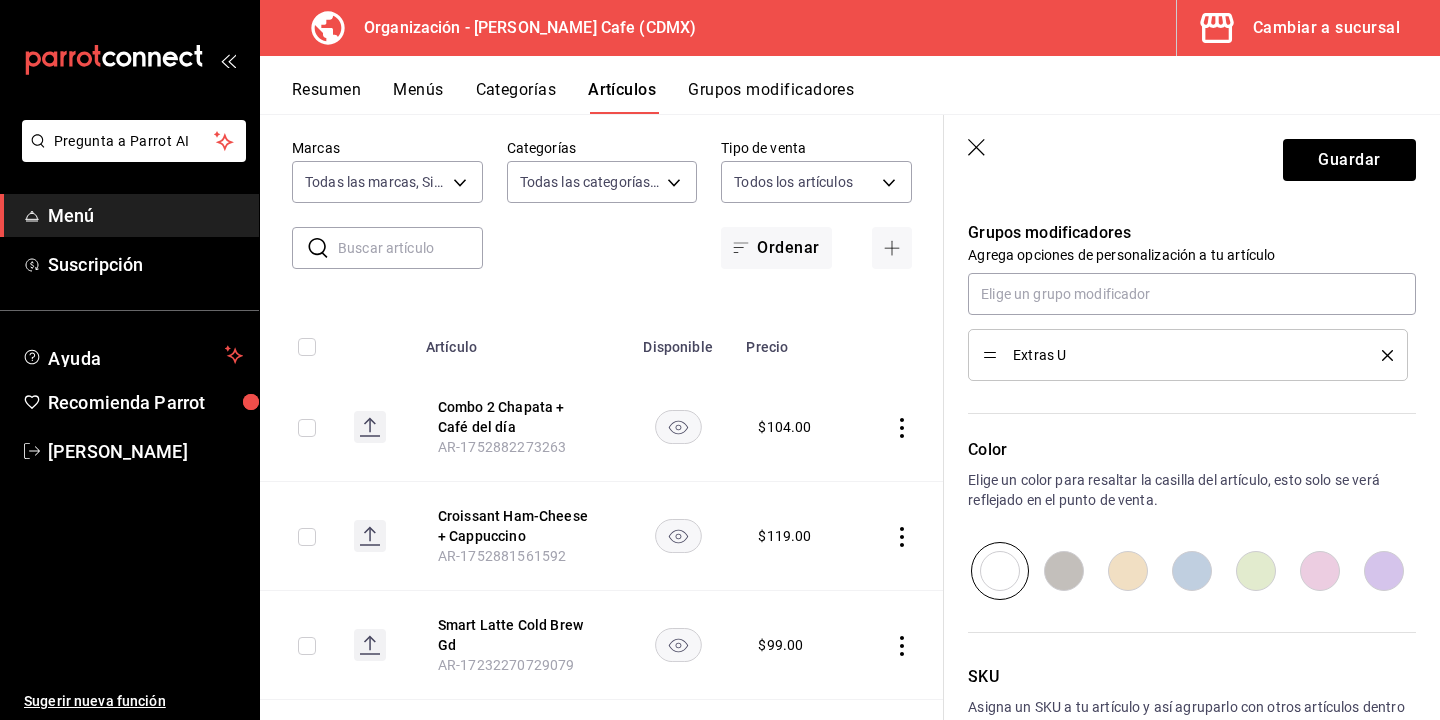 click 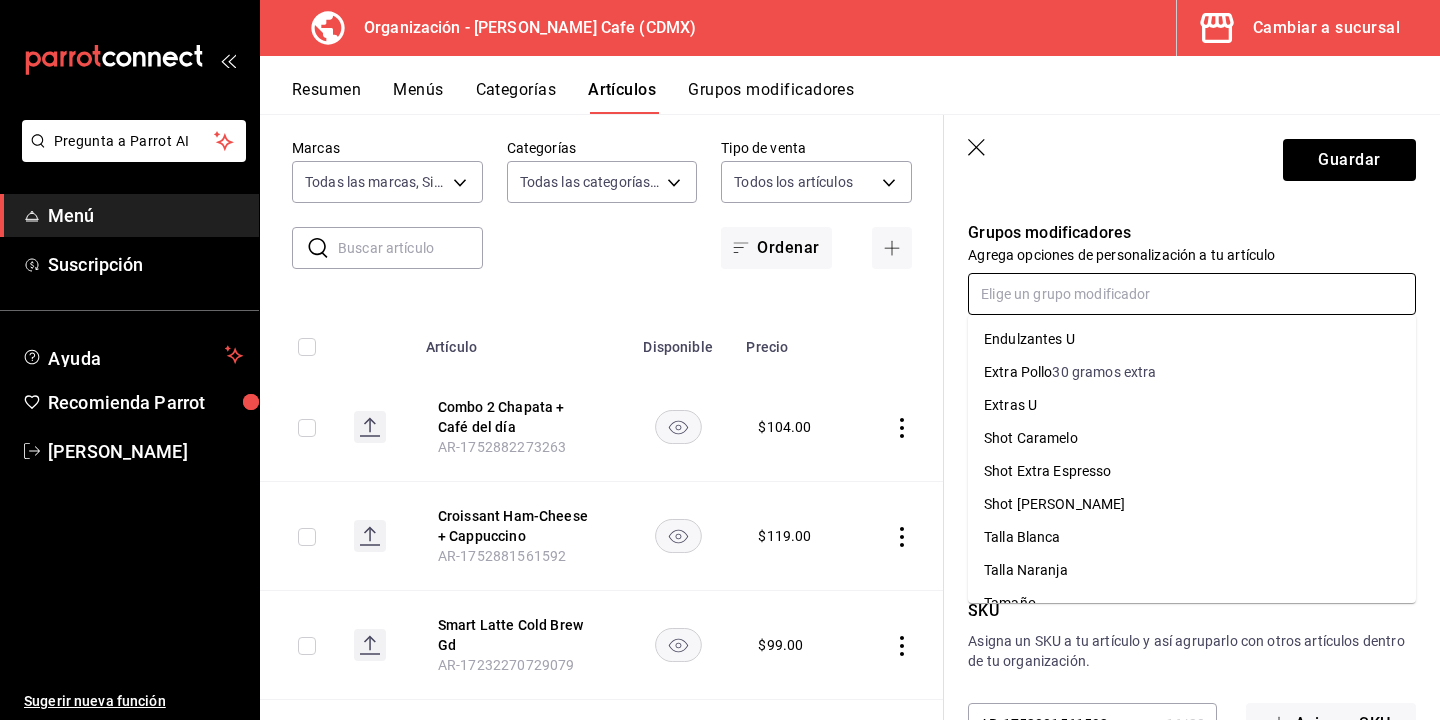 click at bounding box center (1192, 294) 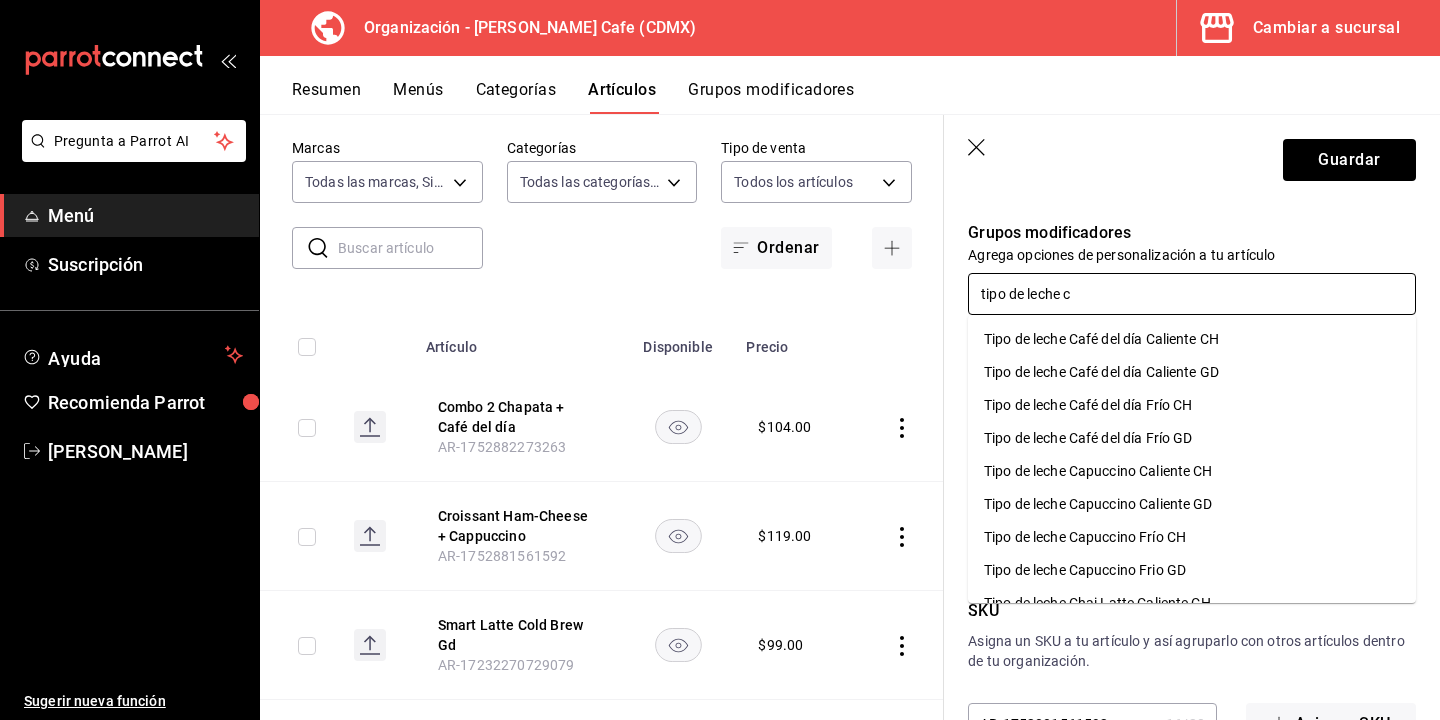 type on "tipo de leche ca" 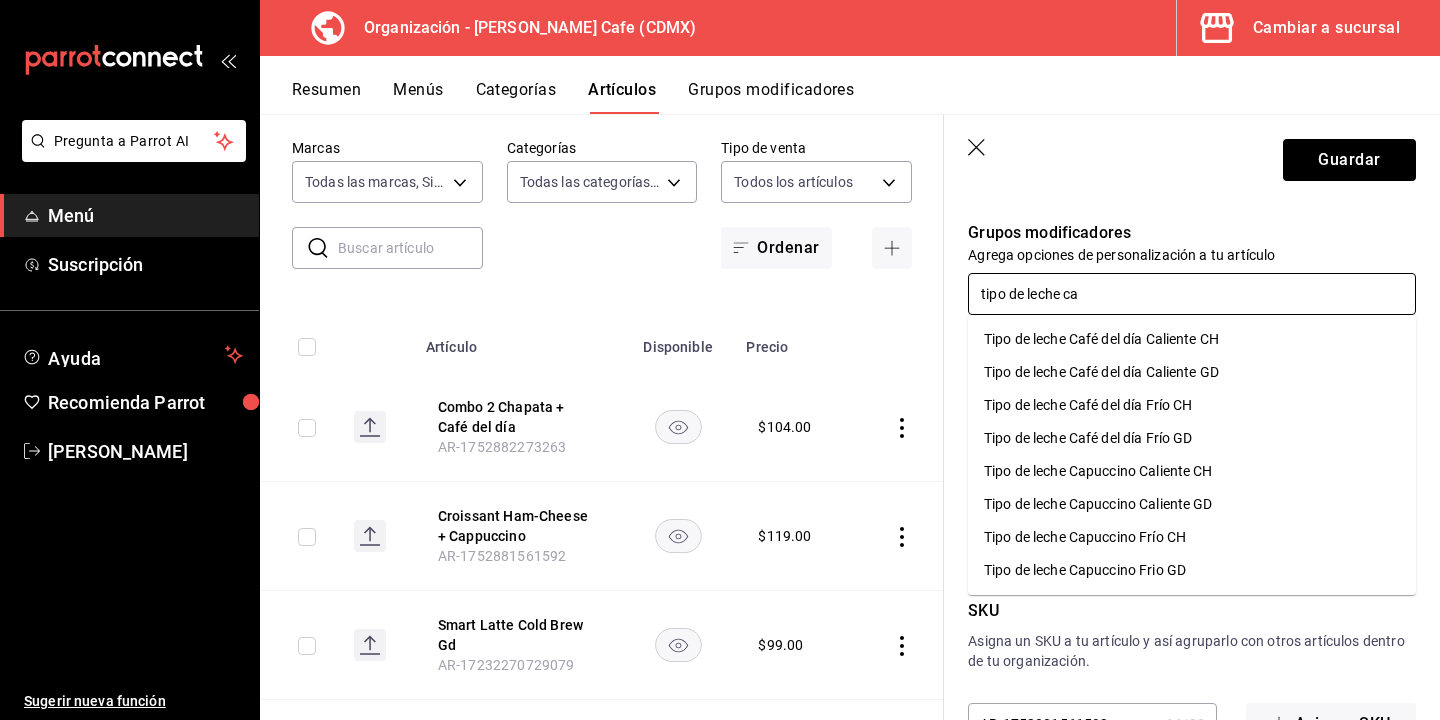 click on "Tipo de leche Capuccino Caliente CH" at bounding box center [1098, 471] 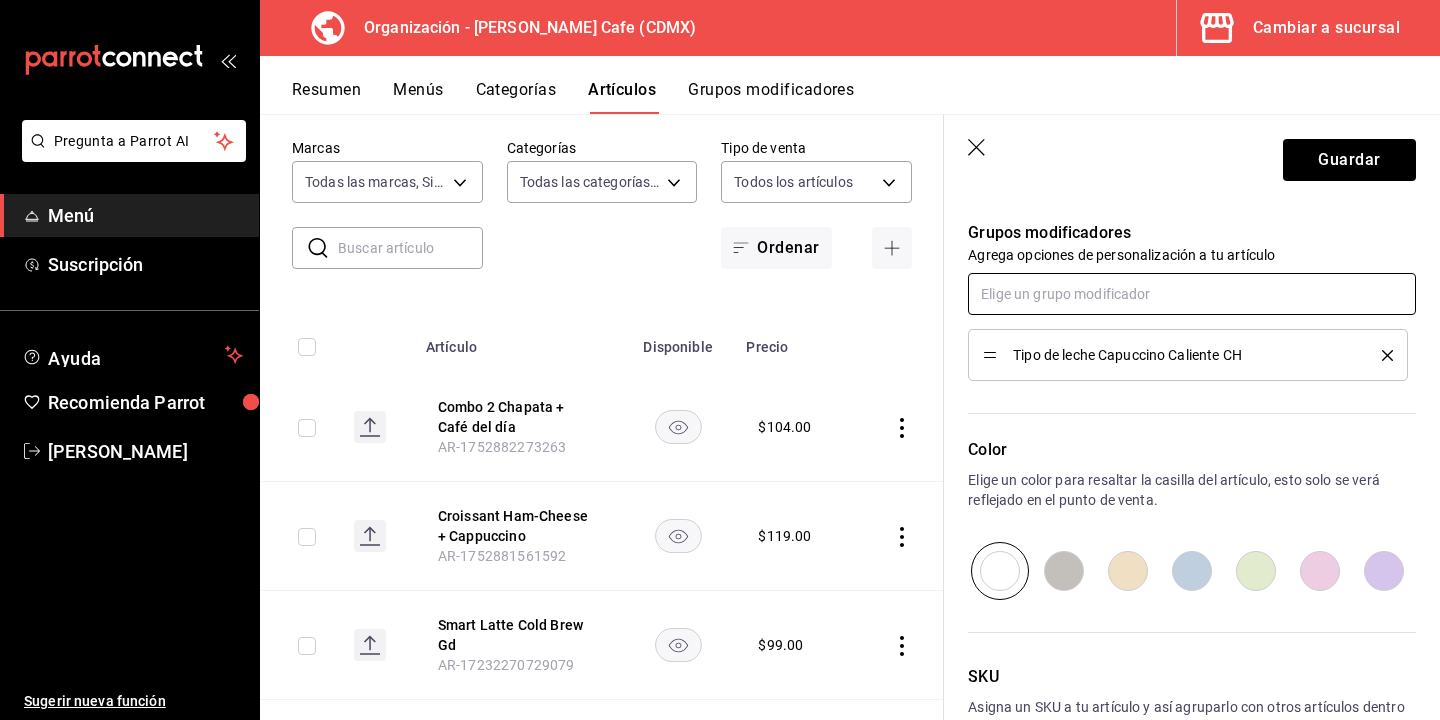 scroll, scrollTop: 904, scrollLeft: 0, axis: vertical 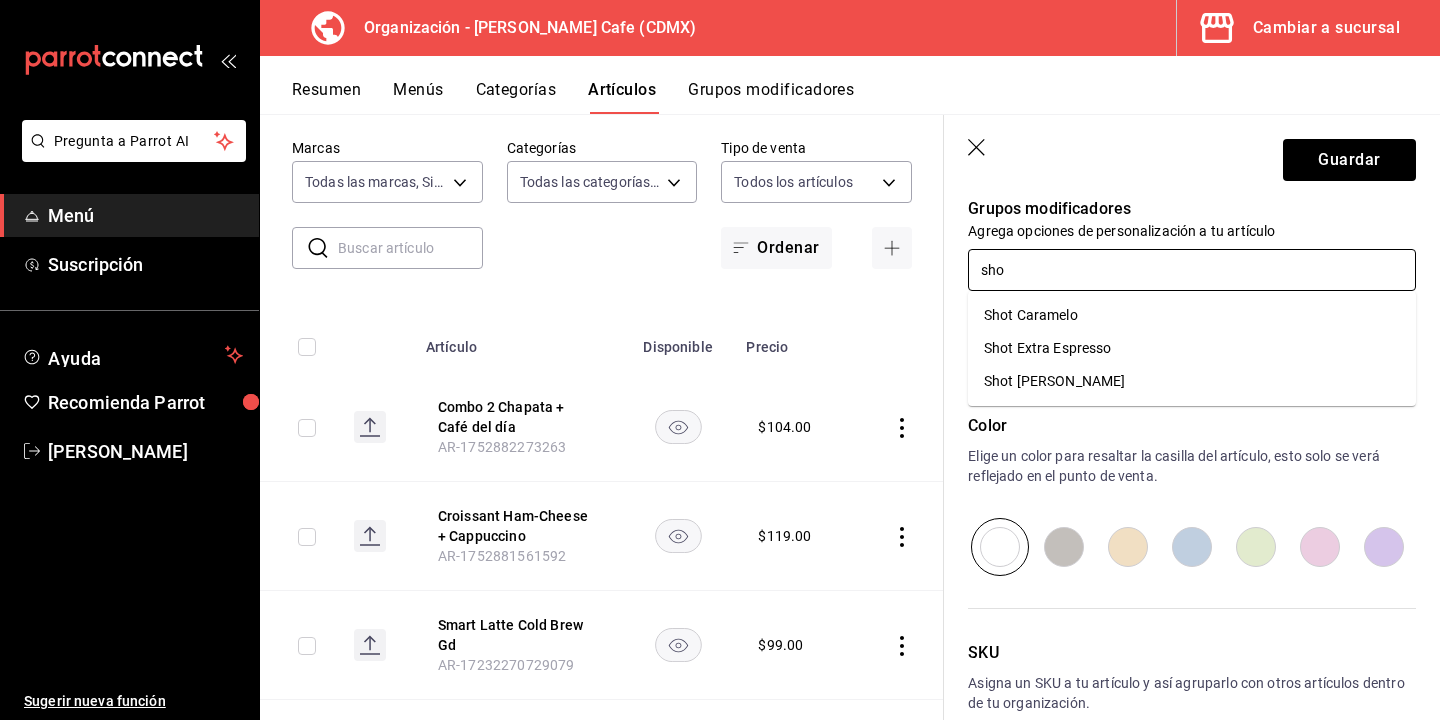 type on "shot" 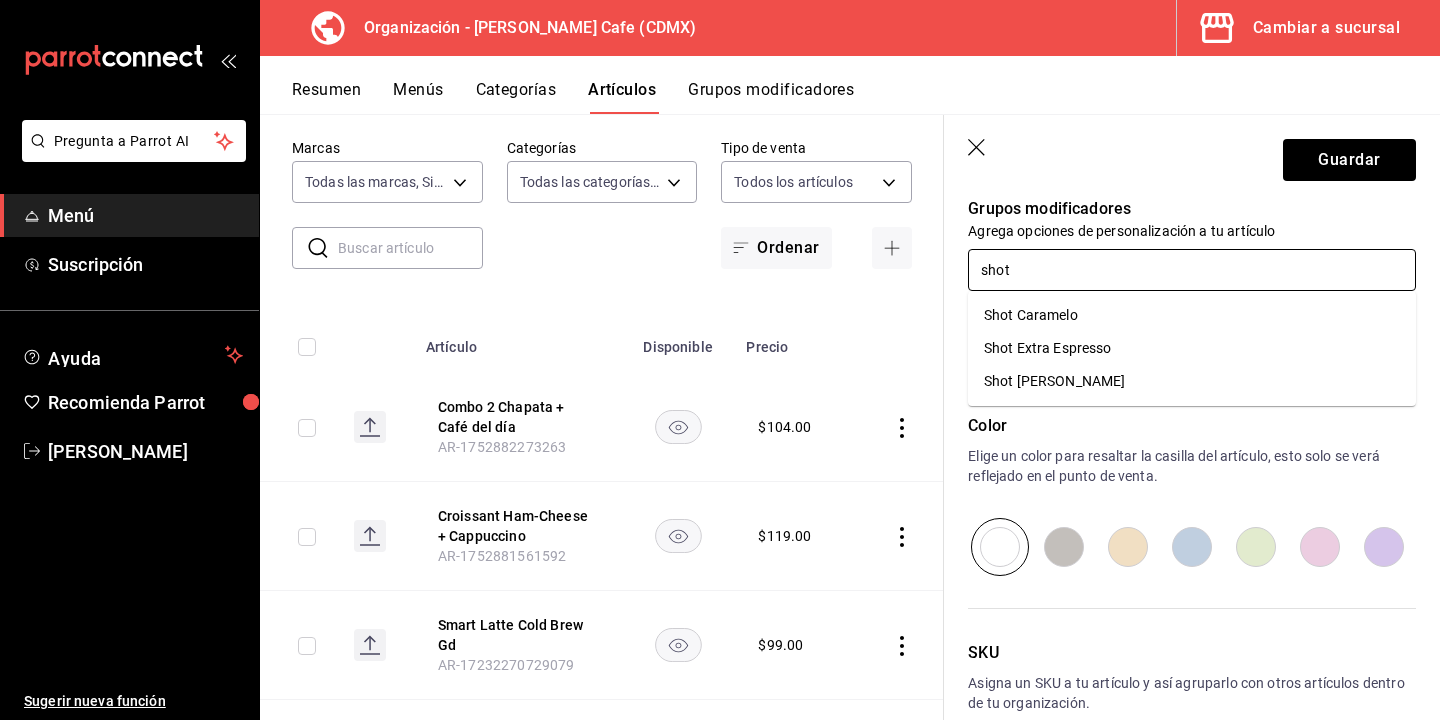 click on "Shot Caramelo" at bounding box center [1192, 315] 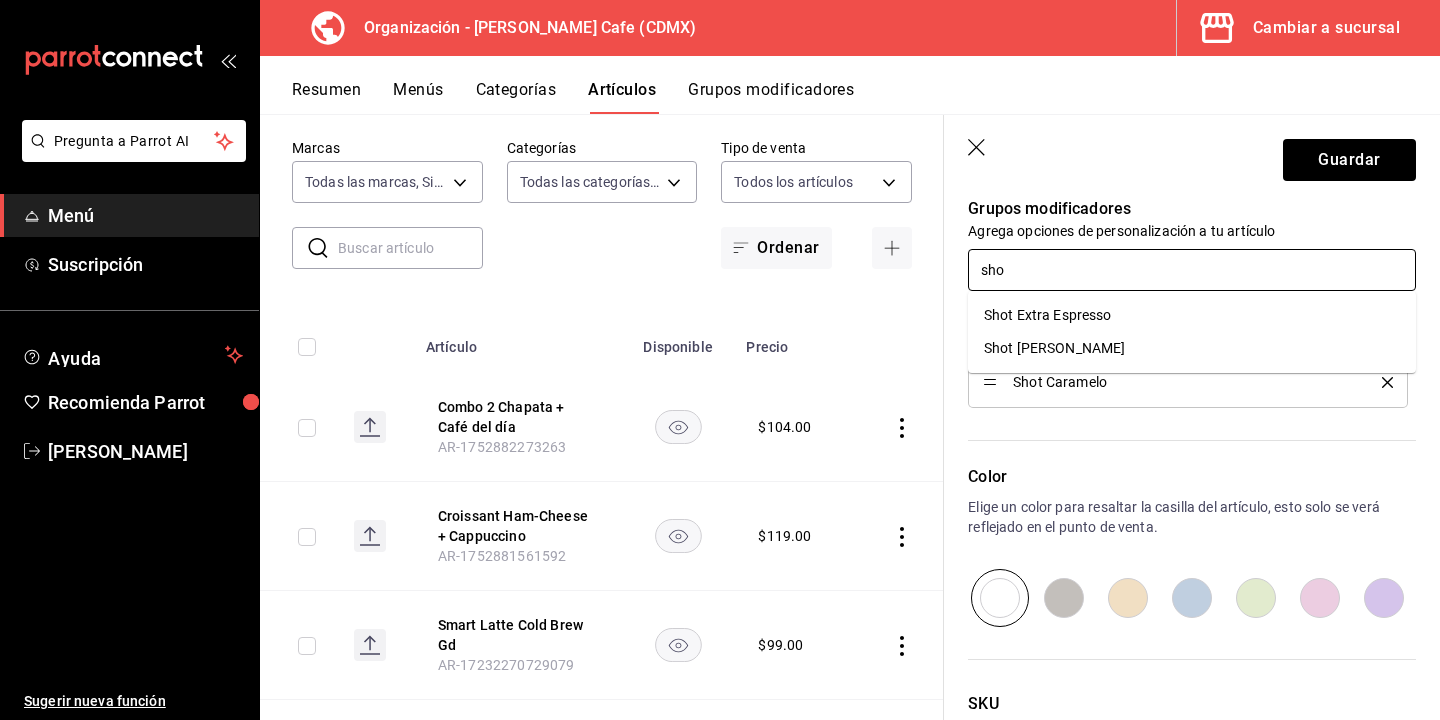 type on "shot" 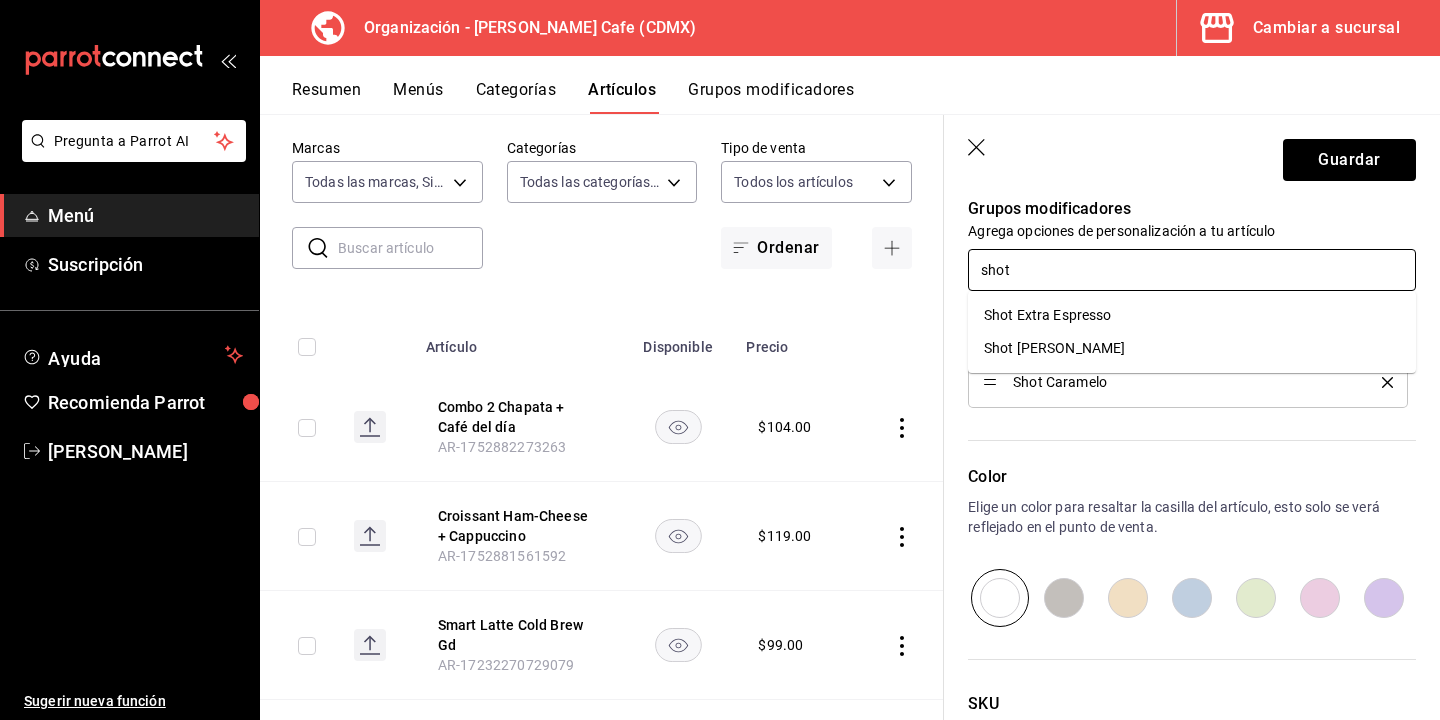 click on "Shot Extra Espresso" at bounding box center [1048, 315] 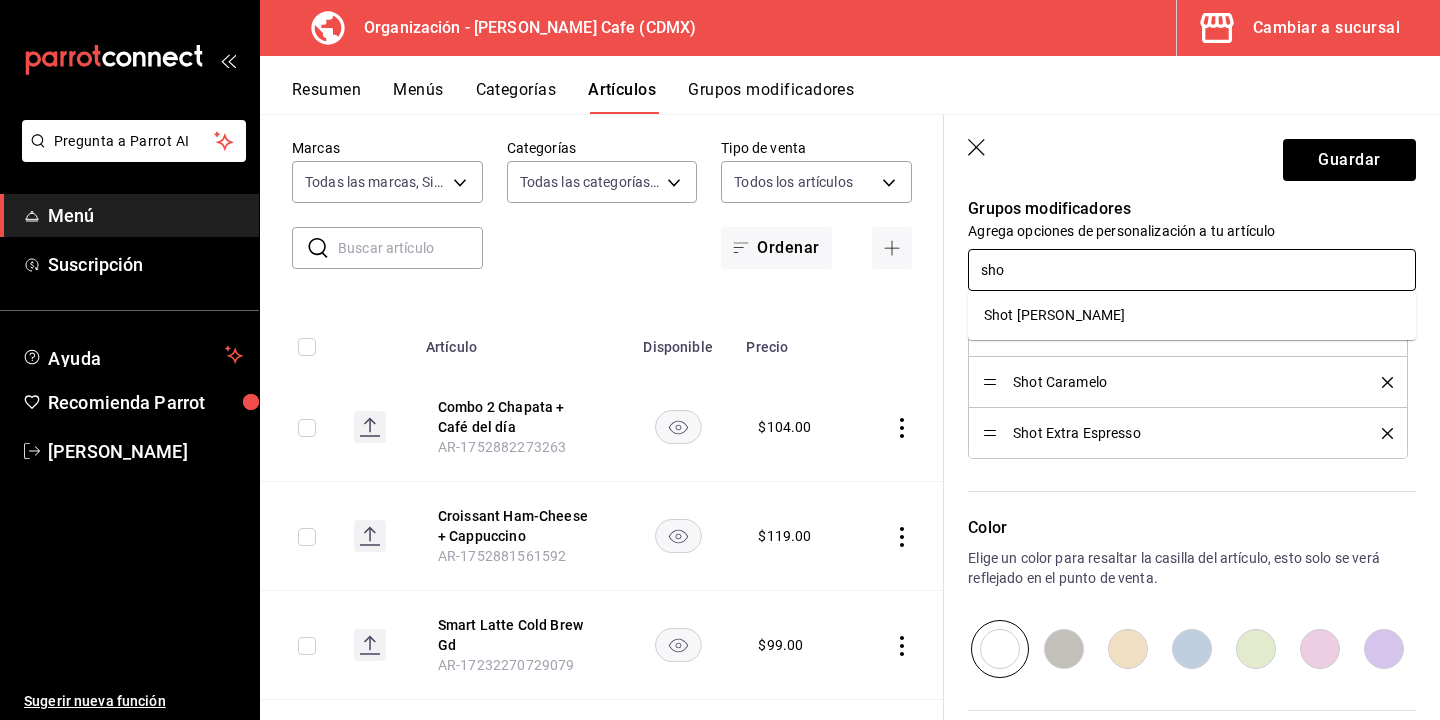 type on "shot" 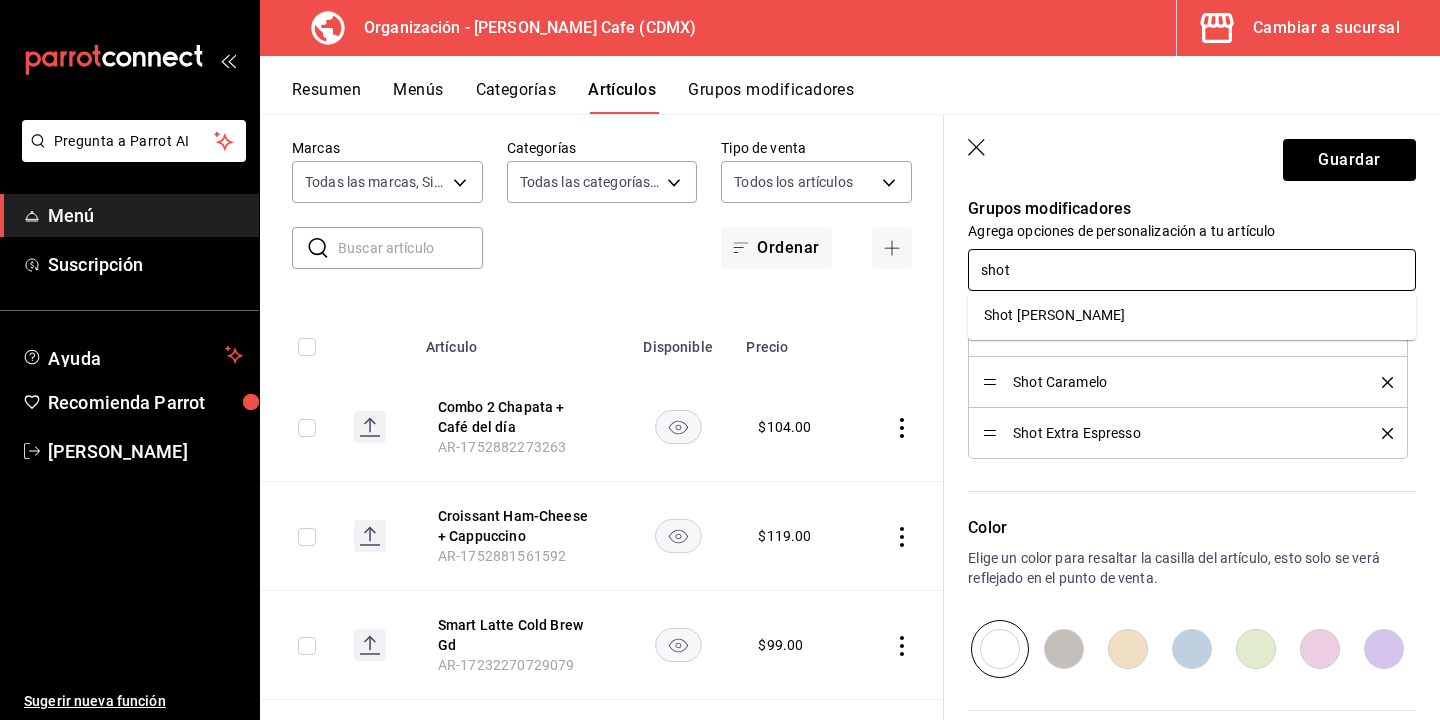 click on "Shot [PERSON_NAME]" at bounding box center (1054, 315) 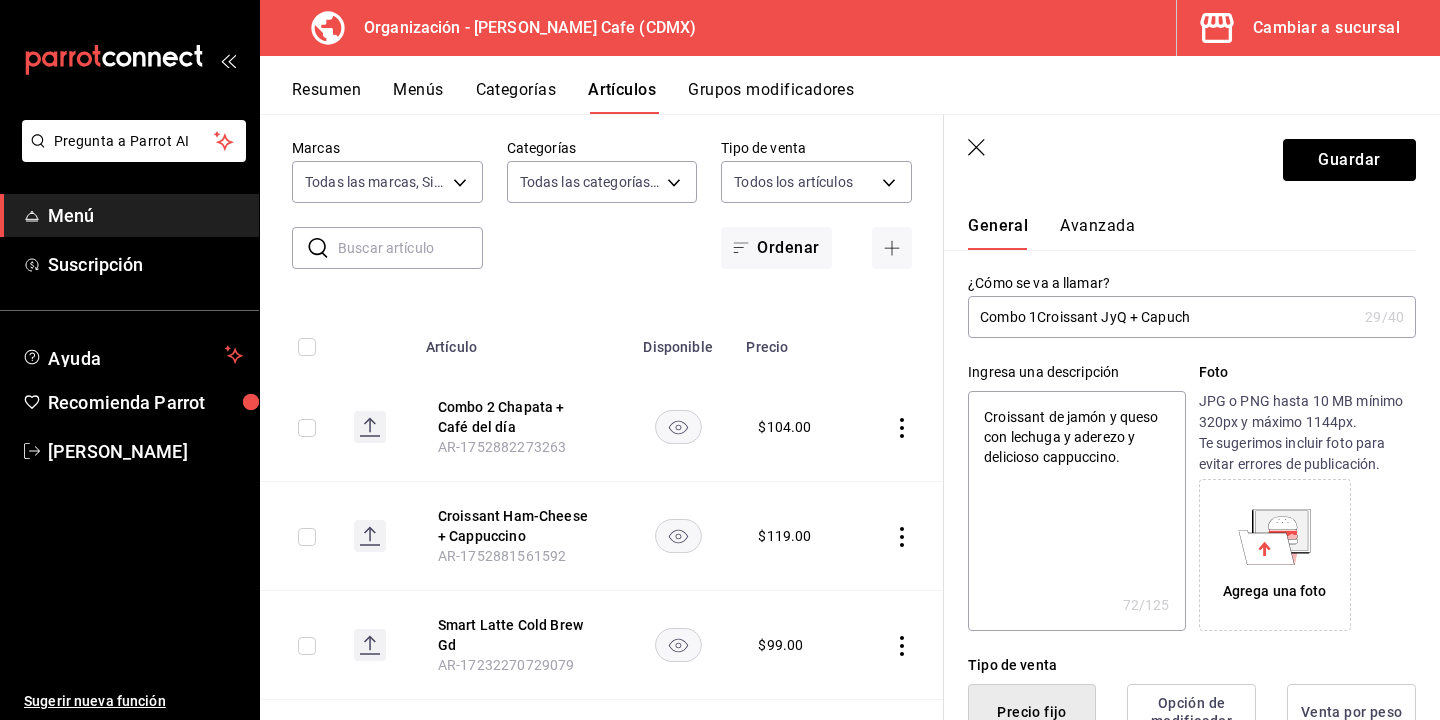 scroll, scrollTop: 0, scrollLeft: 0, axis: both 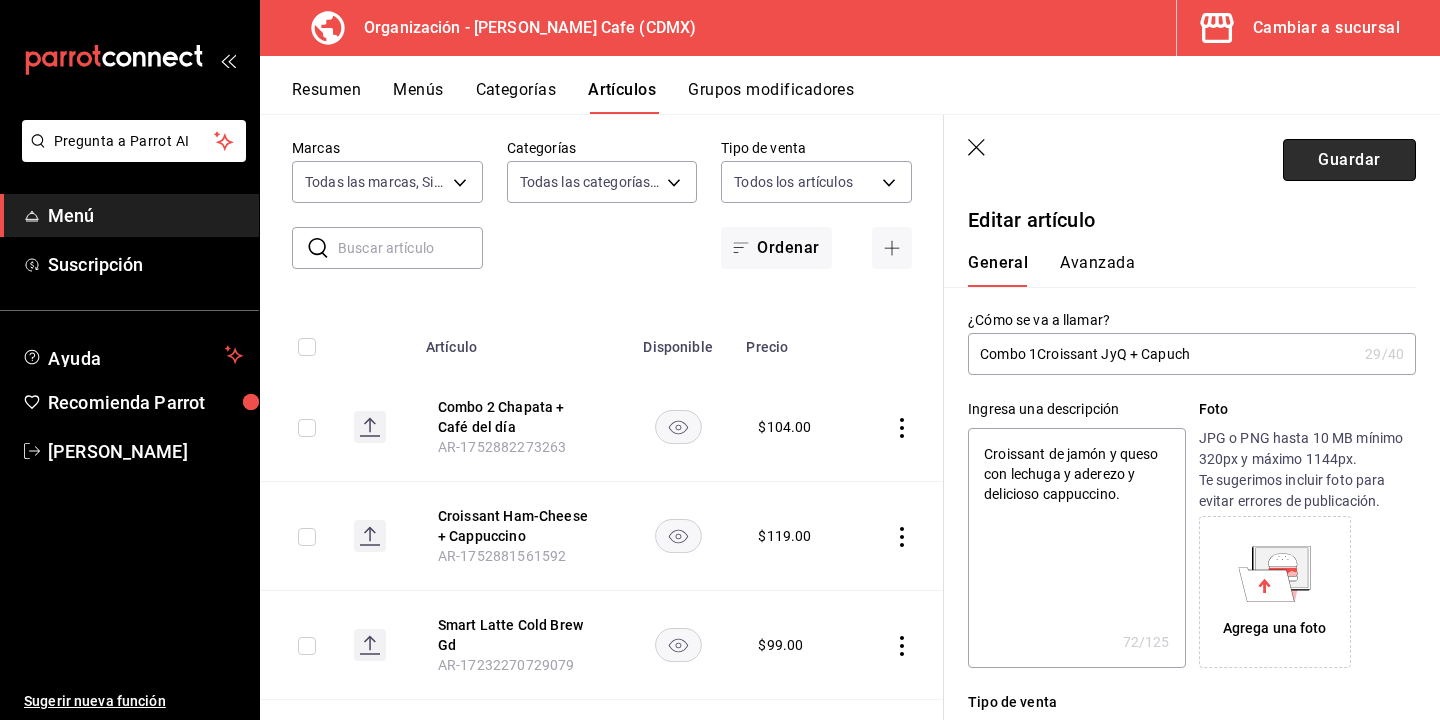 click on "Guardar" at bounding box center [1349, 160] 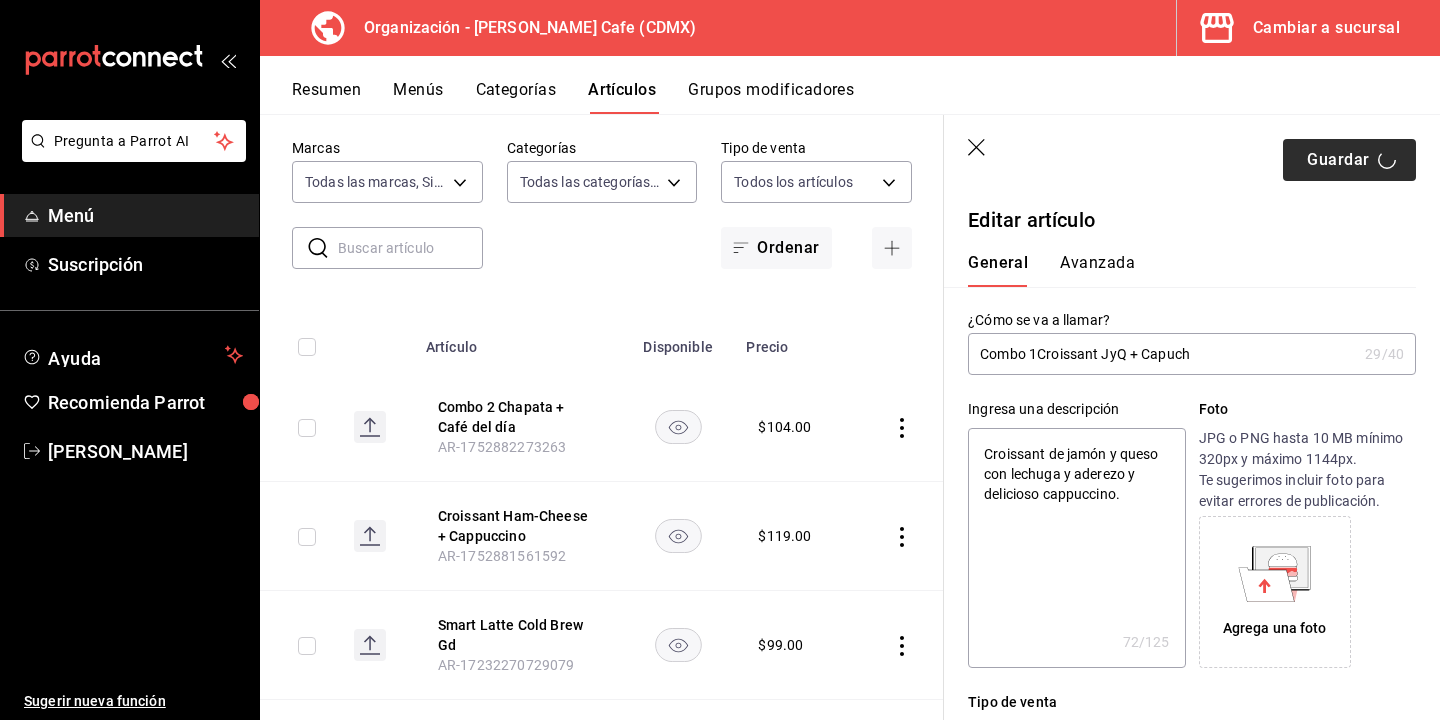 type on "x" 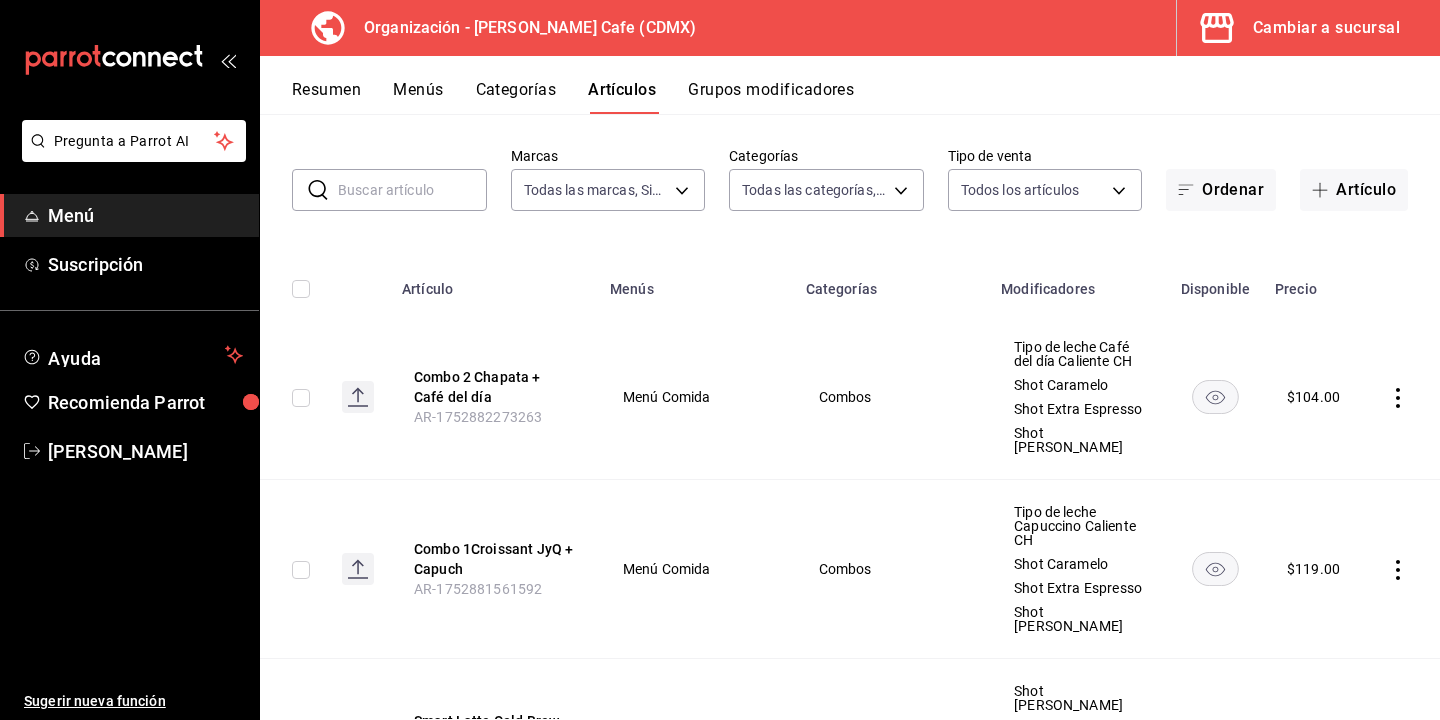 scroll, scrollTop: 83, scrollLeft: 0, axis: vertical 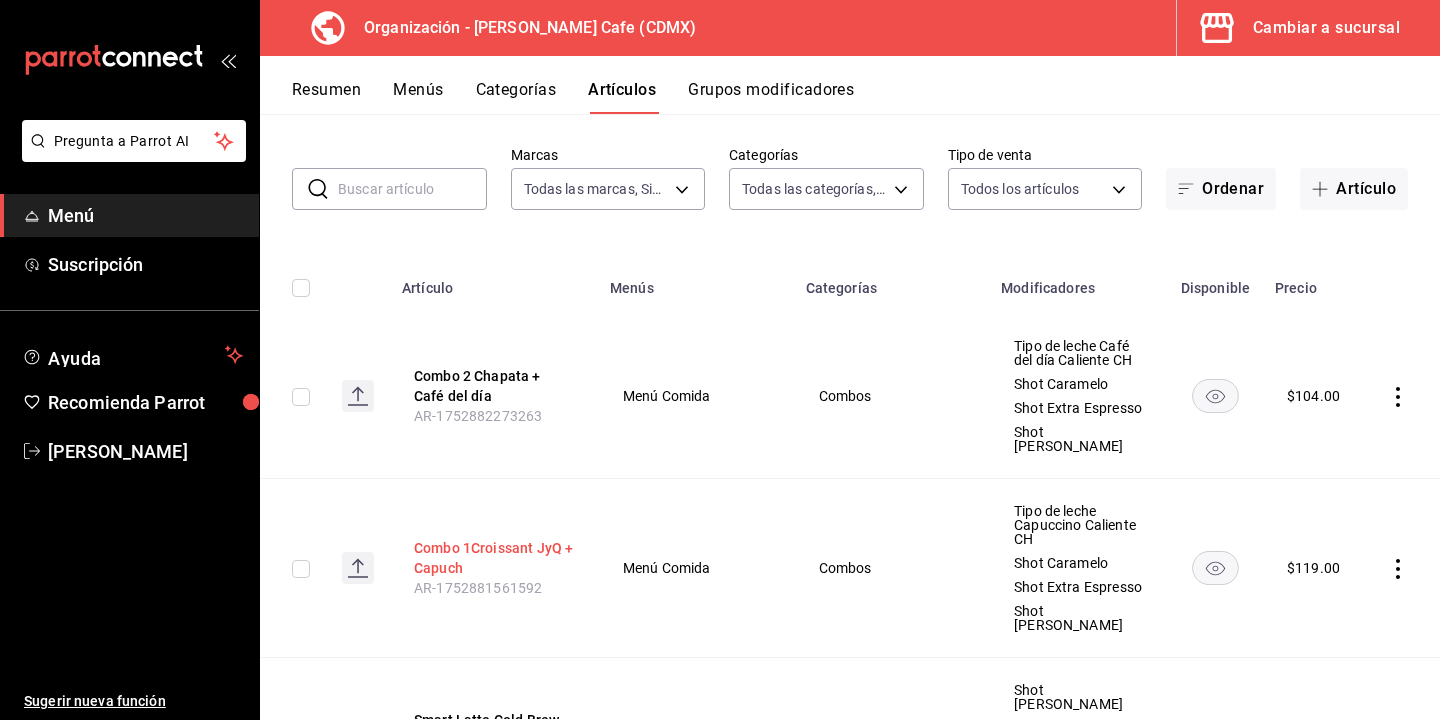 click on "Combo 1Croissant JyQ + Capuch" at bounding box center [494, 558] 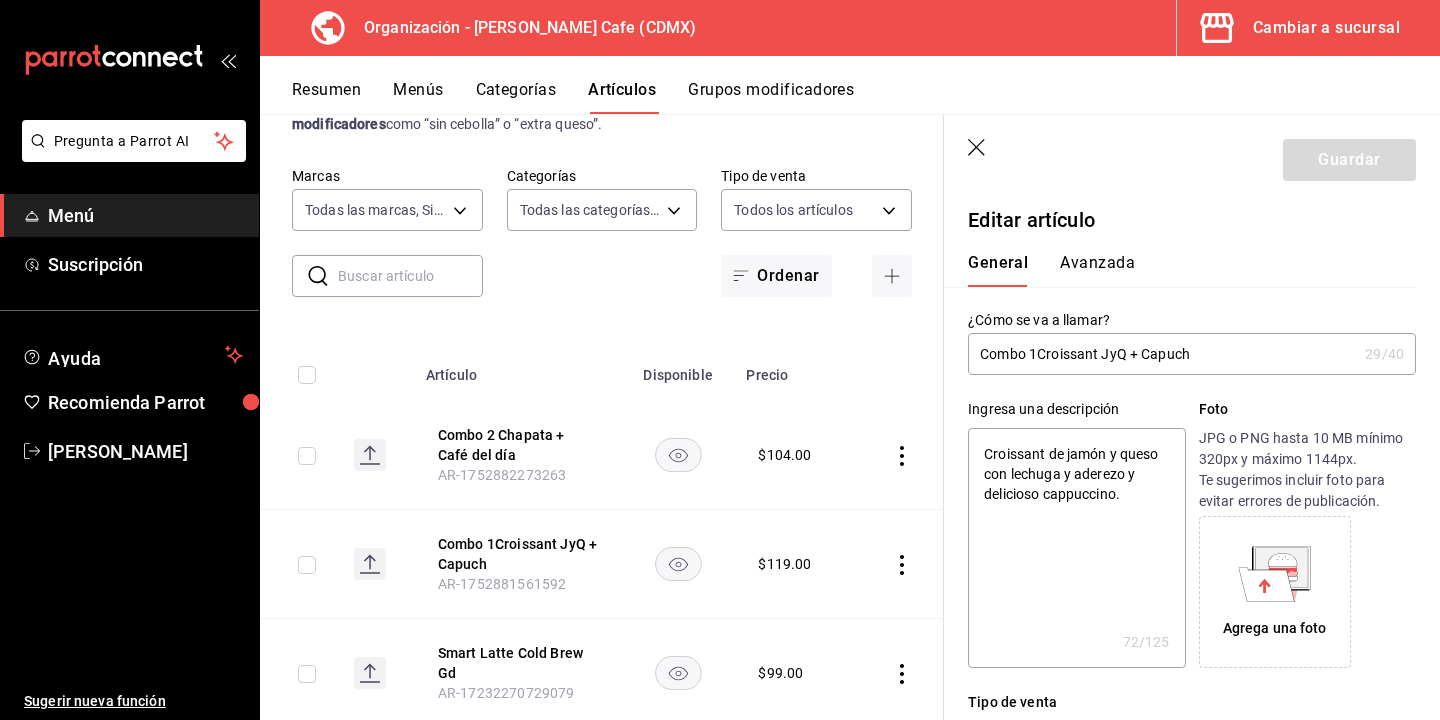 click on "Combo 1Croissant JyQ + Capuch" at bounding box center [1162, 354] 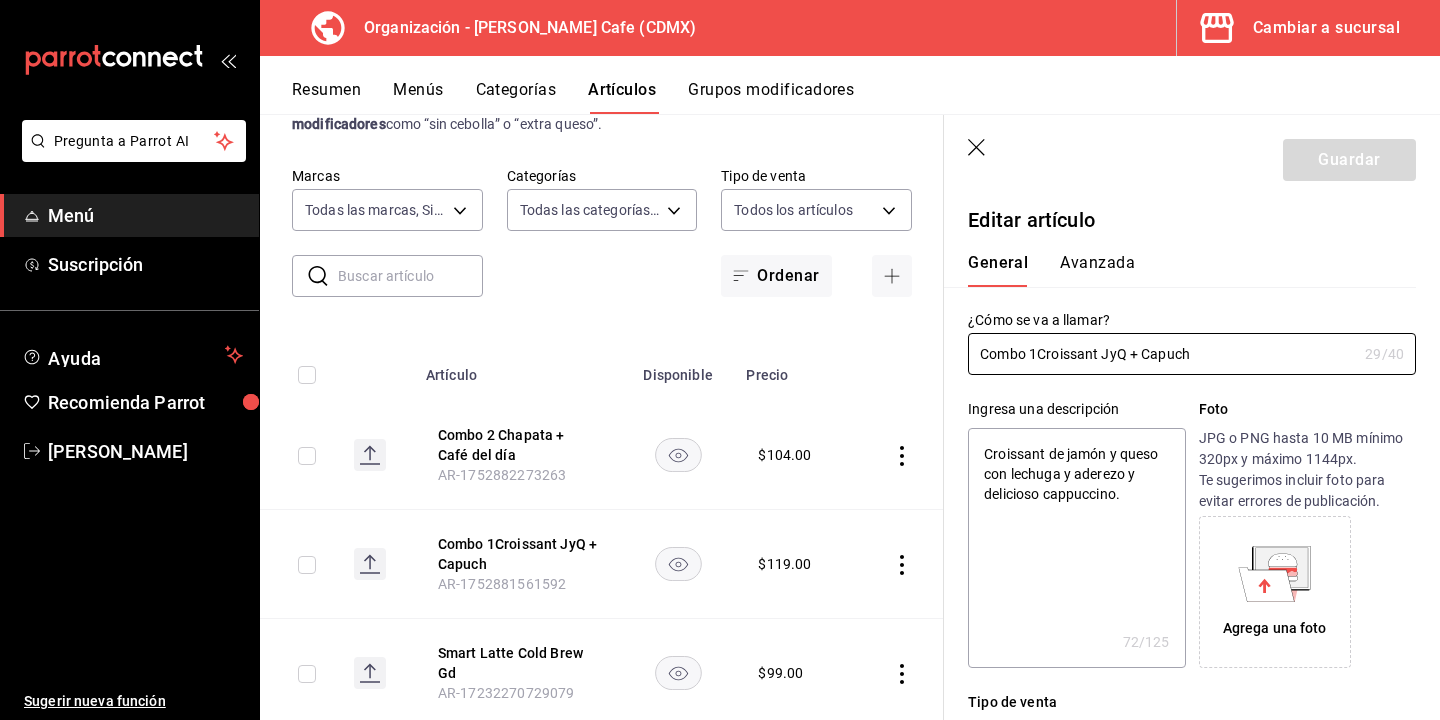 type on "Combo Croissant JyQ + Capuch" 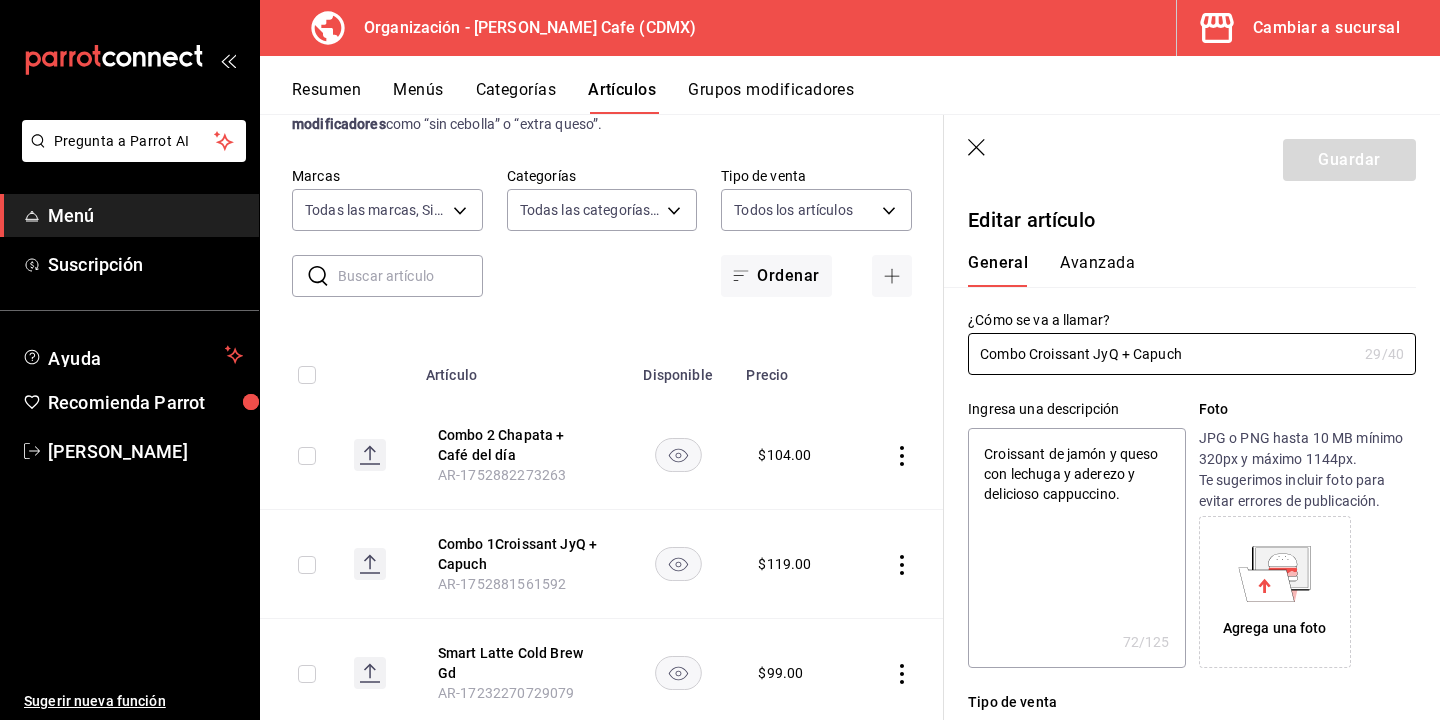 type on "x" 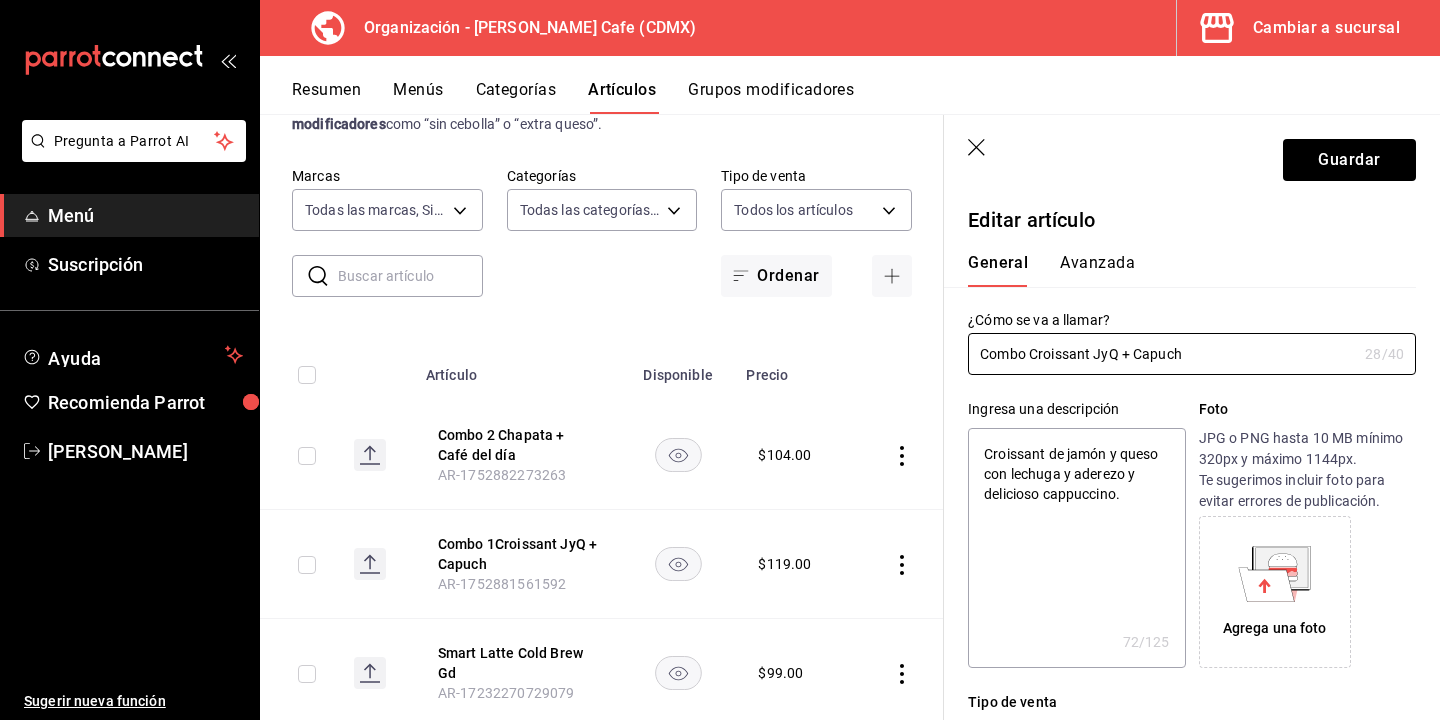 type on "Combo 1Croissant JyQ + Capuch" 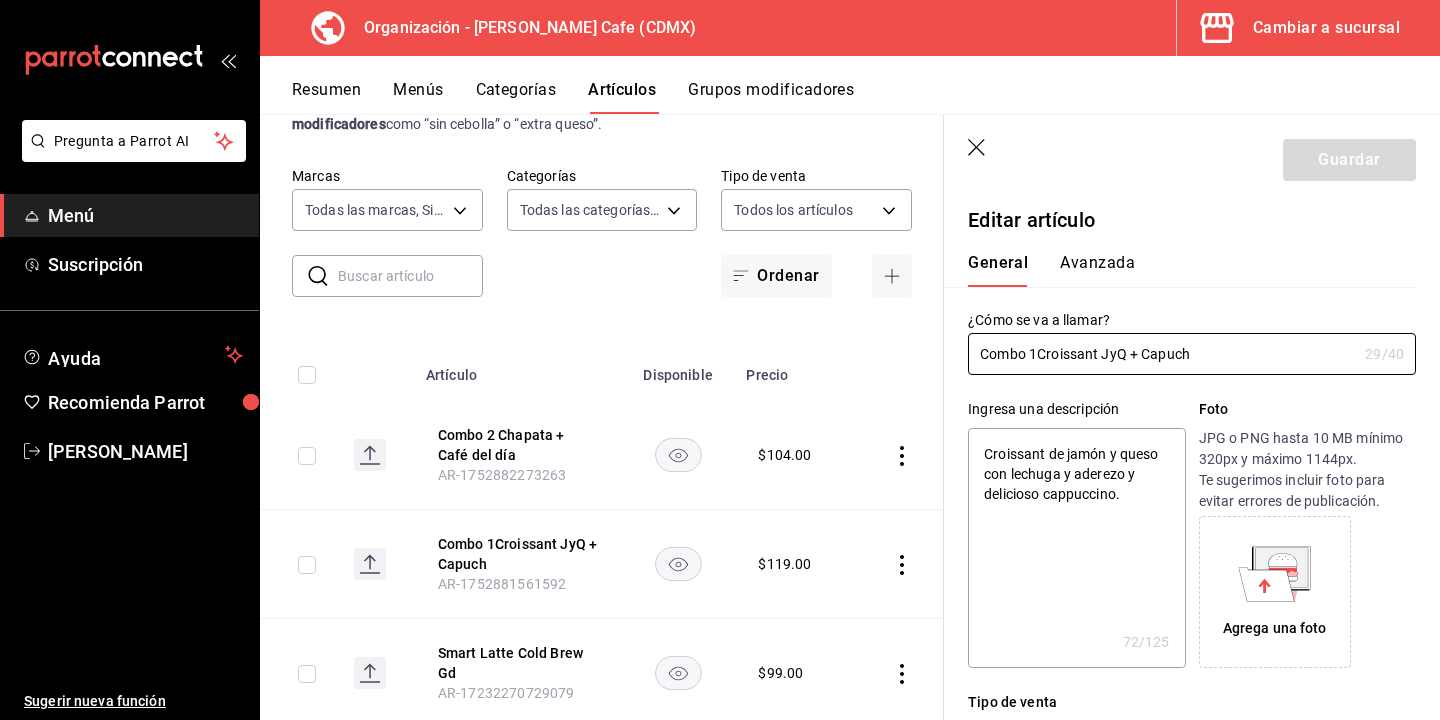 type on "x" 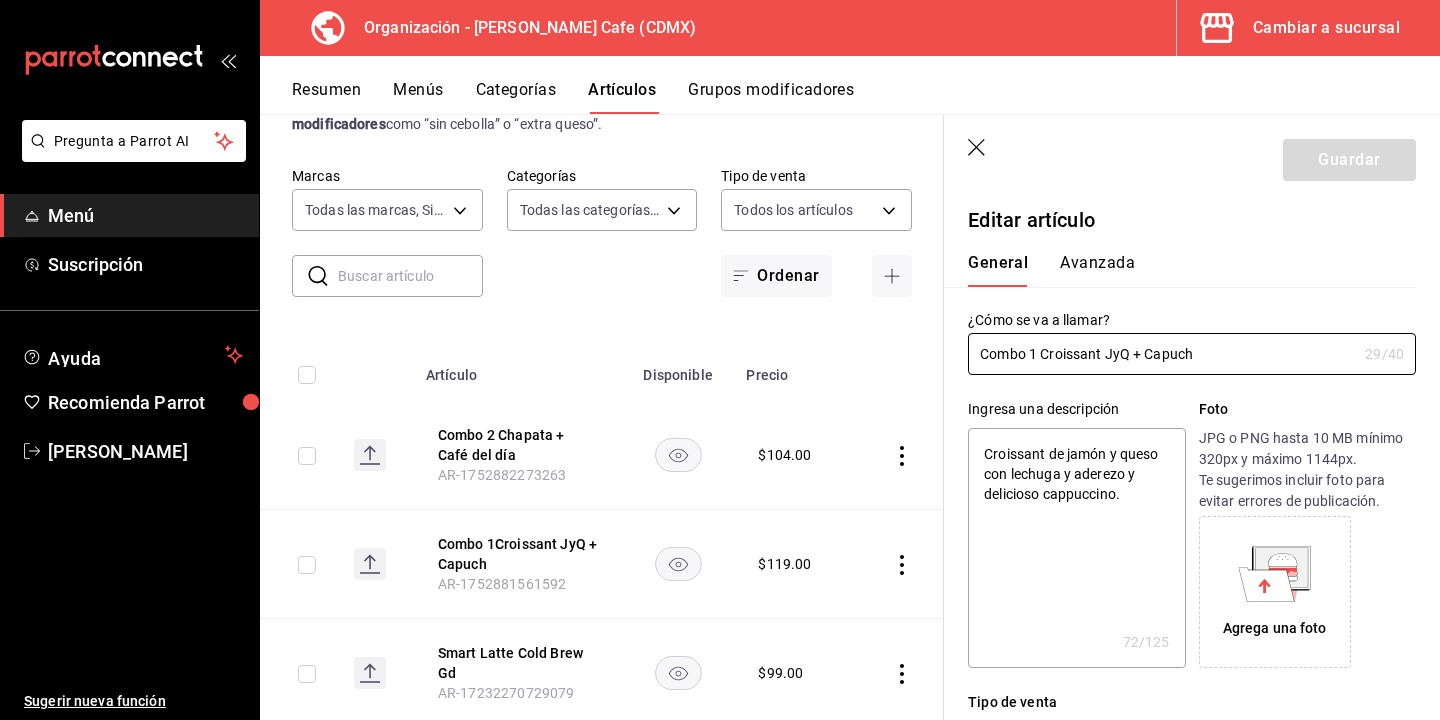 type on "x" 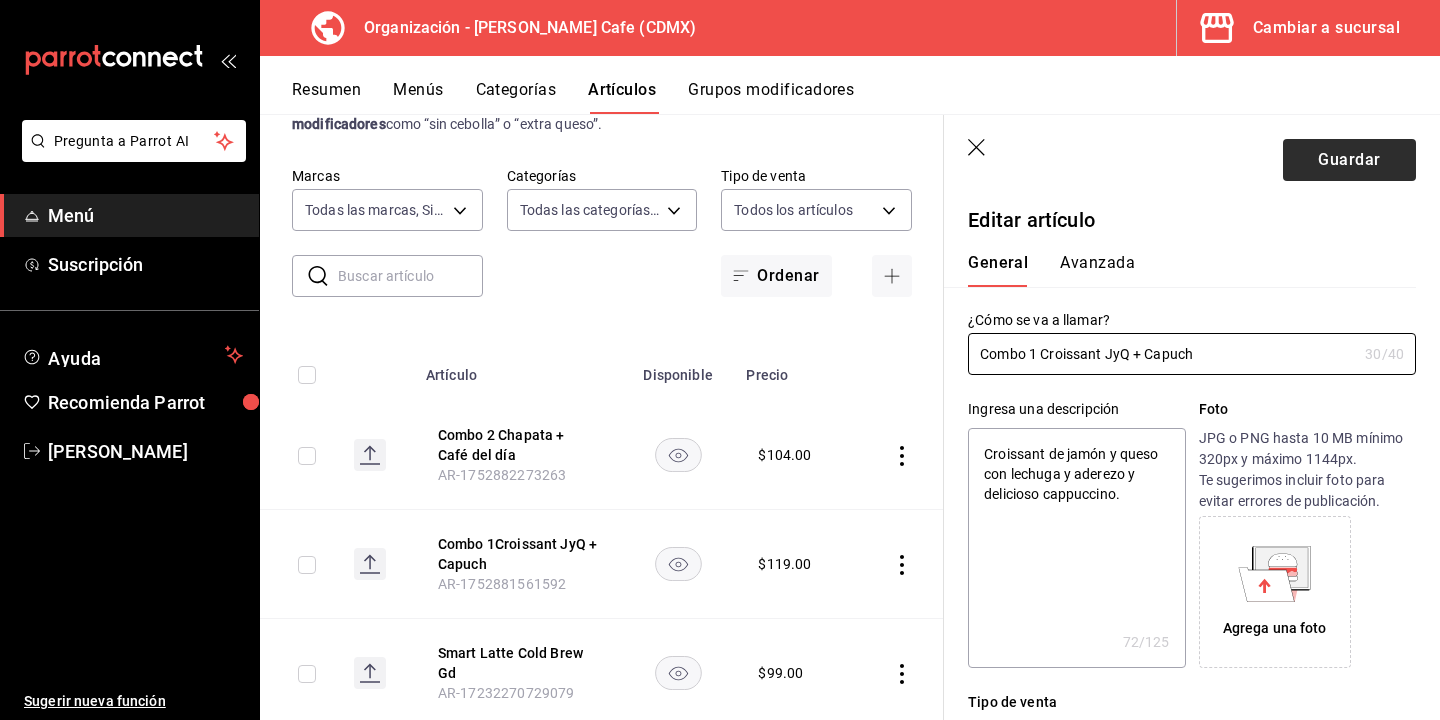 type on "Combo 1 Croissant JyQ + Capuch" 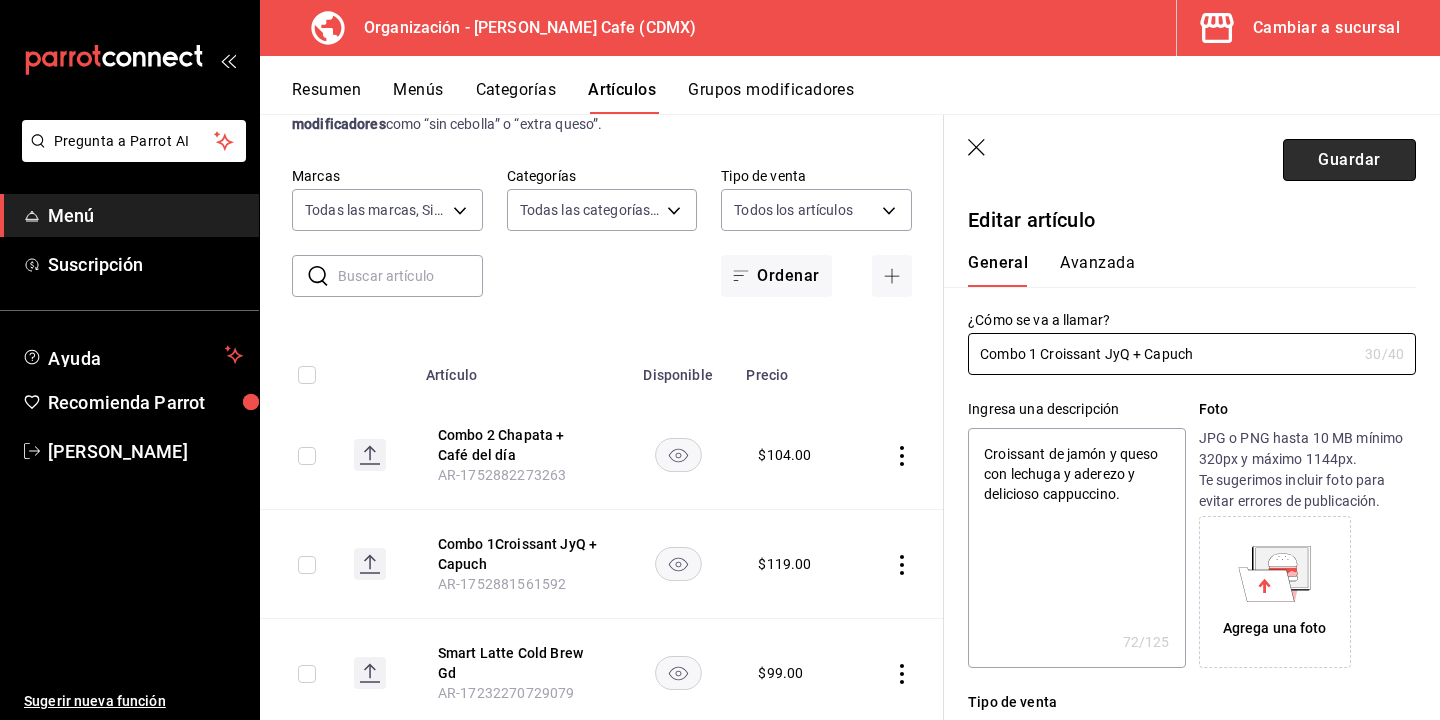 click on "Guardar" at bounding box center [1349, 160] 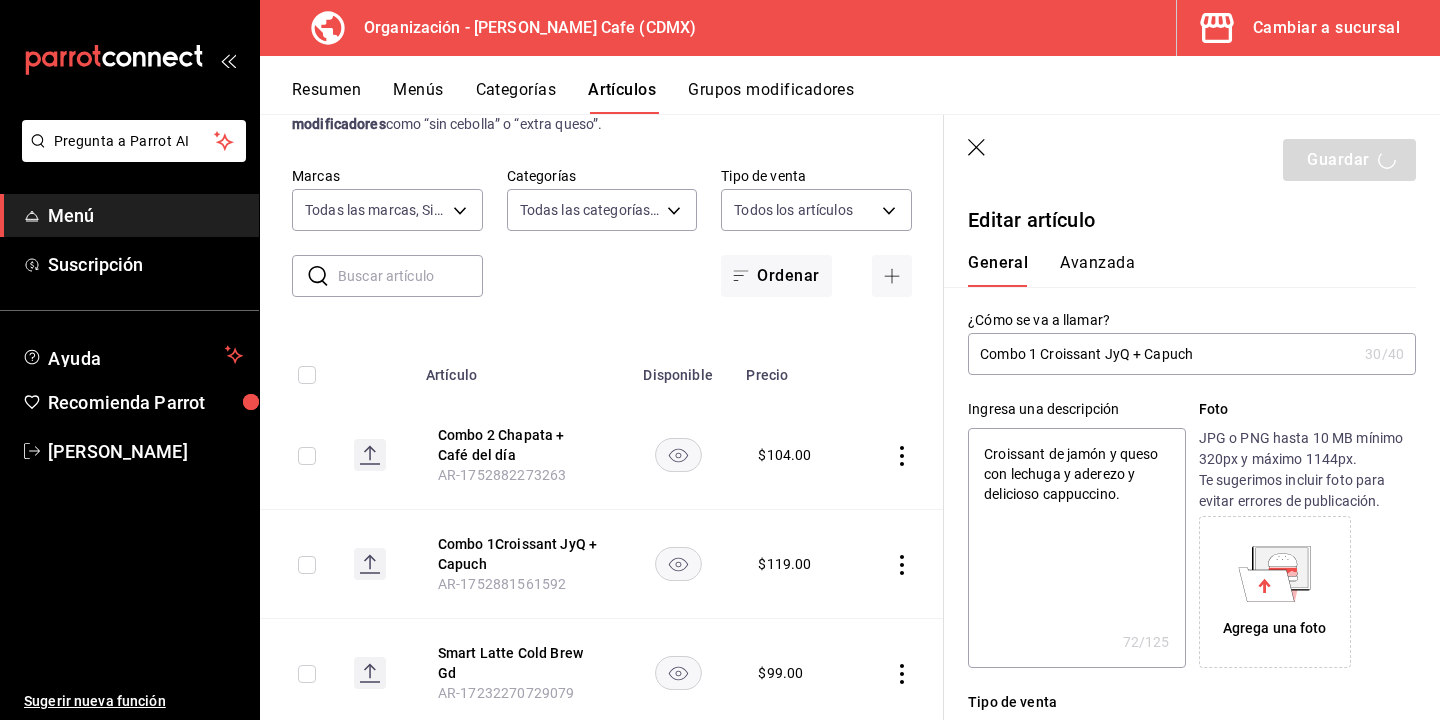 type on "x" 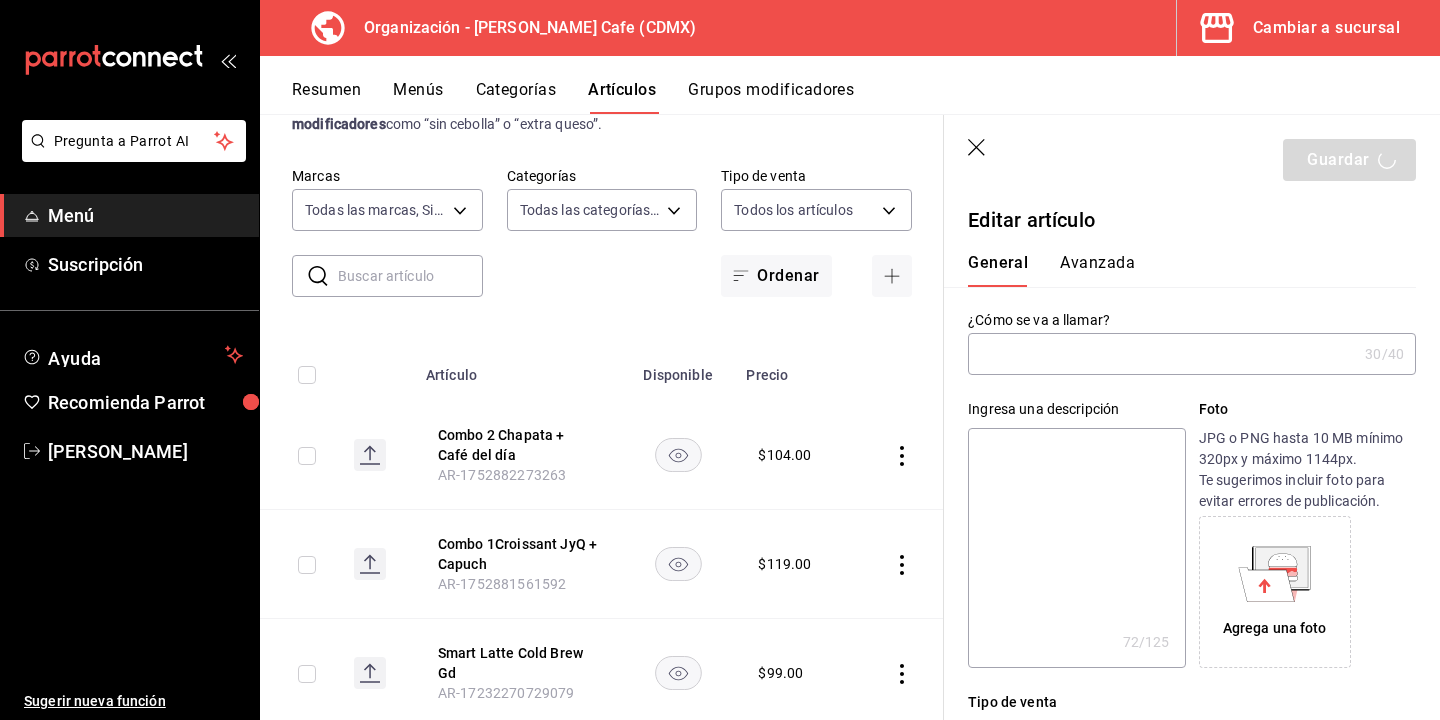 scroll, scrollTop: 0, scrollLeft: 0, axis: both 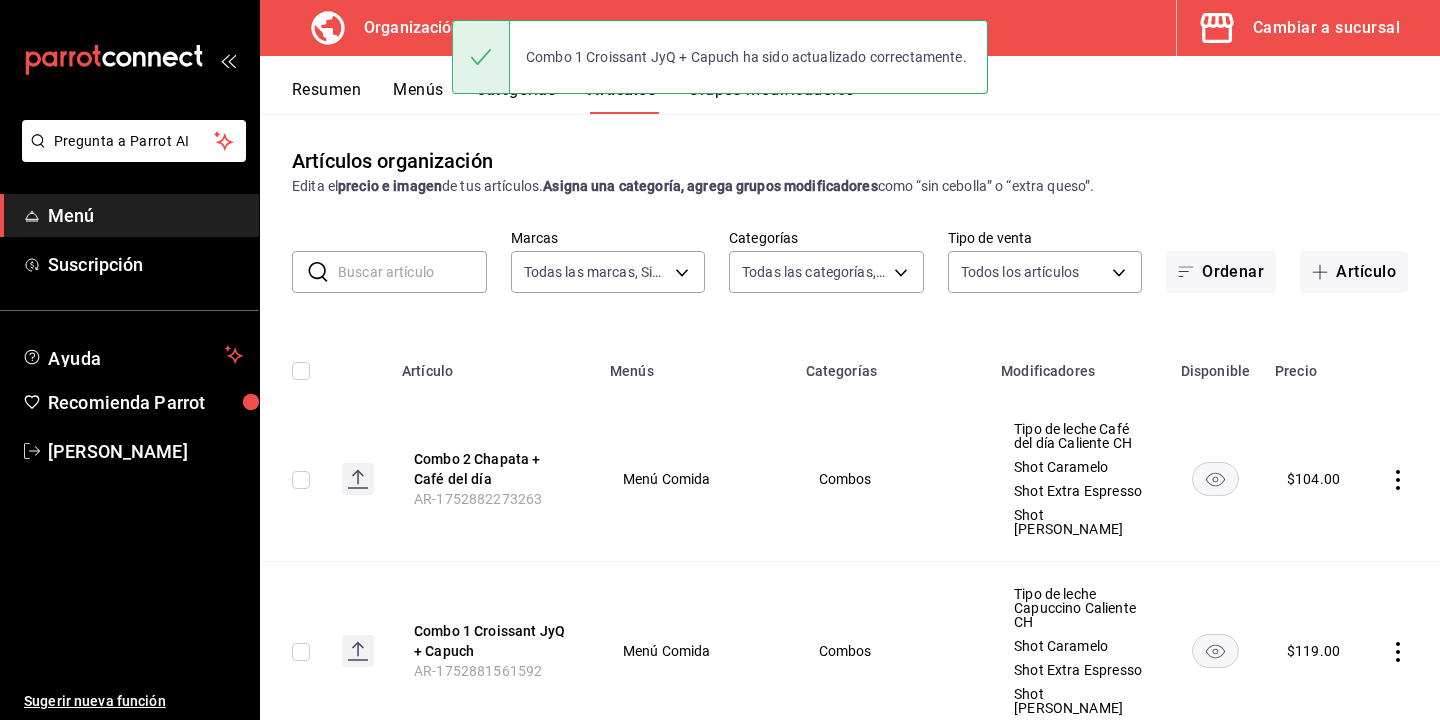 click on "Resumen" at bounding box center (326, 97) 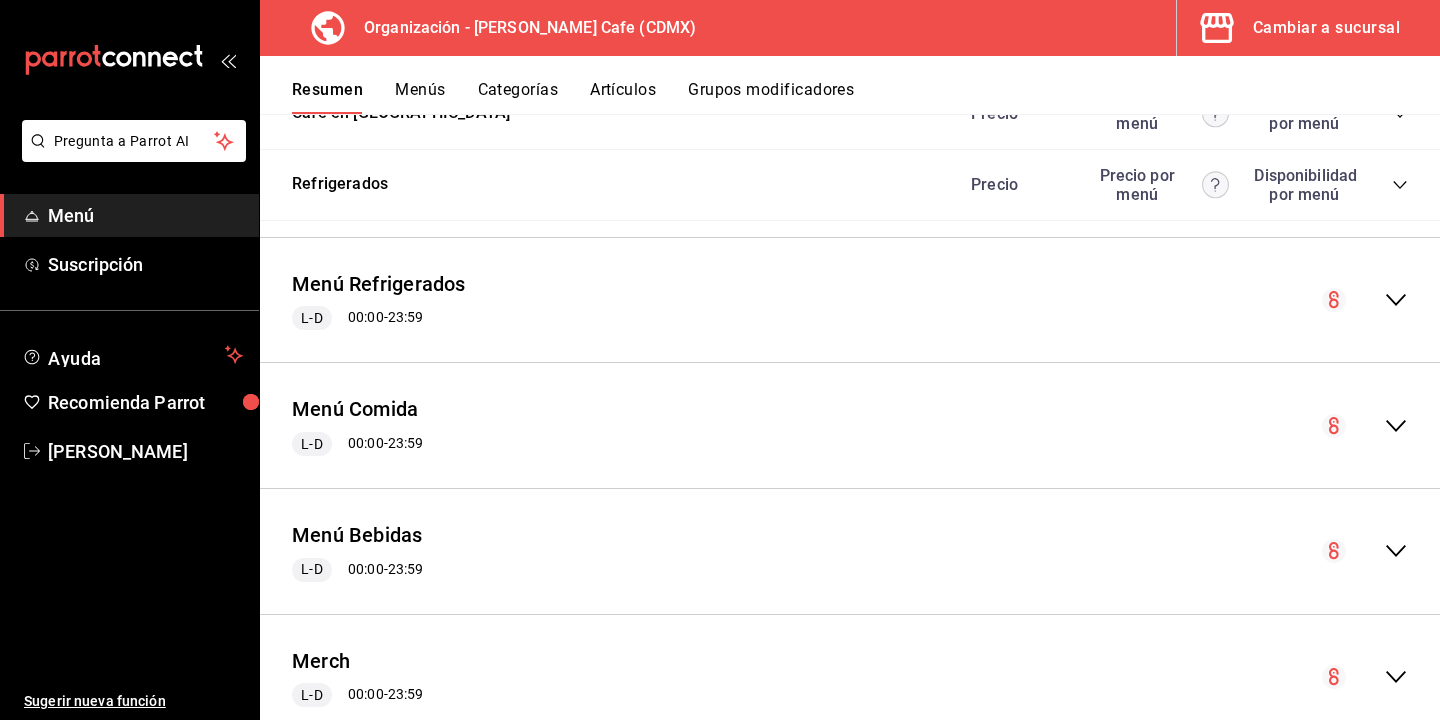 scroll, scrollTop: 2900, scrollLeft: 0, axis: vertical 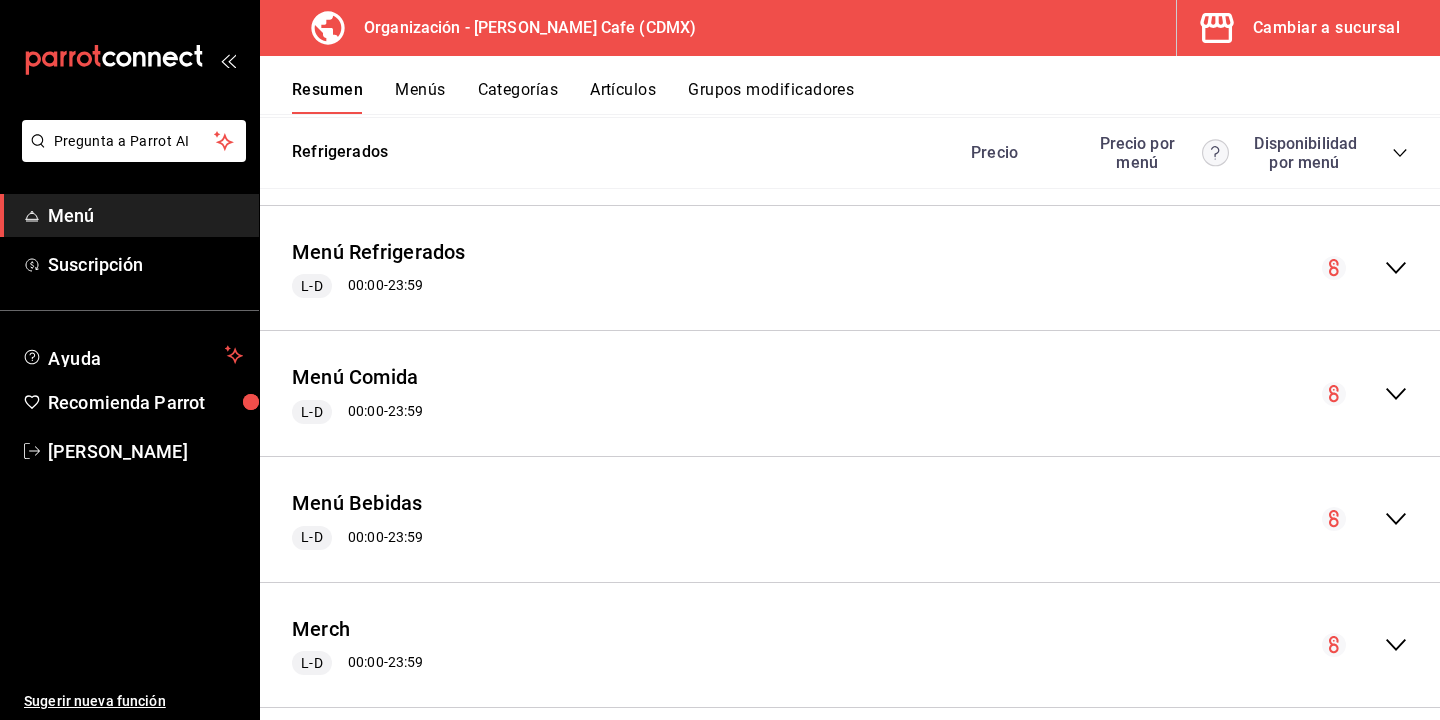 click 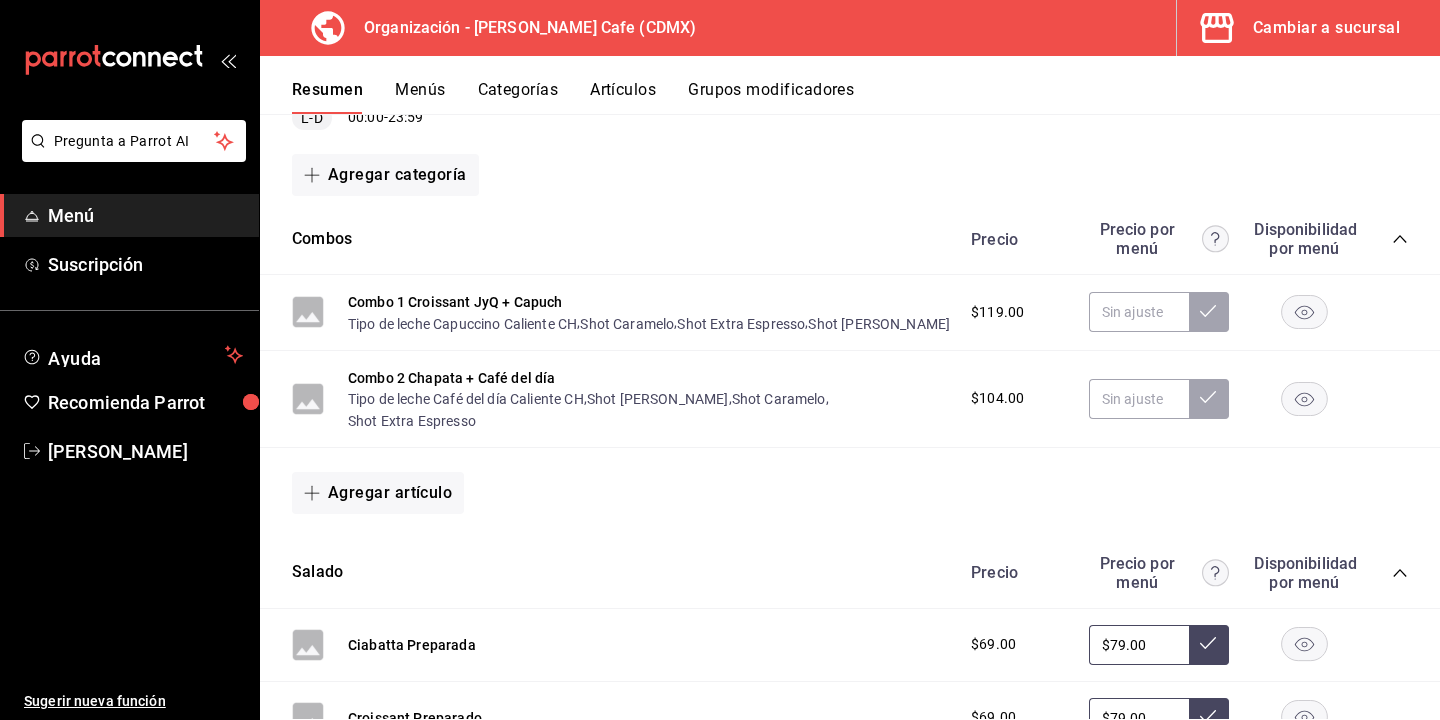 scroll, scrollTop: 3200, scrollLeft: 0, axis: vertical 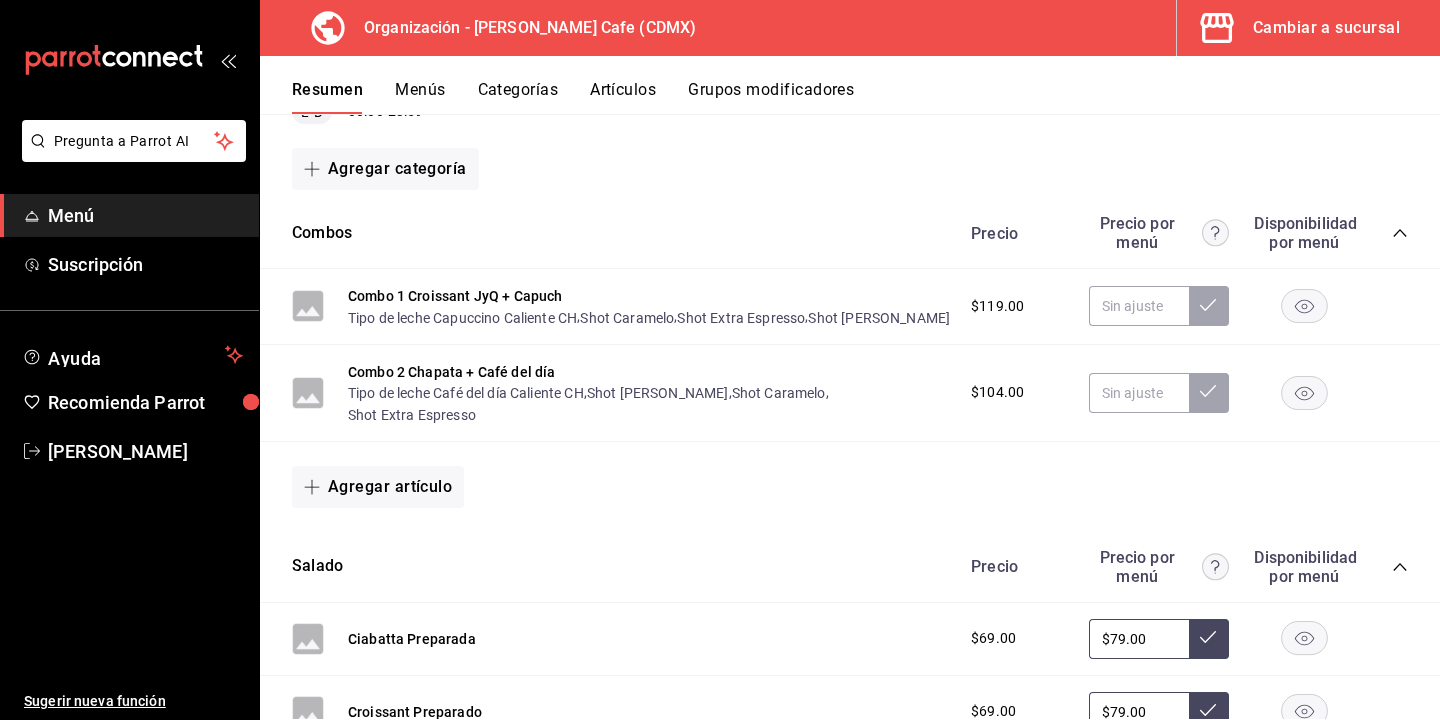 click on "Artículos" at bounding box center (623, 97) 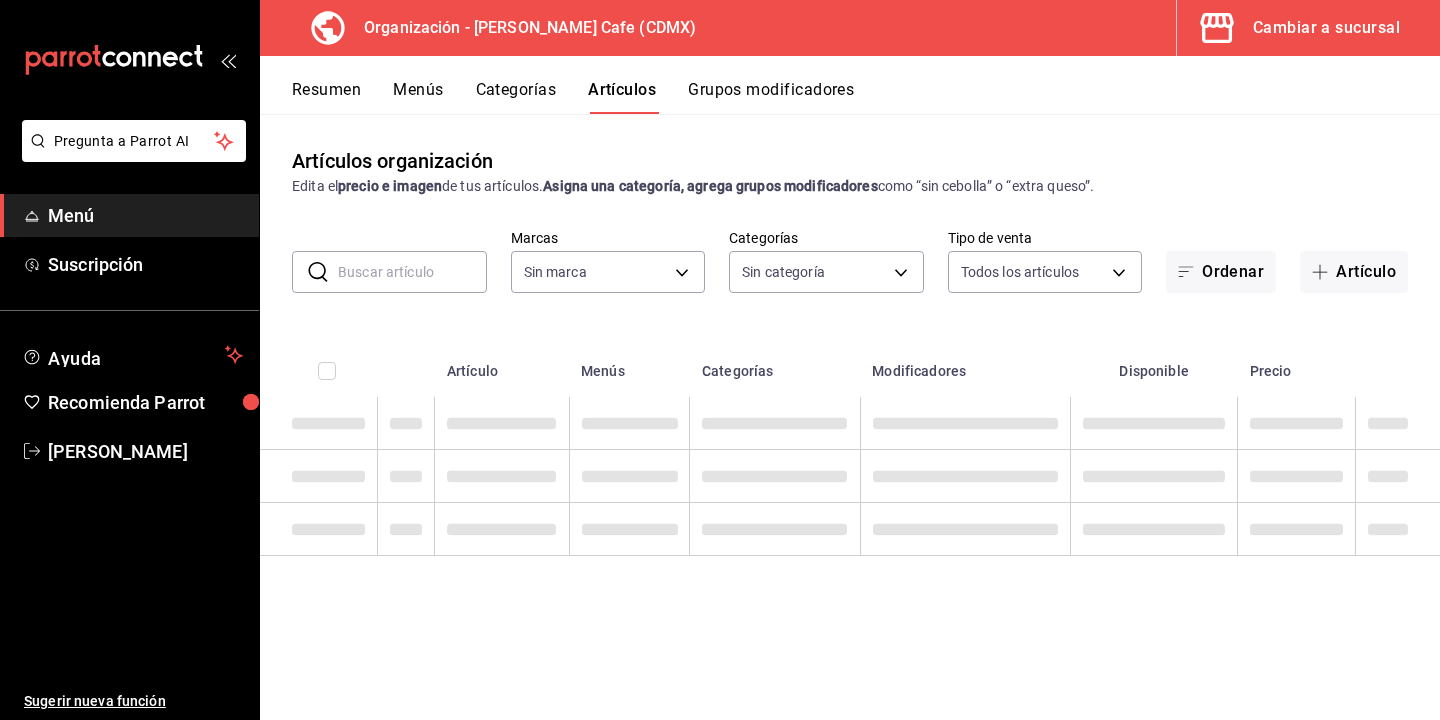 type on "ae5e8b3b-2cb9-42be-ab69-03a7b87ca303" 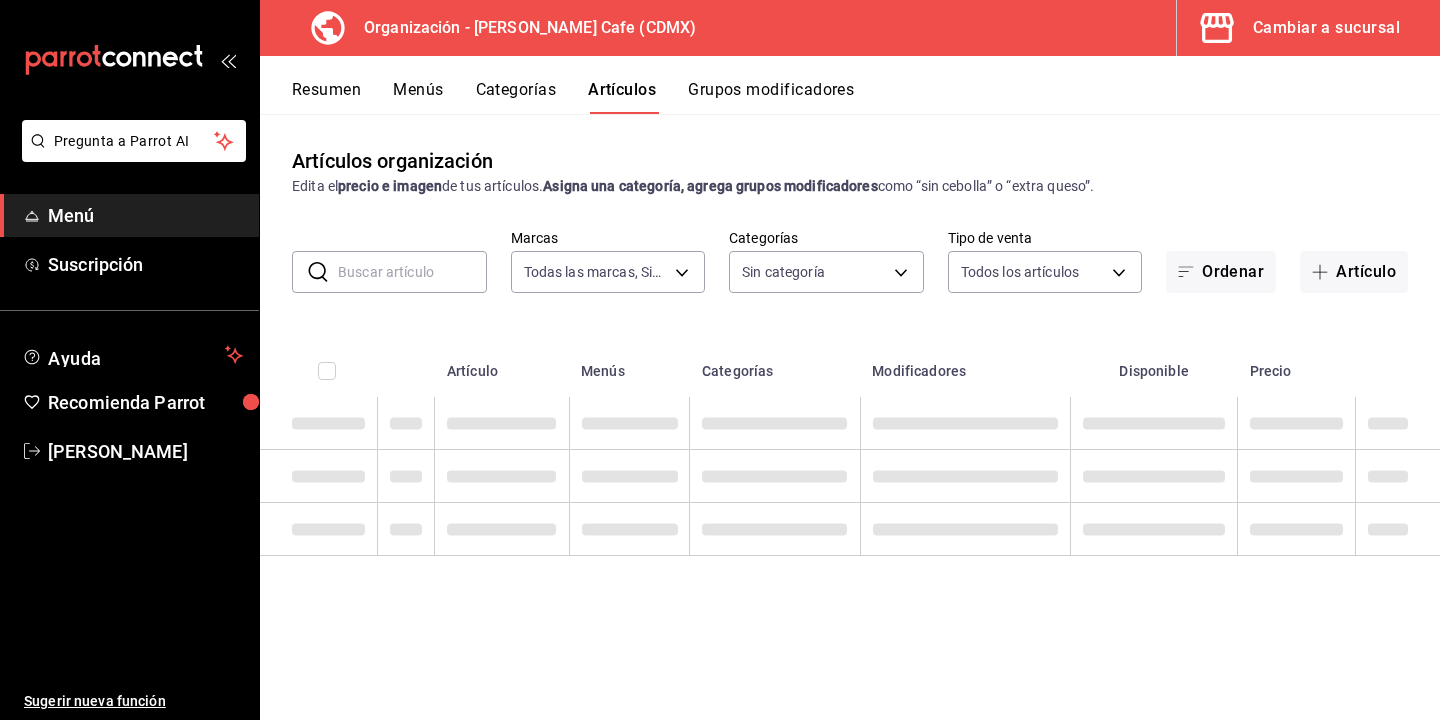 type on "0af50e90-ce60-4017-aaf8-fb27cab3959a,14d7bc0a-f42b-4aa3-9696-125ba63131a8,04550d43-d8ce-4ae1-af5c-f2b188bcc1cb,f9e37401-d2f8-4b6e-815e-8f9726a3db0b,7918e221-82d1-4cc2-a64b-2cc17204962e,8eb58fd8-6d50-41d9-8ae0-6b2a9132bdb3,4c98a84c-3f23-40c6-94a1-2b224c6d64ca,afdddd80-1c28-49e3-b9ff-ba1511184f21,75a6af4c-0dde-4e8f-9631-2508bb03e97e,01de0a03-16ae-4163-b18d-40fcc9f5a4c1,106c92ae-699a-40ff-9b9e-146ca4556aa1,899cd154-64ed-4dd0-9c30-f2825b36d0e2,ae649341-bb6b-4e28-a25c-f7aea731c30c,14dd7707-b05c-4b57-a700-b85a37ea0d15,61de79ae-919f-4df2-a130-de2745440f02,59ae33aa-b476-4b06-9987-99b54aabafac,8315f703-a46c-45d8-9b79-d051726c9b56,fe34247e-2d6b-4770-b4f2-f9149b4b4e97" 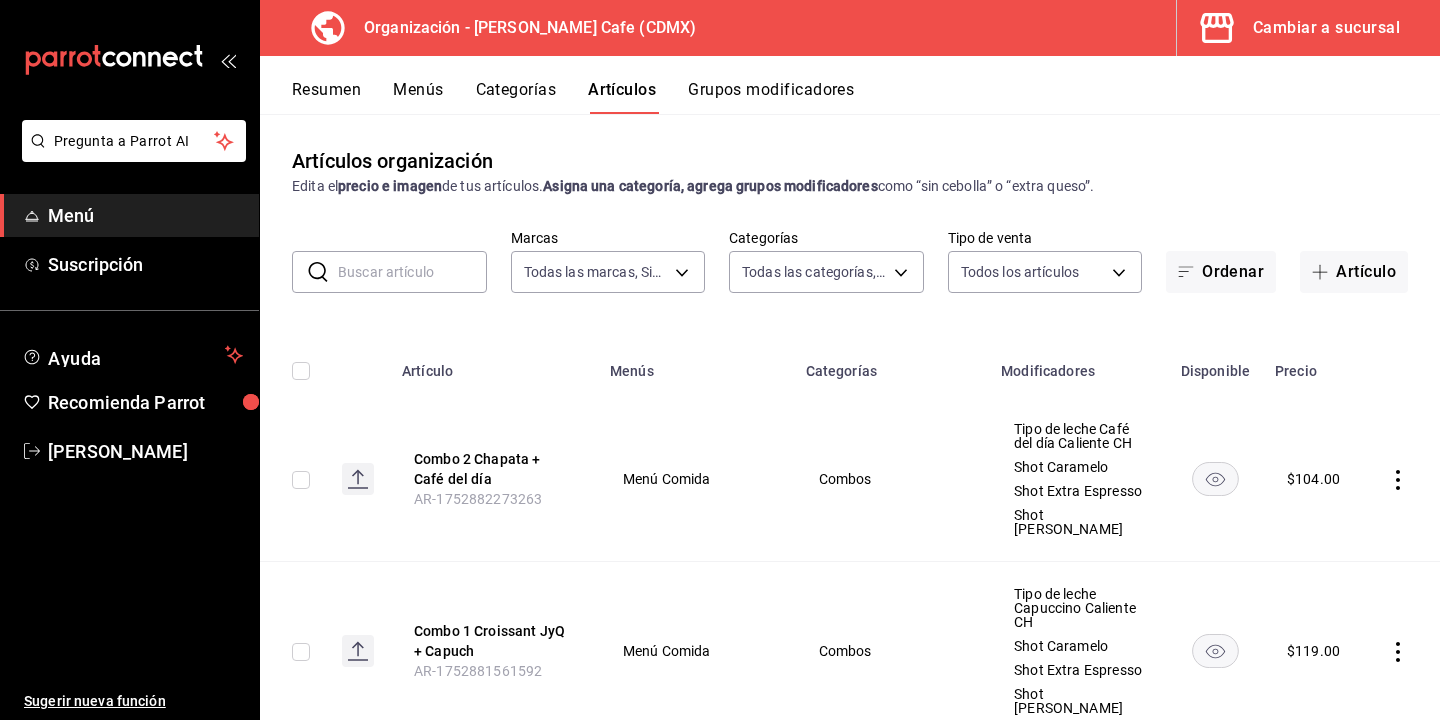 click on "Resumen" at bounding box center (326, 97) 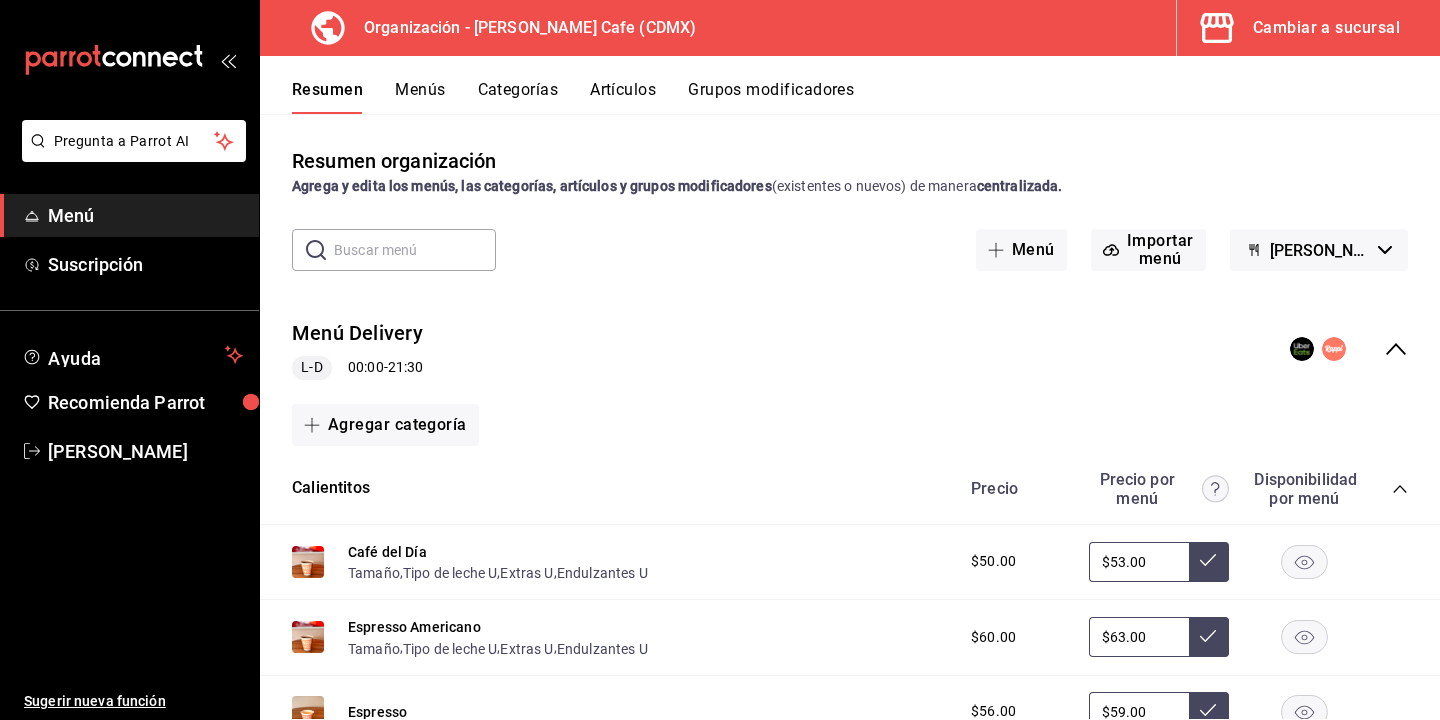 click on "Menús" at bounding box center (420, 97) 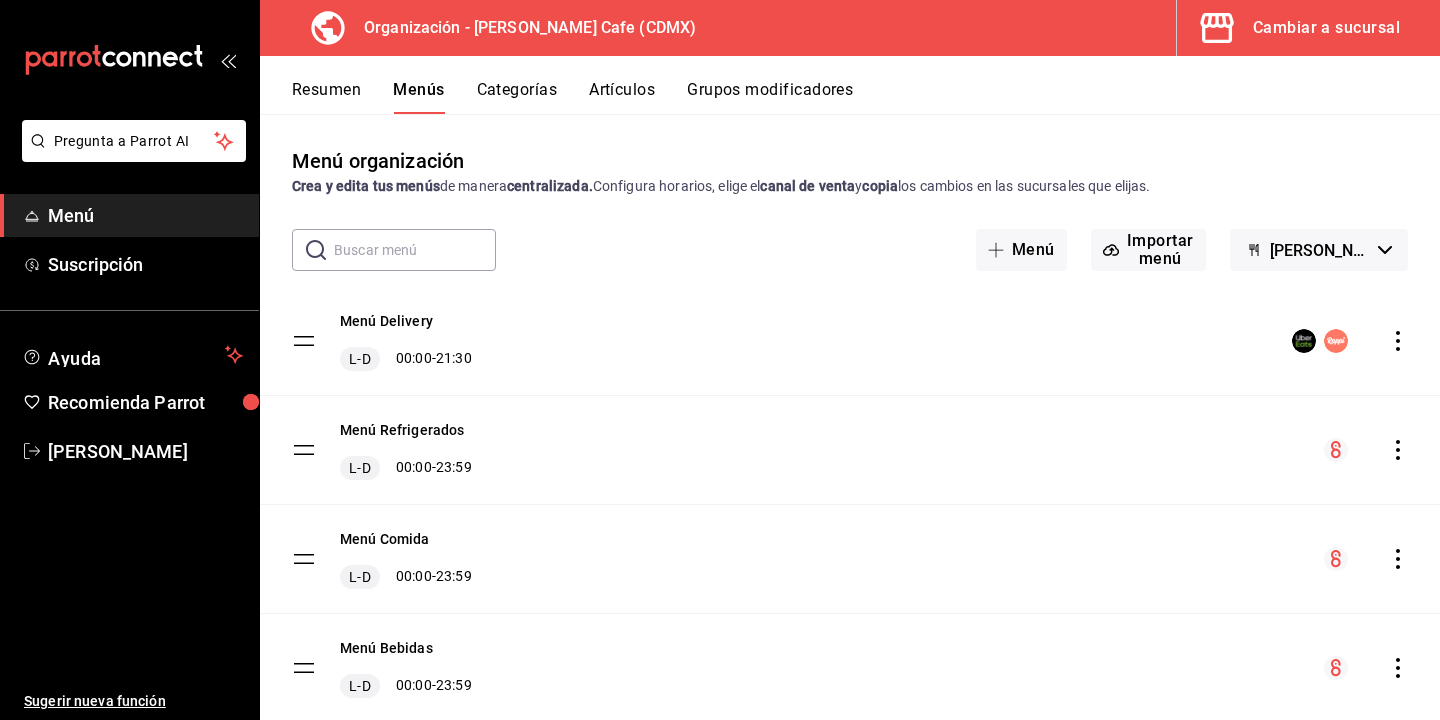 click on "[PERSON_NAME] Café - Borrador" at bounding box center (1320, 250) 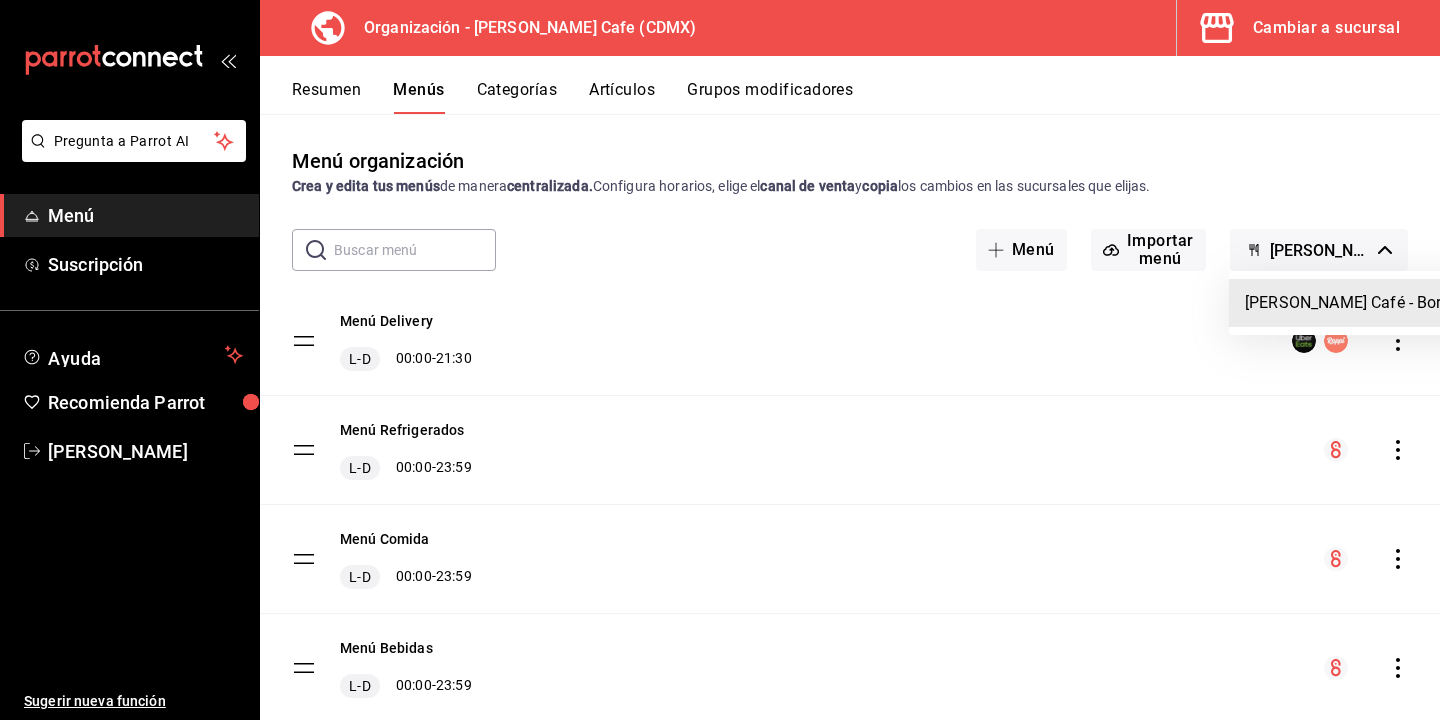 click at bounding box center (720, 360) 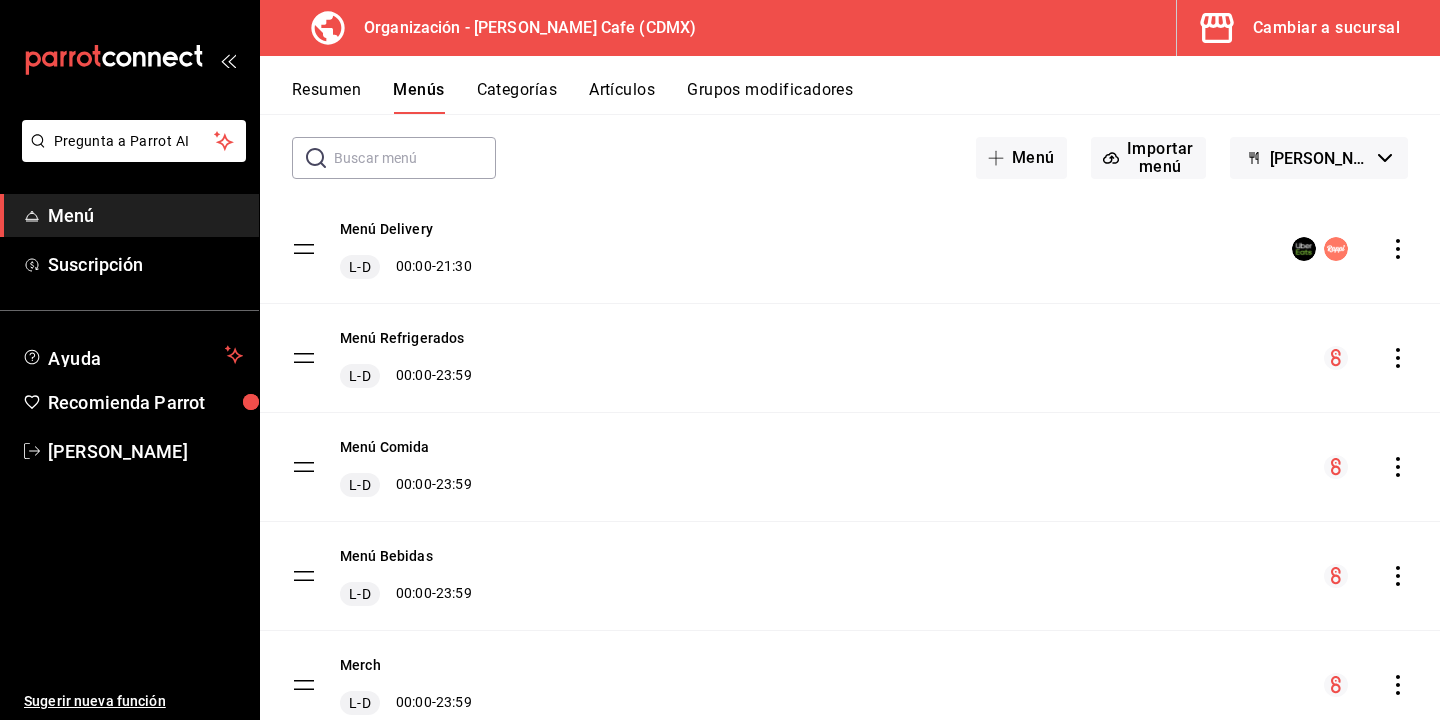 scroll, scrollTop: 93, scrollLeft: 0, axis: vertical 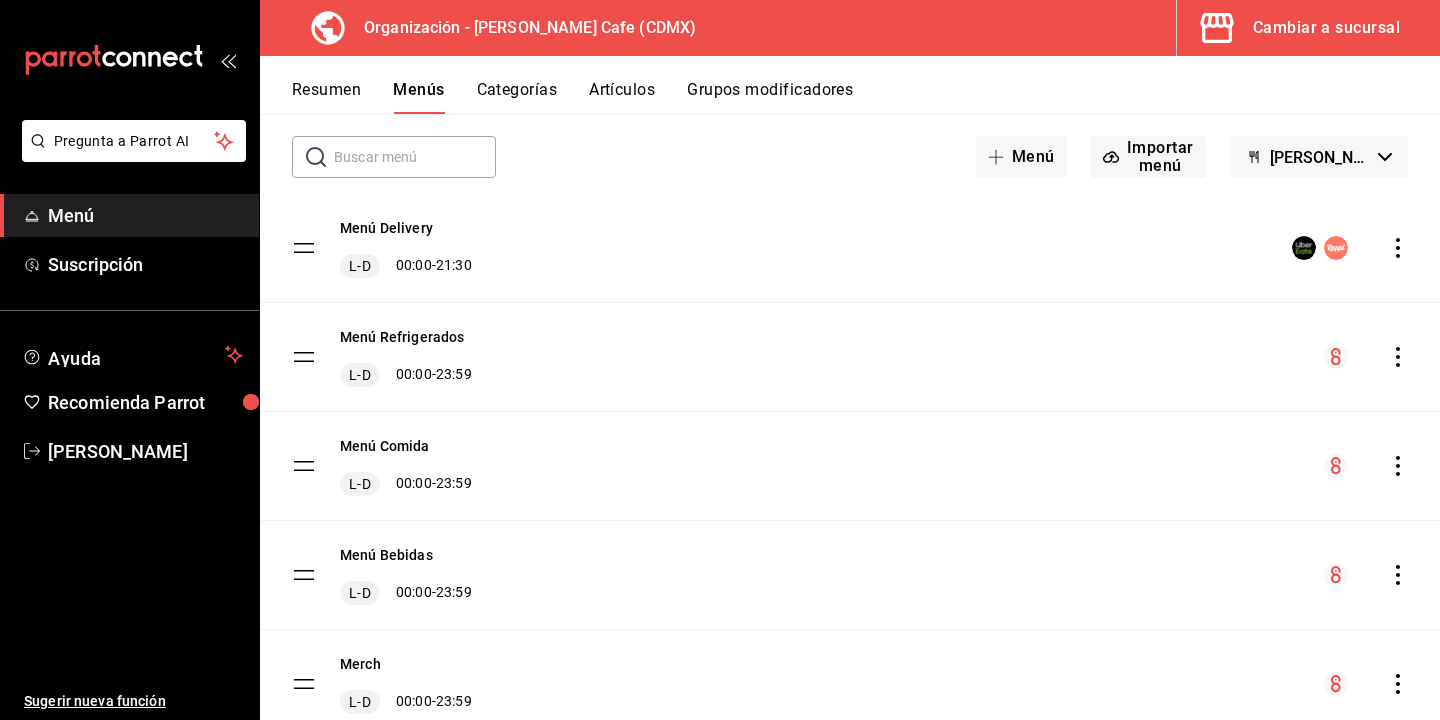 click 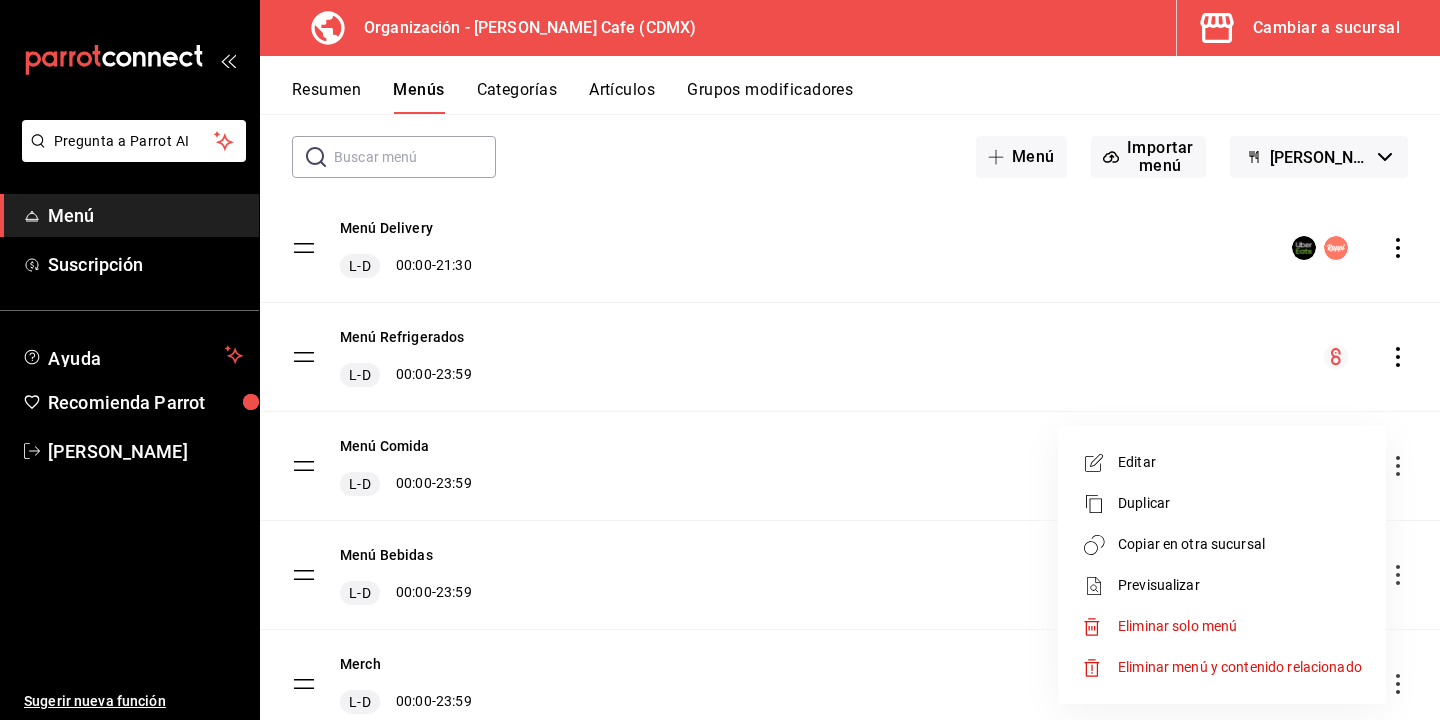 click on "Copiar en otra sucursal" at bounding box center [1240, 544] 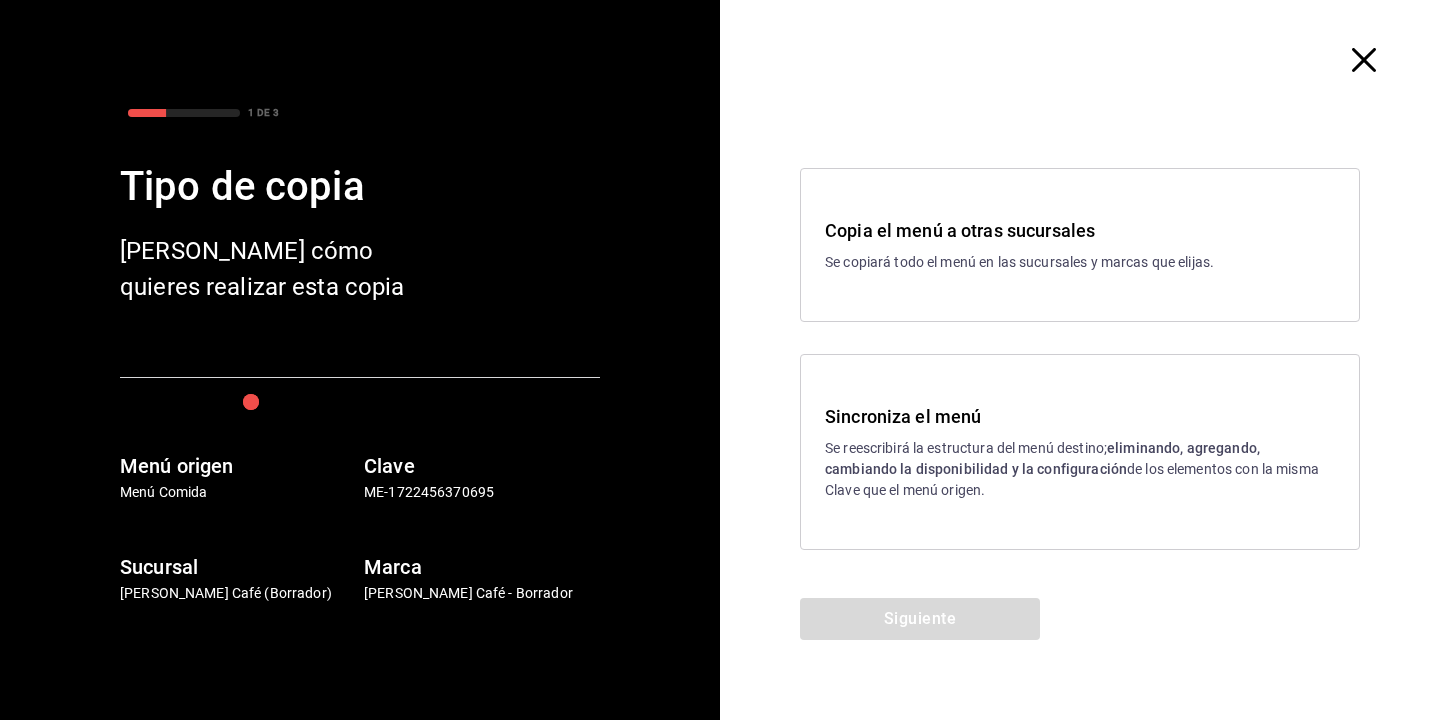 click on "Se reescribirá la estructura del menú destino;  eliminando, agregando, cambiando la disponibilidad y la configuración  de los elementos con la misma Clave que el menú origen." at bounding box center [1080, 469] 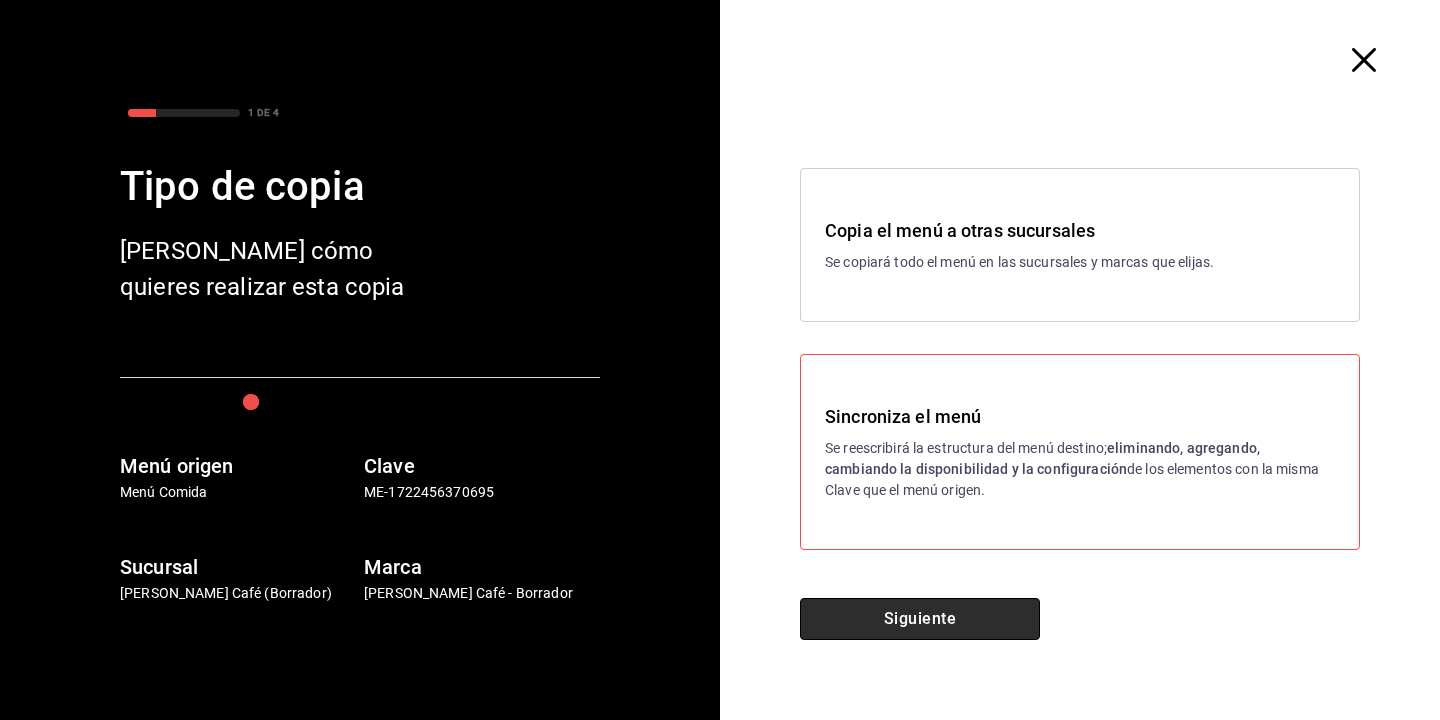 click on "Siguiente" at bounding box center (920, 619) 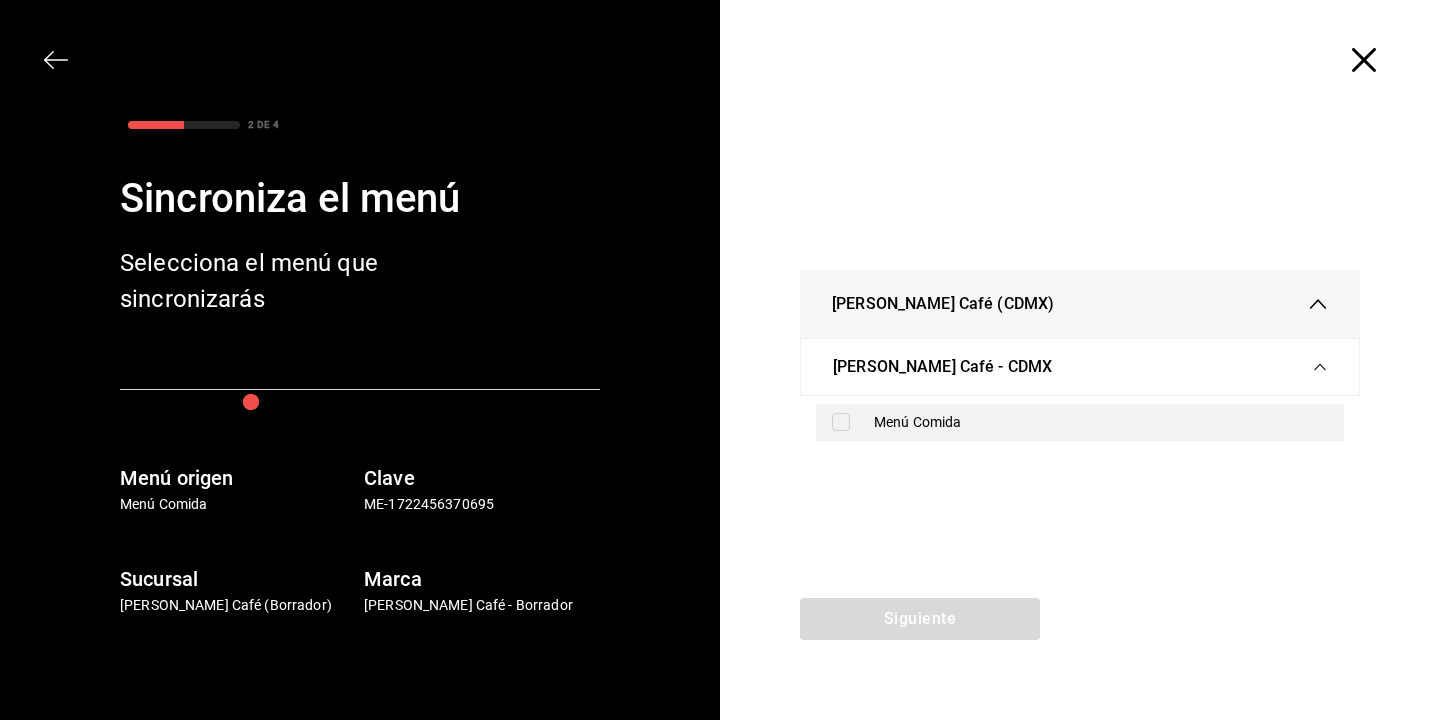 click at bounding box center [841, 422] 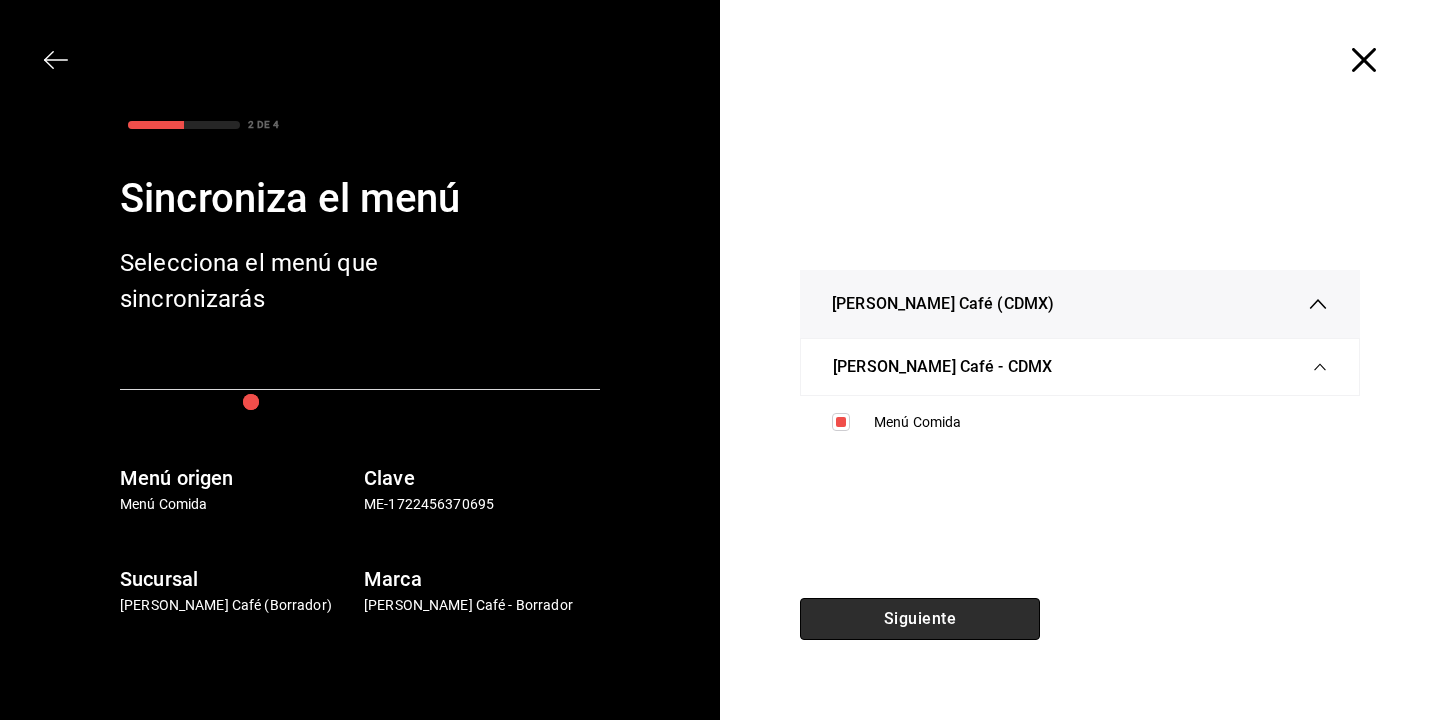 click on "Siguiente" at bounding box center [920, 619] 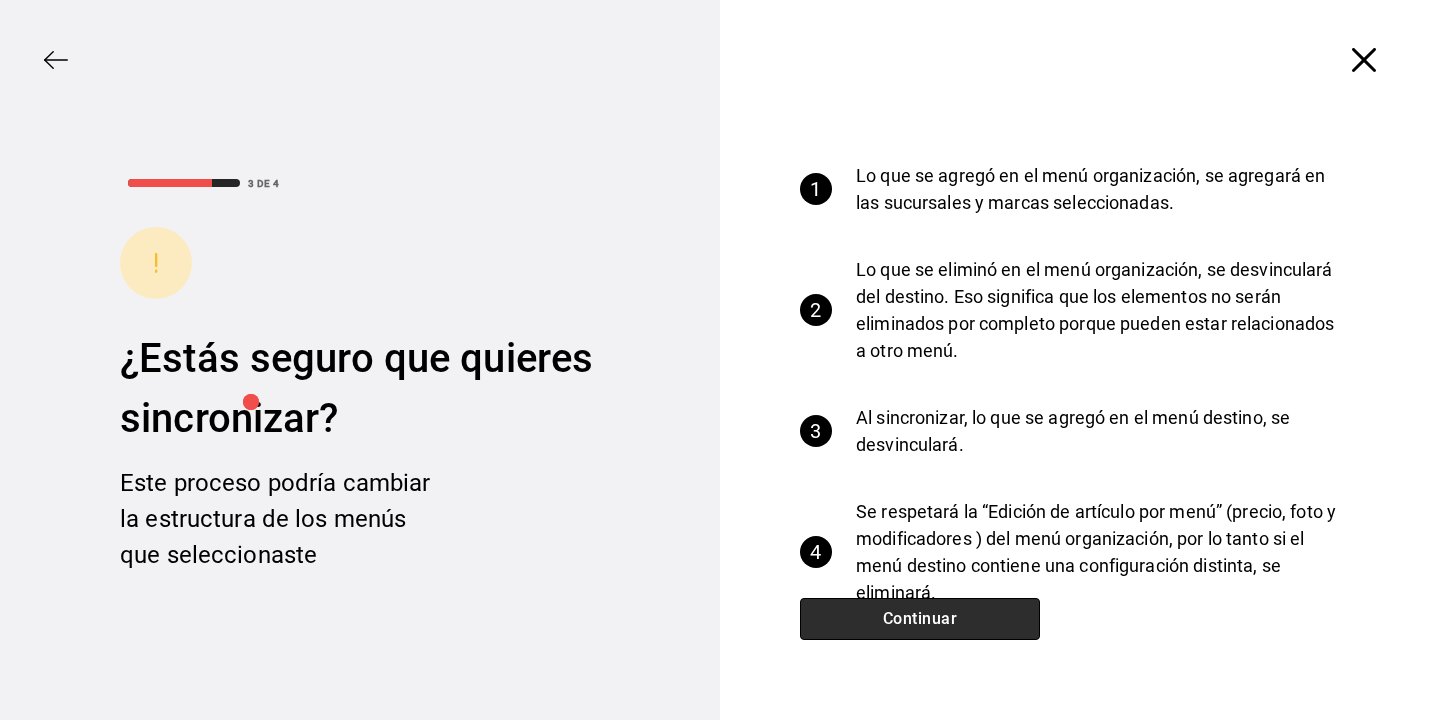 click on "Continuar" at bounding box center (920, 619) 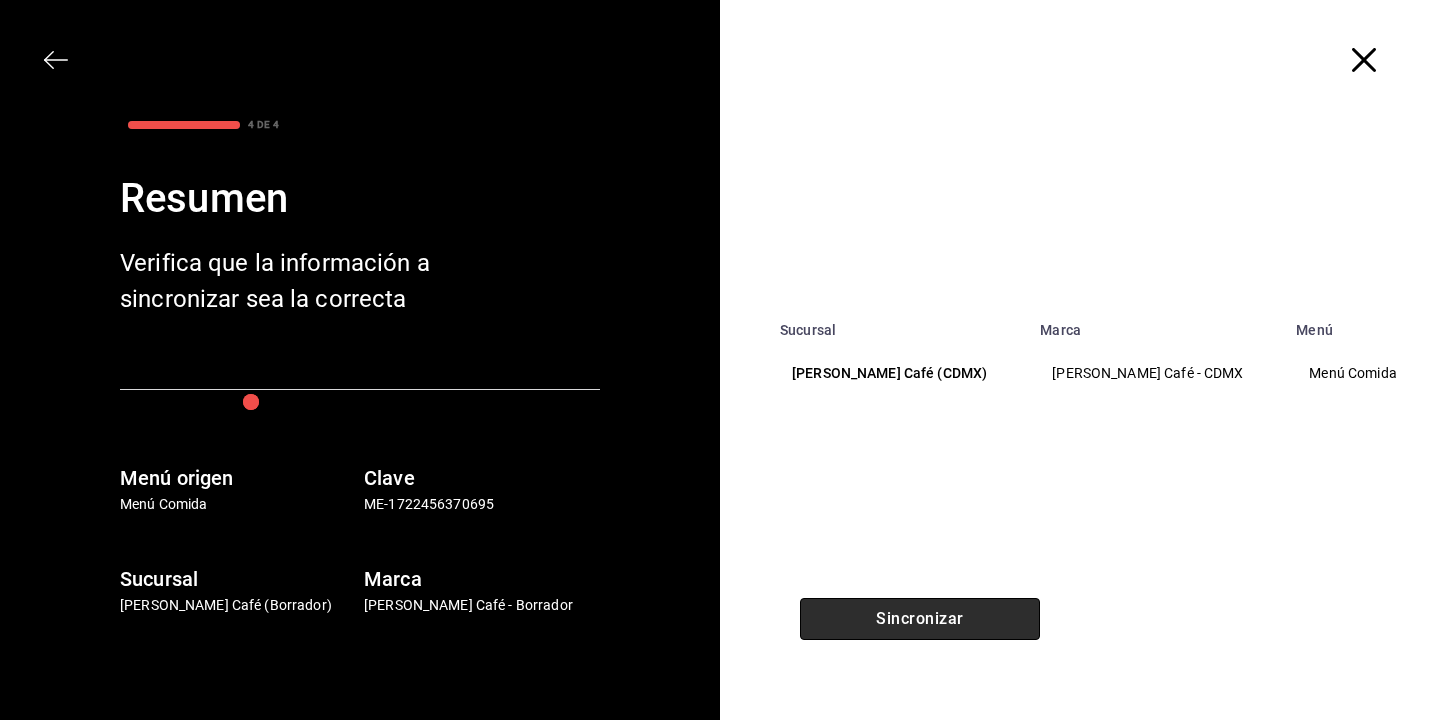 click on "Sincronizar" at bounding box center (920, 619) 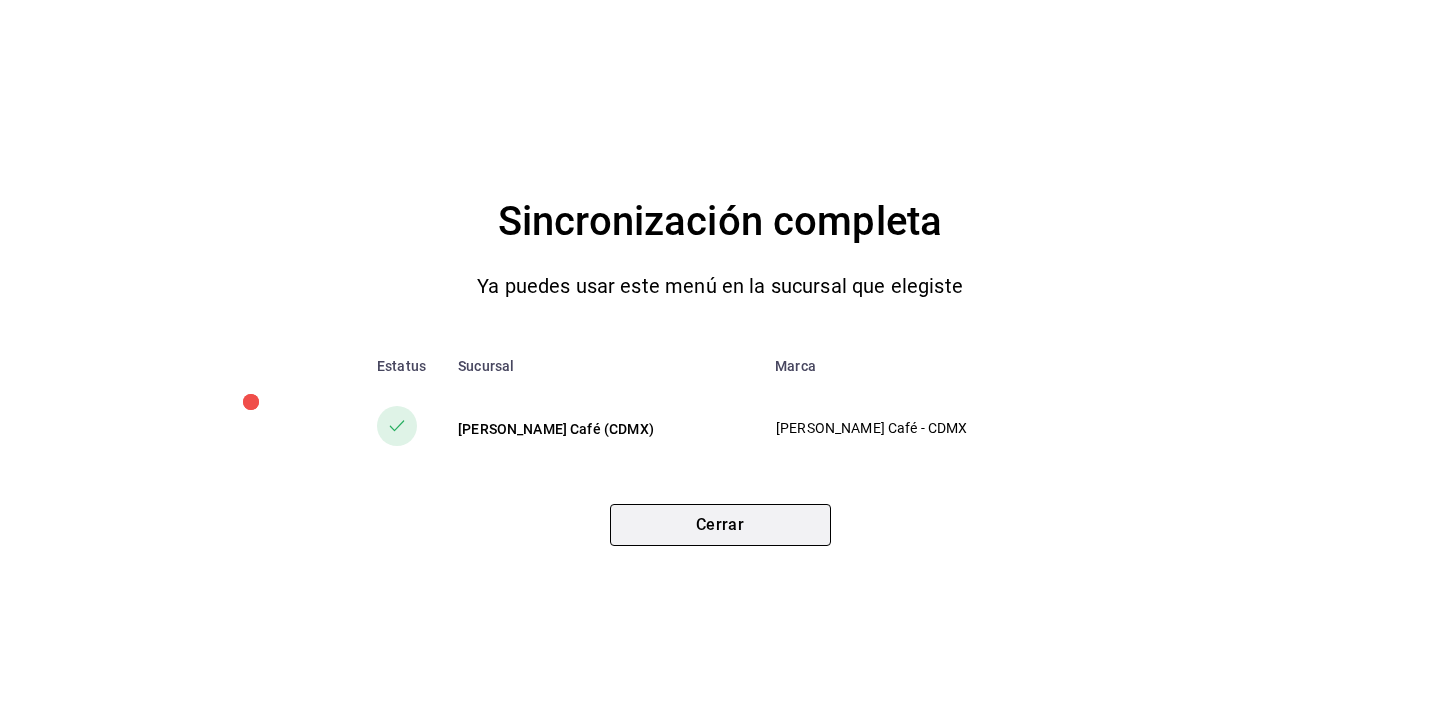 click on "Cerrar" at bounding box center (720, 525) 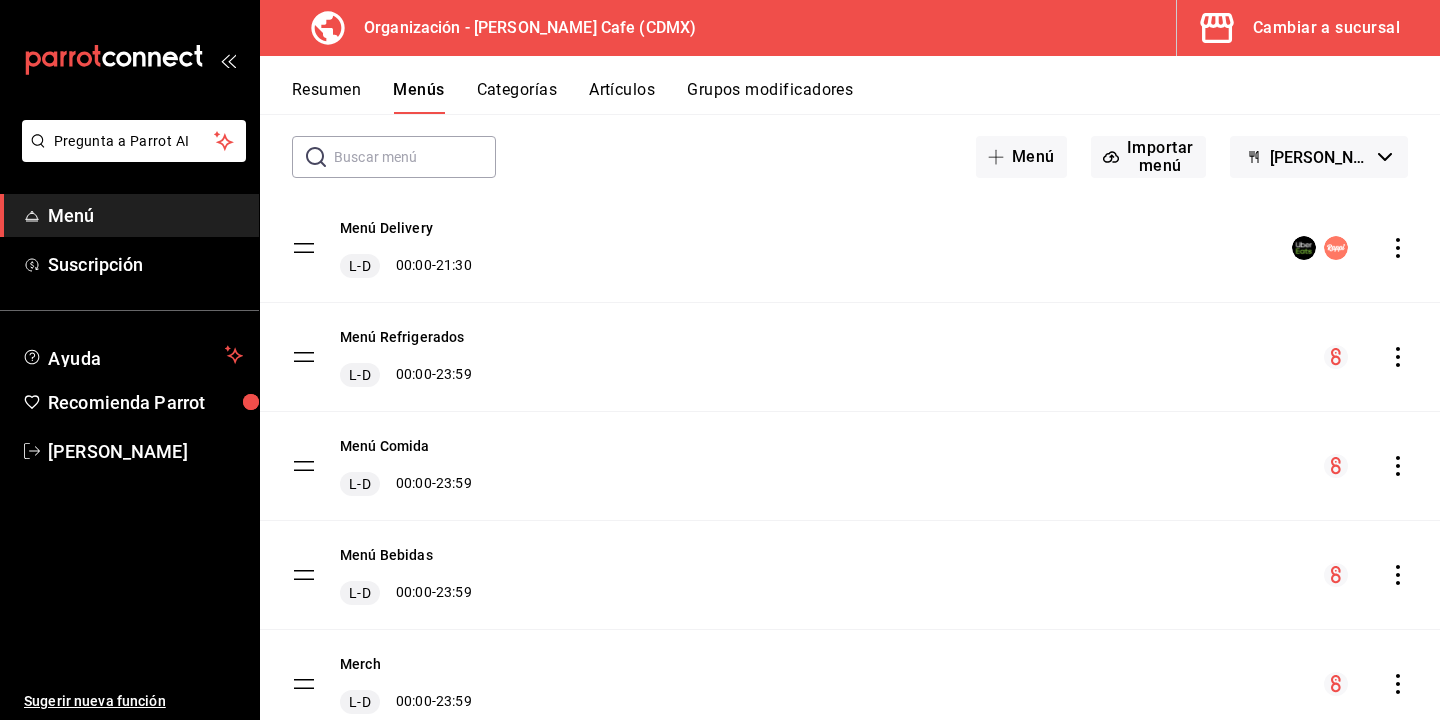 click on "Cambiar a sucursal" at bounding box center (1326, 28) 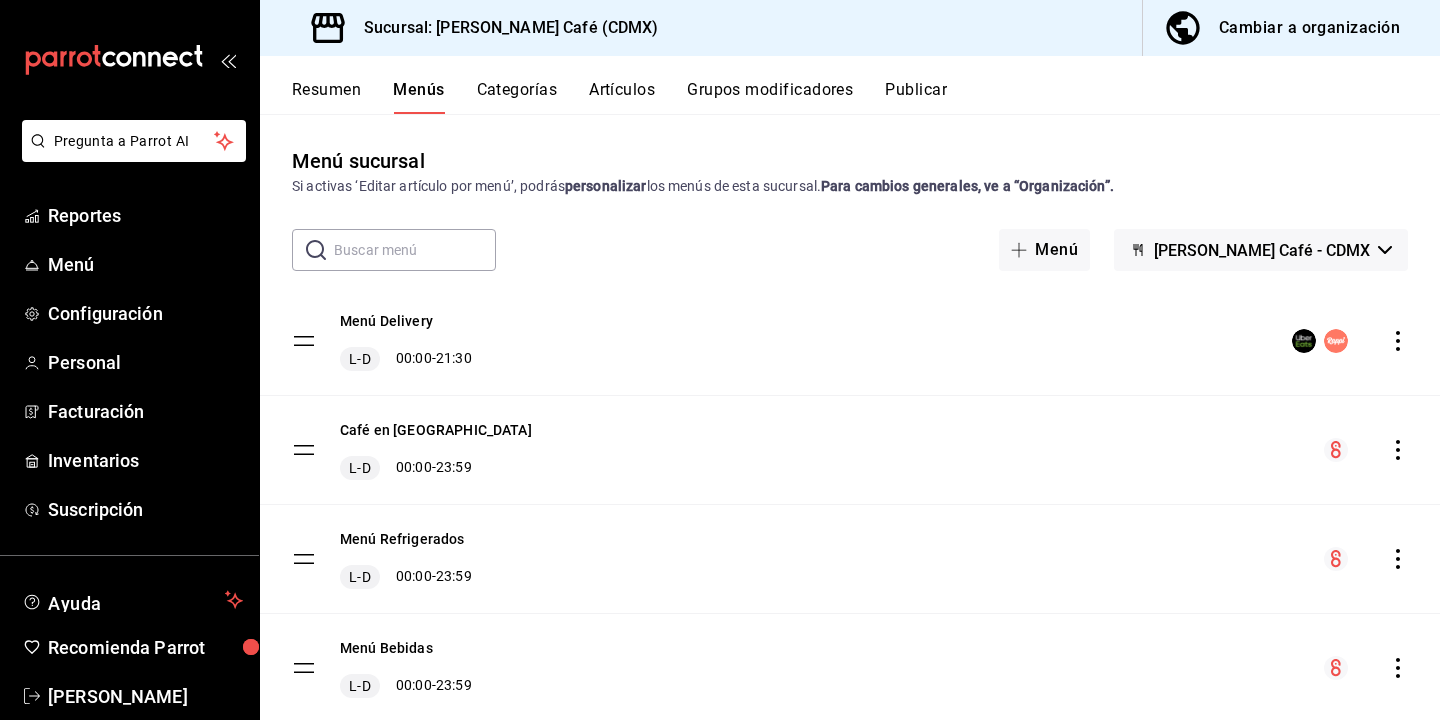 click on "Publicar" at bounding box center (916, 97) 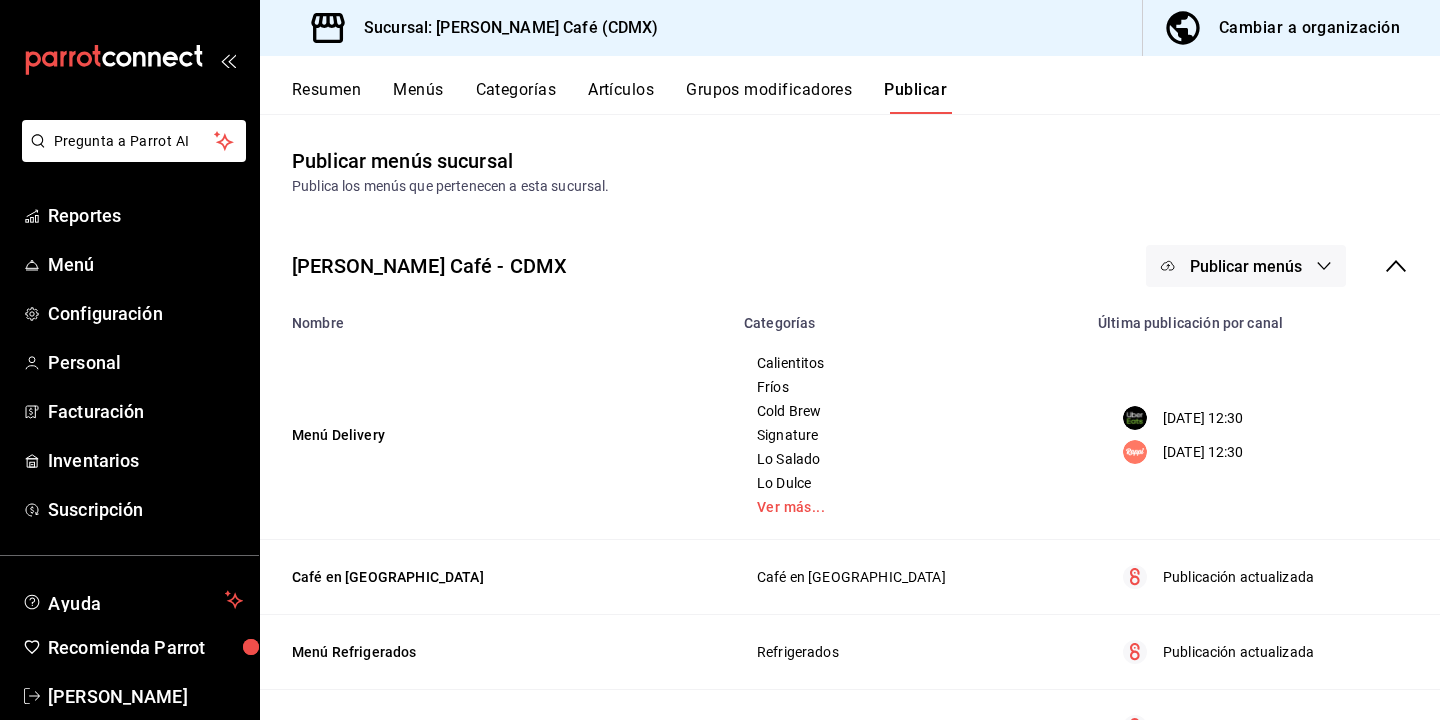 click on "Publicar menús" at bounding box center [1246, 266] 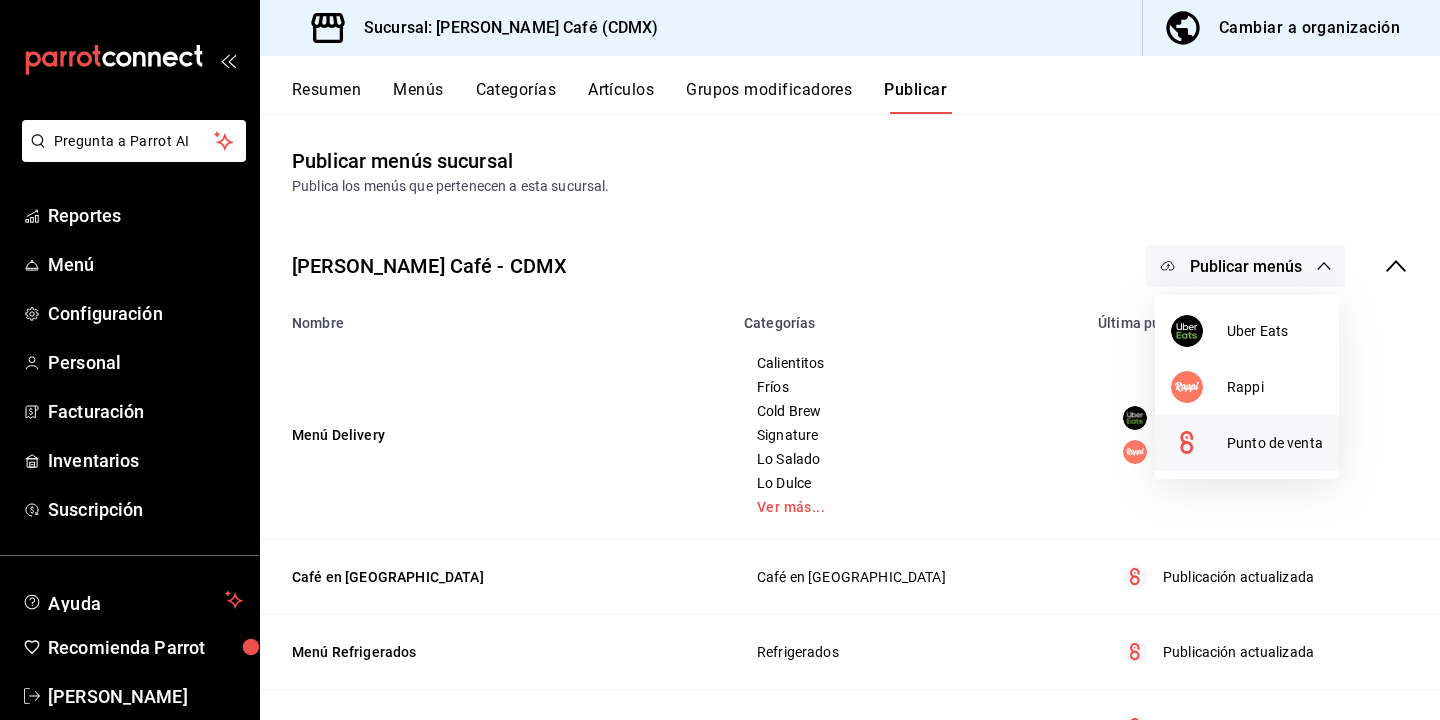 click 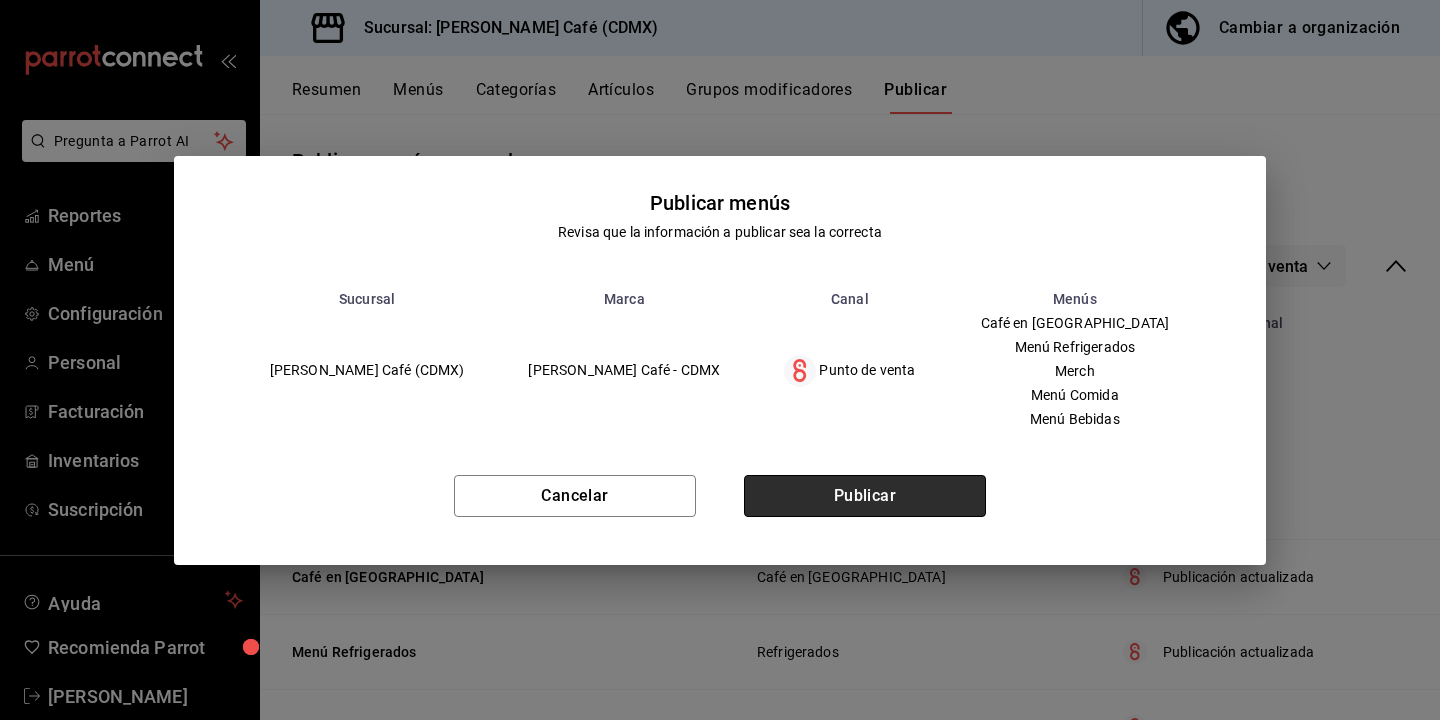 click on "Publicar" at bounding box center [865, 496] 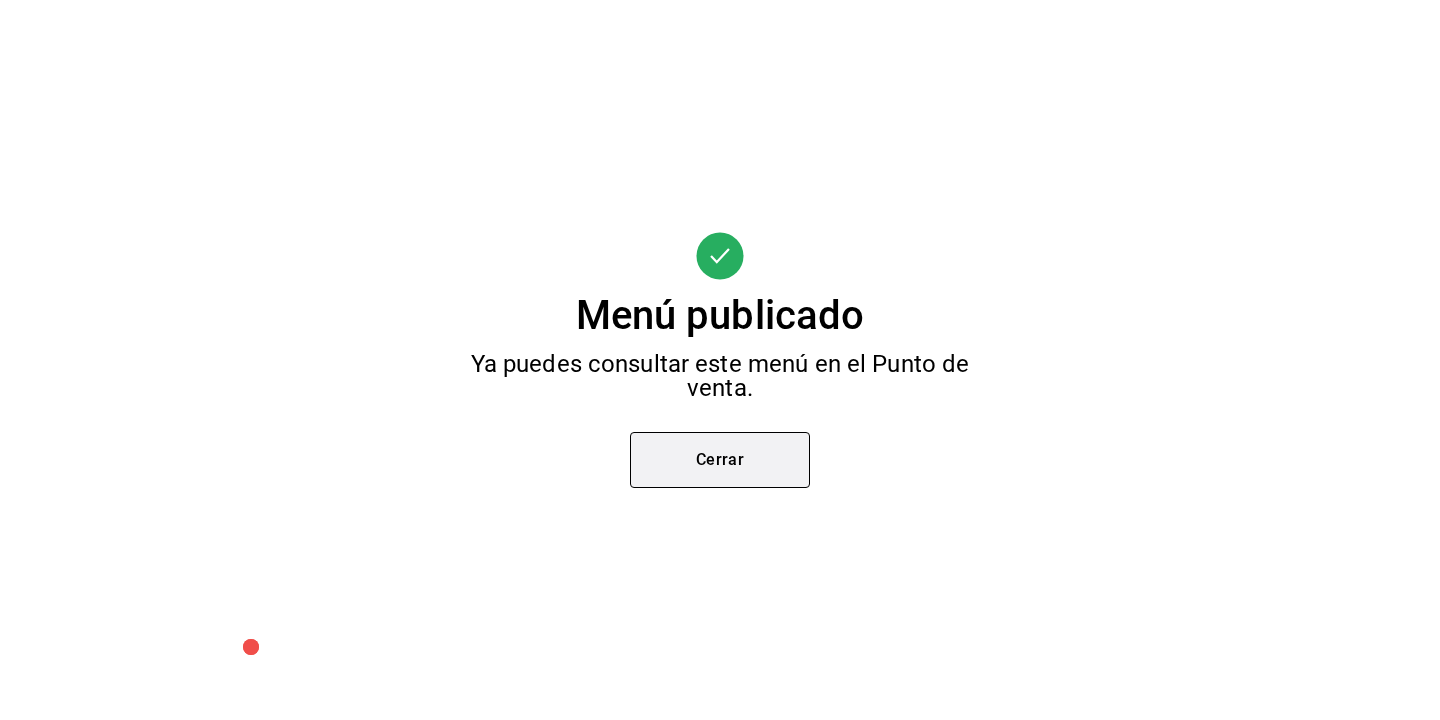 click on "Cerrar" at bounding box center [720, 460] 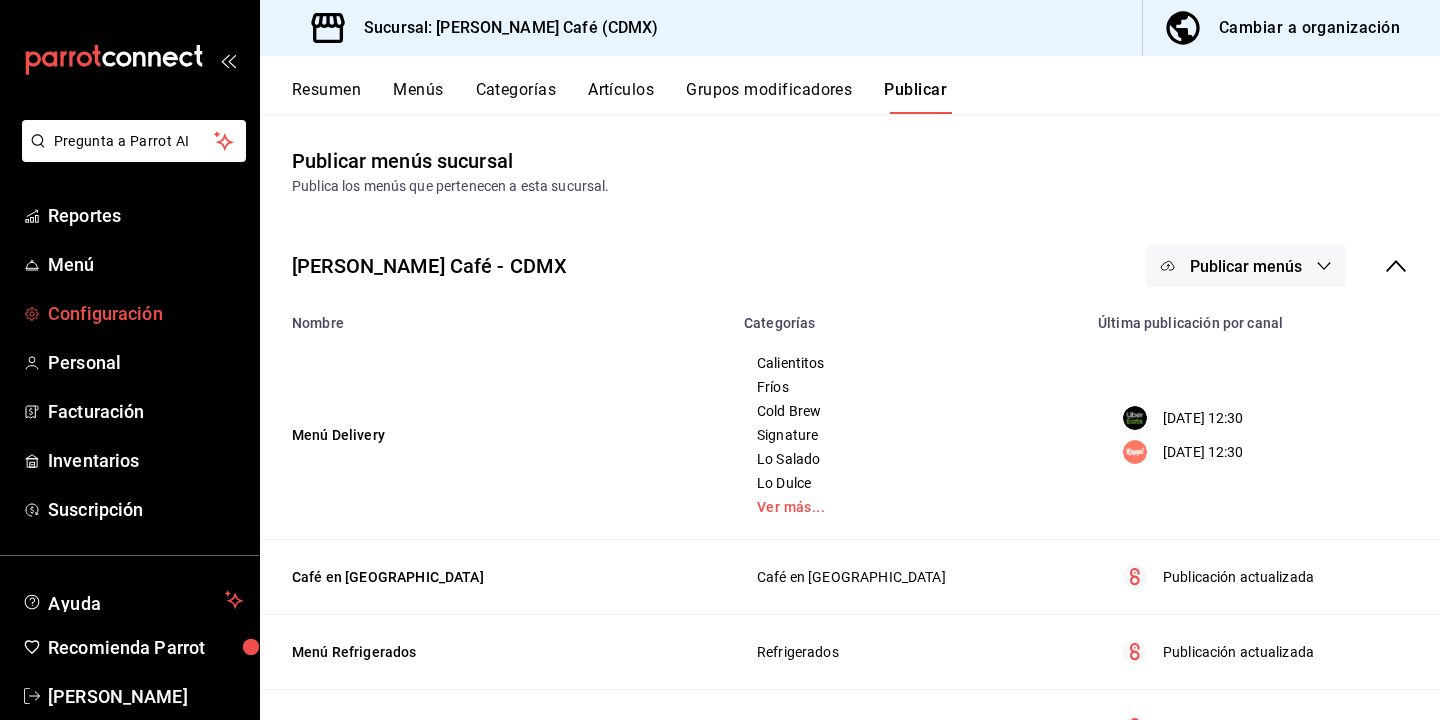 click on "Configuración" at bounding box center [145, 313] 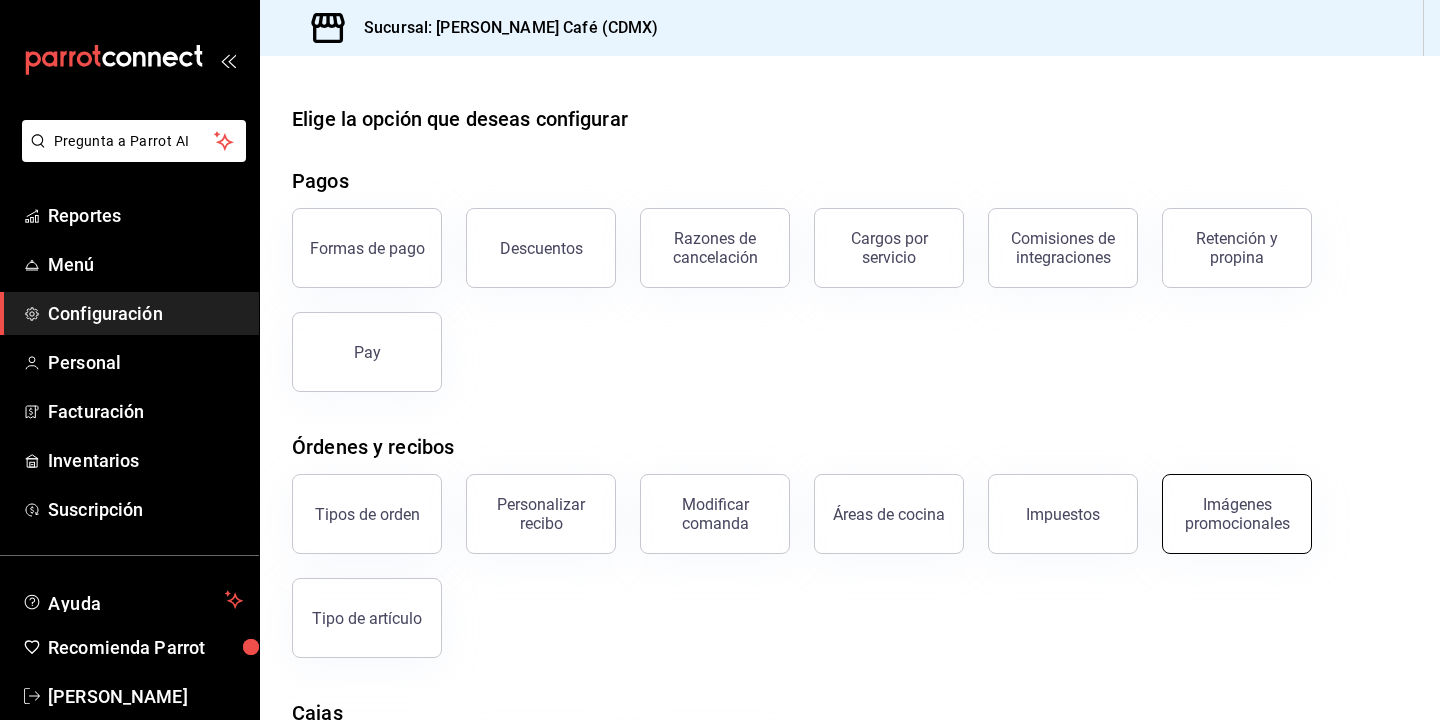click on "Imágenes promocionales" at bounding box center (1237, 514) 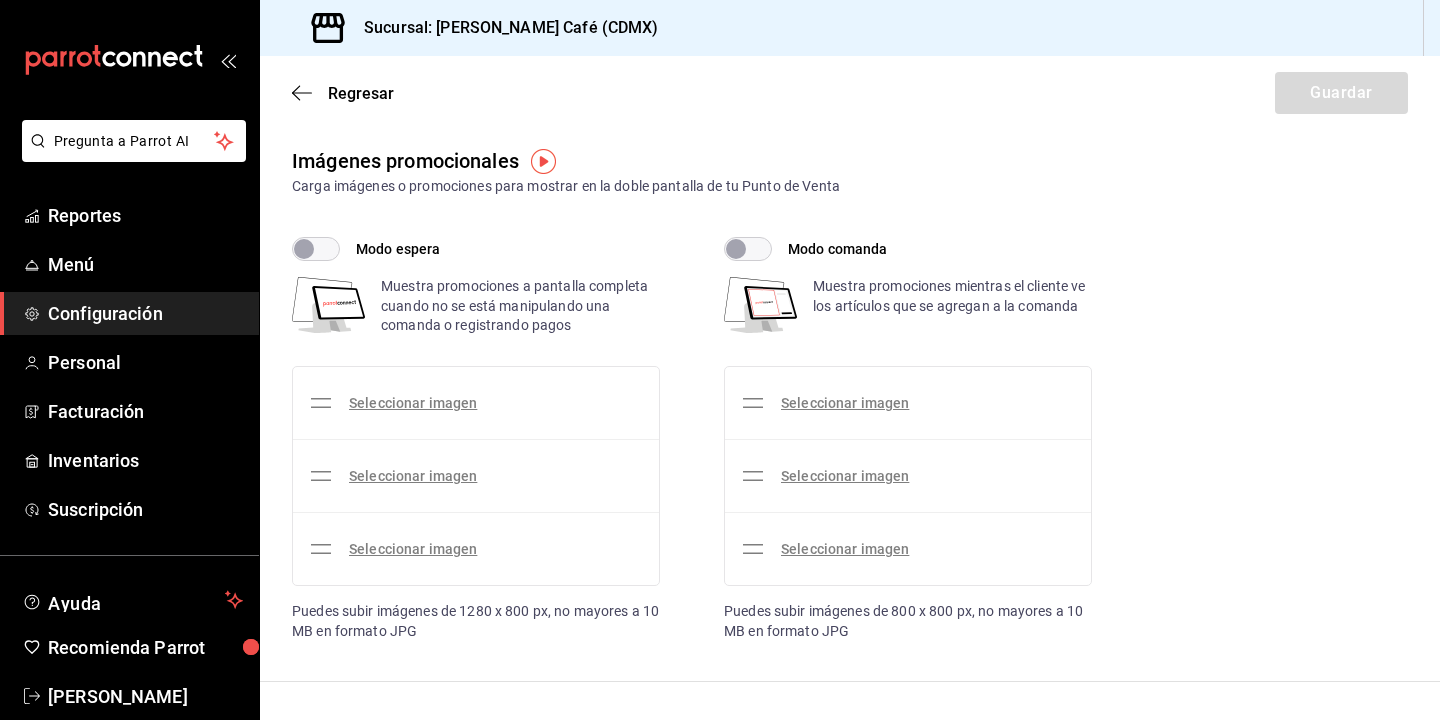 checkbox on "true" 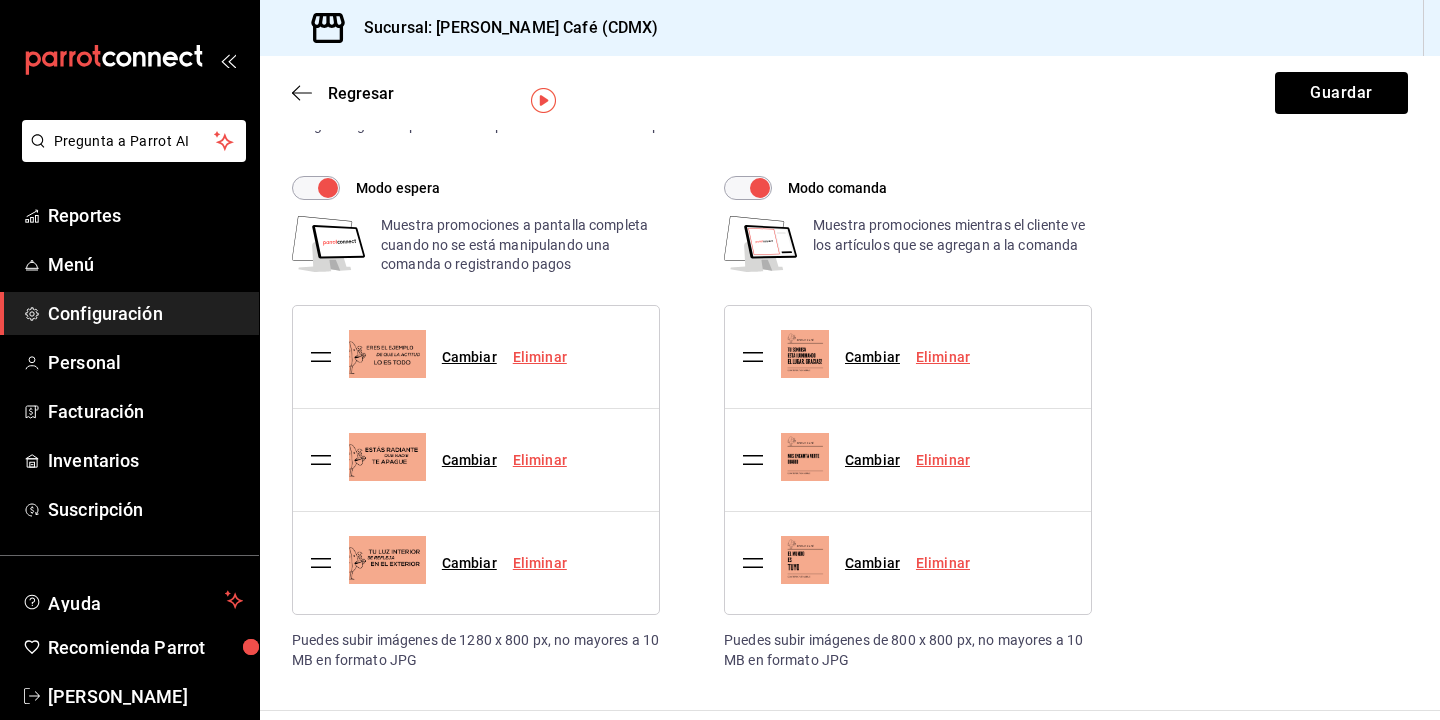 scroll, scrollTop: 144, scrollLeft: 0, axis: vertical 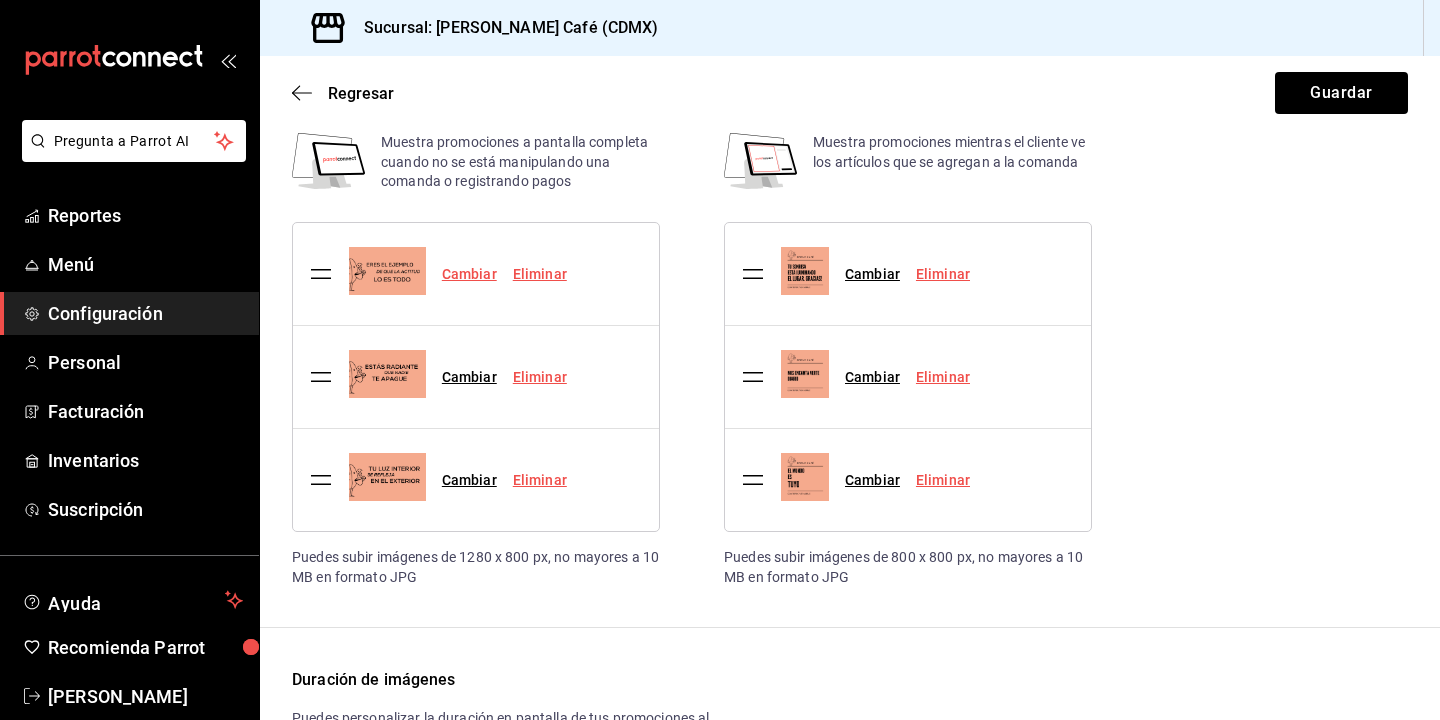 click on "Cambiar" at bounding box center [469, 274] 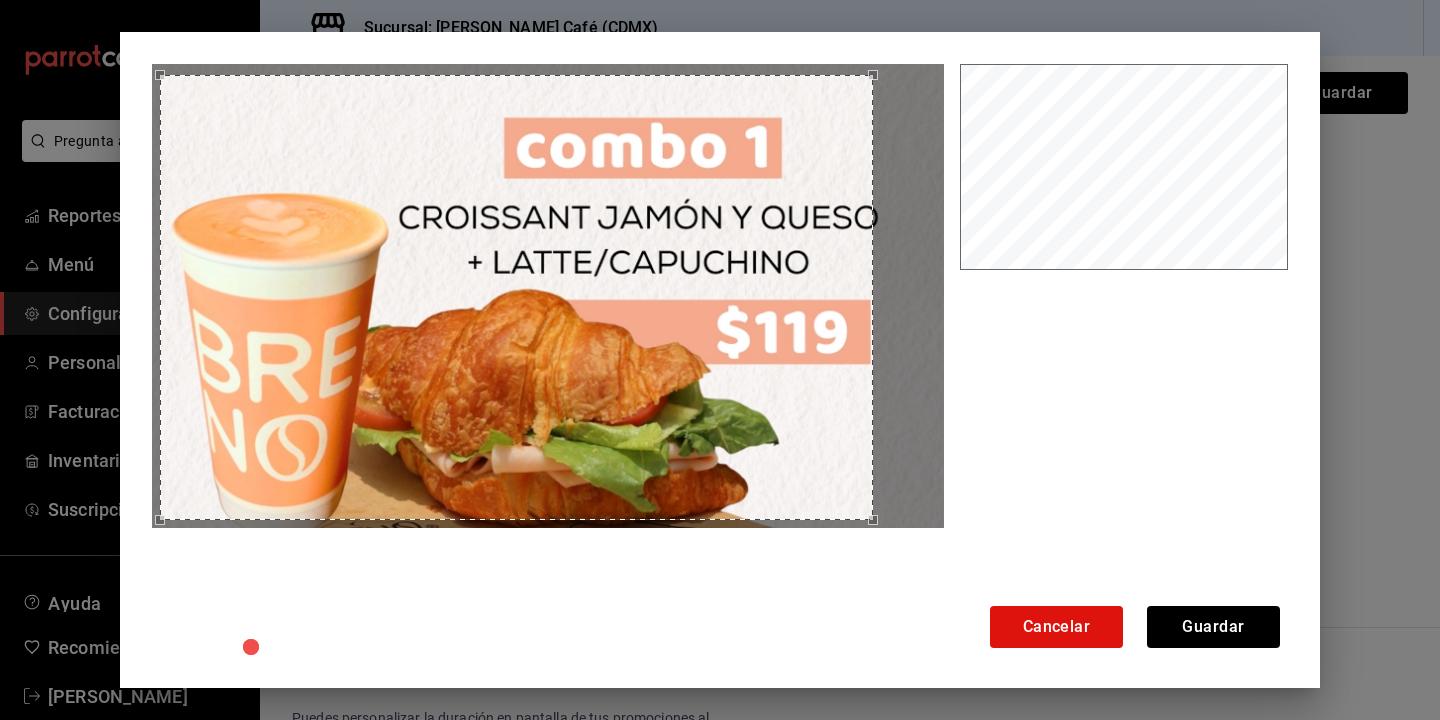 click at bounding box center [516, 298] 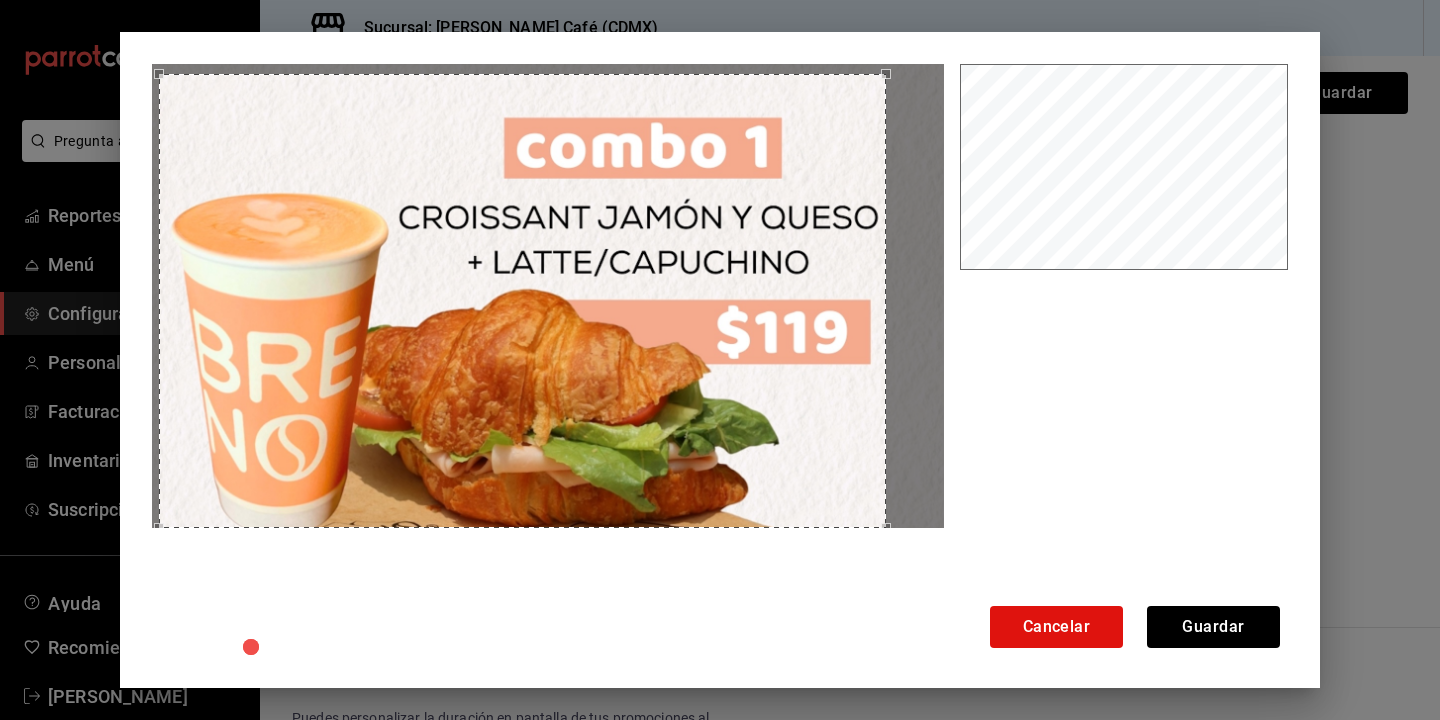 click at bounding box center (548, 296) 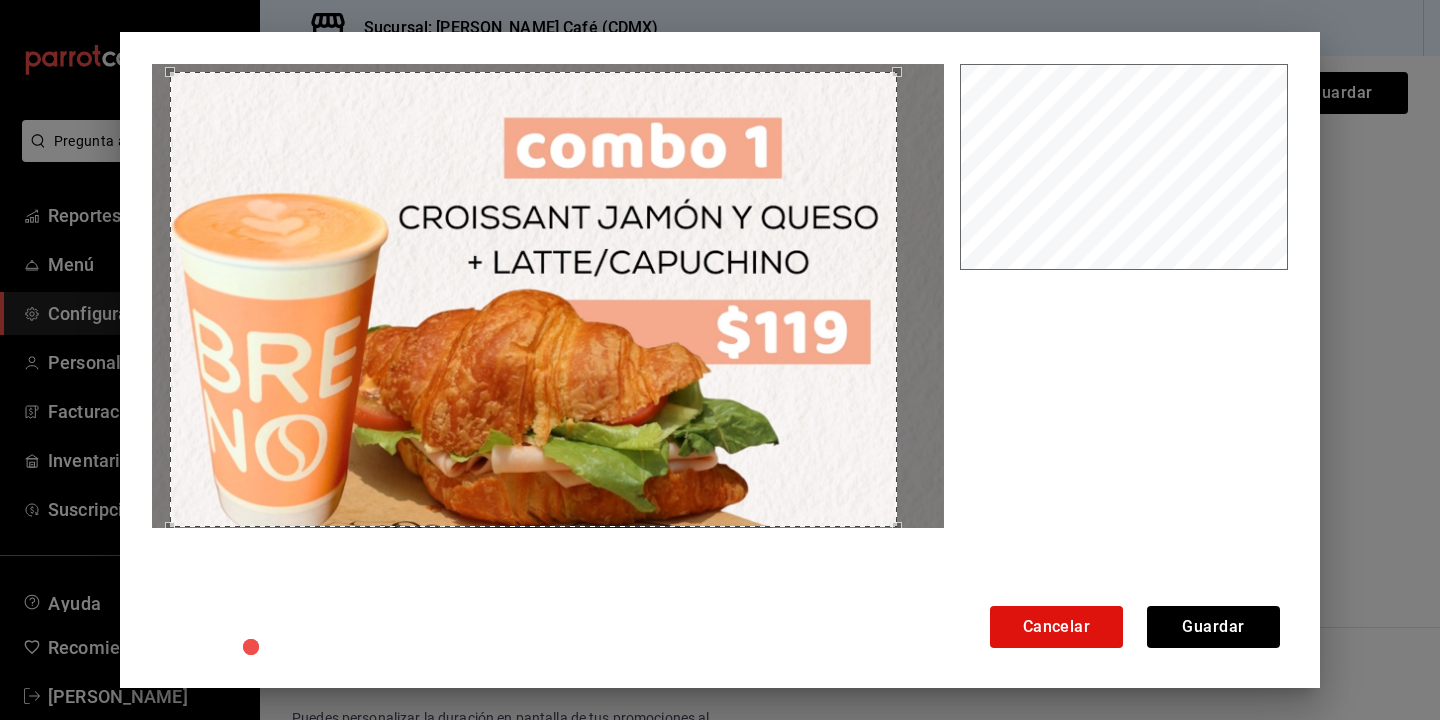 click at bounding box center (533, 299) 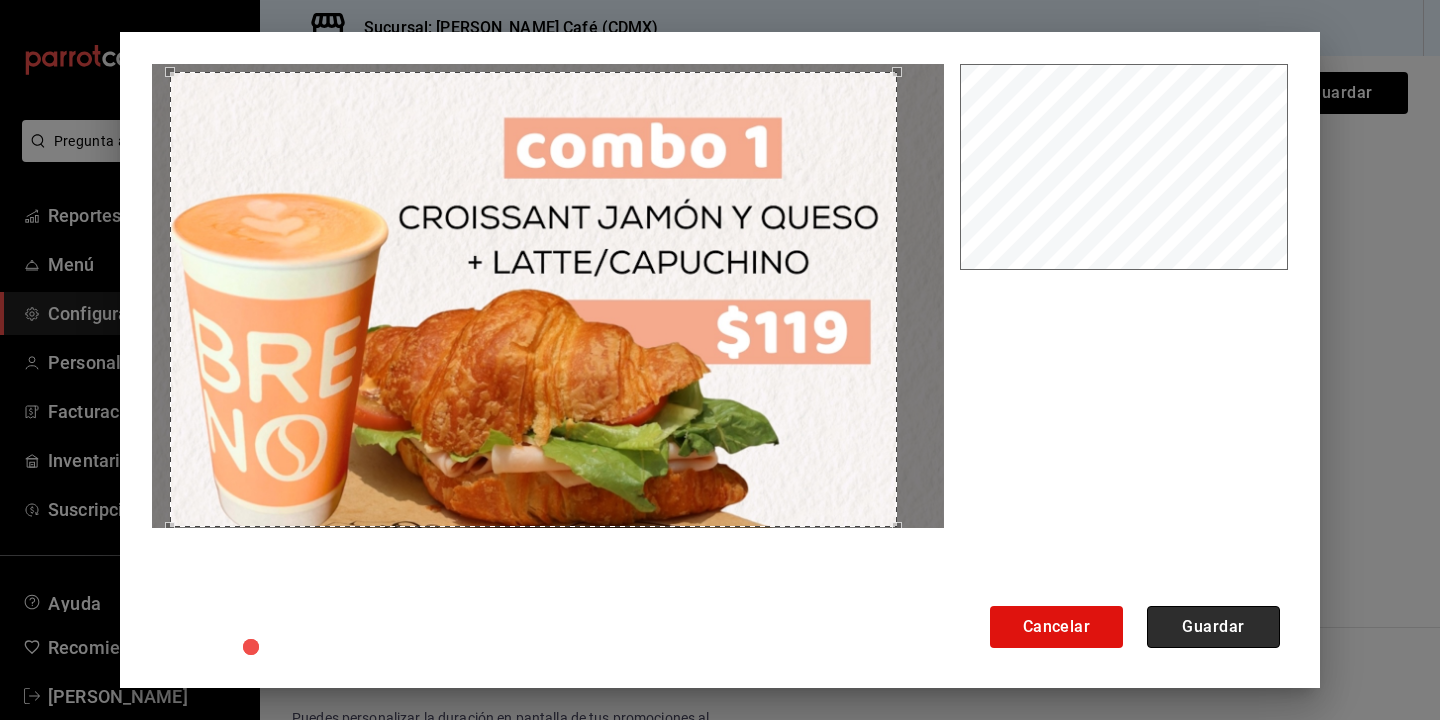 click on "Guardar" at bounding box center (1213, 627) 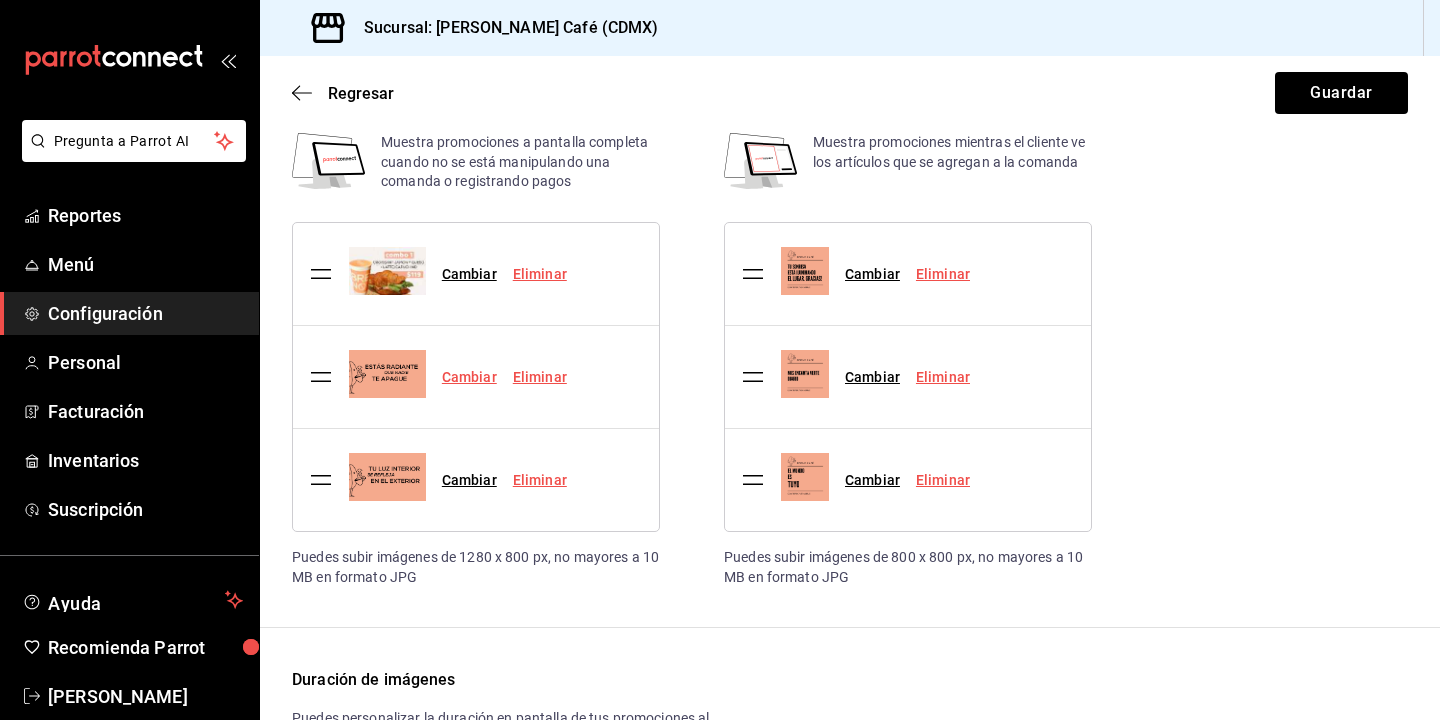 click on "Cambiar" at bounding box center (469, 377) 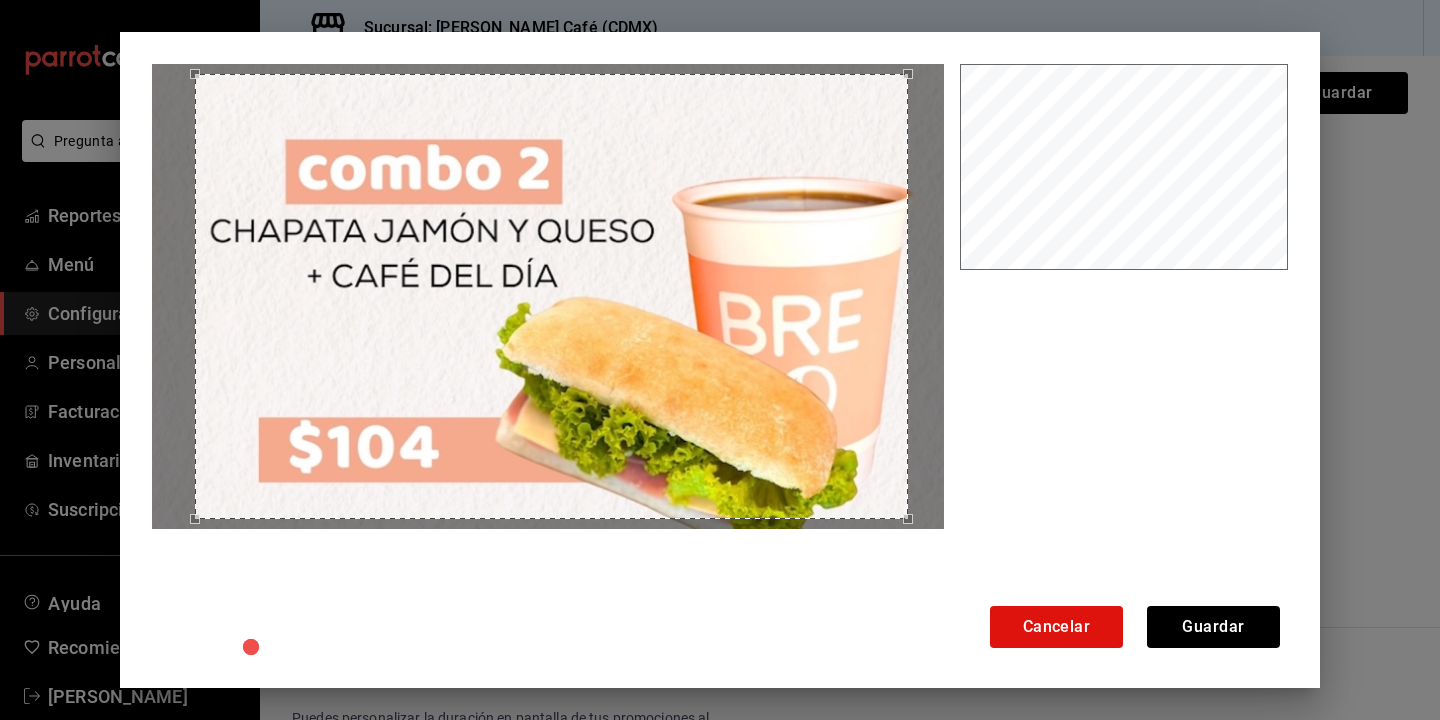 click at bounding box center (551, 296) 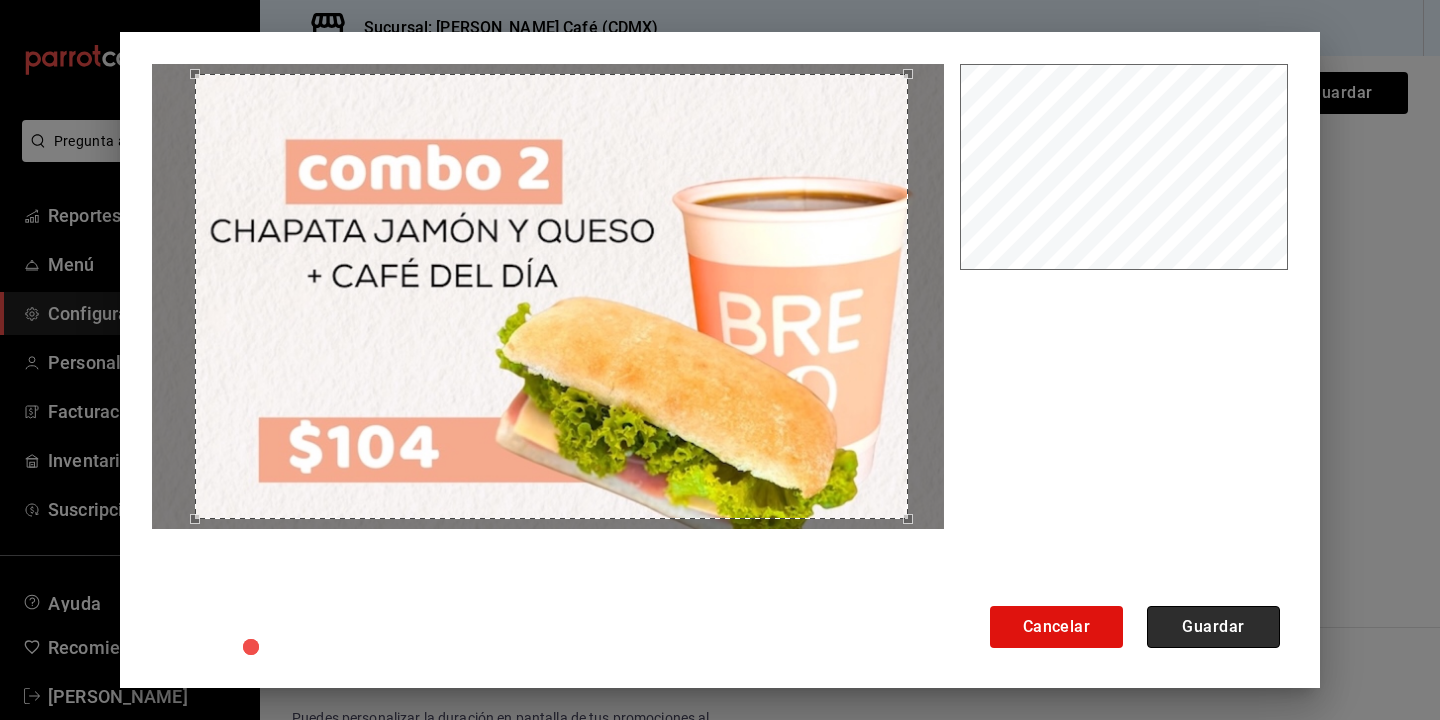 click on "Guardar" at bounding box center (1213, 627) 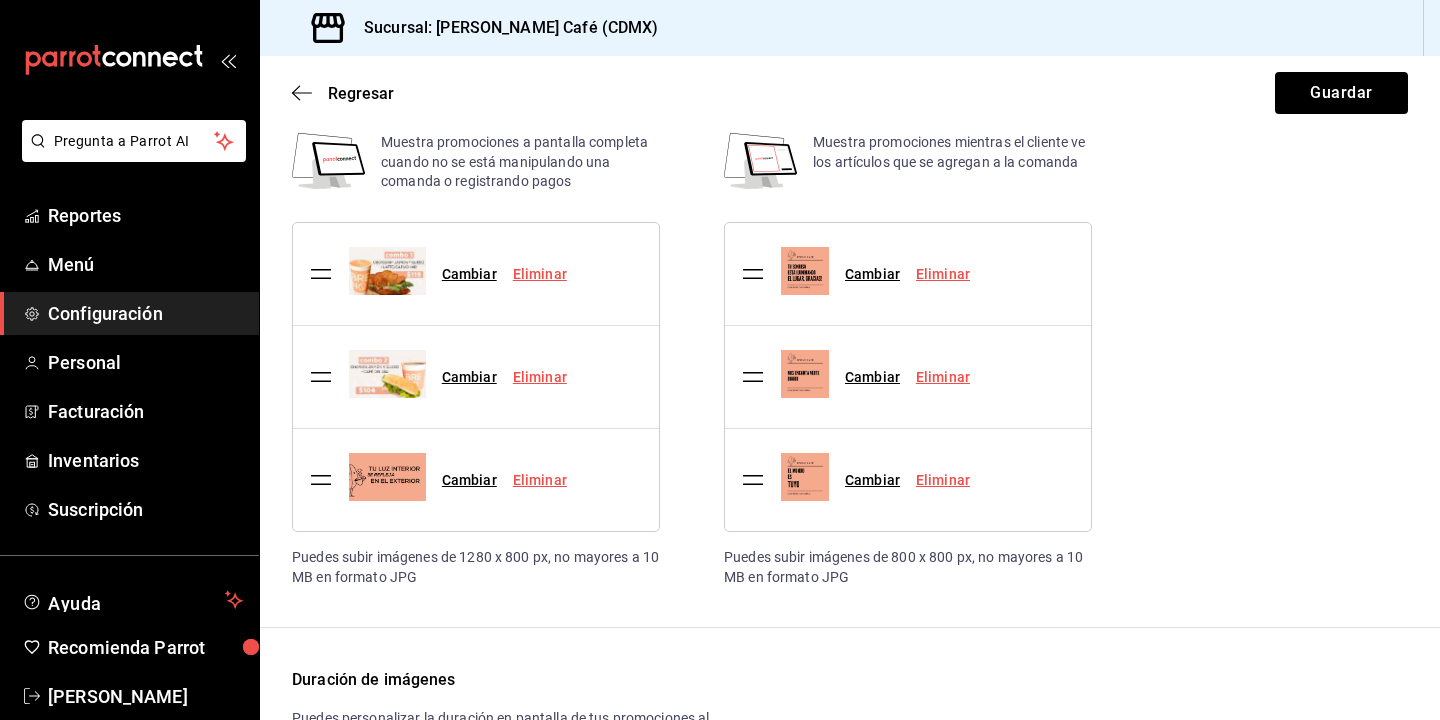 click on "Eliminar" at bounding box center [540, 480] 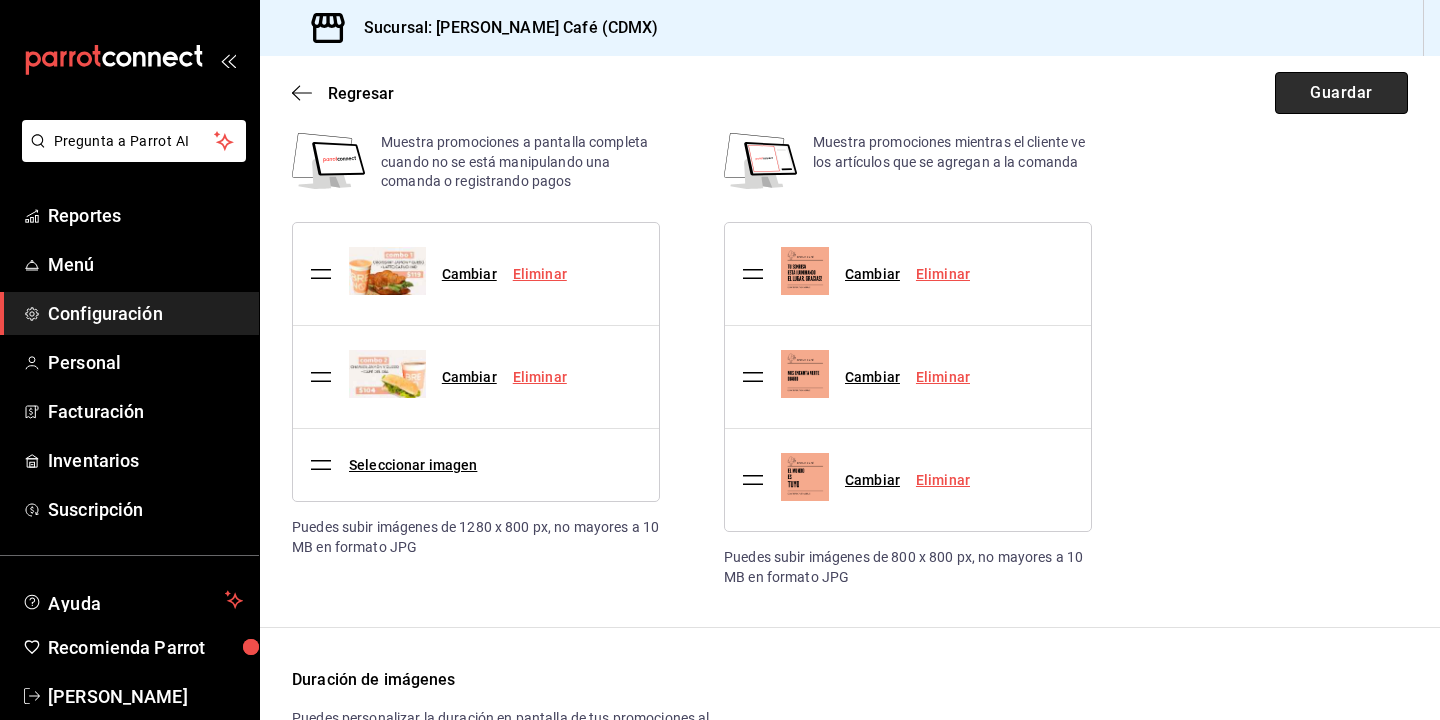 click on "Guardar" at bounding box center (1341, 93) 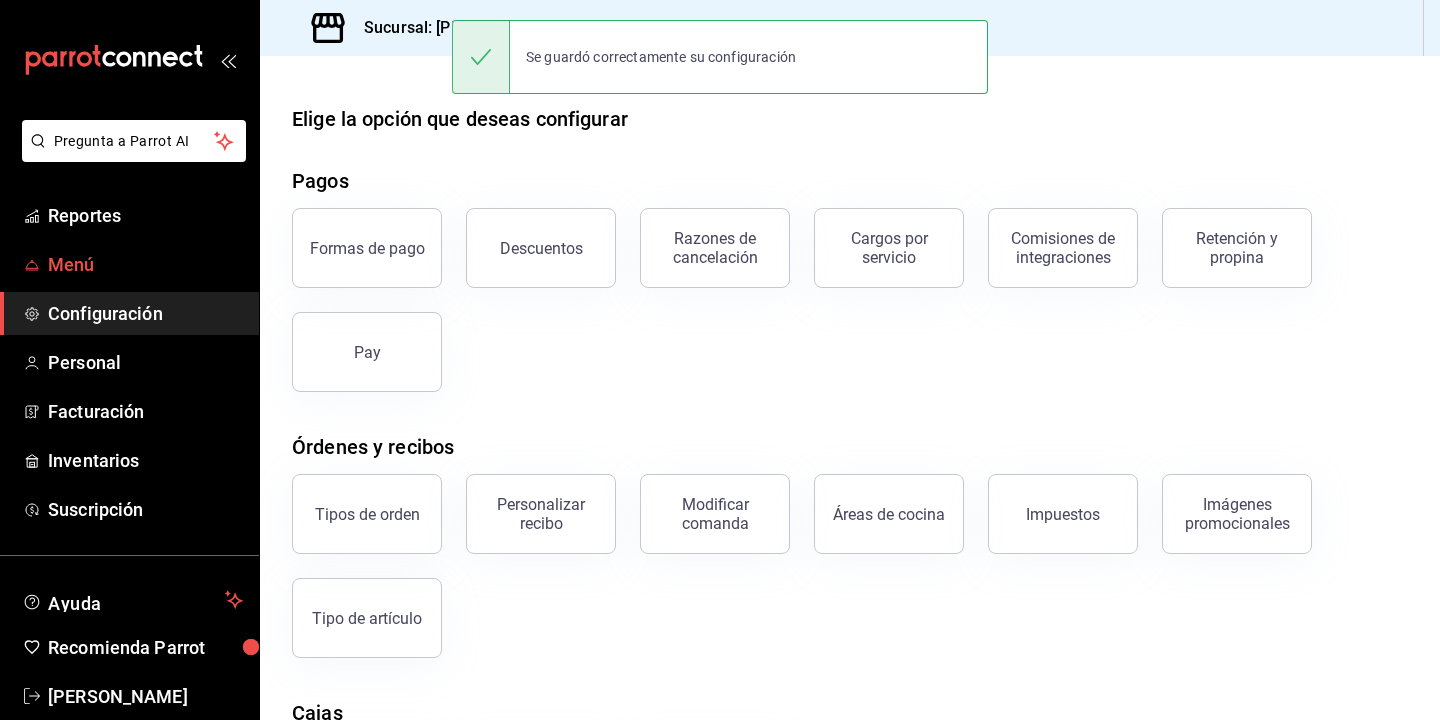 click on "Menú" at bounding box center (145, 264) 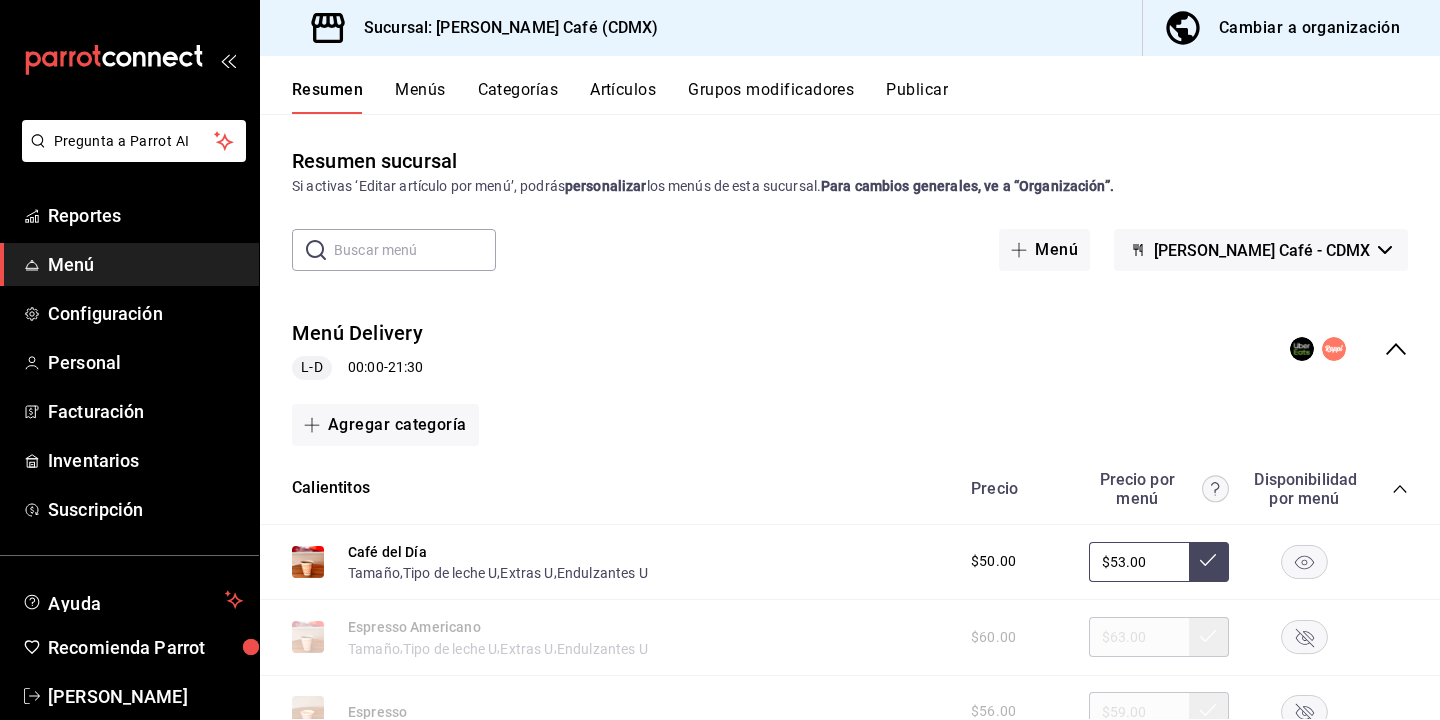 click on "Artículos" at bounding box center (623, 97) 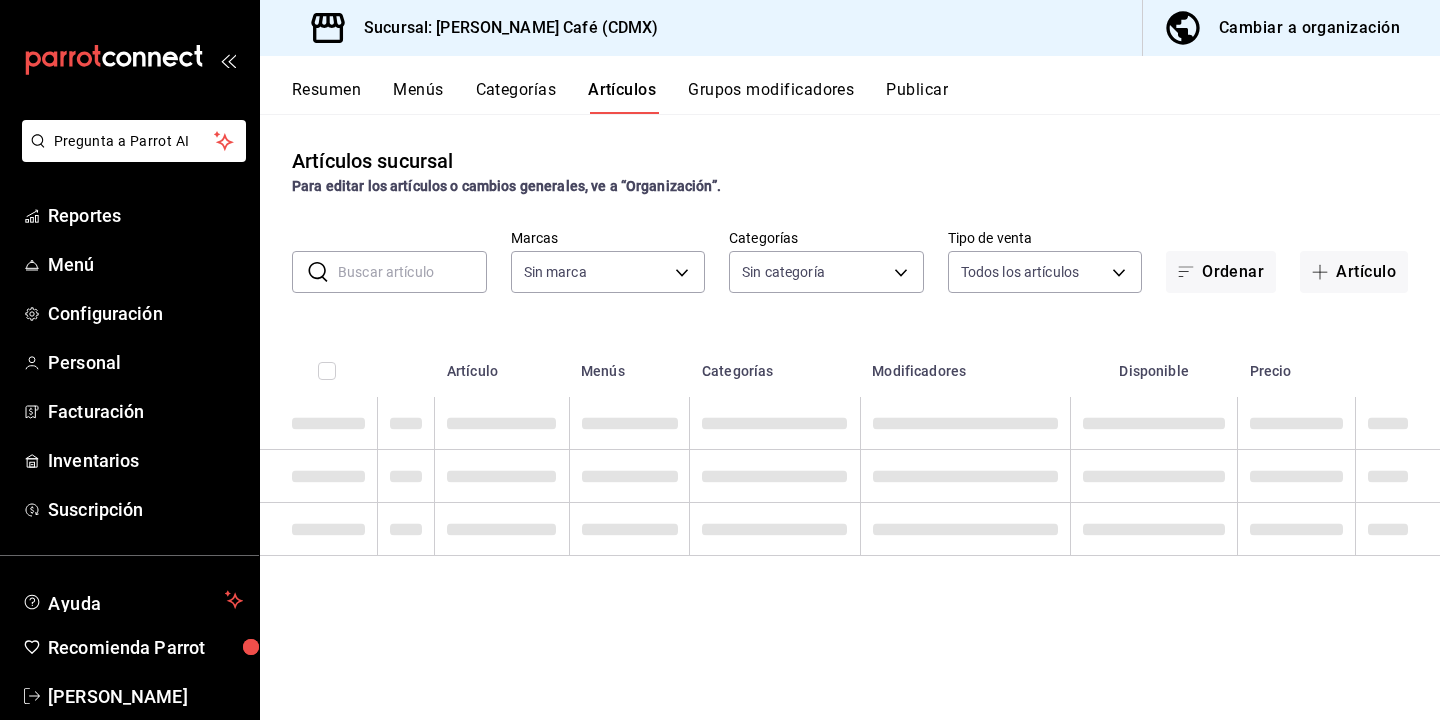 type on "7393dbef-1920-410f-9d52-230dcbe2af5d" 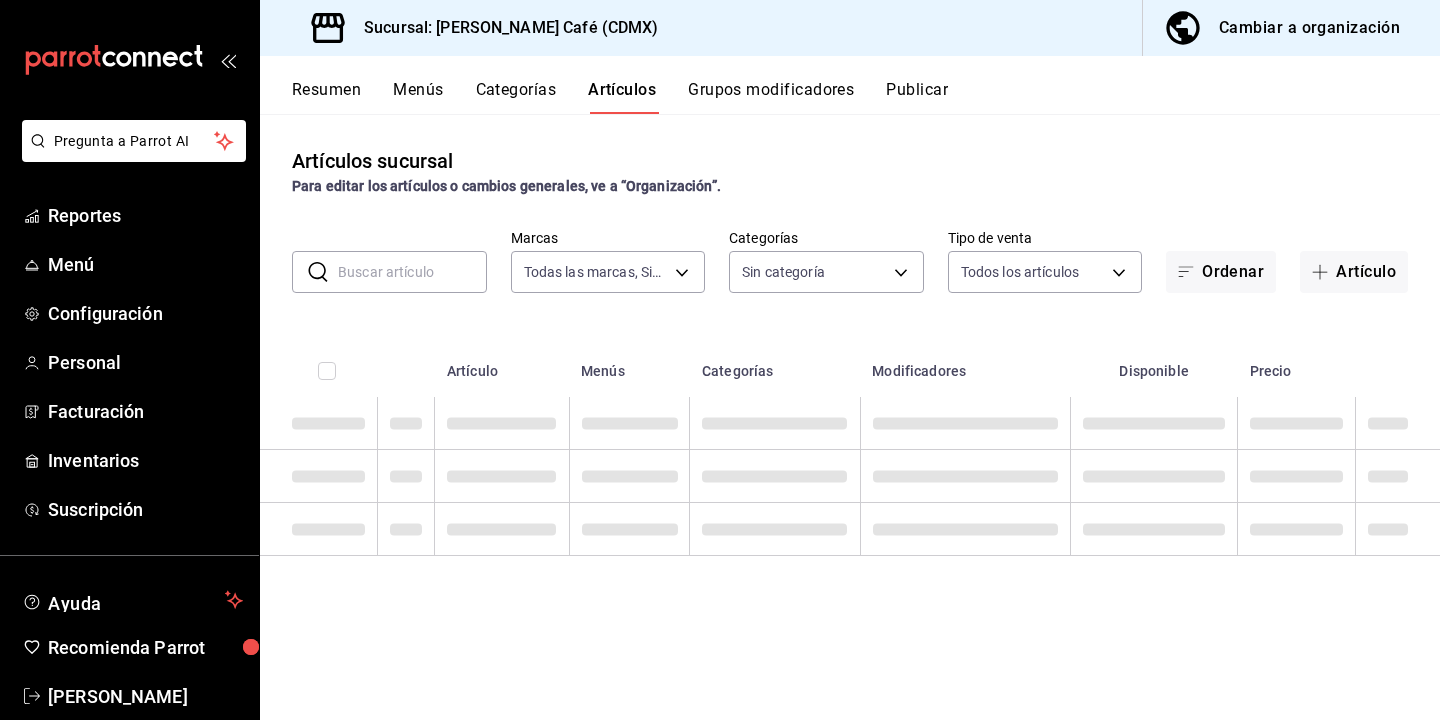 click on "Cambiar a organización" at bounding box center [1309, 28] 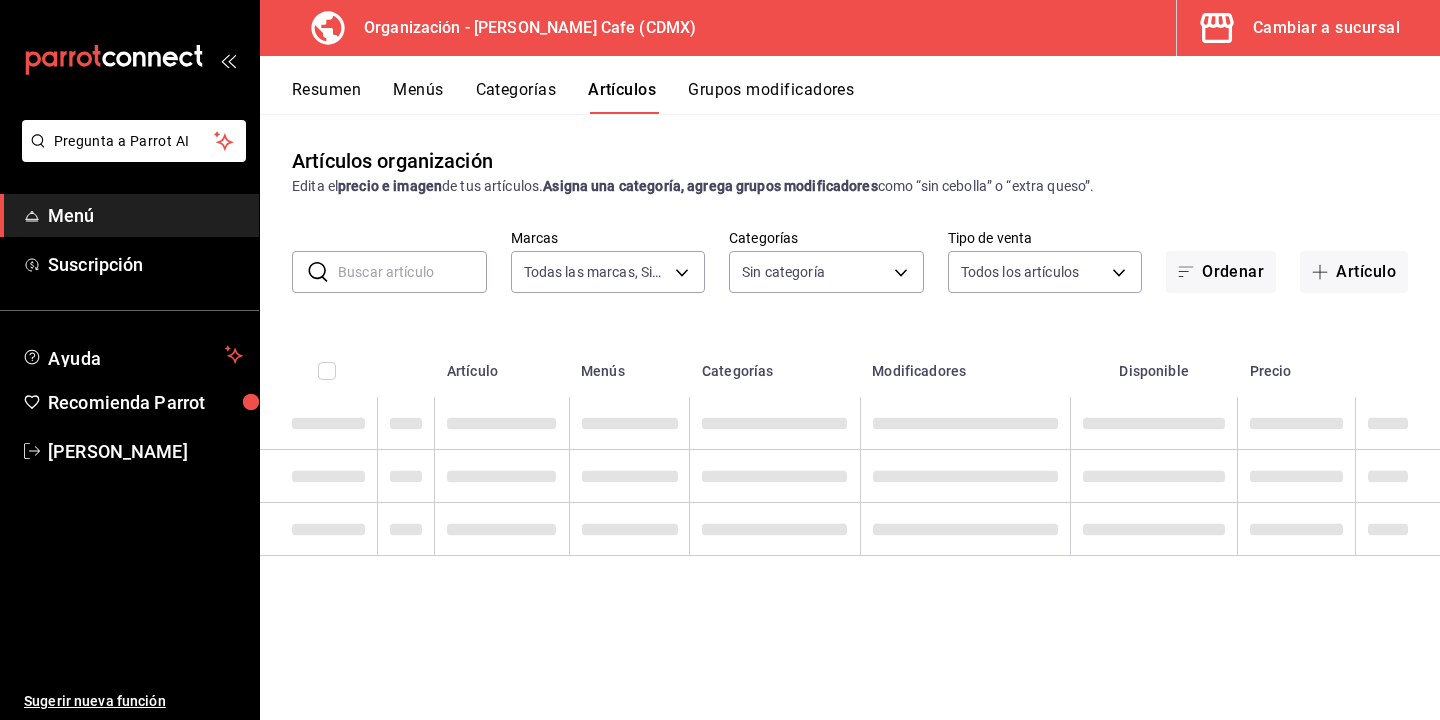 type on "ae5e8b3b-2cb9-42be-ab69-03a7b87ca303" 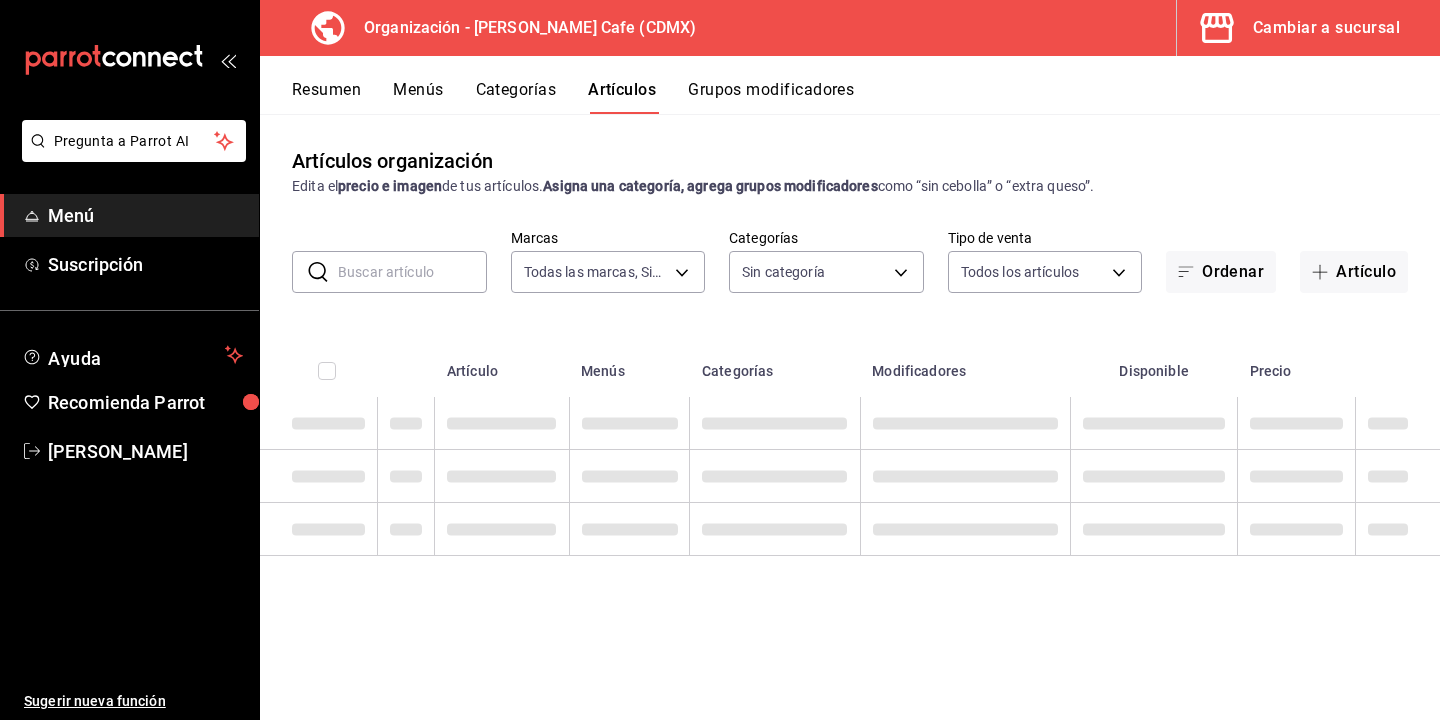 type on "0af50e90-ce60-4017-aaf8-fb27cab3959a,14d7bc0a-f42b-4aa3-9696-125ba63131a8,04550d43-d8ce-4ae1-af5c-f2b188bcc1cb,f9e37401-d2f8-4b6e-815e-8f9726a3db0b,7918e221-82d1-4cc2-a64b-2cc17204962e,8eb58fd8-6d50-41d9-8ae0-6b2a9132bdb3,4c98a84c-3f23-40c6-94a1-2b224c6d64ca,afdddd80-1c28-49e3-b9ff-ba1511184f21,75a6af4c-0dde-4e8f-9631-2508bb03e97e,01de0a03-16ae-4163-b18d-40fcc9f5a4c1,106c92ae-699a-40ff-9b9e-146ca4556aa1,899cd154-64ed-4dd0-9c30-f2825b36d0e2,ae649341-bb6b-4e28-a25c-f7aea731c30c,14dd7707-b05c-4b57-a700-b85a37ea0d15,61de79ae-919f-4df2-a130-de2745440f02,59ae33aa-b476-4b06-9987-99b54aabafac,8315f703-a46c-45d8-9b79-d051726c9b56,fe34247e-2d6b-4770-b4f2-f9149b4b4e97" 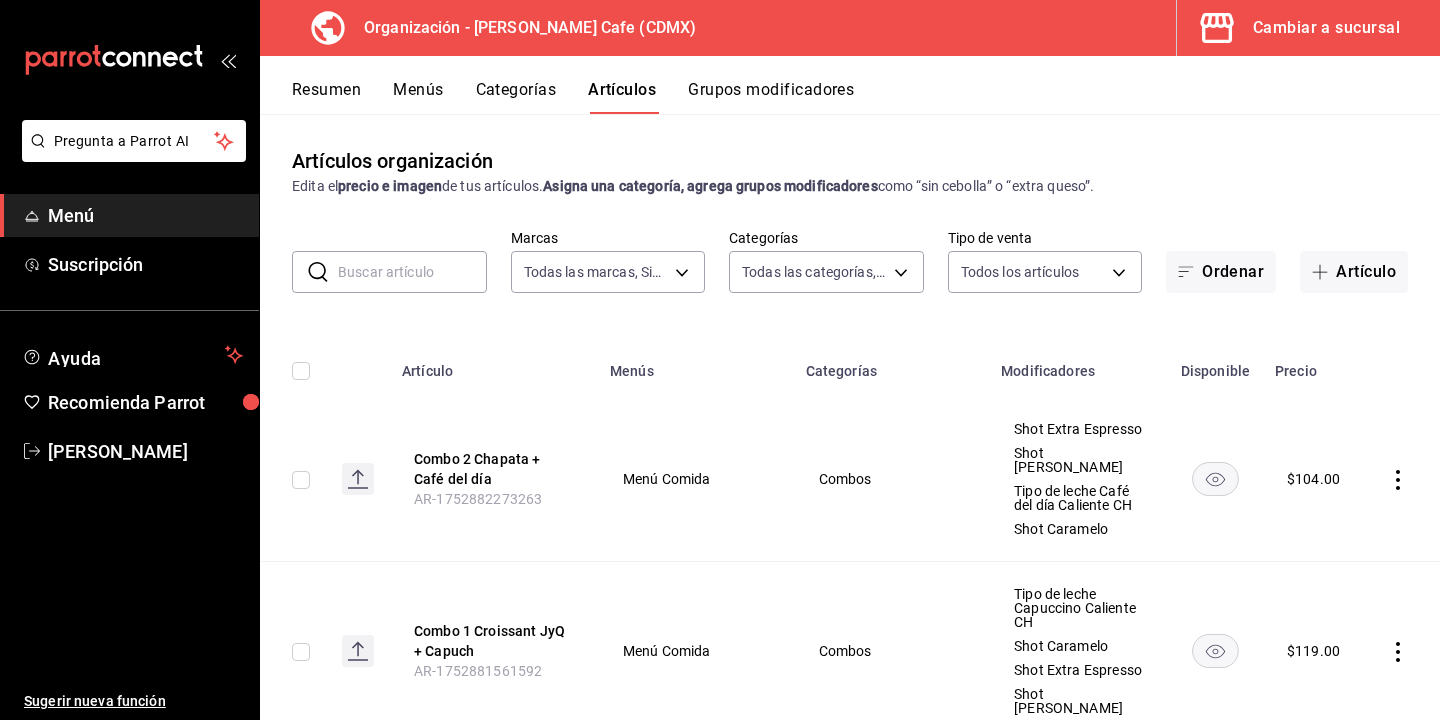scroll, scrollTop: 39, scrollLeft: 0, axis: vertical 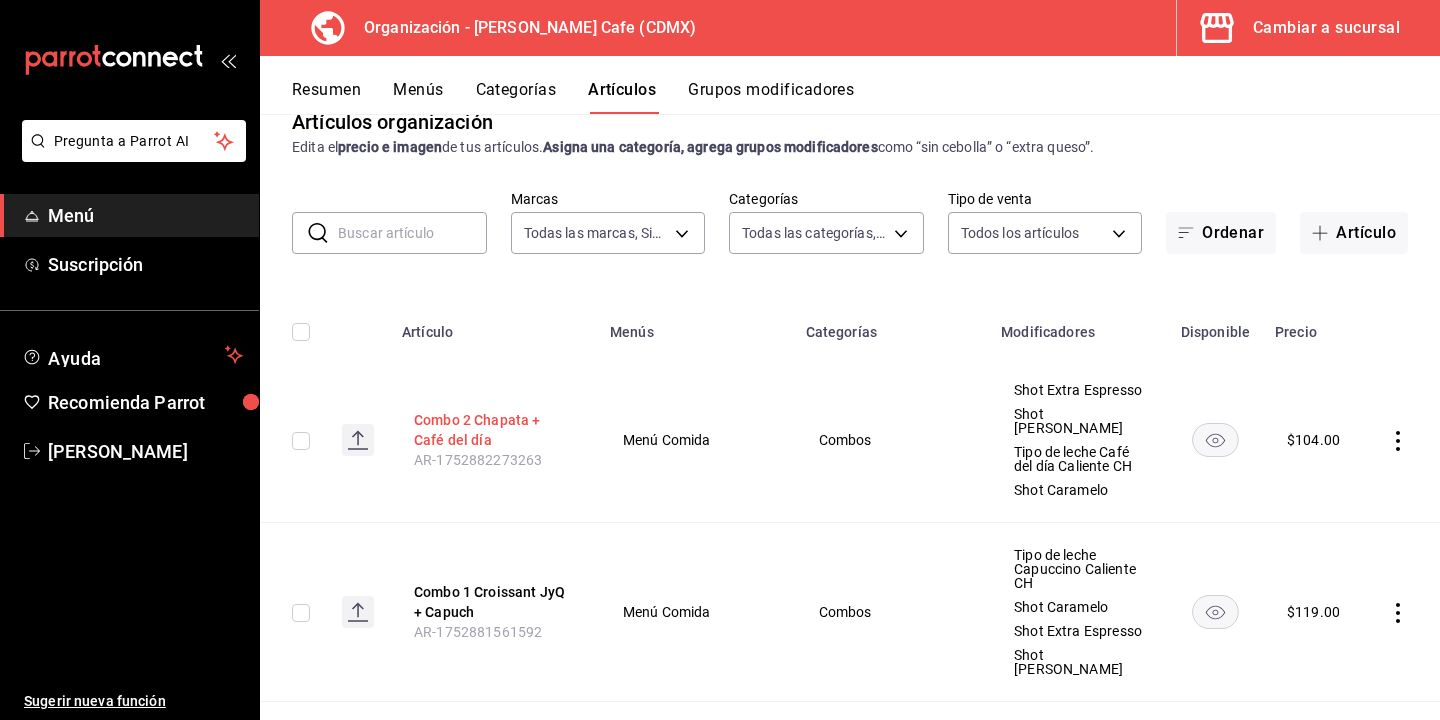 click on "Combo 2 Chapata + Café del día" at bounding box center [494, 430] 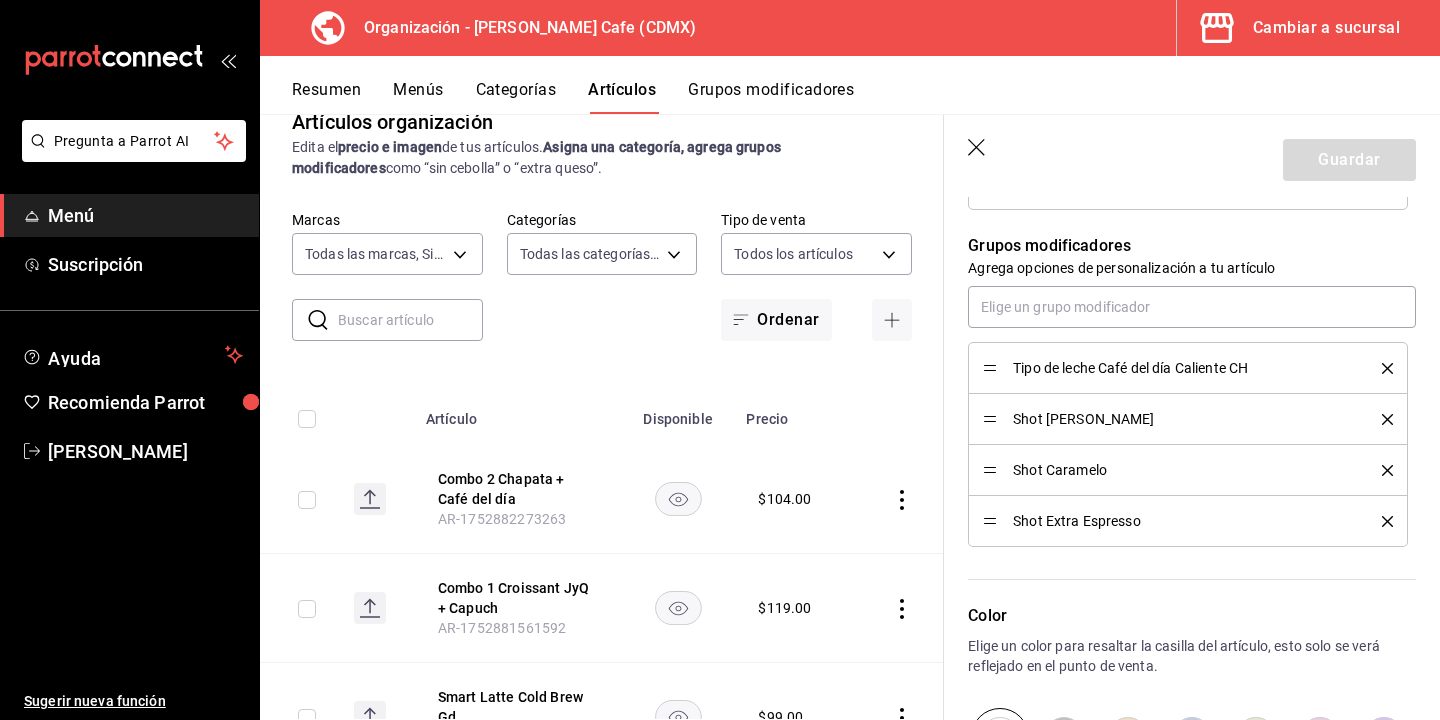 scroll, scrollTop: 869, scrollLeft: 0, axis: vertical 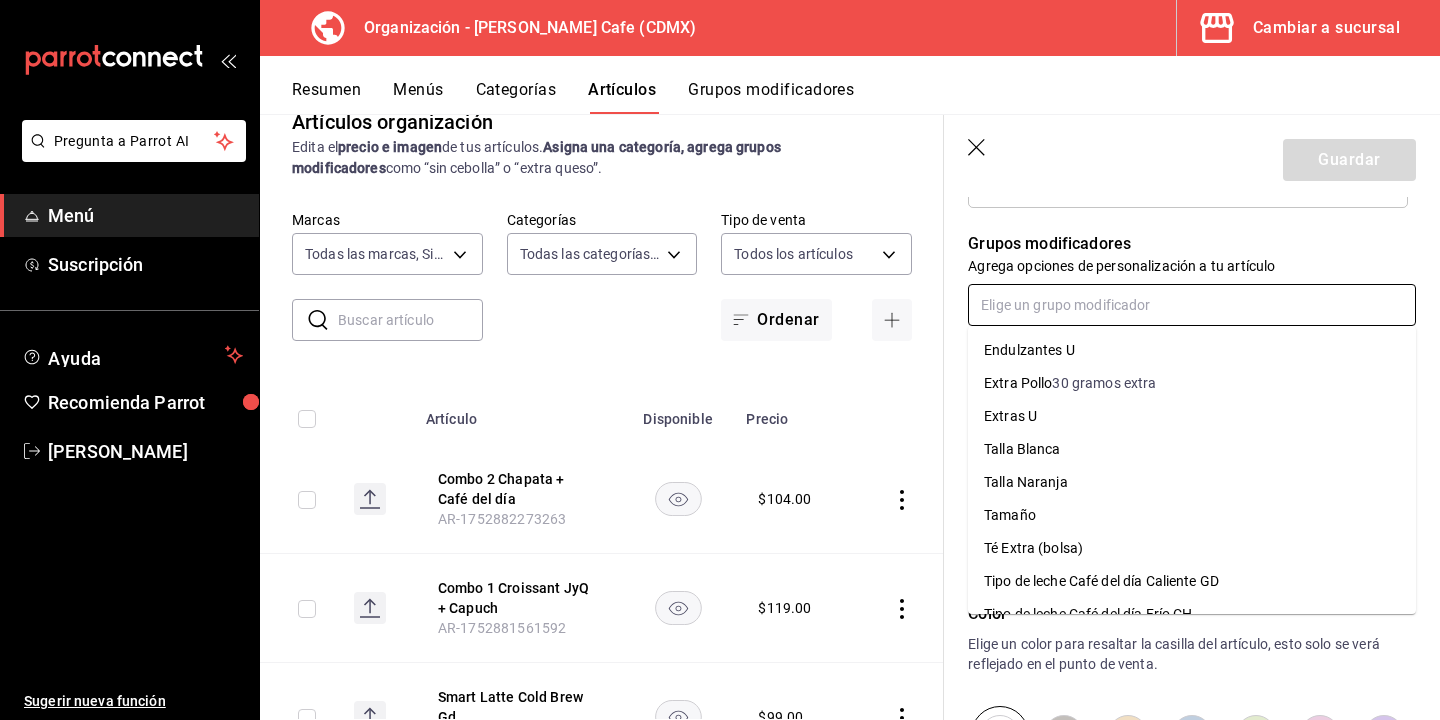 click at bounding box center (1192, 305) 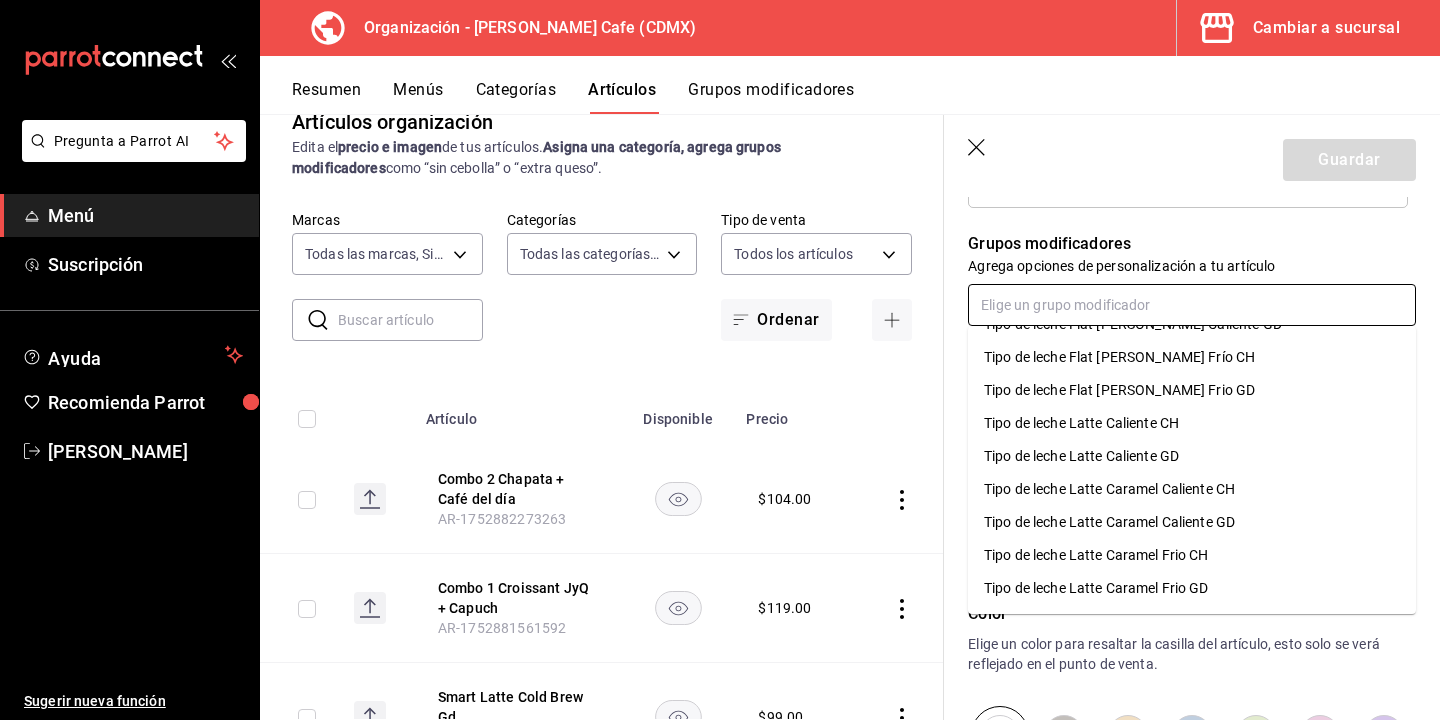 scroll, scrollTop: 1510, scrollLeft: 0, axis: vertical 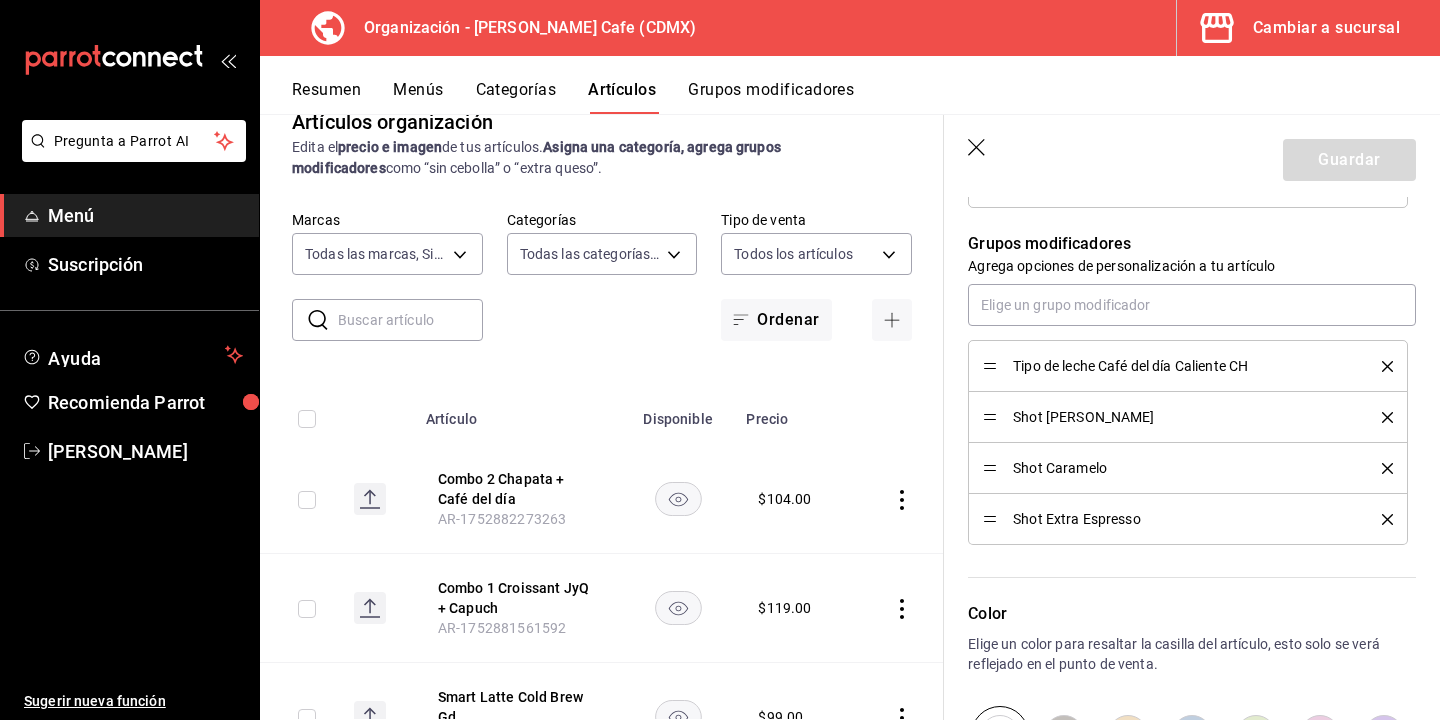 click 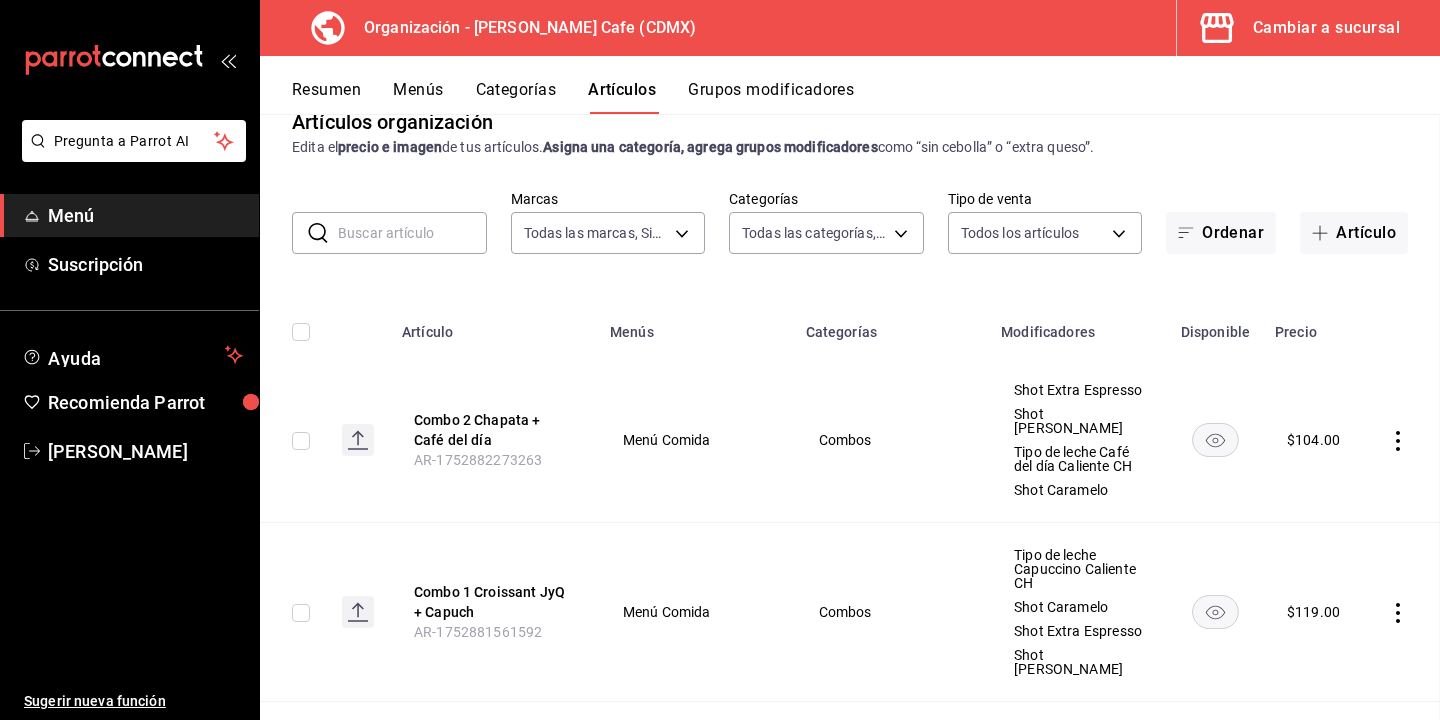 scroll, scrollTop: 0, scrollLeft: 0, axis: both 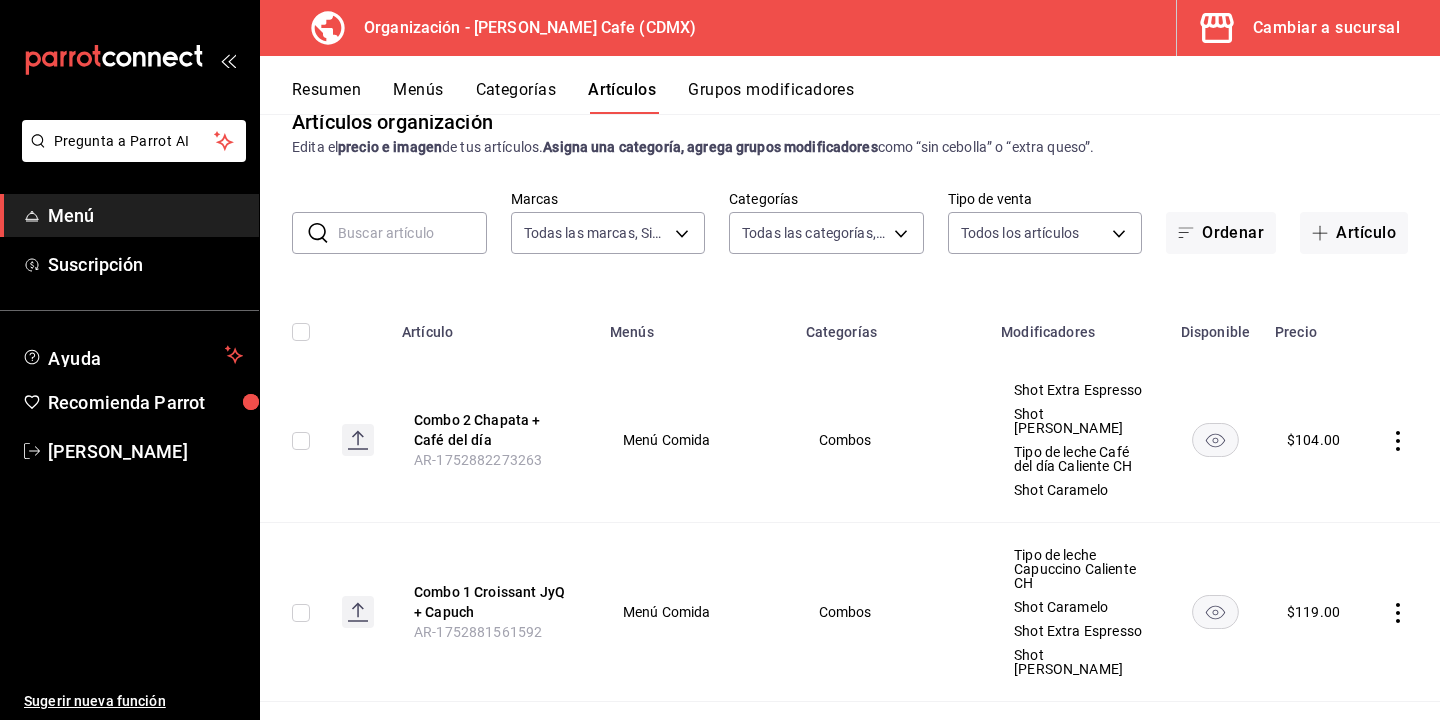 click on "Resumen Menús Categorías Artículos Grupos modificadores" at bounding box center [850, 85] 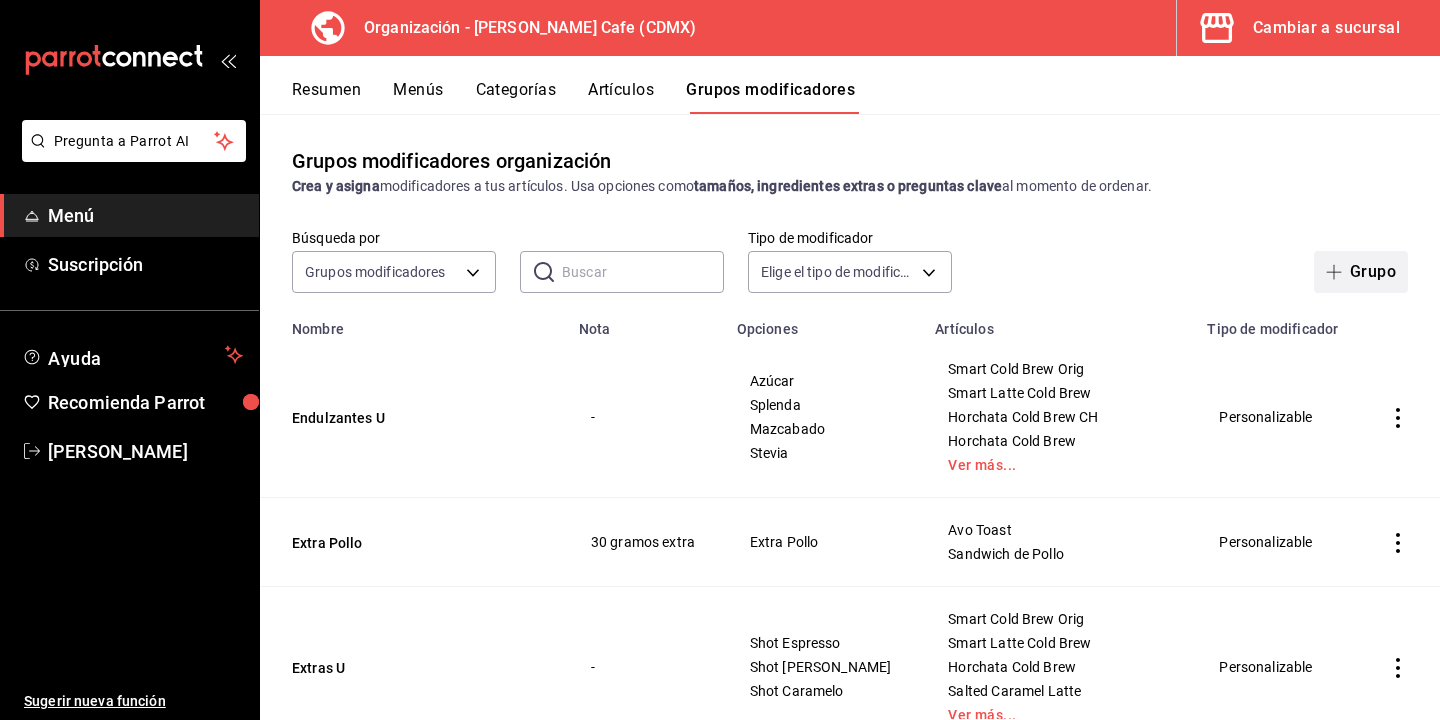 click 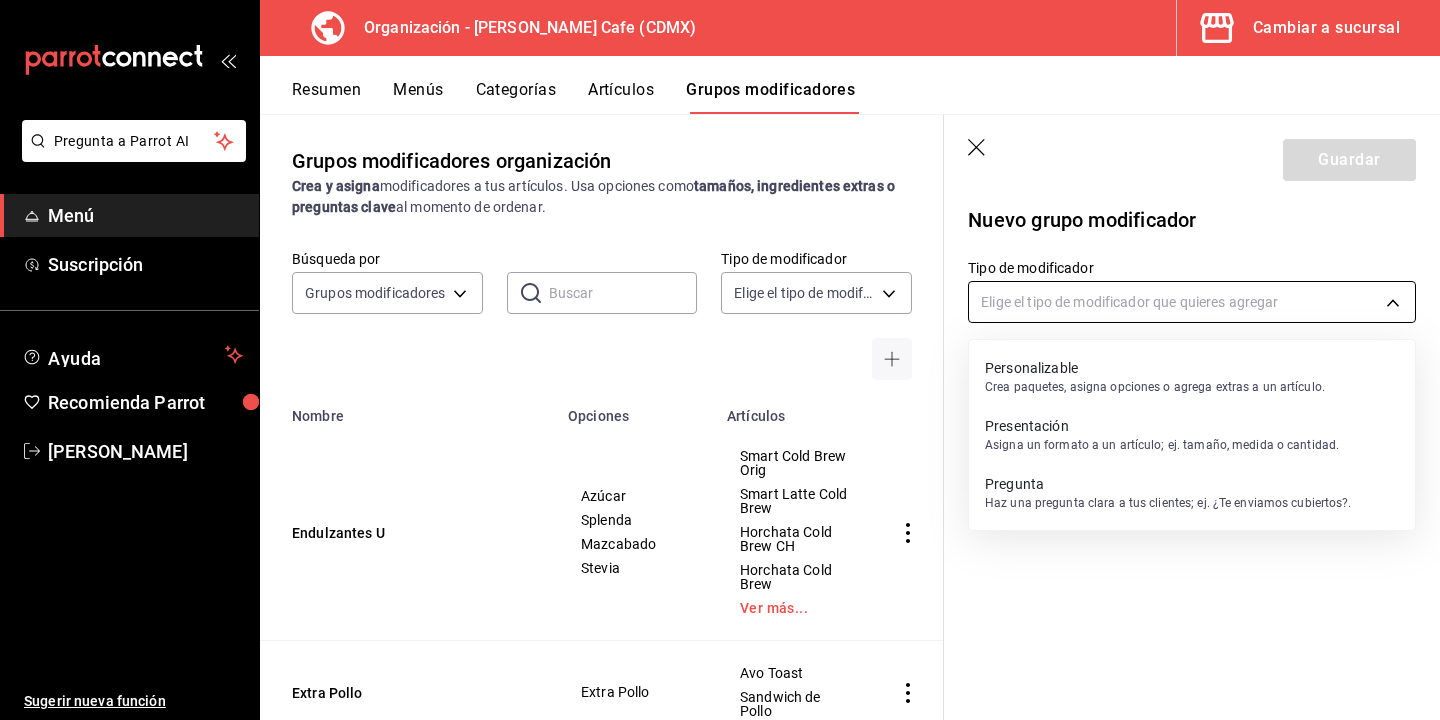 click on "Pregunta a Parrot AI Menú   Suscripción   Ayuda Recomienda Parrot   [PERSON_NAME]   Sugerir nueva función   Organización - [PERSON_NAME] Cafe (CDMX) Cambiar a sucursal Resumen Menús Categorías Artículos Grupos modificadores Grupos modificadores organización Crea y asigna  modificadores a tus artículos. Usa opciones como  tamaños, ingredientes extras o preguntas clave  al momento de ordenar. Búsqueda por Grupos modificadores GROUP ​ ​ Tipo de modificador Elige el tipo de modificador Nombre Opciones Artículos Endulzantes  U Azúcar Splenda Mazcabado Stevia Smart Cold Brew Orig Smart Latte Cold Brew Horchata Cold Brew CH Horchata Cold Brew Ver más... Extra Pollo Extra Pollo Avo Toast Sandwich de Pollo Extras U Shot Espresso Shot Vainilla Shot Caramelo Smart Cold Brew Orig Smart Latte Cold Brew Horchata Cold Brew Salted Caramel Latte Ver más... Tipo de leche U Entera U Light U Deslactosada Light U [GEOGRAPHIC_DATA] U Ver más... Salted Caramel Latte Café del Día Espresso Cortado Capuccino Caliente Ver más..." at bounding box center (720, 360) 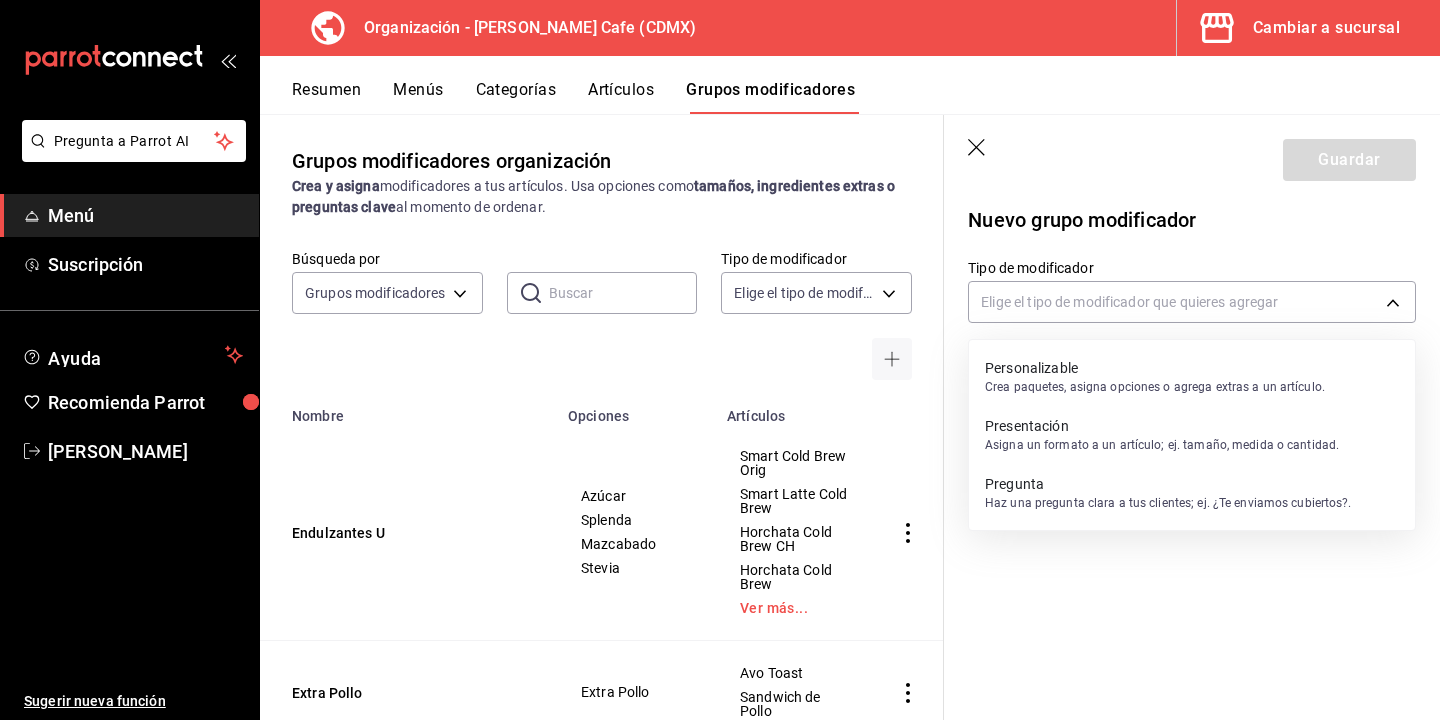 click at bounding box center [720, 360] 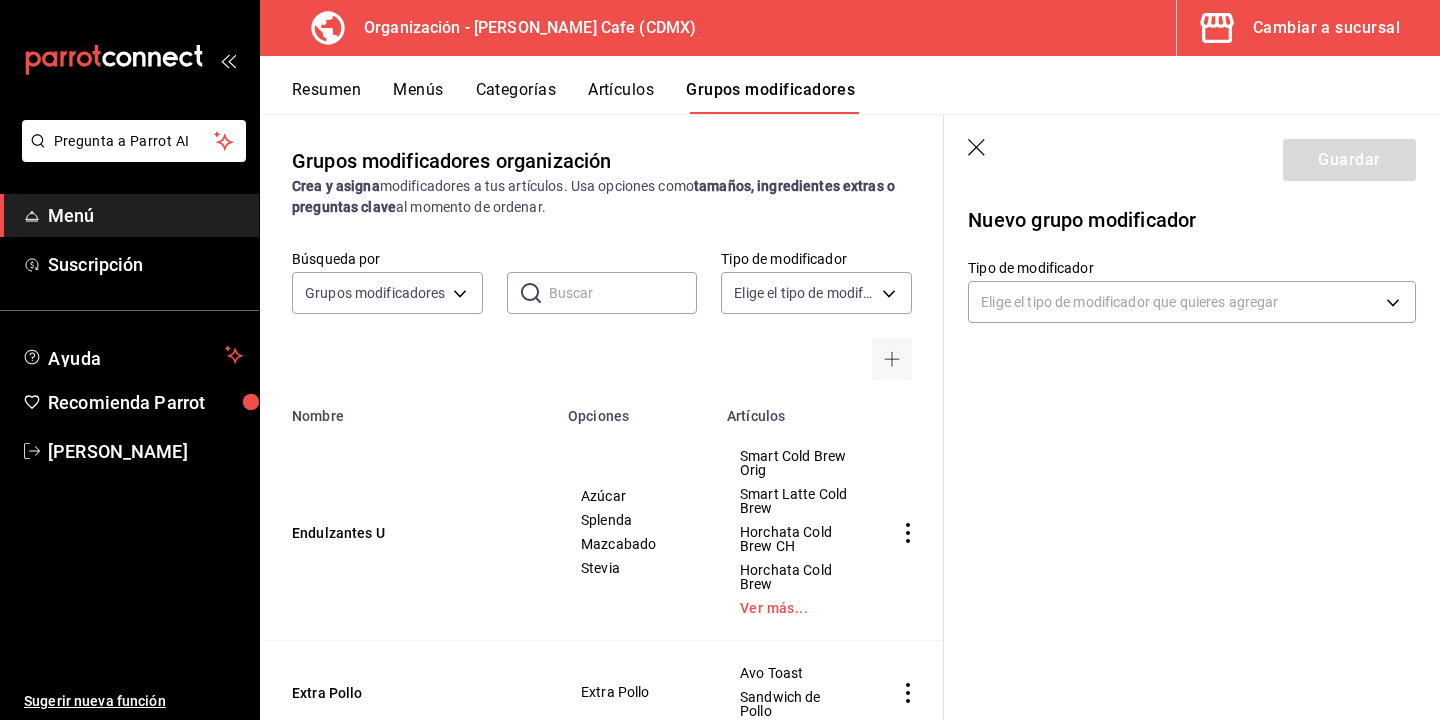 click on "Guardar" at bounding box center (1192, 156) 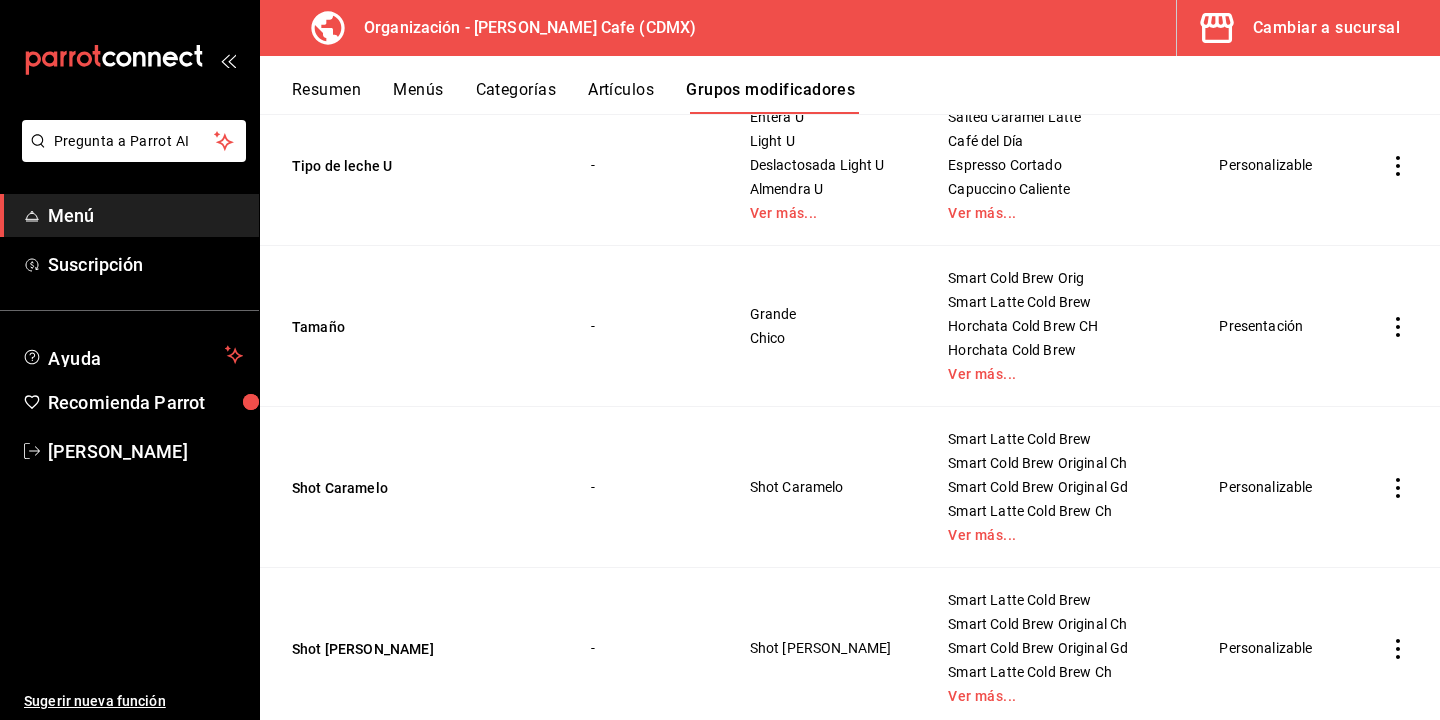 scroll, scrollTop: 0, scrollLeft: 0, axis: both 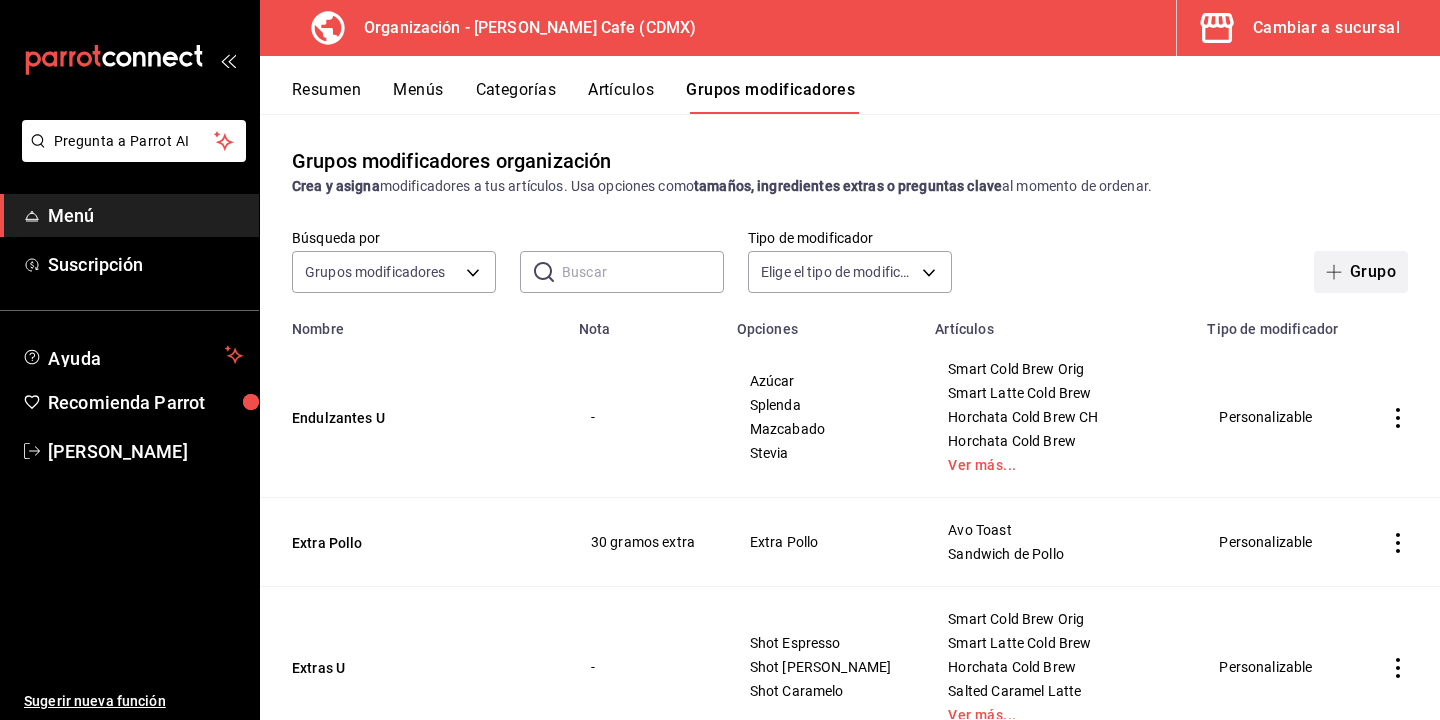click on "Grupo" at bounding box center [1361, 272] 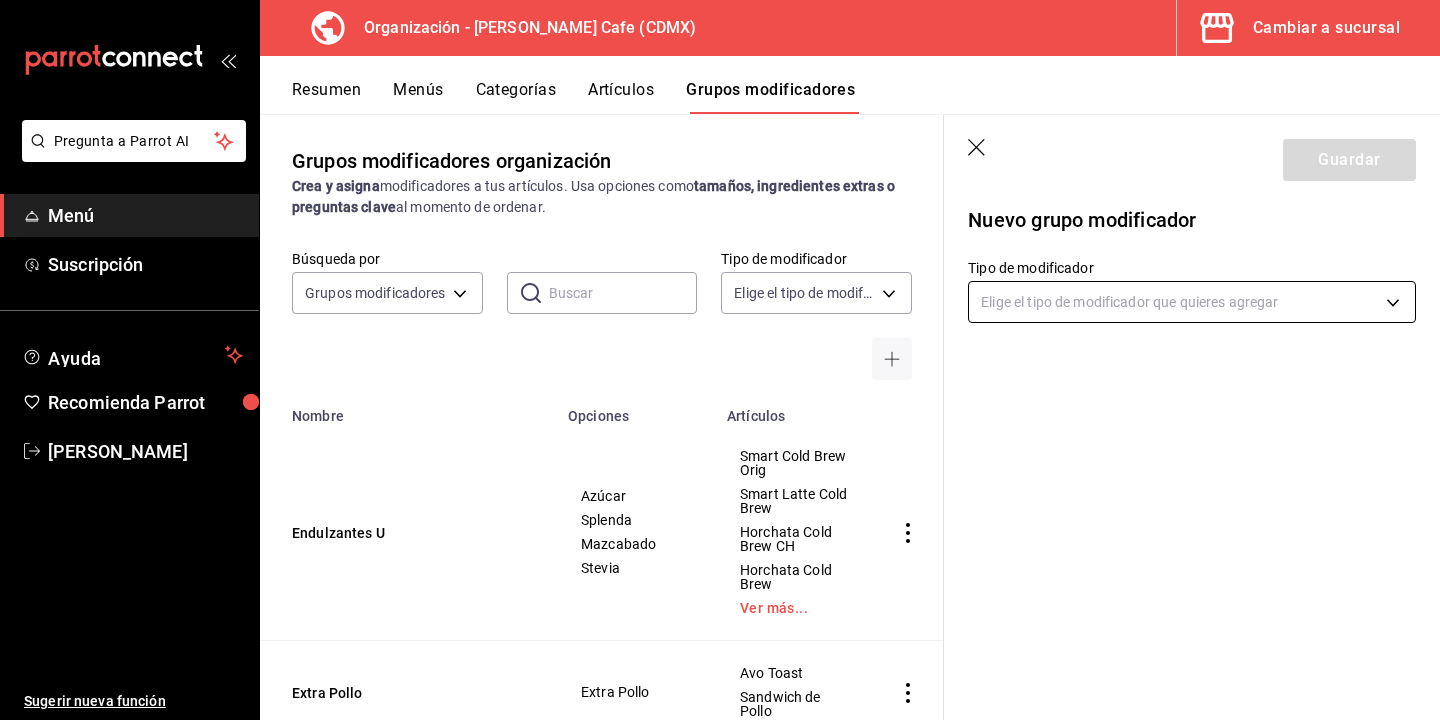 click on "Pregunta a Parrot AI Menú   Suscripción   Ayuda Recomienda Parrot   [PERSON_NAME]   Sugerir nueva función   Organización - [PERSON_NAME] Cafe (CDMX) Cambiar a sucursal Resumen Menús Categorías Artículos Grupos modificadores Grupos modificadores organización Crea y asigna  modificadores a tus artículos. Usa opciones como  tamaños, ingredientes extras o preguntas clave  al momento de ordenar. Búsqueda por Grupos modificadores GROUP ​ ​ Tipo de modificador Elige el tipo de modificador Nombre Opciones Artículos Endulzantes  U Azúcar Splenda Mazcabado Stevia Smart Cold Brew Orig Smart Latte Cold Brew Horchata Cold Brew CH Horchata Cold Brew Ver más... Extra Pollo Extra Pollo Avo Toast Sandwich de Pollo Extras U Shot Espresso Shot Vainilla Shot Caramelo Smart Cold Brew Orig Smart Latte Cold Brew Horchata Cold Brew Salted Caramel Latte Ver más... Tipo de leche U Entera U Light U Deslactosada Light U [GEOGRAPHIC_DATA] U Ver más... Salted Caramel Latte Café del Día Espresso Cortado Capuccino Caliente Ver más..." at bounding box center (720, 360) 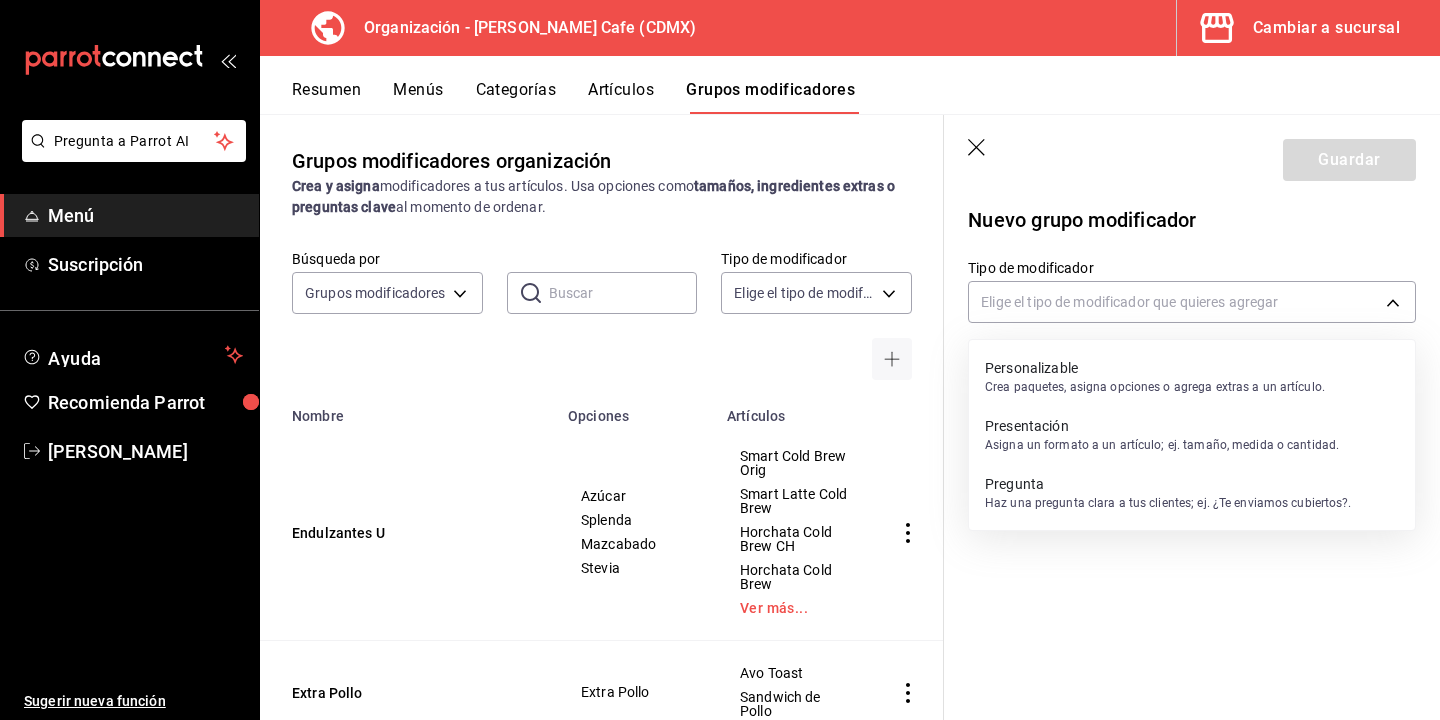 click on "Crea paquetes, asigna opciones o agrega extras a un artículo." at bounding box center (1155, 387) 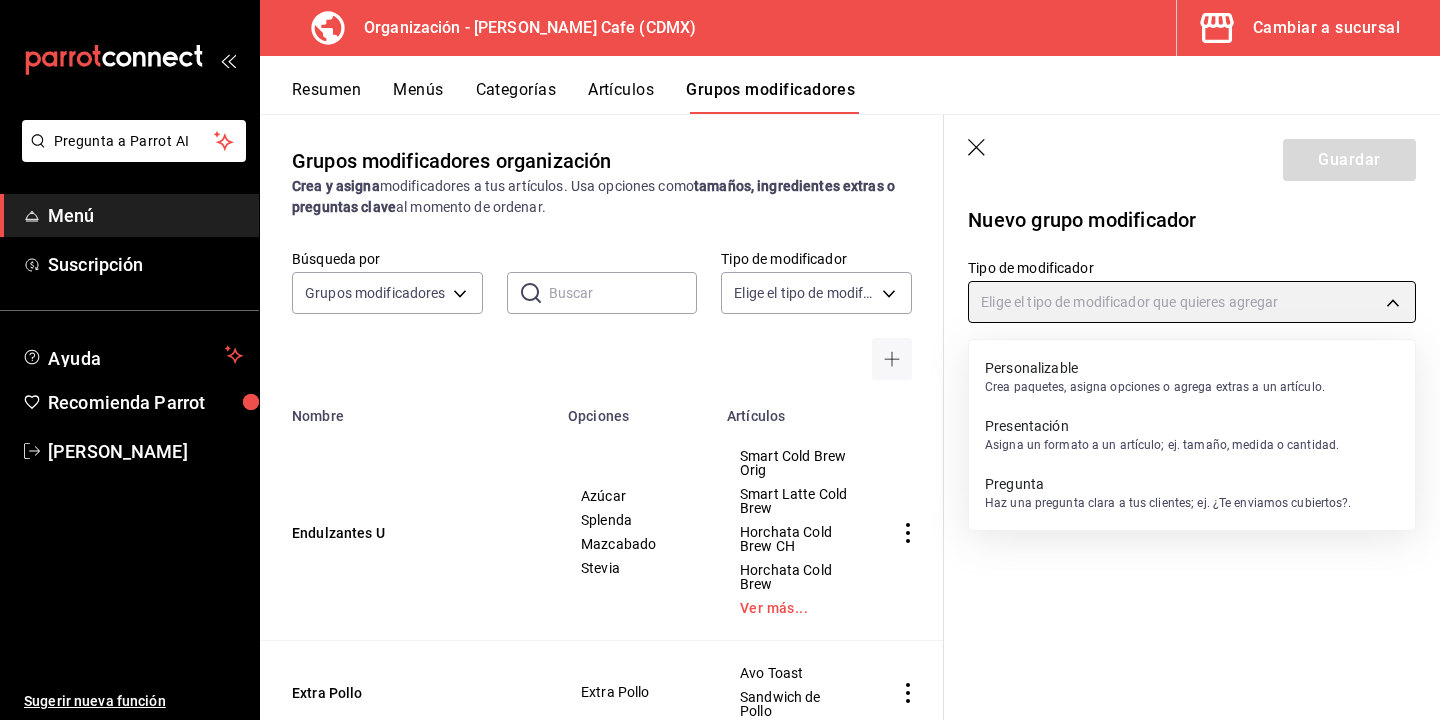 type on "CUSTOMIZABLE" 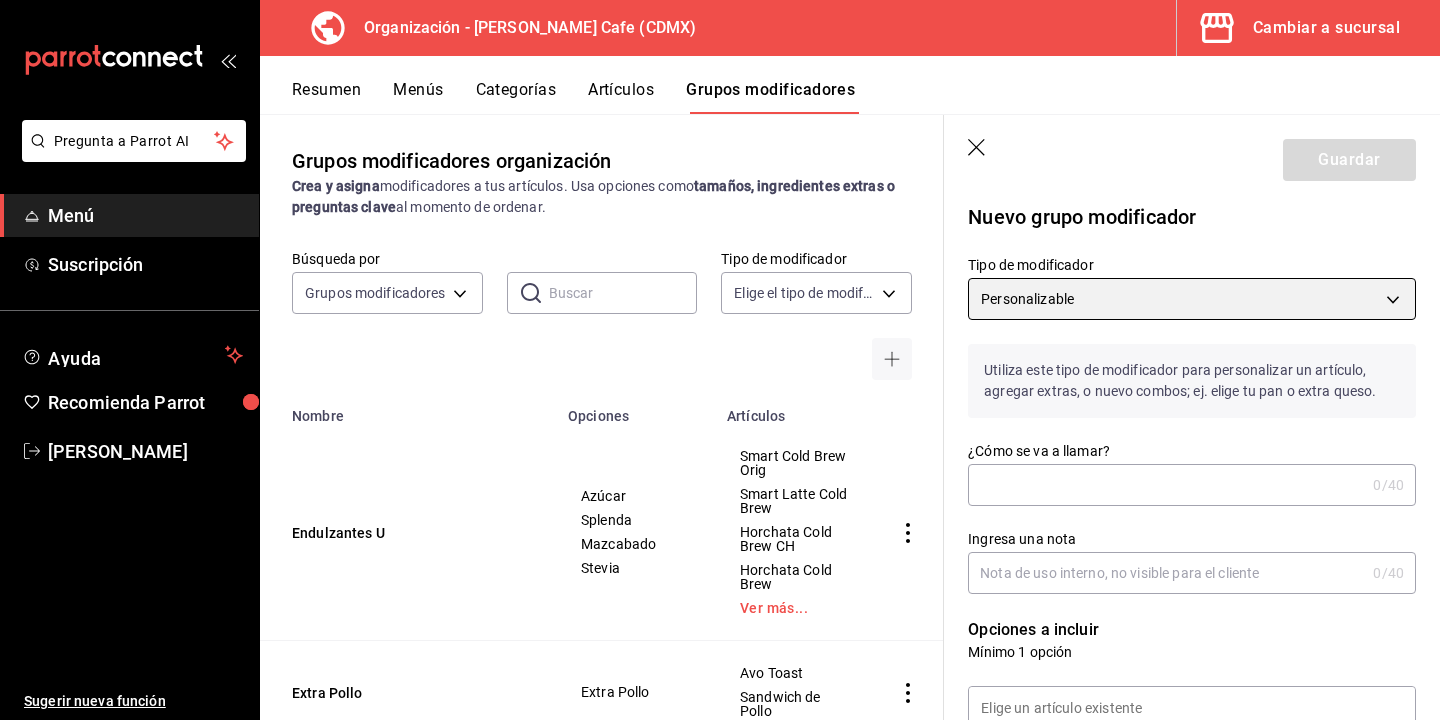 scroll, scrollTop: 0, scrollLeft: 0, axis: both 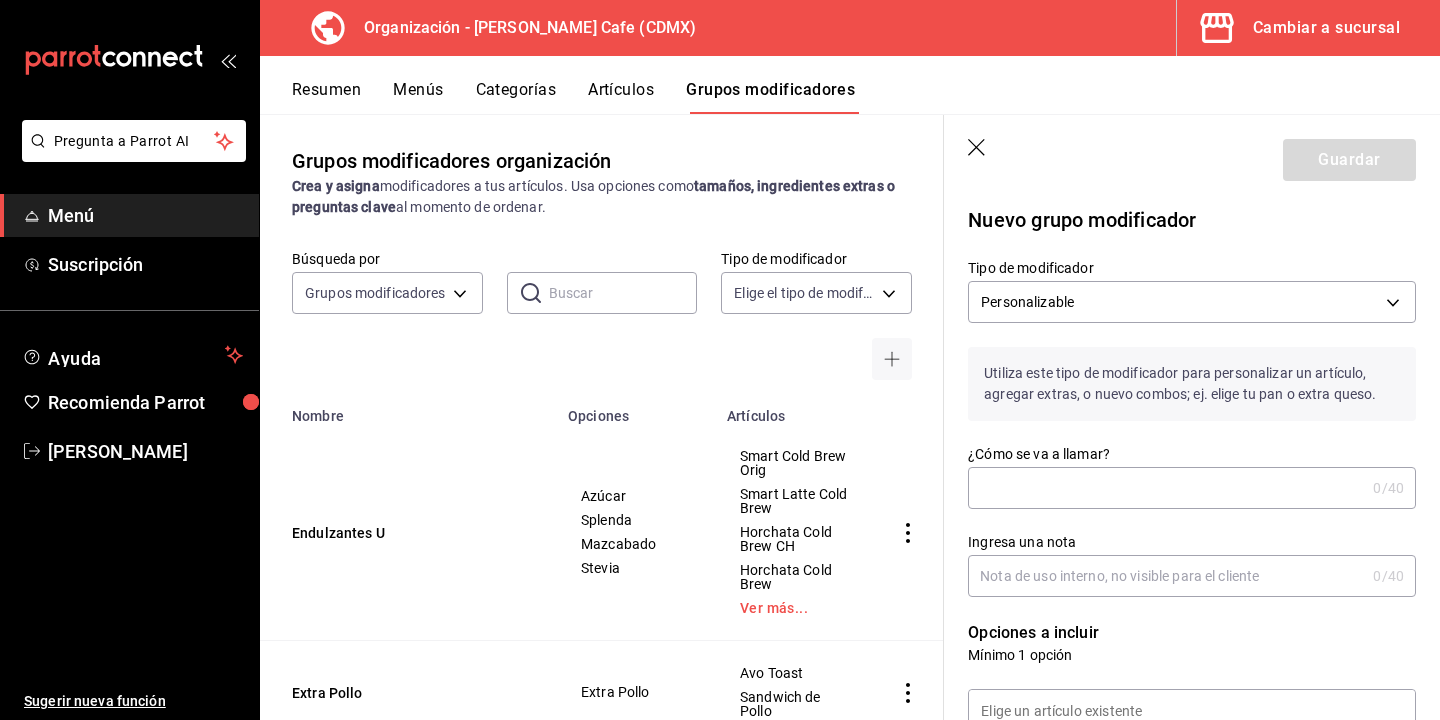 click on "¿Cómo se va a llamar?" at bounding box center (1166, 488) 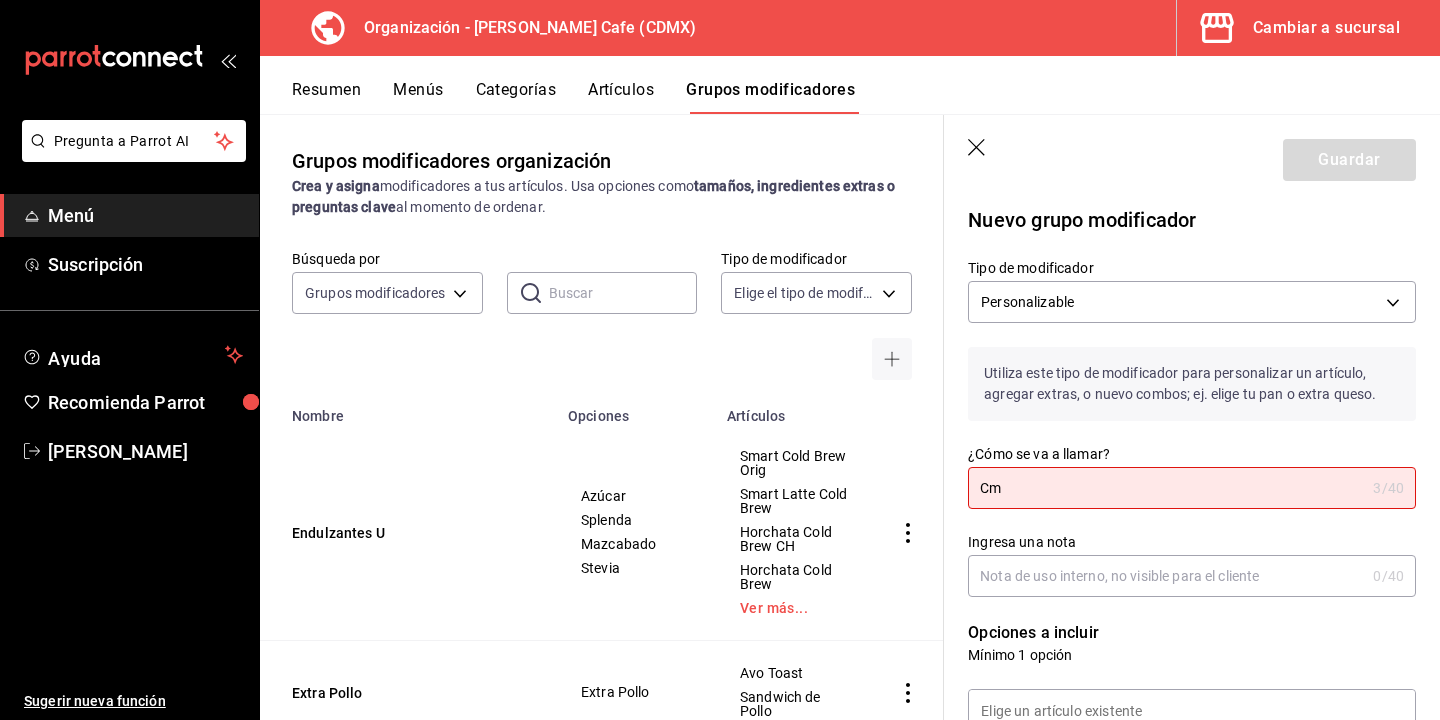 type on "C" 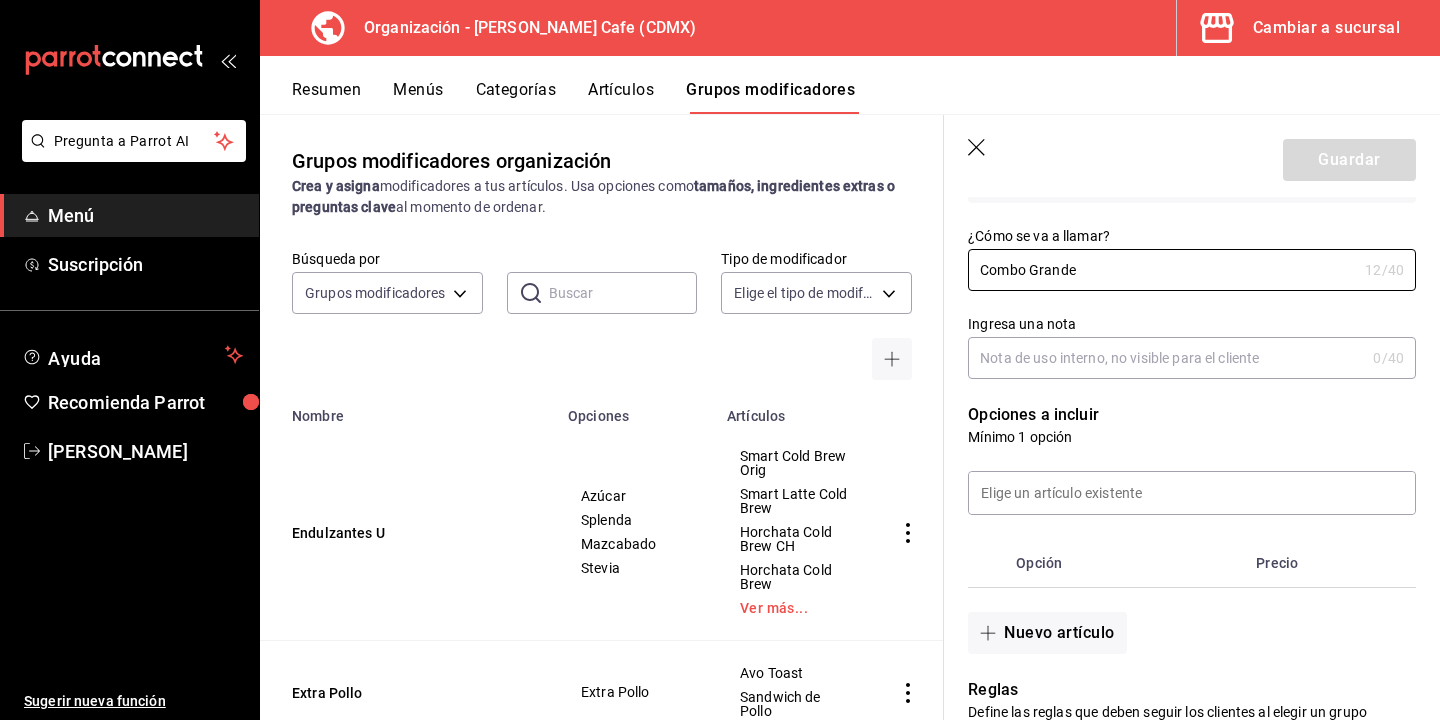 scroll, scrollTop: 280, scrollLeft: 0, axis: vertical 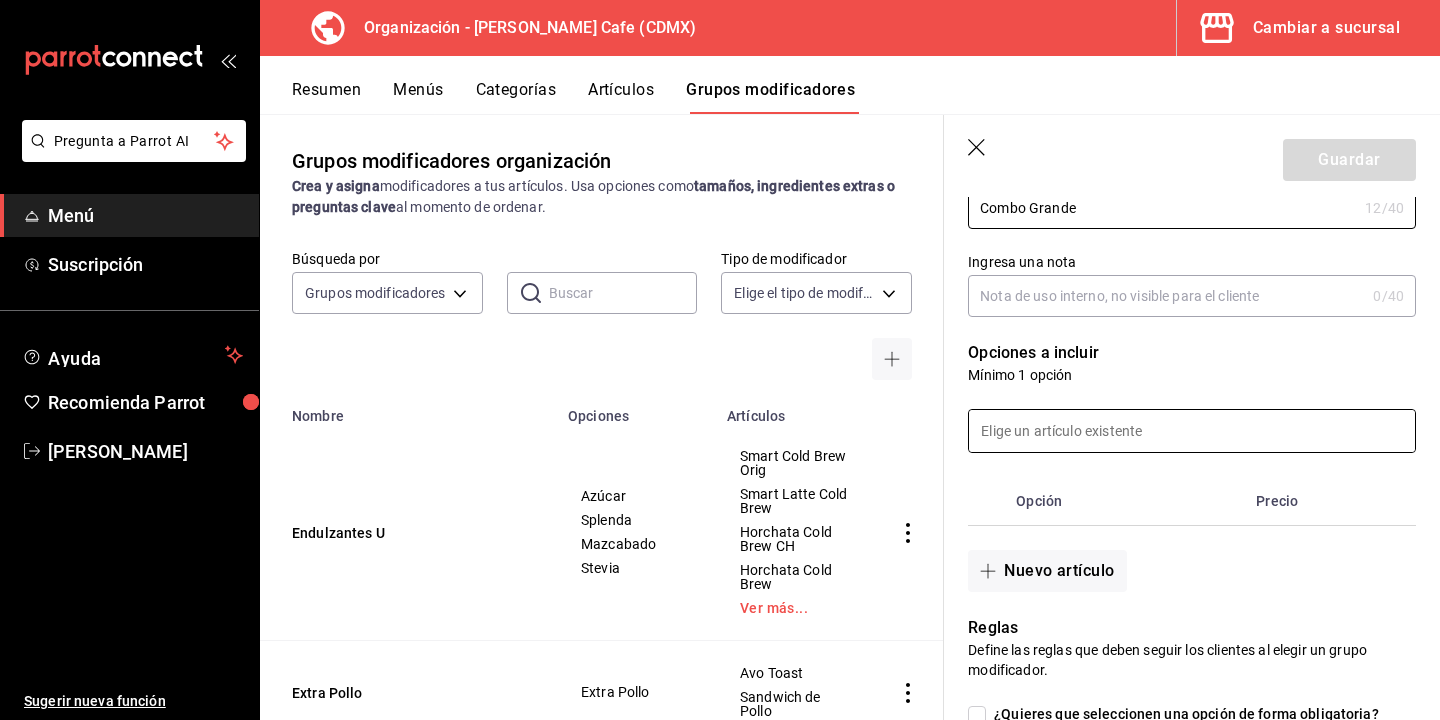 type on "Combo Grande" 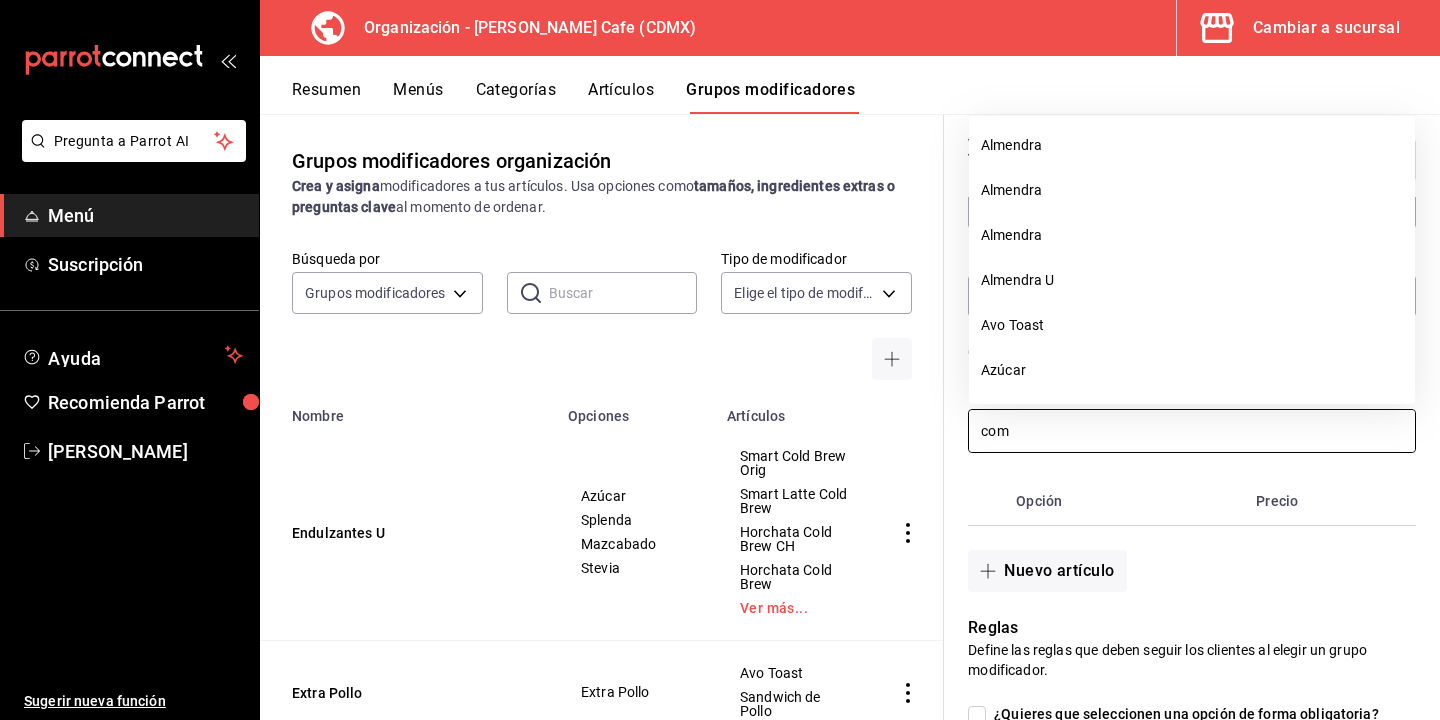 scroll, scrollTop: 0, scrollLeft: 0, axis: both 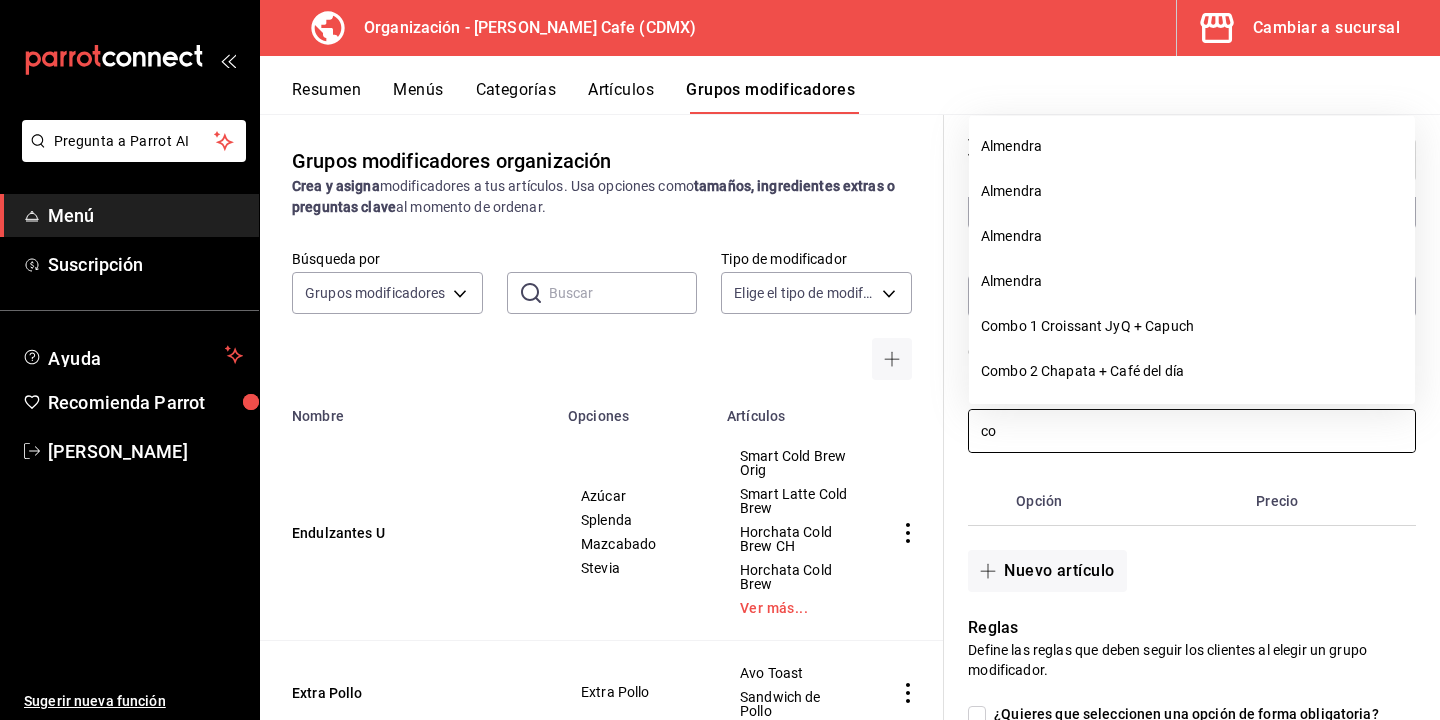 type on "c" 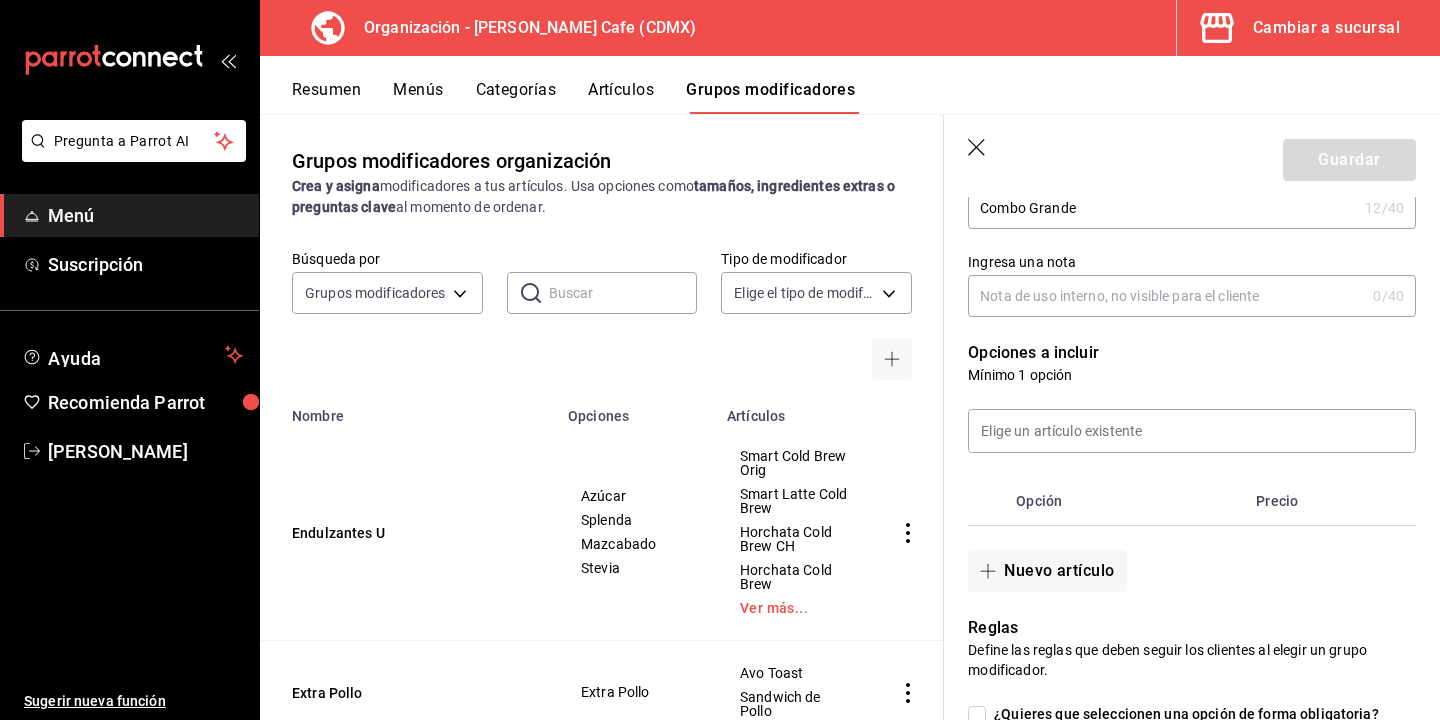 click at bounding box center (988, 501) 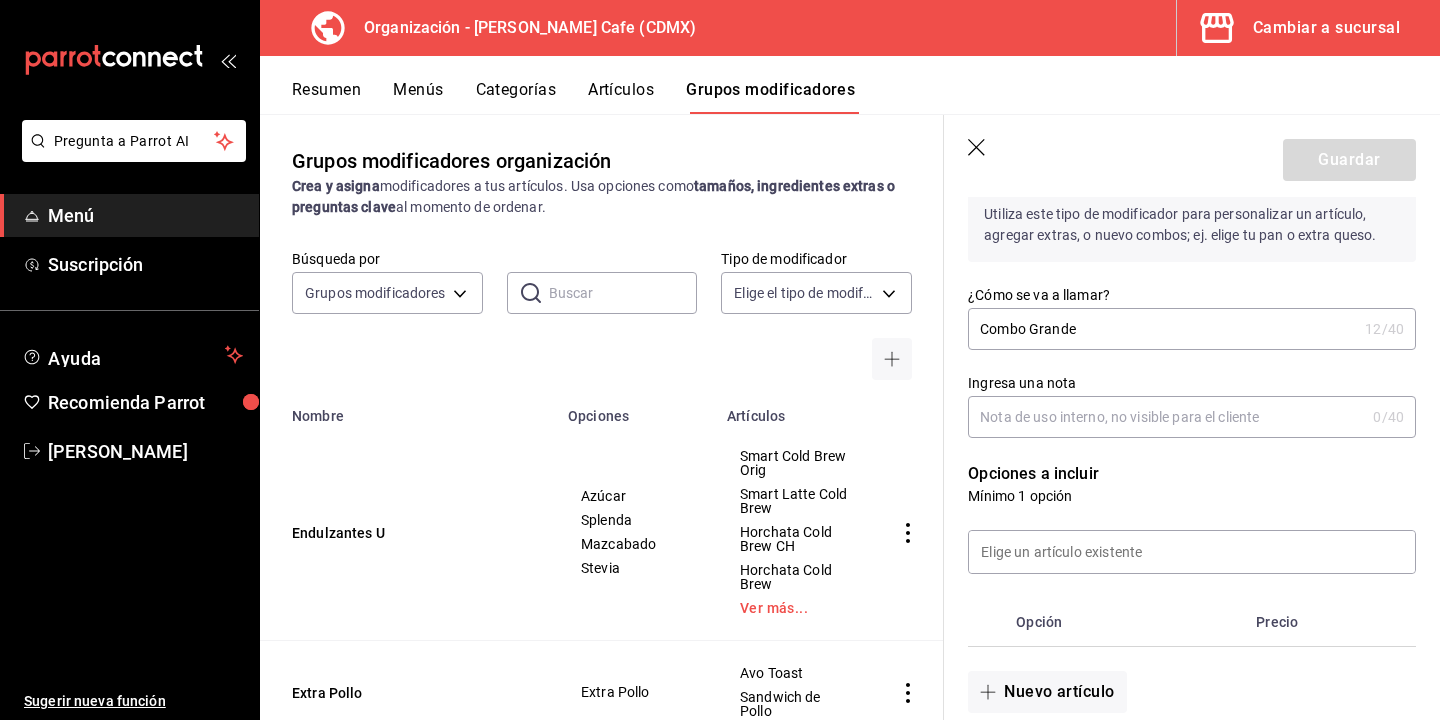 scroll, scrollTop: 202, scrollLeft: 0, axis: vertical 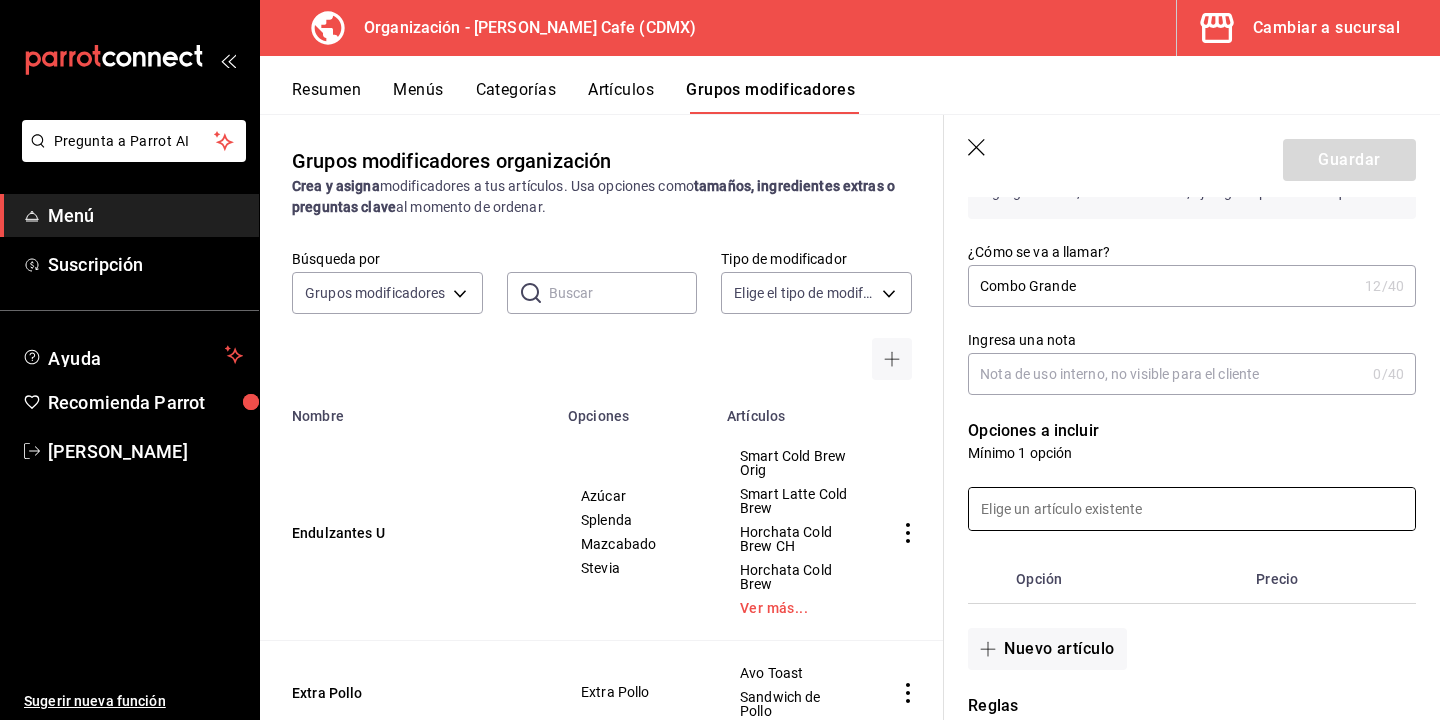 click at bounding box center [1192, 509] 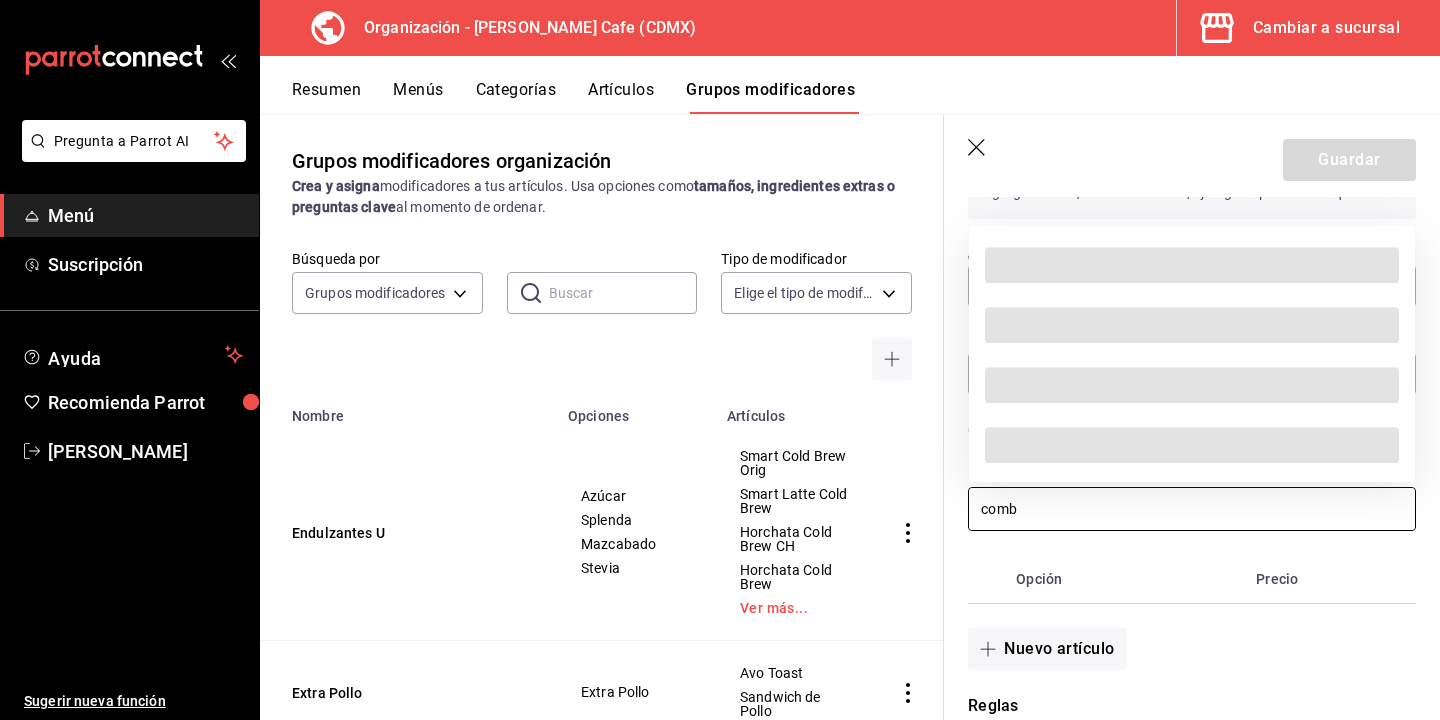 scroll, scrollTop: 0, scrollLeft: 0, axis: both 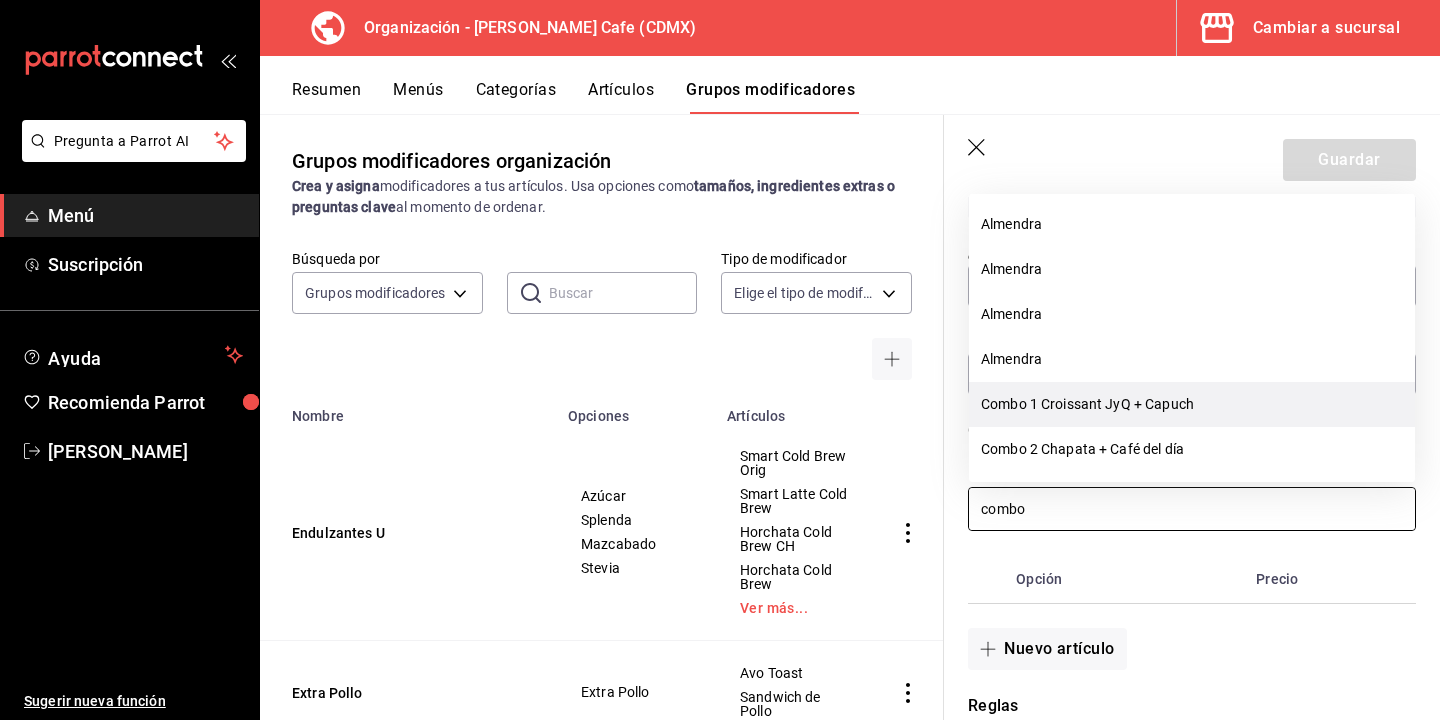 click on "Combo 1 Croissant JyQ + Capuch" at bounding box center [1192, 404] 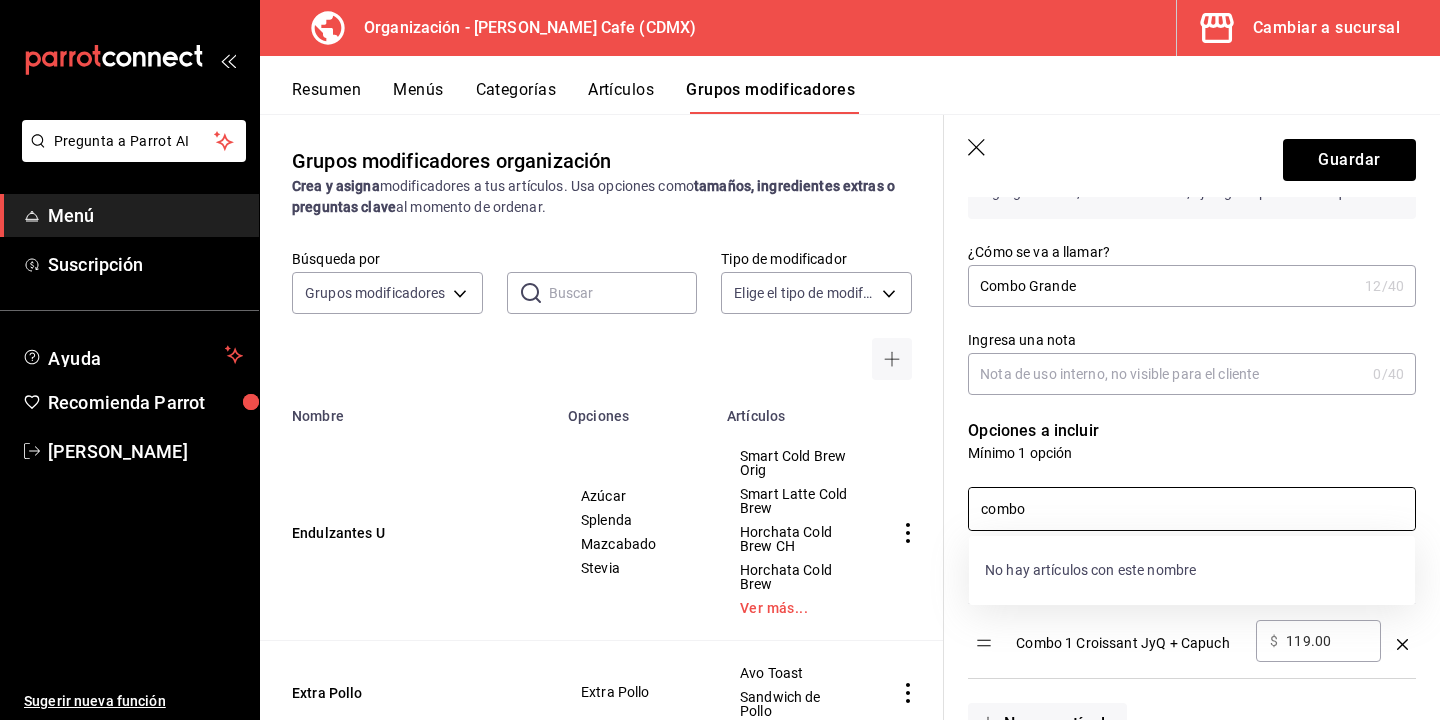 click on "combo" at bounding box center (1192, 509) 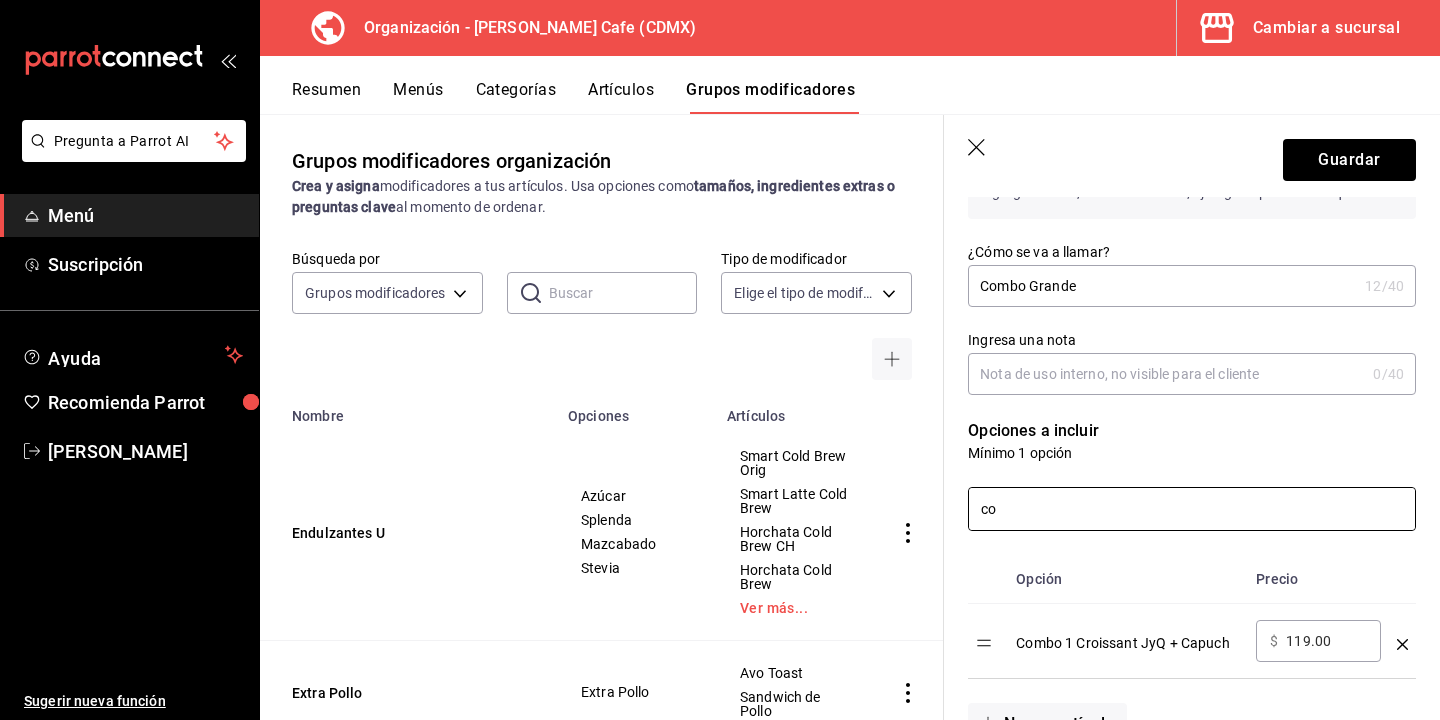 type on "c" 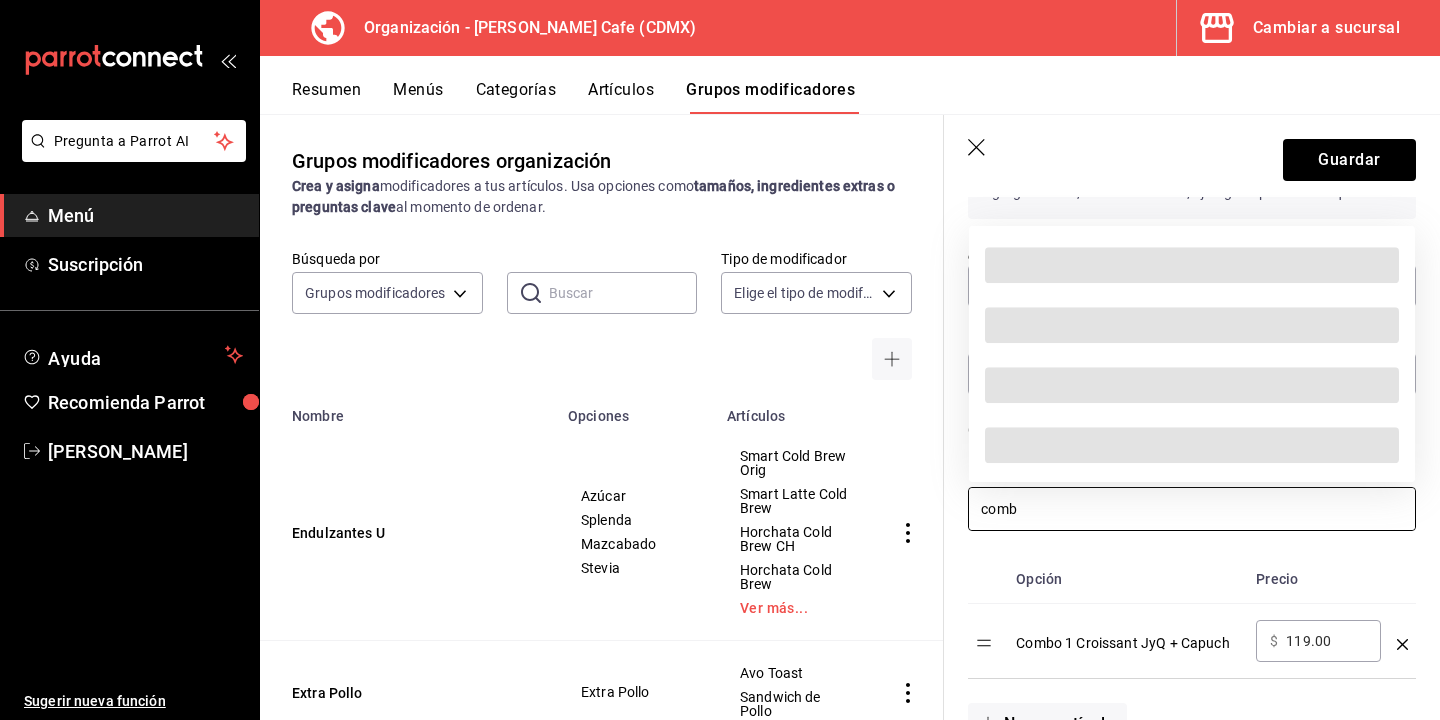 scroll, scrollTop: 0, scrollLeft: 0, axis: both 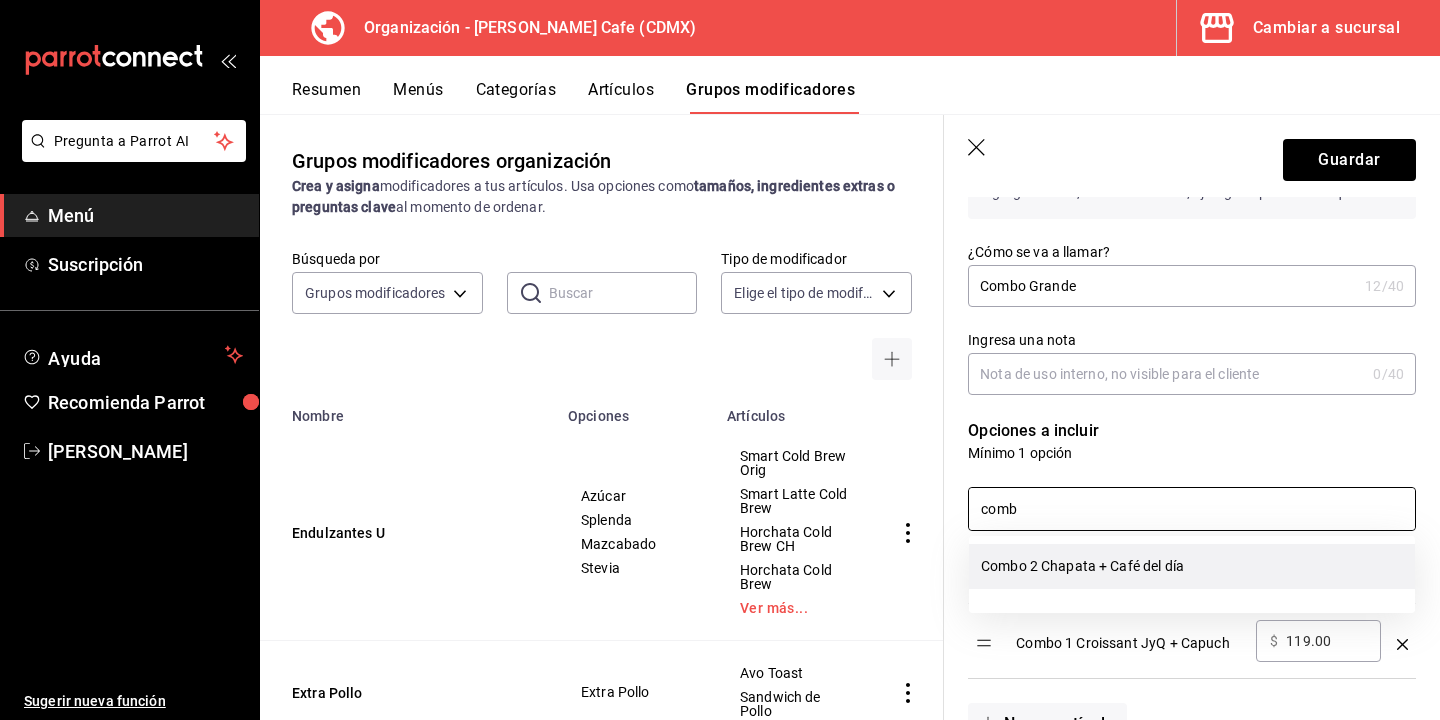 click on "Combo 2 Chapata + Café del día" at bounding box center [1192, 566] 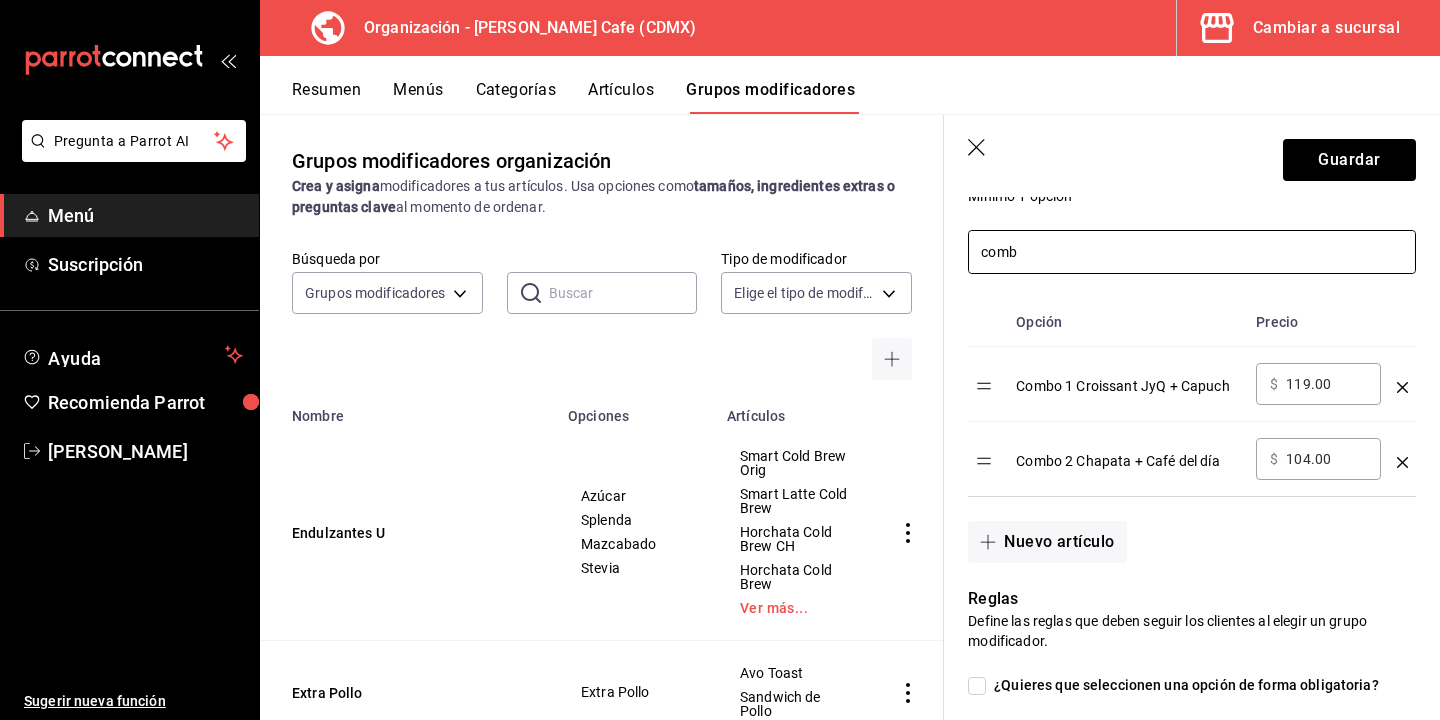 scroll, scrollTop: 465, scrollLeft: 0, axis: vertical 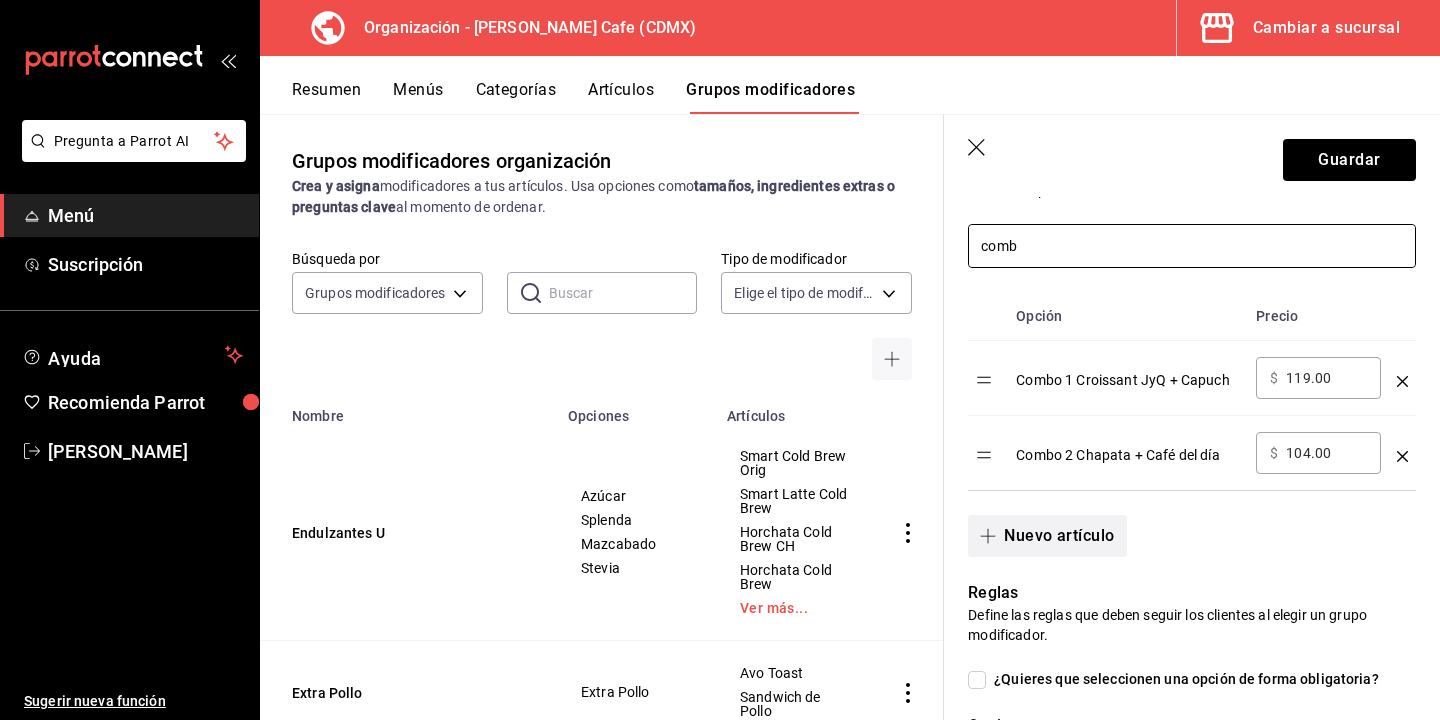 type on "comb" 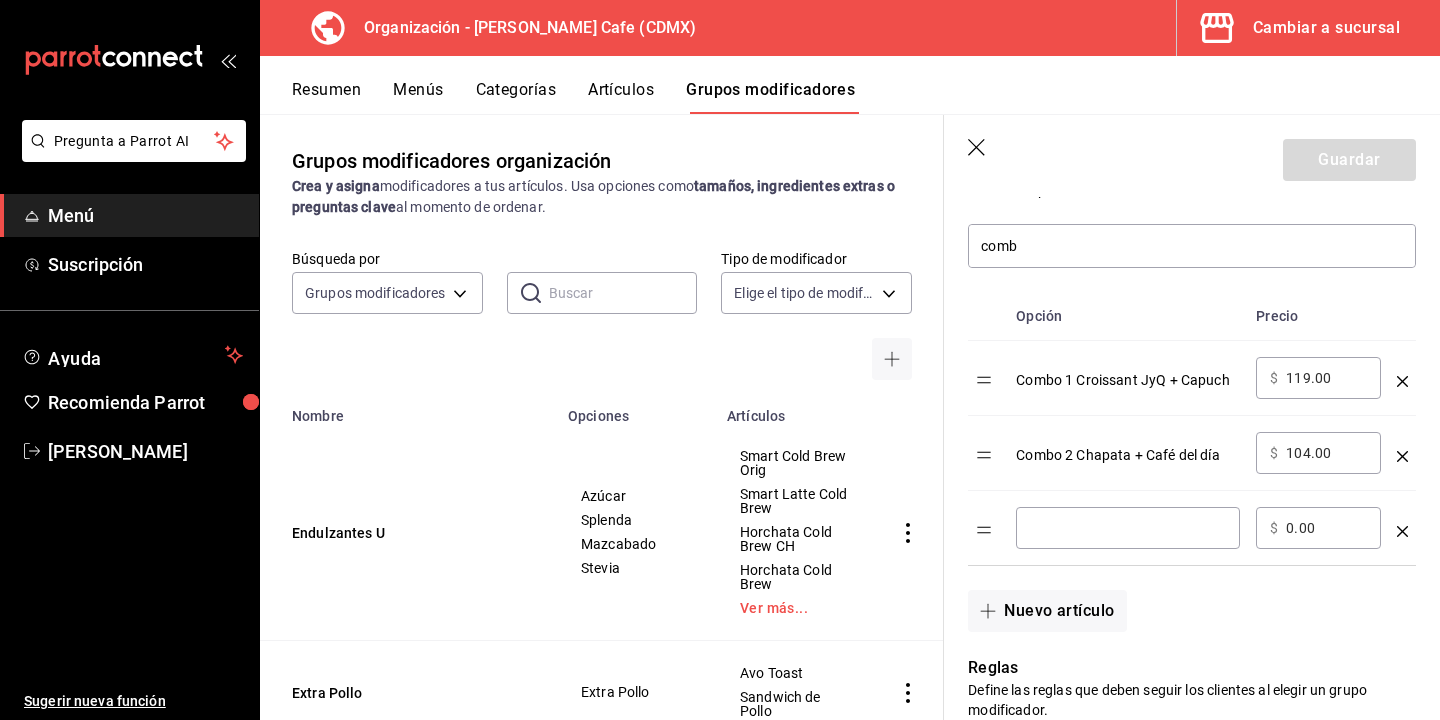 click 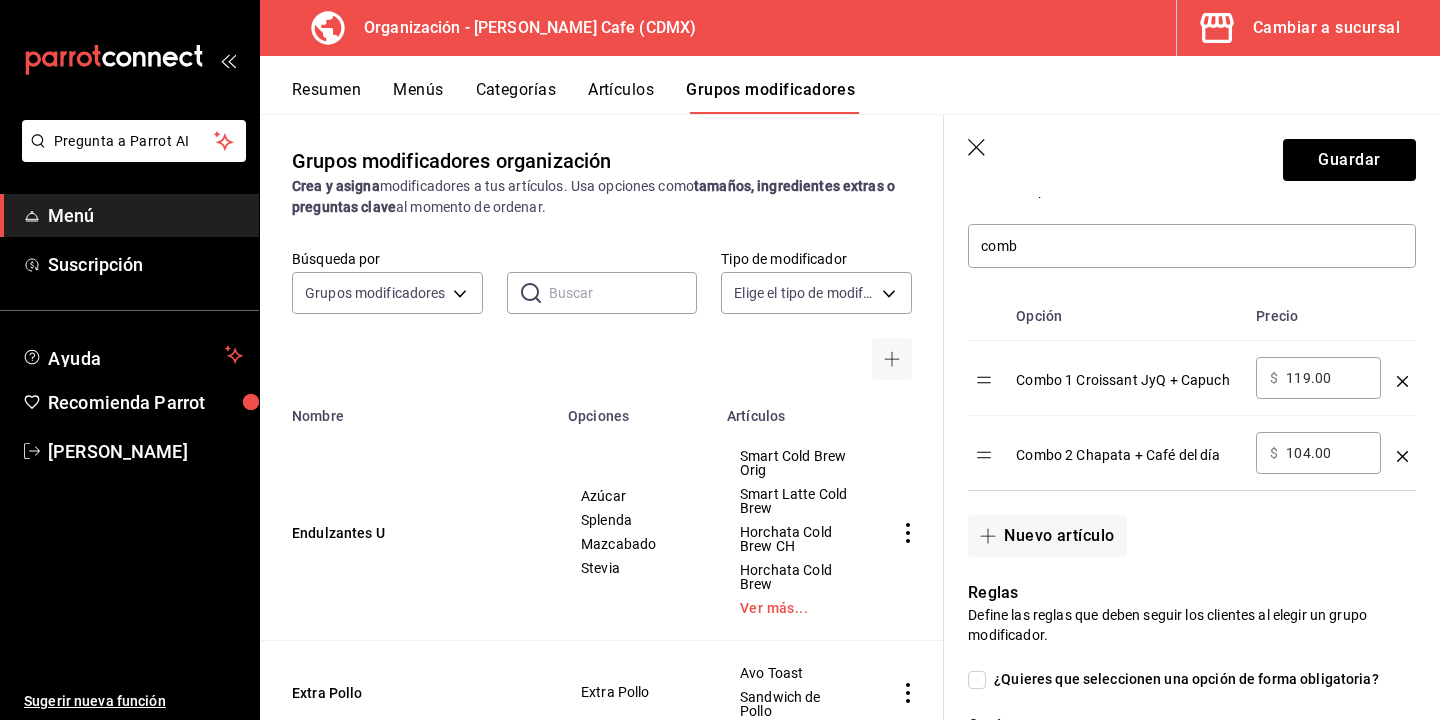 drag, startPoint x: 1309, startPoint y: 374, endPoint x: 1271, endPoint y: 374, distance: 38 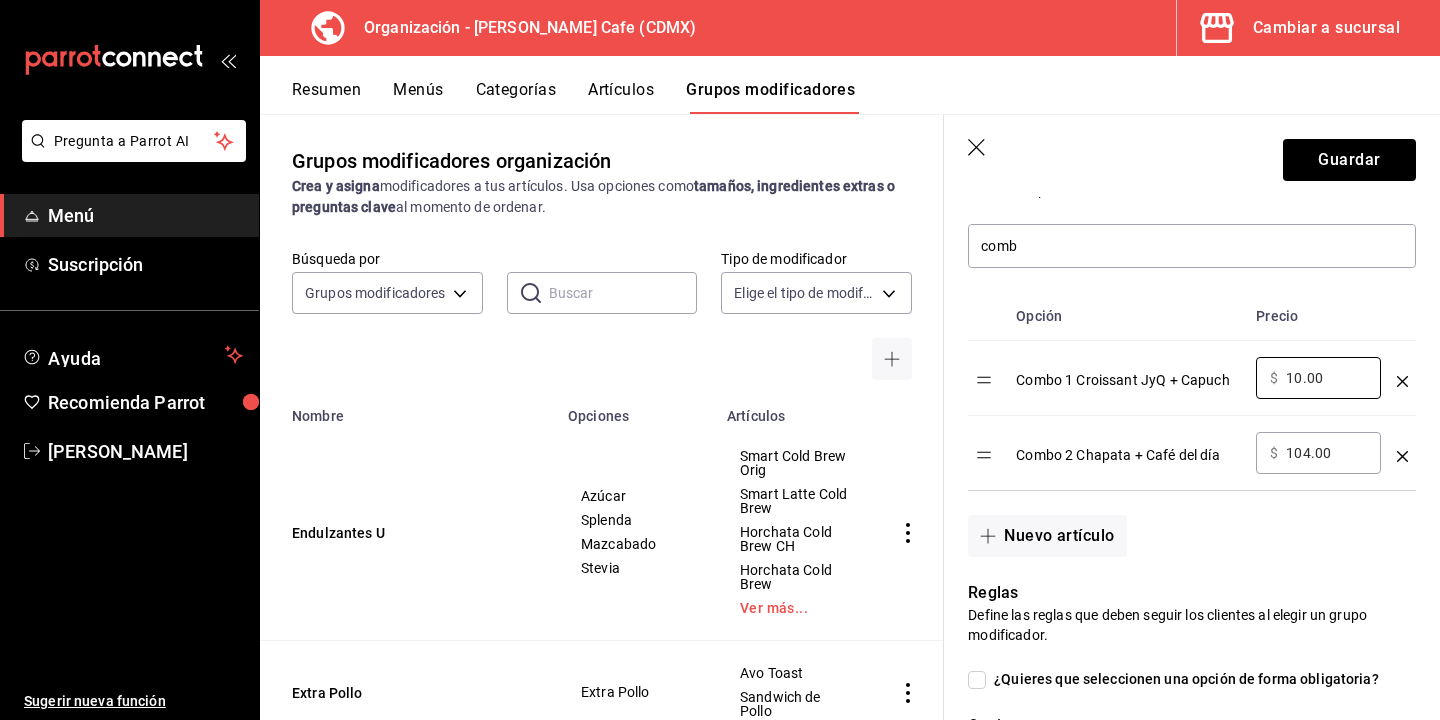type on "10.00" 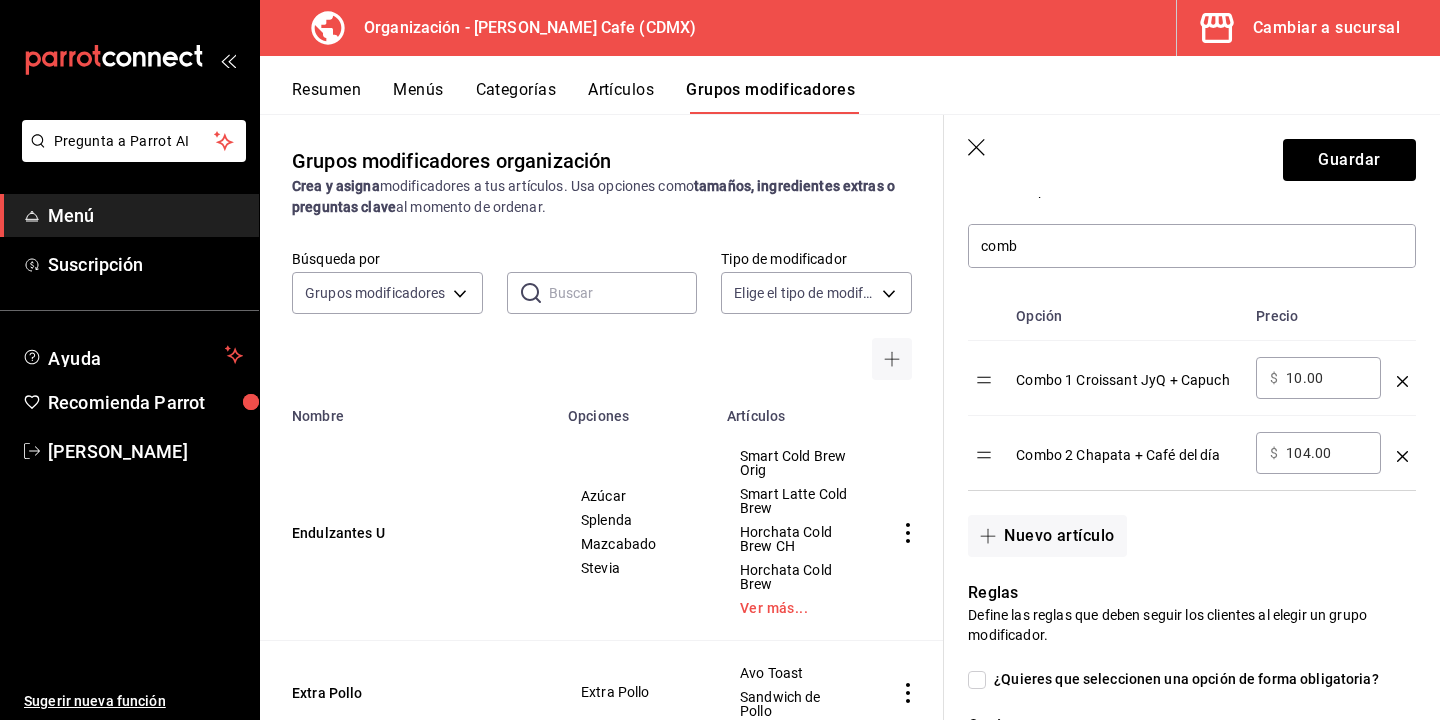 drag, startPoint x: 1307, startPoint y: 450, endPoint x: 1281, endPoint y: 450, distance: 26 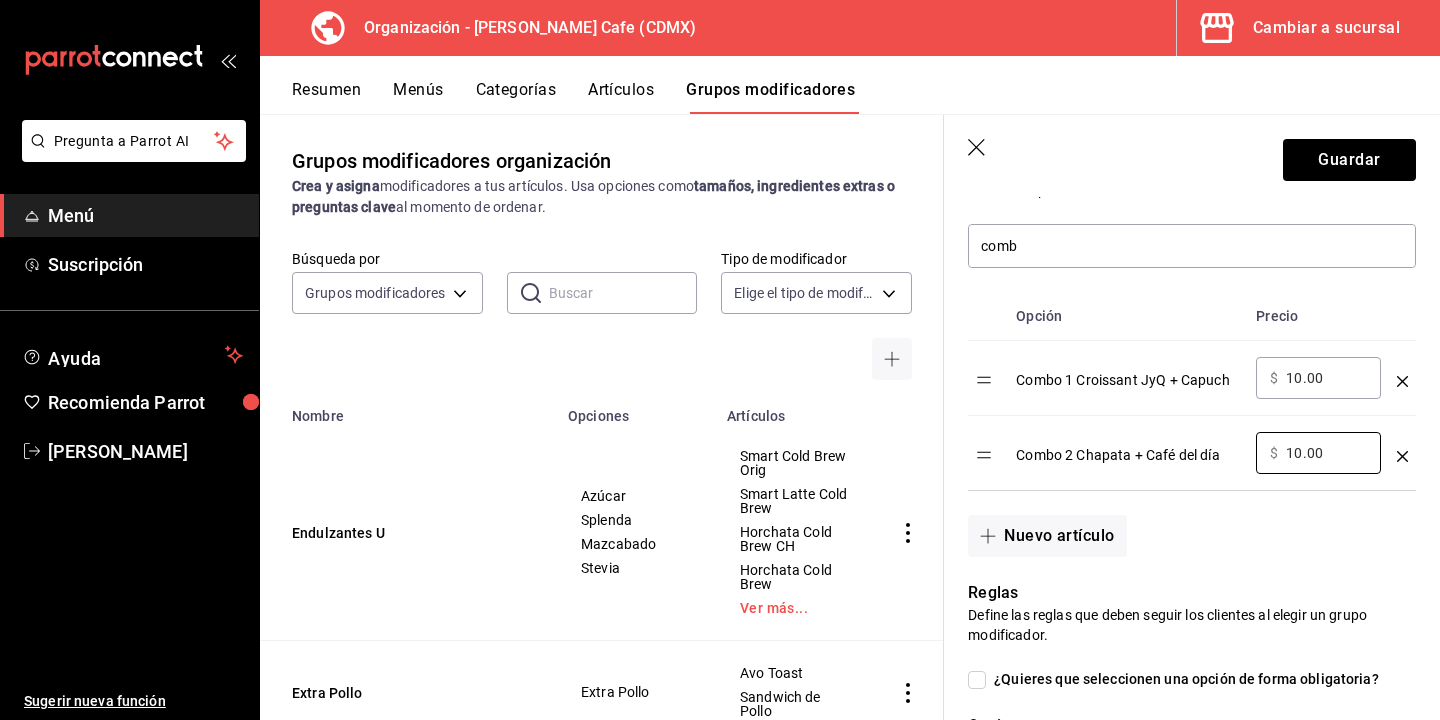 type on "10.00" 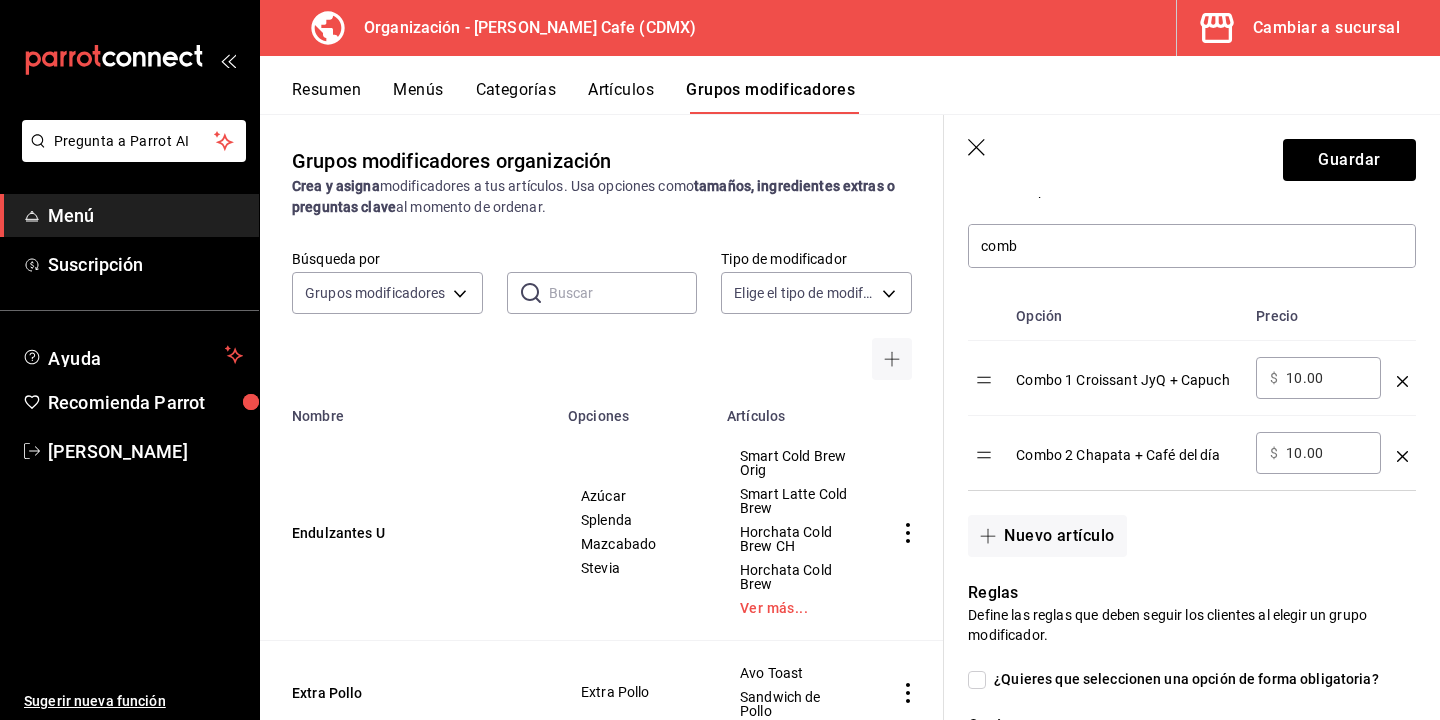 click on "Nuevo artículo" at bounding box center (1180, 524) 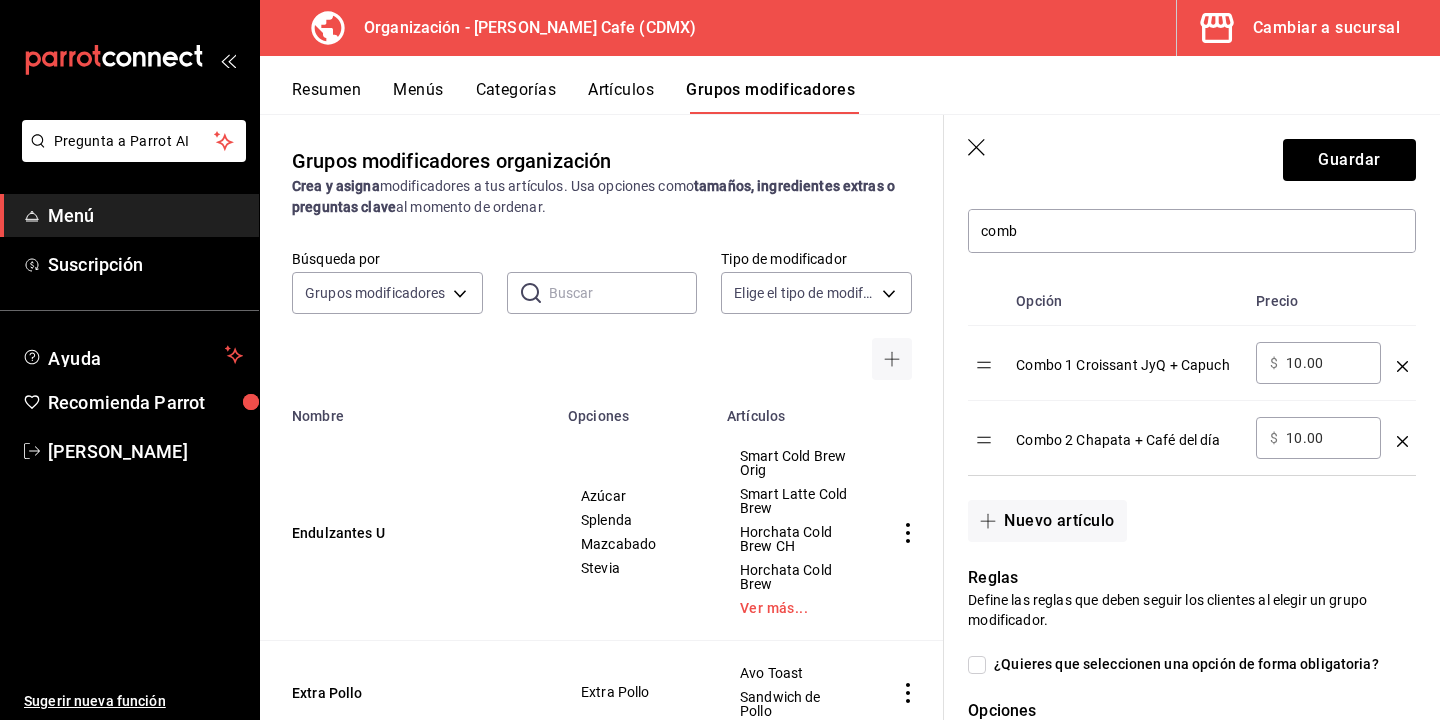click on "10.00" at bounding box center [1326, 363] 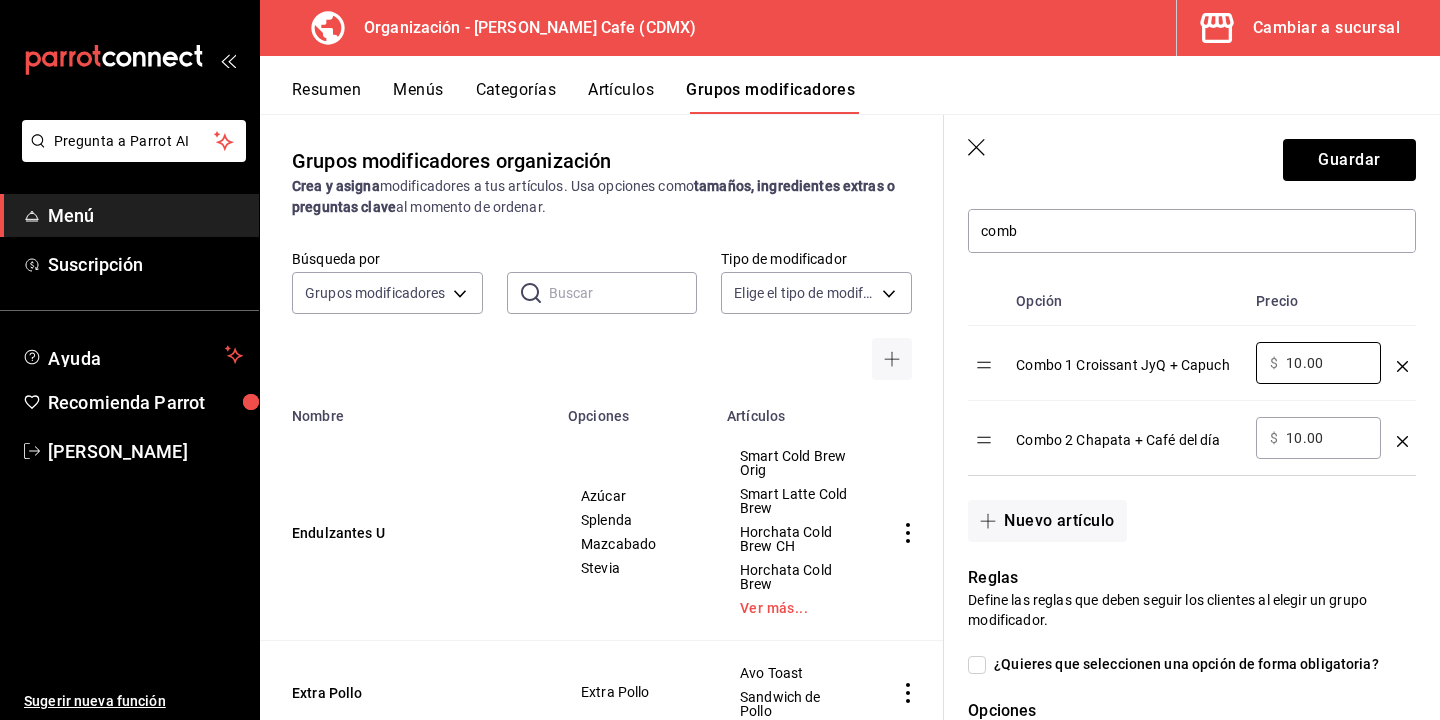 click on "Nuevo artículo" at bounding box center [1180, 509] 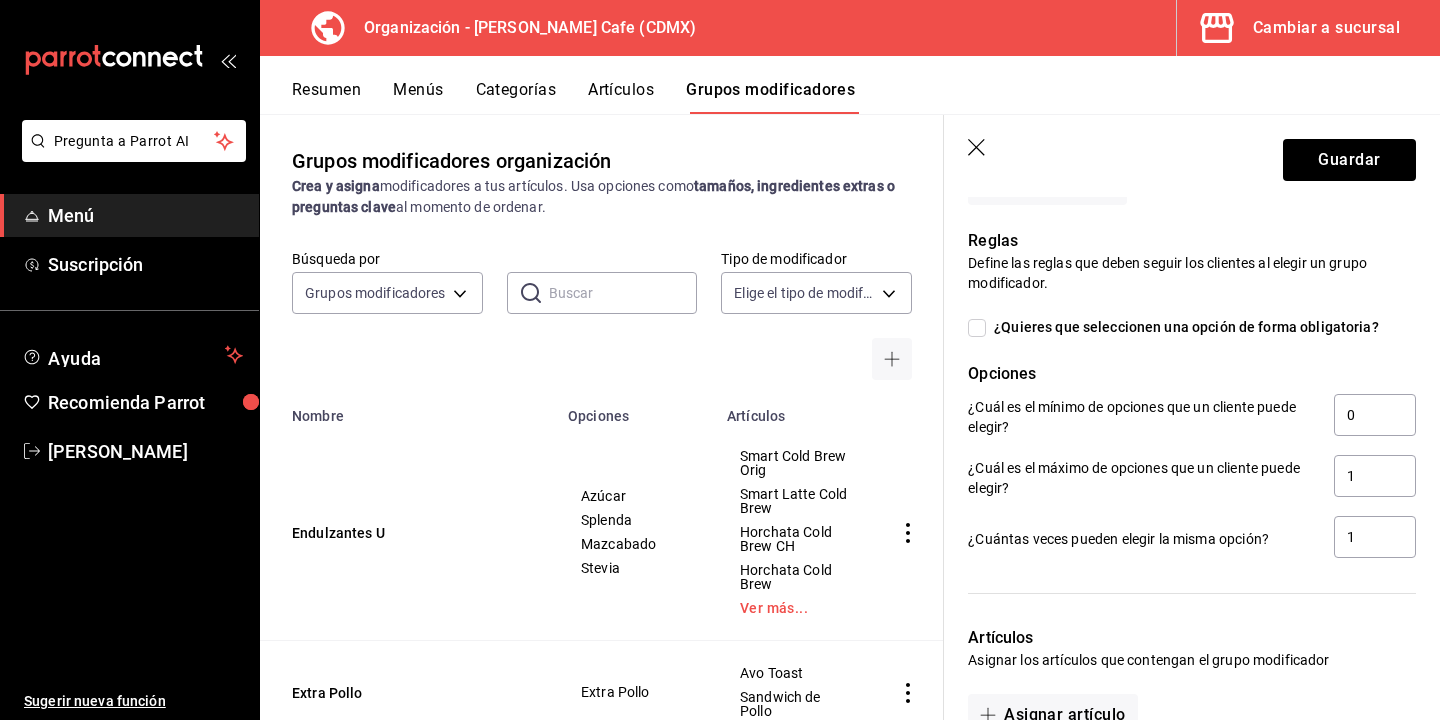 scroll, scrollTop: 830, scrollLeft: 0, axis: vertical 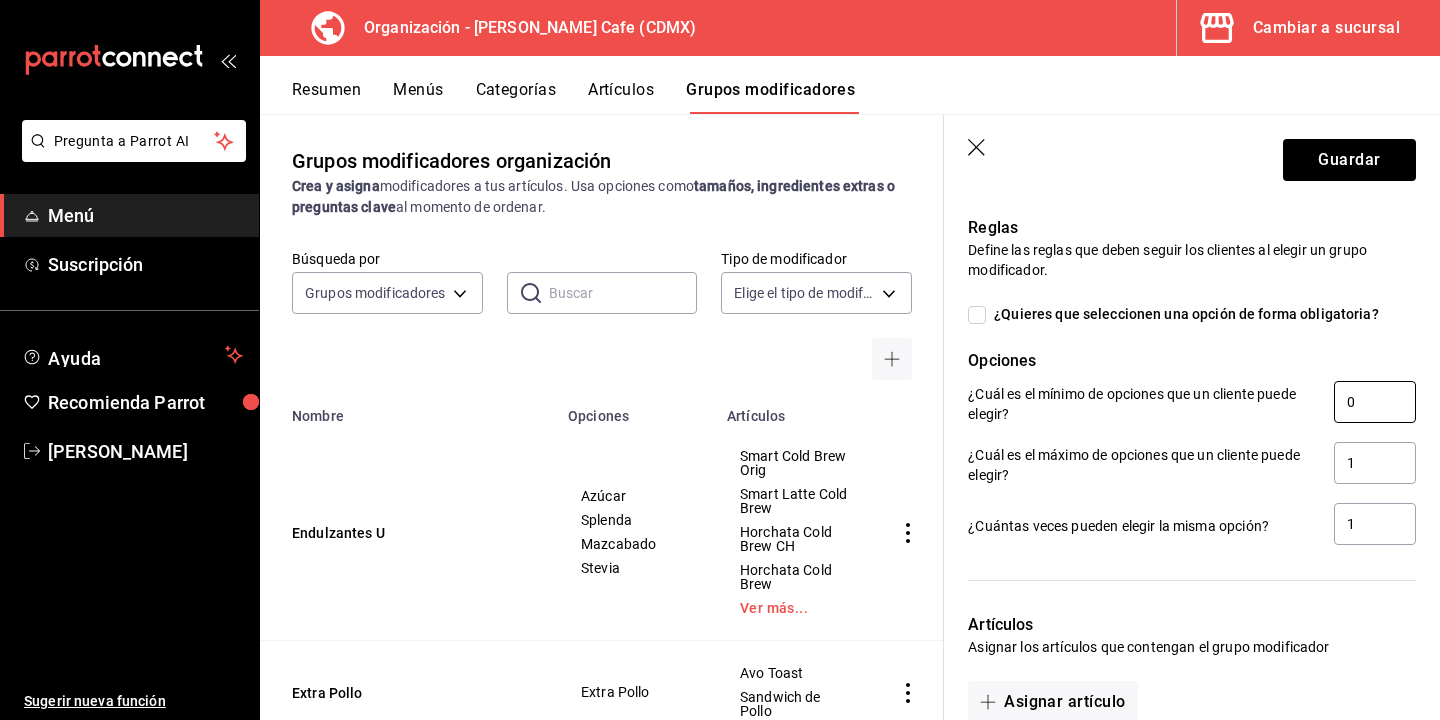 click on "0" at bounding box center (1375, 402) 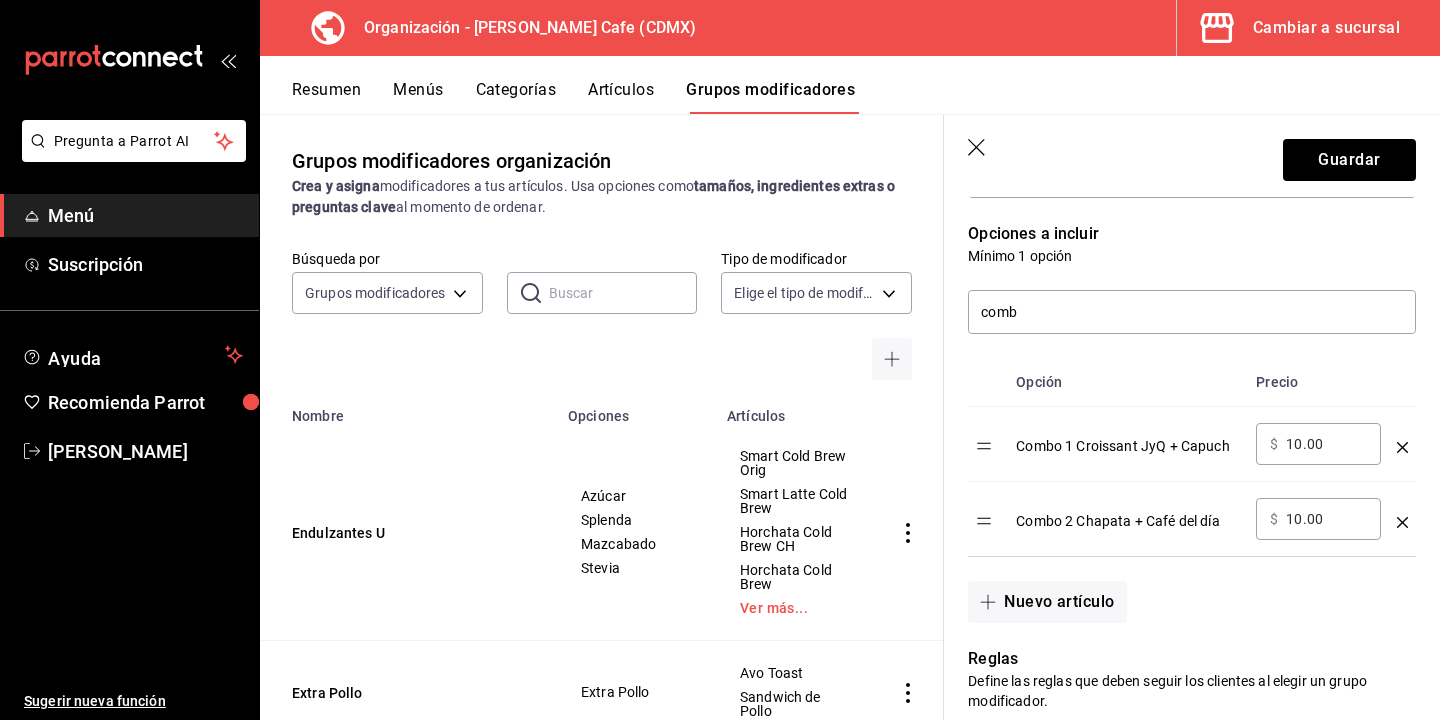 scroll, scrollTop: 376, scrollLeft: 0, axis: vertical 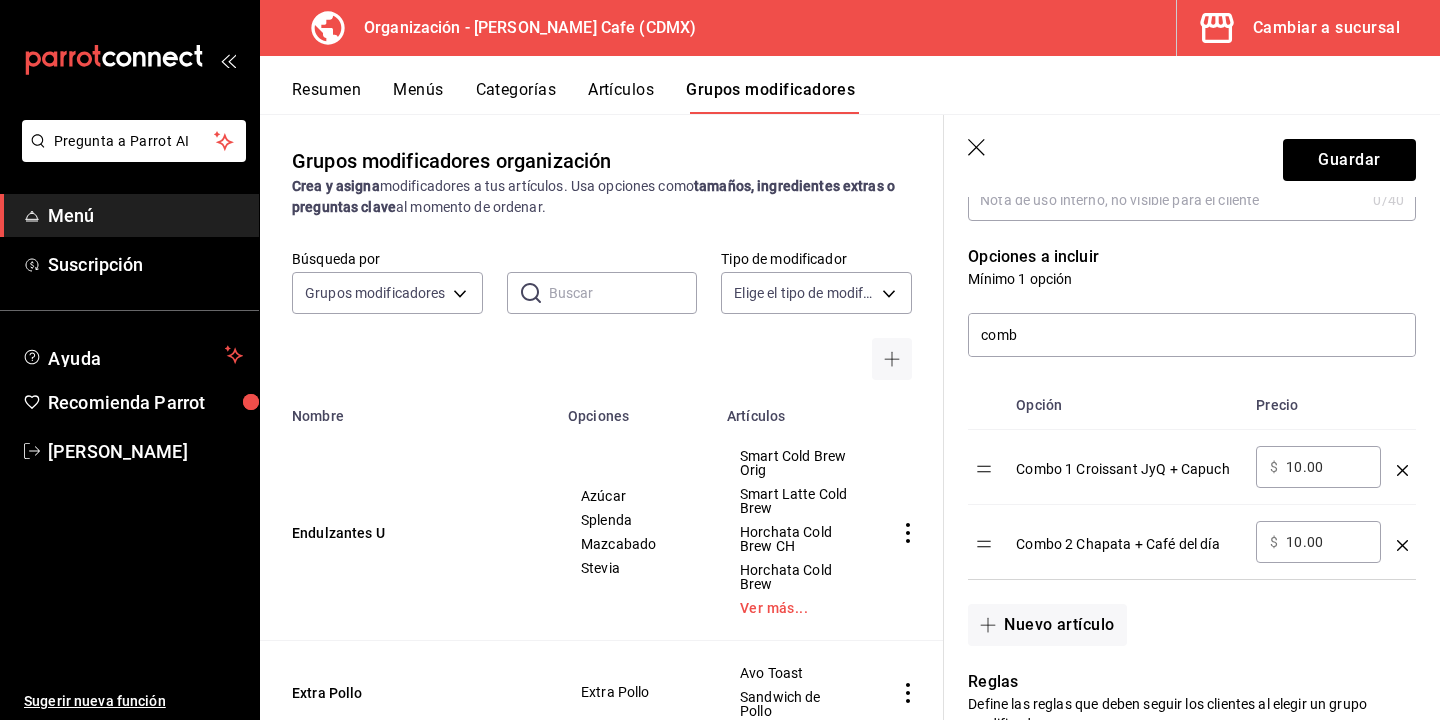 click at bounding box center [1402, 467] 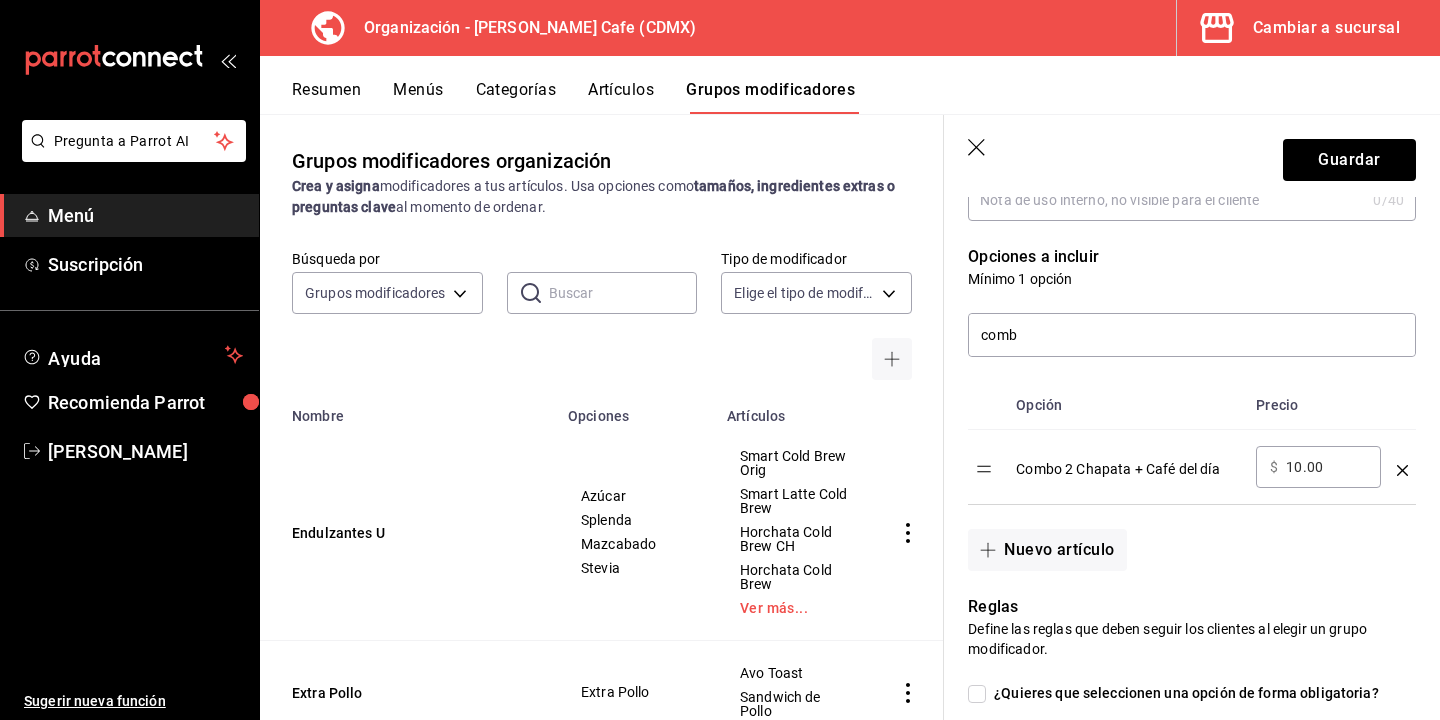 click 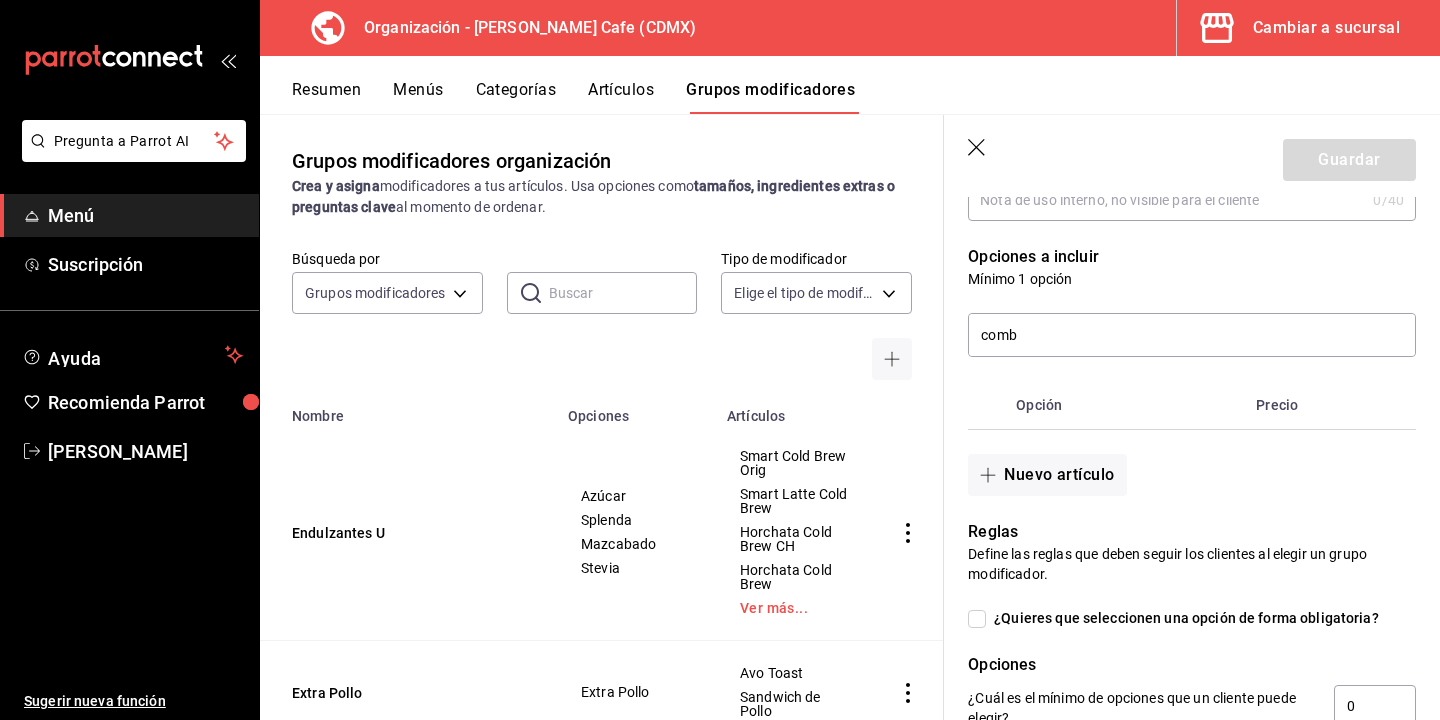 scroll, scrollTop: 380, scrollLeft: 0, axis: vertical 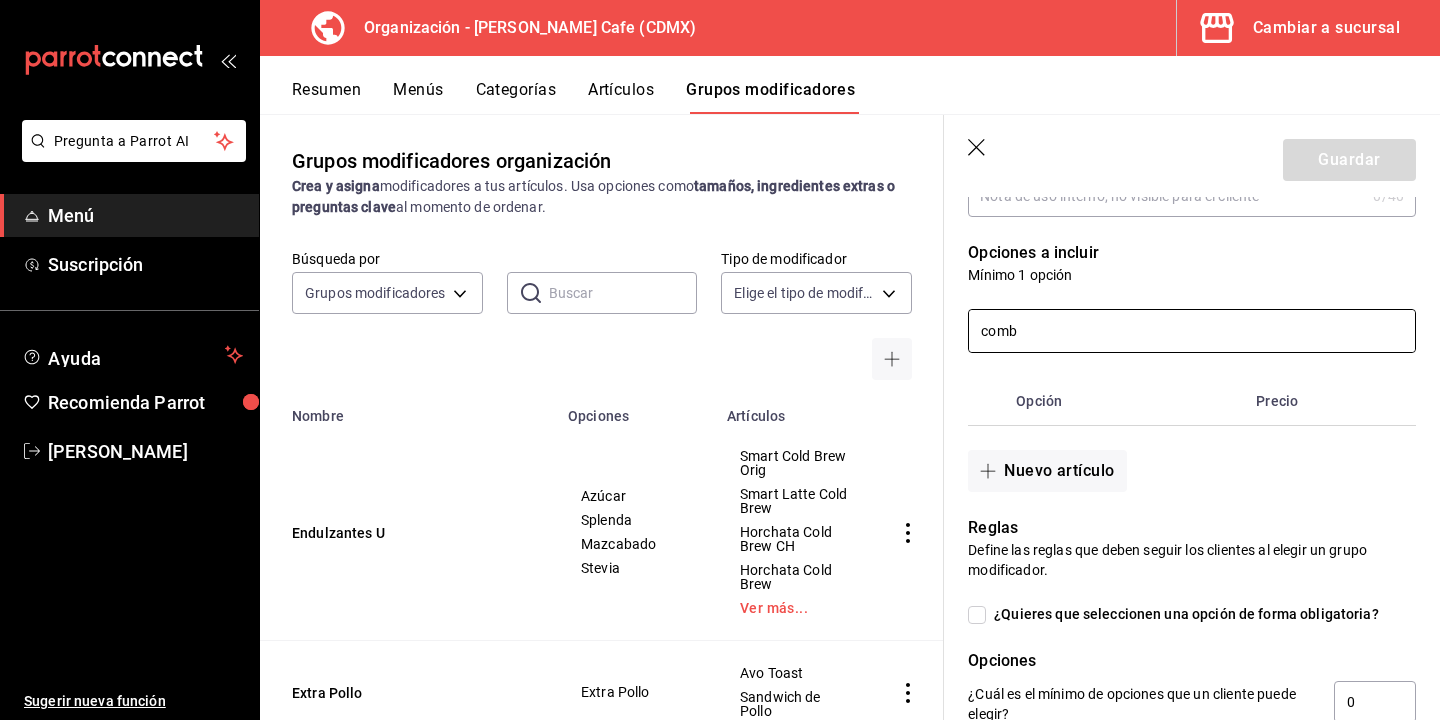 drag, startPoint x: 1063, startPoint y: 335, endPoint x: 901, endPoint y: 332, distance: 162.02777 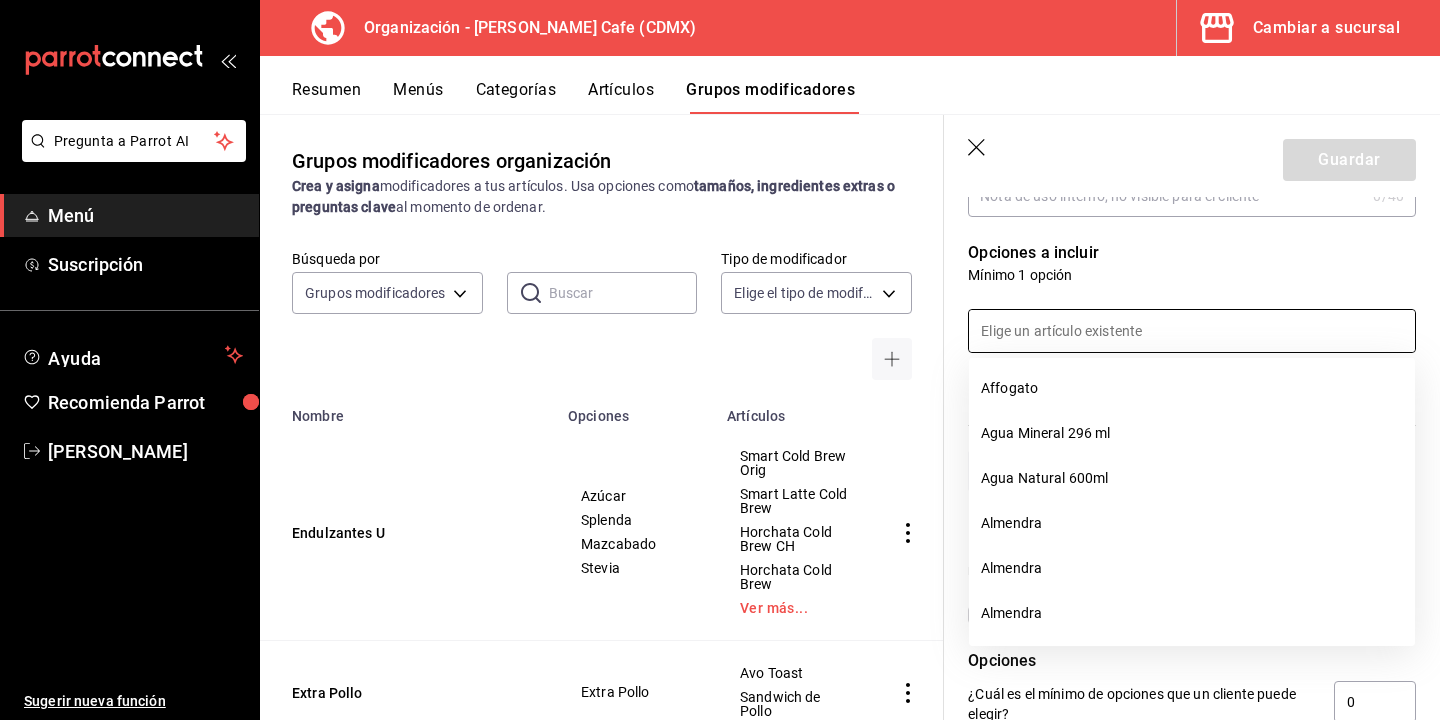 type 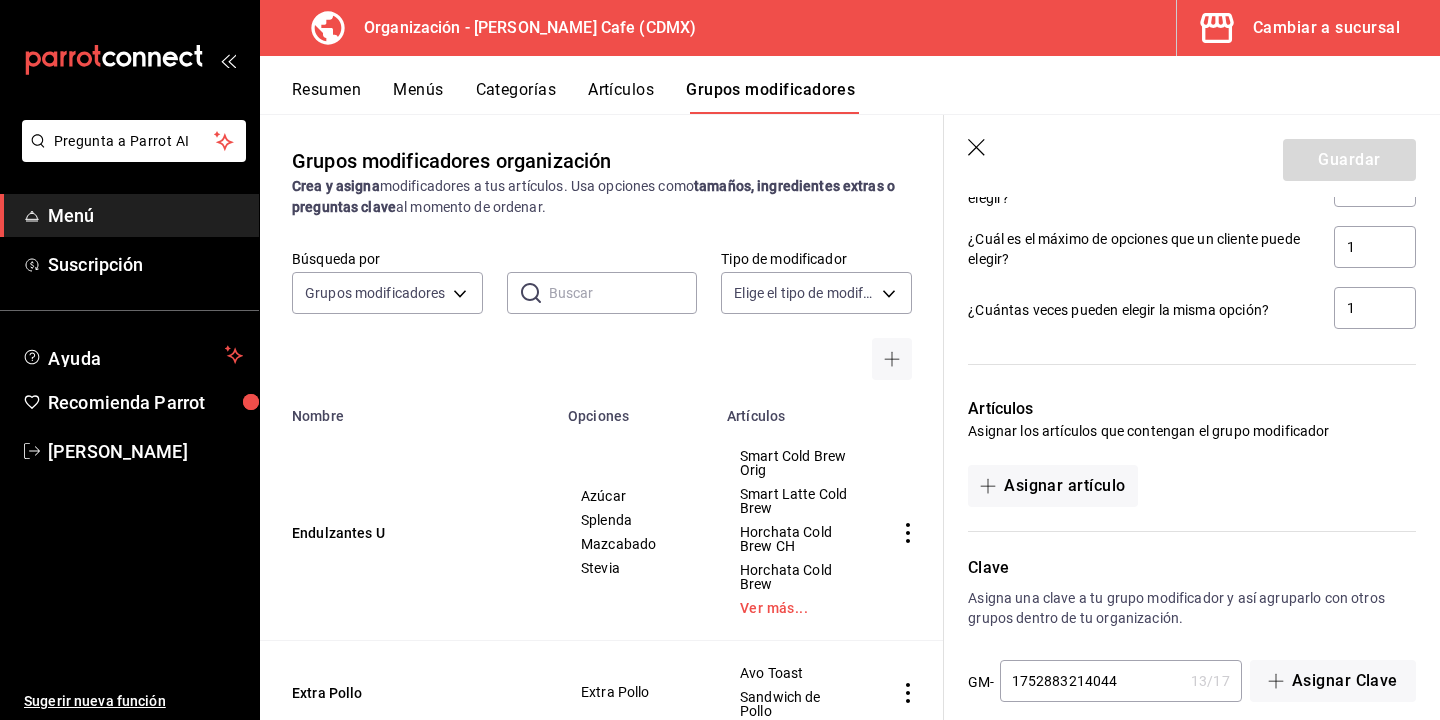 scroll, scrollTop: 920, scrollLeft: 0, axis: vertical 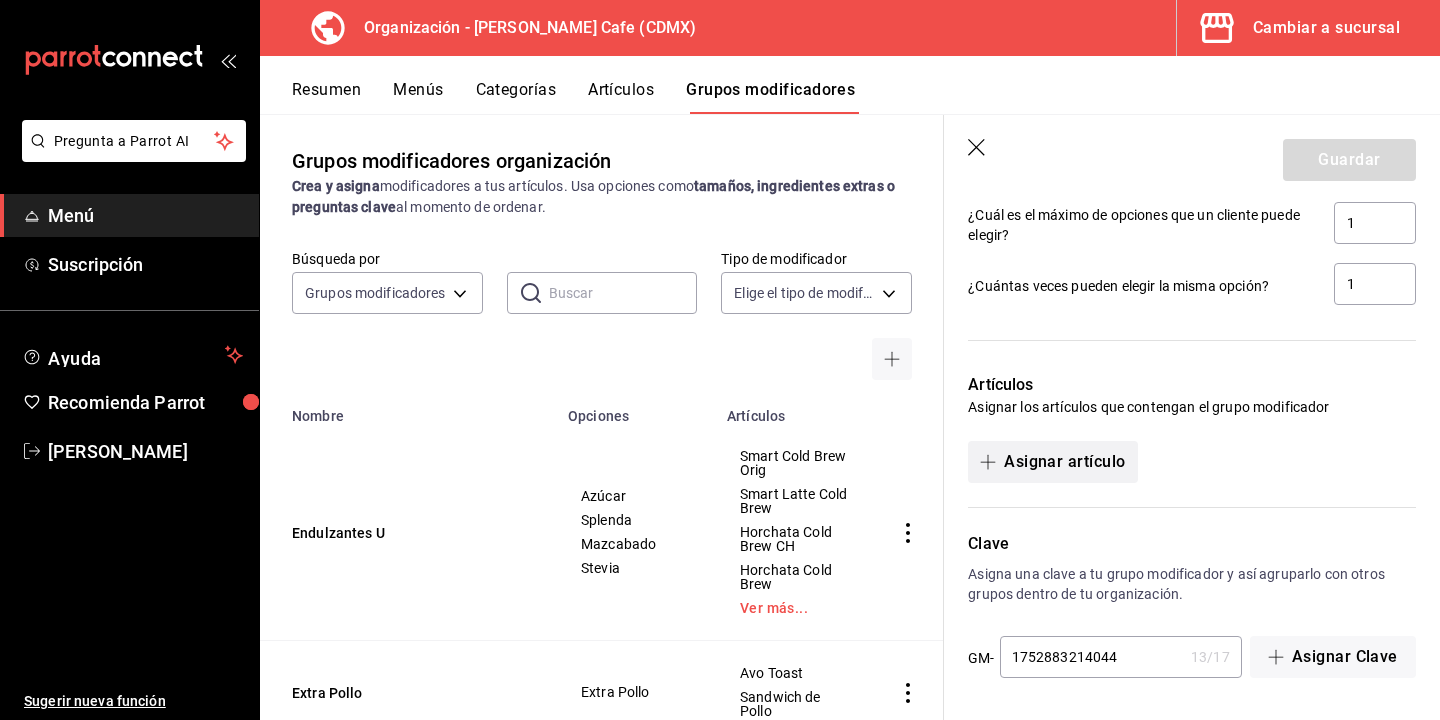 click on "Asignar artículo" at bounding box center [1052, 462] 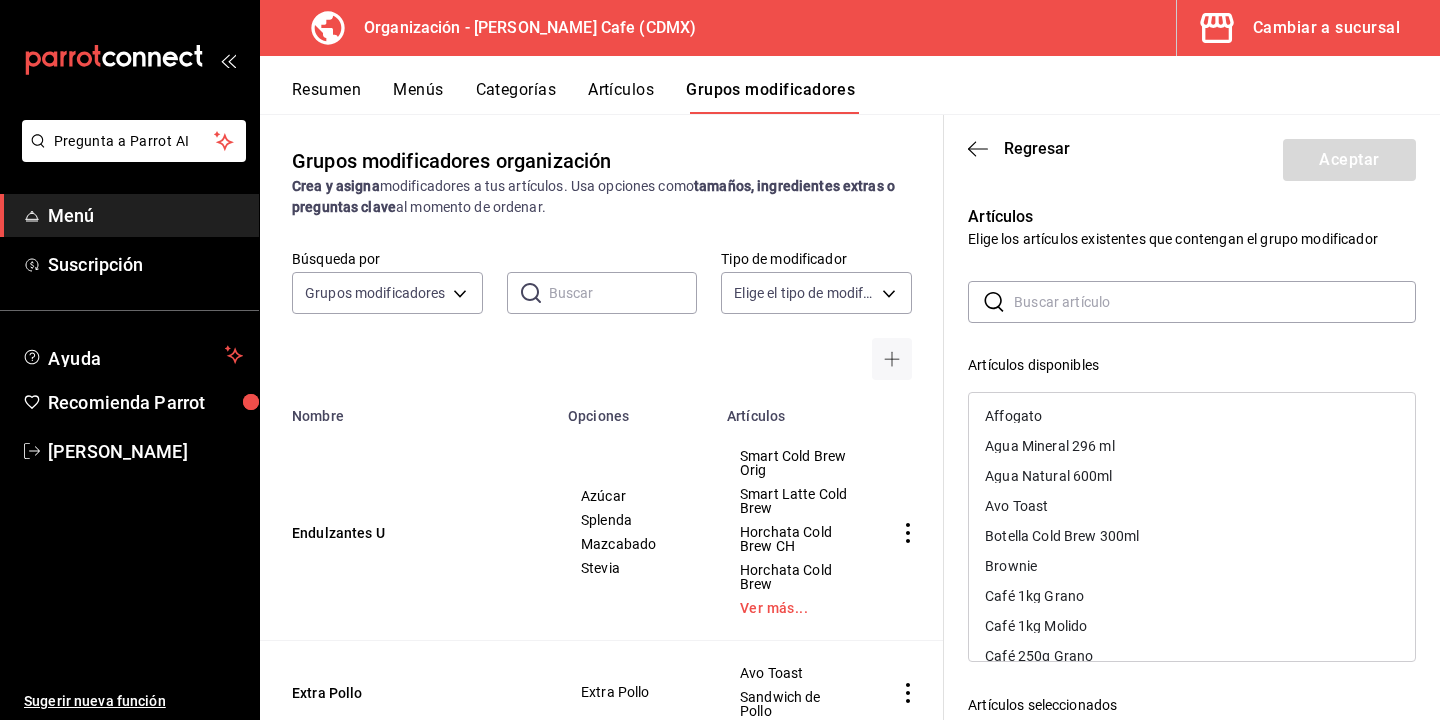 click at bounding box center (1215, 302) 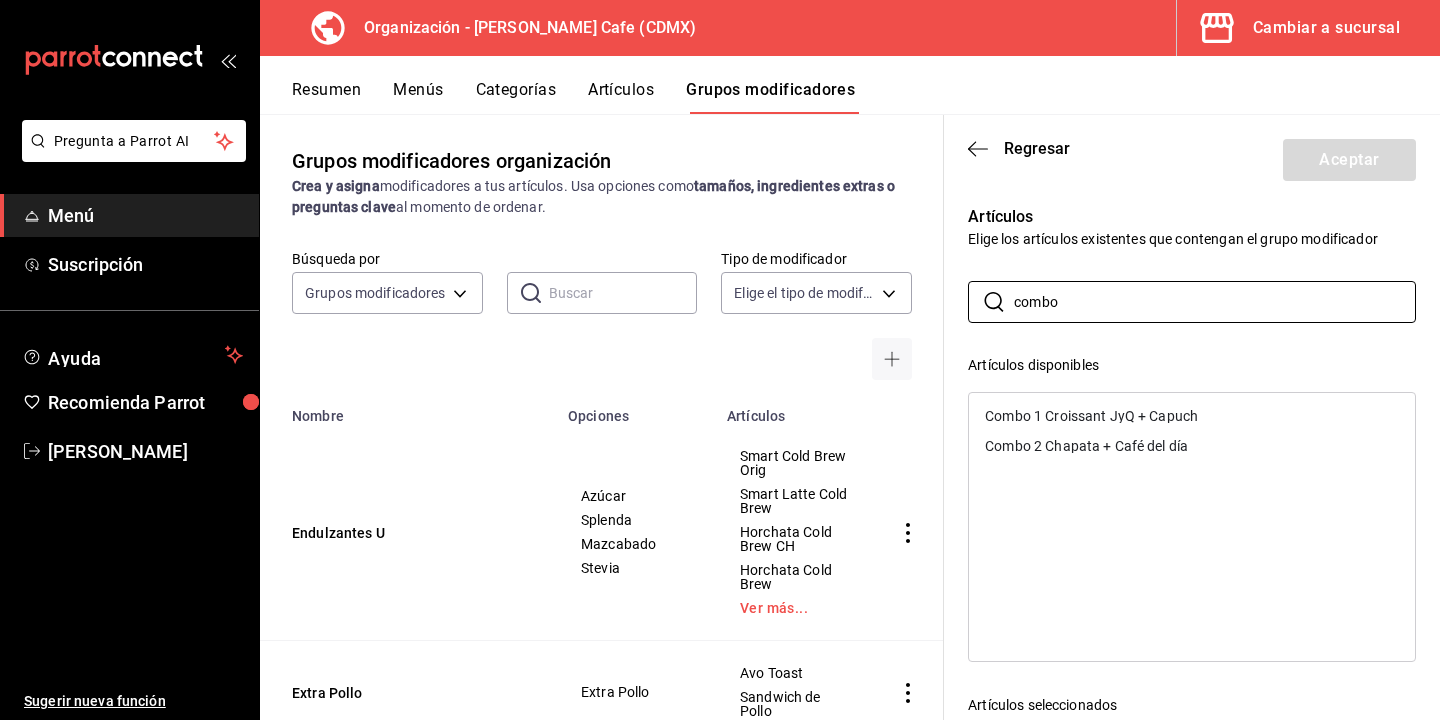 type on "combo" 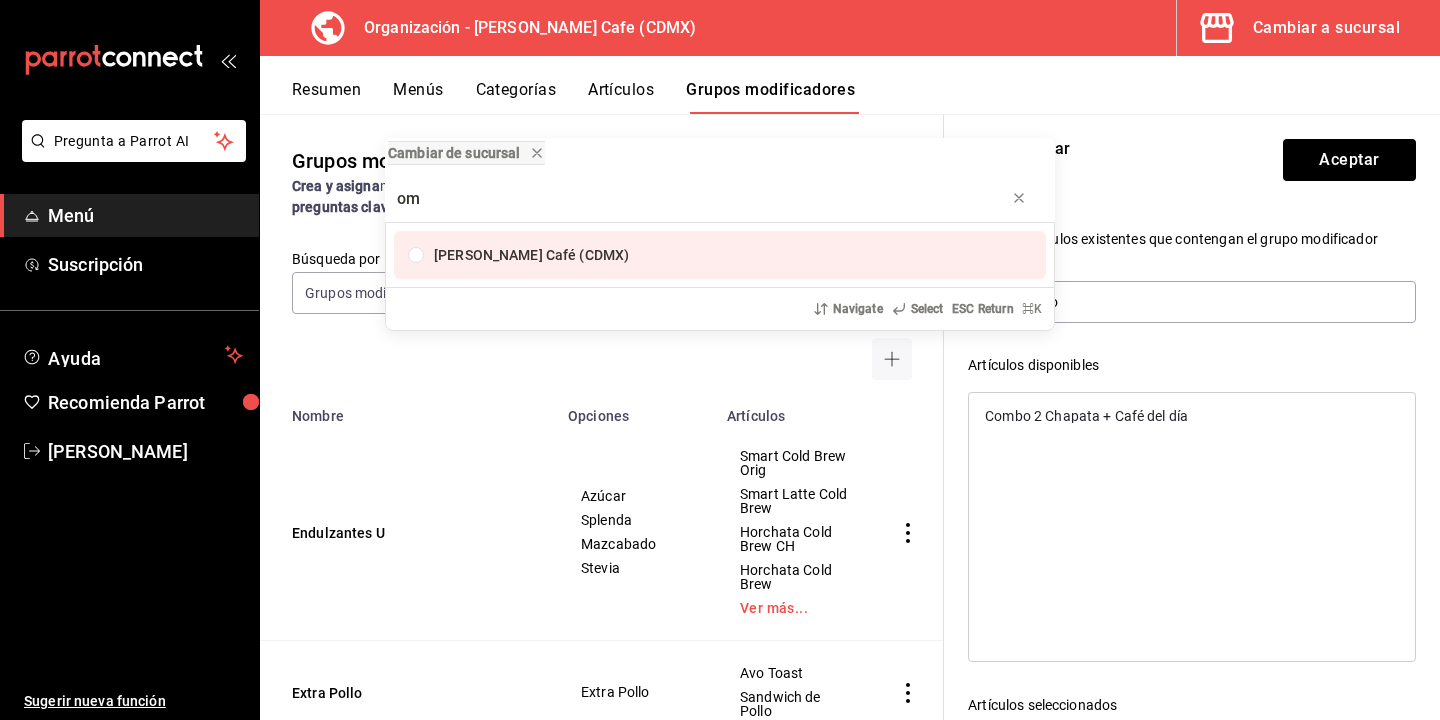 type on "o" 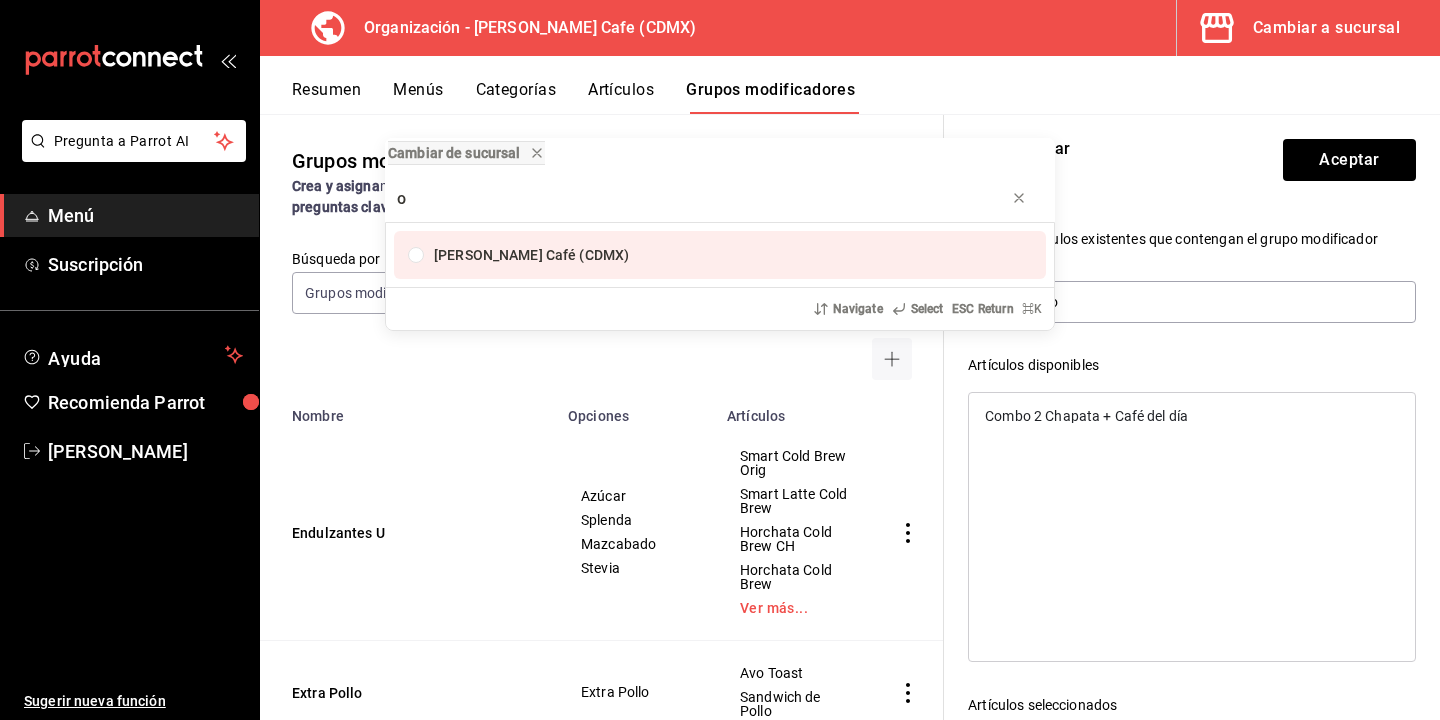 type 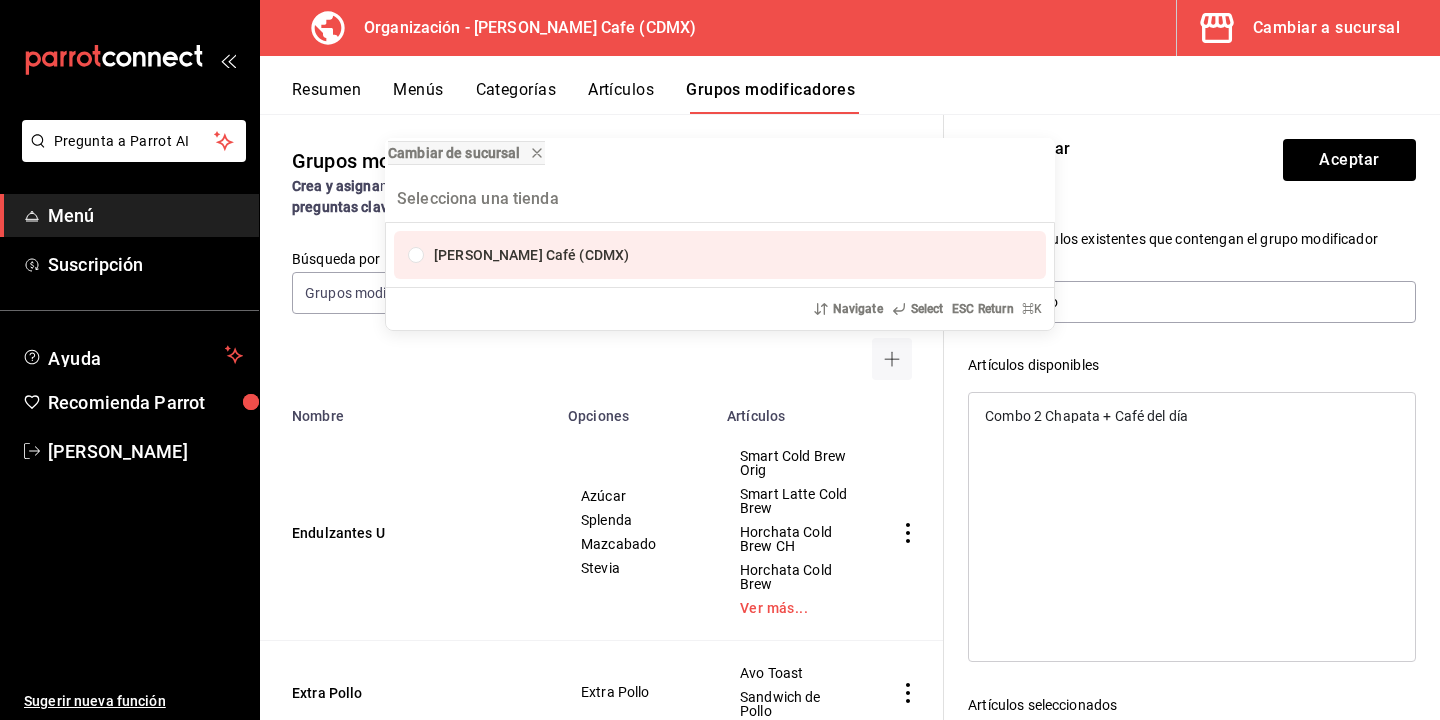 click on "Cambiar de sucursal [PERSON_NAME] Café (CDMX) Navigate Select ESC Return ⌘ K" at bounding box center (720, 360) 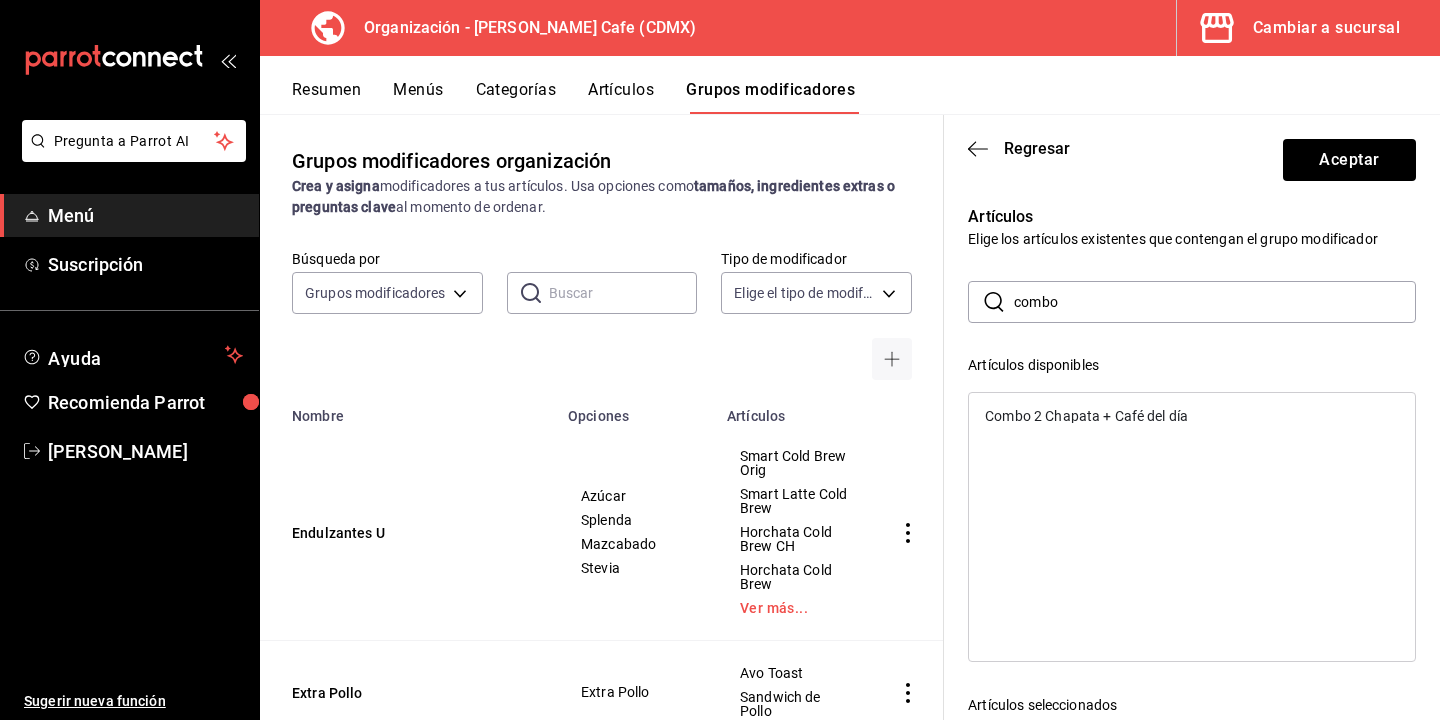 click on "Combo 2 Chapata + Café del día" at bounding box center (1086, 416) 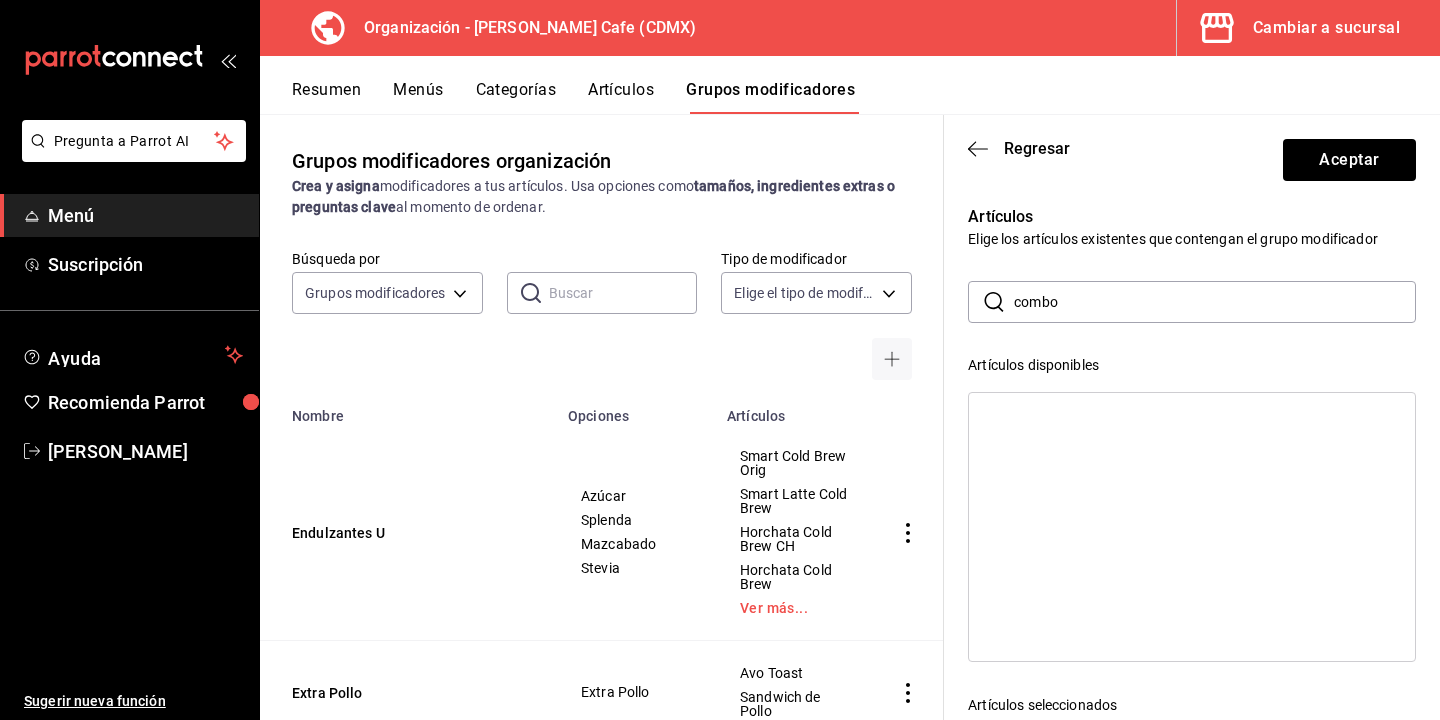 click on "​ combo ​ Artículos disponibles Artículos seleccionados Combo 1 Croissant JyQ + Capuch Combo 2 Chapata + Café del día" at bounding box center (1192, 638) 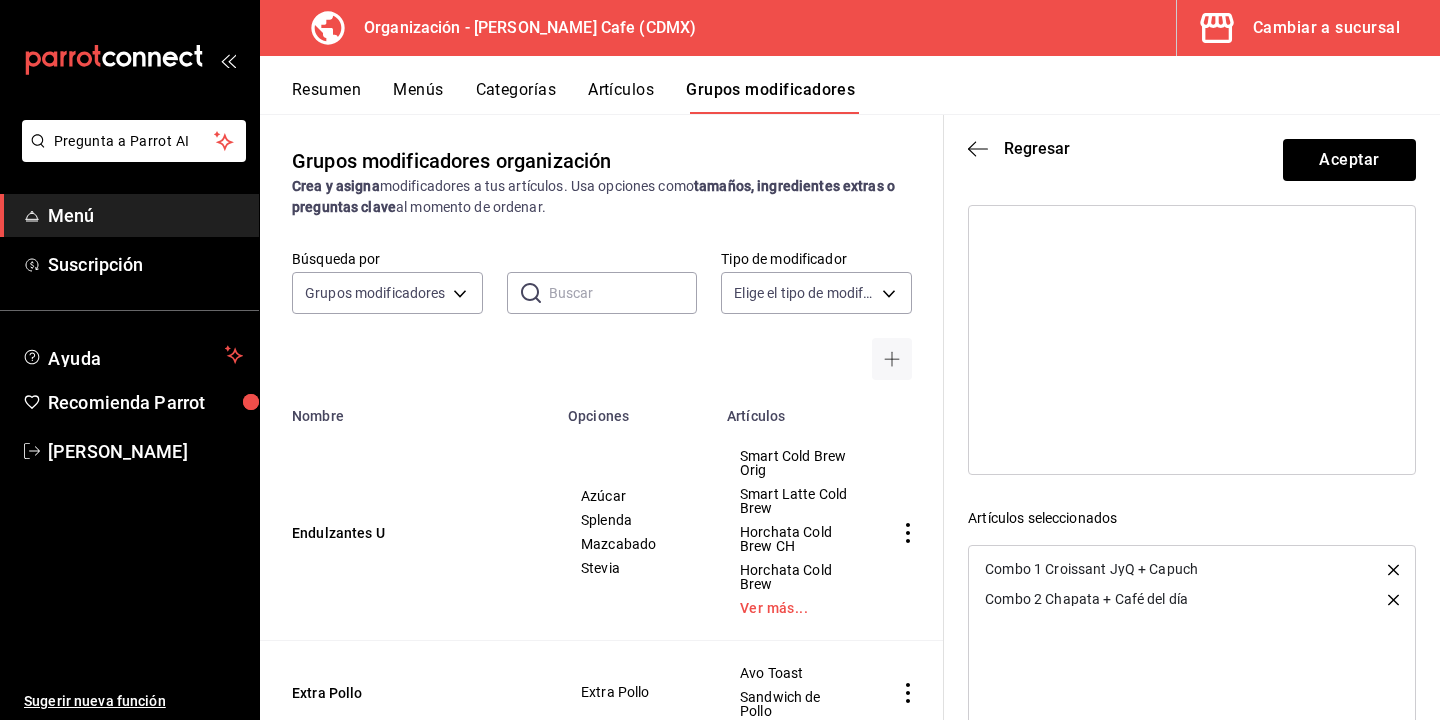 scroll, scrollTop: 0, scrollLeft: 0, axis: both 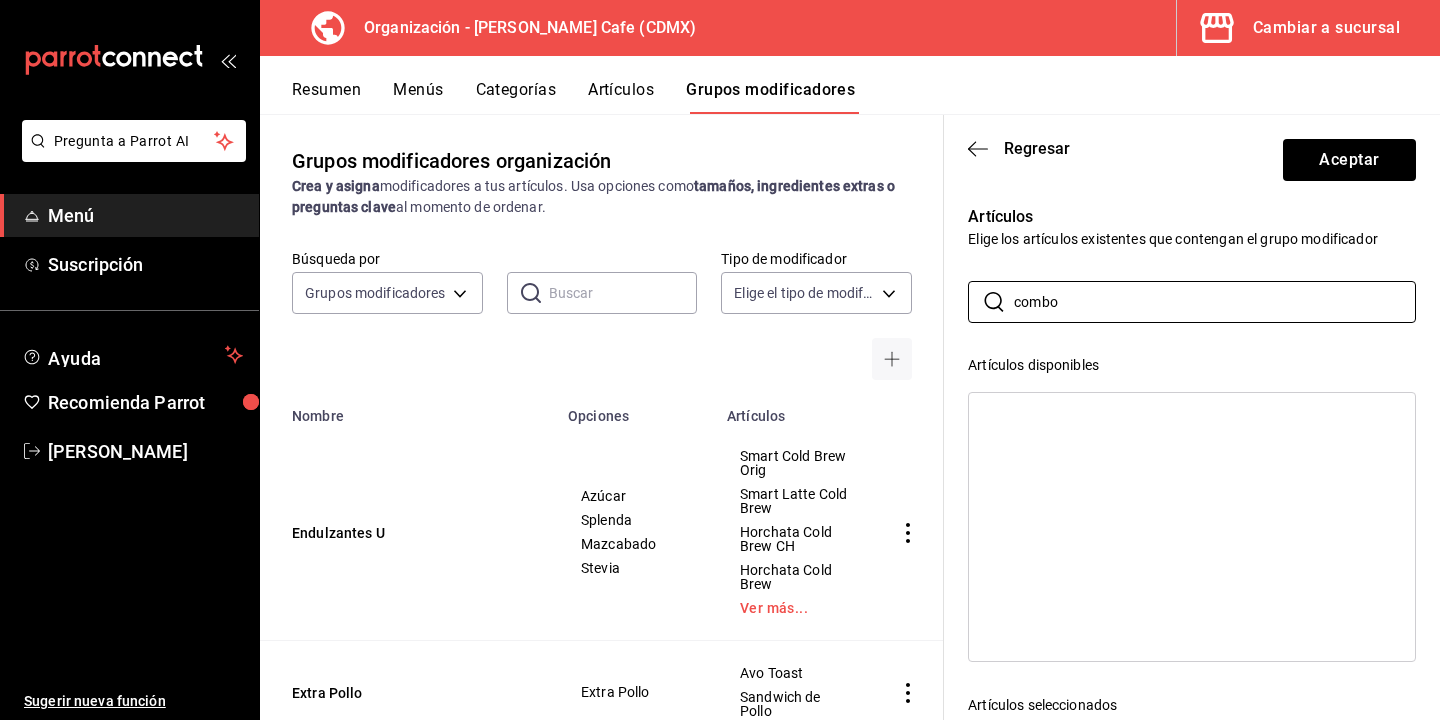 drag, startPoint x: 1159, startPoint y: 301, endPoint x: 942, endPoint y: 301, distance: 217 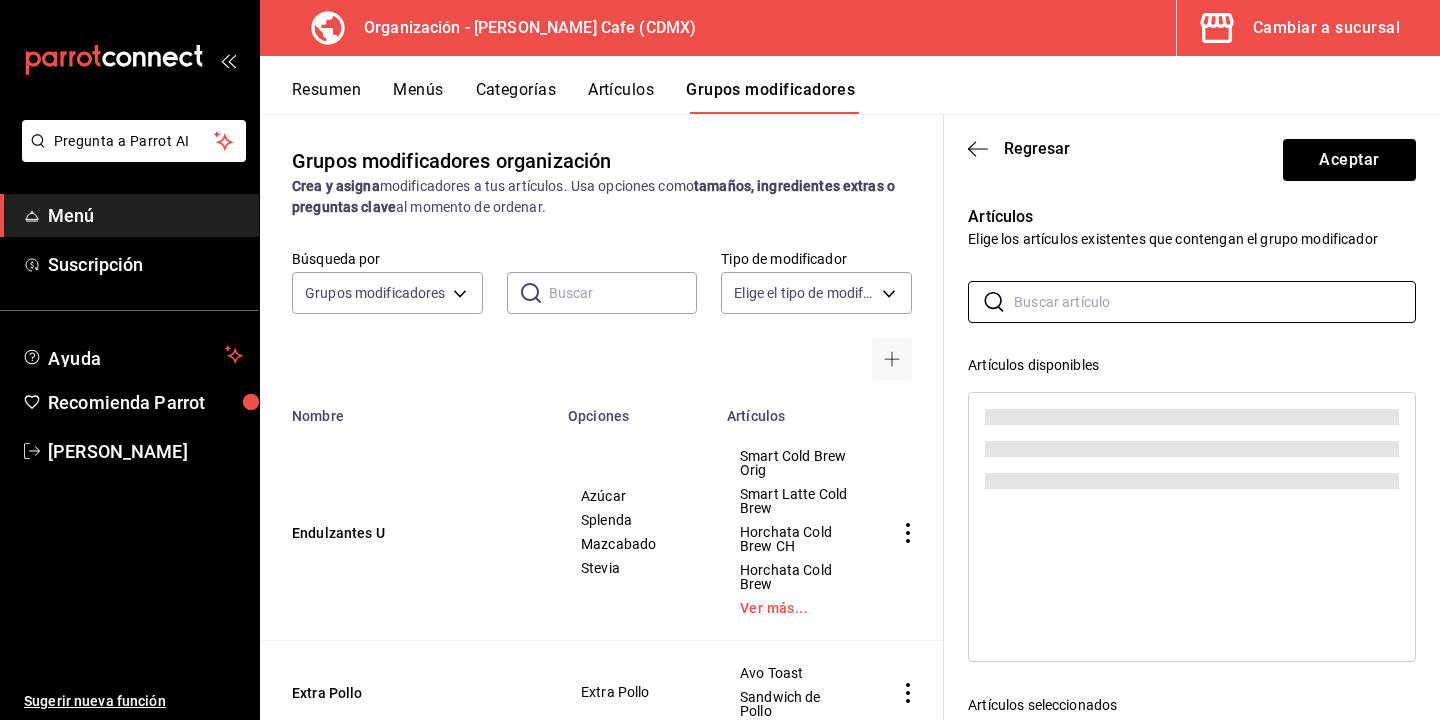 type 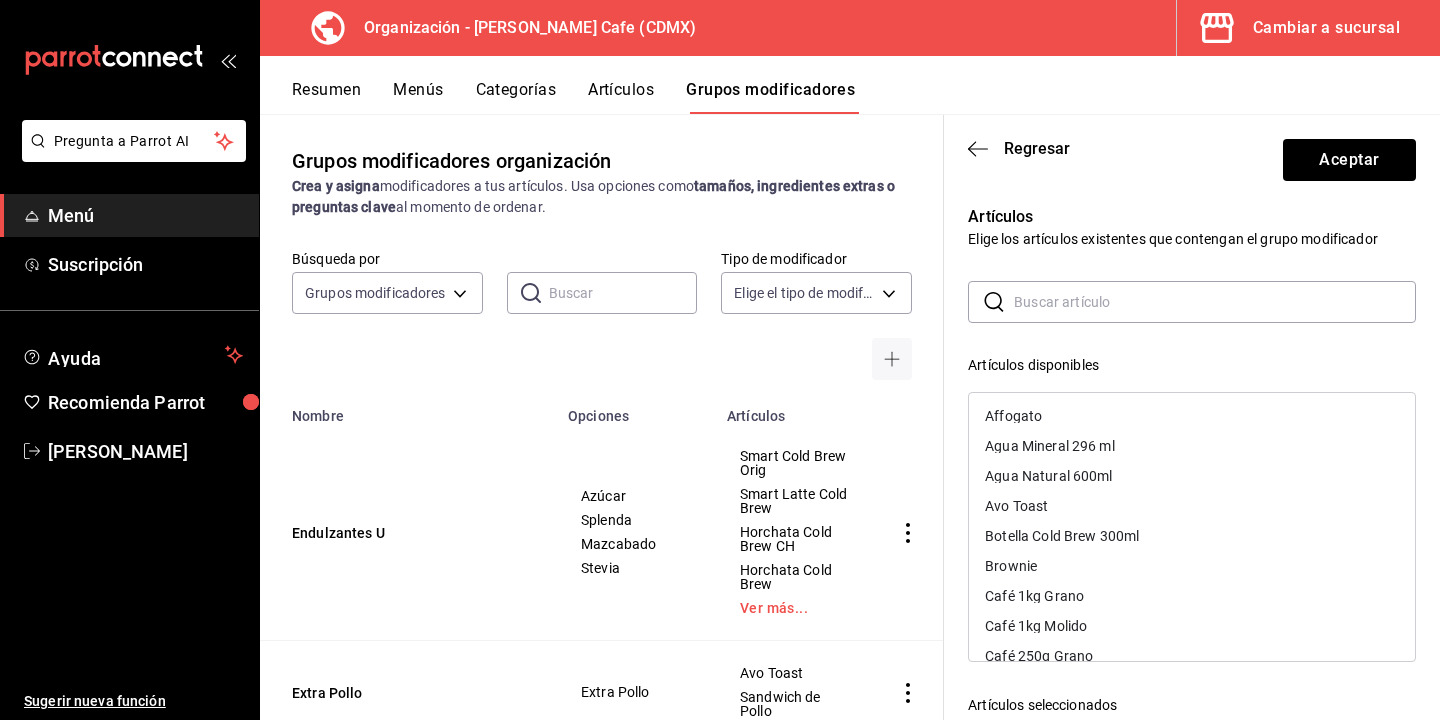 click on "​ ​ Artículos disponibles Affogato Agua Mineral 296 ml Agua Natural 600ml Avo Toast Botella Cold Brew 300ml Brownie Café 1kg Grano Café 1kg Molido Café 250g Grano Café 250g Molido Café 500 g Grano Café 500 g Molido Café con Chaga 250g Café con Chaga 500g Café con Cordyceps 250g Café con Cordyceps 500g Café con Melena de León 250g Café con Melena de León 500g Café de Olla CH Café de Olla GD Café del Día Café Del Día Caliente Ch Café Del Día Caliente Gd Café del Día Frío Café Del Día Frío Ch Café Del Día Frío Gd Café Super Blend Adaptógenos 250g Café Super Blend Adaptógenos 500g Capuccino Caliente Capuccino Caliente Ch Capuccino Caliente Gd Capuccino Frio Gd Capuccino Frío Capuccino Frío Ch Chai Latte Caliente Chai Latte Caliente Ch Chai Latte Caliente Gd Chai Latte Frio Ch Chai Latte Frio Gd Chai Latte Frío Chocolate Caliente Chocolate Caliente Ch Chocolate Caliente Gd Chocolate Frio Ch Chocolate Frio Gd Chocolate Frío Chocolatin Chocolatin Gourmet Chocolatín Concha" at bounding box center [1192, 638] 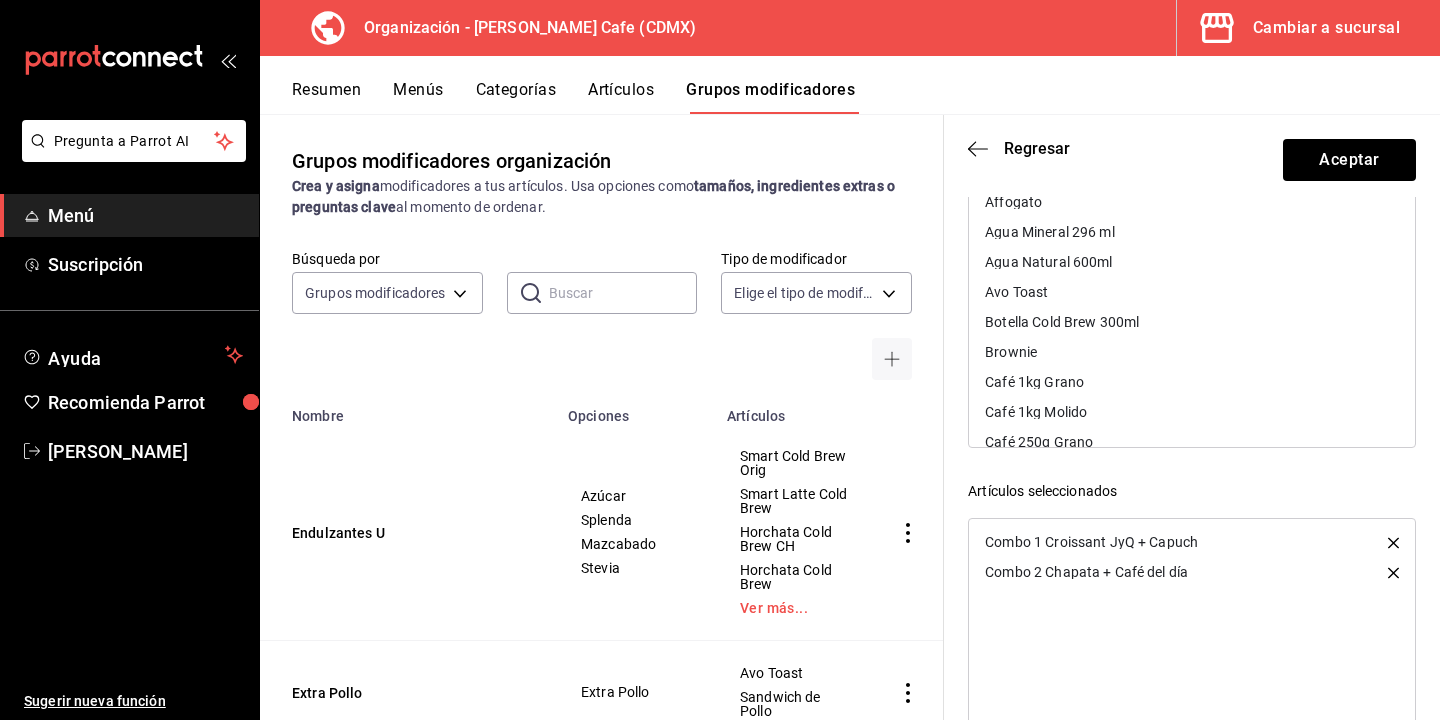 scroll, scrollTop: 315, scrollLeft: 0, axis: vertical 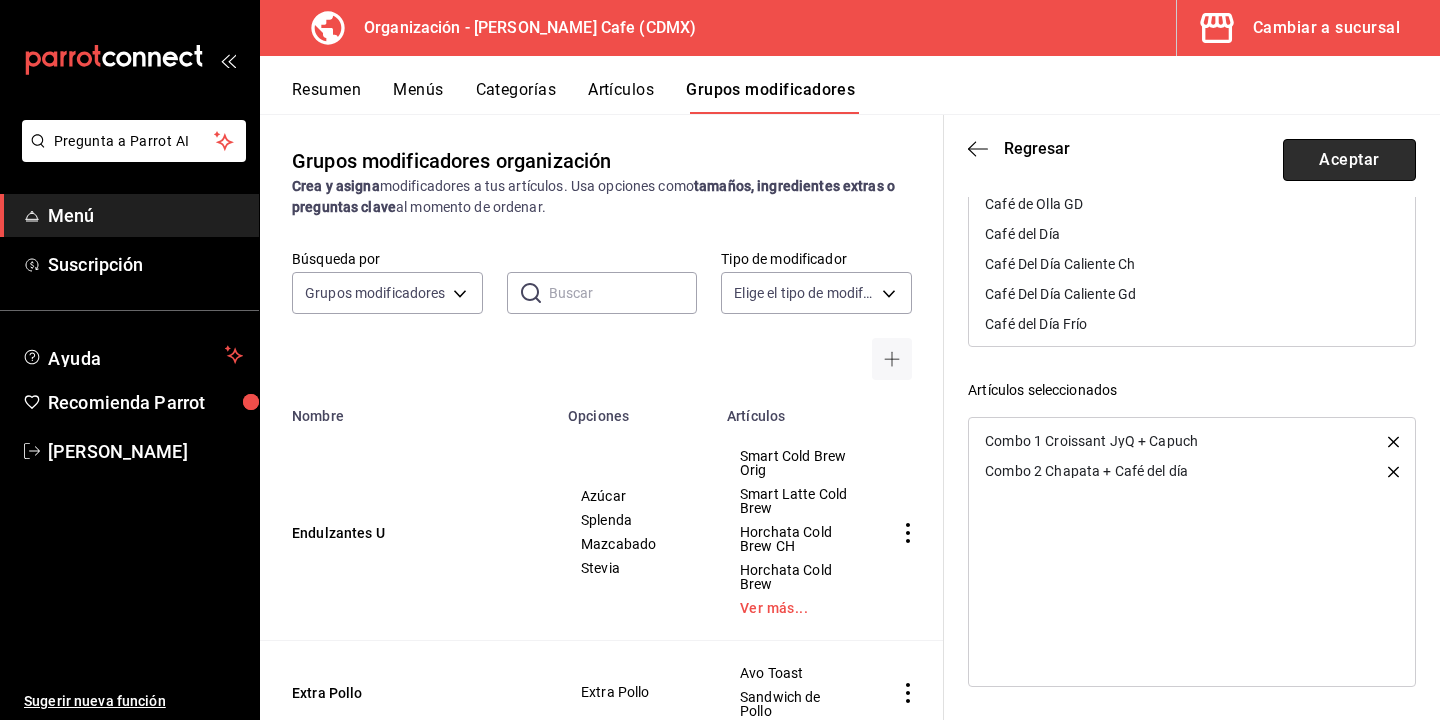 click on "Aceptar" at bounding box center (1349, 160) 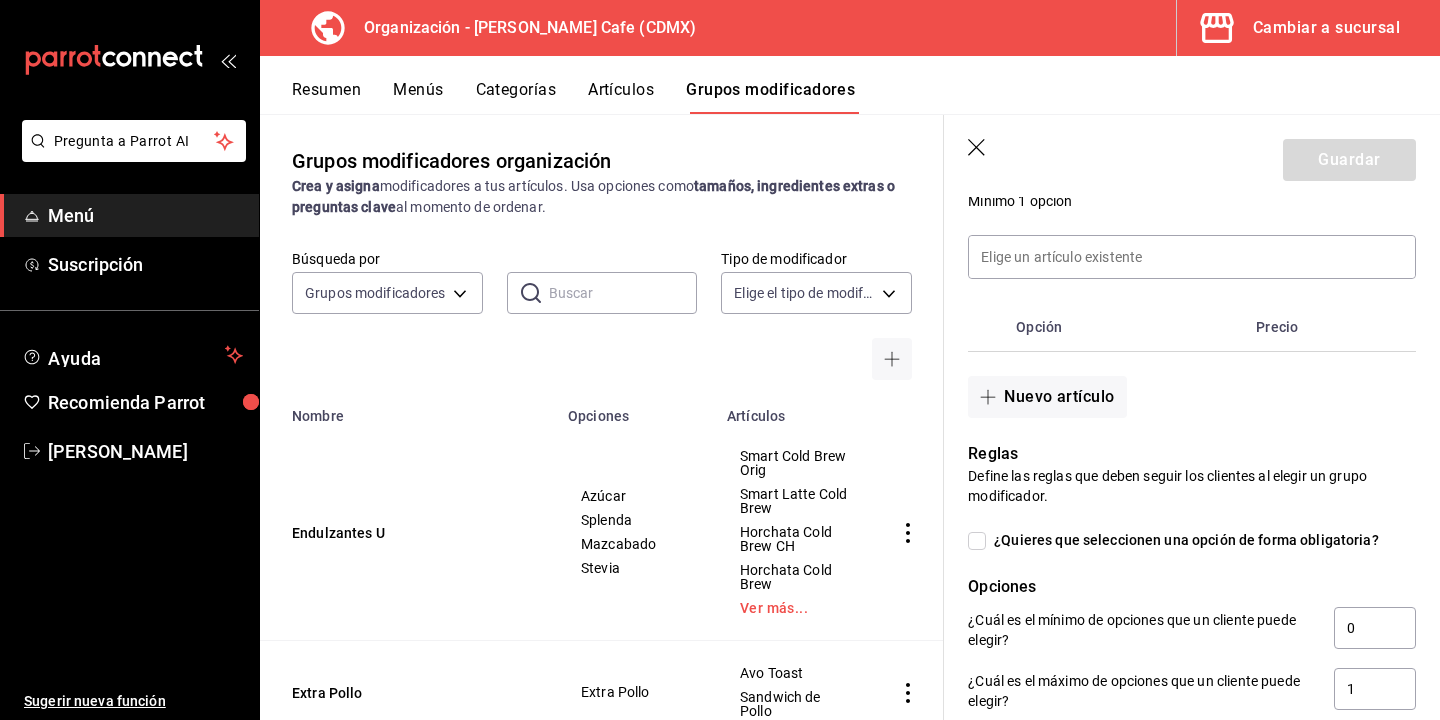 scroll, scrollTop: 394, scrollLeft: 0, axis: vertical 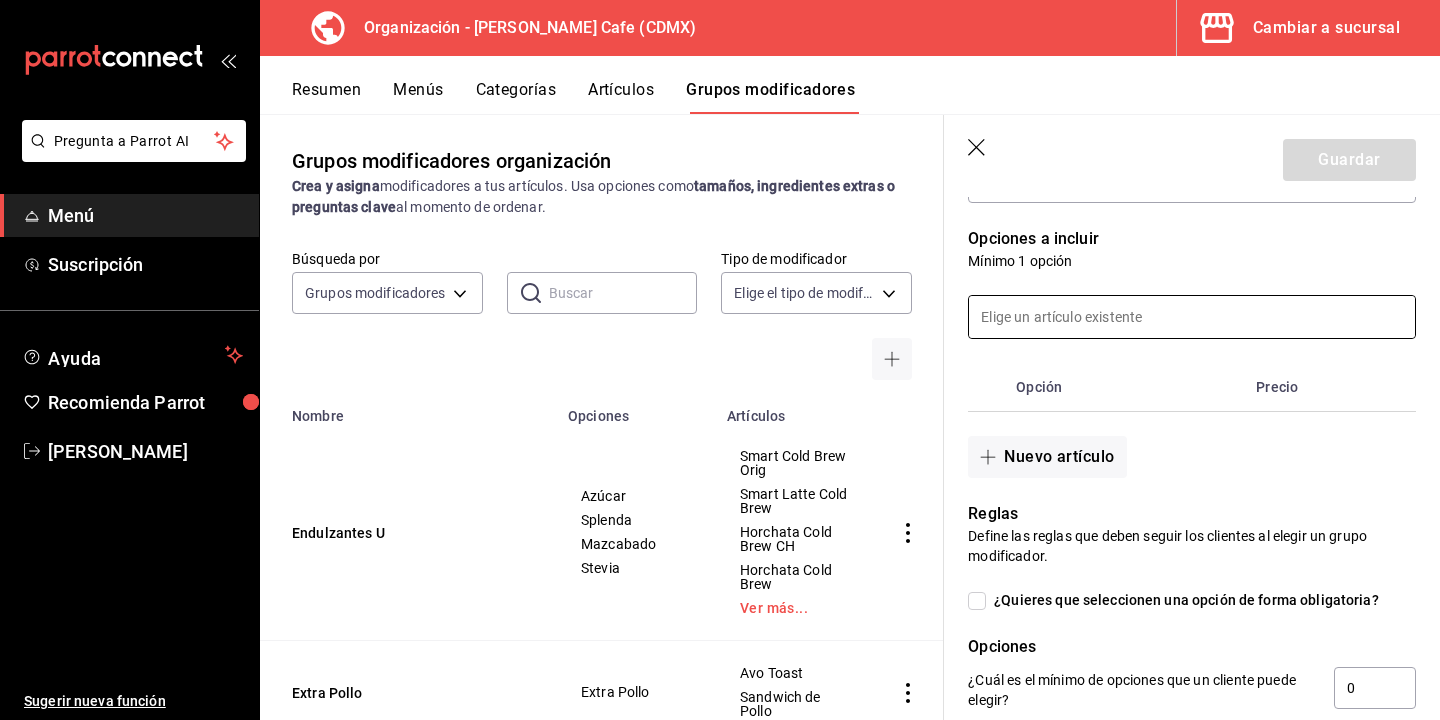 click at bounding box center [1192, 317] 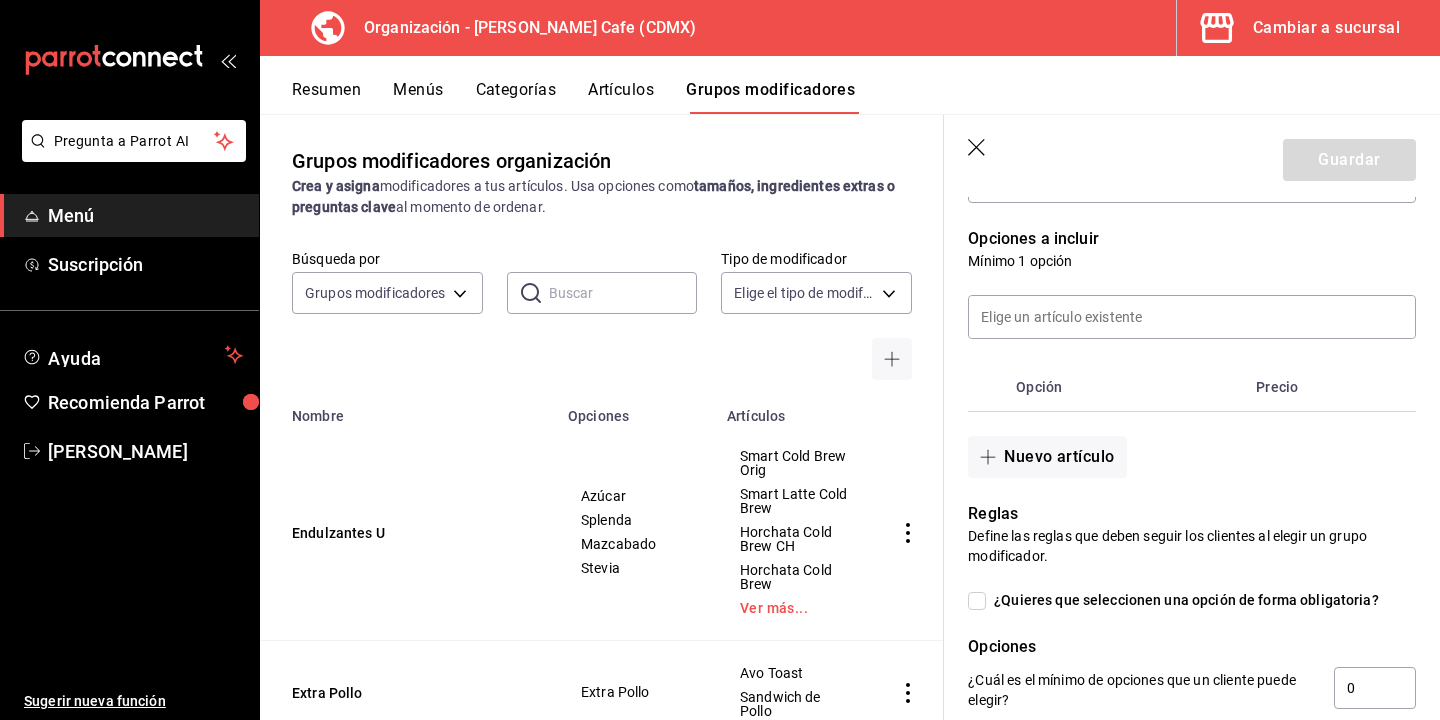 click on "Mínimo 1 opción" at bounding box center (1192, 261) 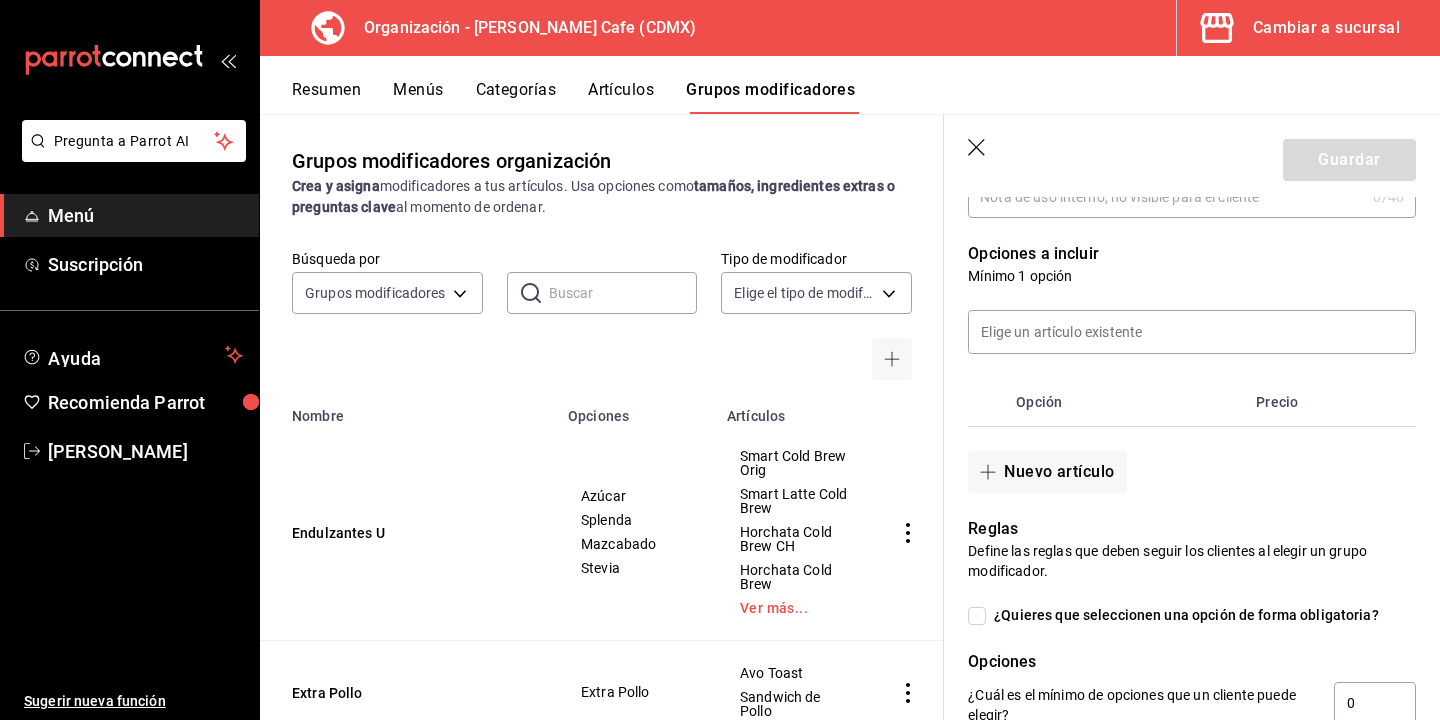 scroll, scrollTop: 339, scrollLeft: 0, axis: vertical 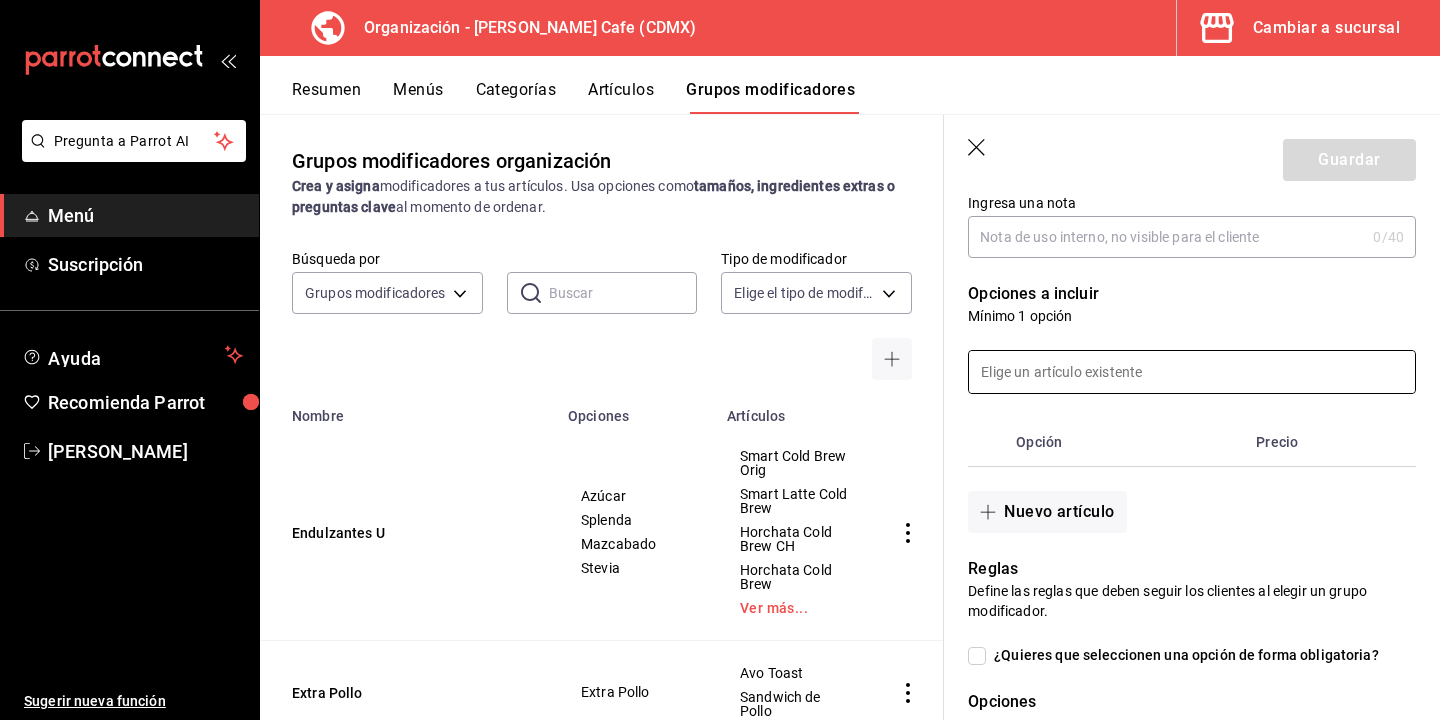 click at bounding box center [1192, 372] 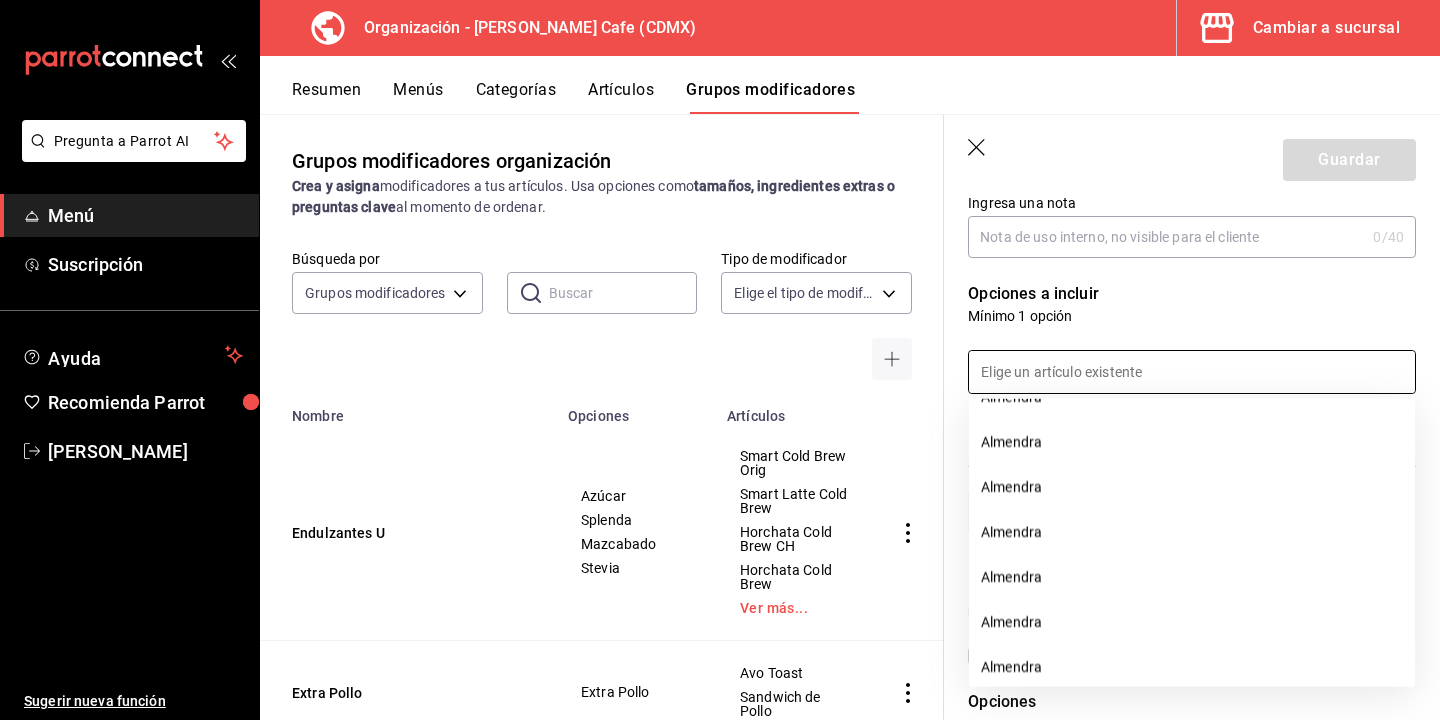 scroll, scrollTop: 1690, scrollLeft: 0, axis: vertical 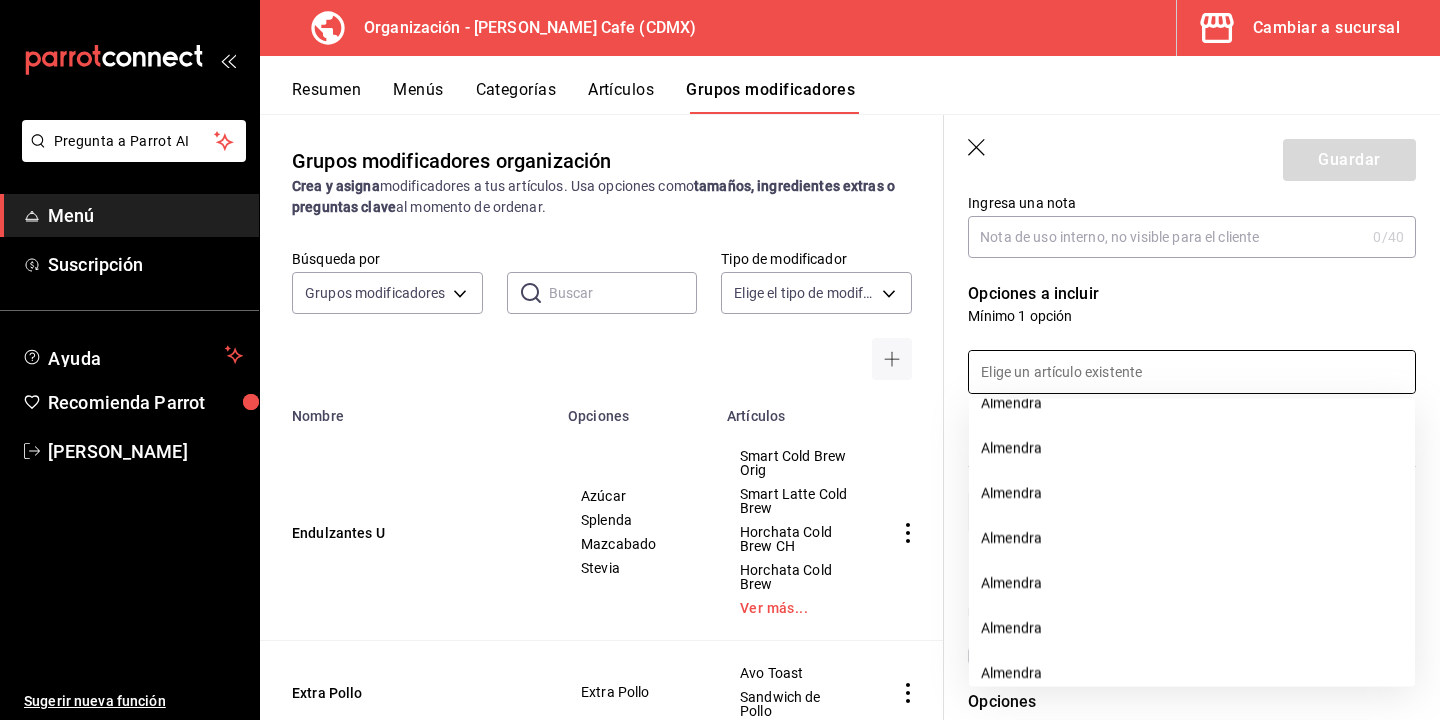 click on "Mínimo 1 opción" at bounding box center (1192, 316) 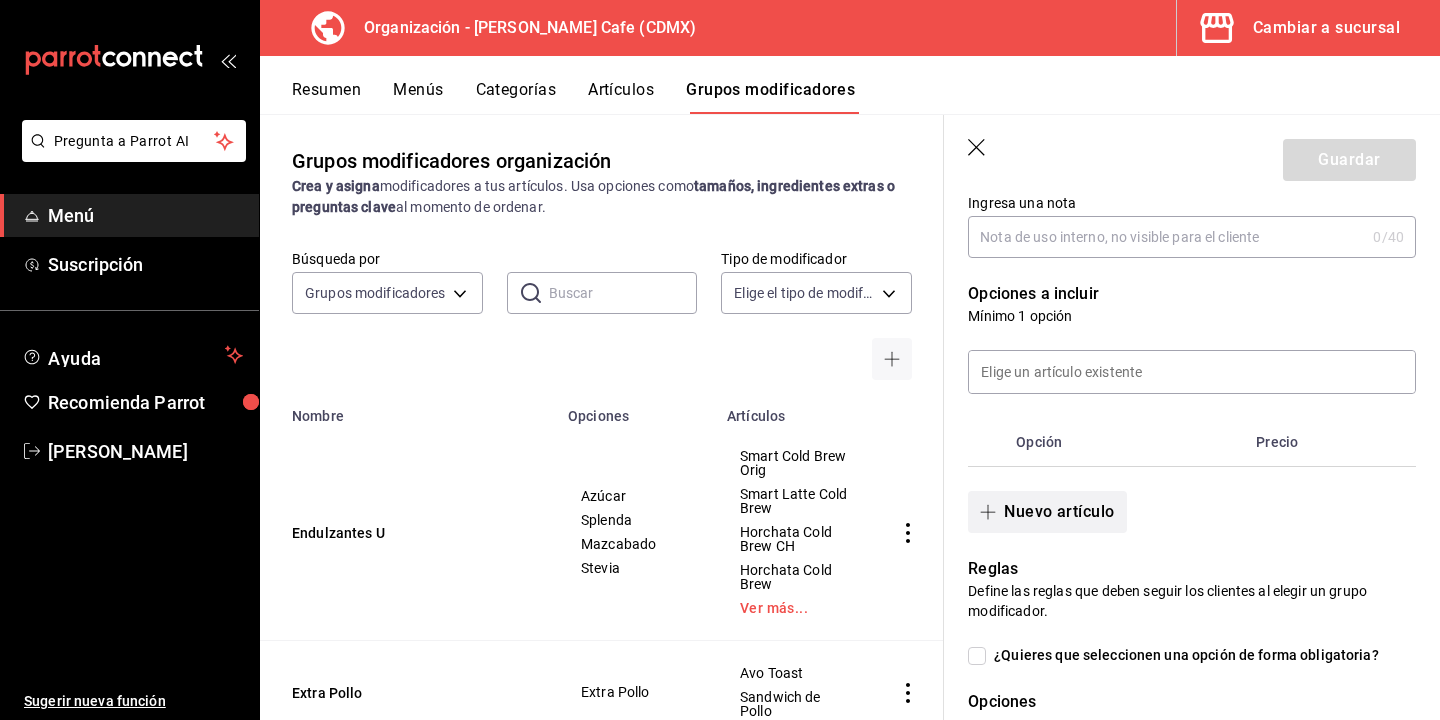 click on "Nuevo artículo" at bounding box center (1047, 512) 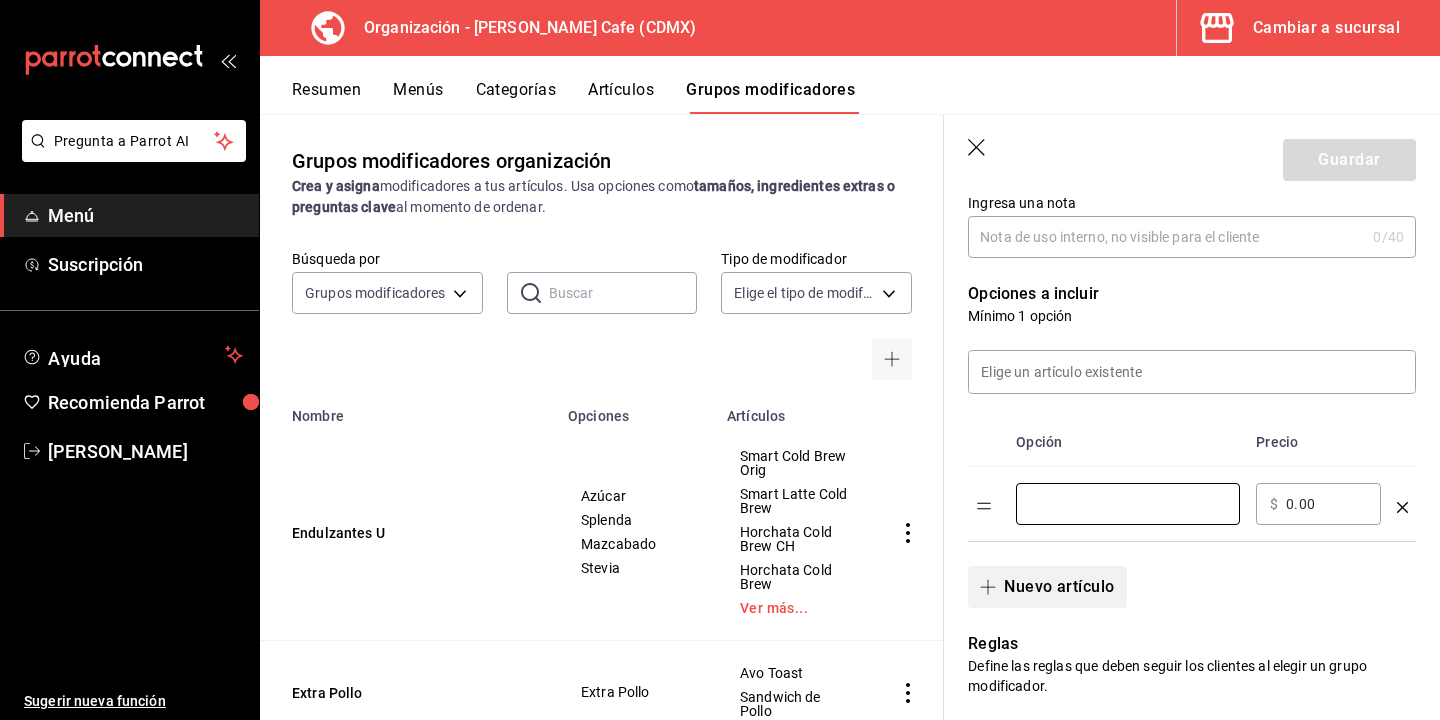 click at bounding box center [1128, 504] 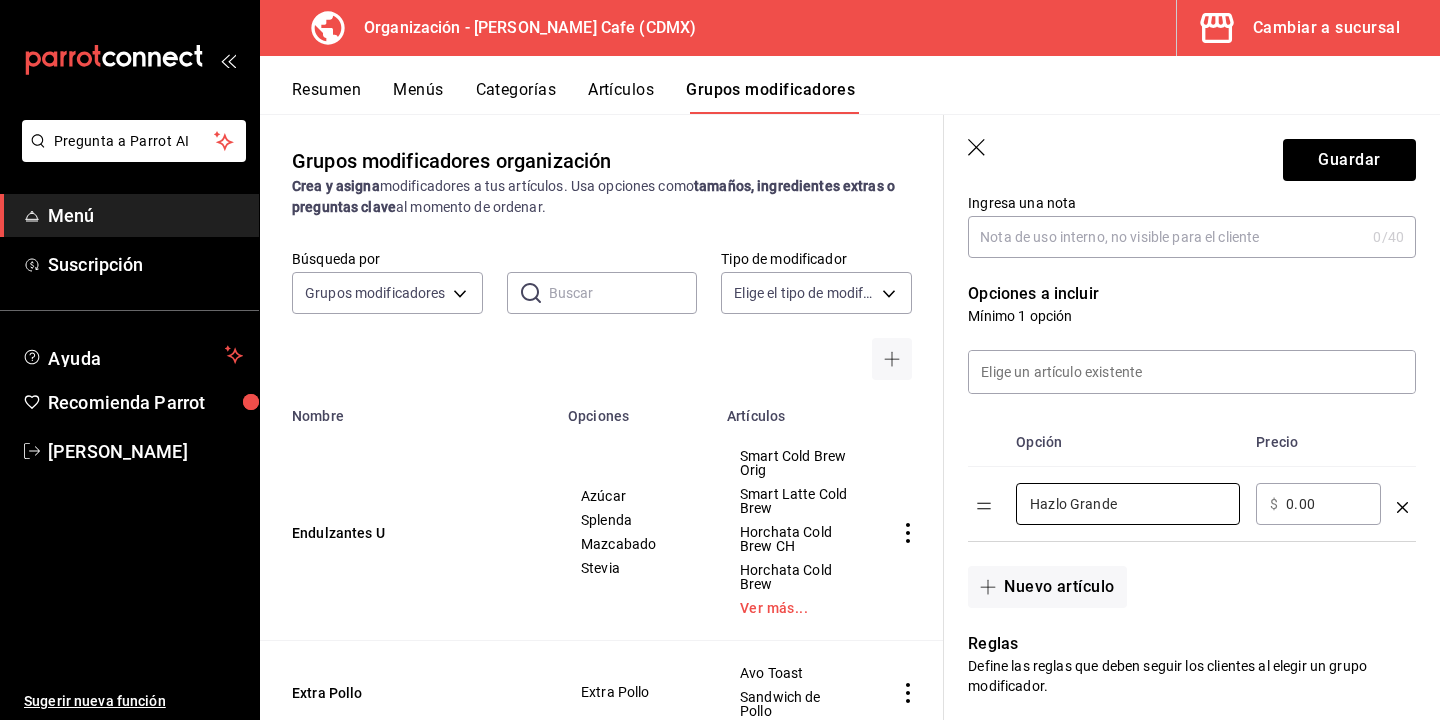 type on "Hazlo Grande" 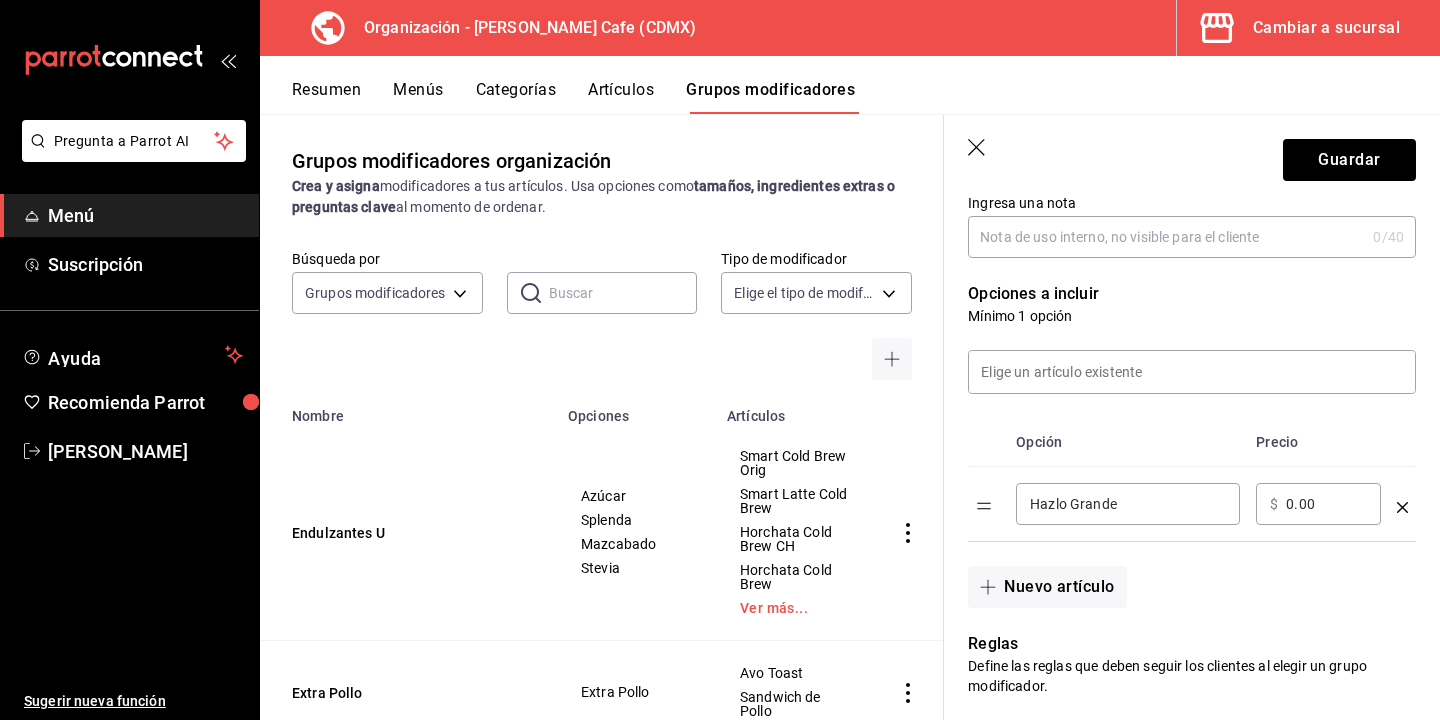 click on "0.00" at bounding box center [1326, 504] 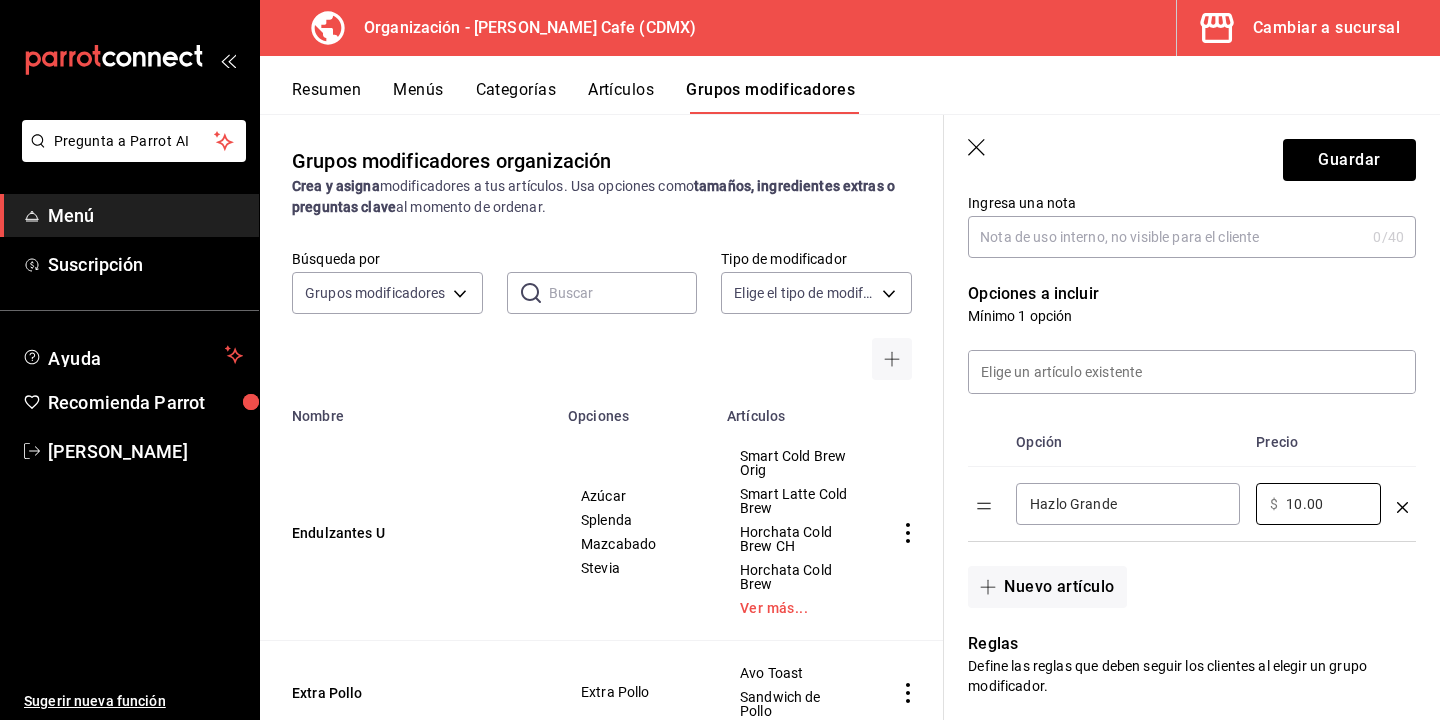 type on "10.00" 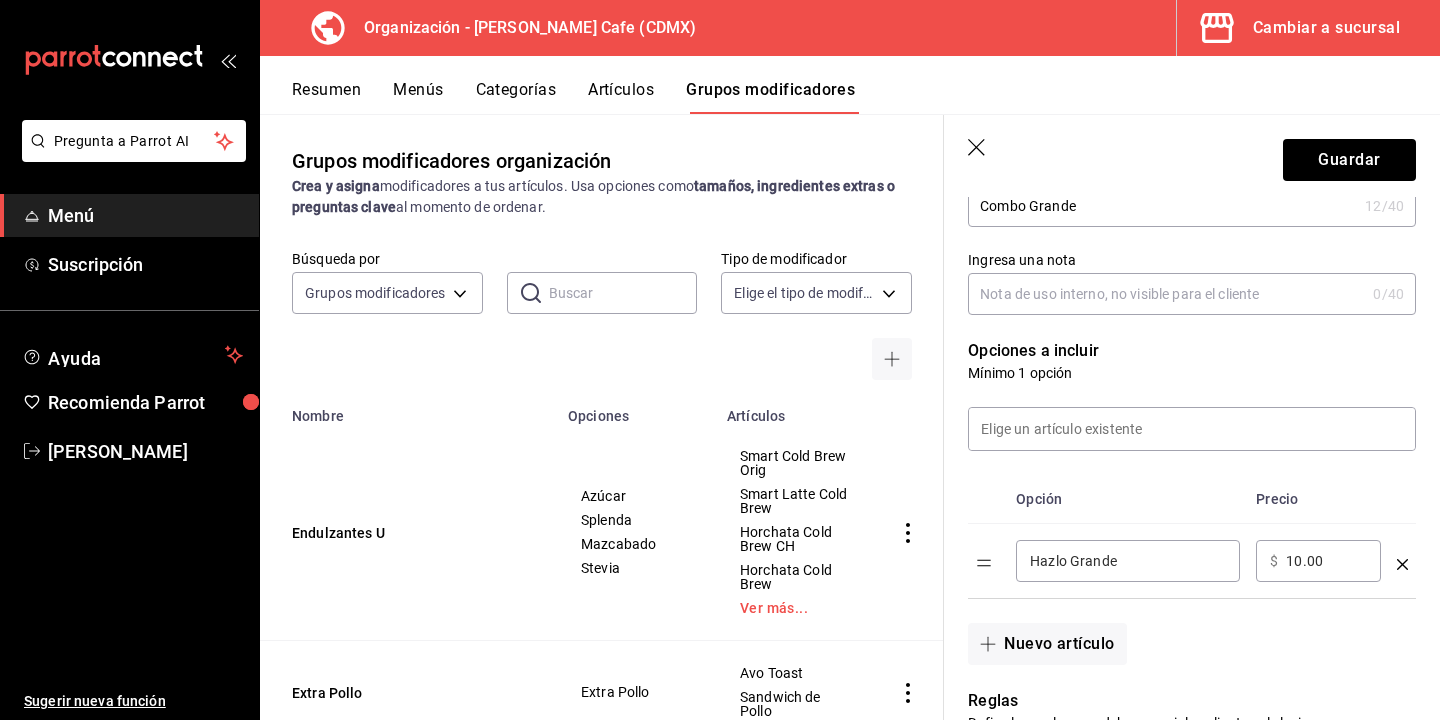 scroll, scrollTop: 284, scrollLeft: 0, axis: vertical 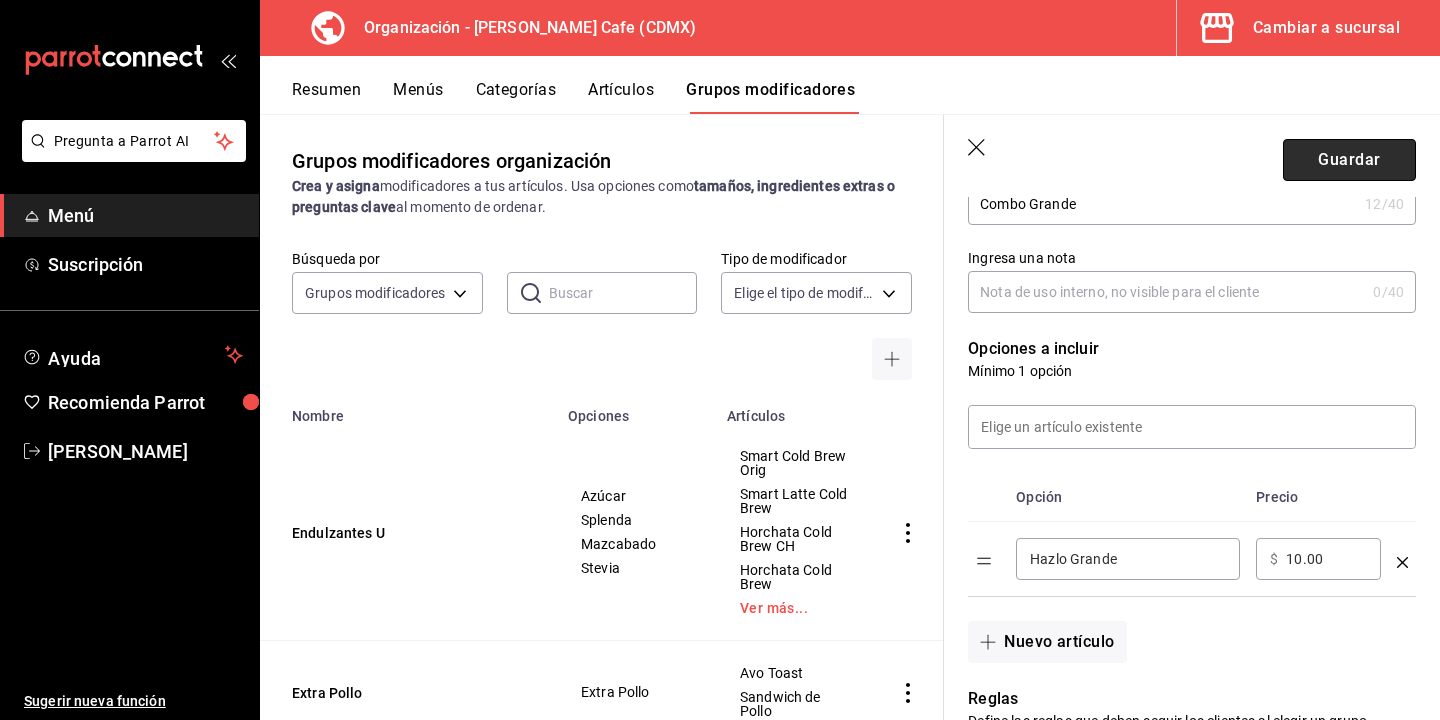 click on "Guardar" at bounding box center (1349, 160) 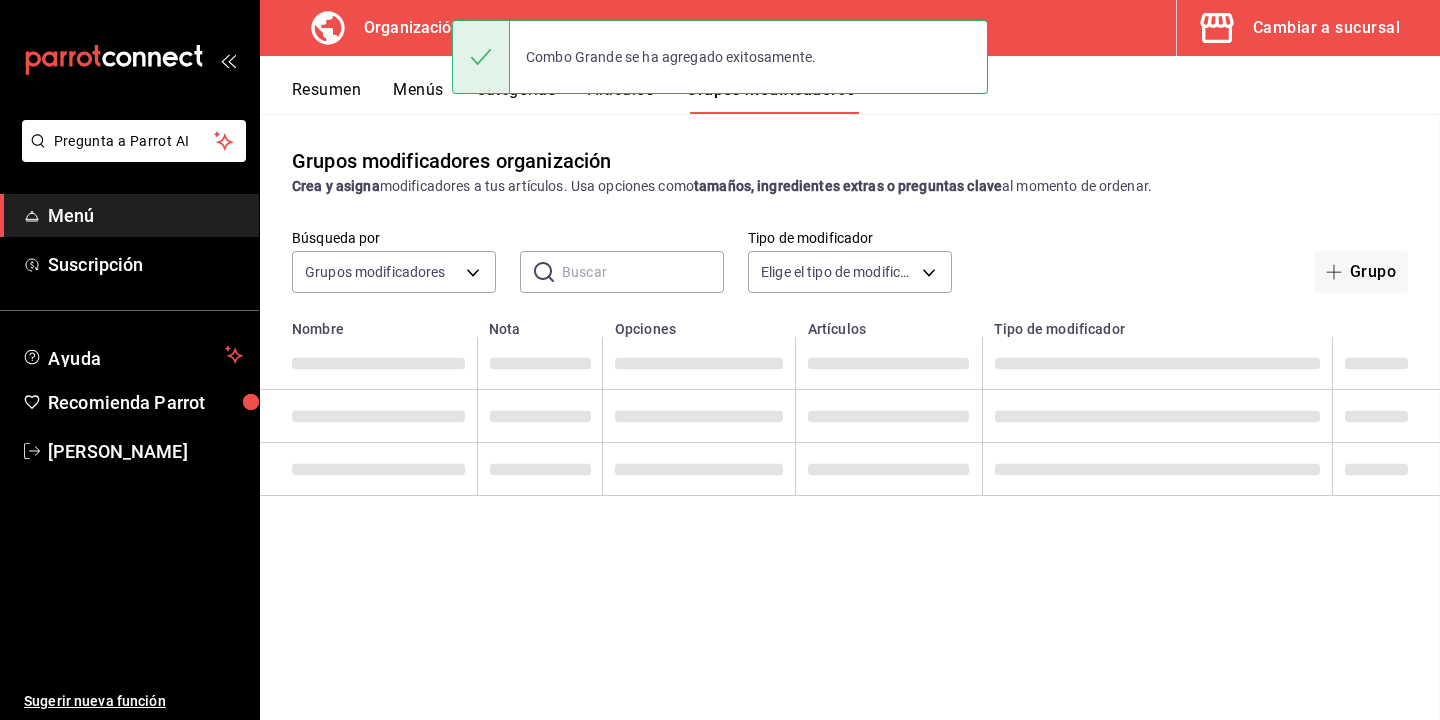 scroll, scrollTop: 0, scrollLeft: 0, axis: both 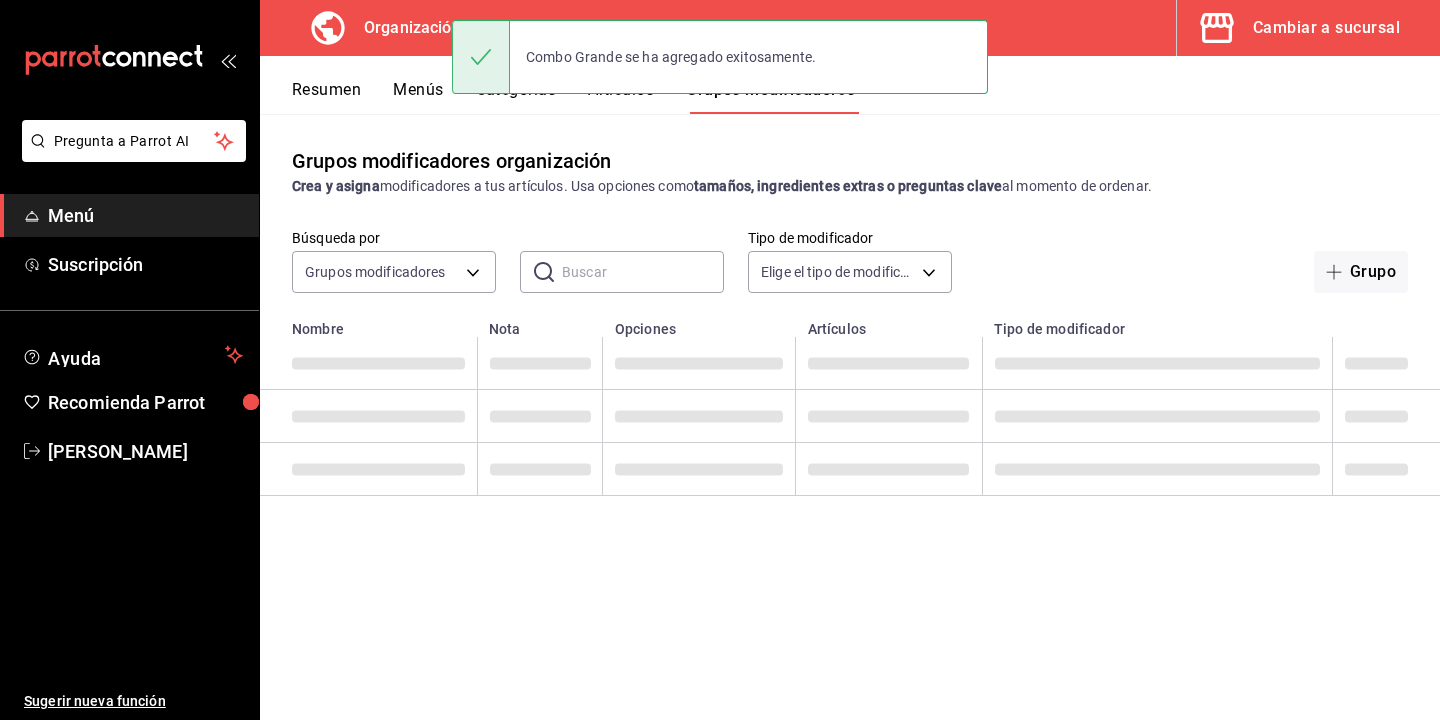 click on "Resumen" at bounding box center [326, 97] 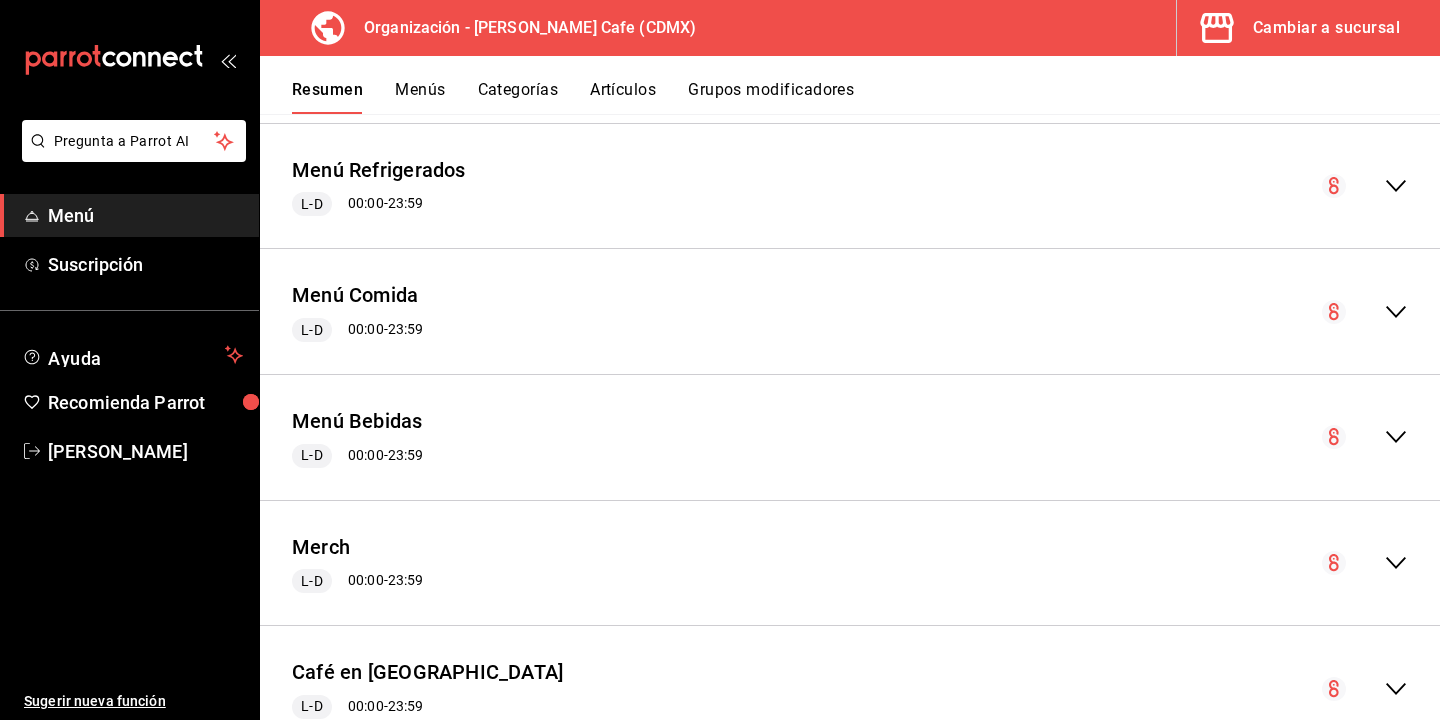 scroll, scrollTop: 2980, scrollLeft: 0, axis: vertical 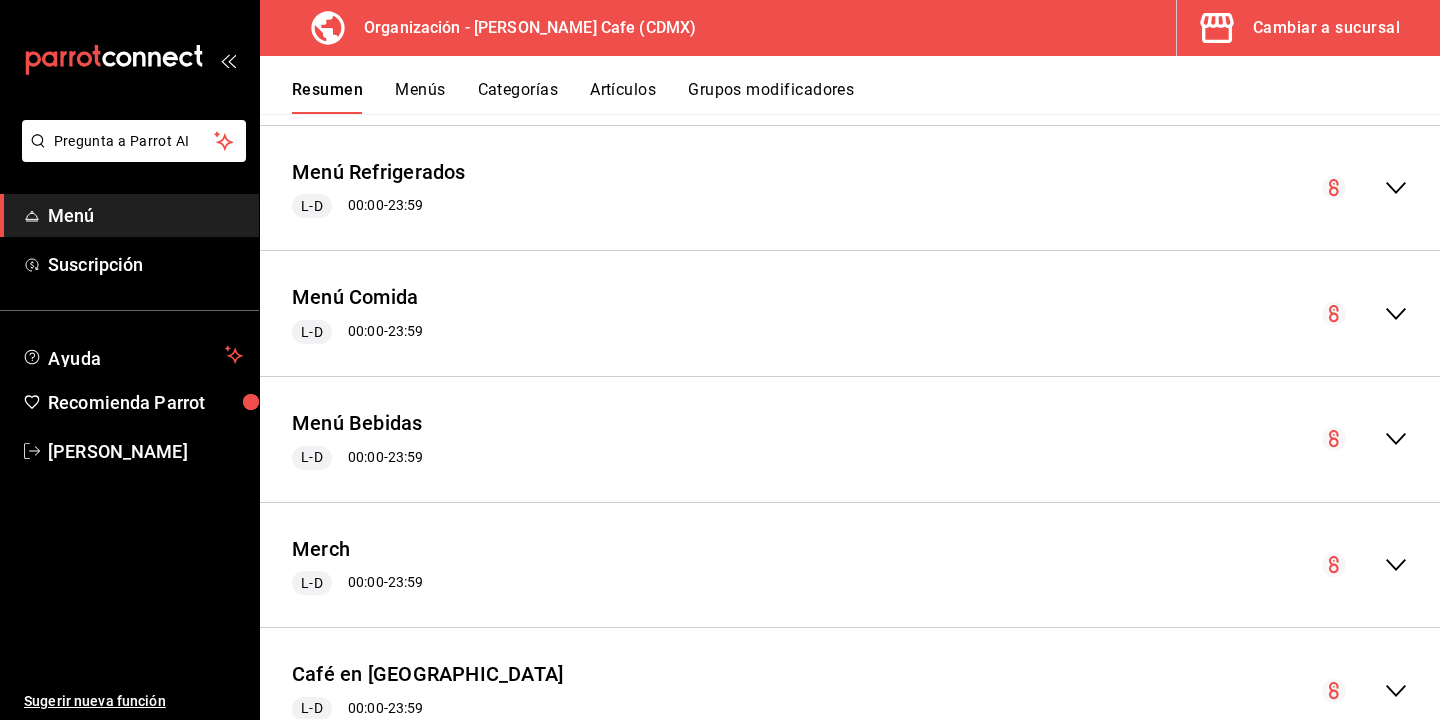 click 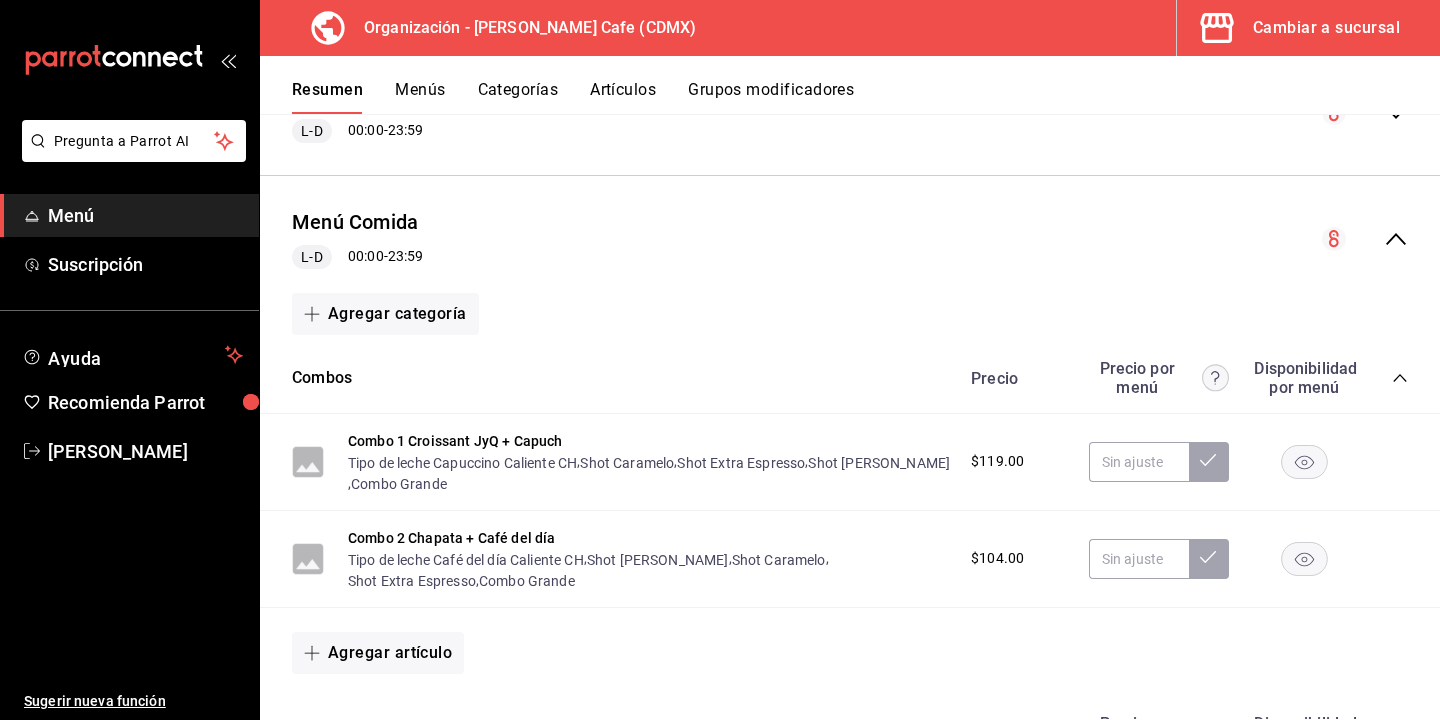 scroll, scrollTop: 3073, scrollLeft: 0, axis: vertical 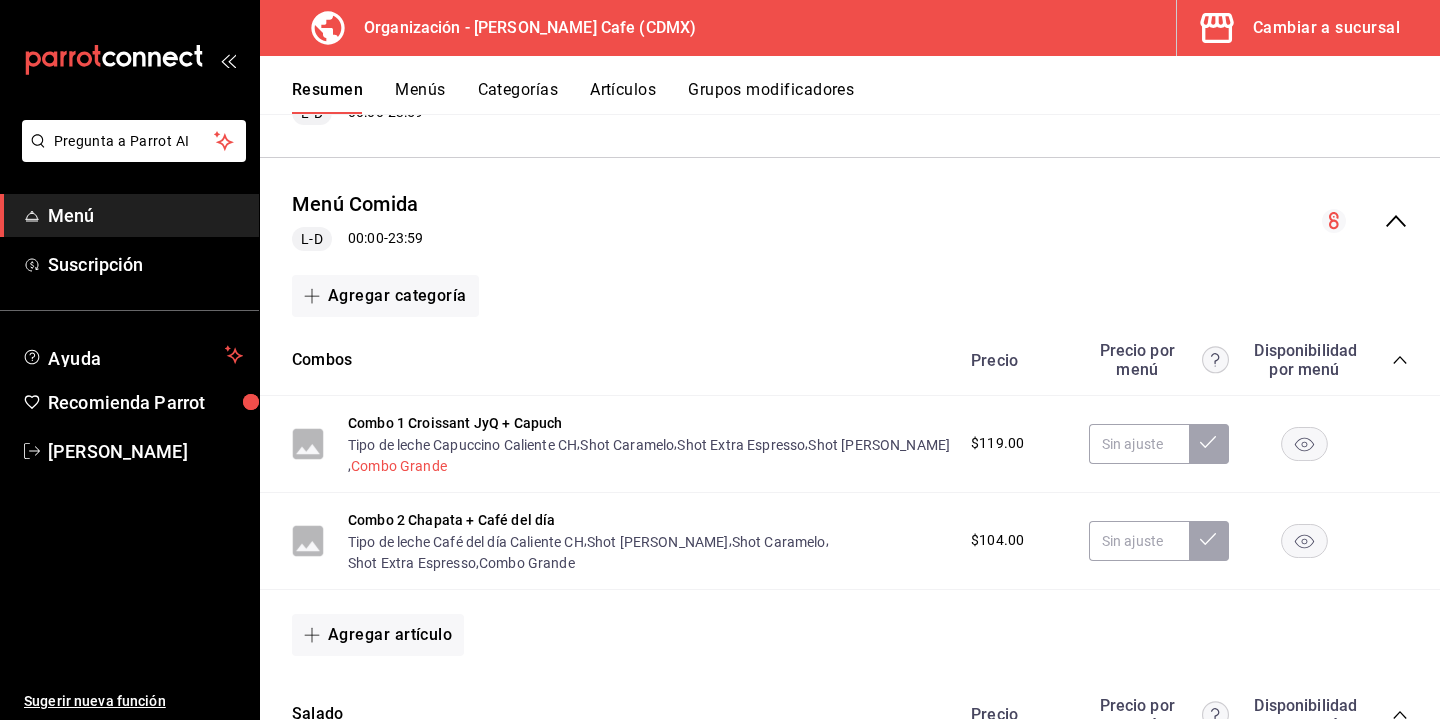 click on "Combo Grande" at bounding box center (399, 466) 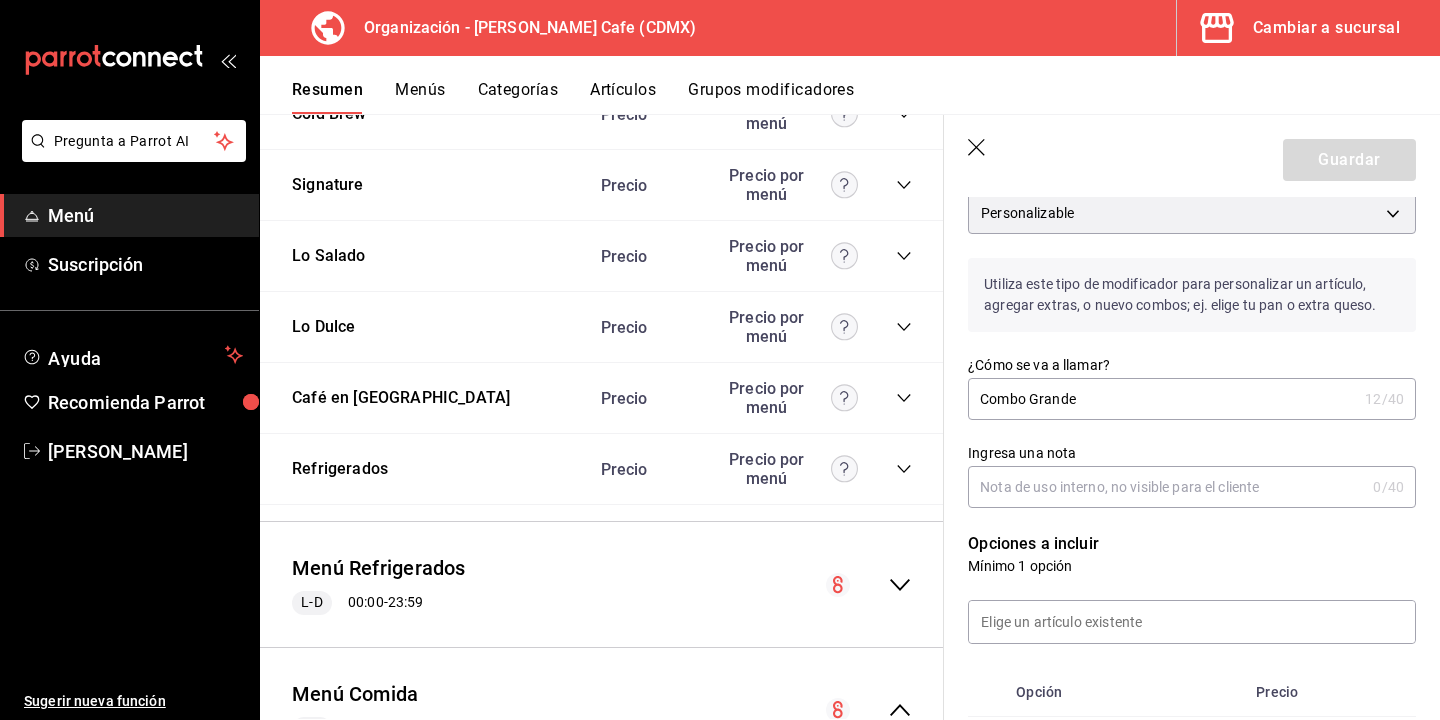 scroll, scrollTop: 0, scrollLeft: 0, axis: both 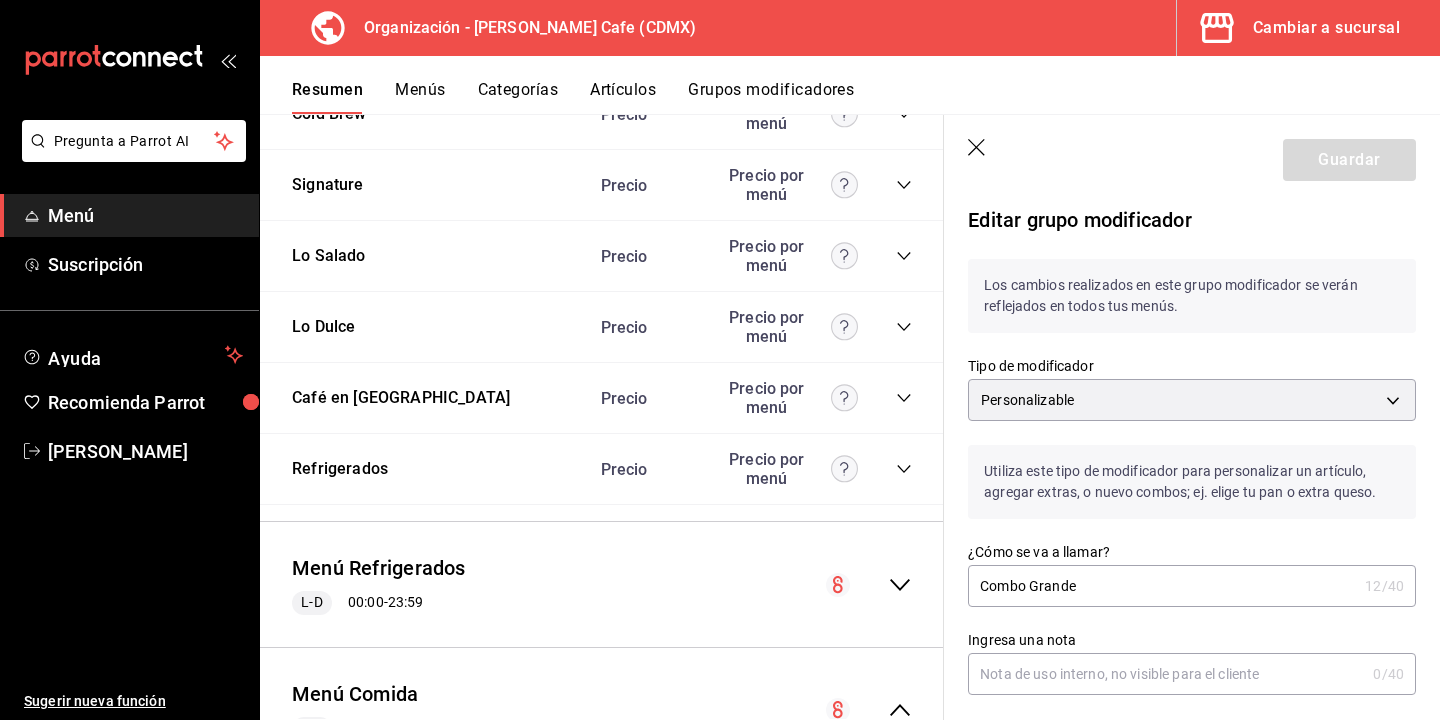 click 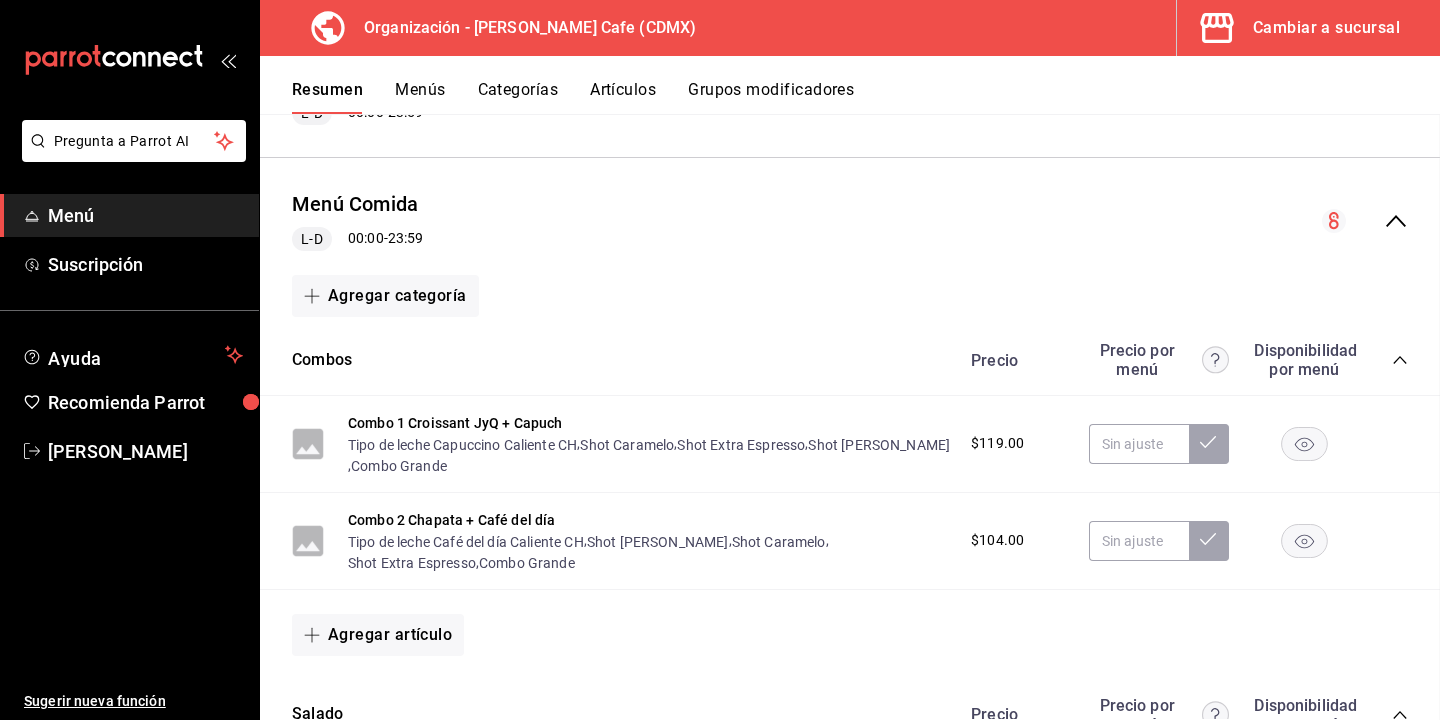 scroll, scrollTop: 0, scrollLeft: 0, axis: both 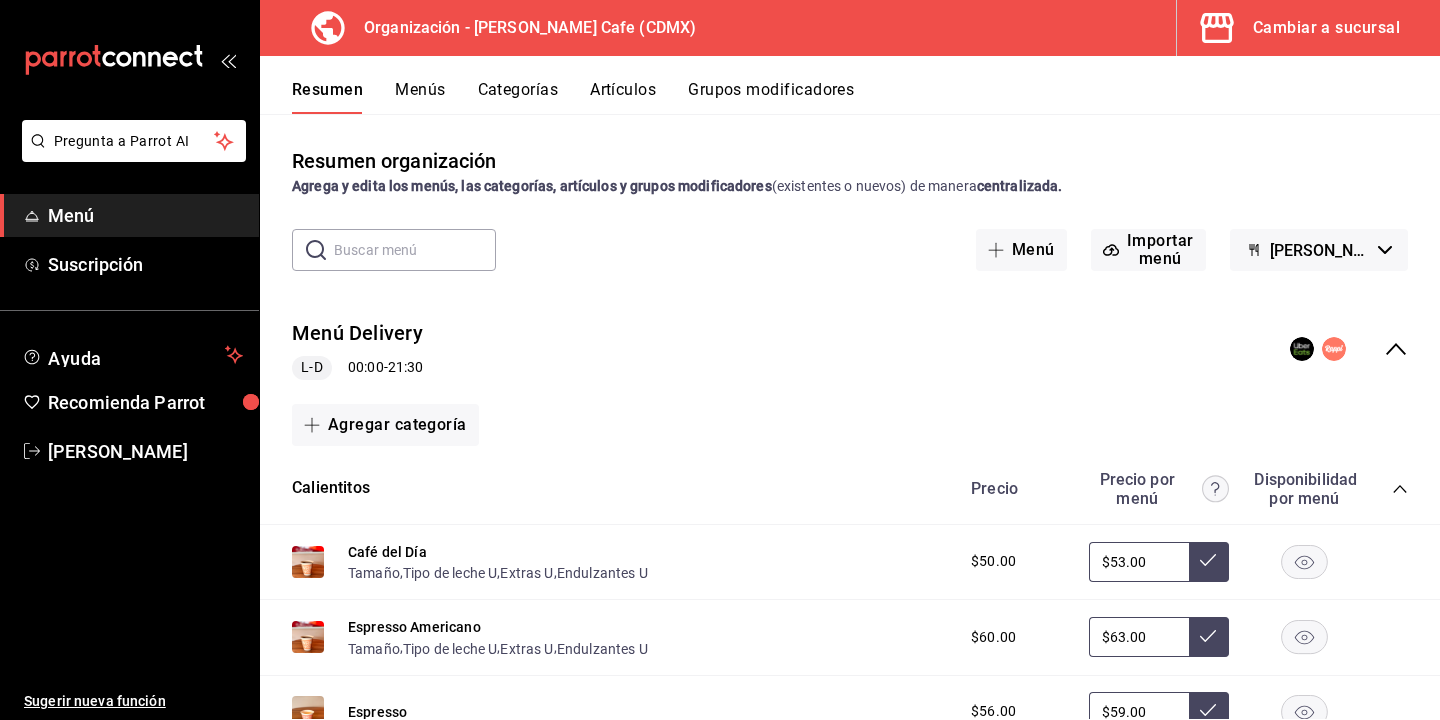 click on "Menús" at bounding box center (420, 97) 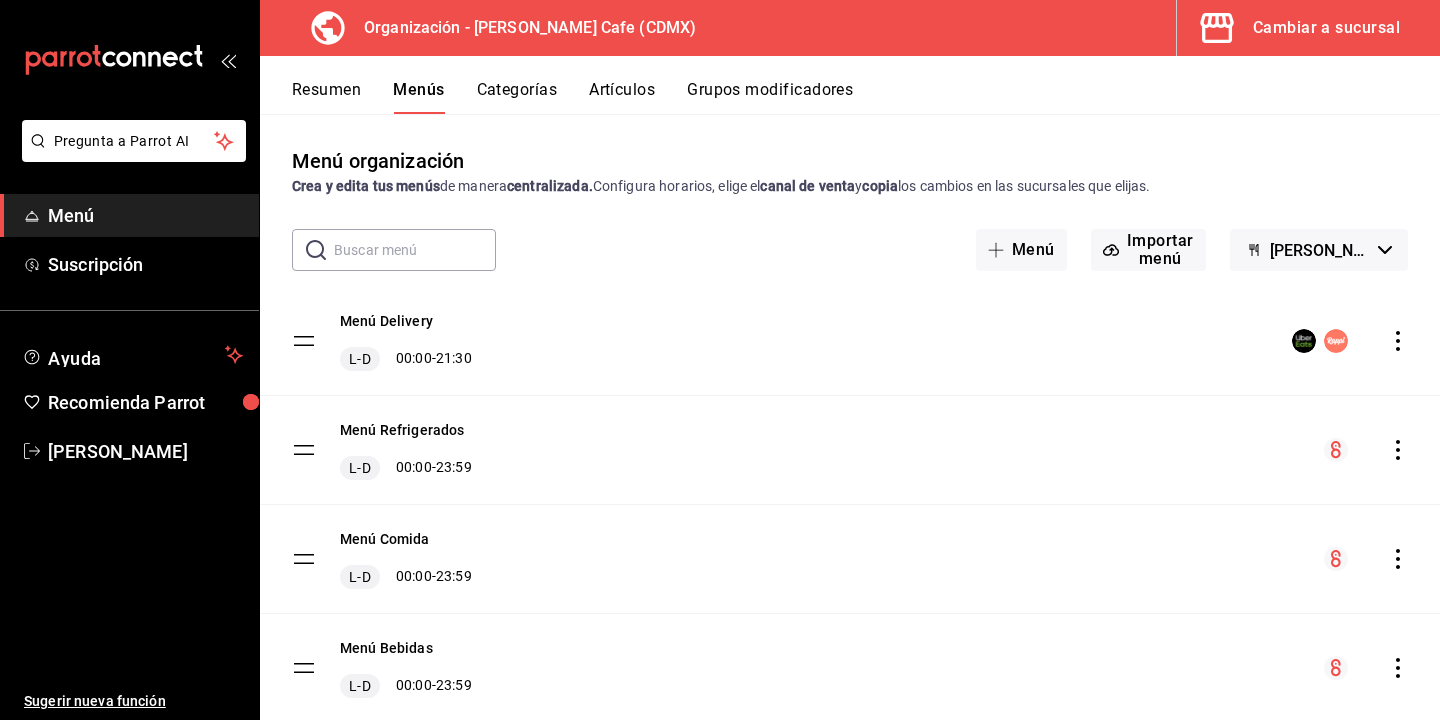 click on "[PERSON_NAME] Café - Borrador" at bounding box center (1320, 250) 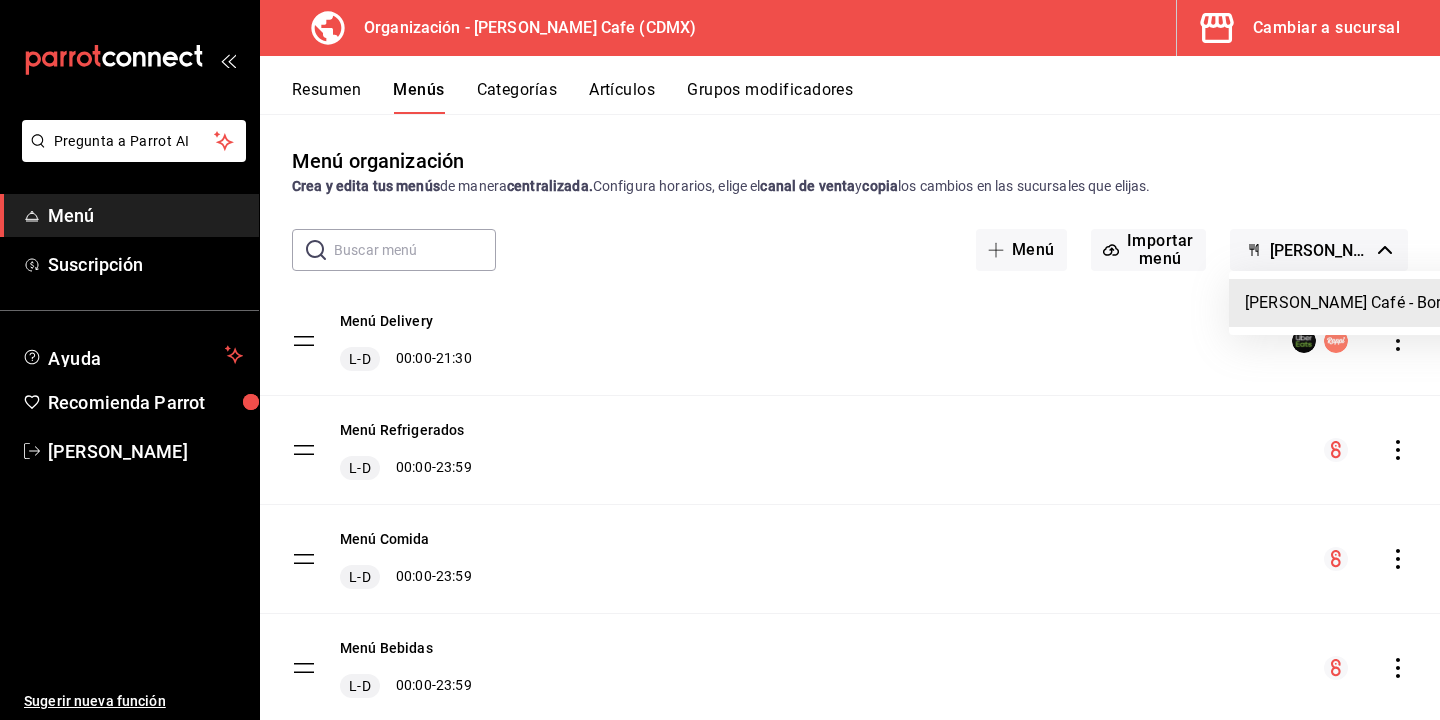 click at bounding box center [720, 360] 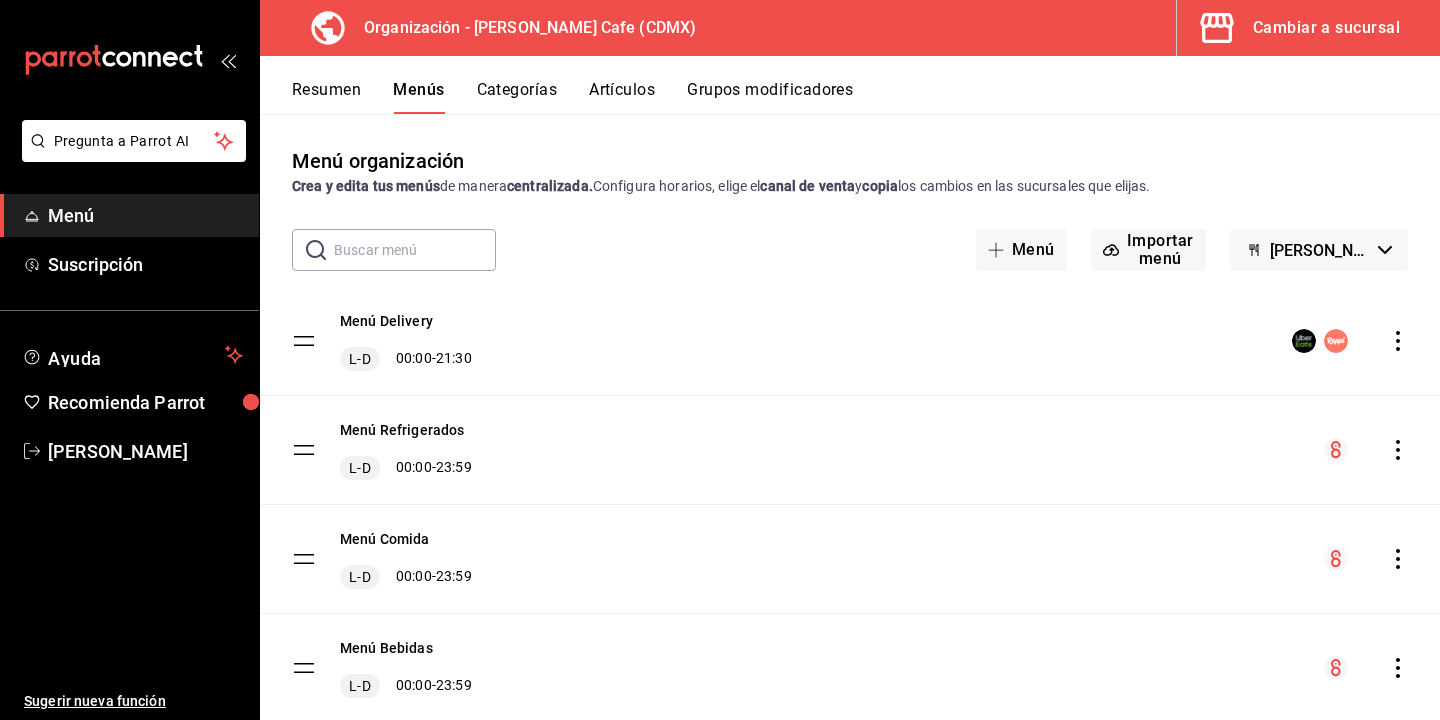 scroll, scrollTop: 111, scrollLeft: 0, axis: vertical 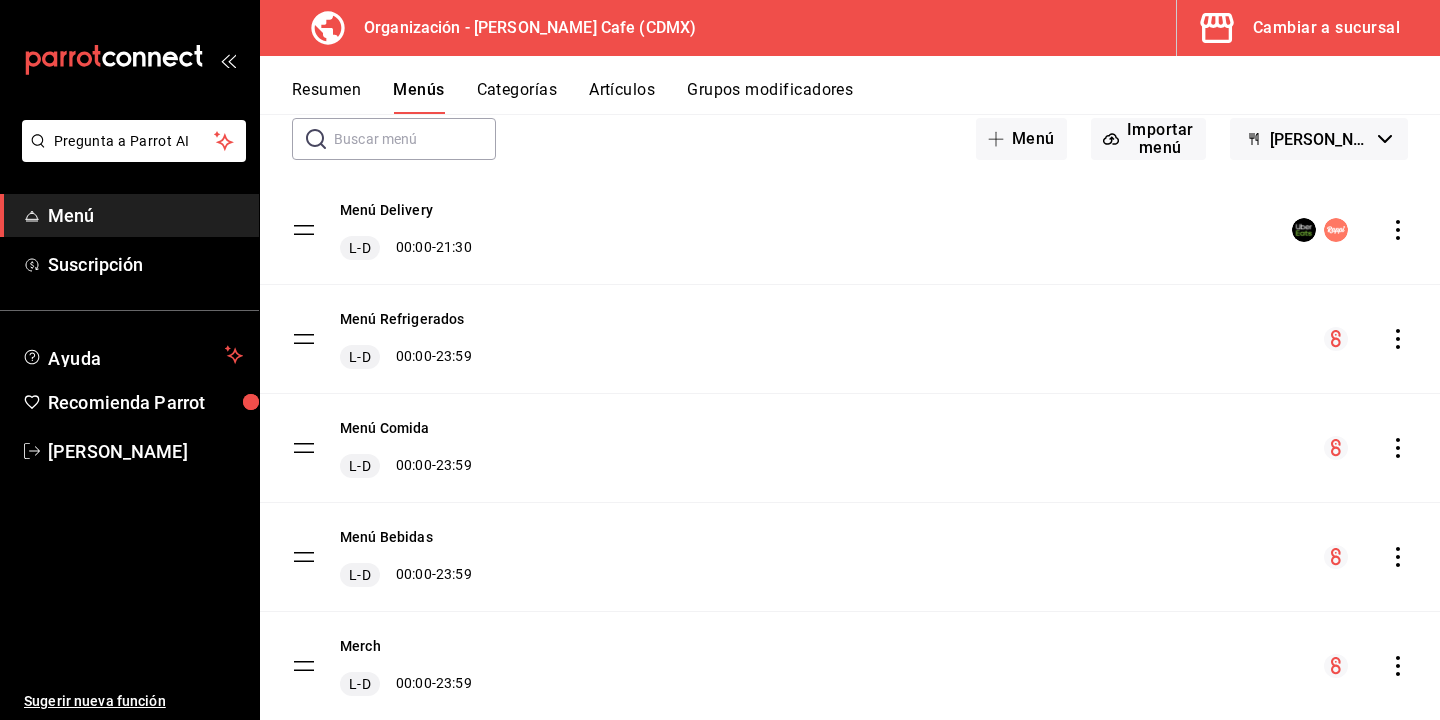 click 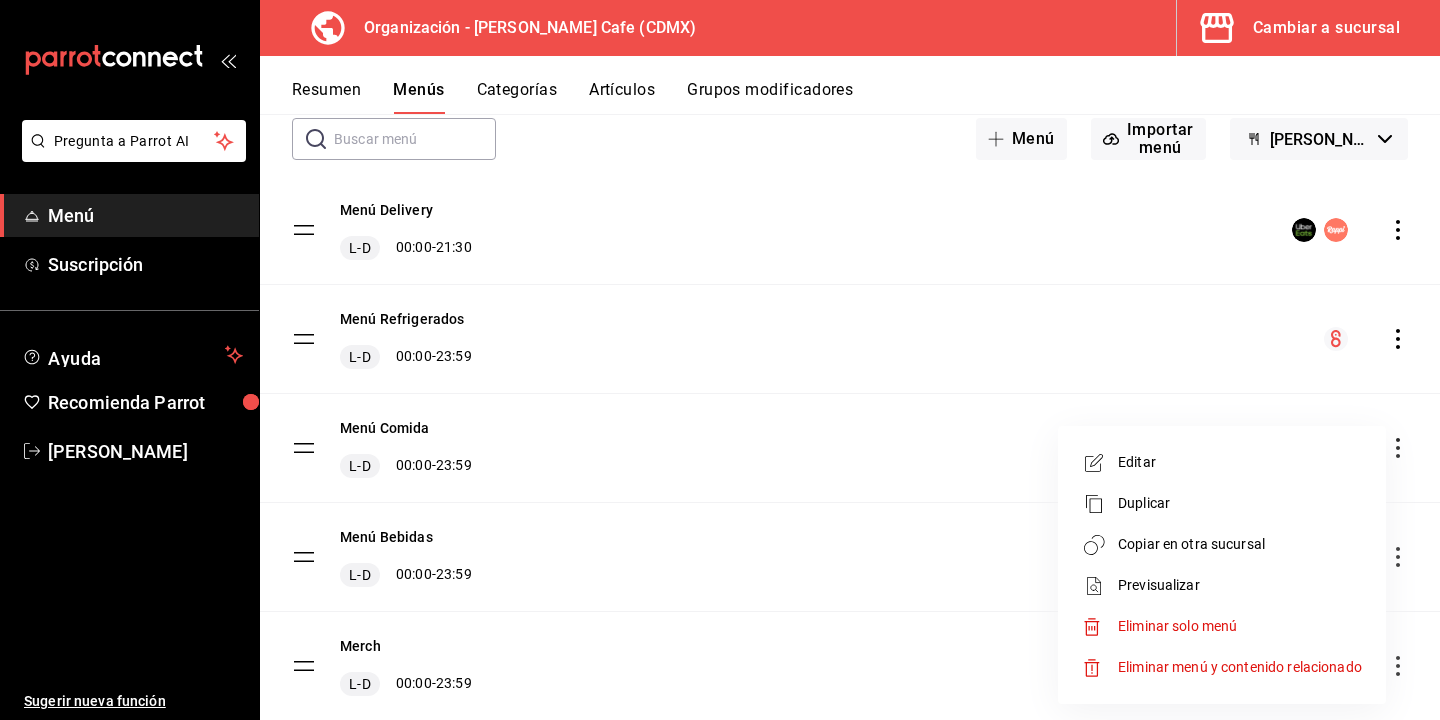 click on "Copiar en otra sucursal" at bounding box center (1240, 544) 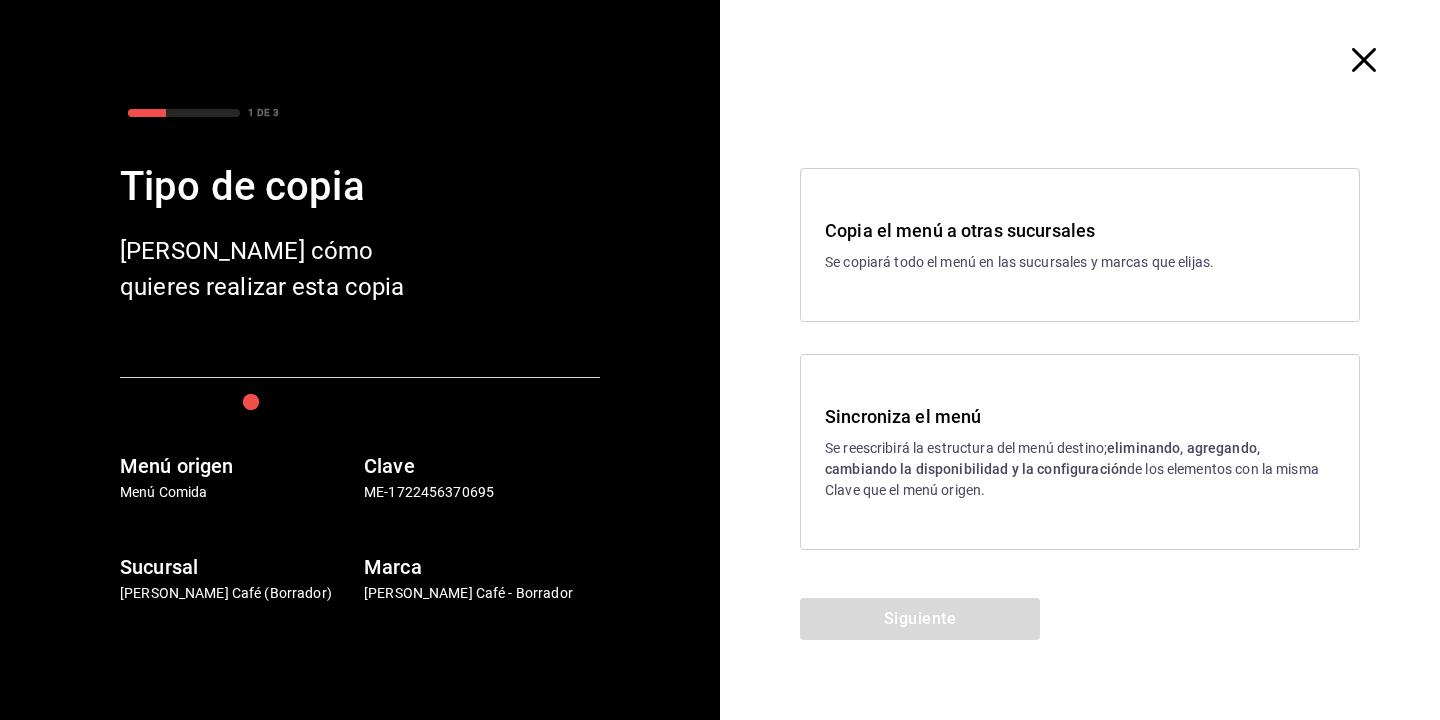 click on "Se reescribirá la estructura del menú destino;  eliminando, agregando, cambiando la disponibilidad y la configuración  de los elementos con la misma Clave que el menú origen." at bounding box center (1080, 469) 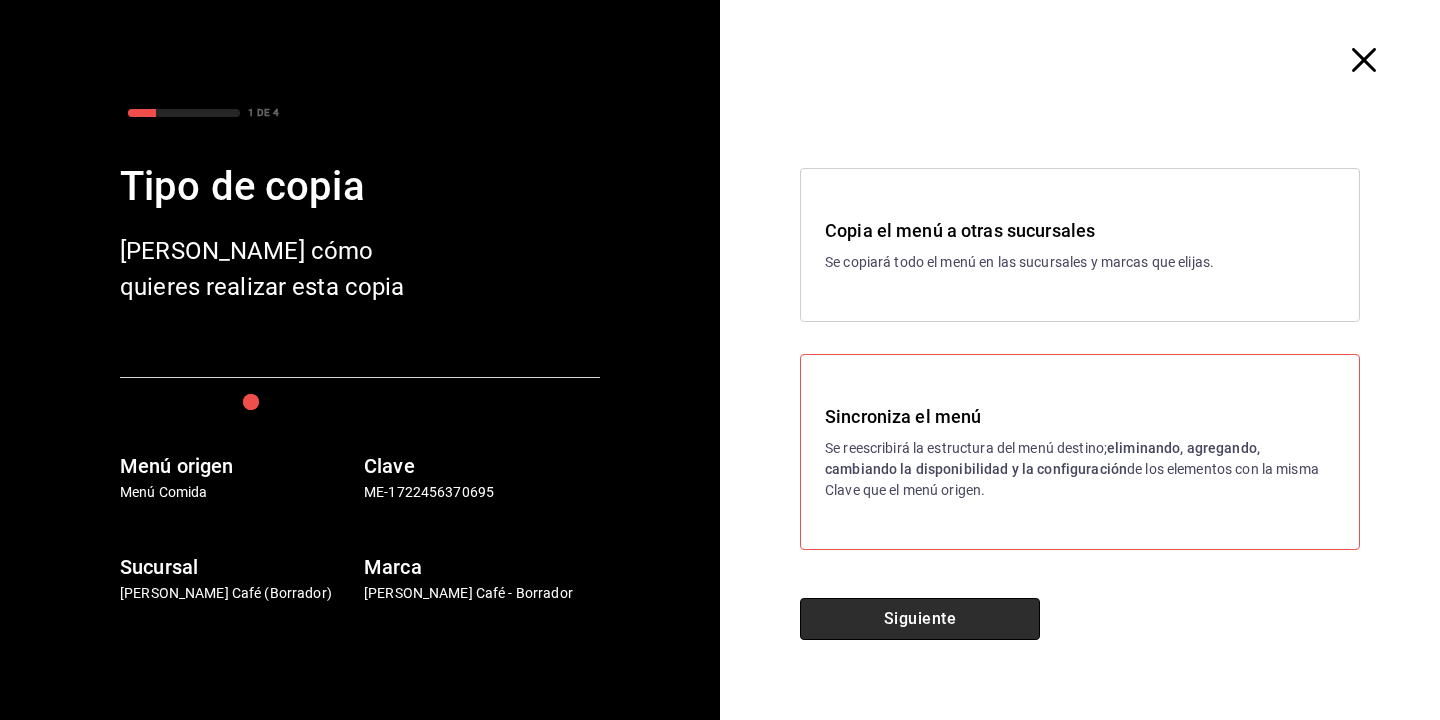 click on "Siguiente" at bounding box center [920, 619] 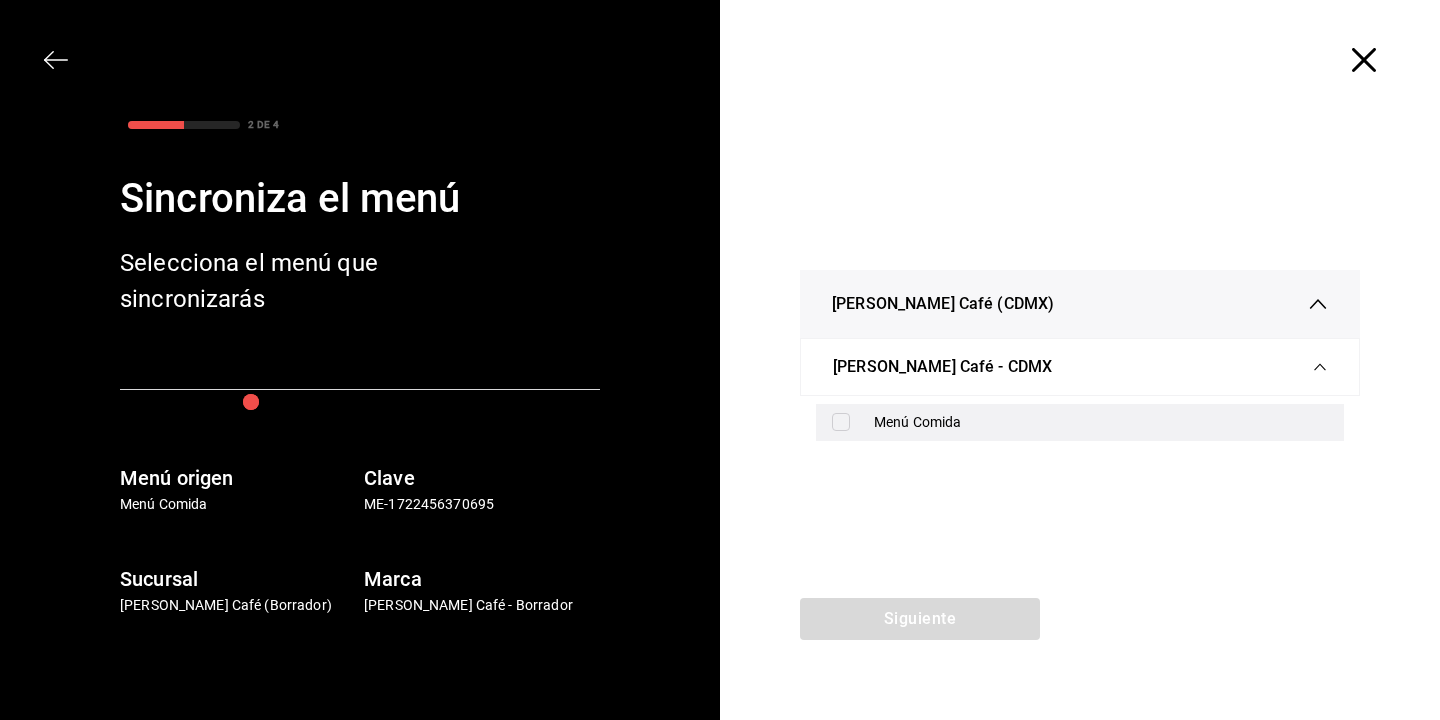 click on "Menú Comida" at bounding box center [1080, 422] 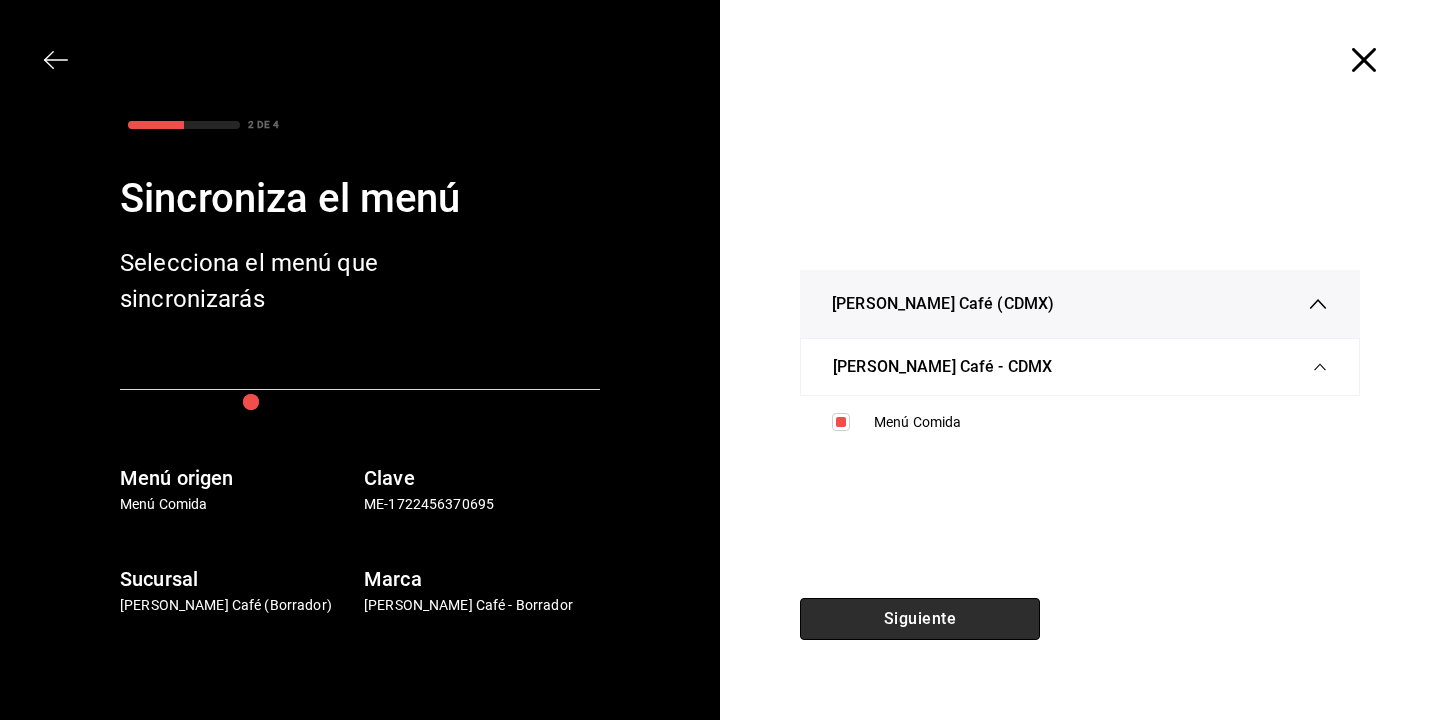 click on "Siguiente" at bounding box center [920, 619] 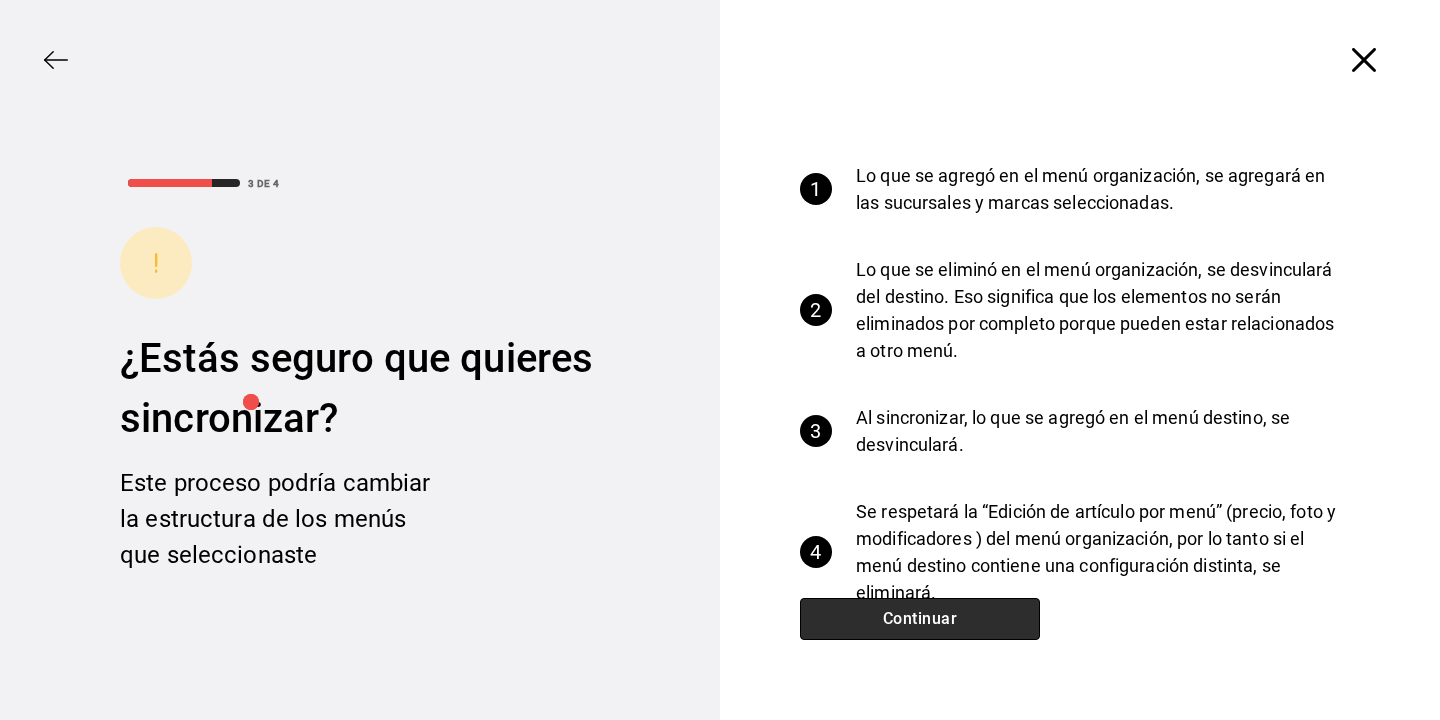 click on "Continuar" at bounding box center [920, 619] 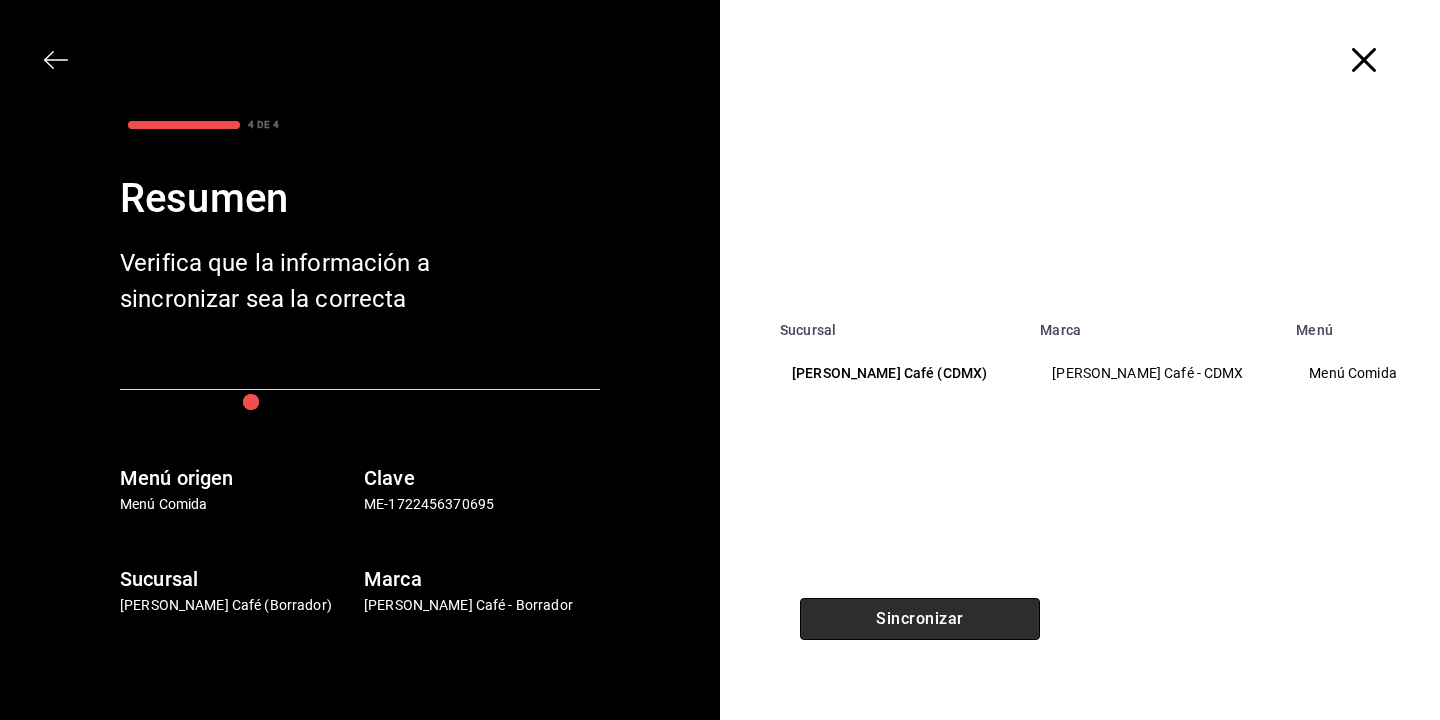 click on "Sincronizar" at bounding box center [920, 619] 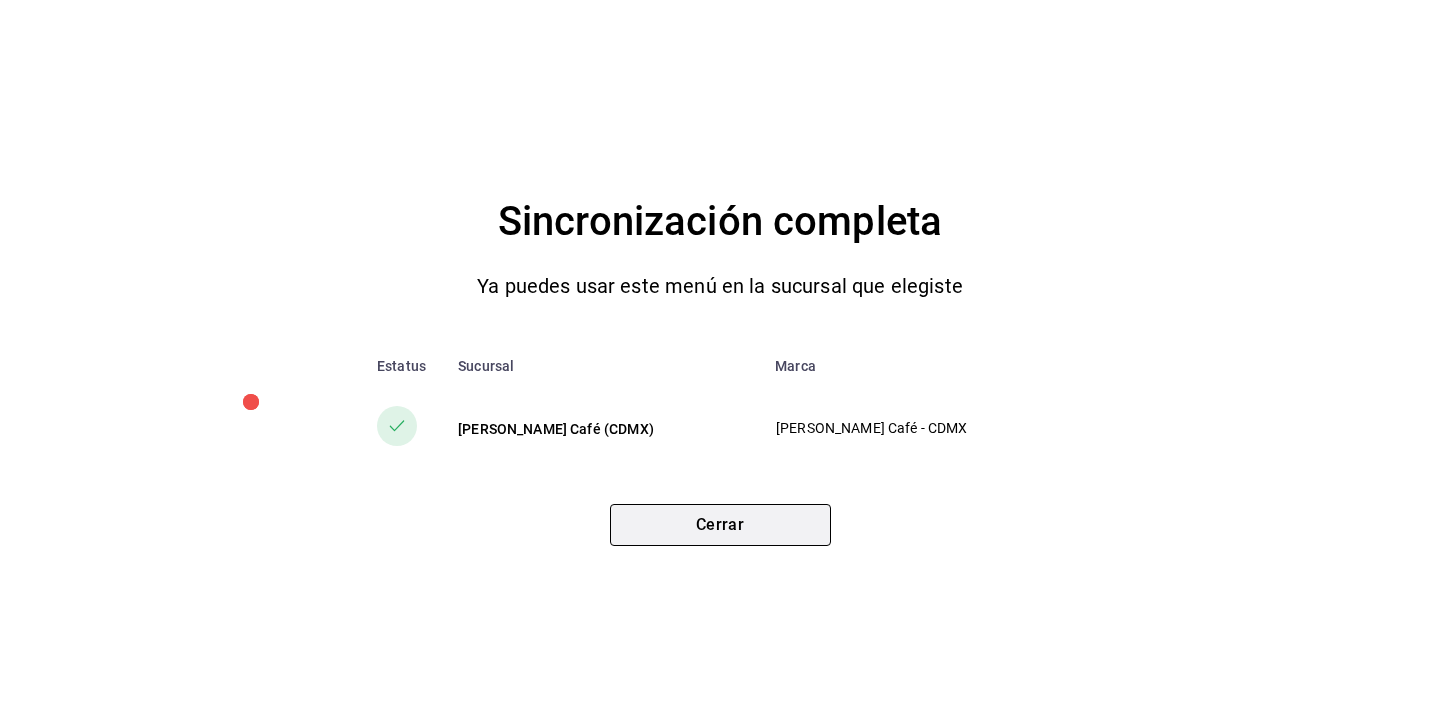 click on "Cerrar" at bounding box center [720, 525] 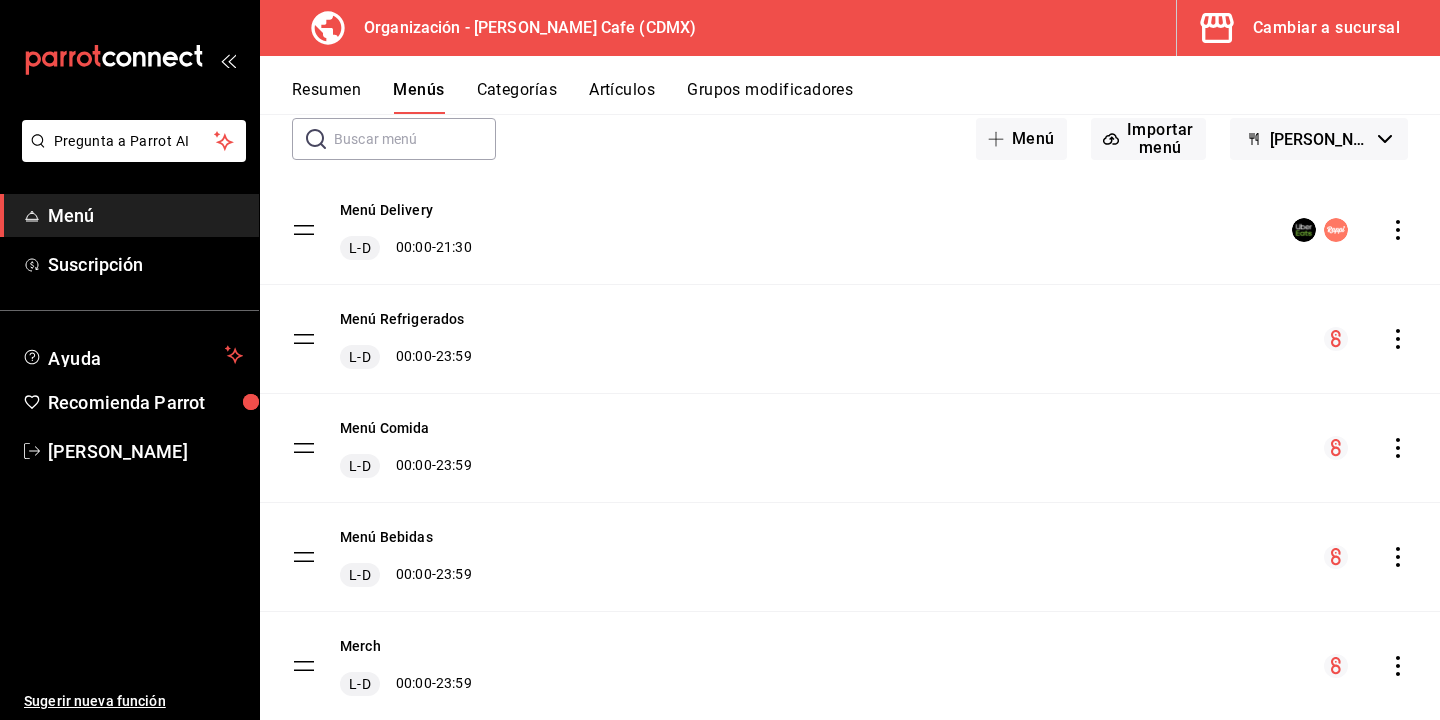 click on "Cambiar a sucursal" at bounding box center [1326, 28] 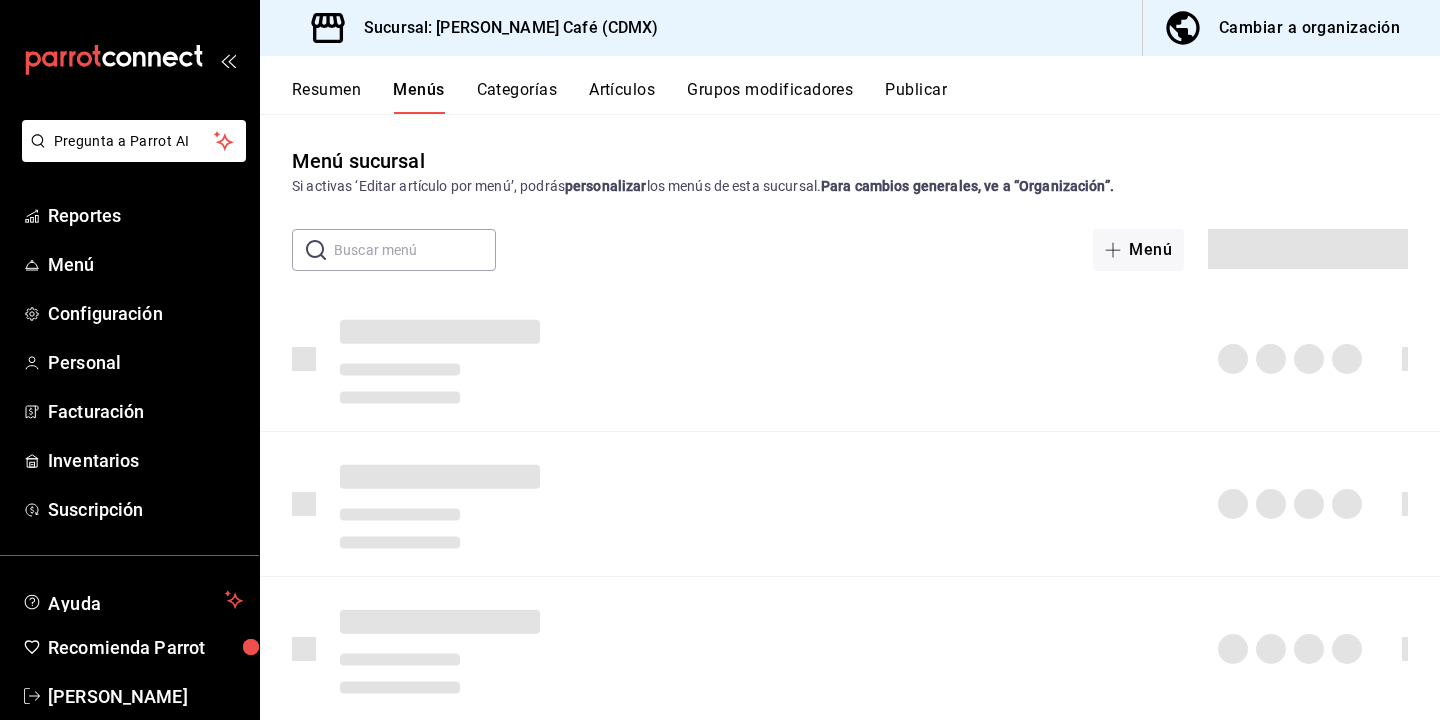 click on "Publicar" at bounding box center [916, 97] 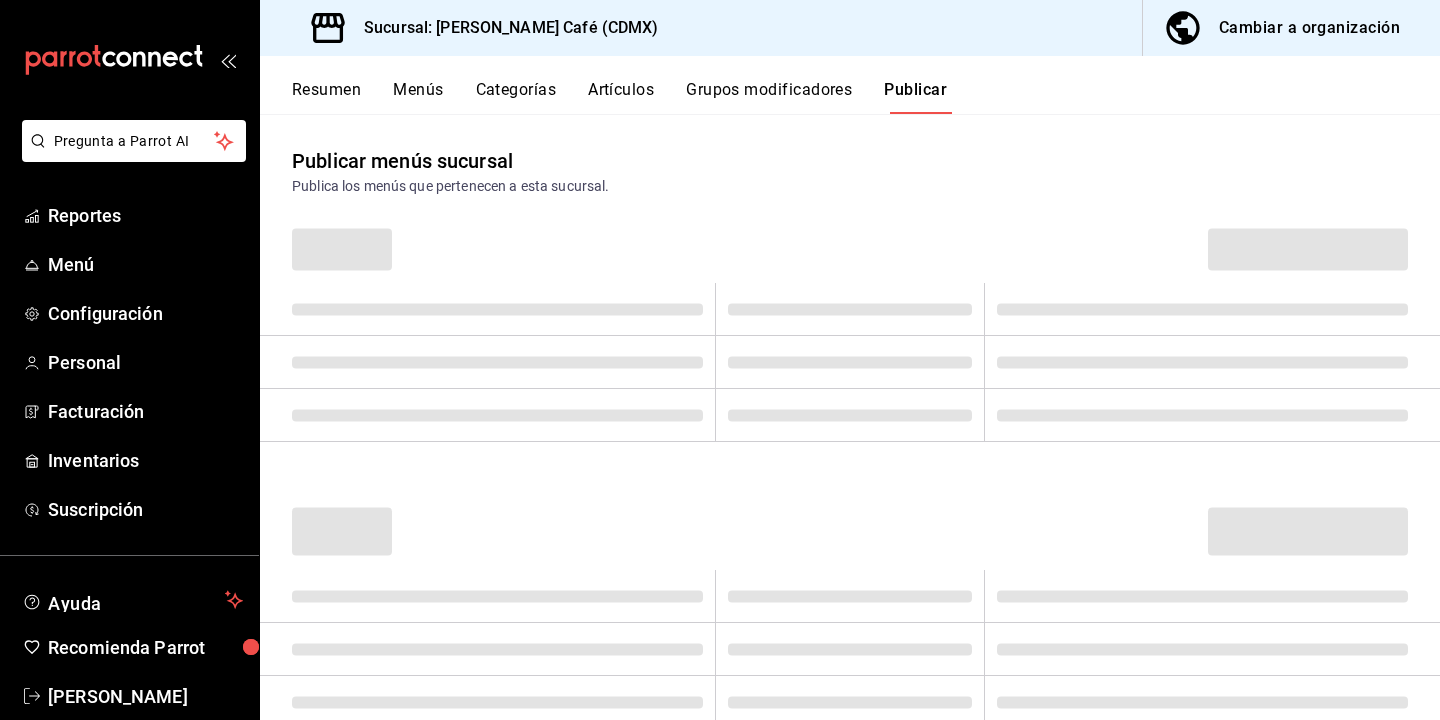 click on "Resumen" at bounding box center [326, 97] 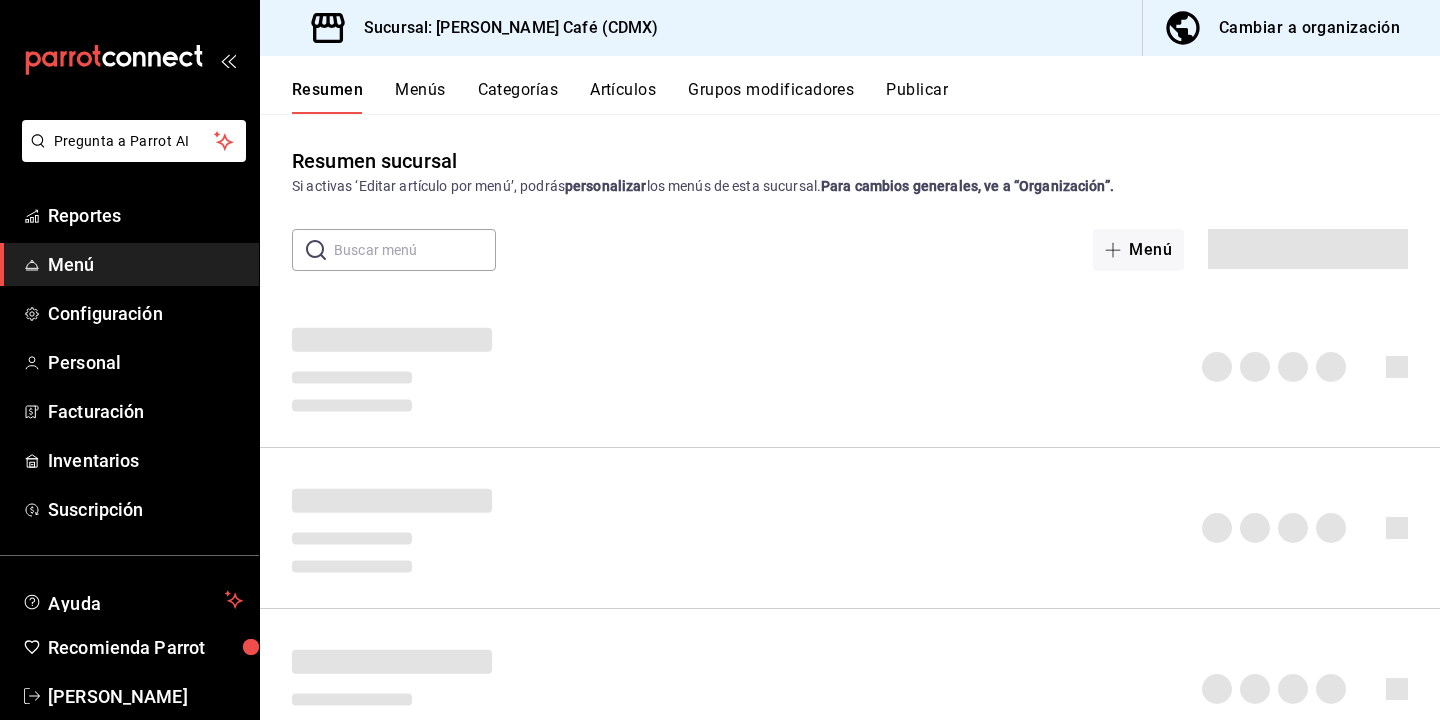 click on "Publicar" at bounding box center [917, 97] 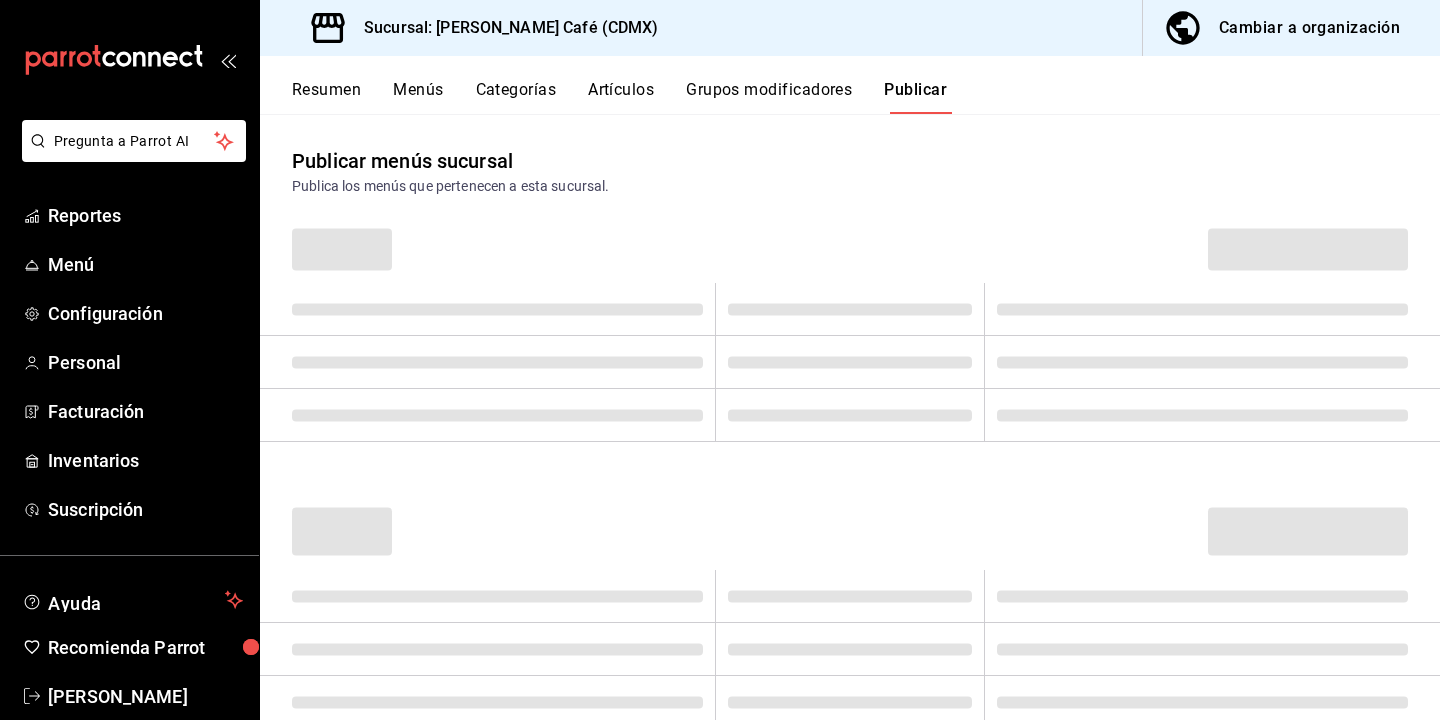 click on "Resumen" at bounding box center [326, 97] 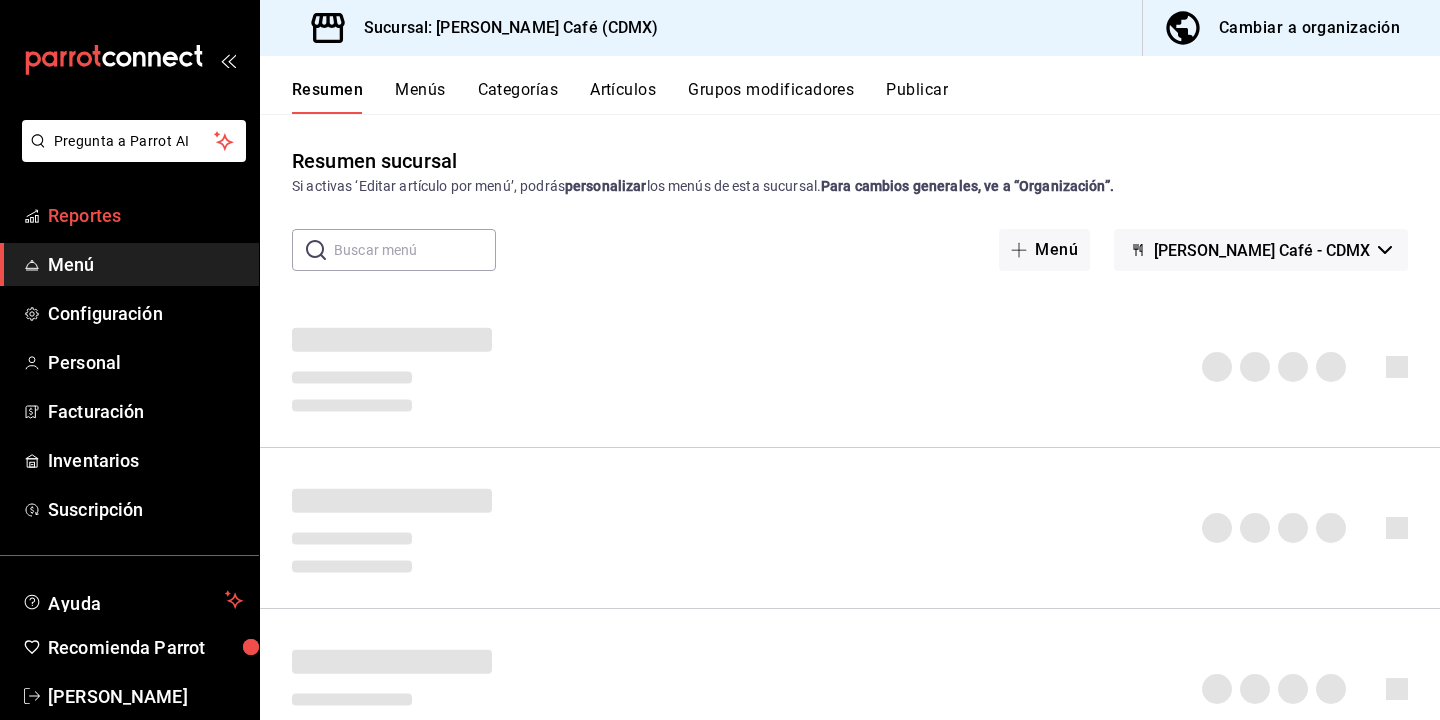 click on "Reportes" at bounding box center [145, 215] 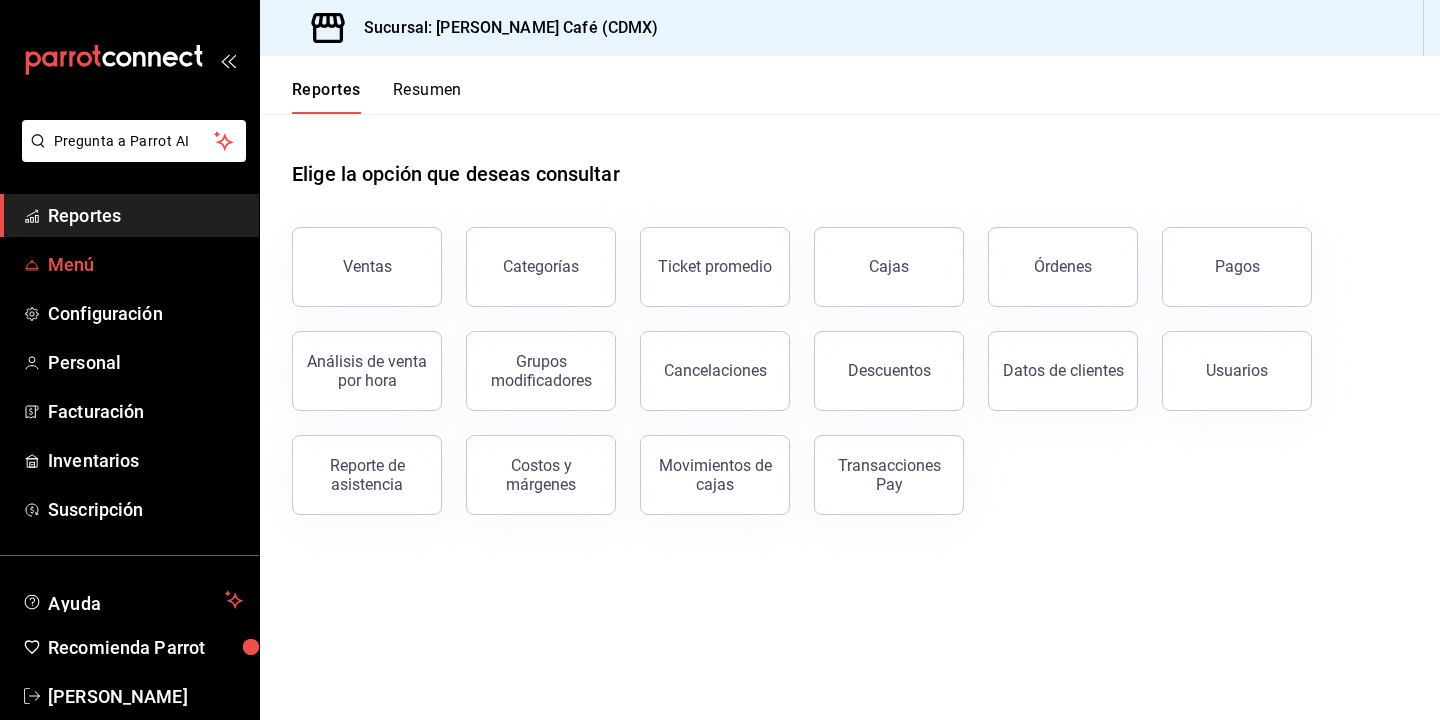 click on "Menú" at bounding box center (145, 264) 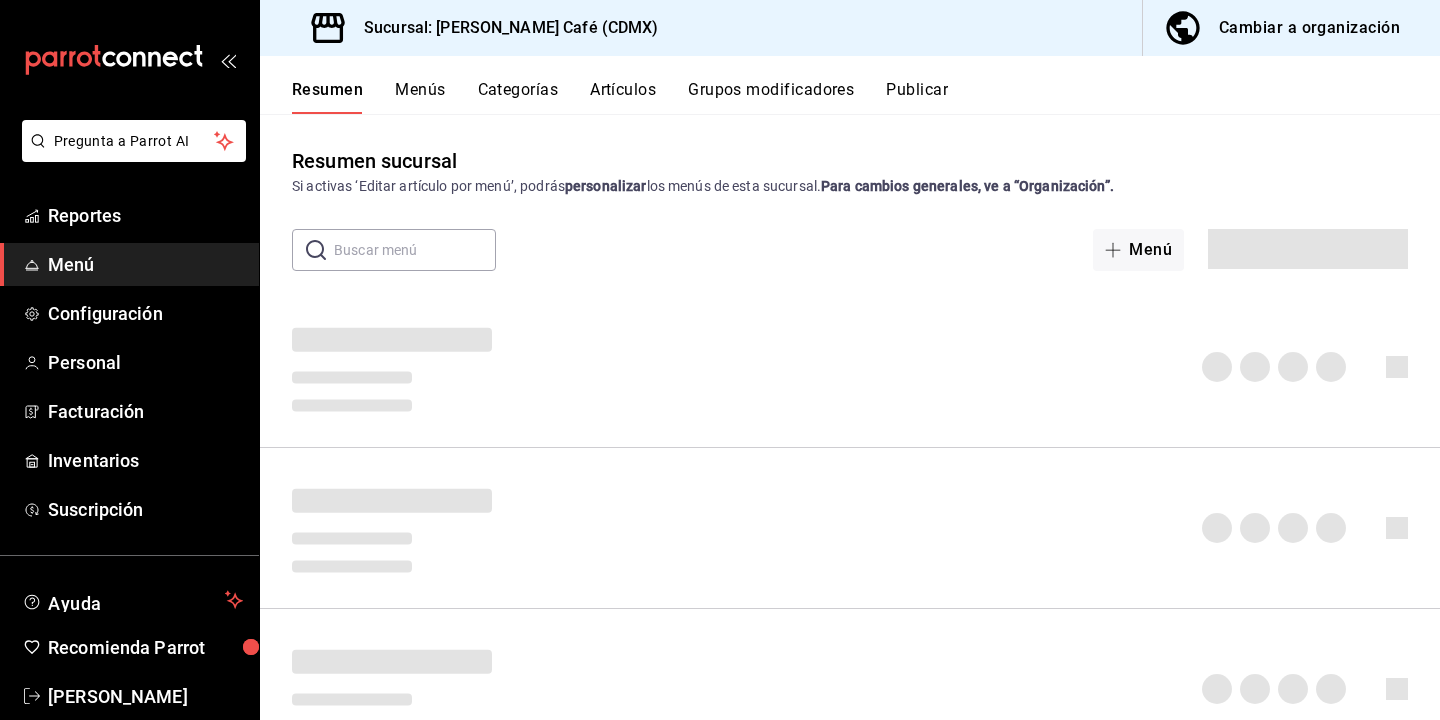 click on "Menús" at bounding box center [420, 97] 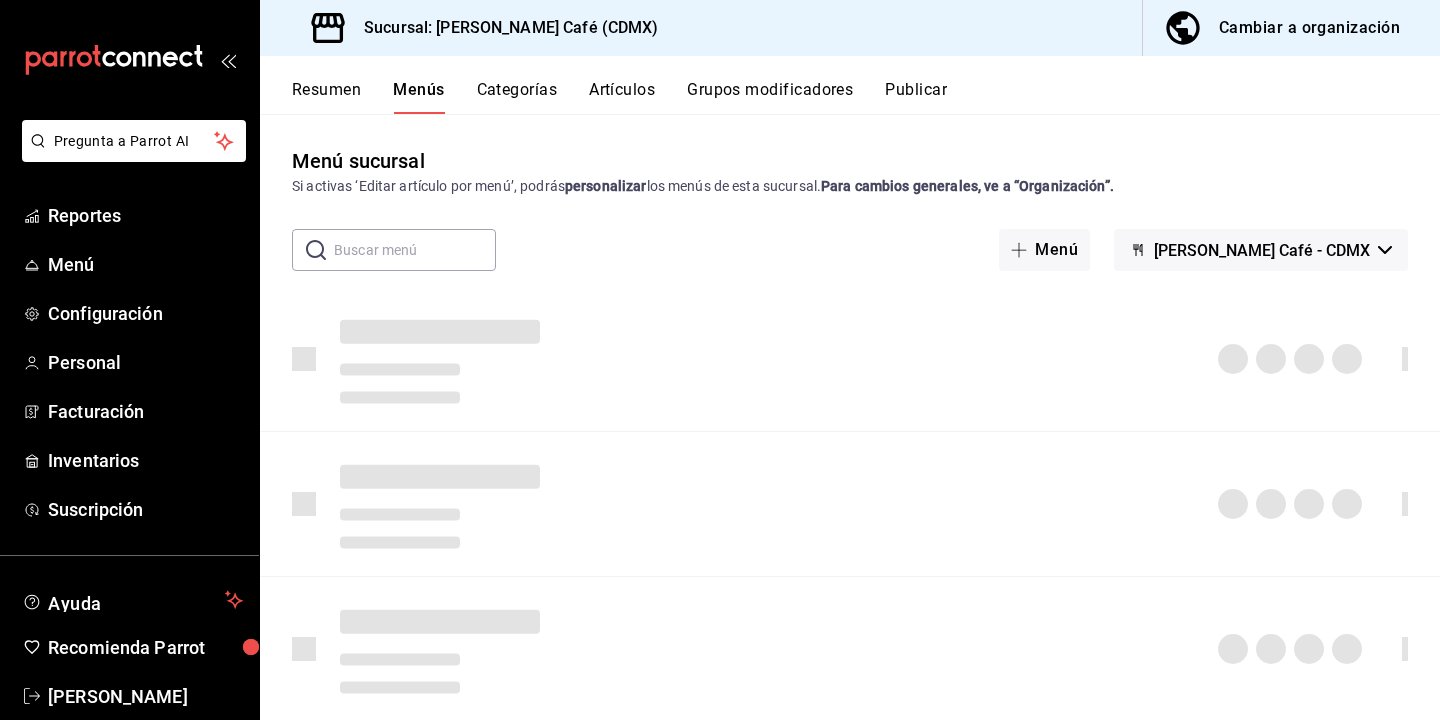 click on "Publicar" at bounding box center (916, 97) 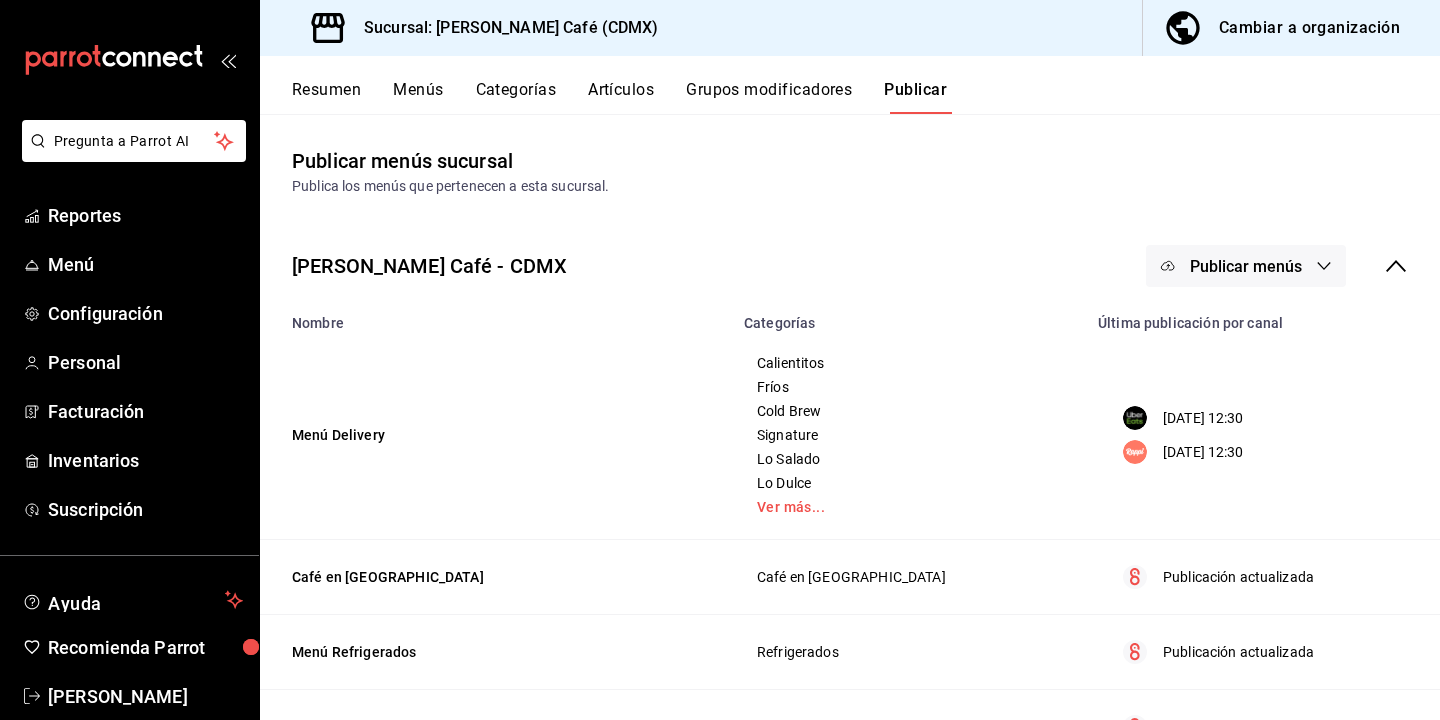 click on "Publicar menús" at bounding box center (1246, 266) 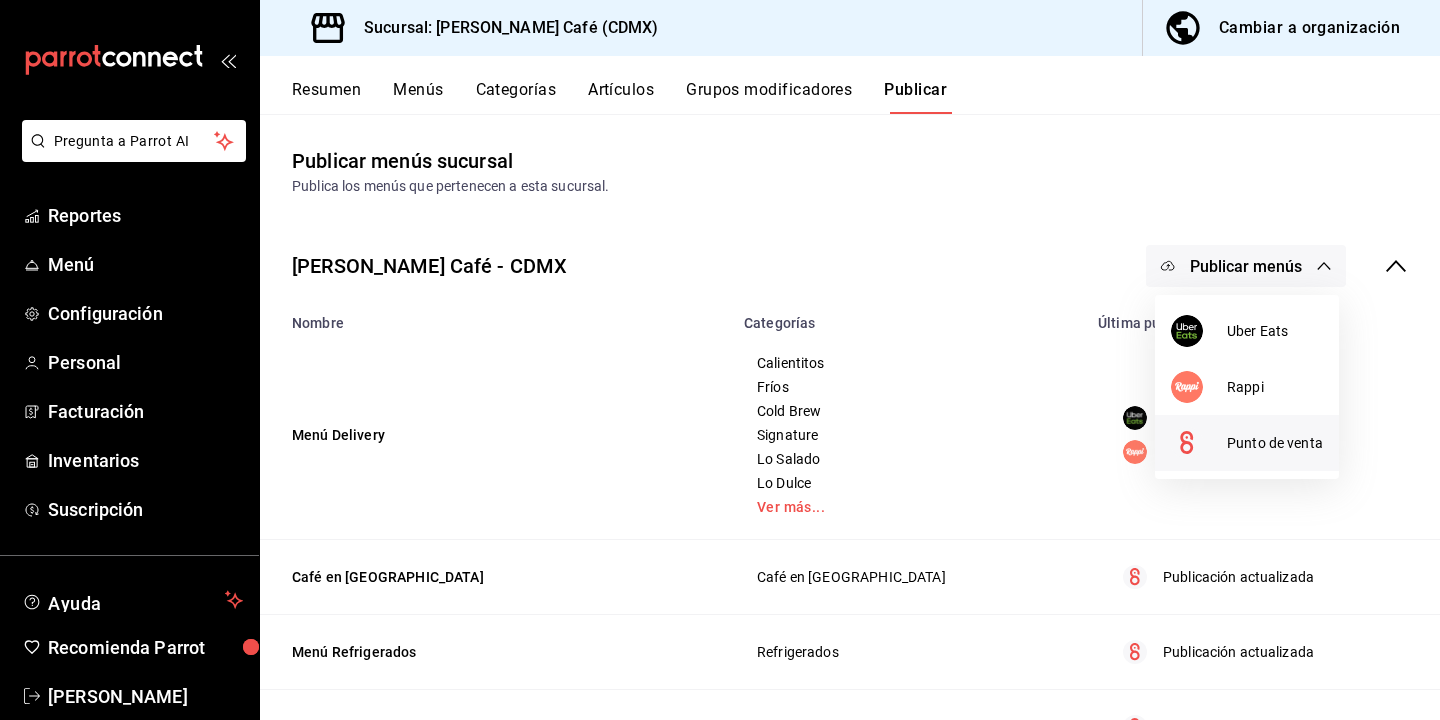 click at bounding box center [1199, 443] 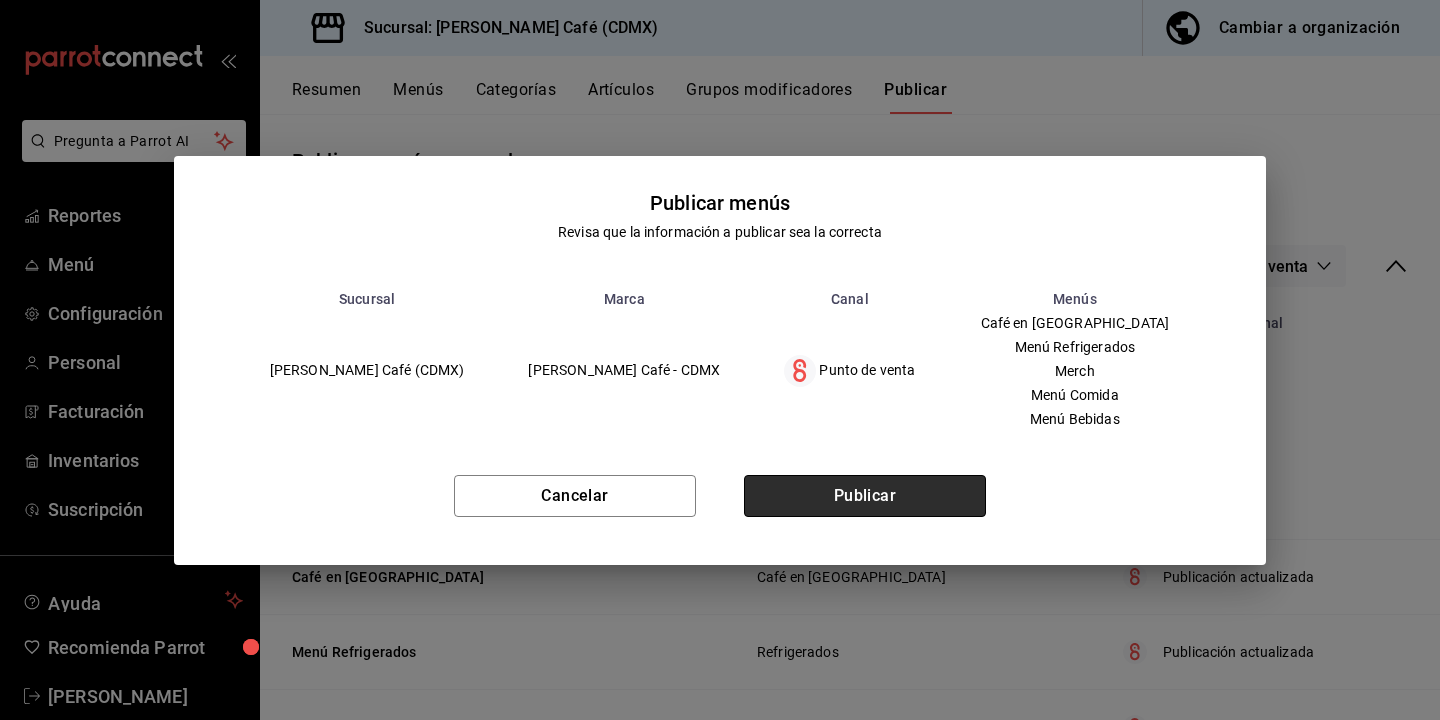 click on "Publicar" at bounding box center [865, 496] 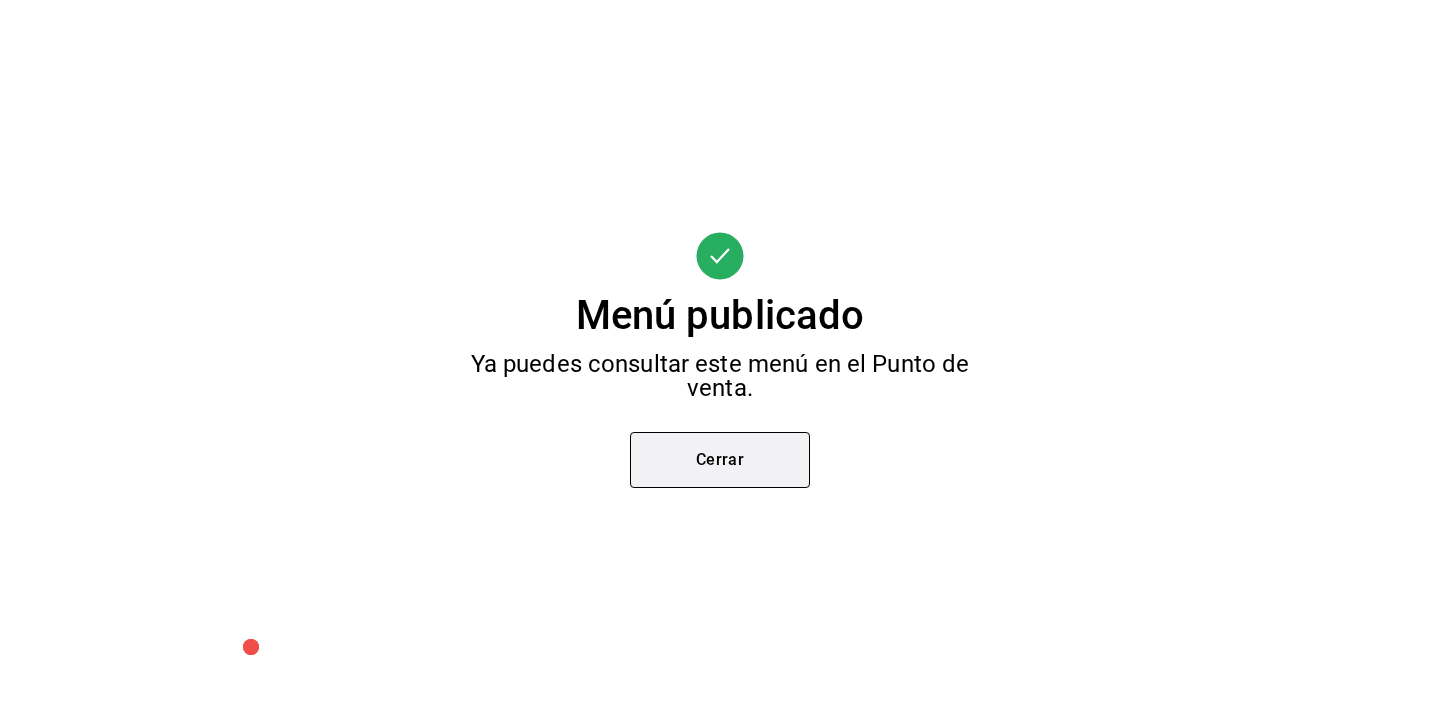 click on "Cerrar" at bounding box center [720, 460] 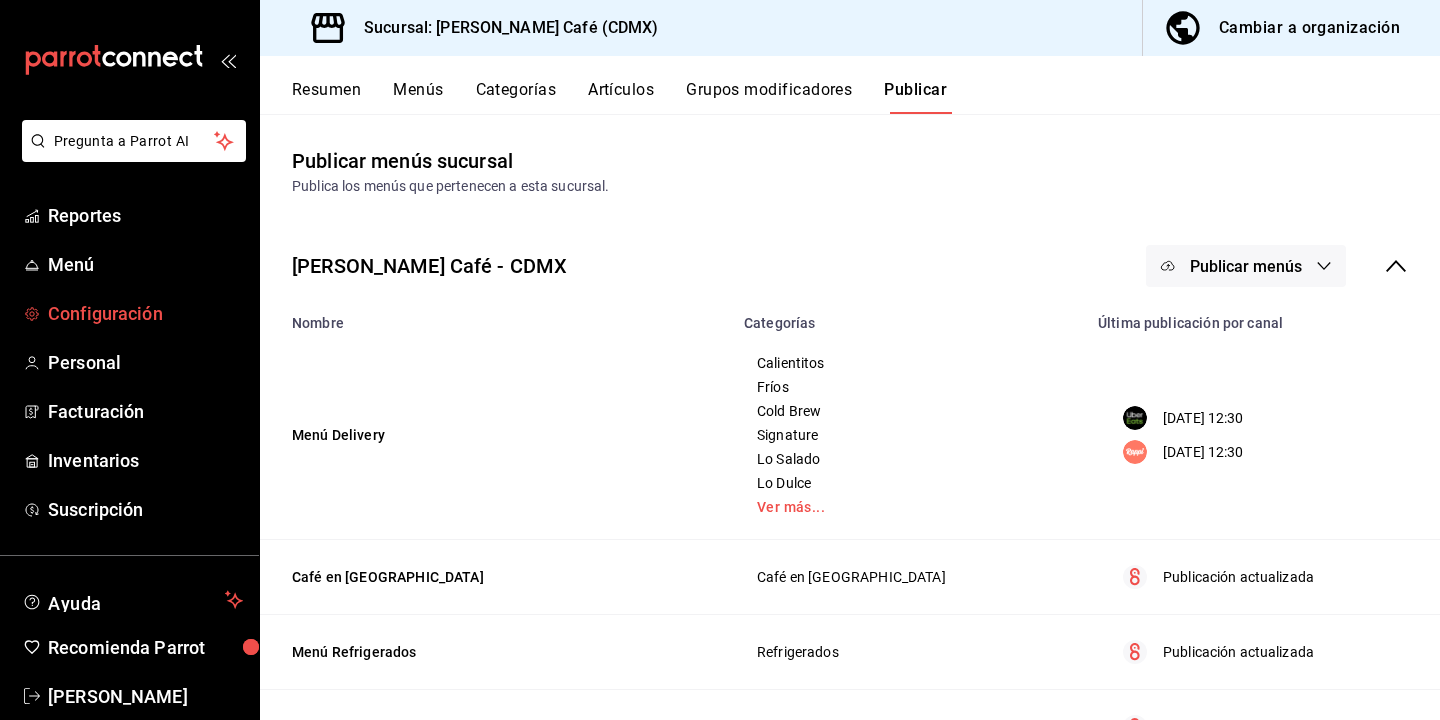 click on "Configuración" at bounding box center (145, 313) 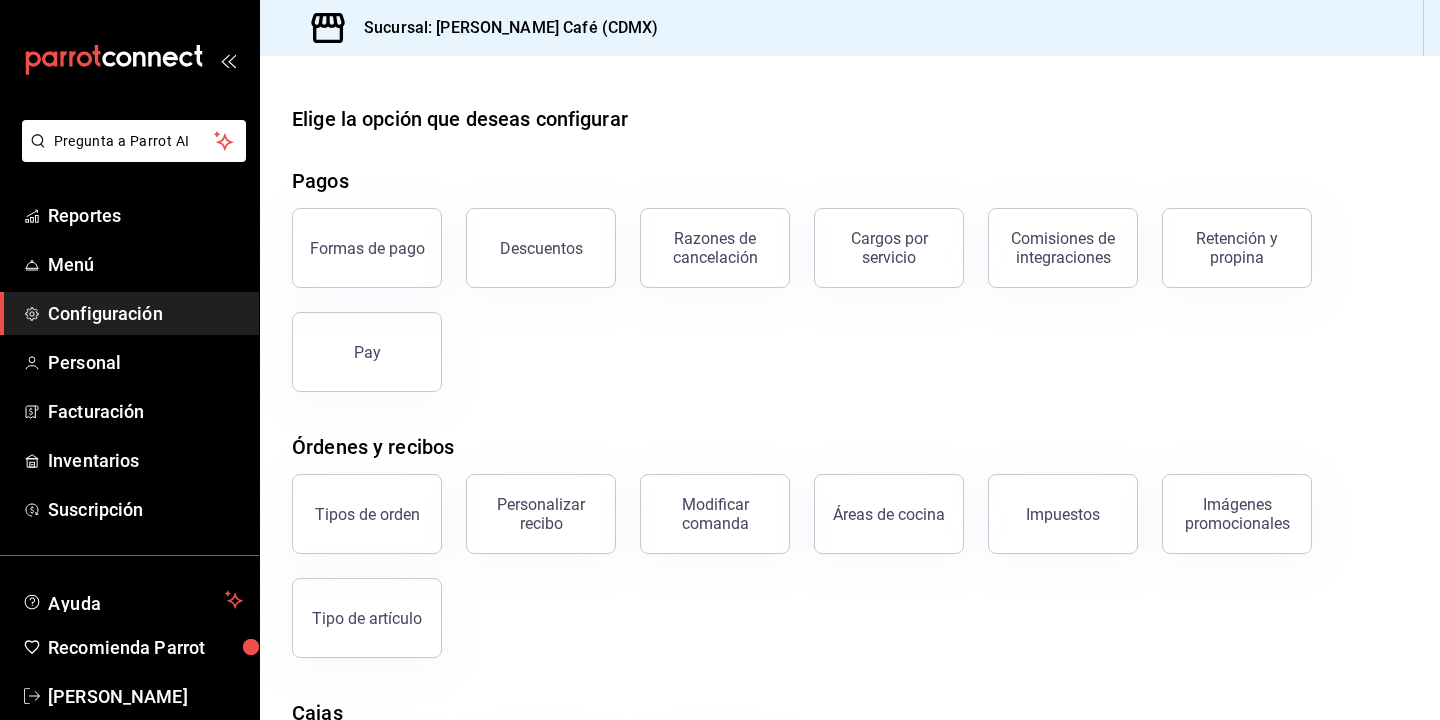 click on "Imágenes promocionales" at bounding box center (1225, 502) 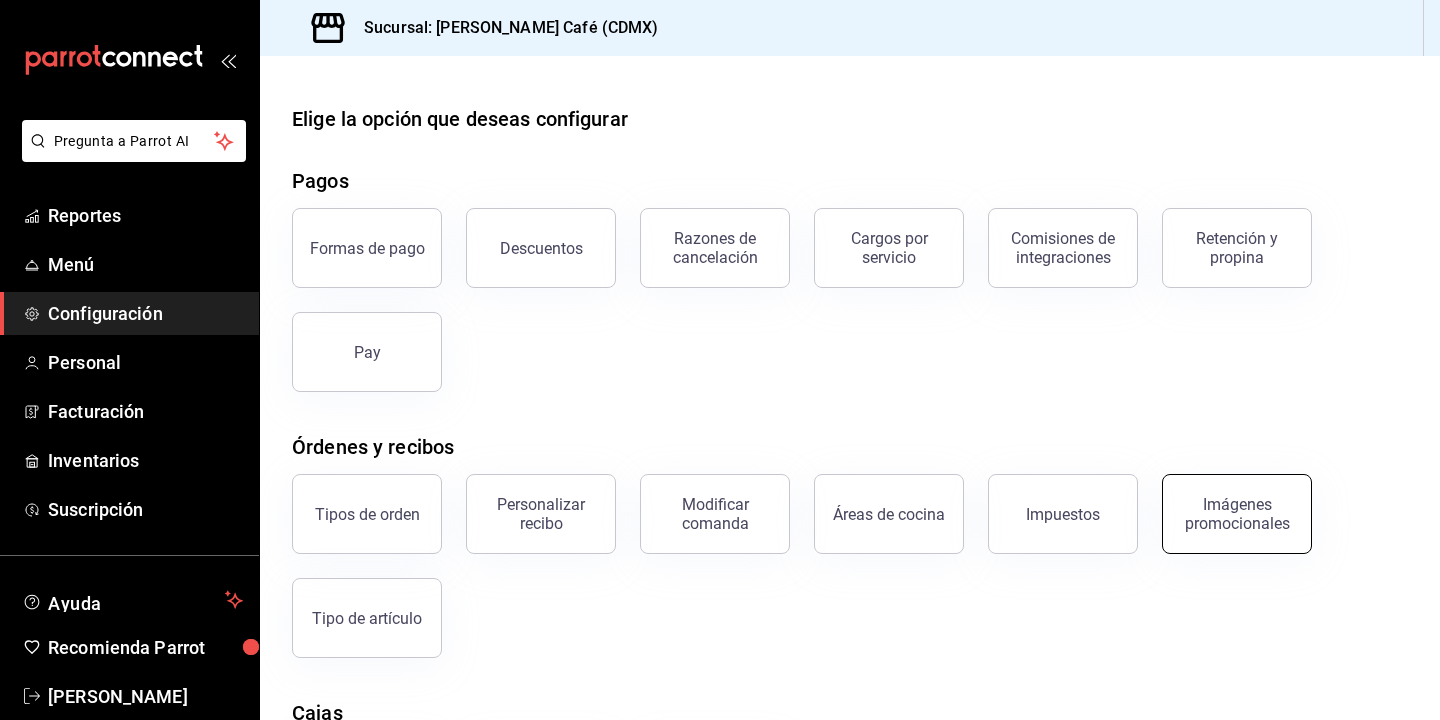 click on "Imágenes promocionales" at bounding box center [1237, 514] 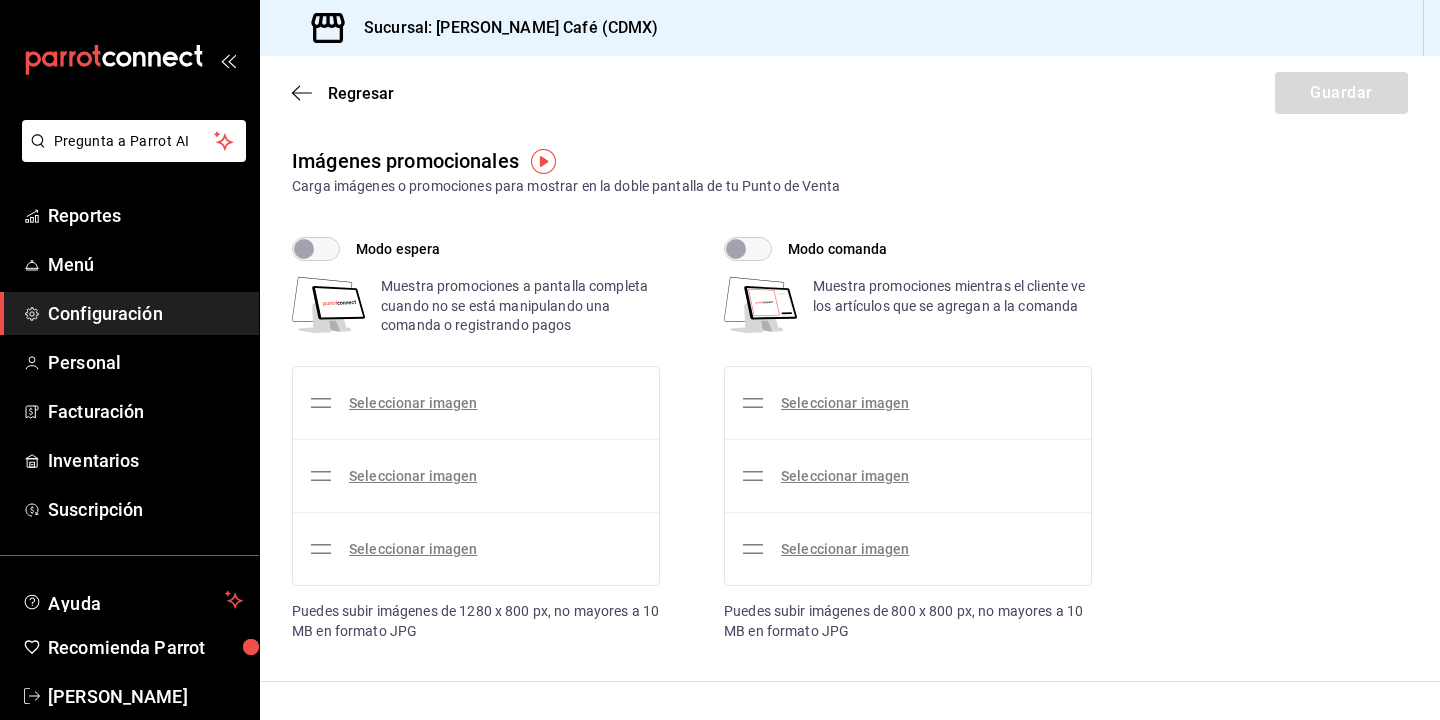 checkbox on "true" 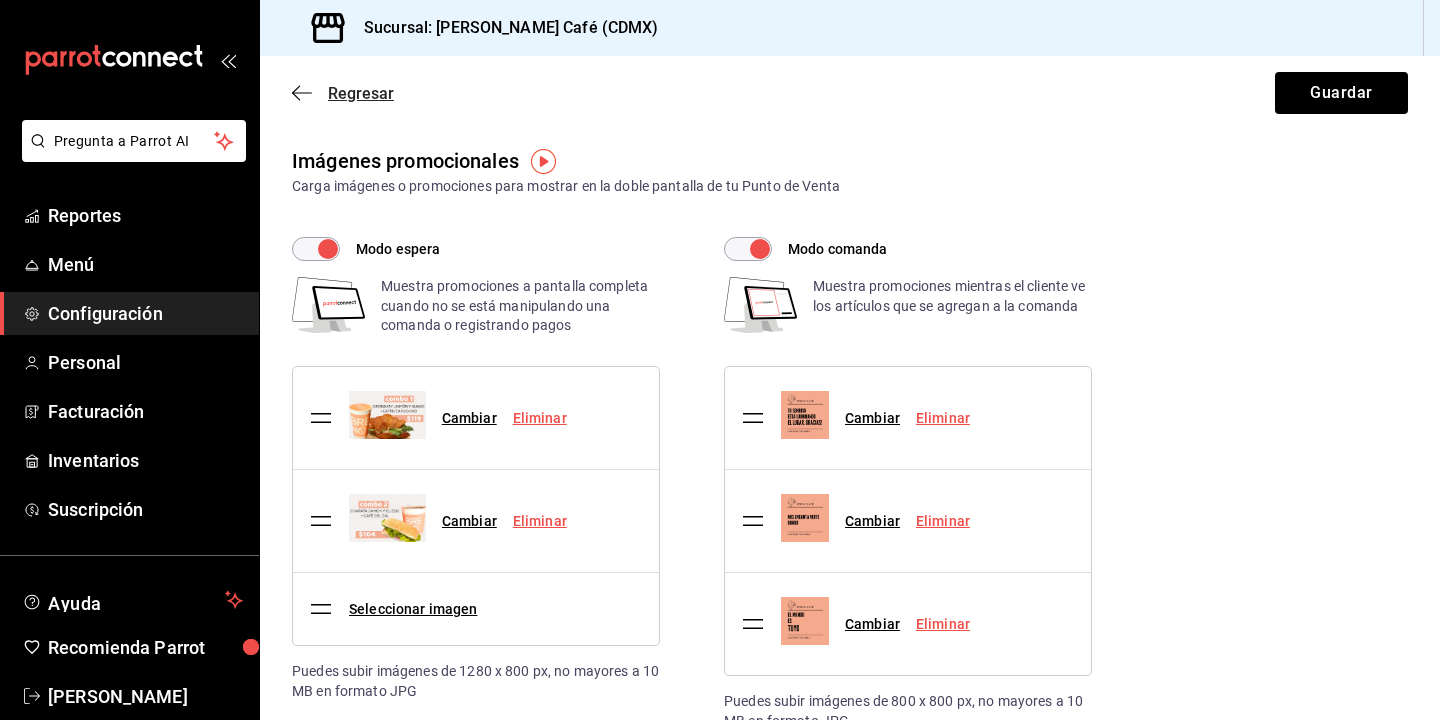 click on "Regresar" at bounding box center (361, 93) 